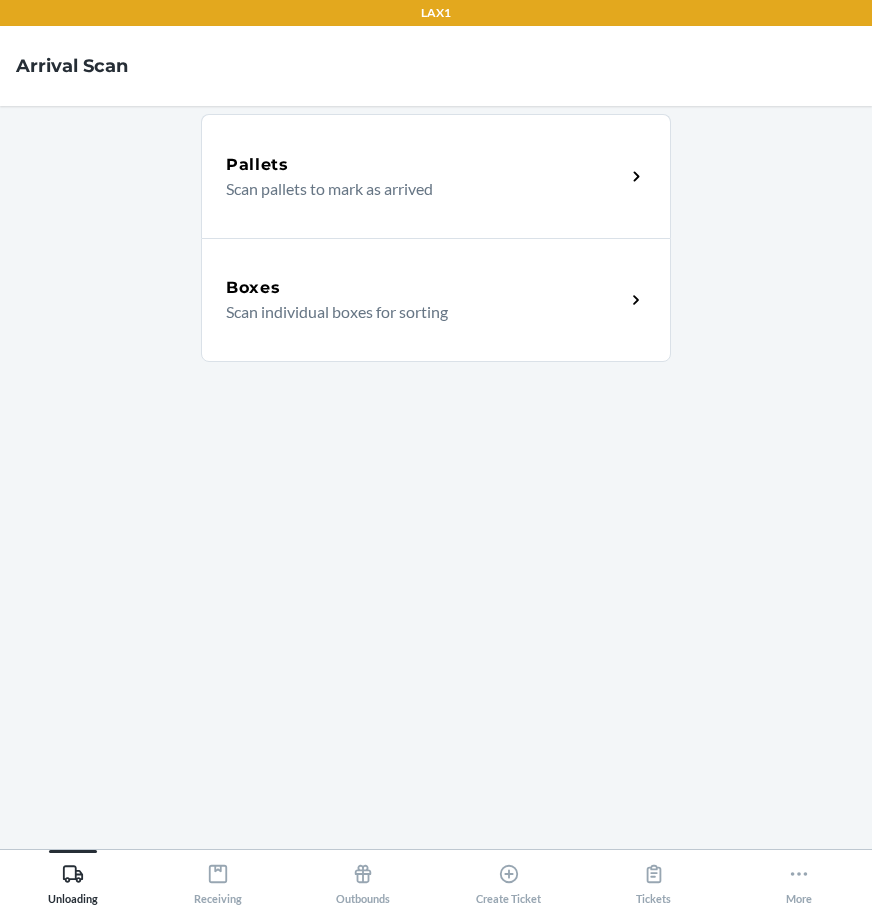 scroll, scrollTop: 0, scrollLeft: 0, axis: both 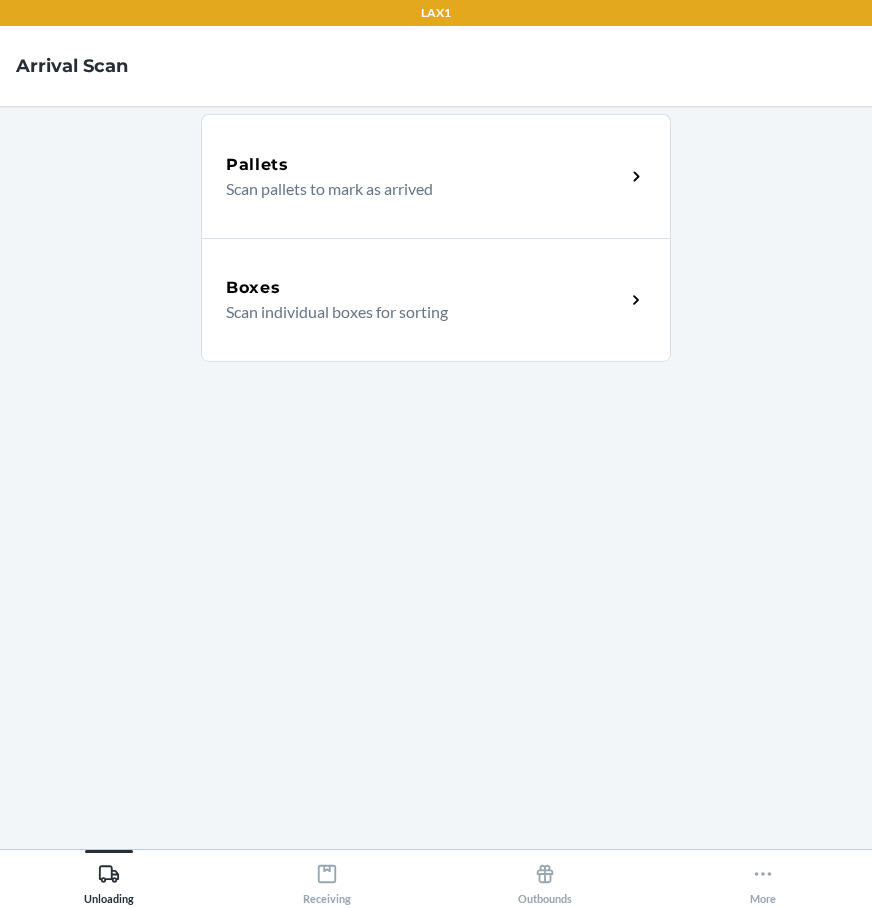 click on "Boxes" at bounding box center (425, 288) 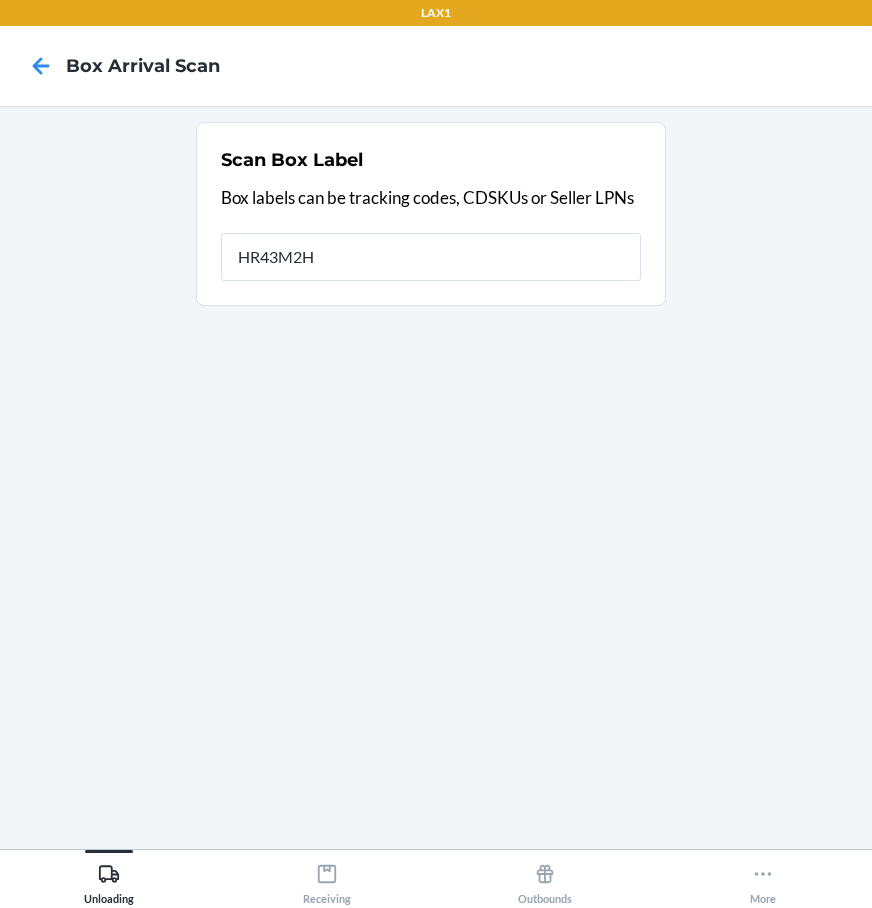 type on "HR43M2HC" 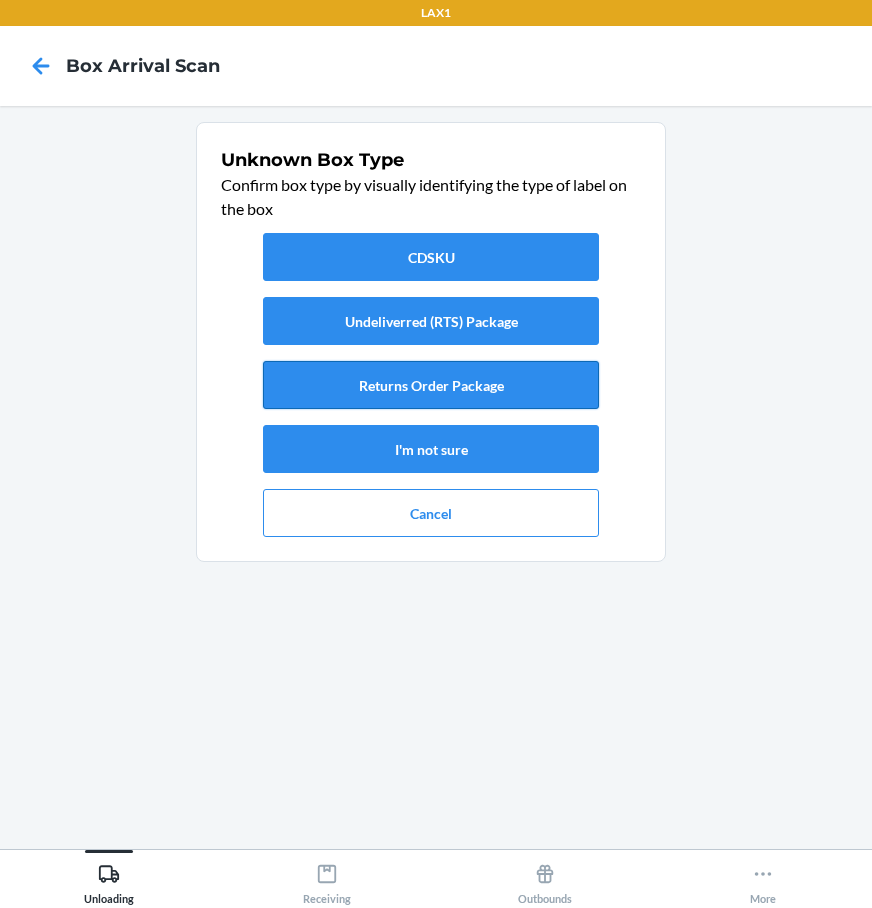 click on "Returns Order Package" at bounding box center (431, 385) 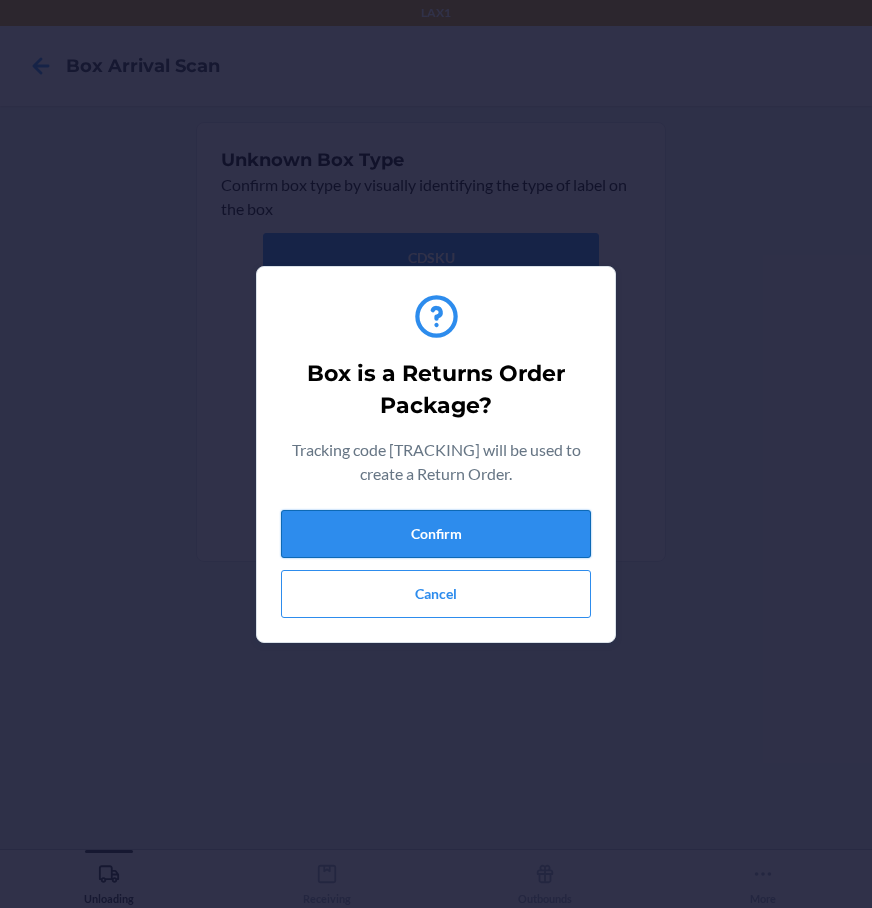 click on "Confirm" at bounding box center (436, 534) 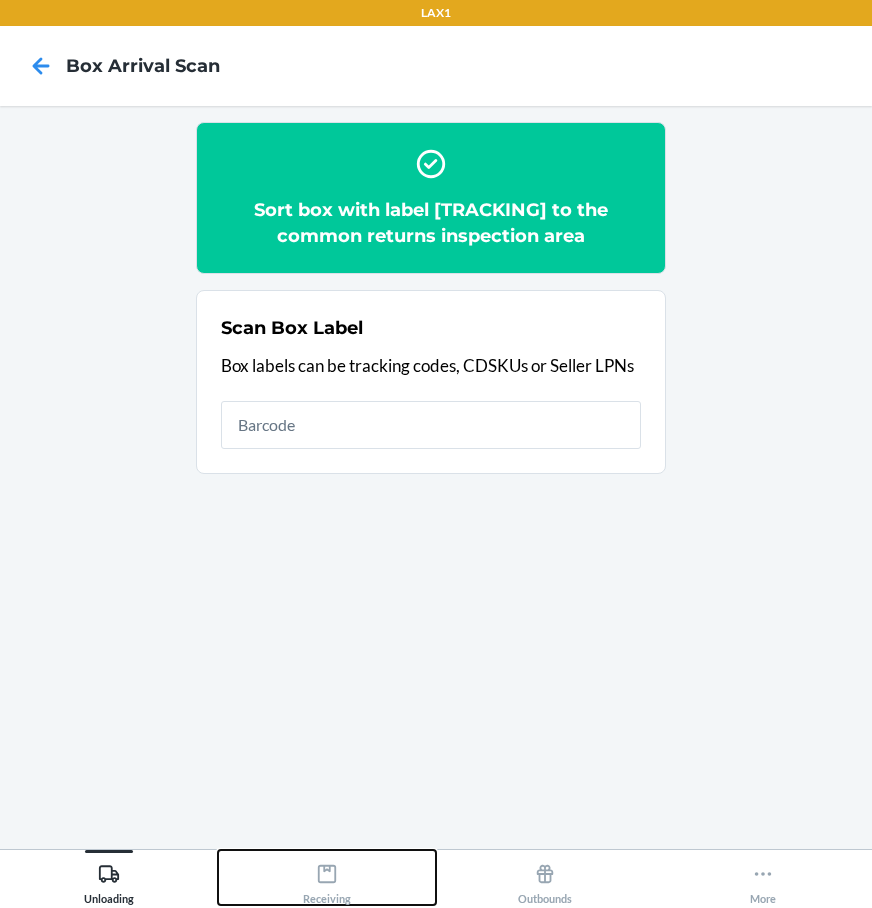 click 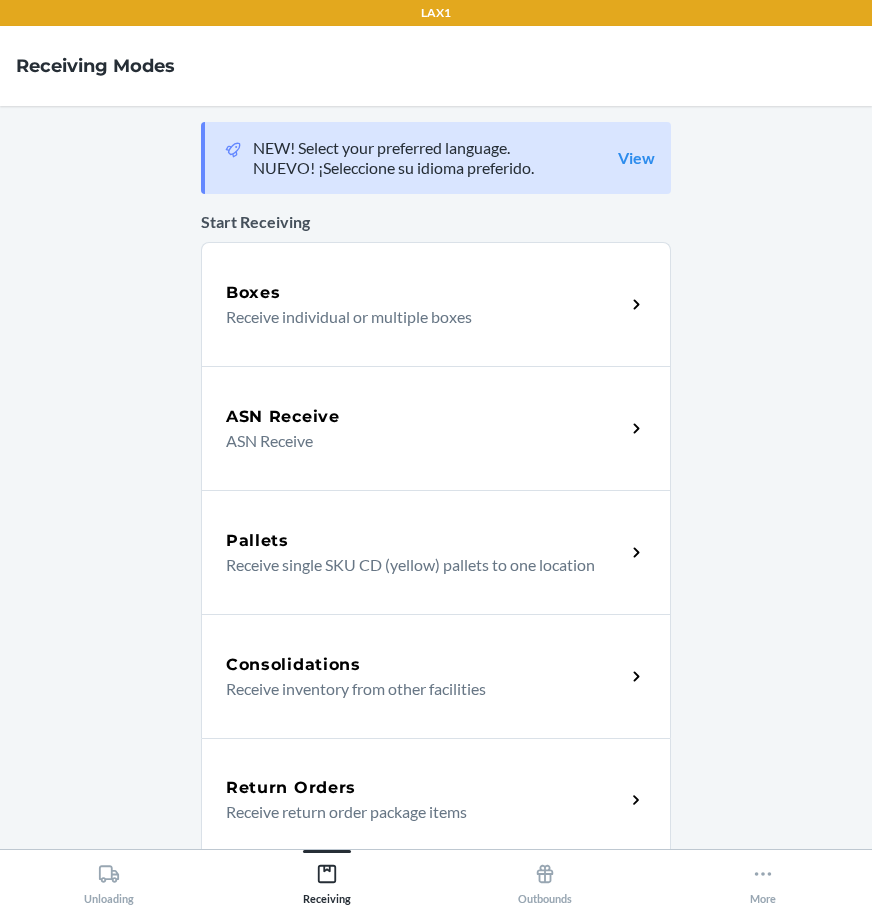 click on "Return Orders Receive return order package items" at bounding box center [436, 800] 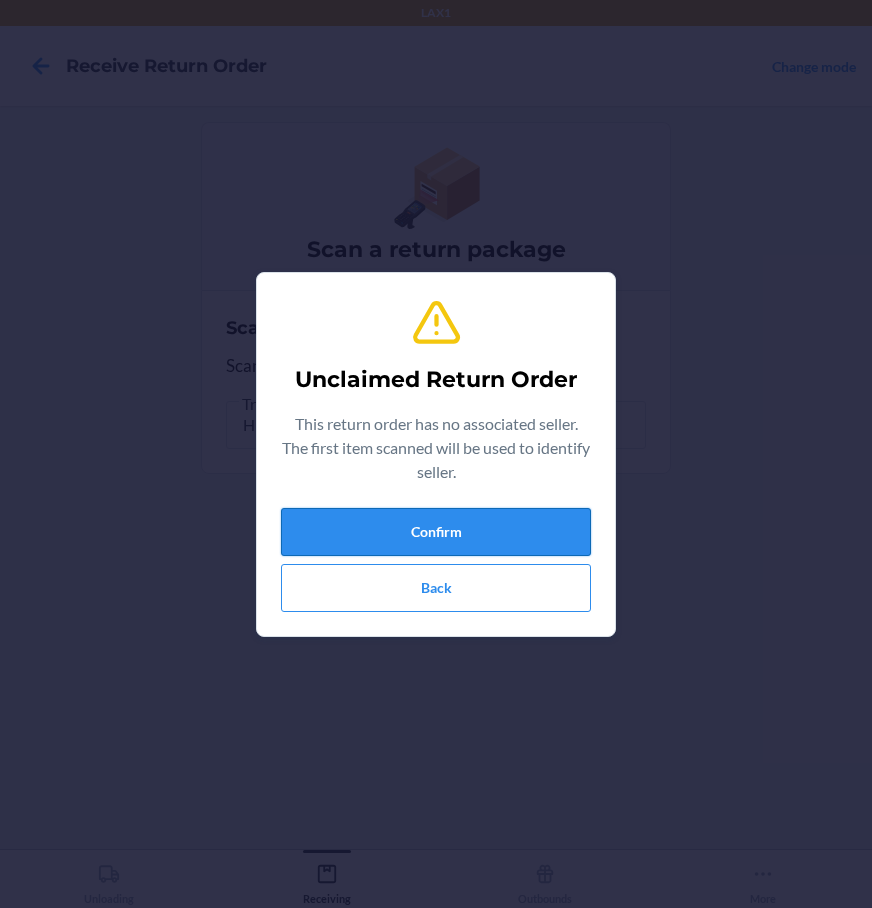 click on "Confirm" at bounding box center (436, 532) 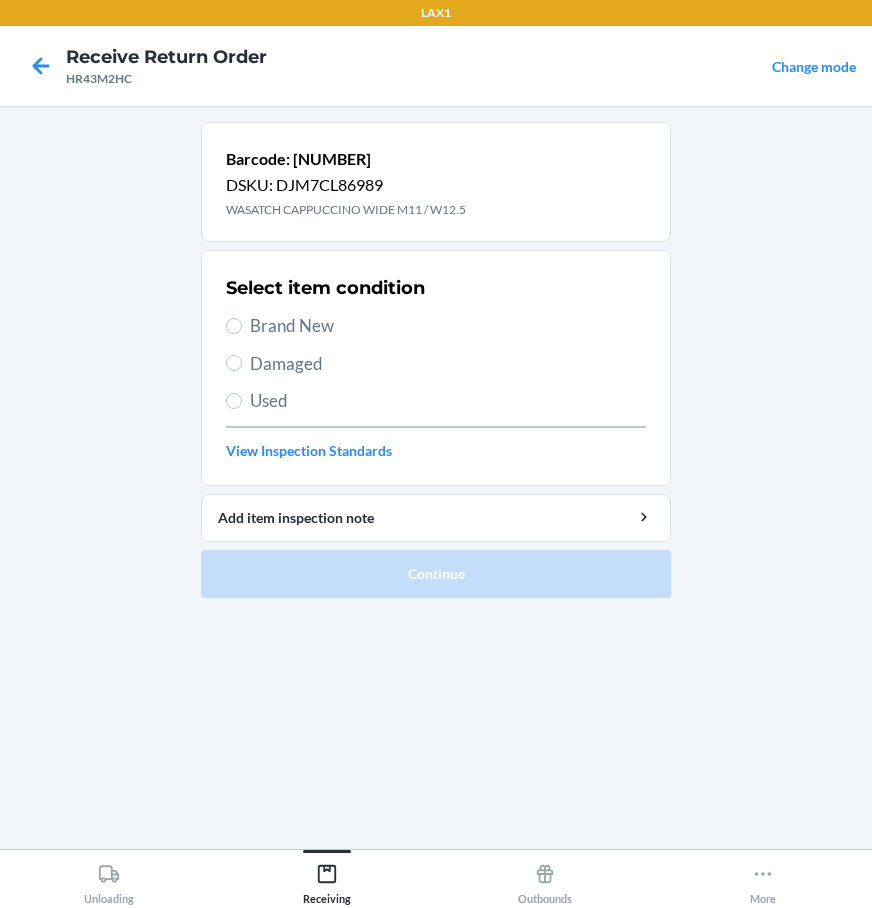click on "Brand New" at bounding box center (448, 326) 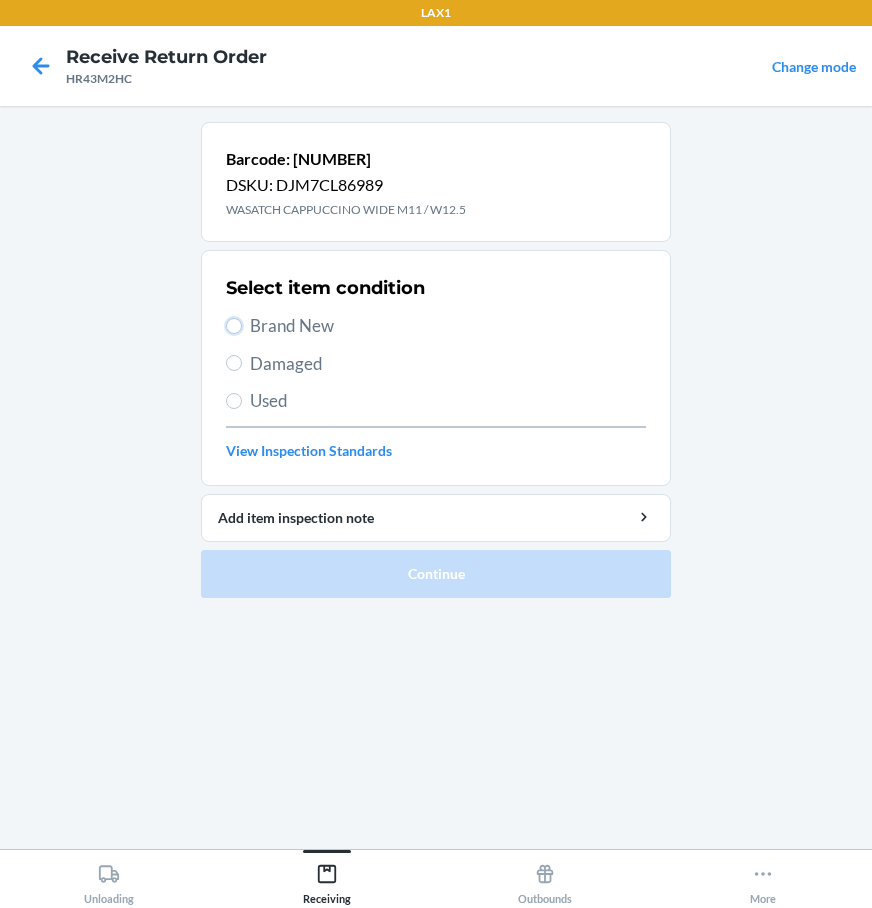 click on "Brand New" at bounding box center [234, 326] 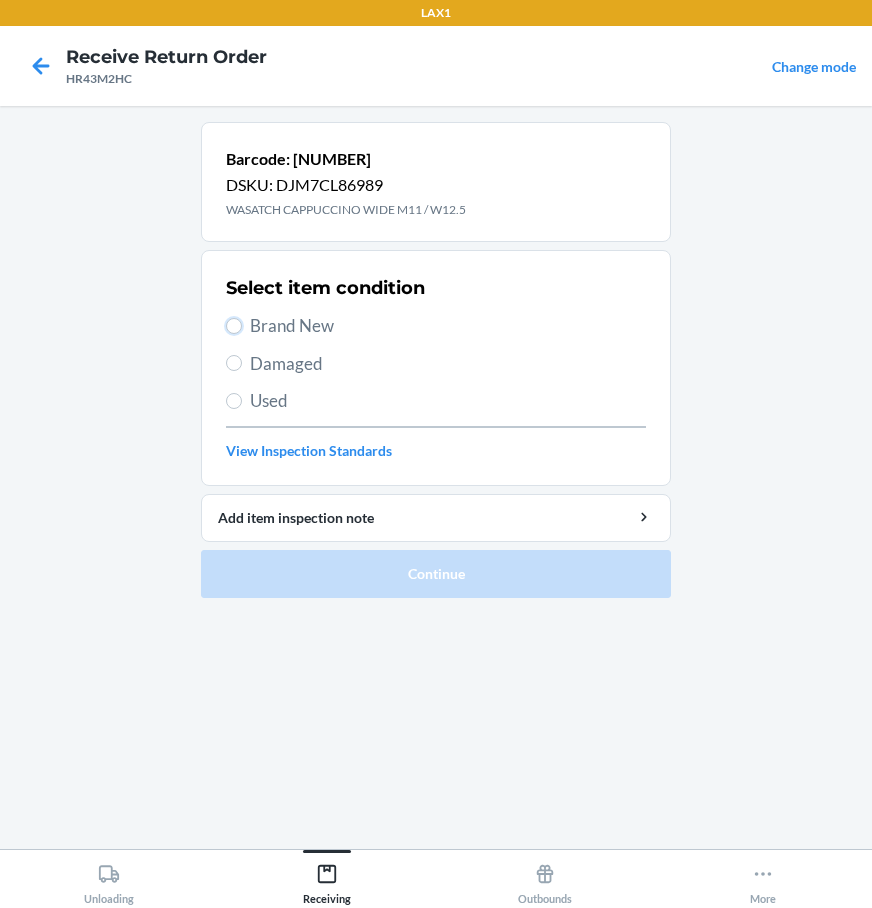 radio on "true" 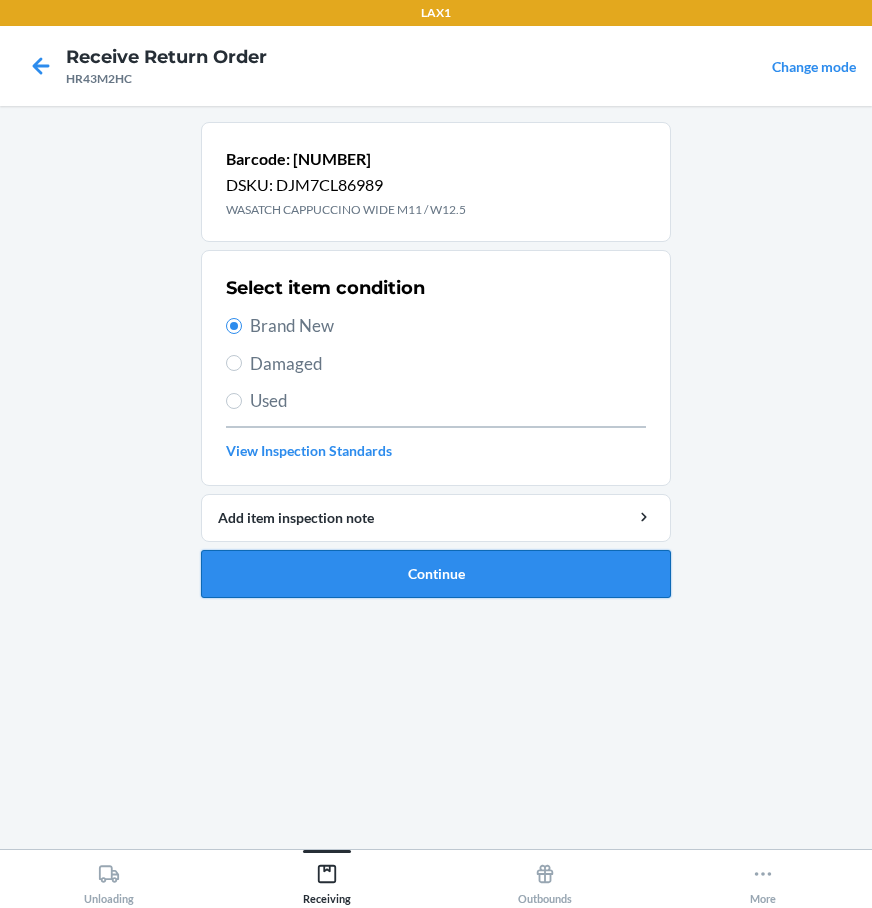 click on "Continue" at bounding box center [436, 574] 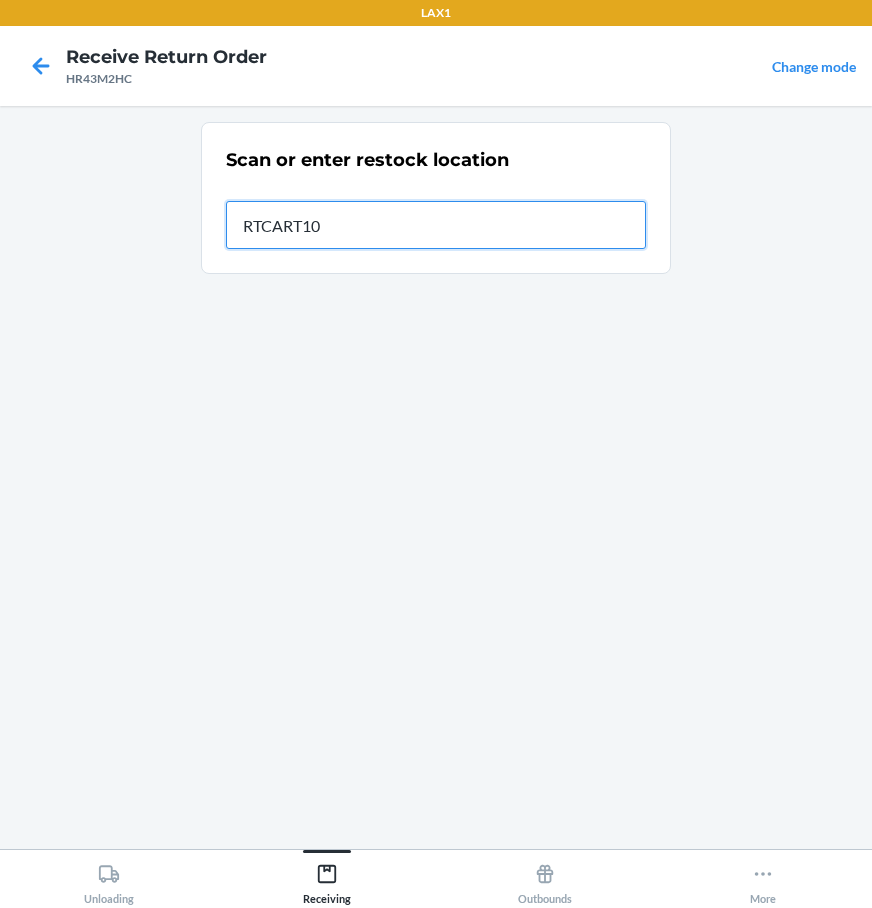 type on "RTCART100" 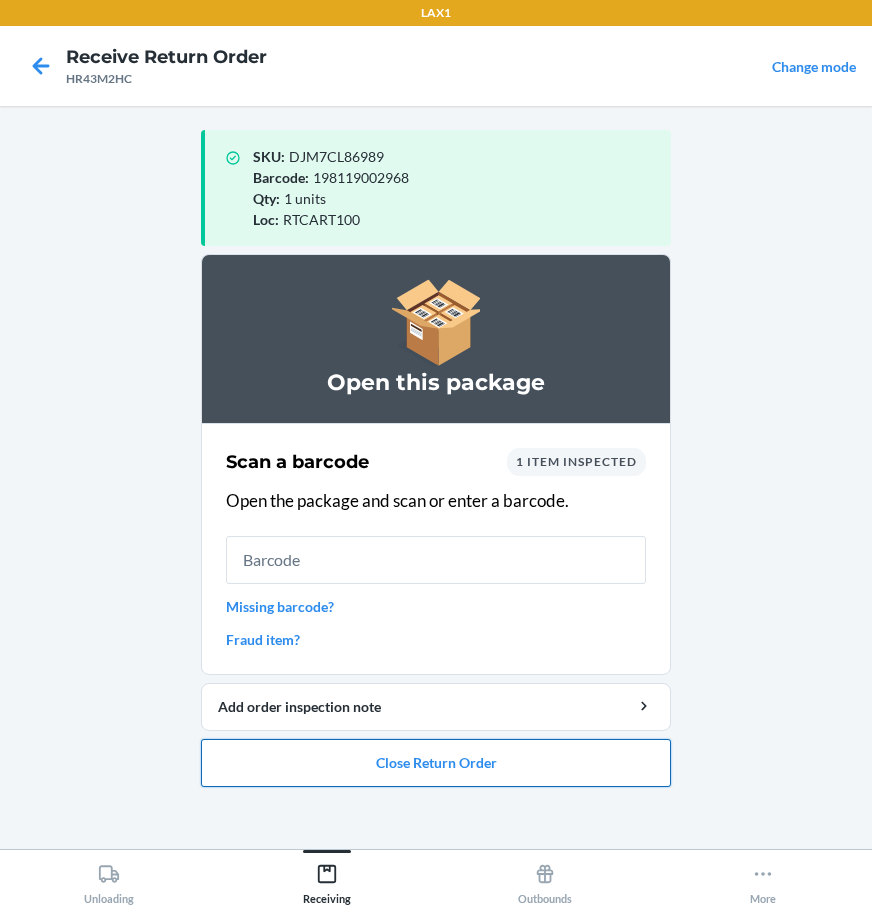 click on "Close Return Order" at bounding box center (436, 763) 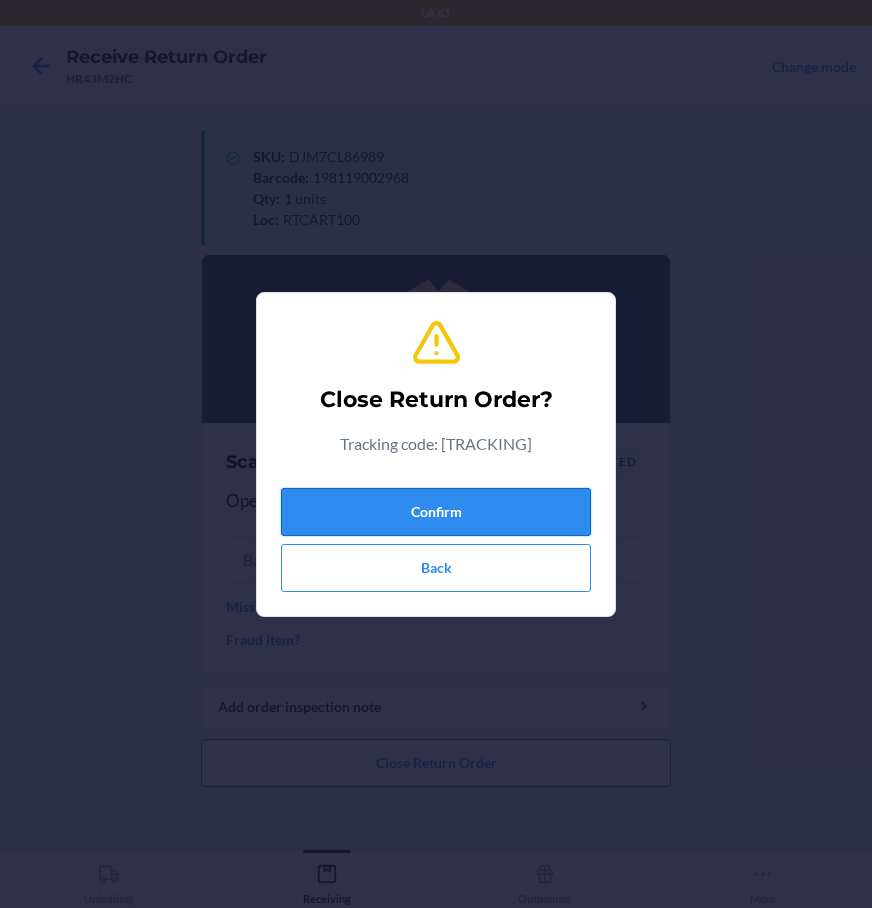 click on "Confirm" at bounding box center (436, 512) 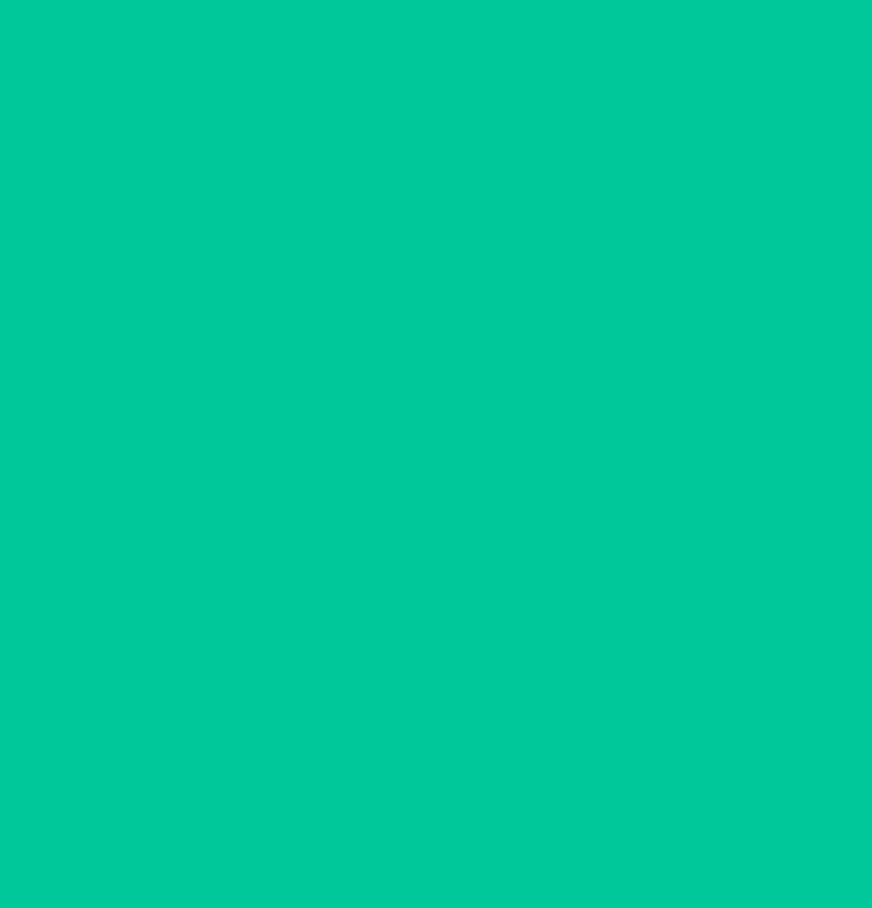type 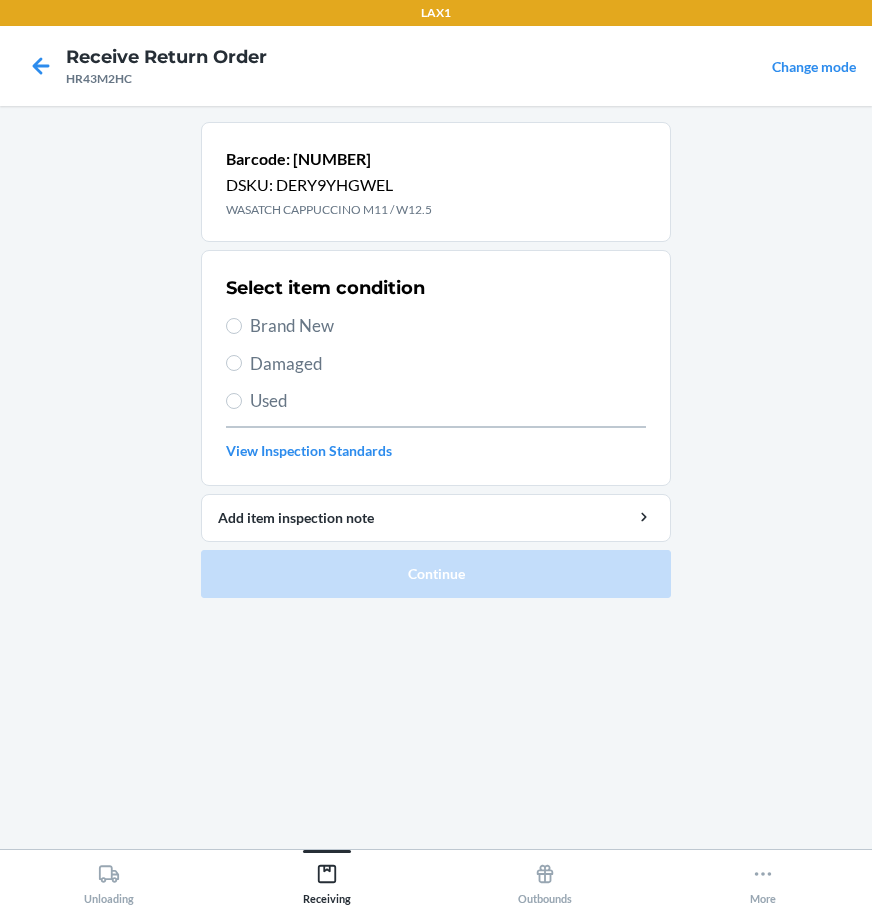 click on "Select item condition Brand New Damaged Used View Inspection Standards" at bounding box center [436, 368] 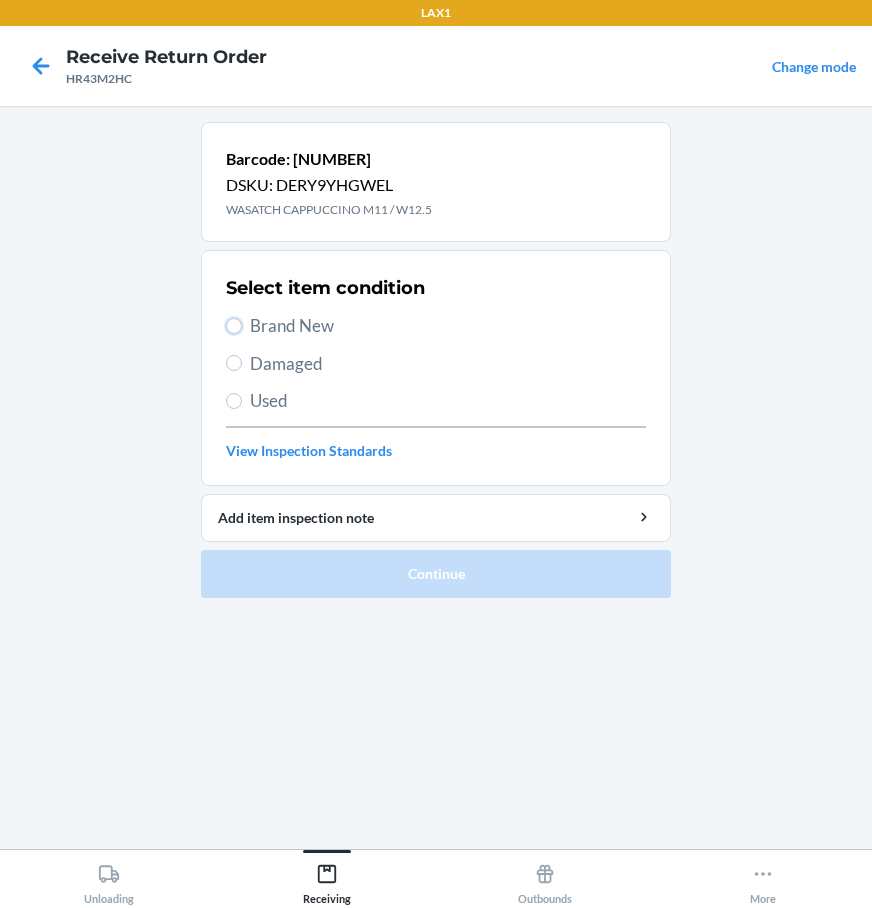 click on "Brand New" at bounding box center (234, 326) 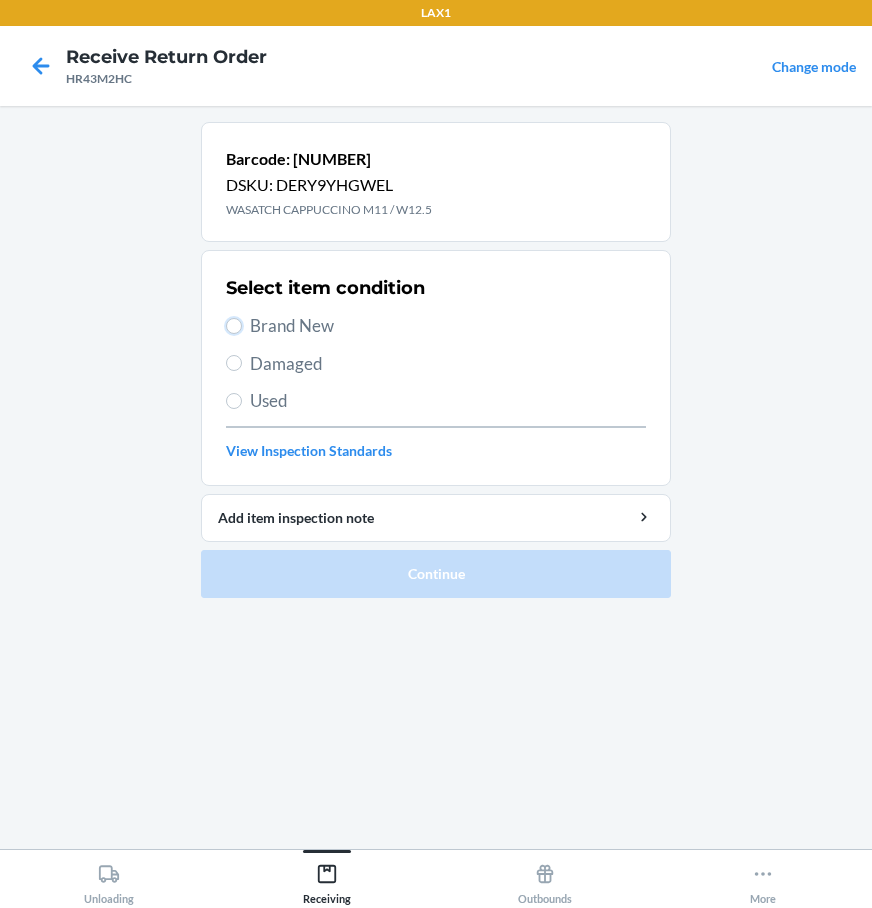 radio on "true" 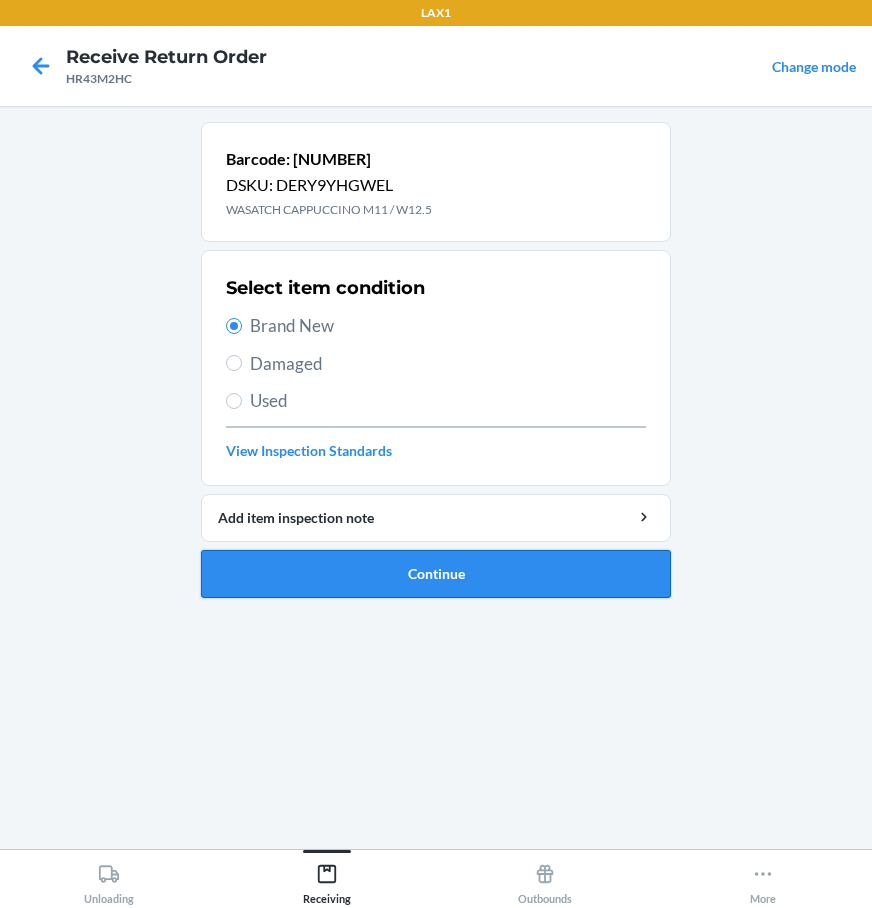 click on "Continue" at bounding box center (436, 574) 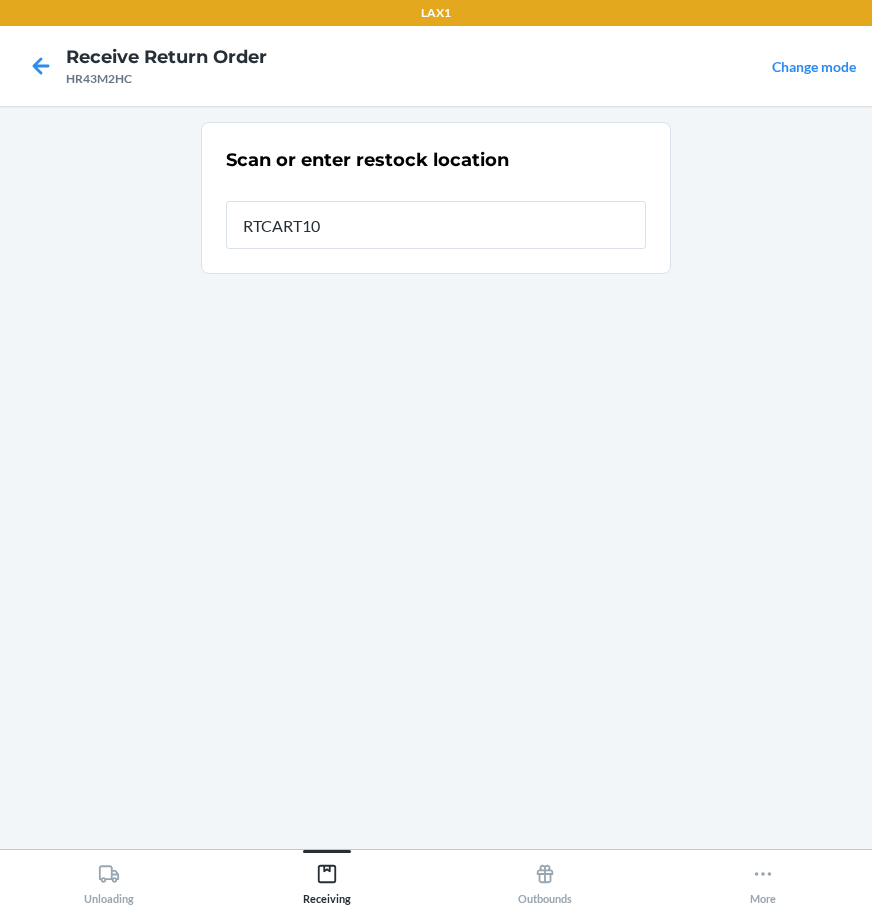 type on "RTCART100" 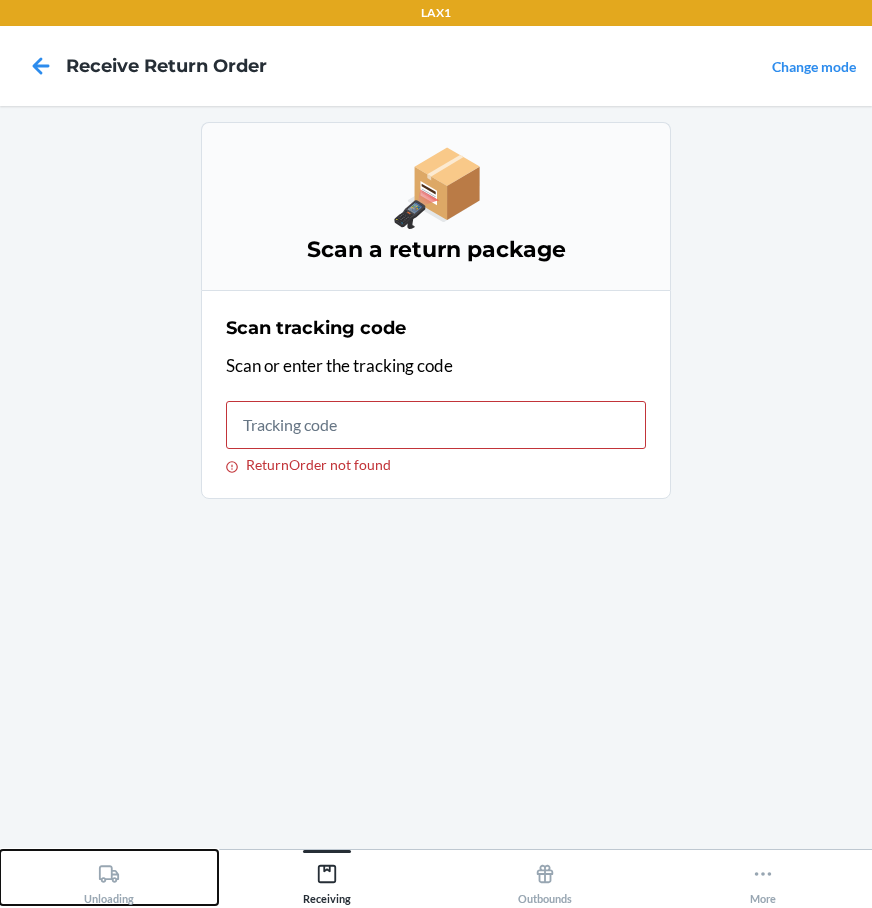 drag, startPoint x: 127, startPoint y: 871, endPoint x: 183, endPoint y: 756, distance: 127.910126 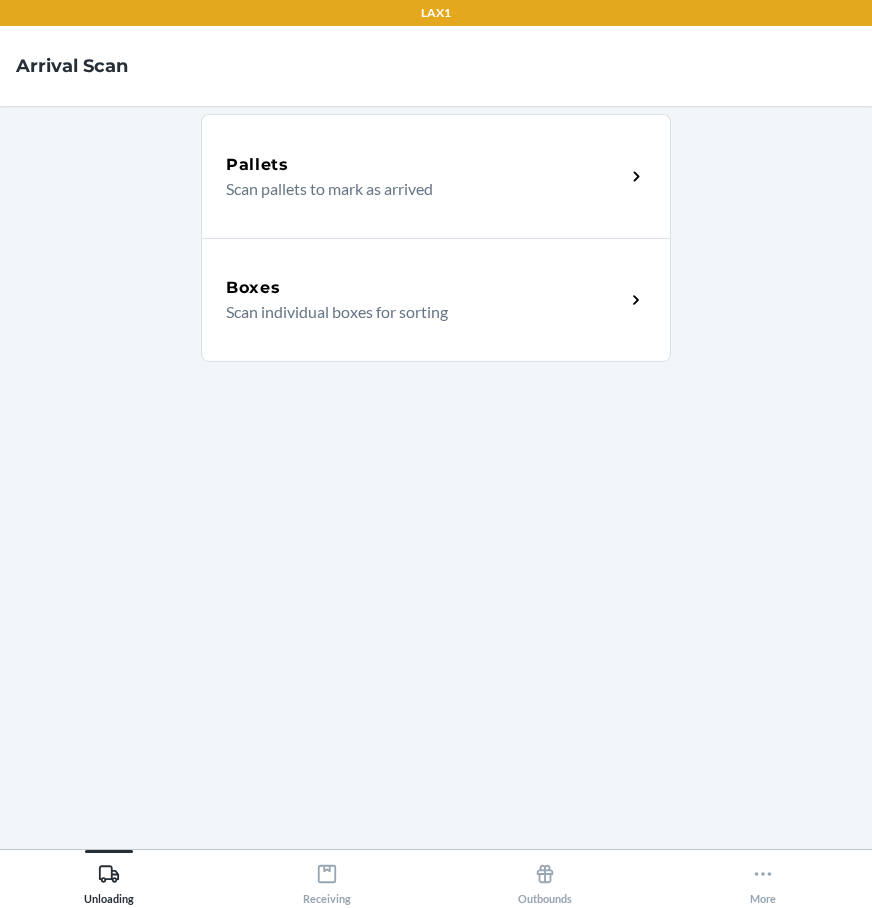 click on "Boxes Scan individual boxes for sorting" at bounding box center [436, 300] 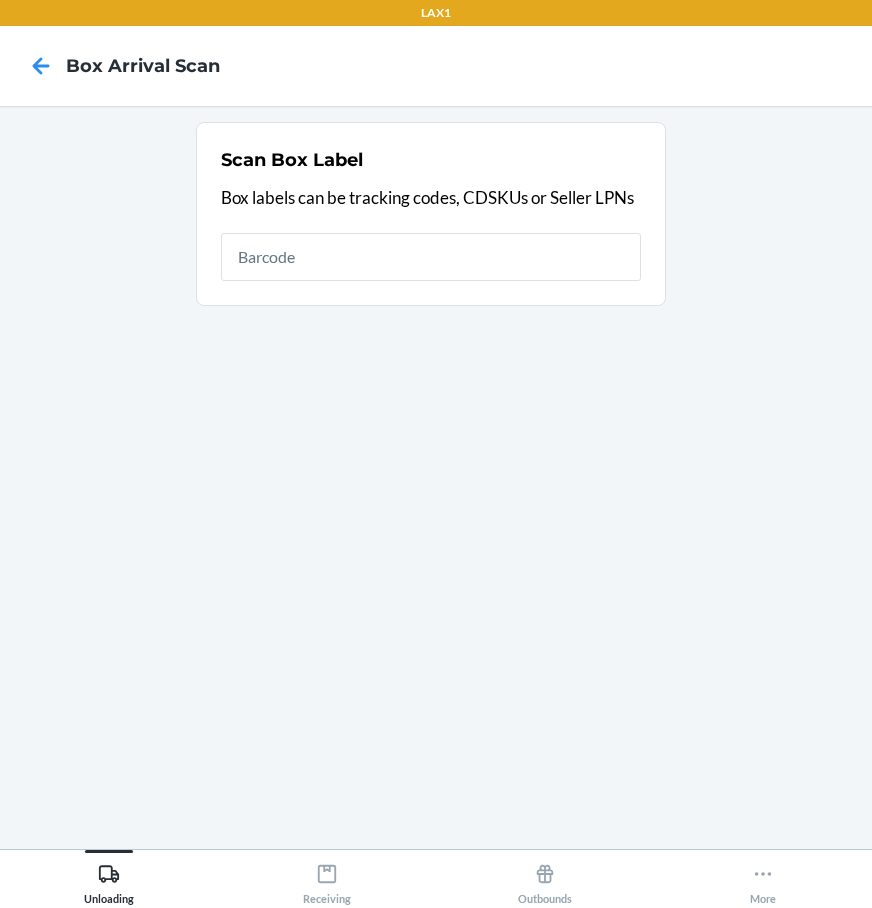 click on "Scan Box Label Box labels can be tracking codes, CDSKUs or Seller LPNs" at bounding box center (431, 214) 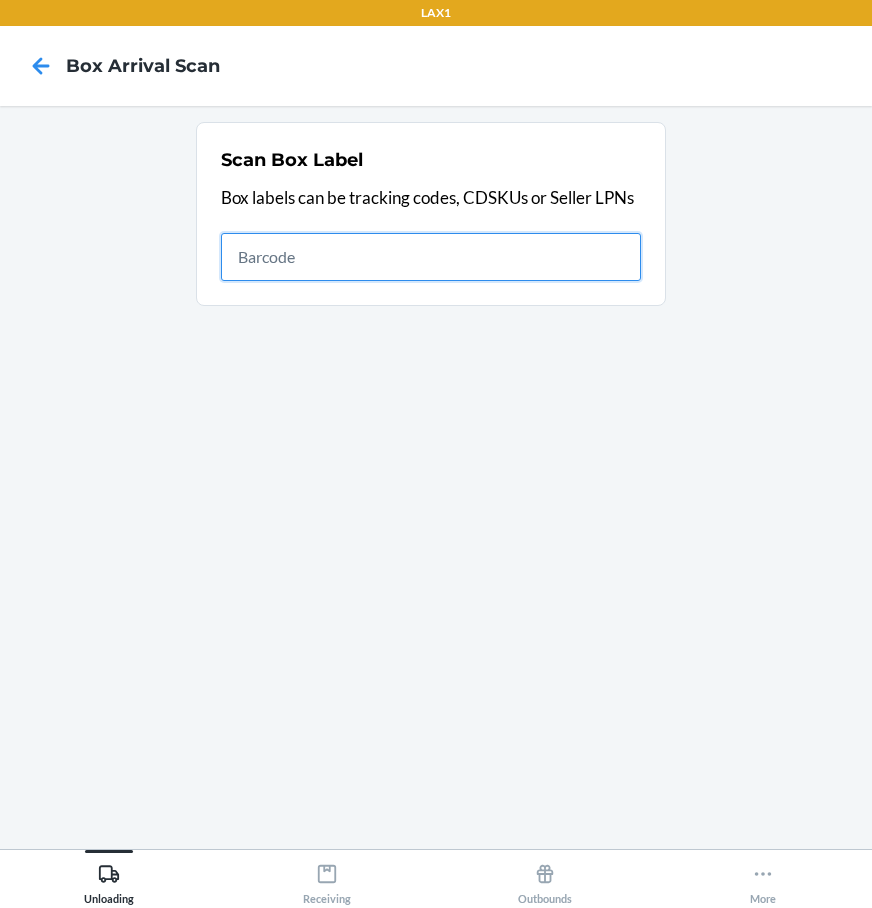 click at bounding box center (431, 257) 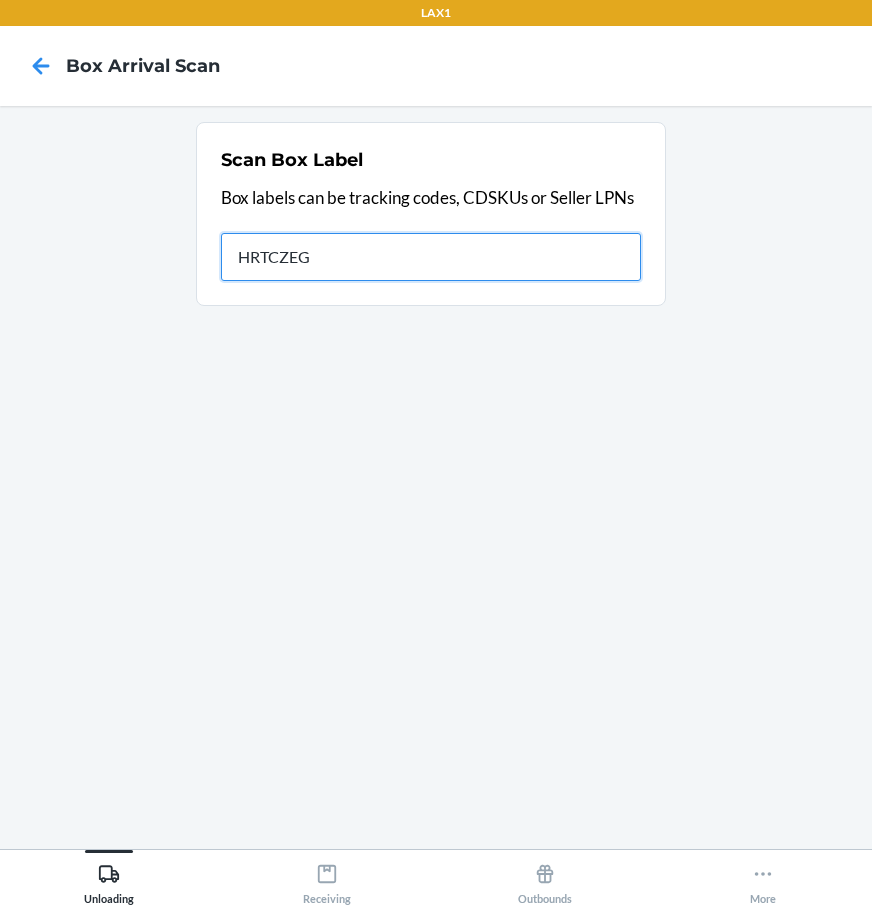 type on "HRTCZEGB" 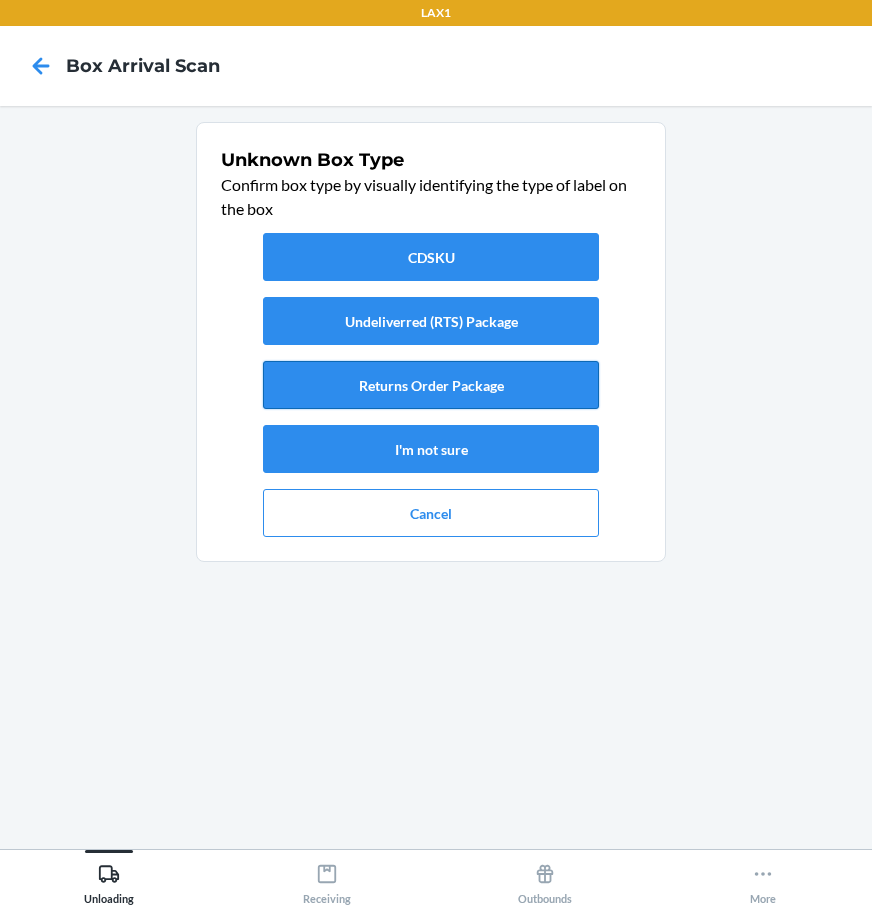 click on "Returns Order Package" at bounding box center [431, 385] 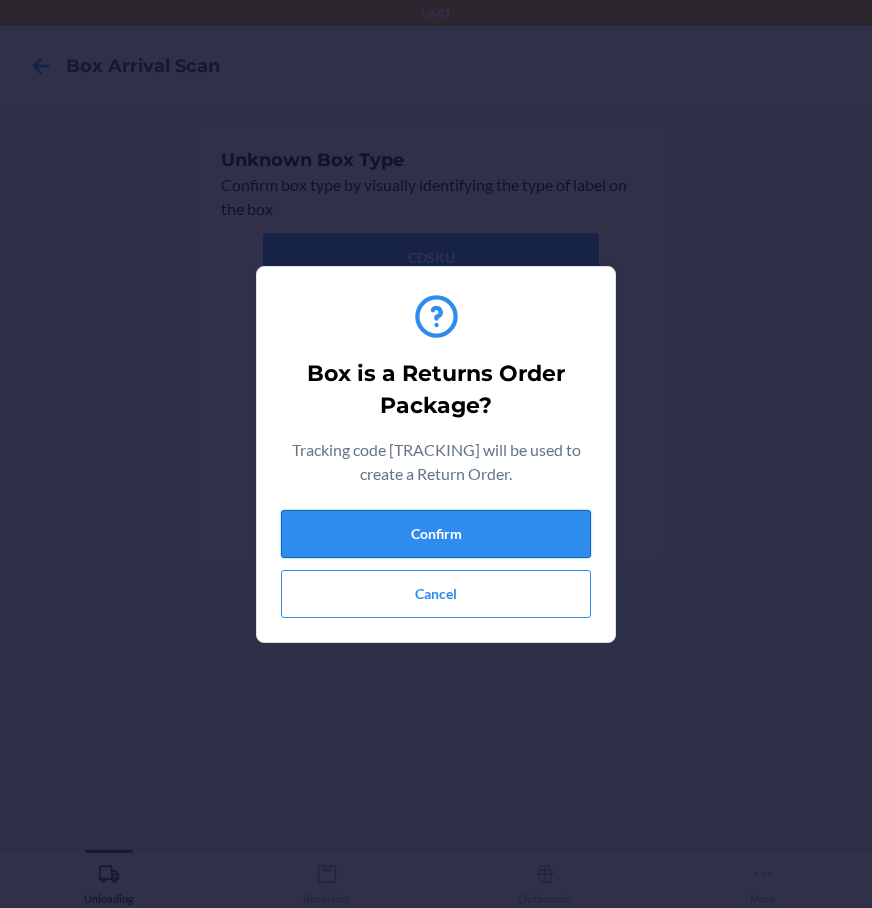 click on "Confirm" at bounding box center [436, 534] 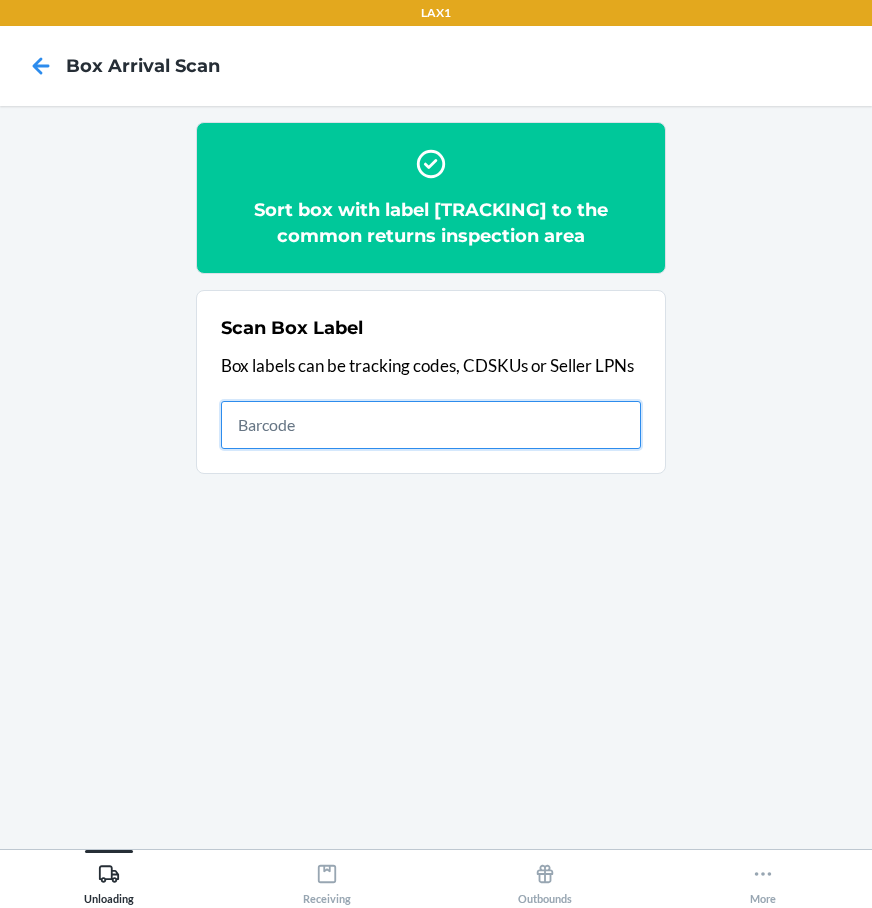 click on "Receiving" at bounding box center (327, 880) 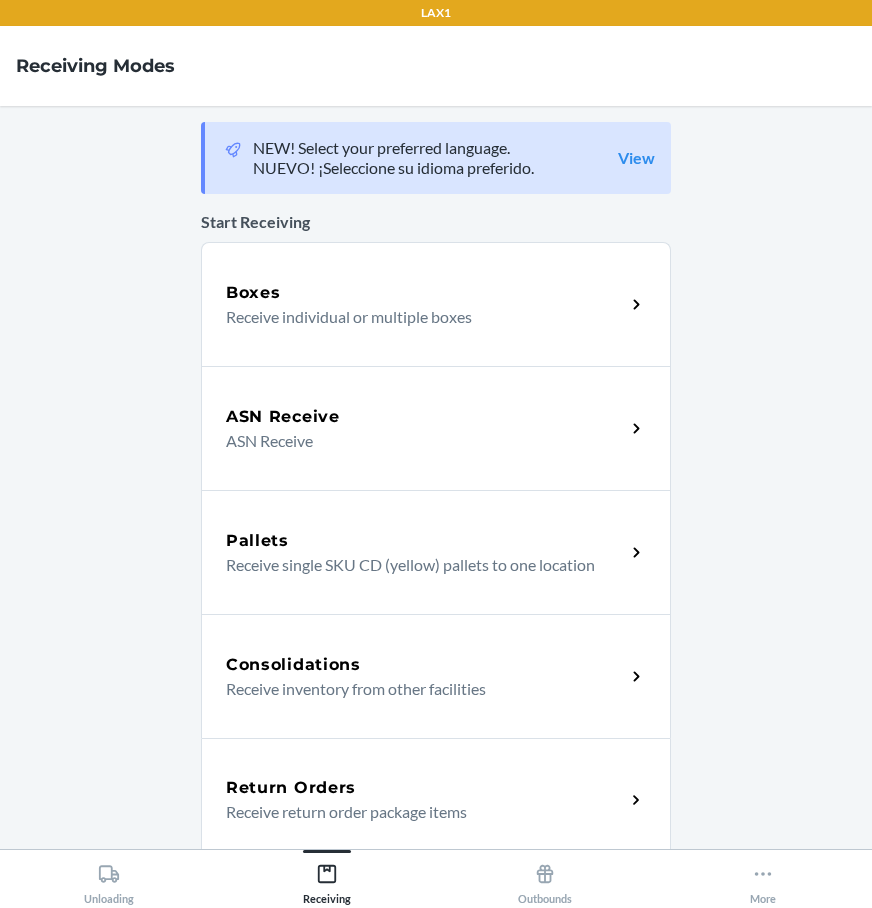click on "Return Orders Receive return order package items" at bounding box center (436, 800) 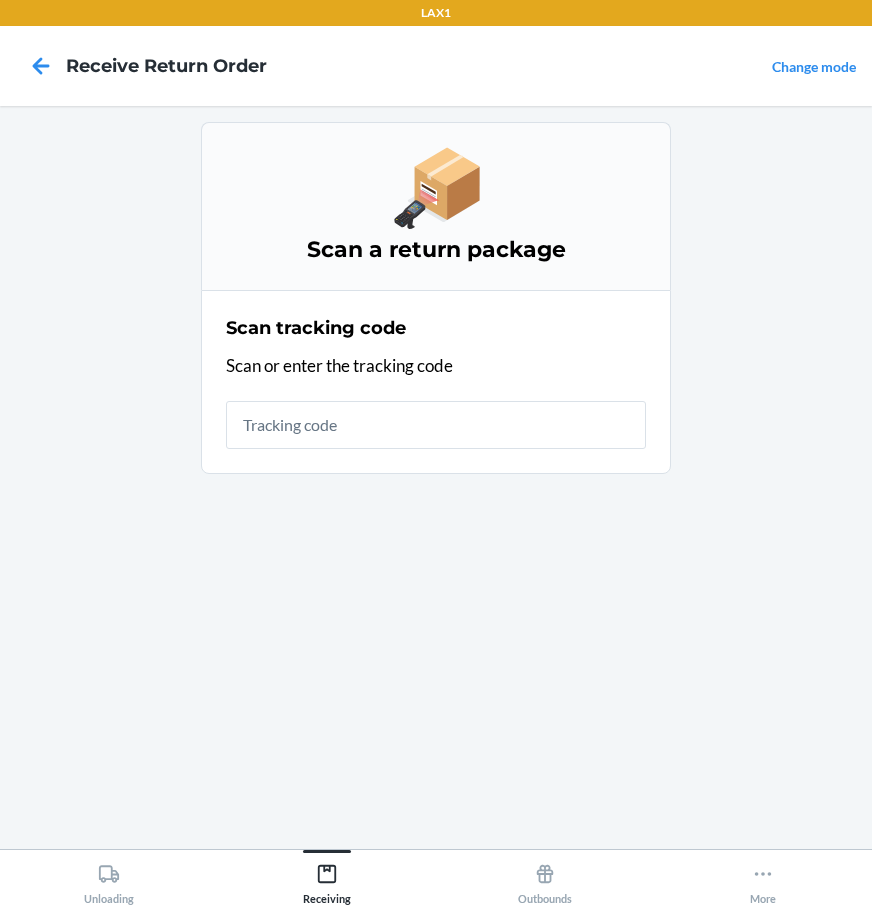 click at bounding box center [436, 425] 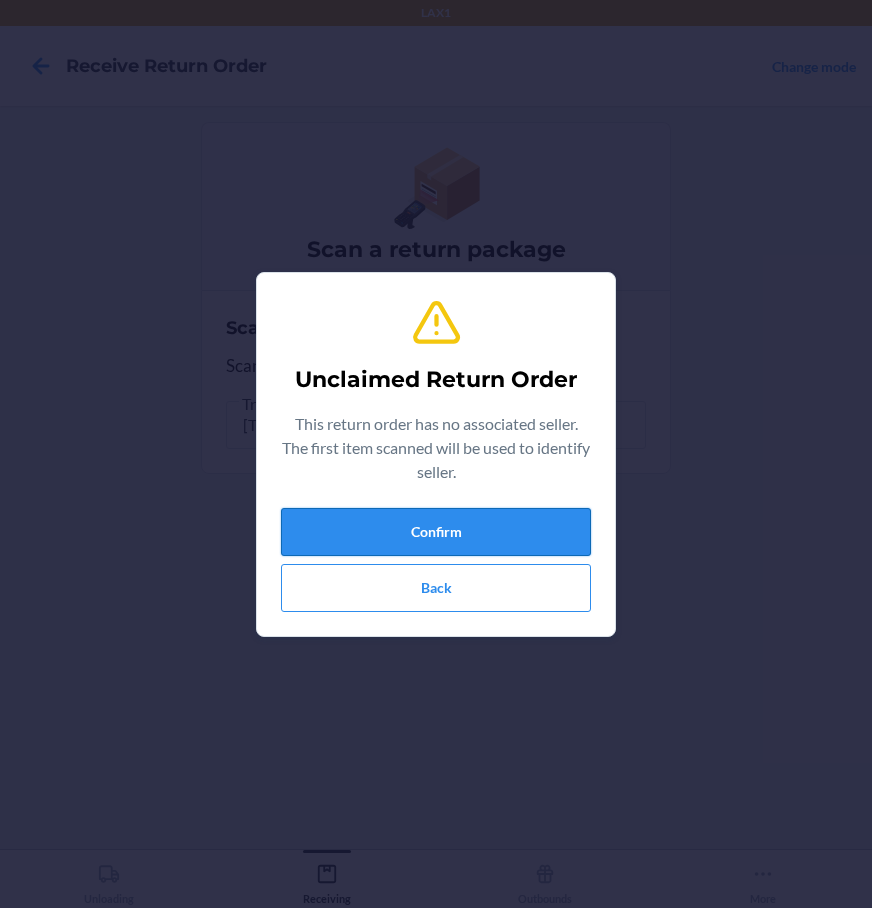 click on "Confirm" at bounding box center [436, 532] 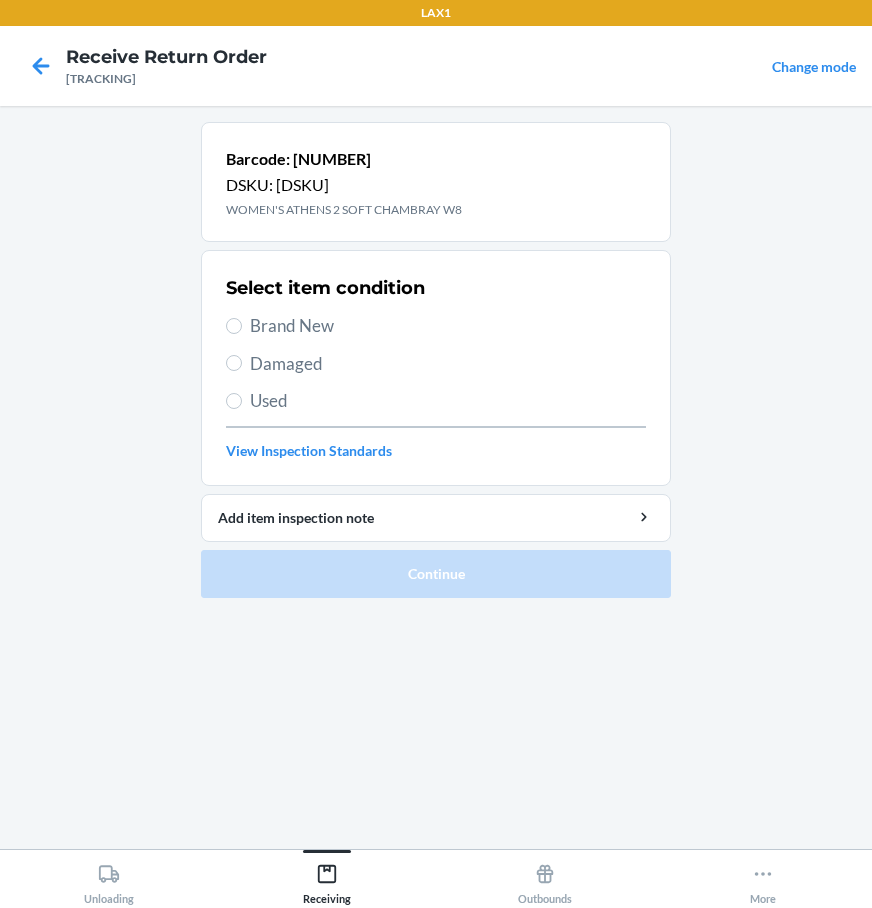 click on "Brand New" at bounding box center (448, 326) 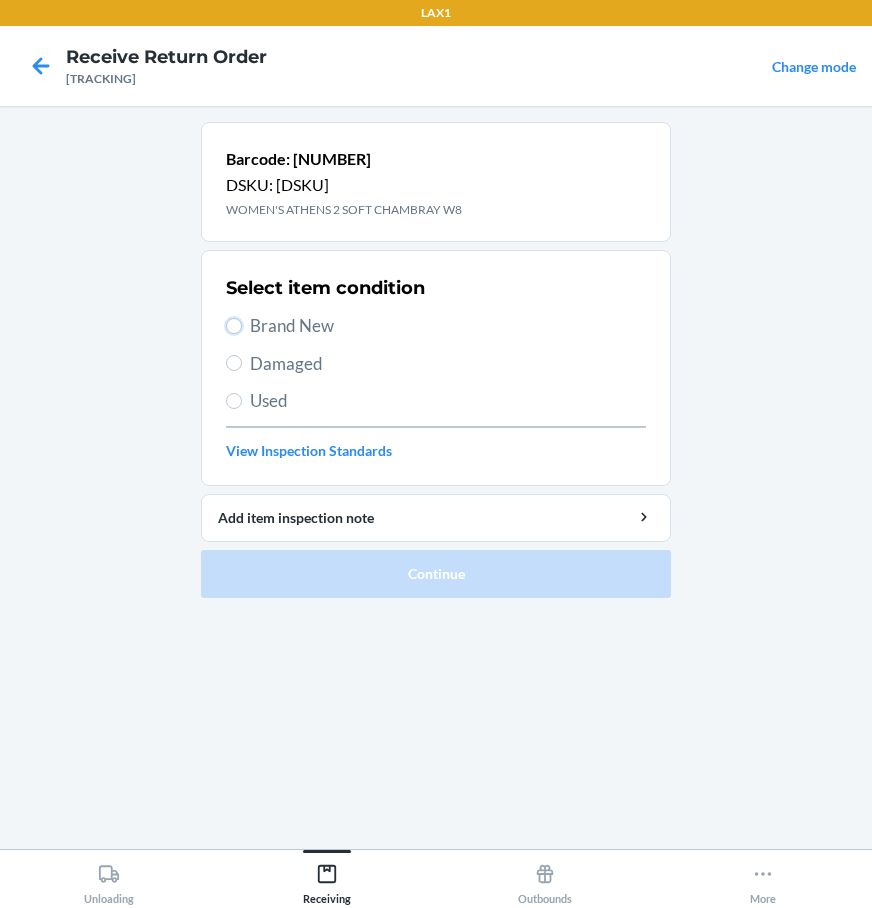 click on "Brand New" at bounding box center [234, 326] 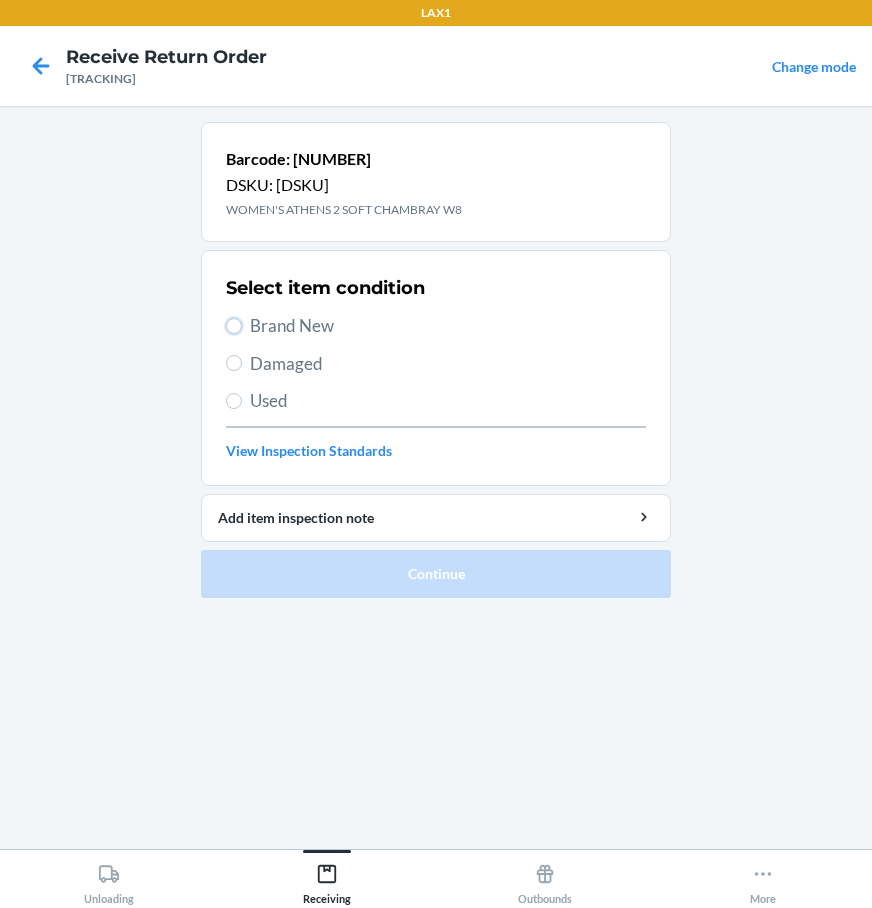 radio on "true" 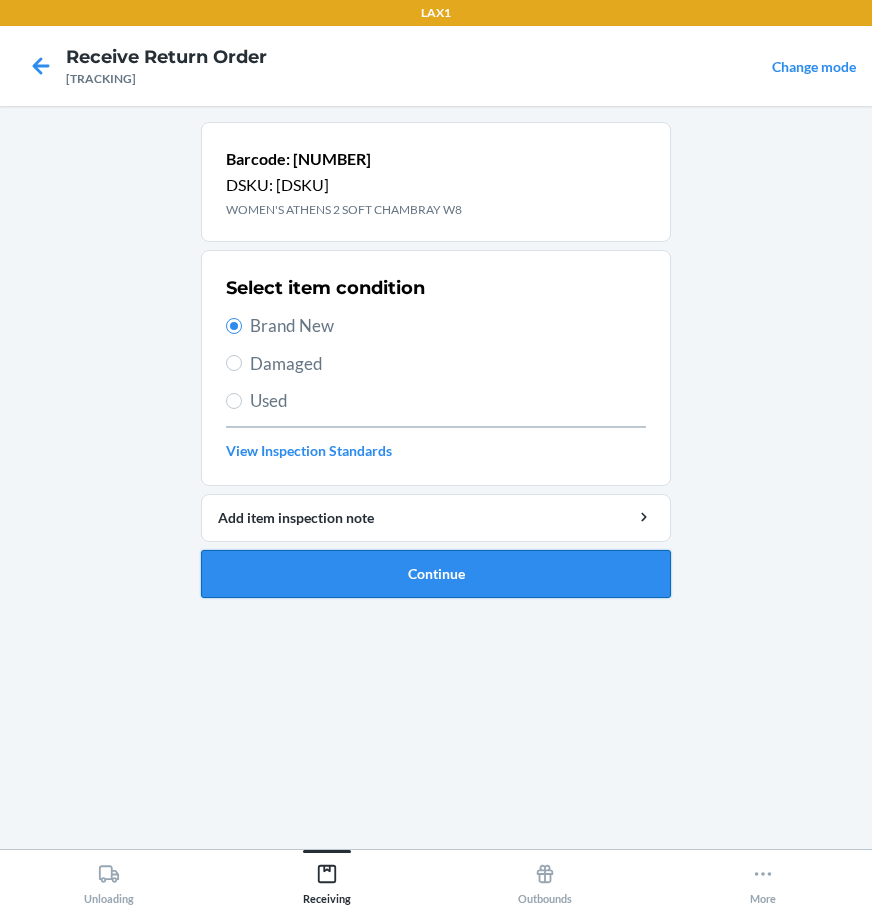 click on "Continue" at bounding box center (436, 574) 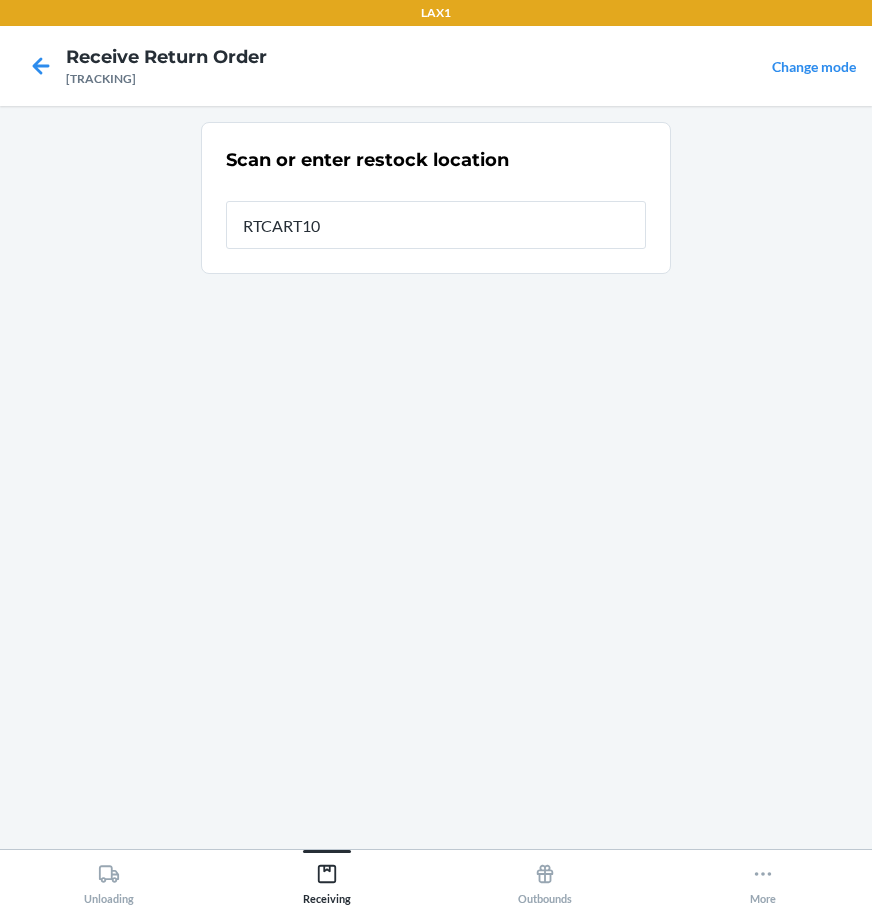 type on "RTCART100" 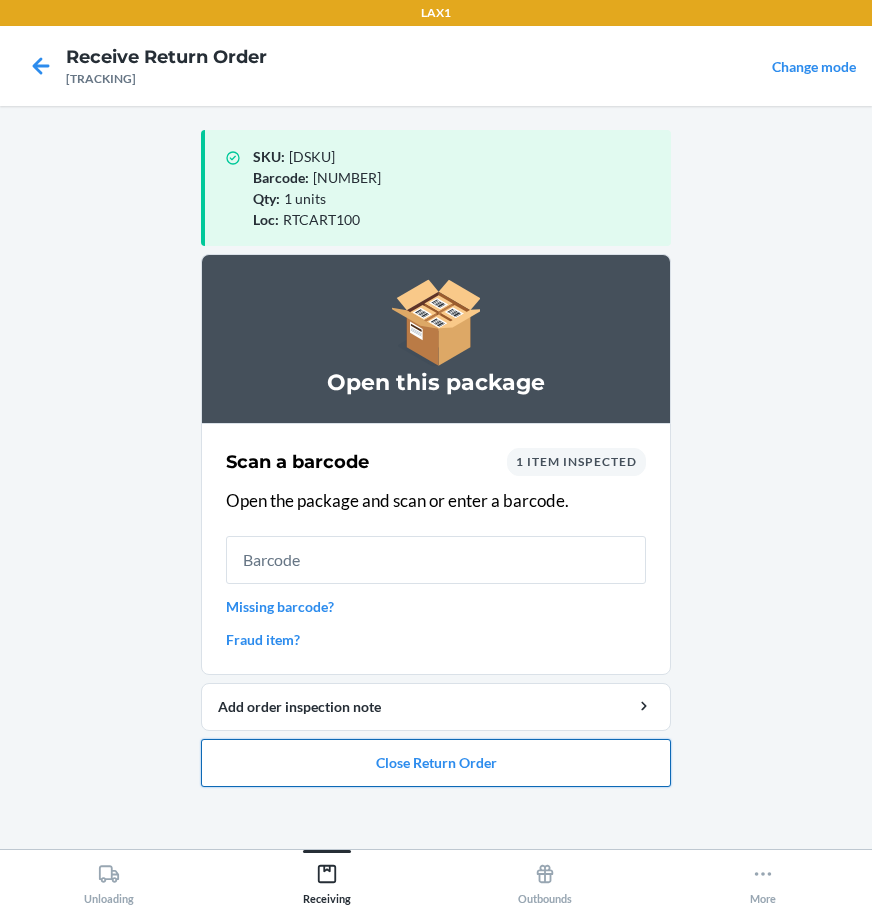 click on "Close Return Order" at bounding box center (436, 763) 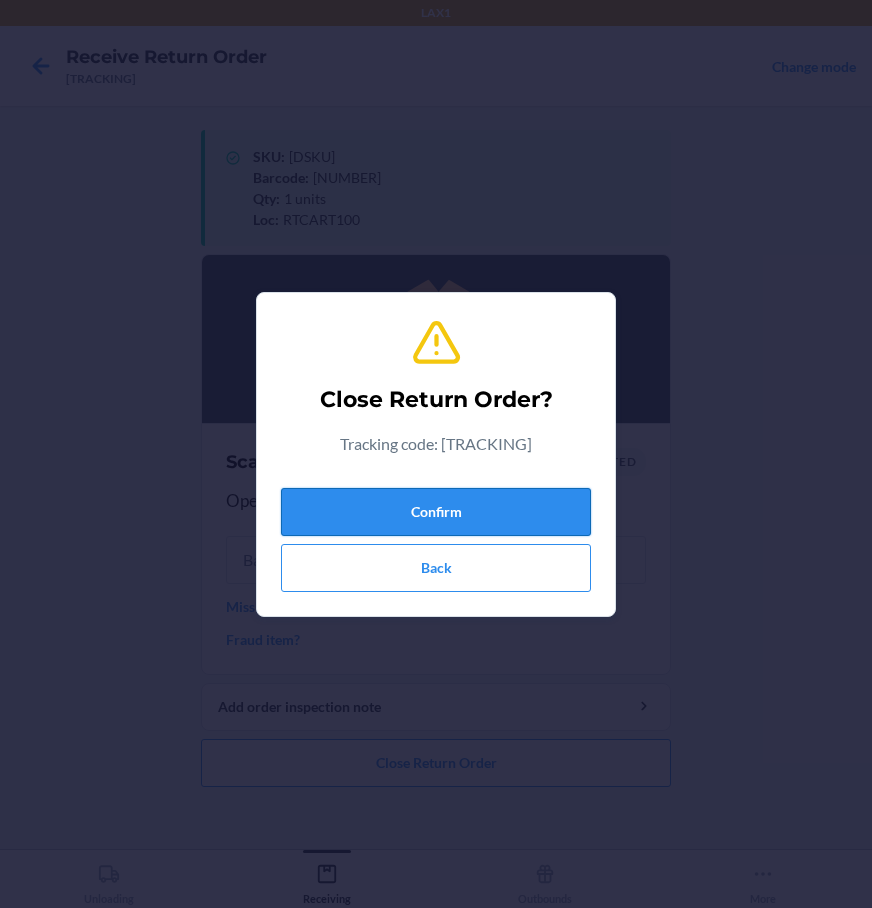 click on "Confirm" at bounding box center [436, 512] 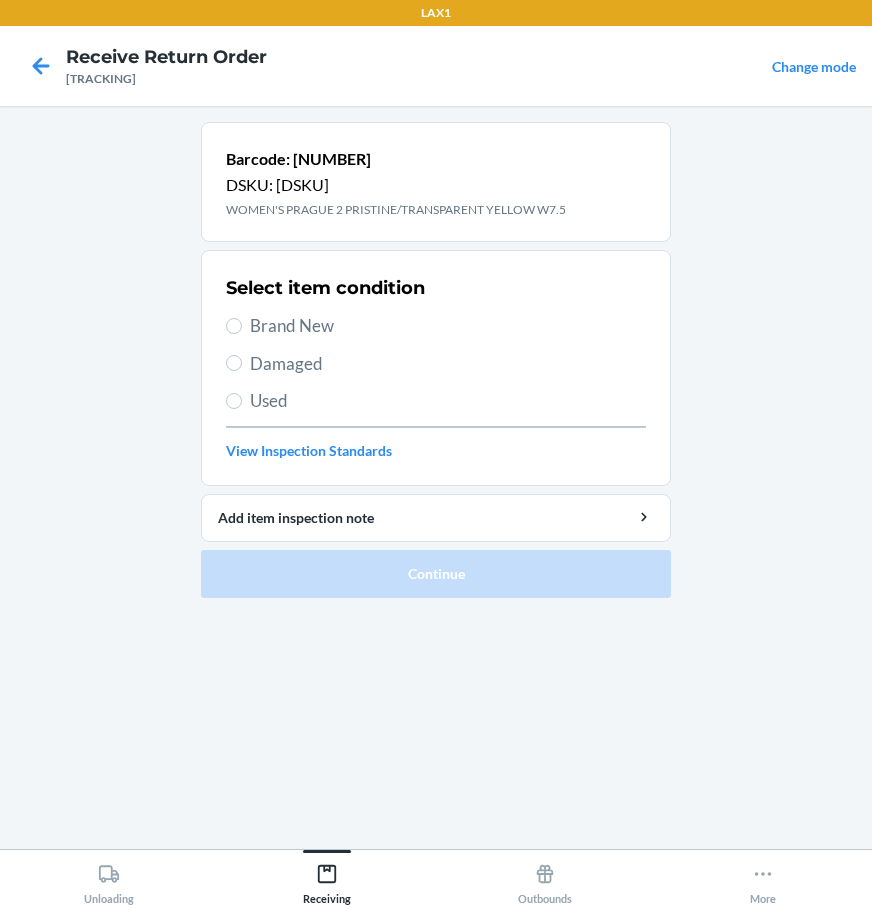 click on "Brand New" at bounding box center [448, 326] 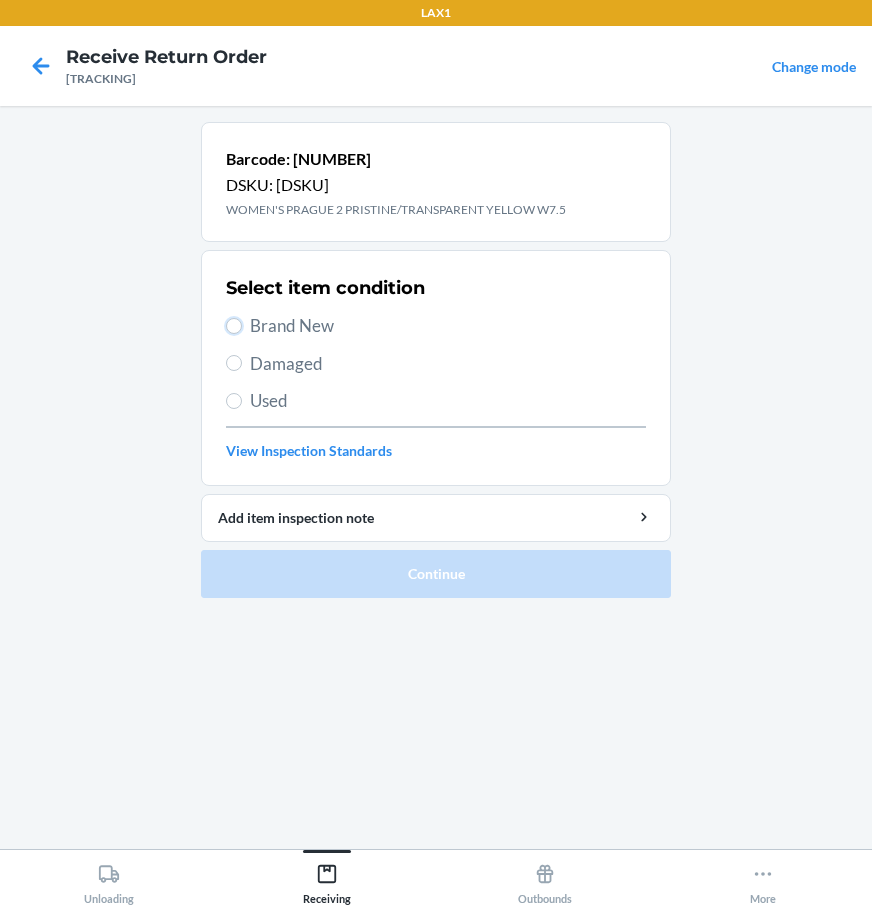 click on "Brand New" at bounding box center (234, 326) 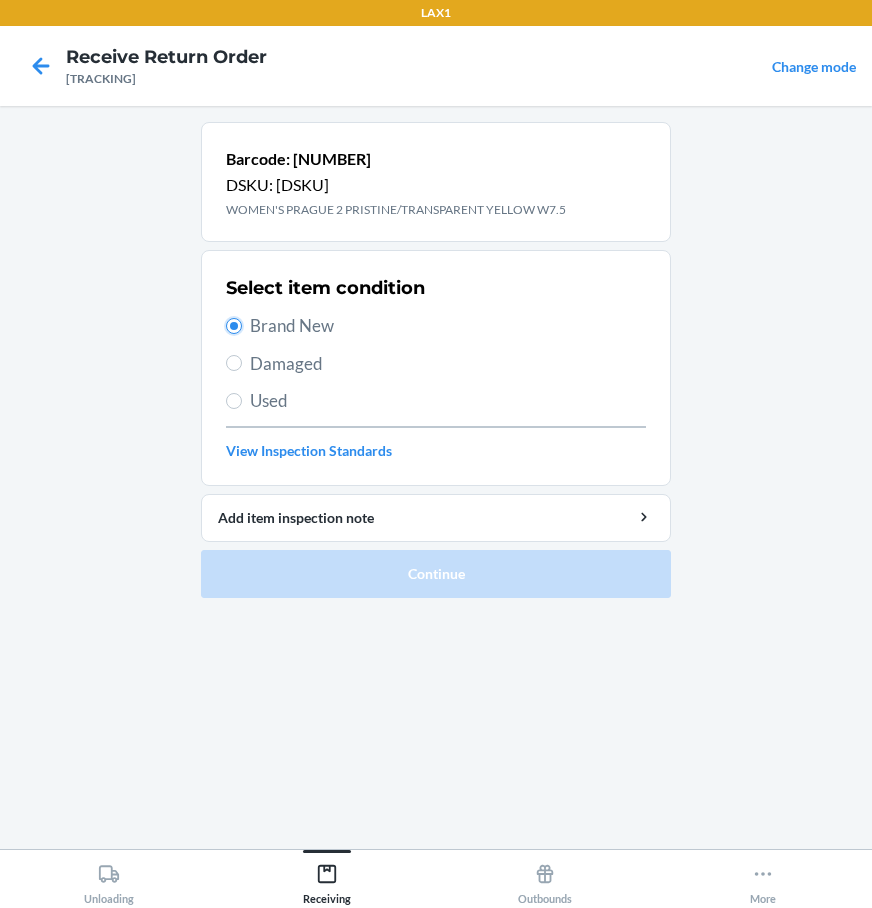 radio on "true" 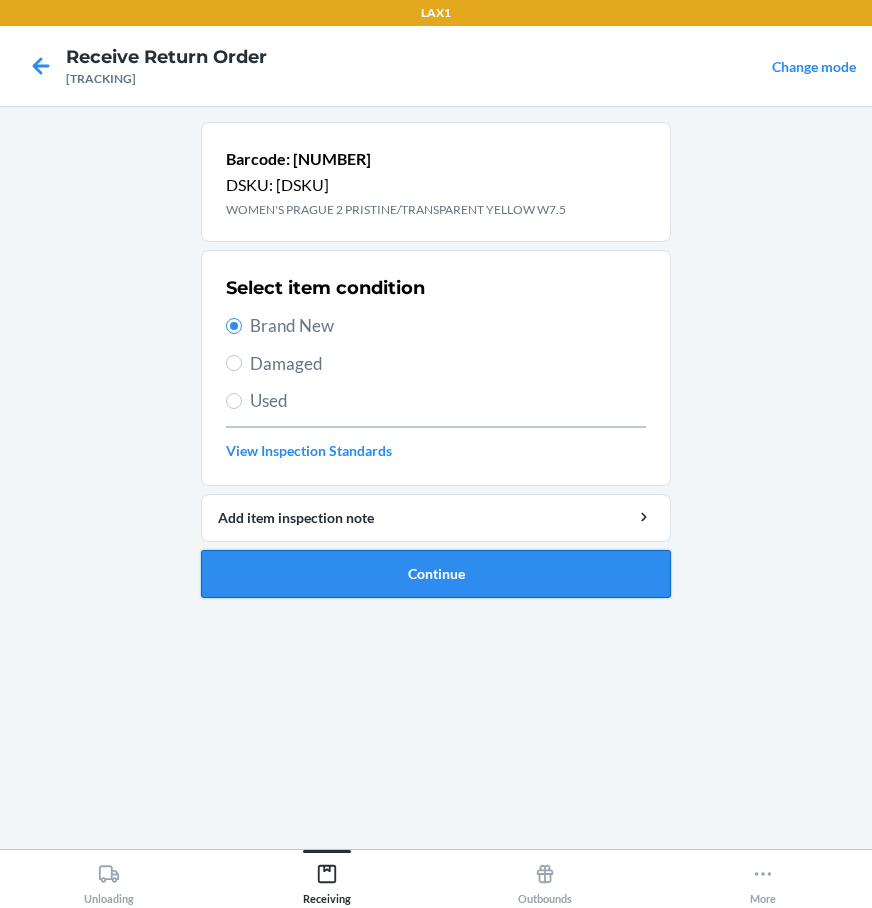click on "Continue" at bounding box center [436, 574] 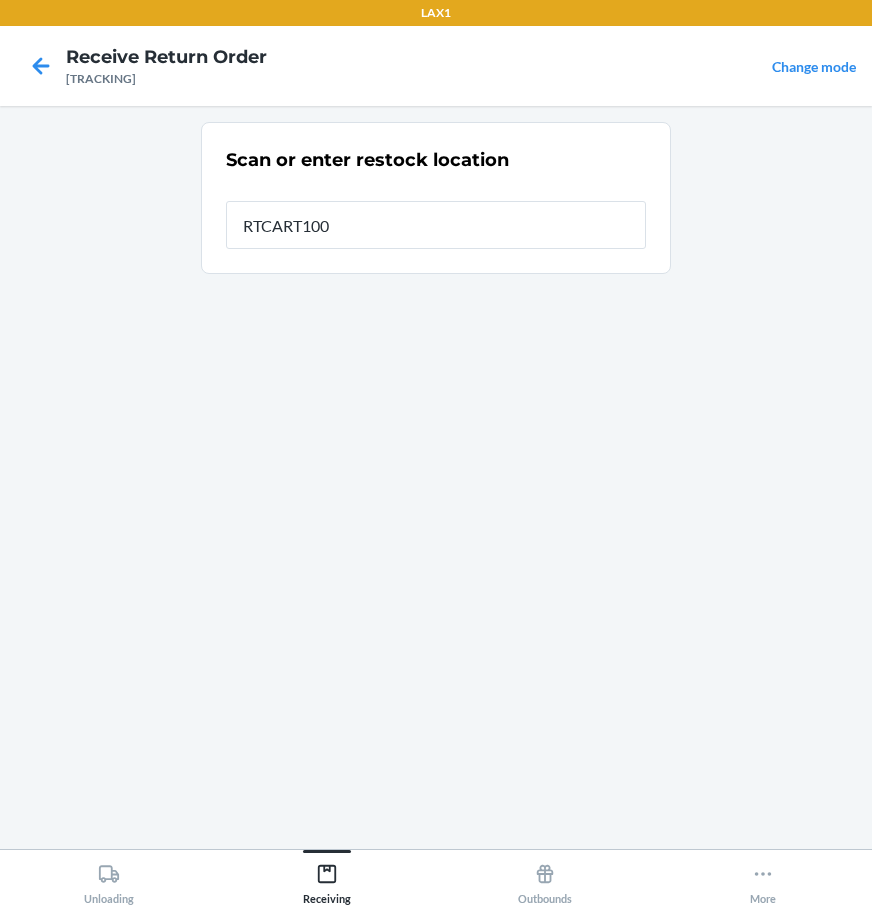 type on "RTCART100" 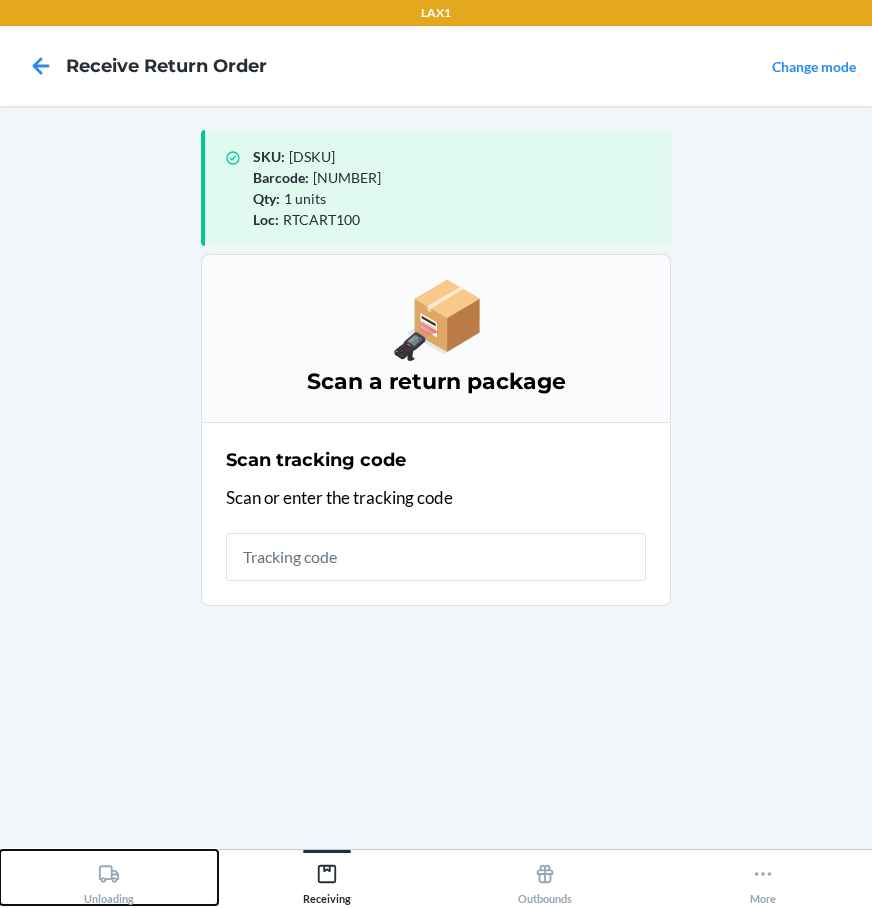 click on "Unloading" at bounding box center (109, 877) 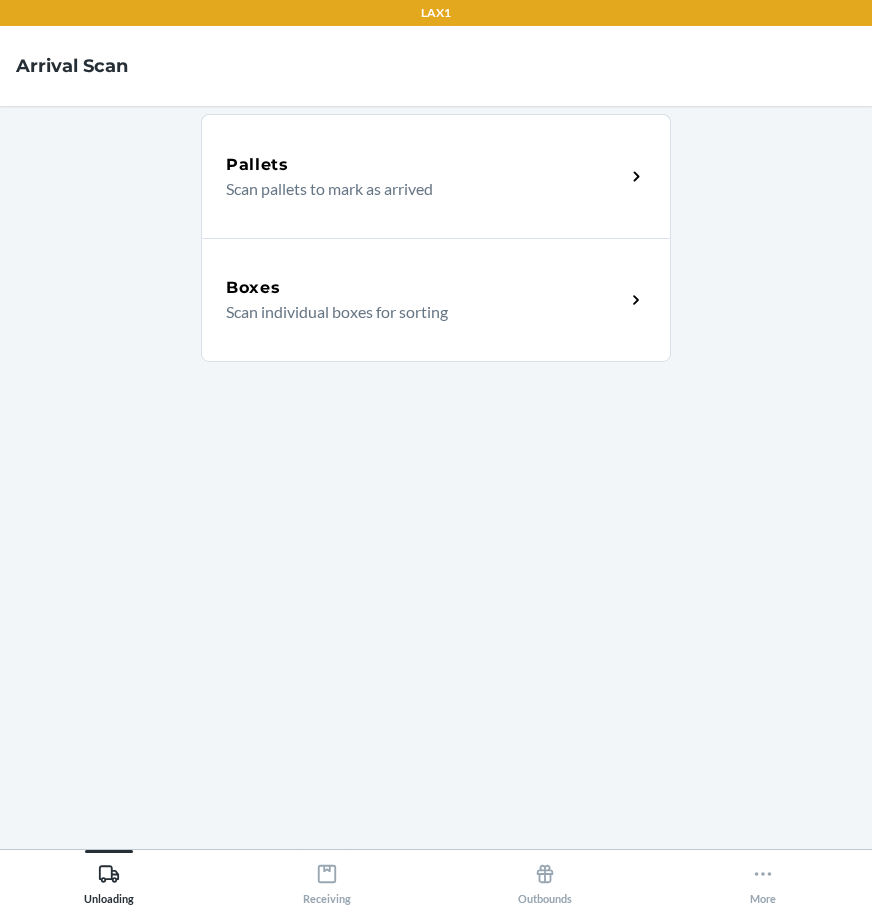 click on "Boxes Scan individual boxes for sorting" at bounding box center [436, 300] 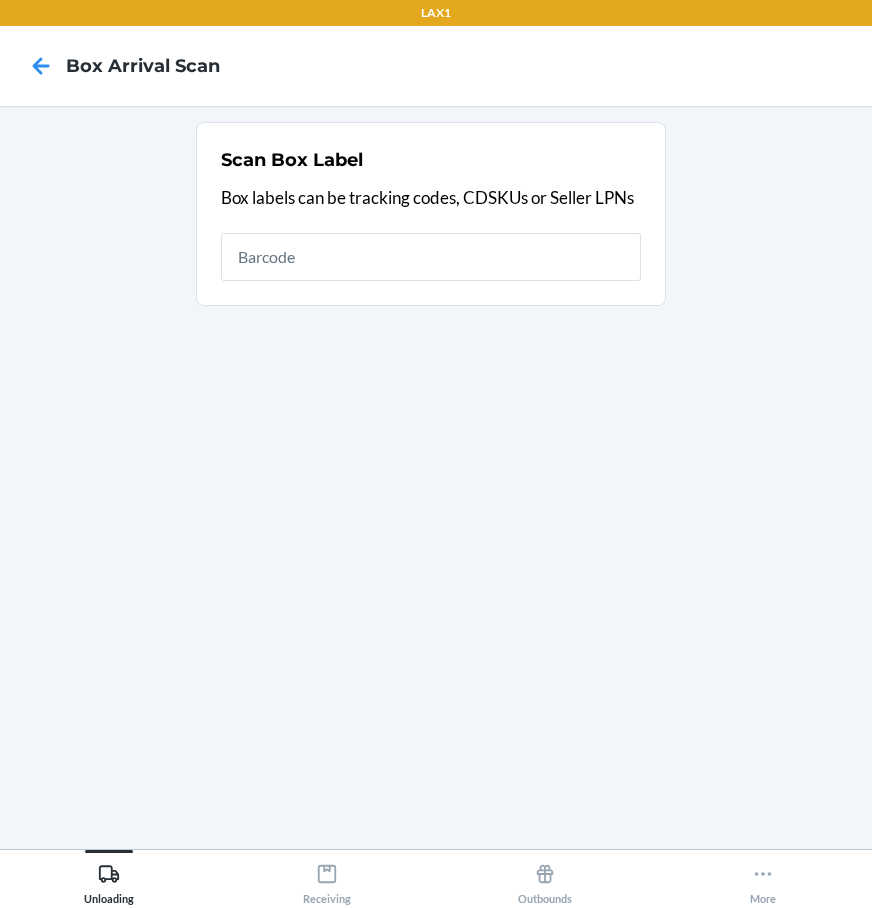 click at bounding box center (431, 257) 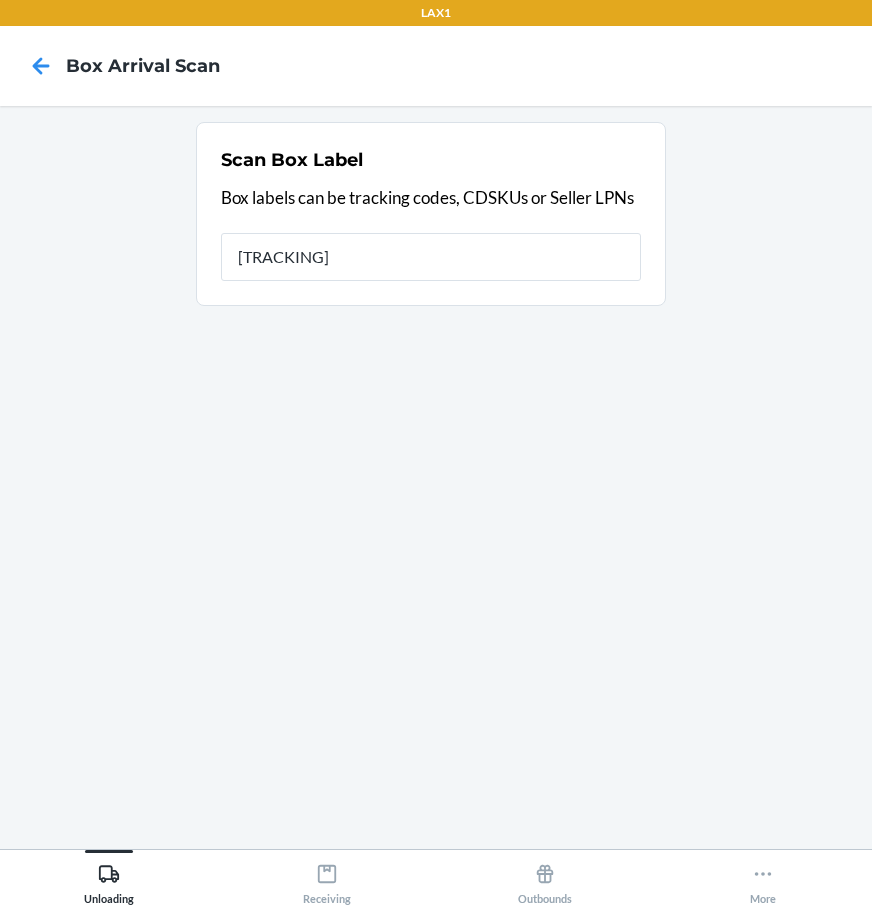 type on "HRN7UTDE" 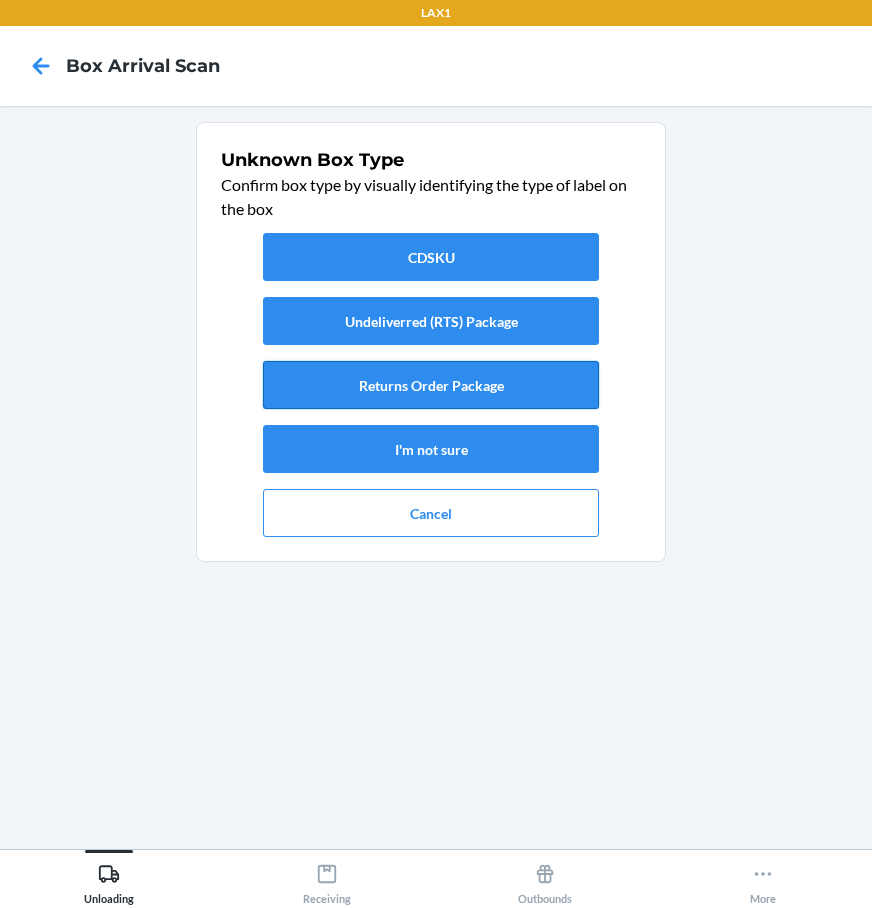 click on "Returns Order Package" at bounding box center (431, 385) 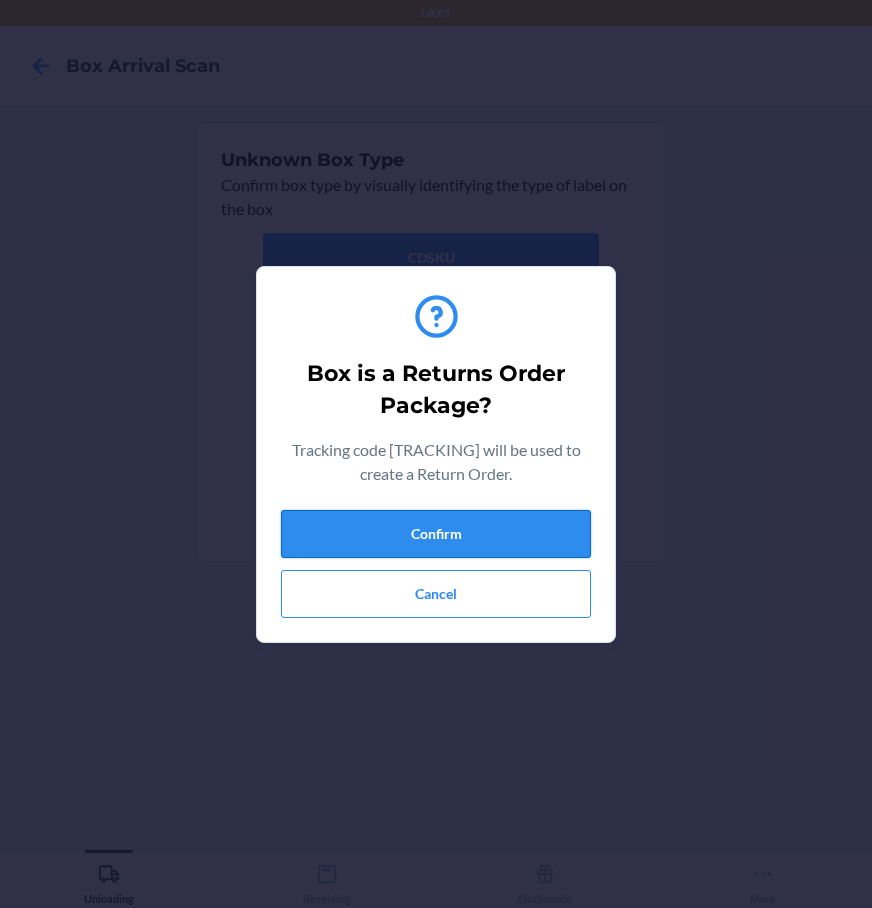 click on "Confirm" at bounding box center (436, 534) 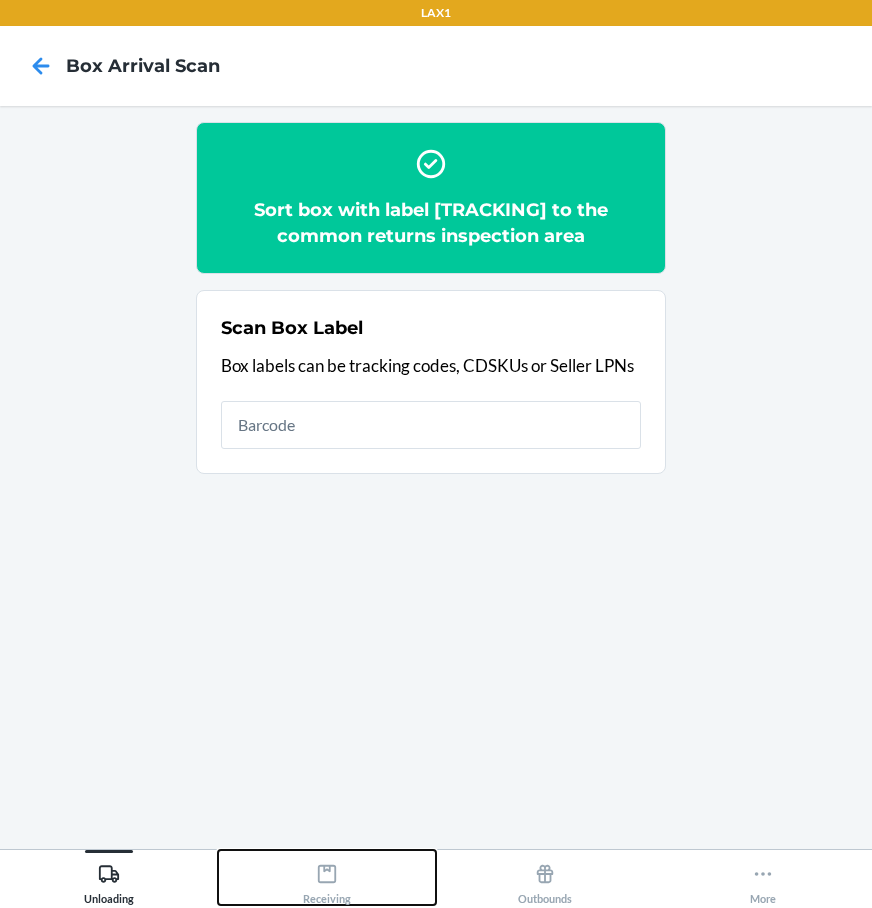 click 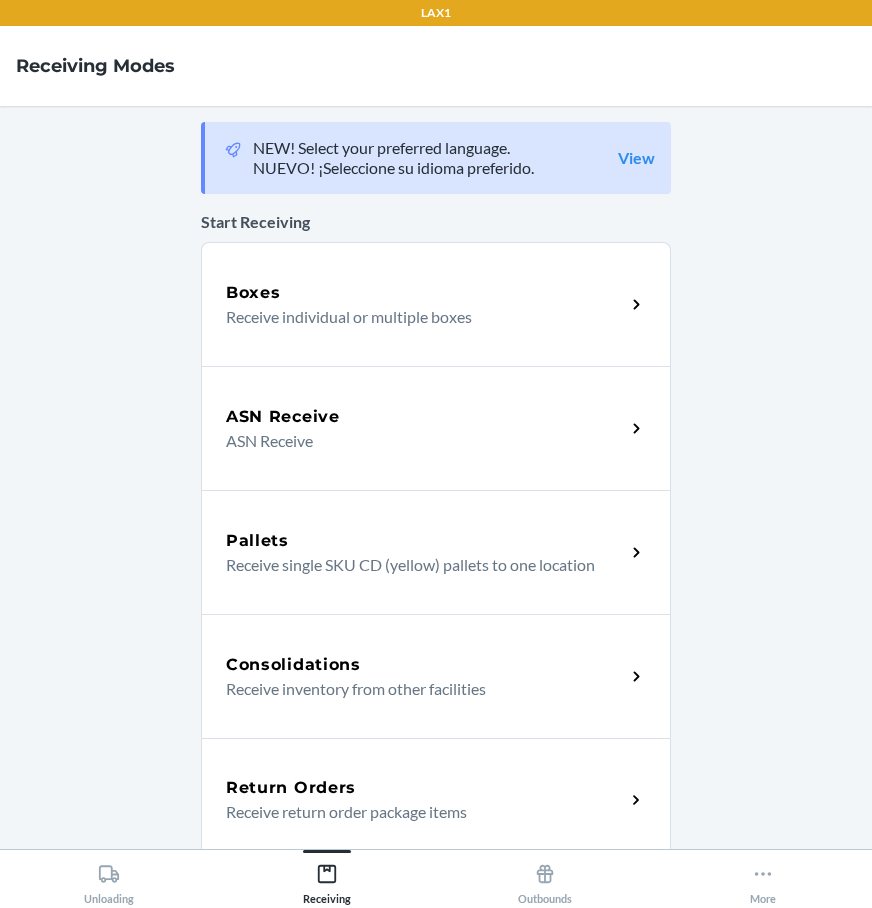 click on "Return Orders Receive return order package items" at bounding box center (436, 800) 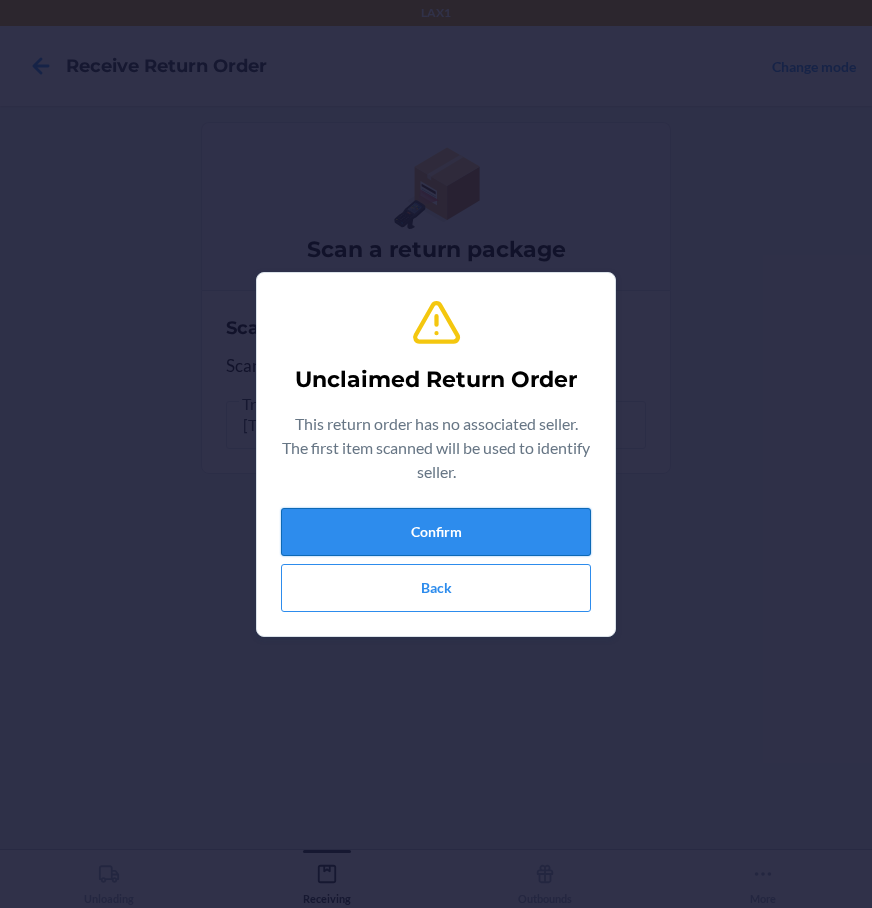 click on "Confirm" at bounding box center [436, 532] 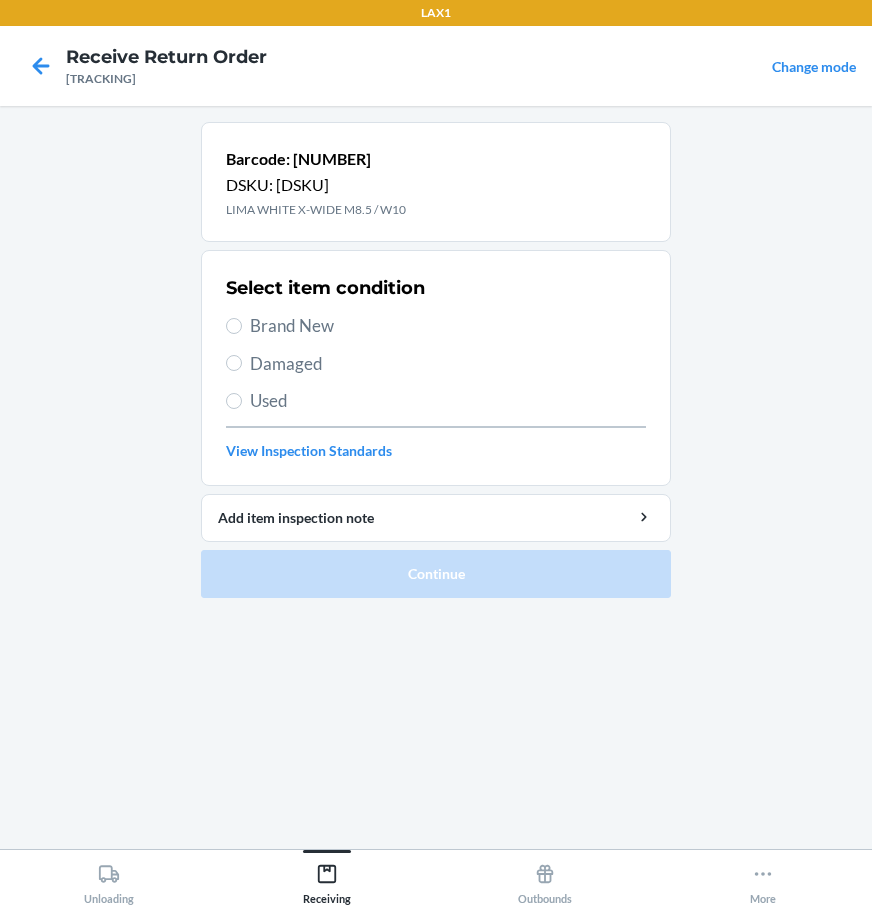click on "Brand New" at bounding box center (448, 326) 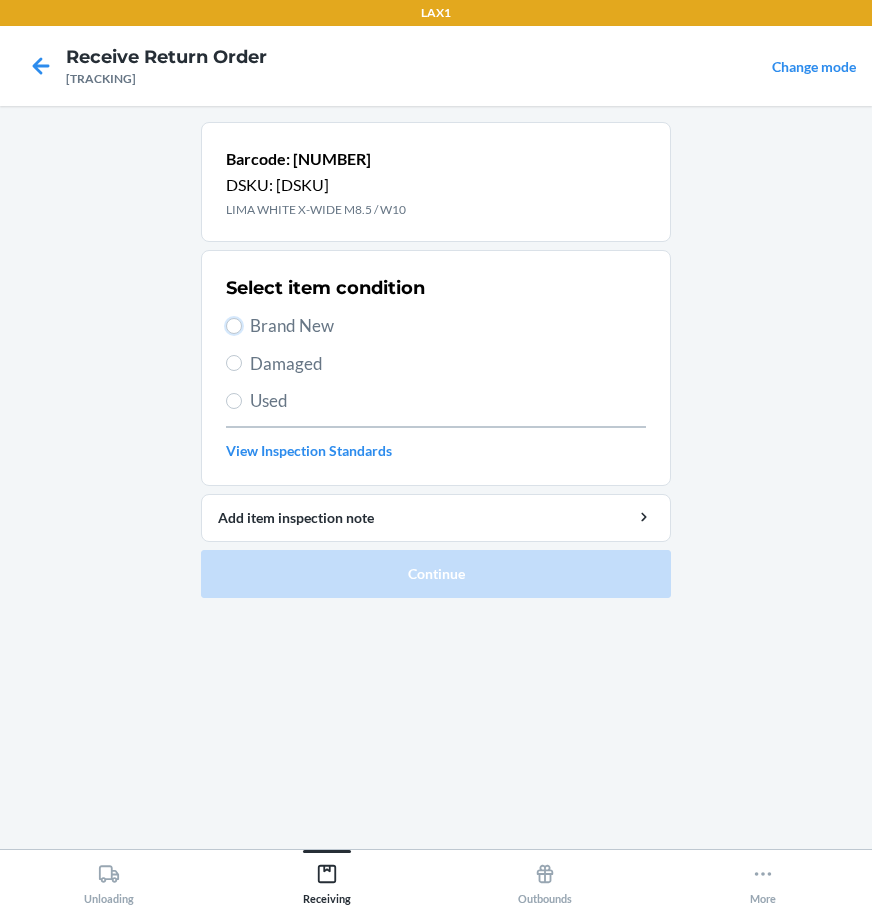 click on "Brand New" at bounding box center [234, 326] 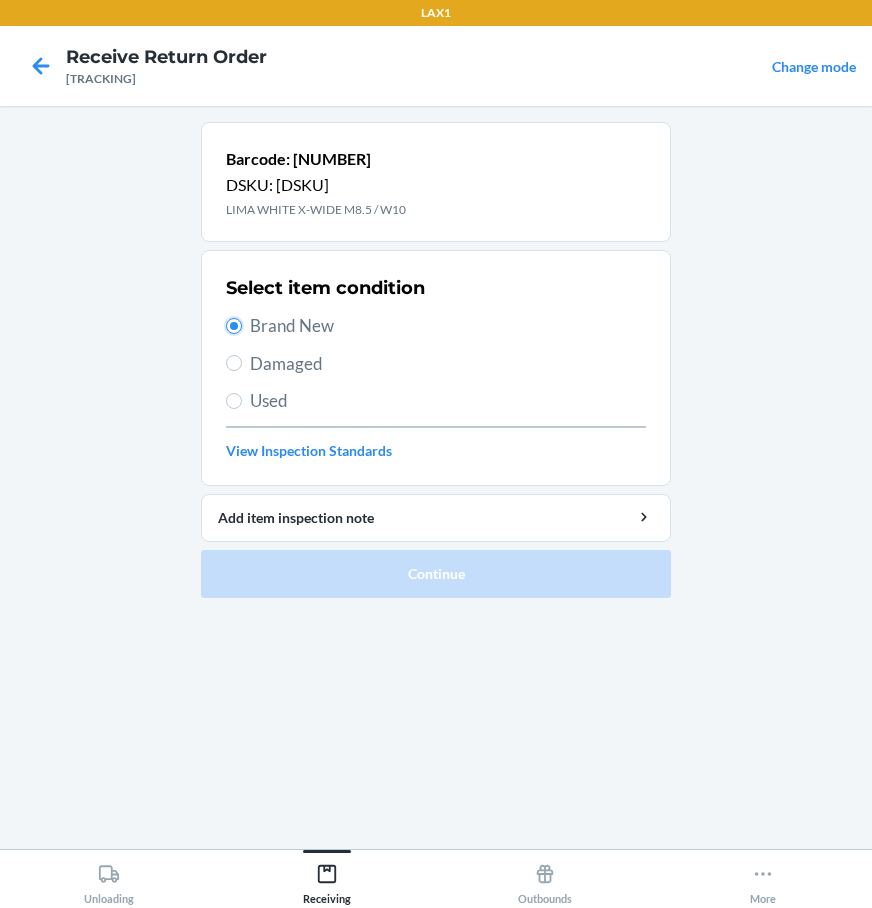radio on "true" 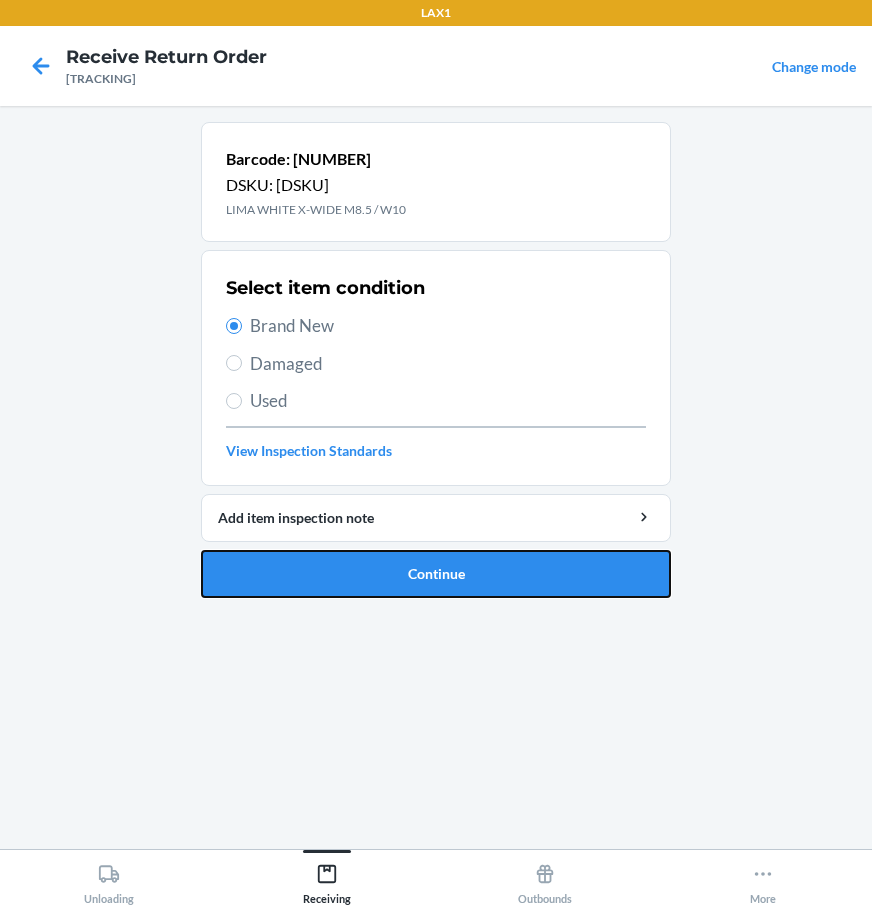 click on "Continue" at bounding box center (436, 574) 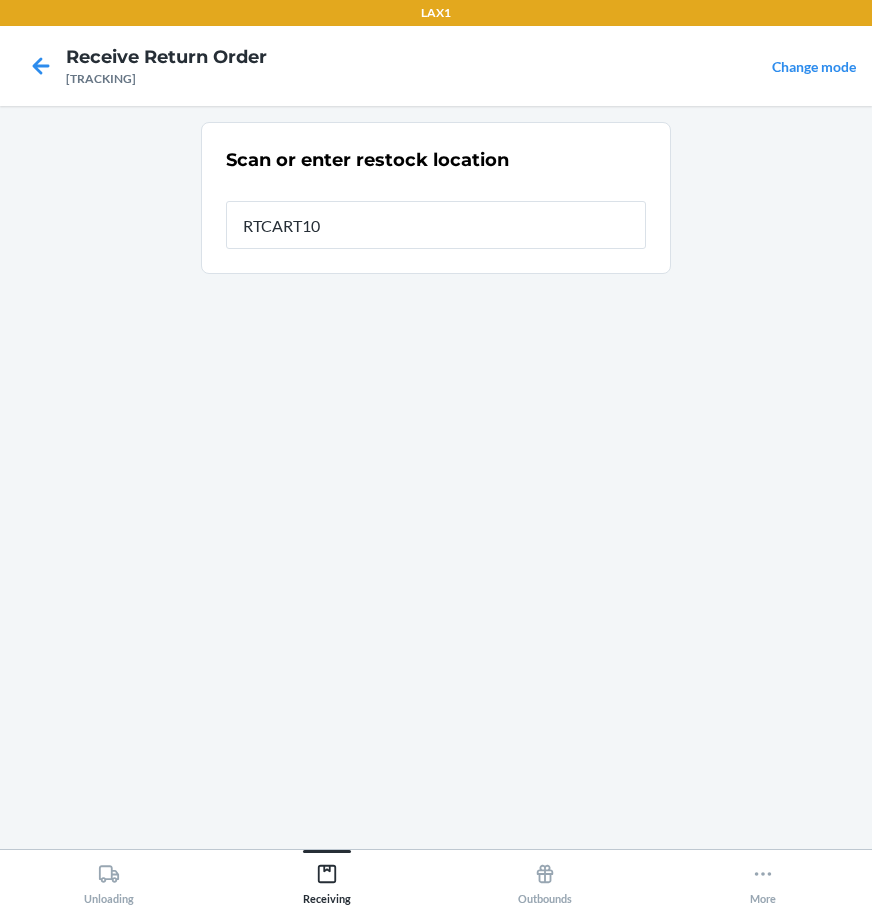 type on "RTCART100" 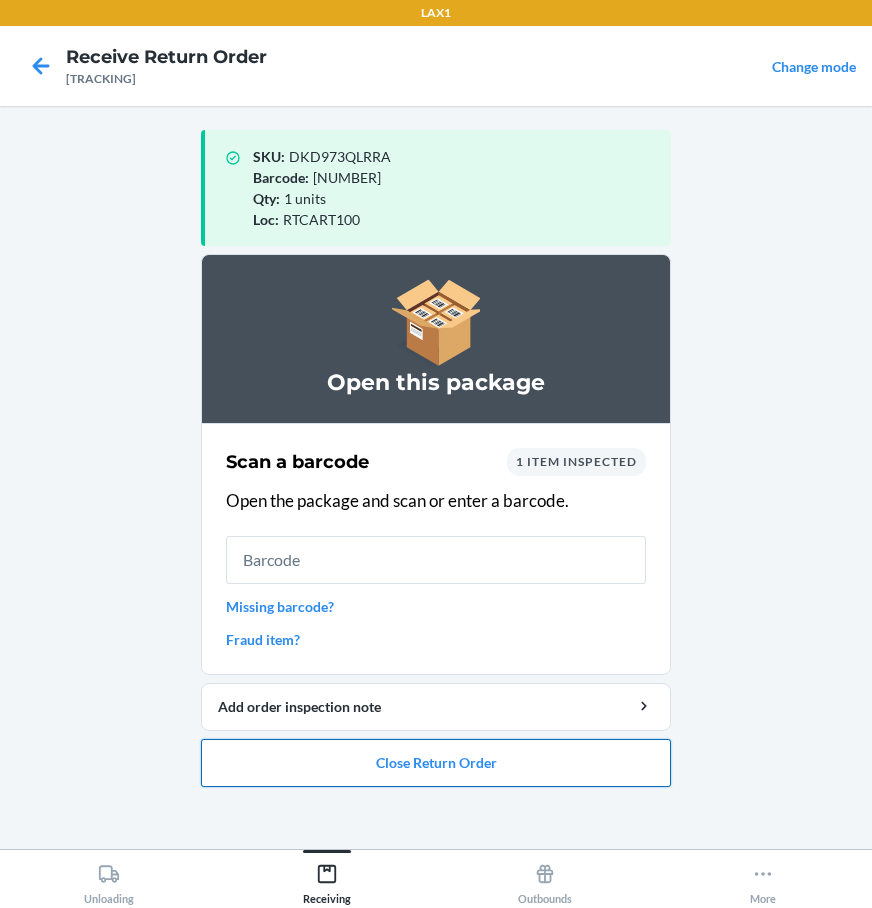 click on "Close Return Order" at bounding box center (436, 763) 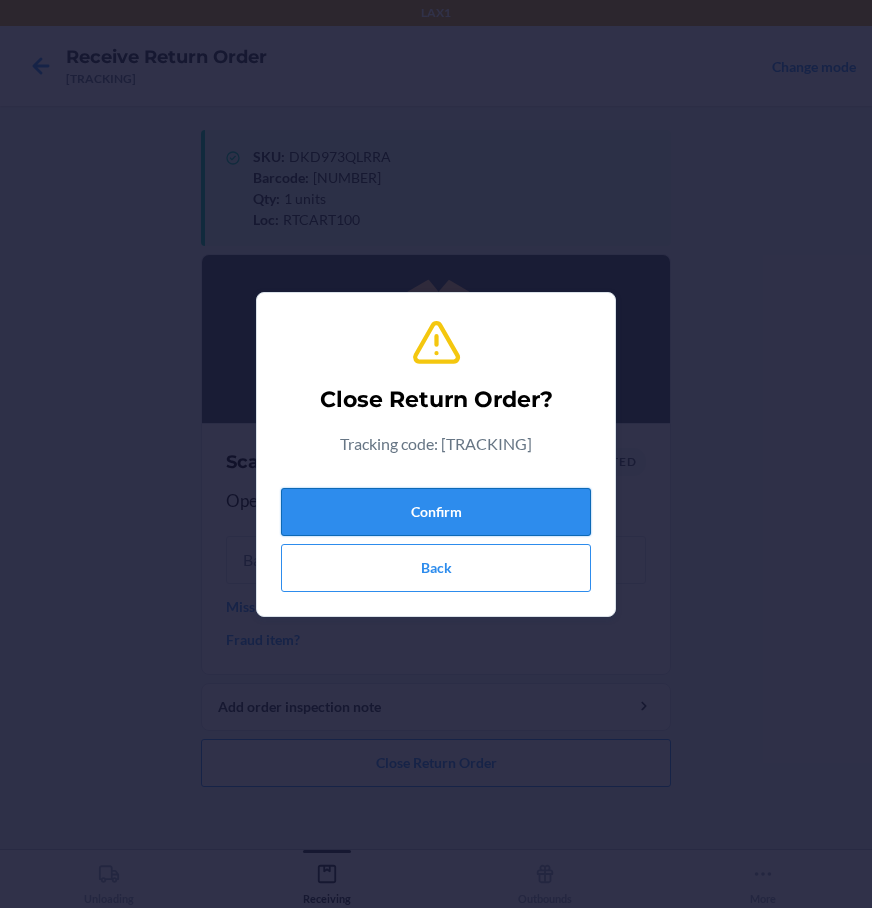 click on "Confirm" at bounding box center (436, 512) 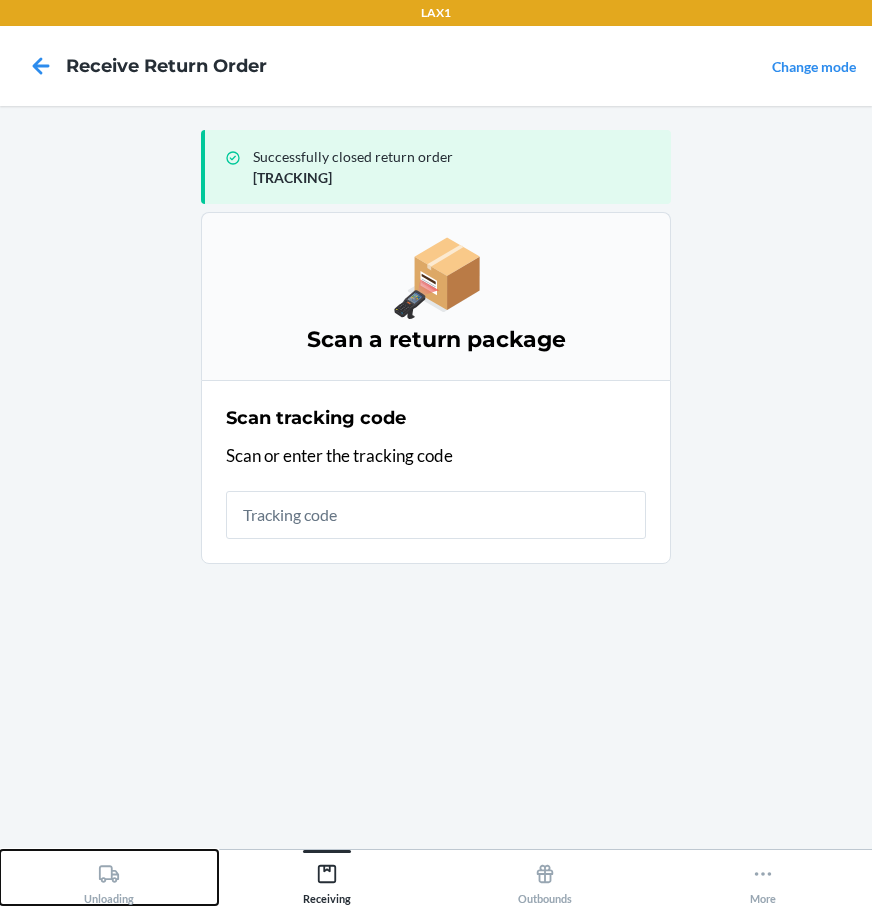 click on "Unloading" at bounding box center [109, 880] 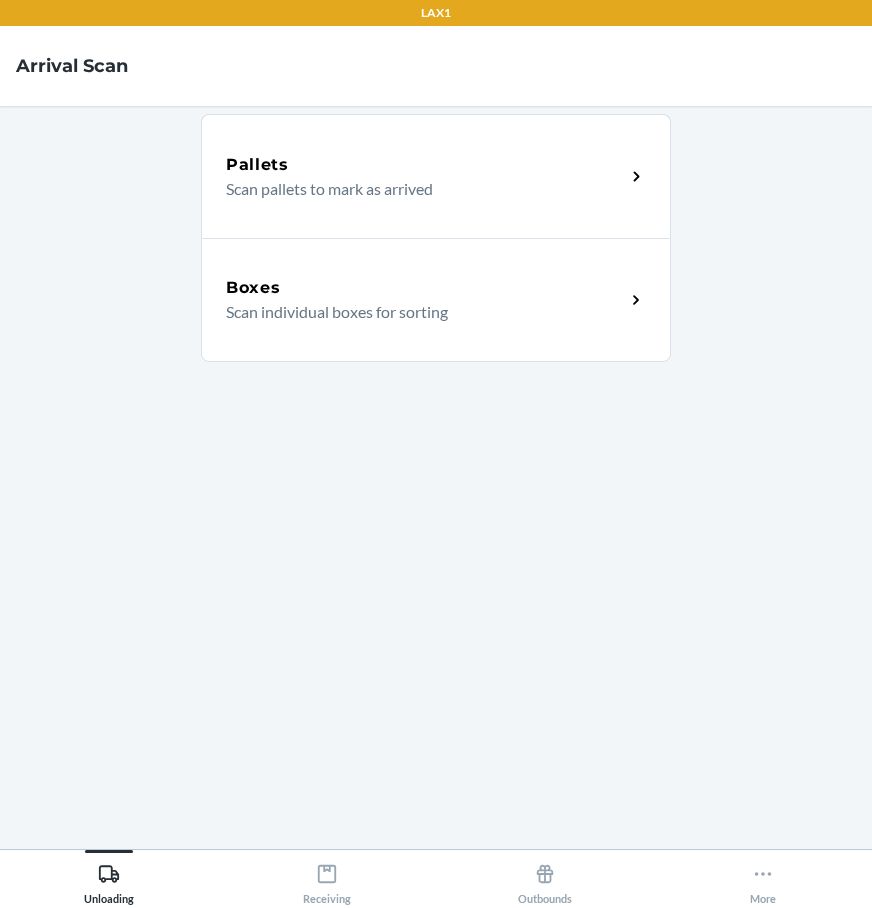 click on "Scan individual boxes for sorting" at bounding box center (417, 312) 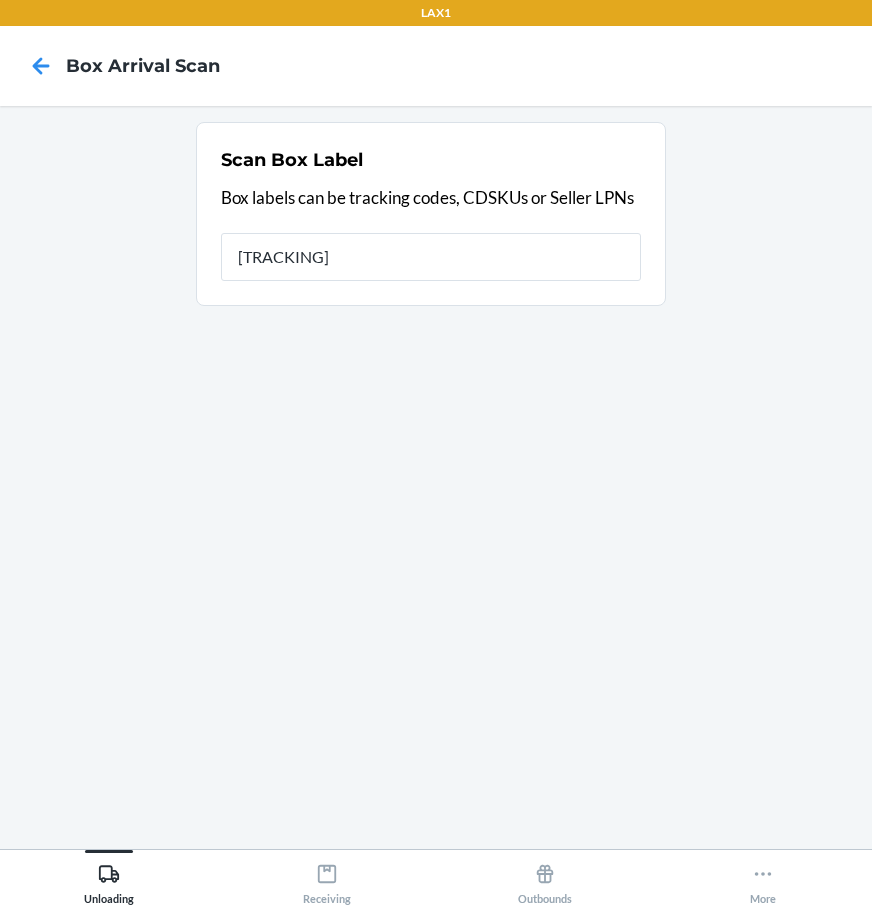 type on "HRC2PW2B" 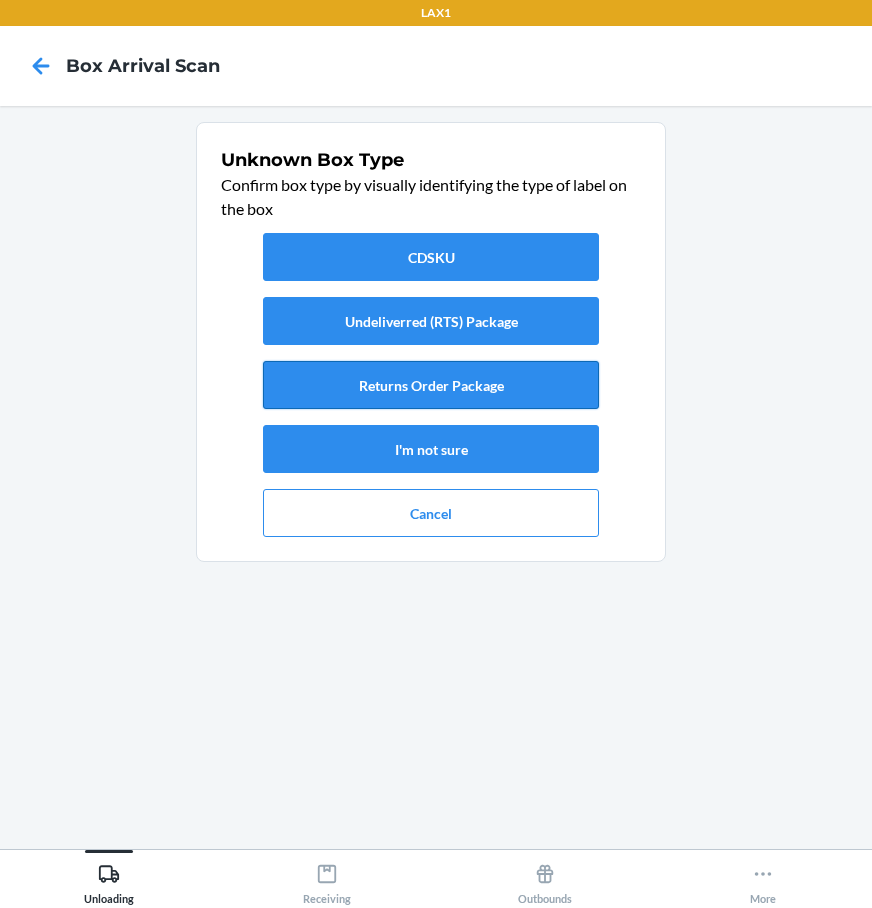 click on "Returns Order Package" at bounding box center [431, 385] 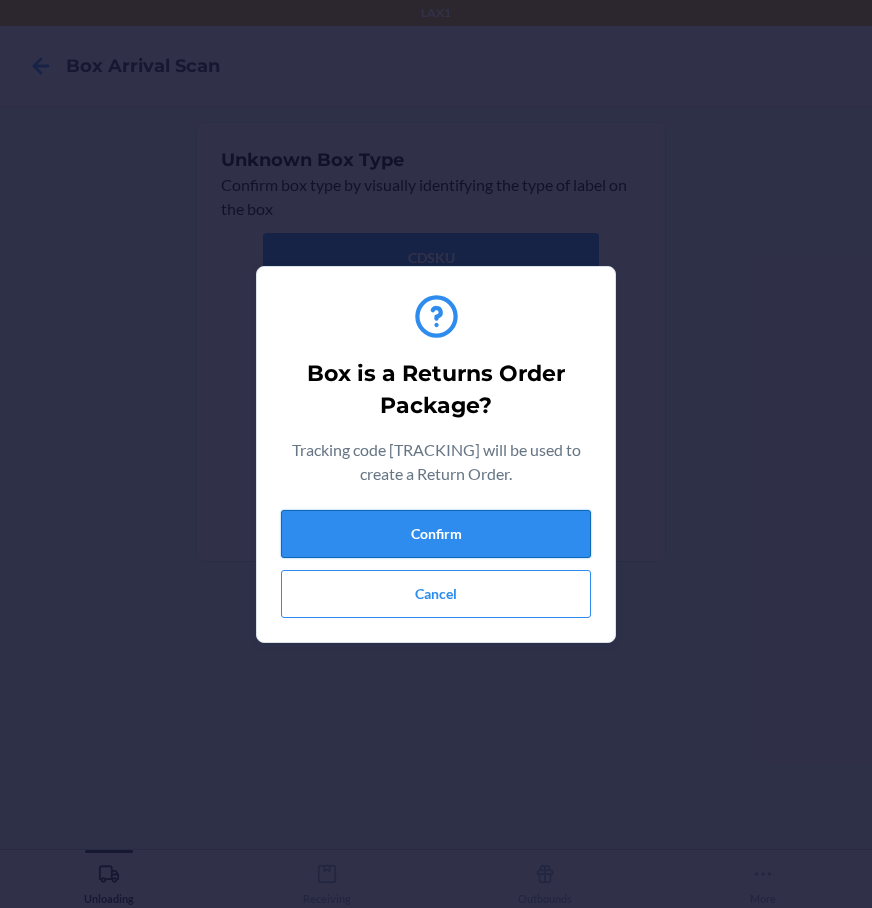 click on "Confirm" at bounding box center [436, 534] 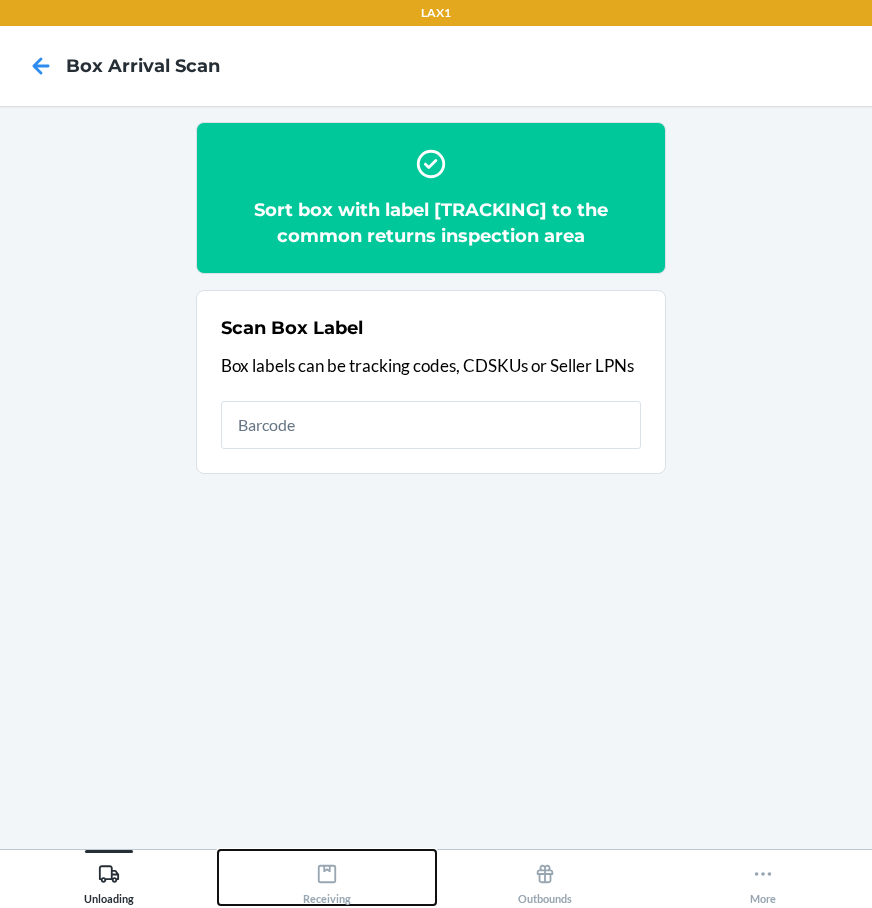 click on "Receiving" at bounding box center [327, 880] 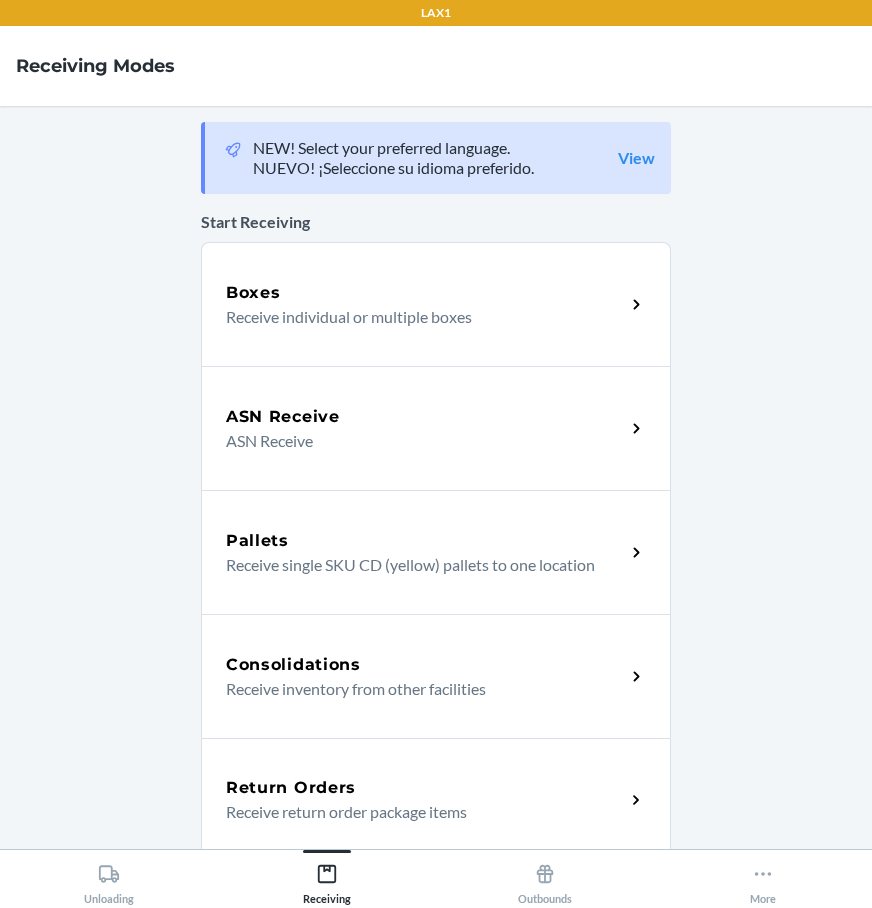 click on "Receive return order package items" at bounding box center [417, 812] 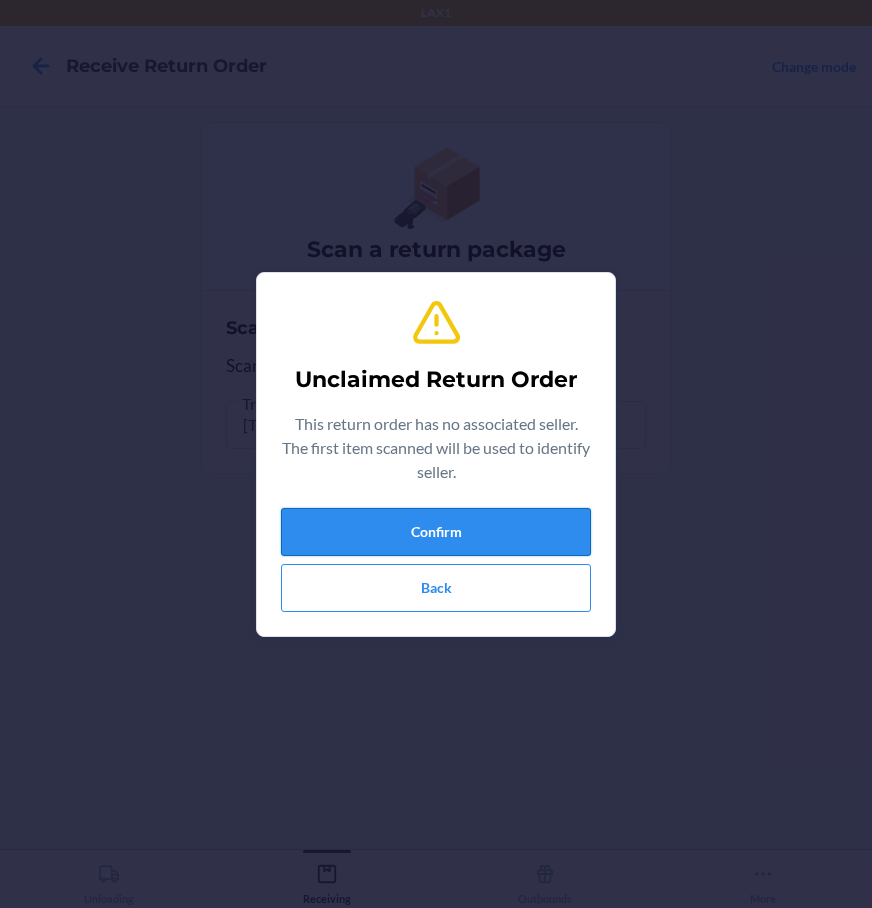 click on "Confirm" at bounding box center [436, 532] 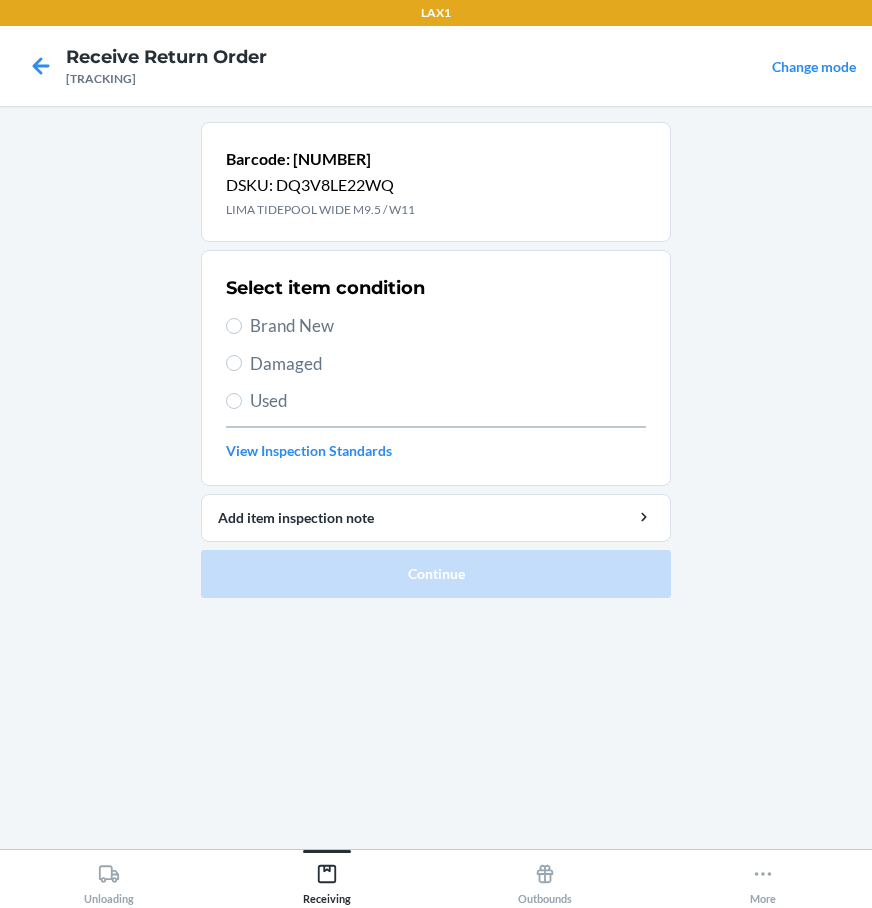 click on "Brand New" at bounding box center [448, 326] 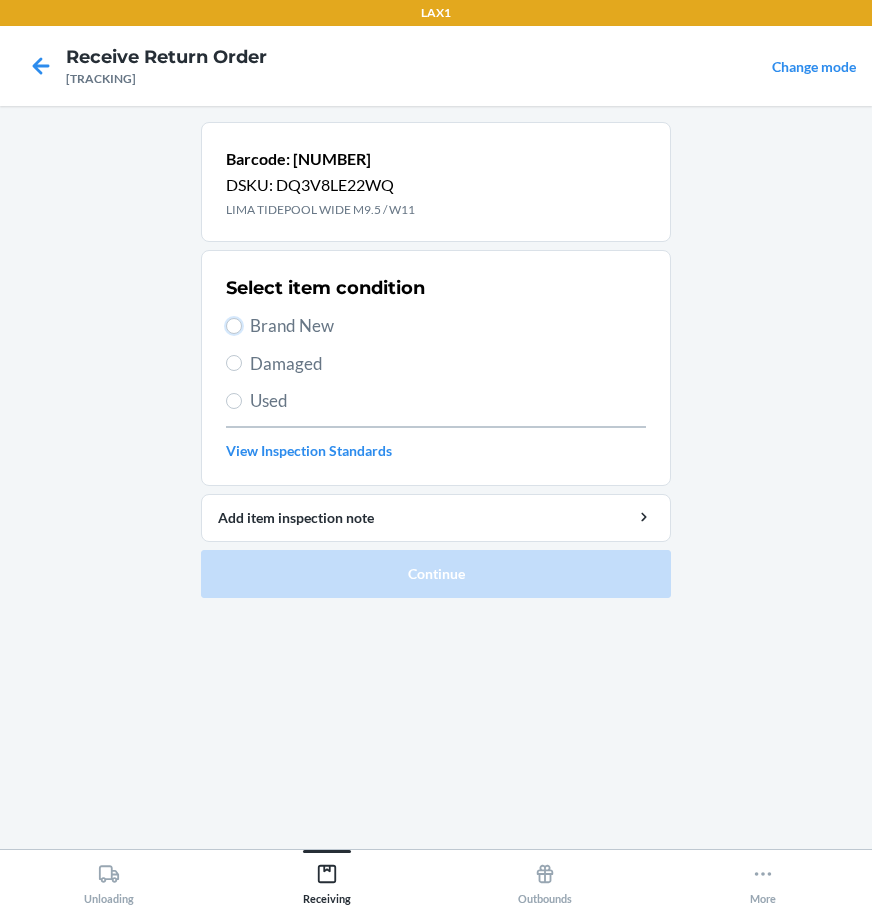 click on "Brand New" at bounding box center (234, 326) 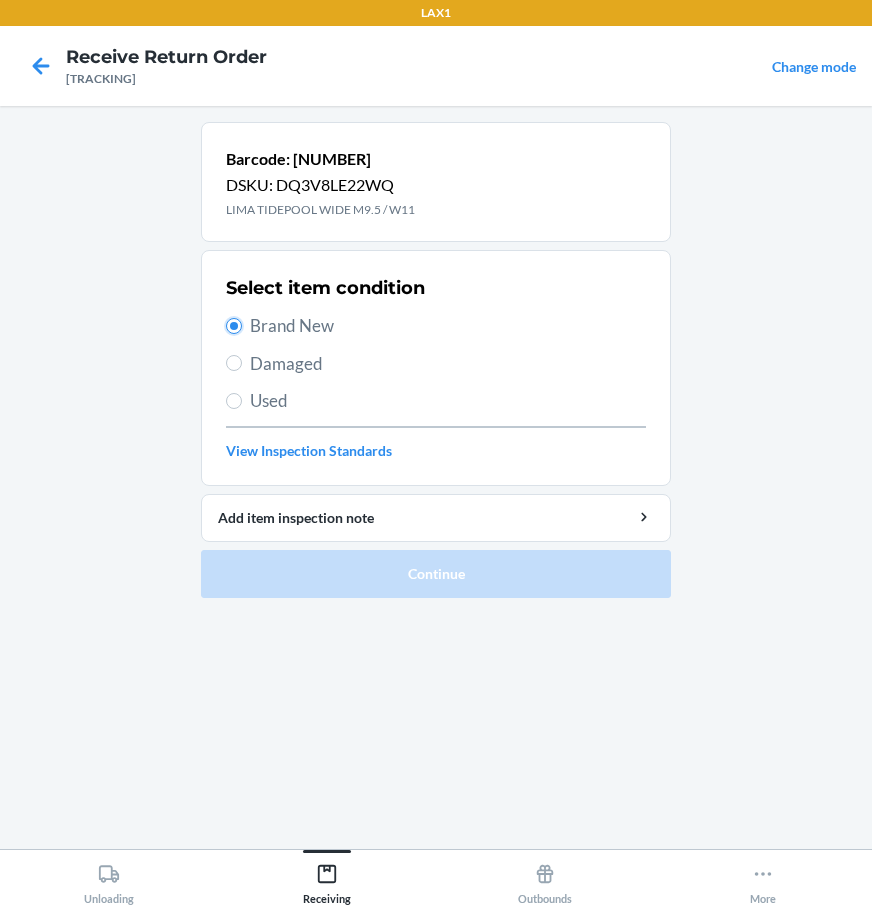 radio on "true" 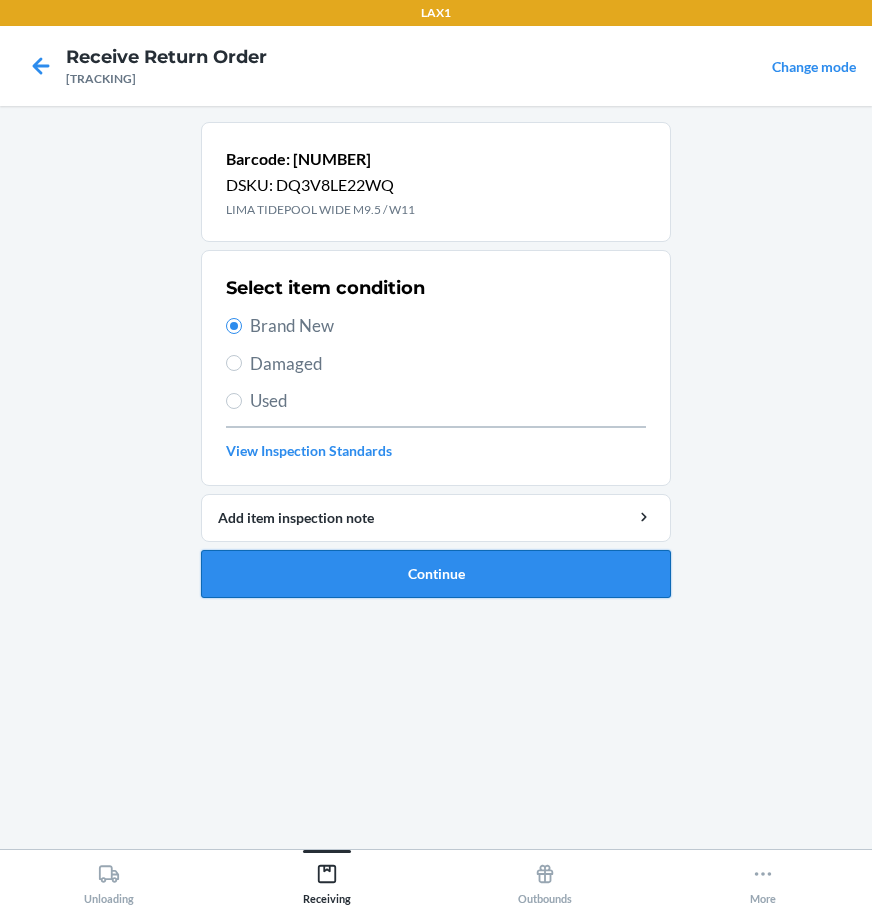 click on "Continue" at bounding box center [436, 574] 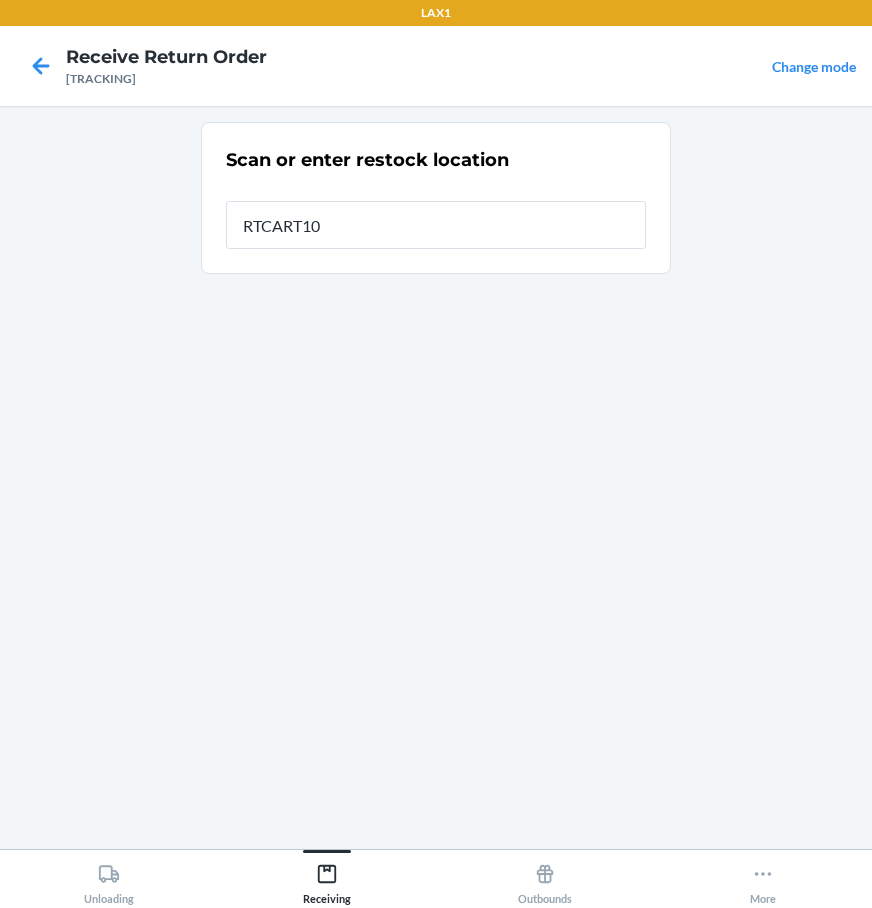 type on "RTCART100" 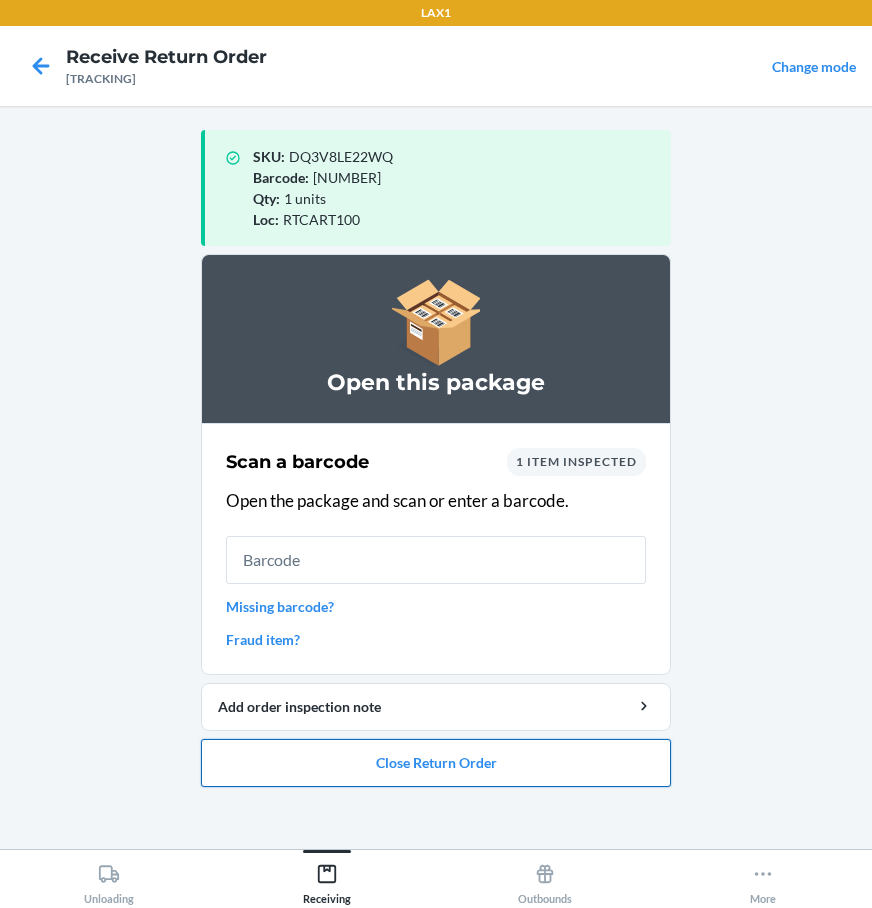 click on "Close Return Order" at bounding box center [436, 763] 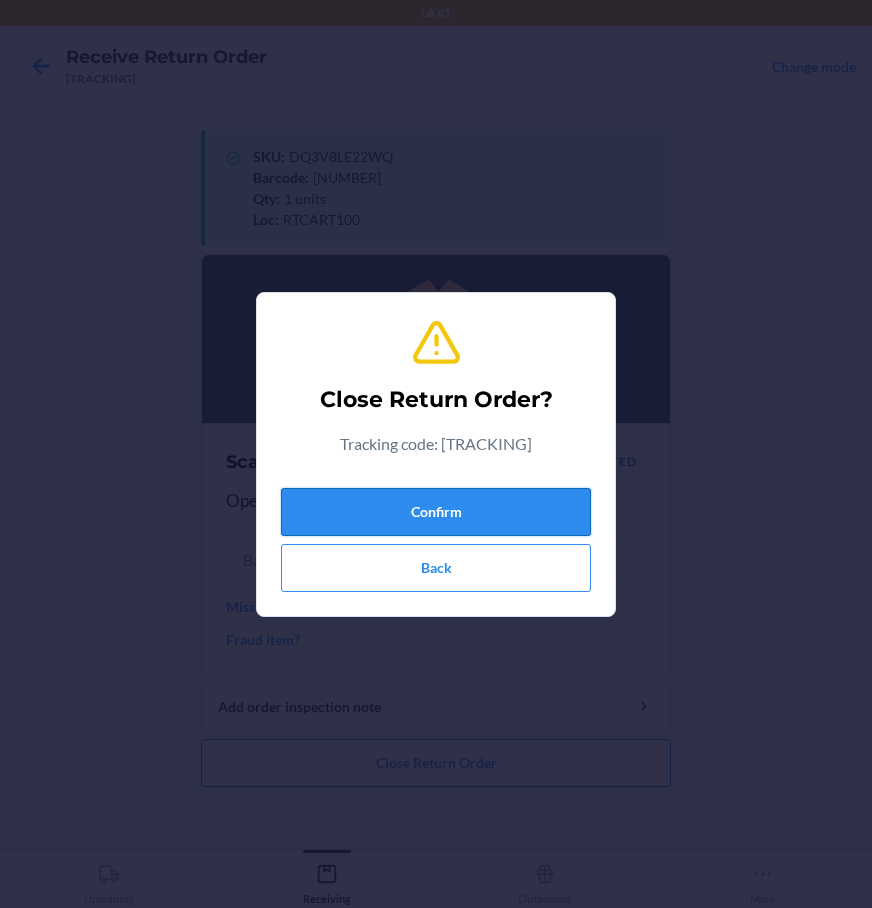 click on "Confirm" at bounding box center (436, 512) 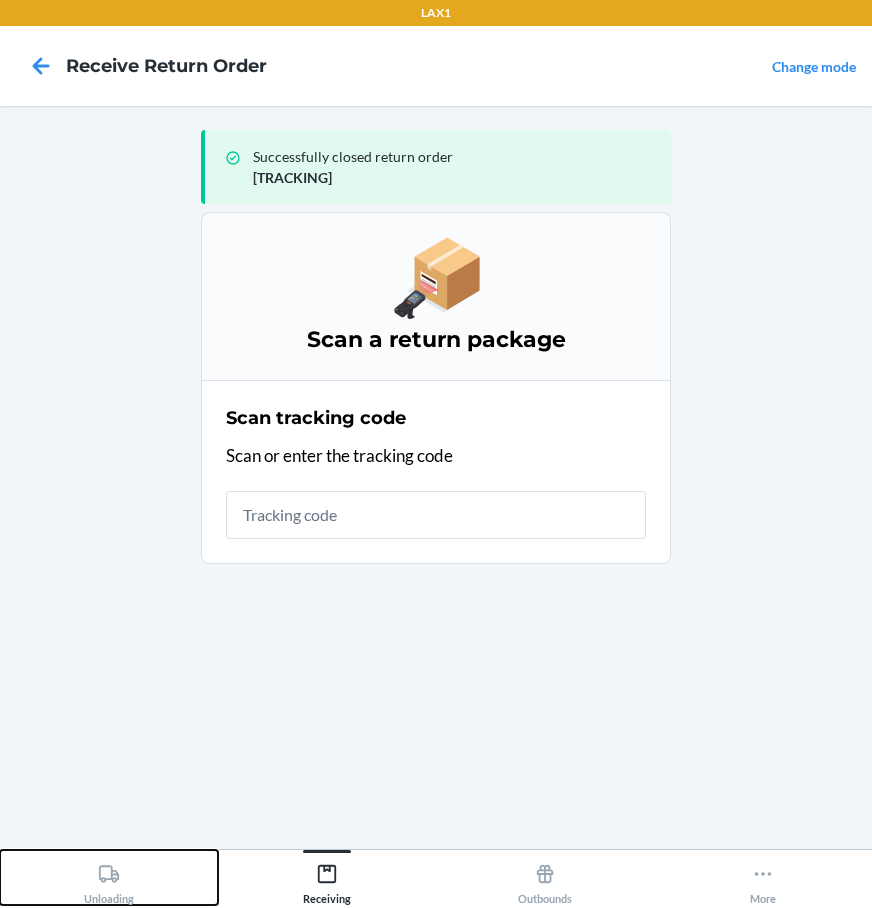 click on "Unloading" at bounding box center [109, 877] 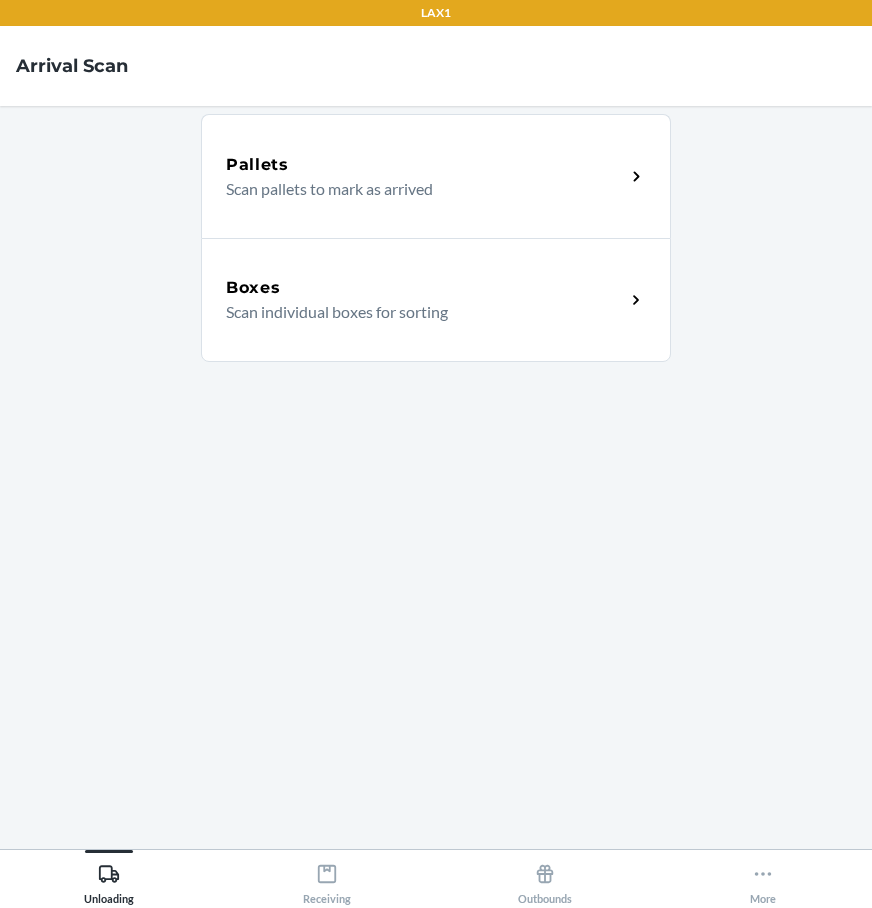 click on "Scan individual boxes for sorting" at bounding box center [417, 312] 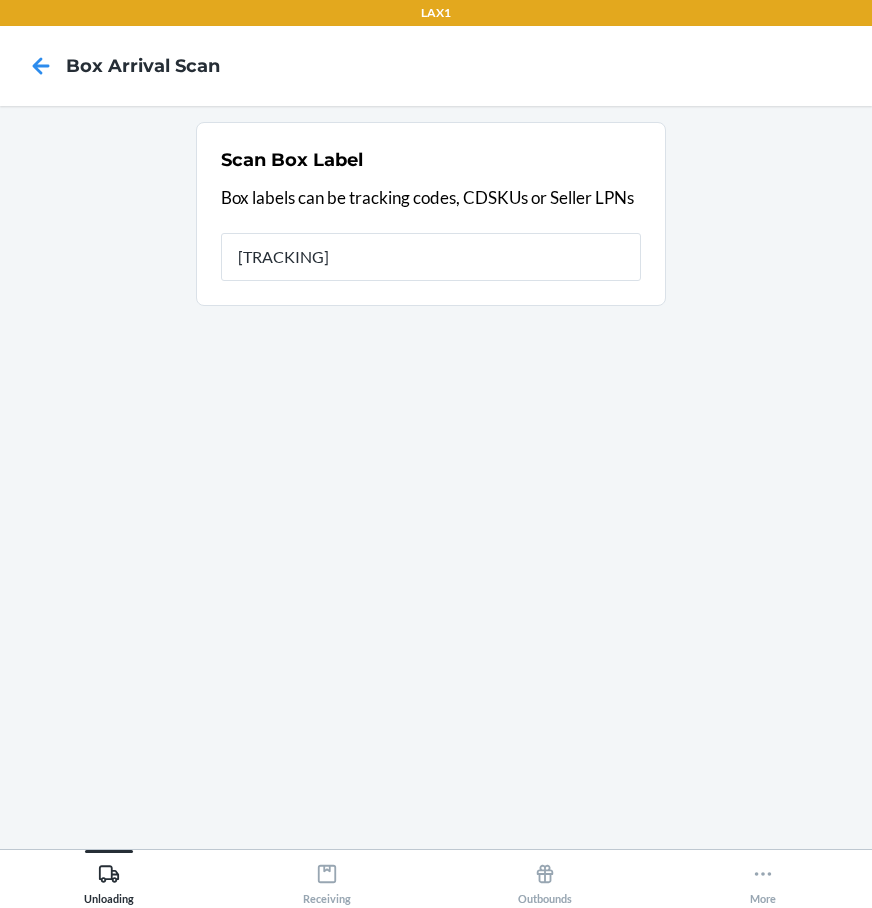 type on "HRP7MYMW" 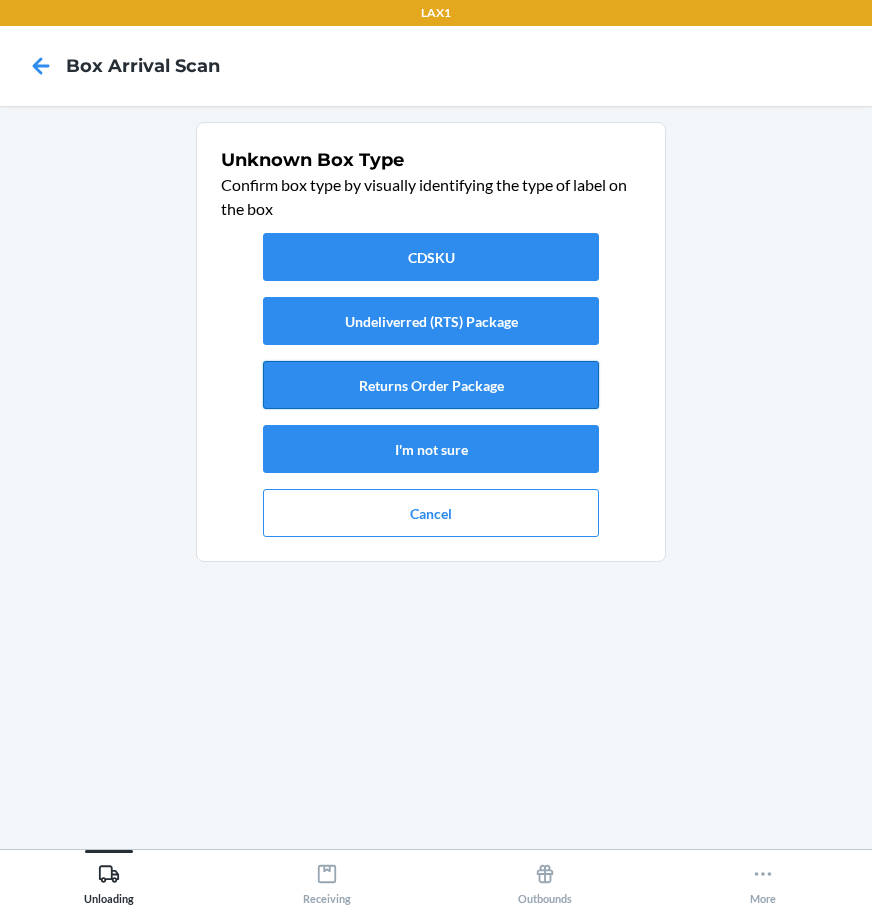 click on "Returns Order Package" at bounding box center [431, 385] 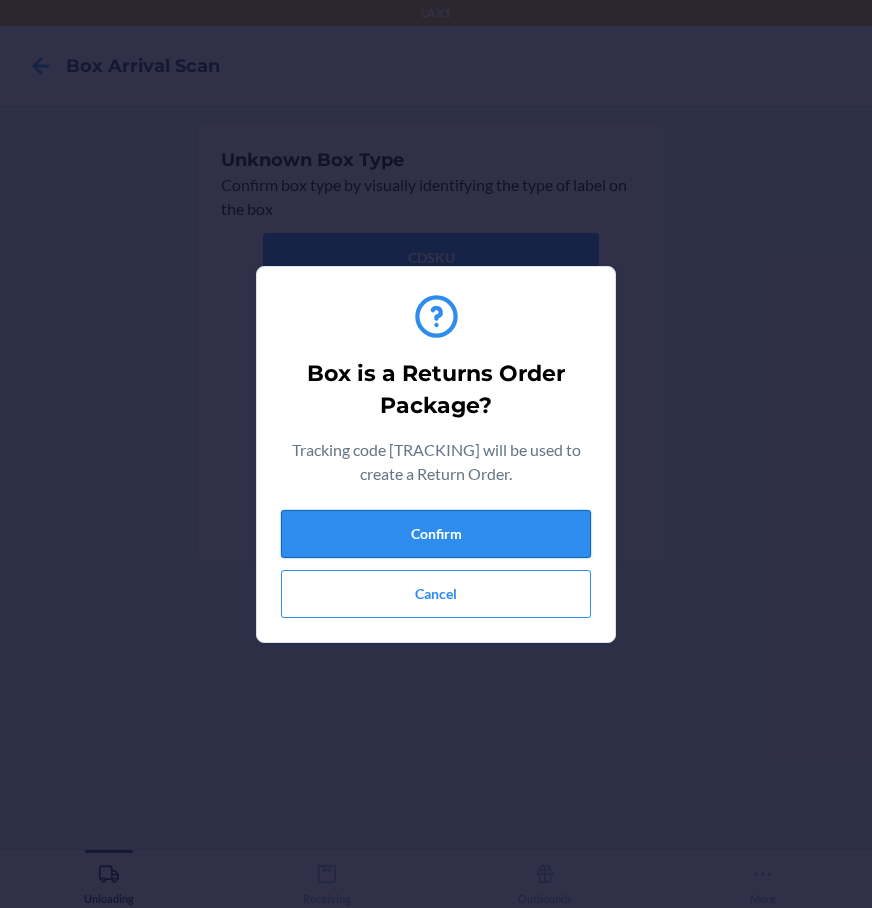 click on "Confirm" at bounding box center [436, 534] 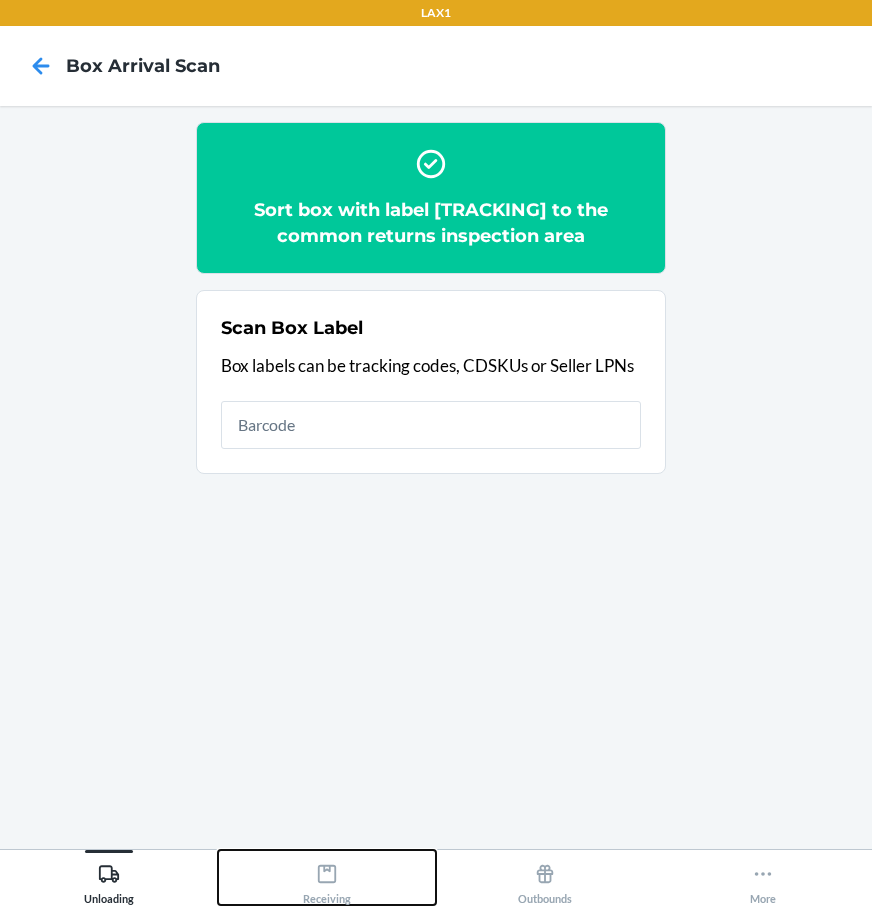 click on "Receiving" at bounding box center [327, 880] 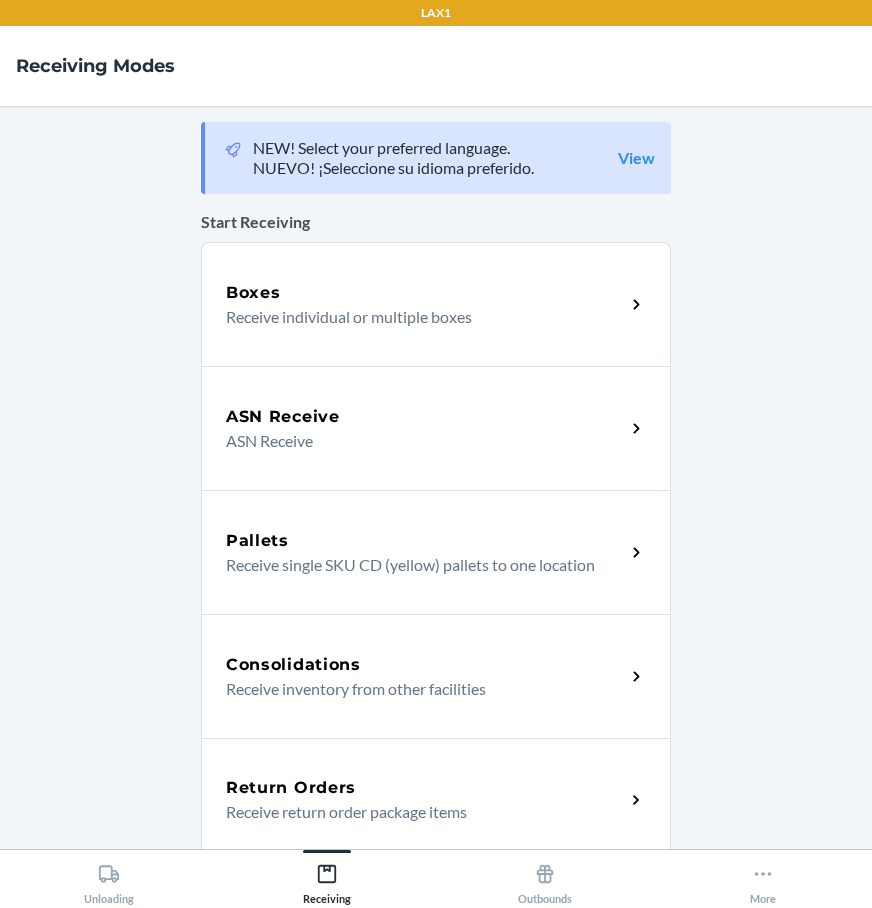 click on "Receive return order package items" at bounding box center (417, 812) 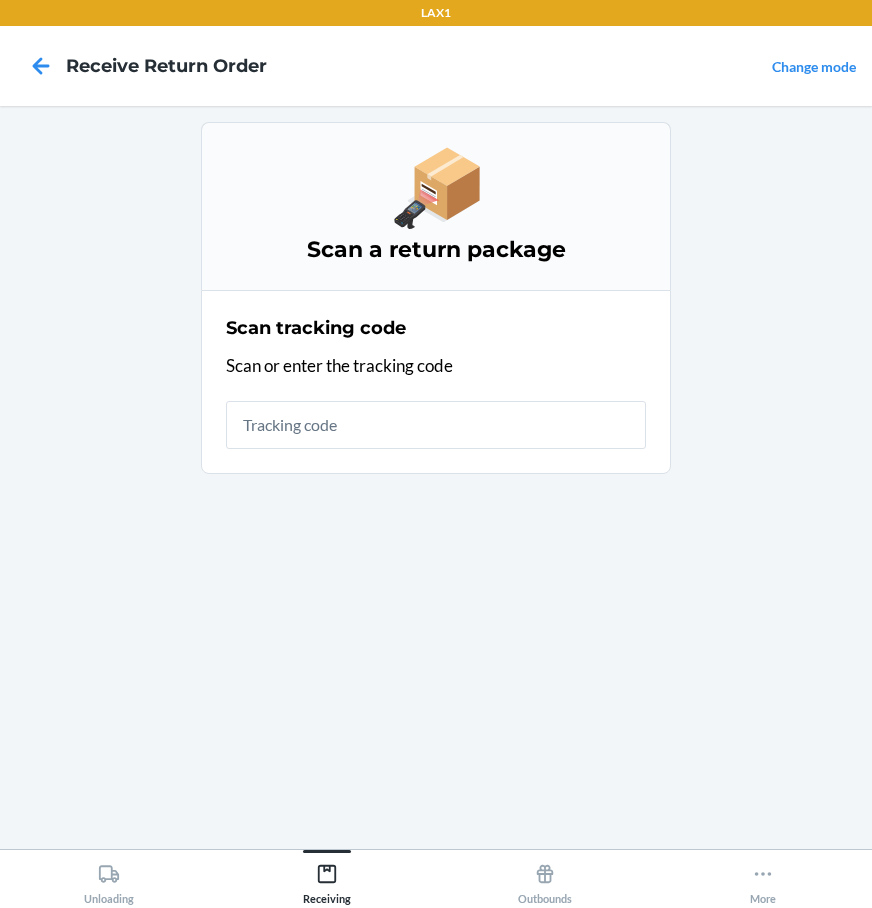 click at bounding box center [436, 425] 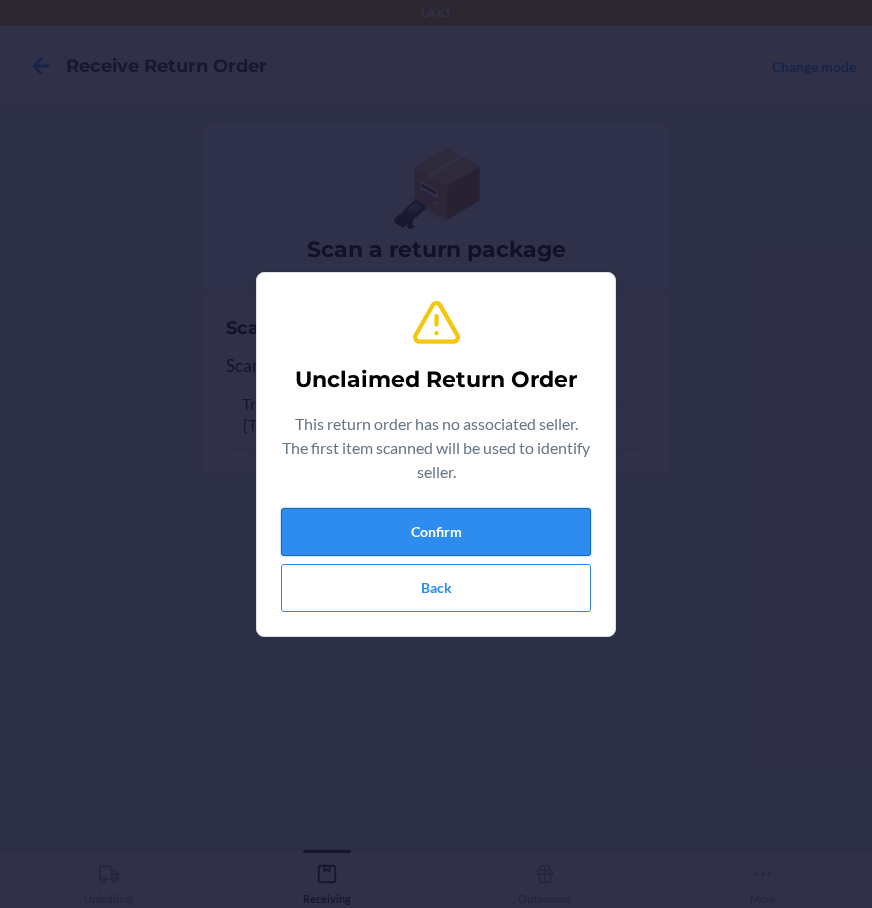 click on "Confirm" at bounding box center [436, 532] 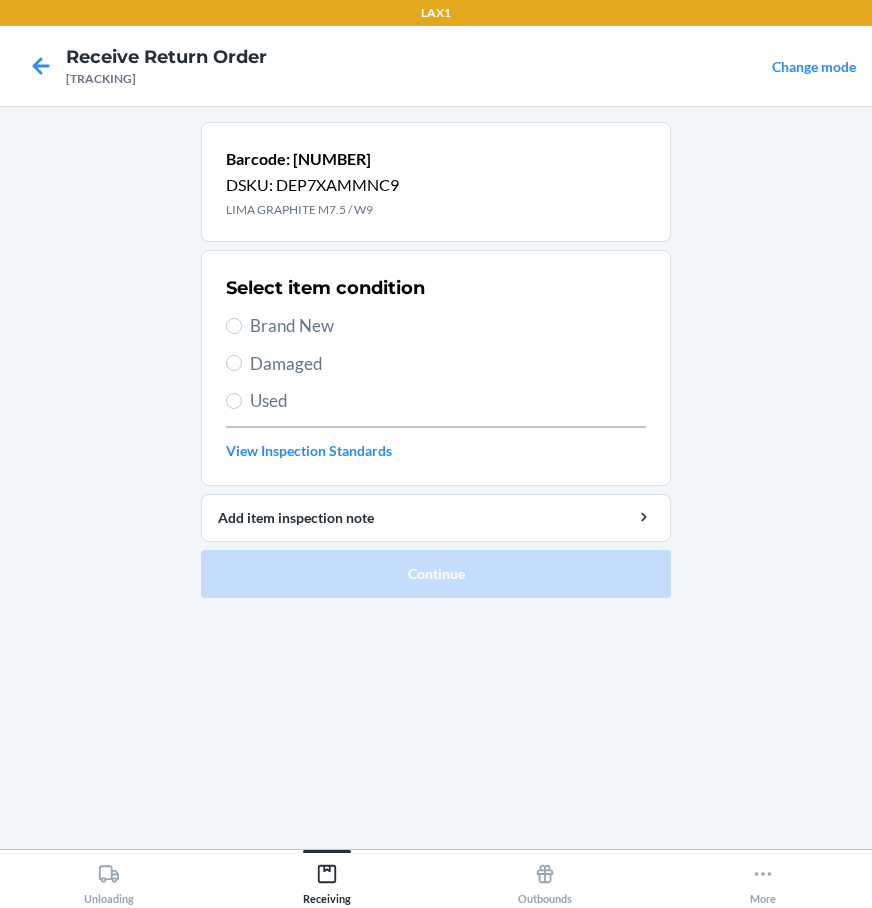 click on "Brand New" at bounding box center [448, 326] 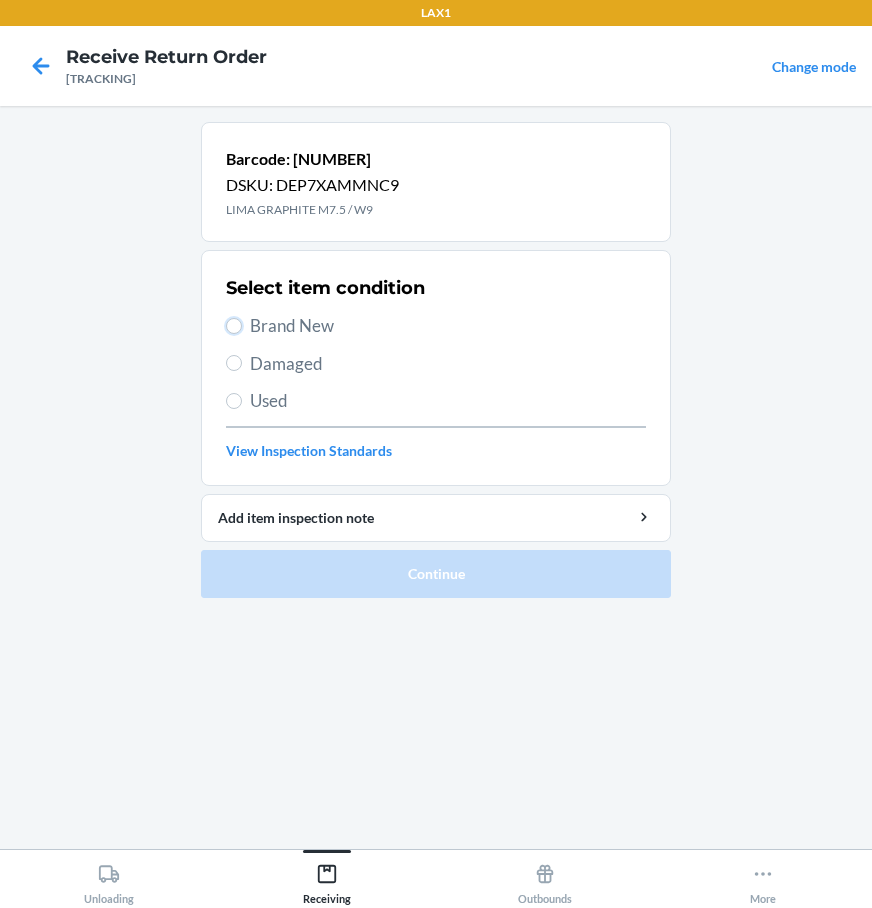 click on "Brand New" at bounding box center [234, 326] 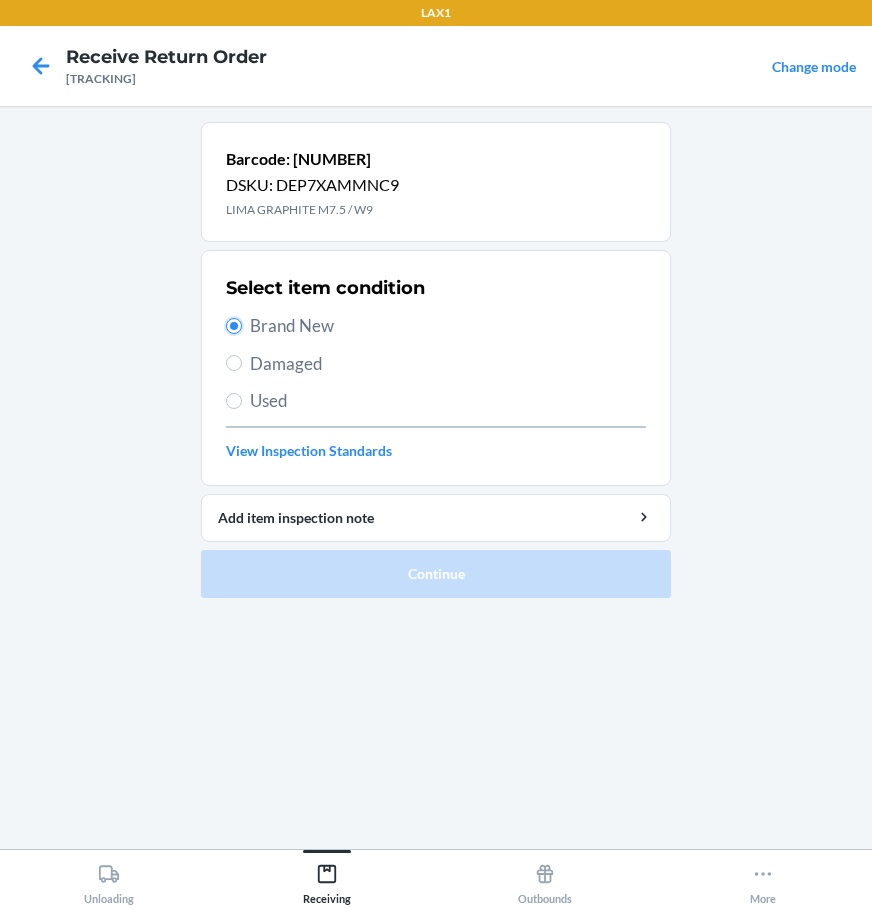 radio on "true" 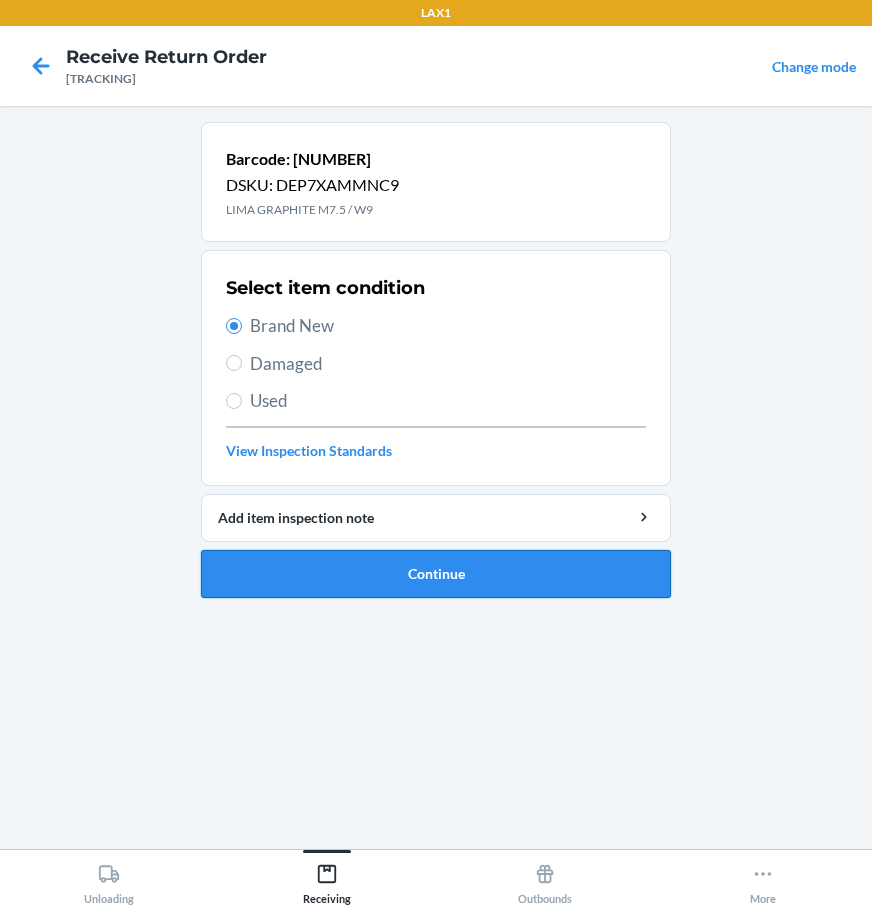 click on "Continue" at bounding box center (436, 574) 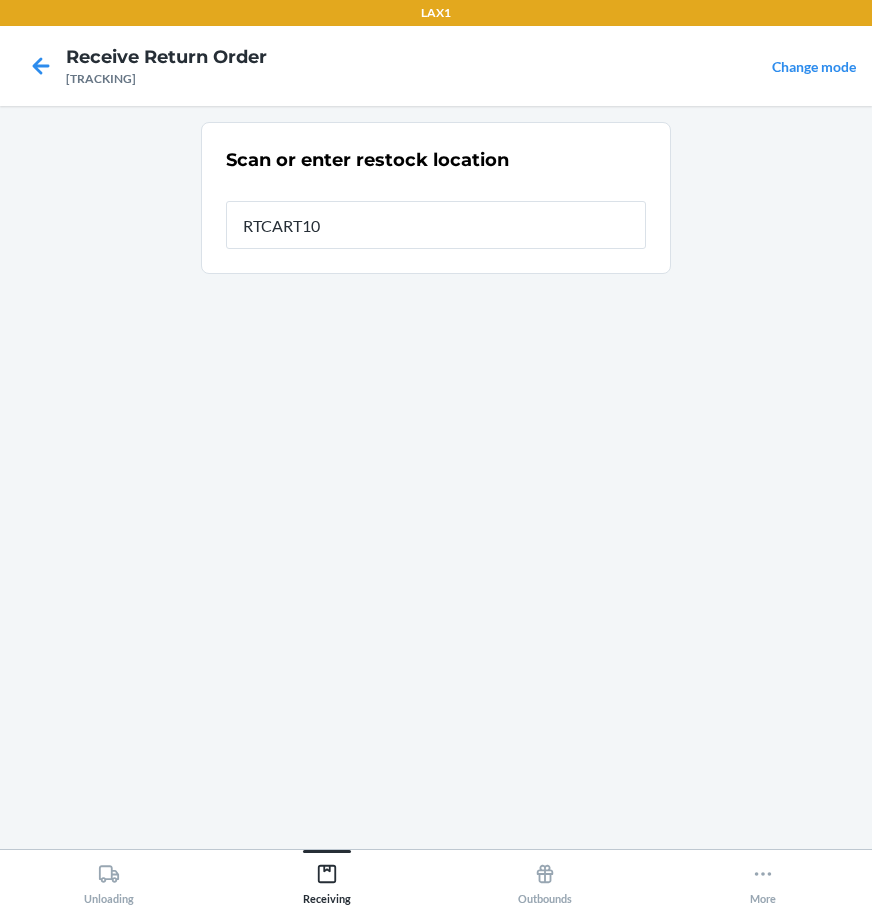 type on "RTCART100" 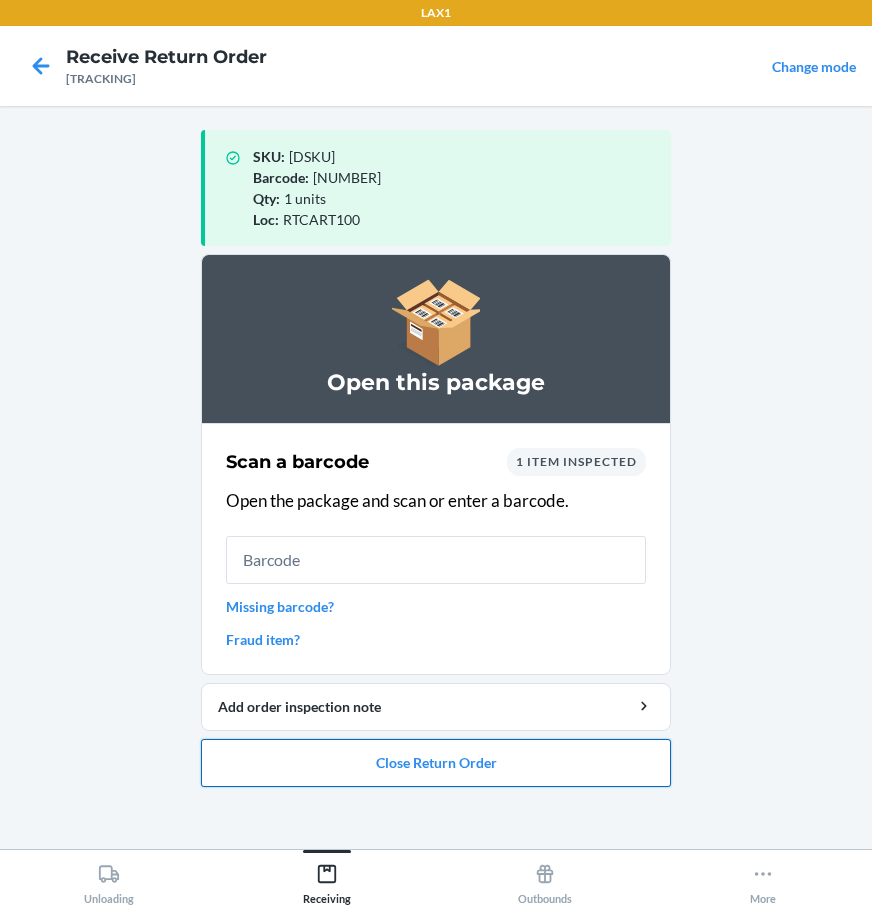 click on "Close Return Order" at bounding box center [436, 763] 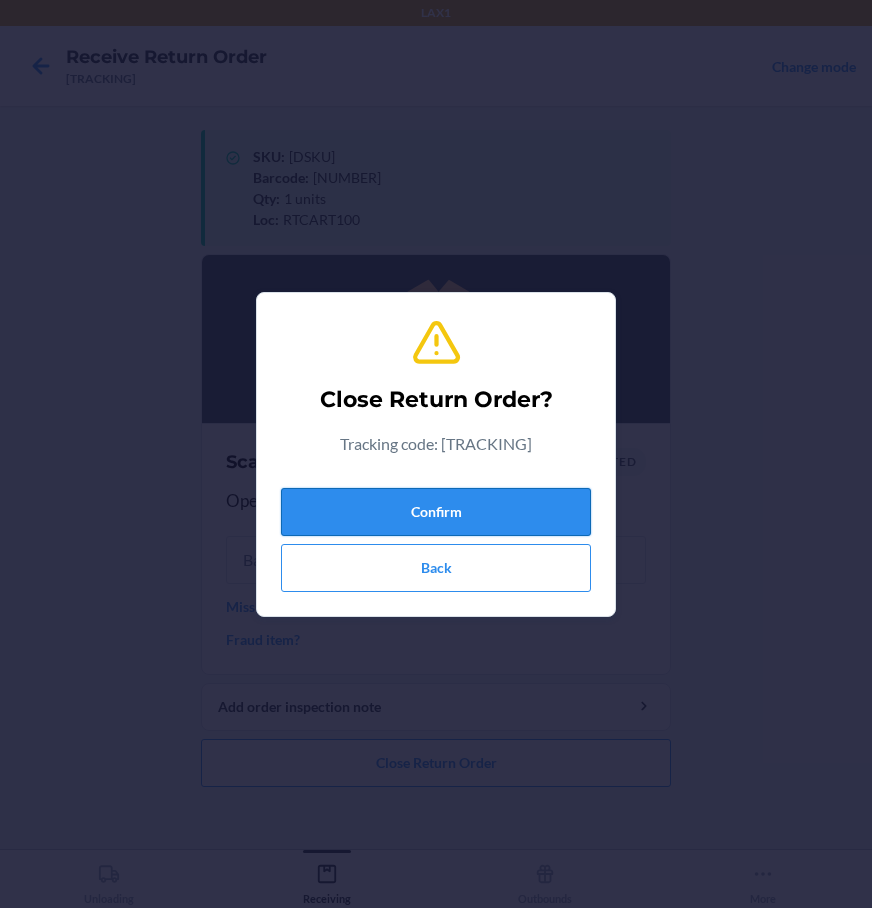 click on "Confirm" at bounding box center (436, 512) 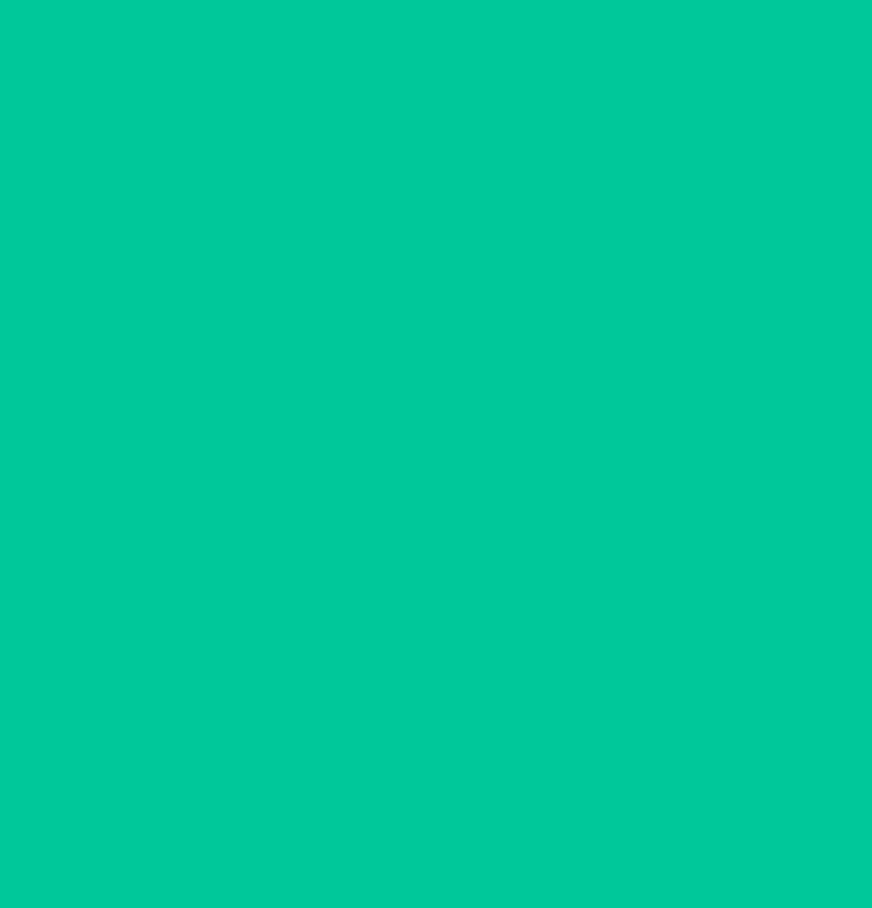 click on "Unloading" at bounding box center [109, 880] 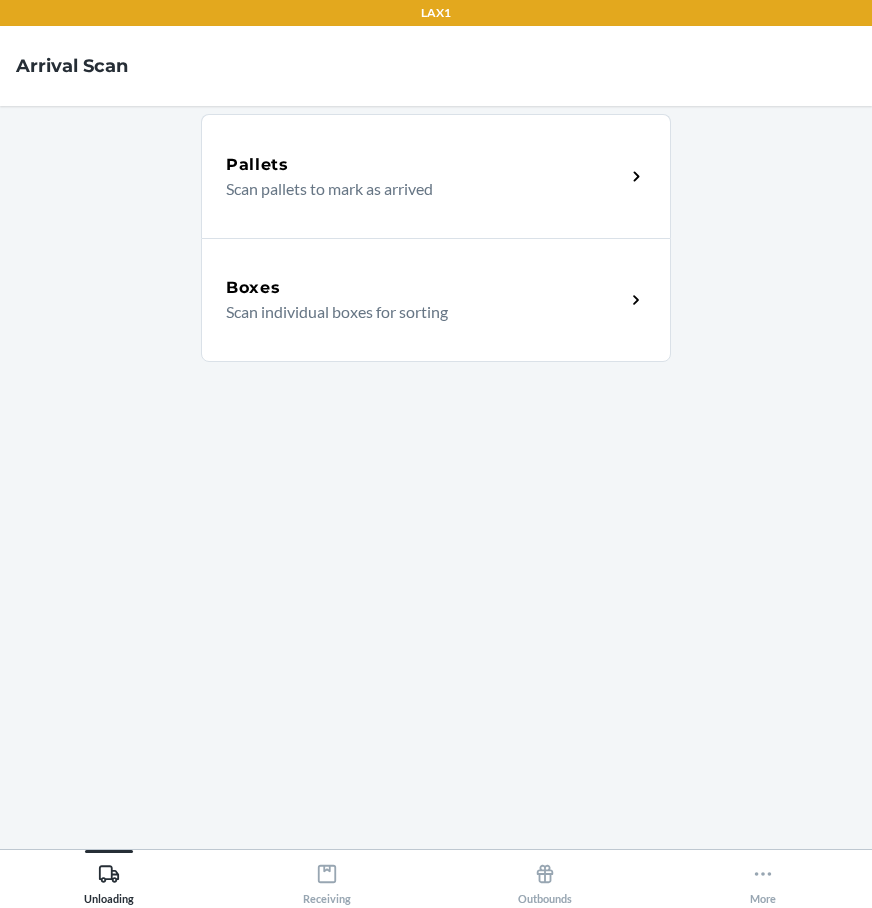 click on "Boxes" at bounding box center (425, 288) 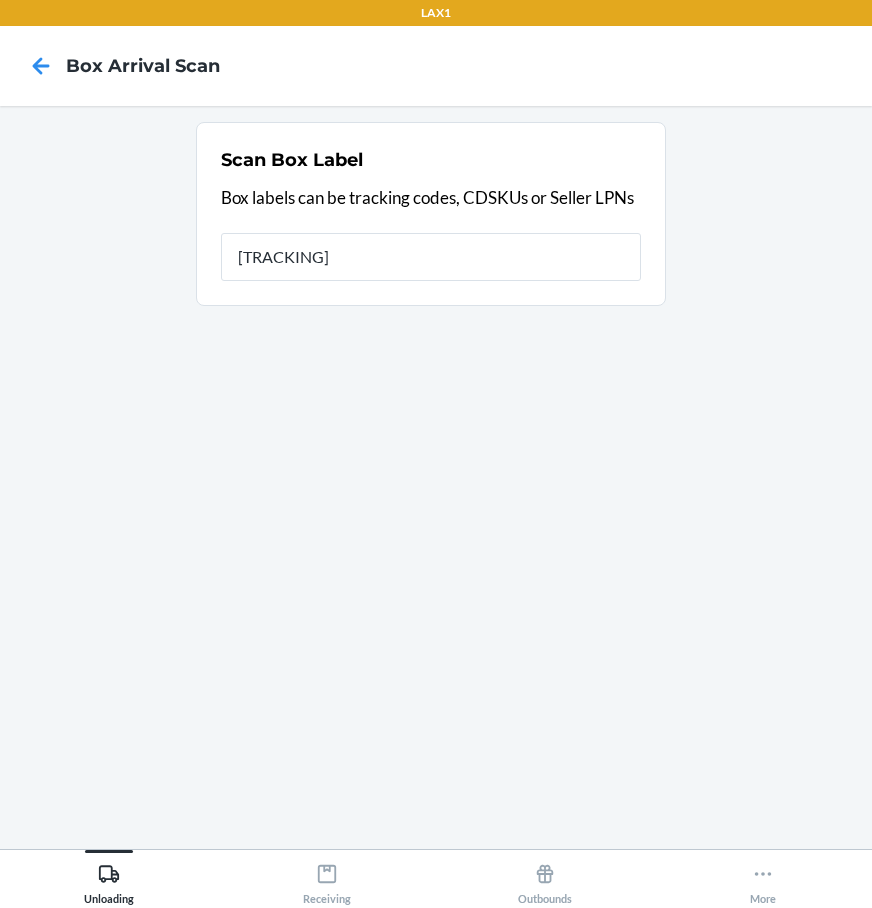 type on "HR4QL2EJ" 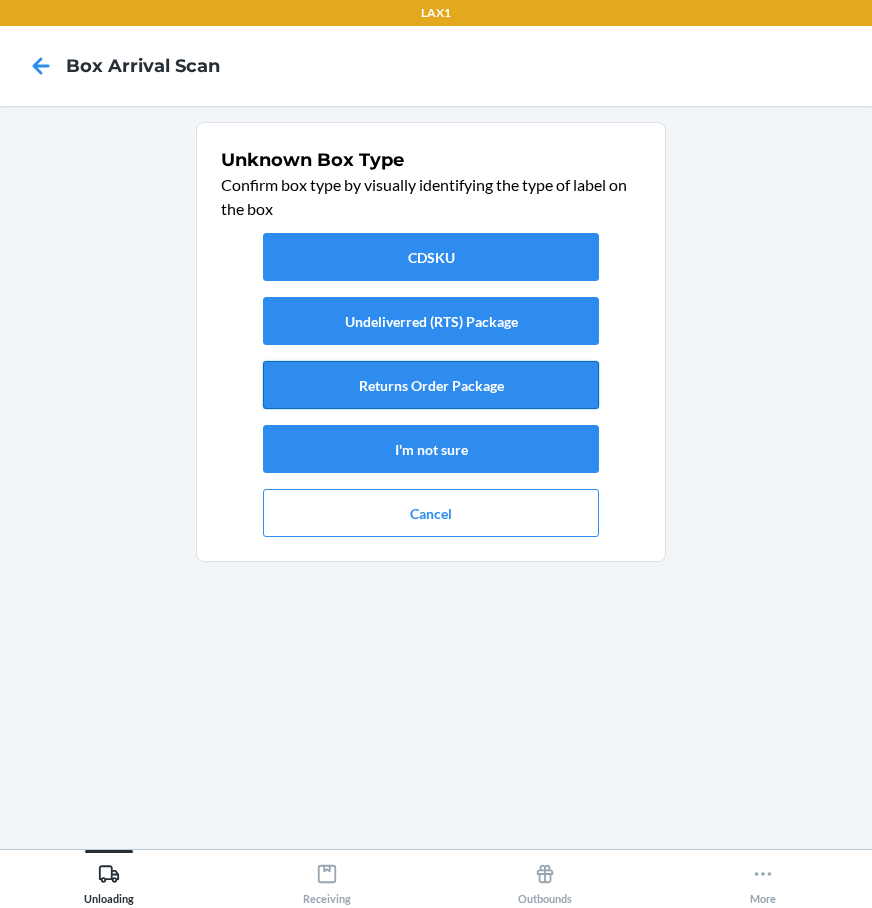click on "Returns Order Package" at bounding box center [431, 385] 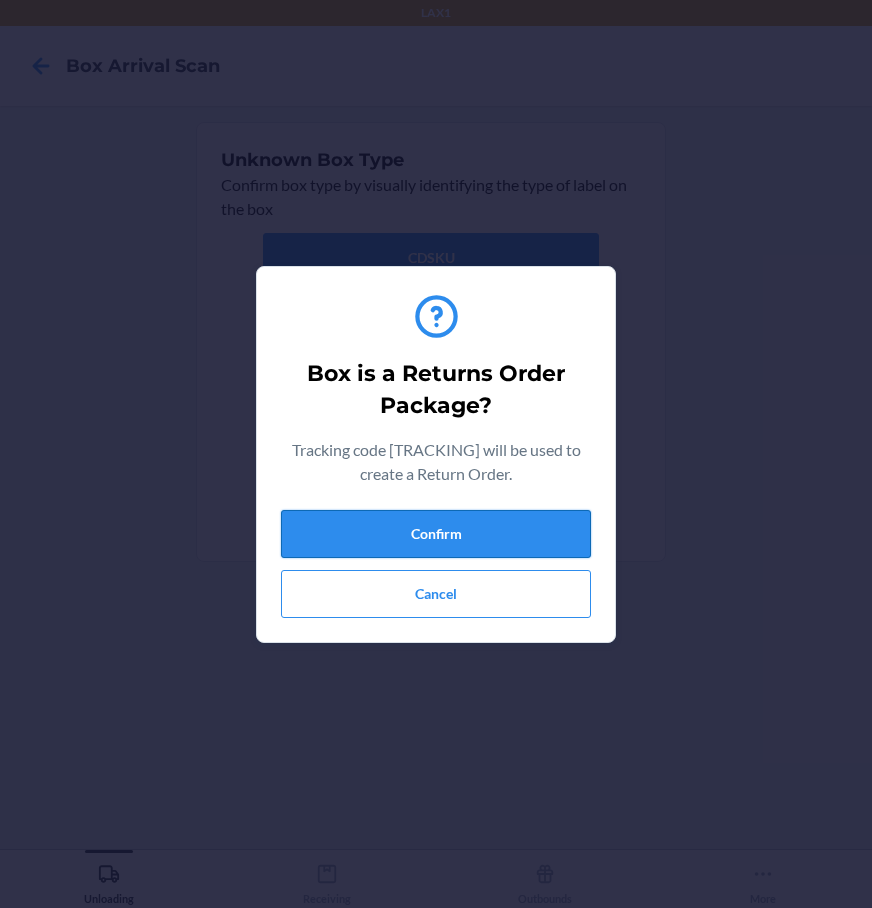 click on "Confirm" at bounding box center [436, 534] 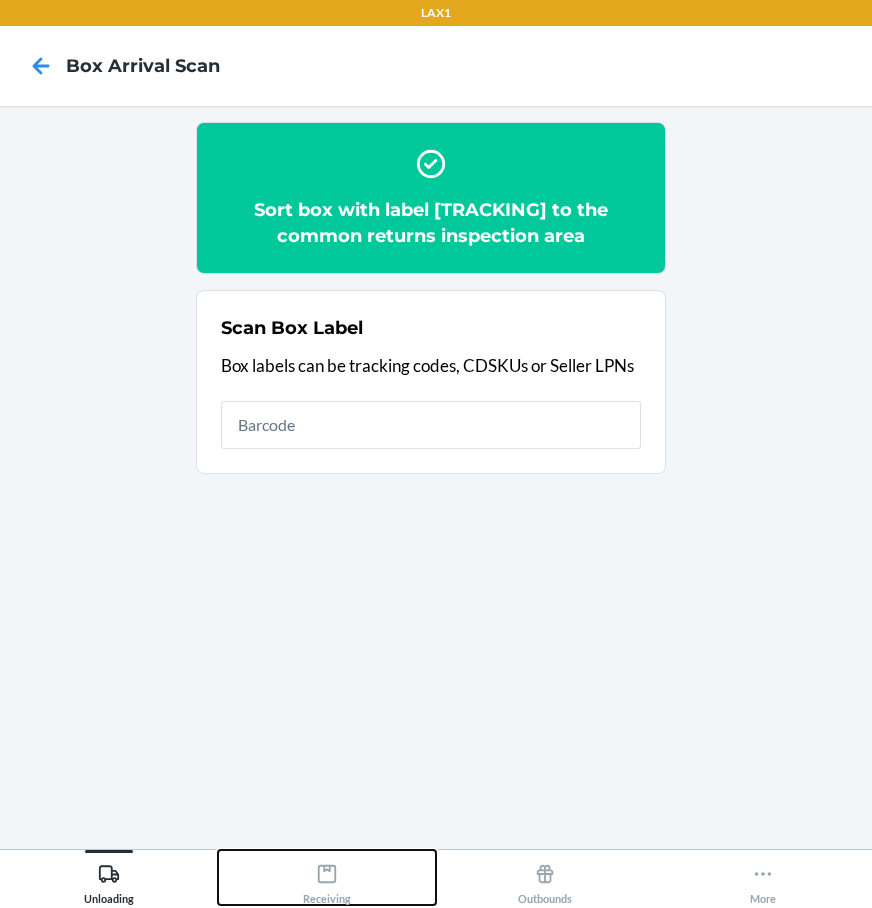 click 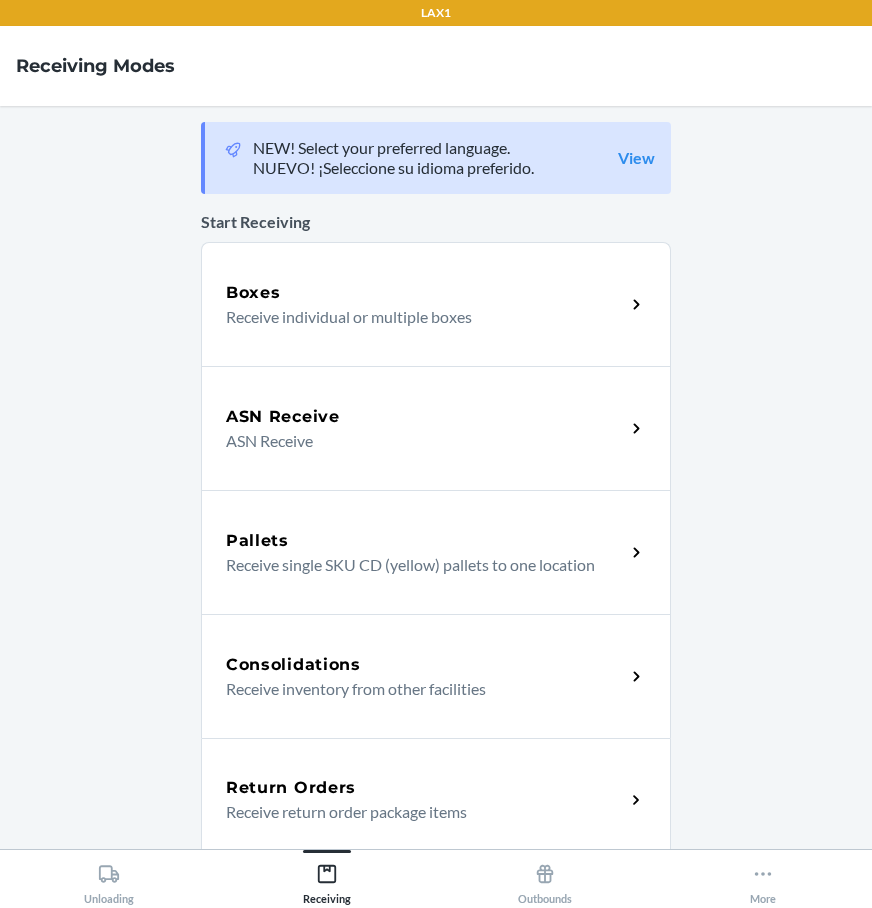 click on "Return Orders" at bounding box center [425, 788] 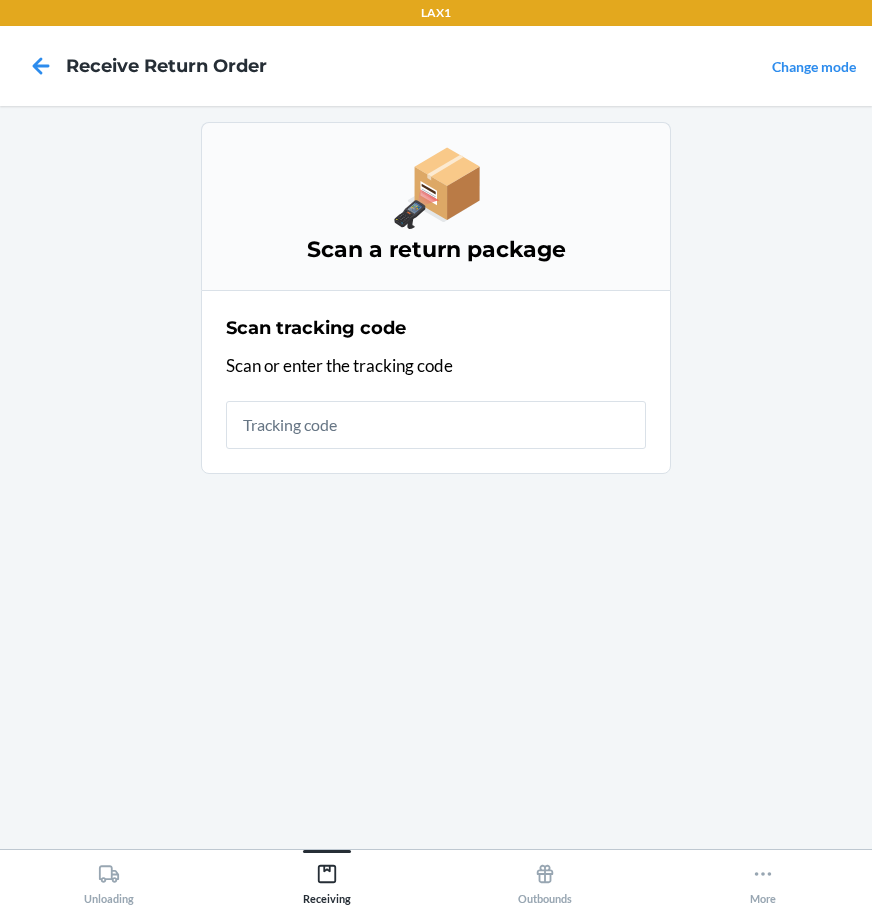 click at bounding box center [436, 425] 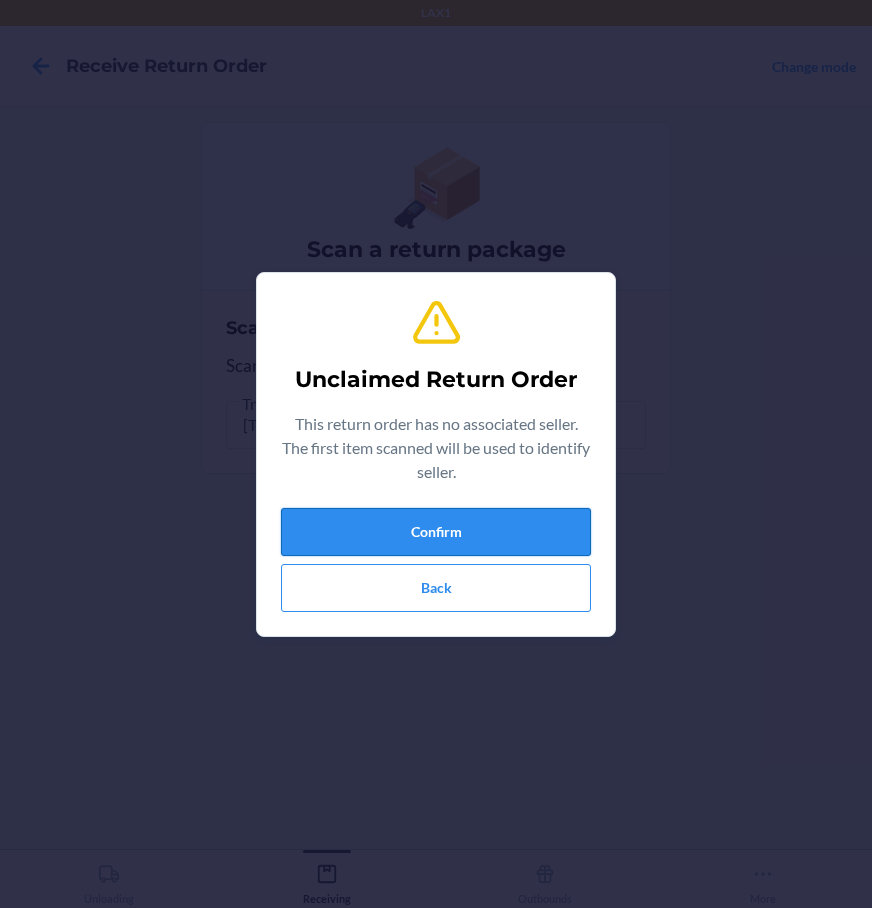click on "Confirm" at bounding box center (436, 532) 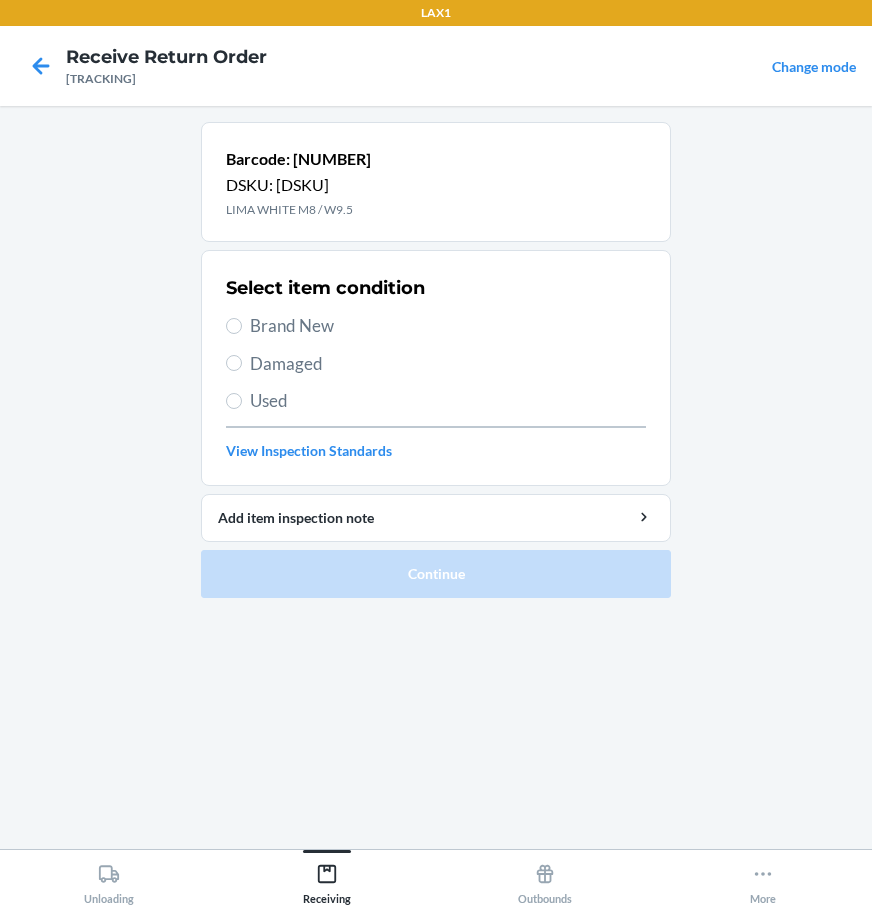 click on "Brand New" at bounding box center [448, 326] 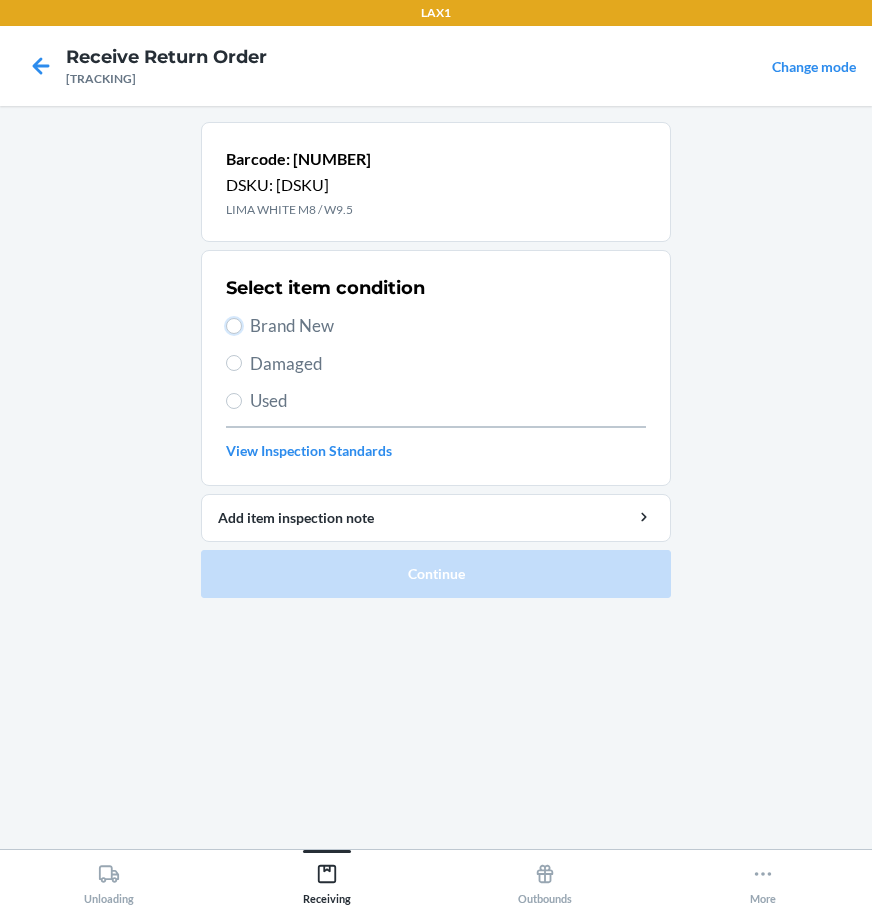 click on "Brand New" at bounding box center (234, 326) 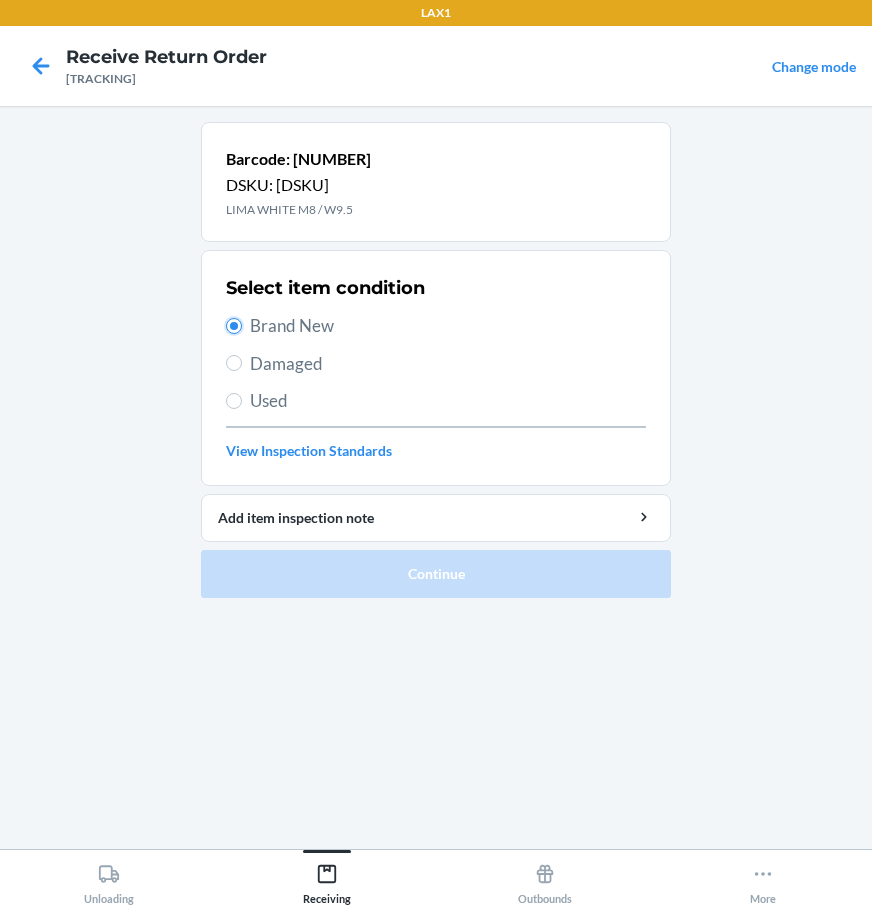 radio on "true" 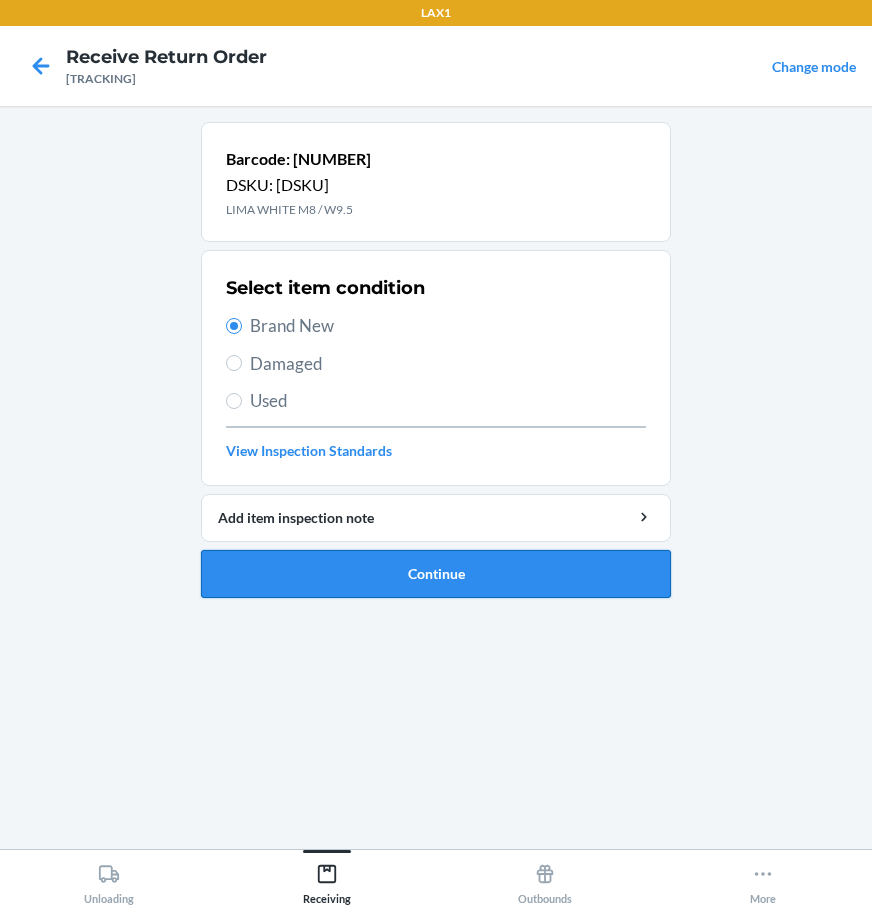 click on "Continue" at bounding box center (436, 574) 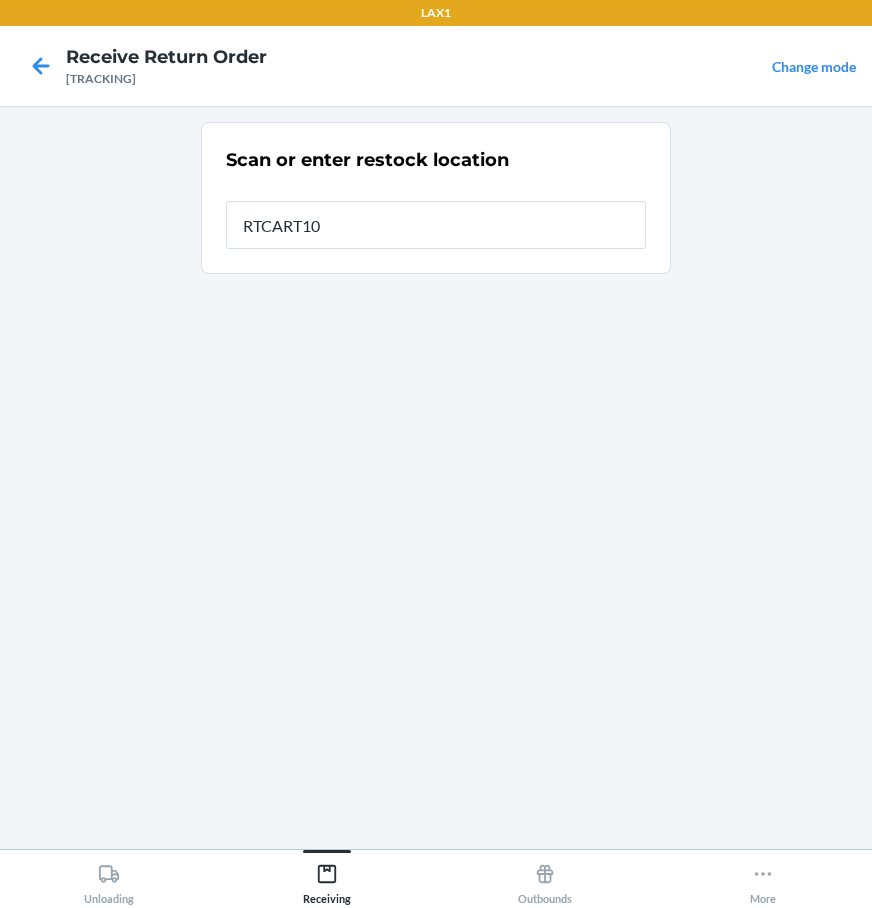 type on "RTCART100" 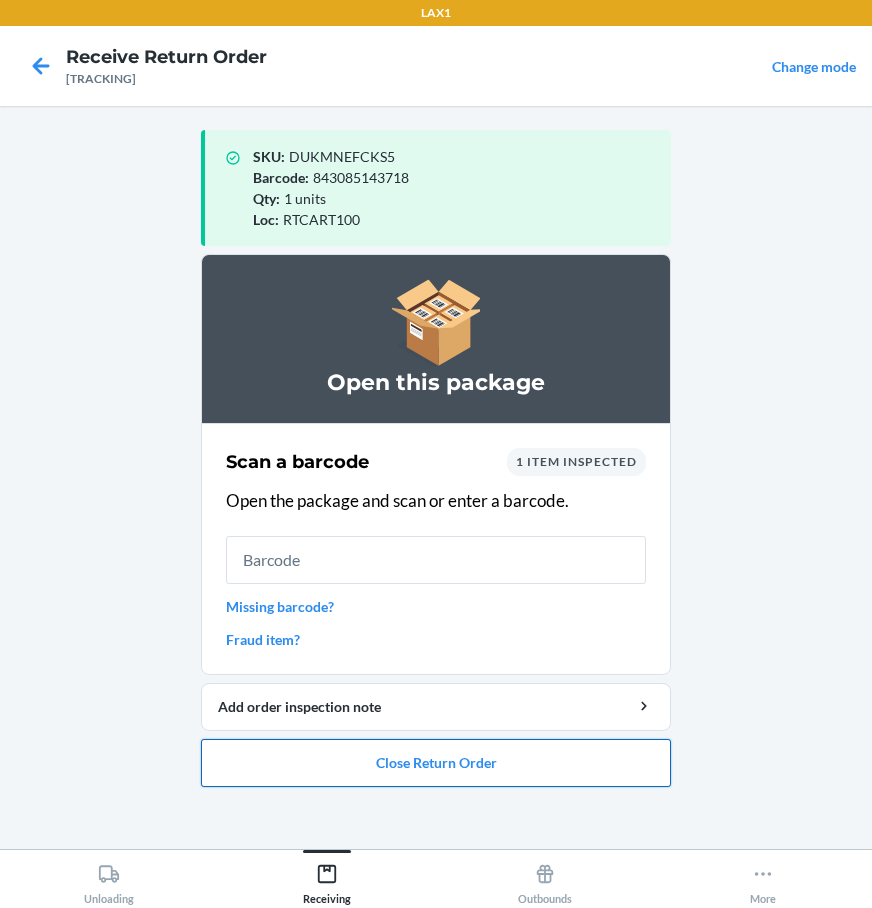 click on "Close Return Order" at bounding box center [436, 763] 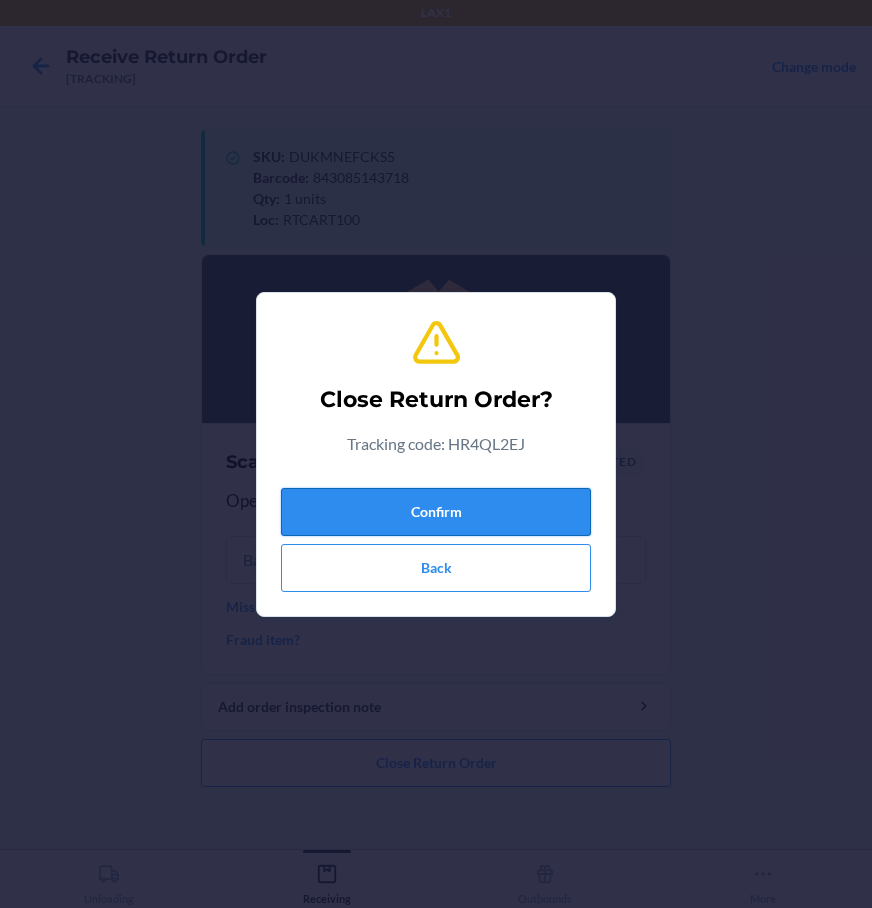 click on "Confirm" at bounding box center [436, 512] 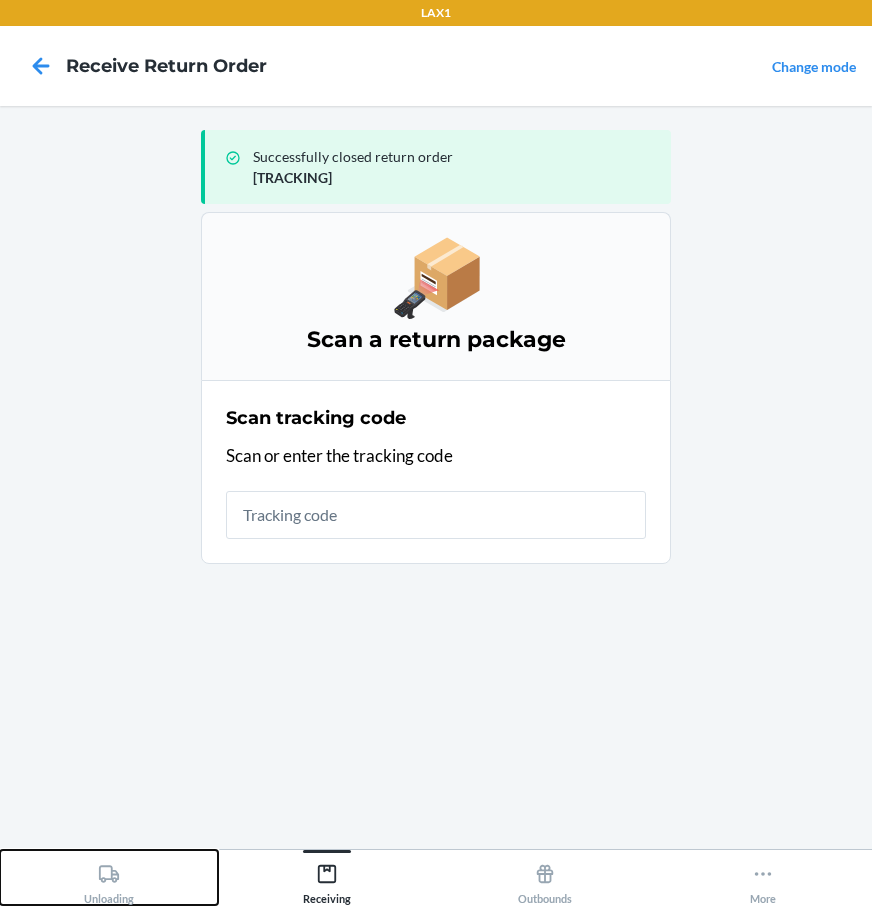 click on "Unloading" at bounding box center (109, 880) 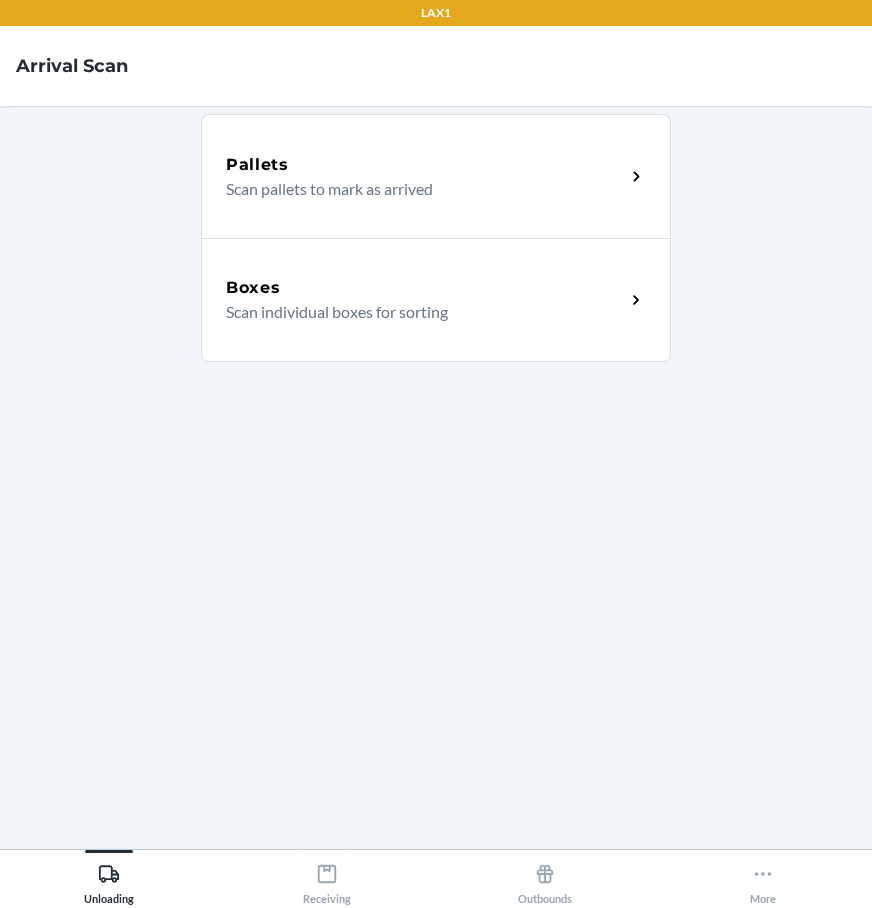 click on "Boxes Scan individual boxes for sorting" at bounding box center (436, 300) 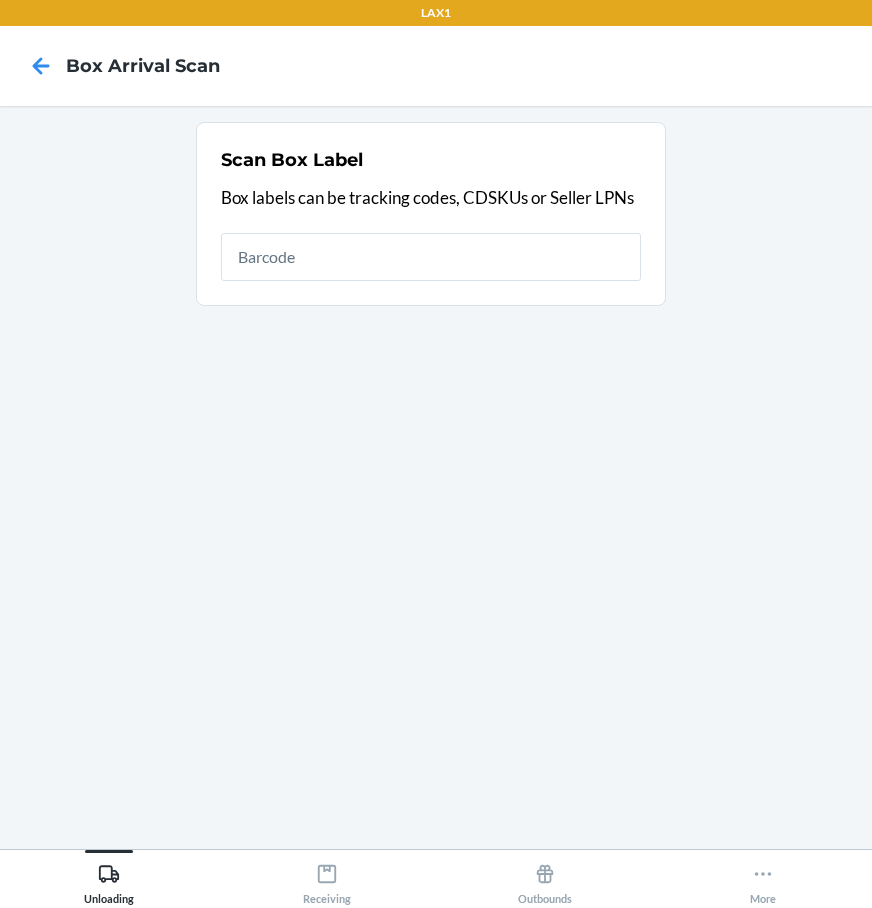 click at bounding box center (431, 257) 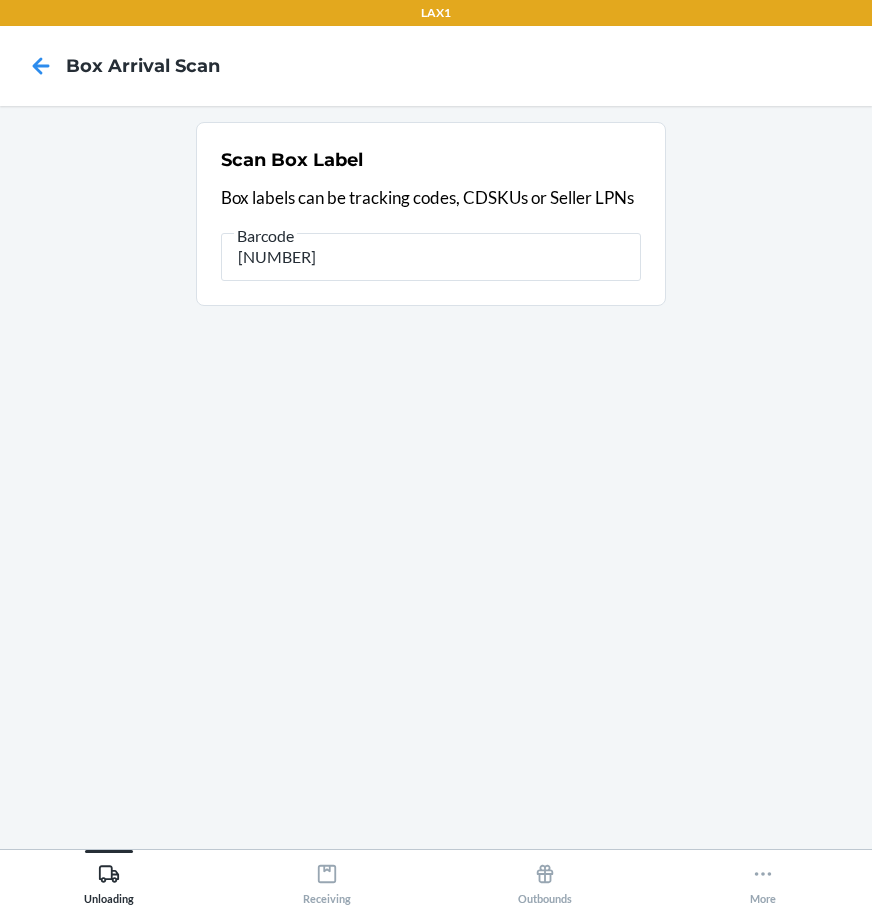 type on "420924089434636106023299420106" 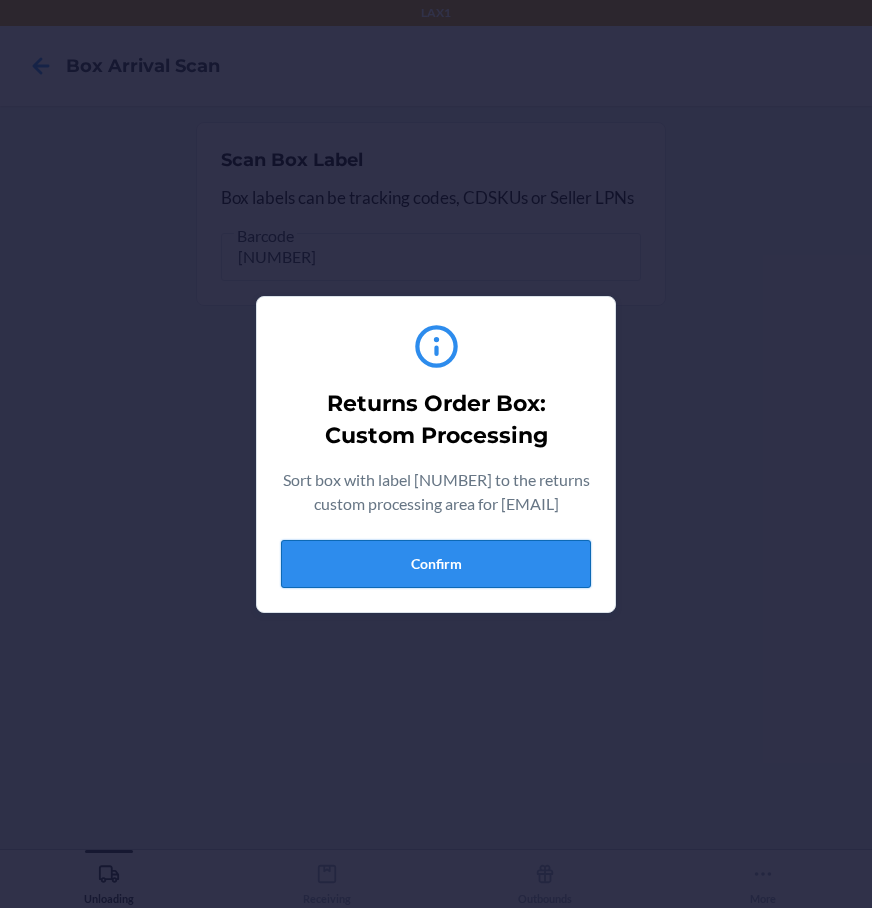 click on "Confirm" at bounding box center (436, 564) 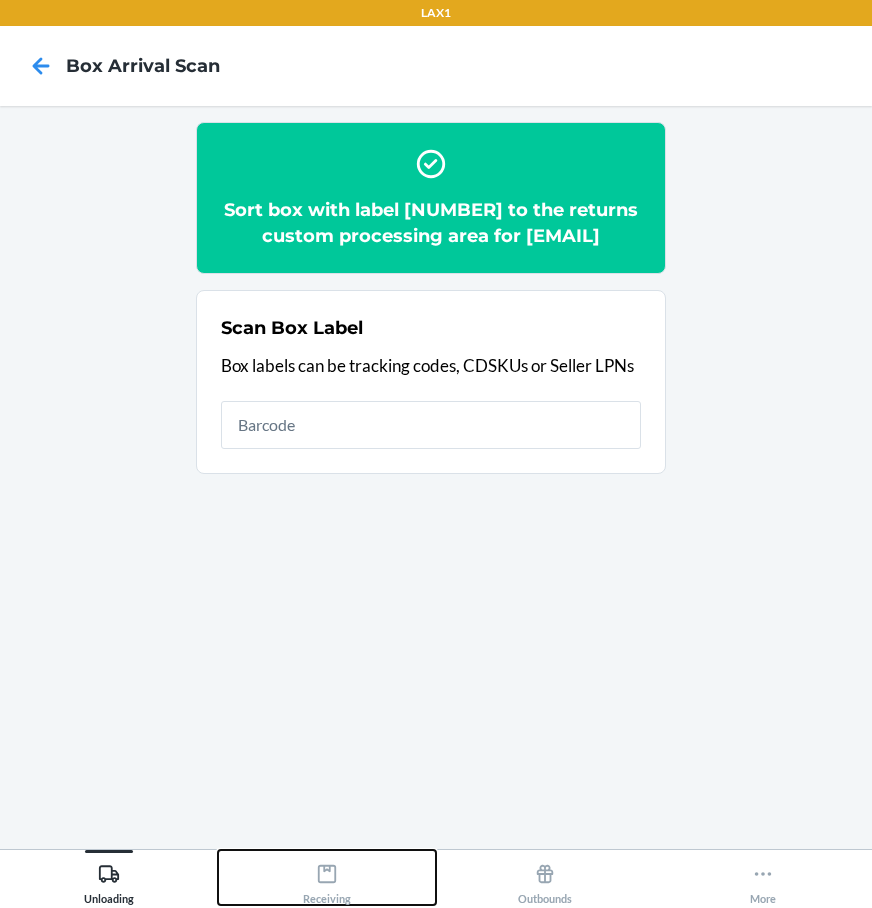 click on "Receiving" at bounding box center (327, 880) 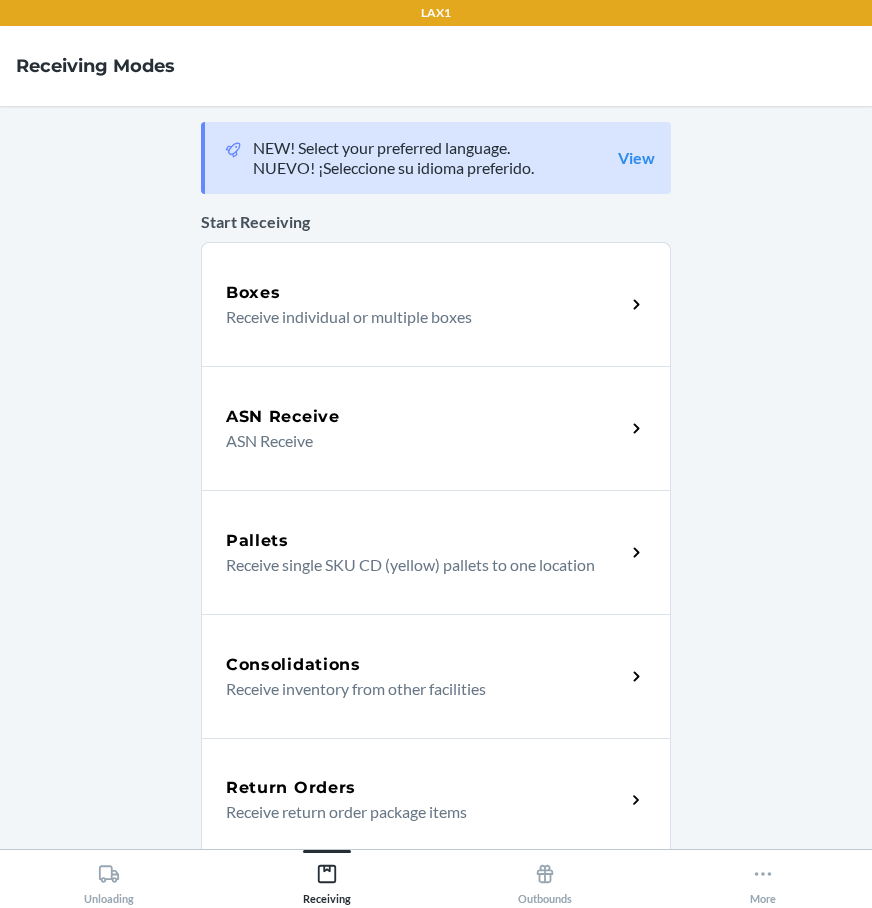 click on "Return Orders Receive return order package items" at bounding box center (436, 800) 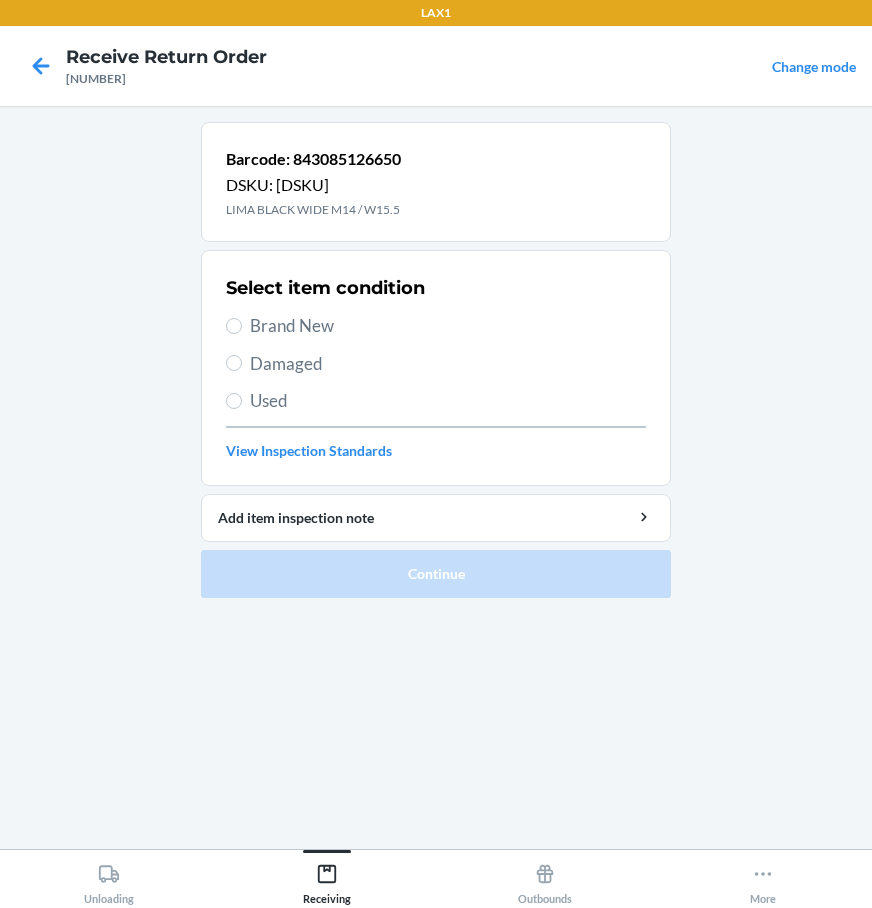 click on "Damaged" at bounding box center (448, 364) 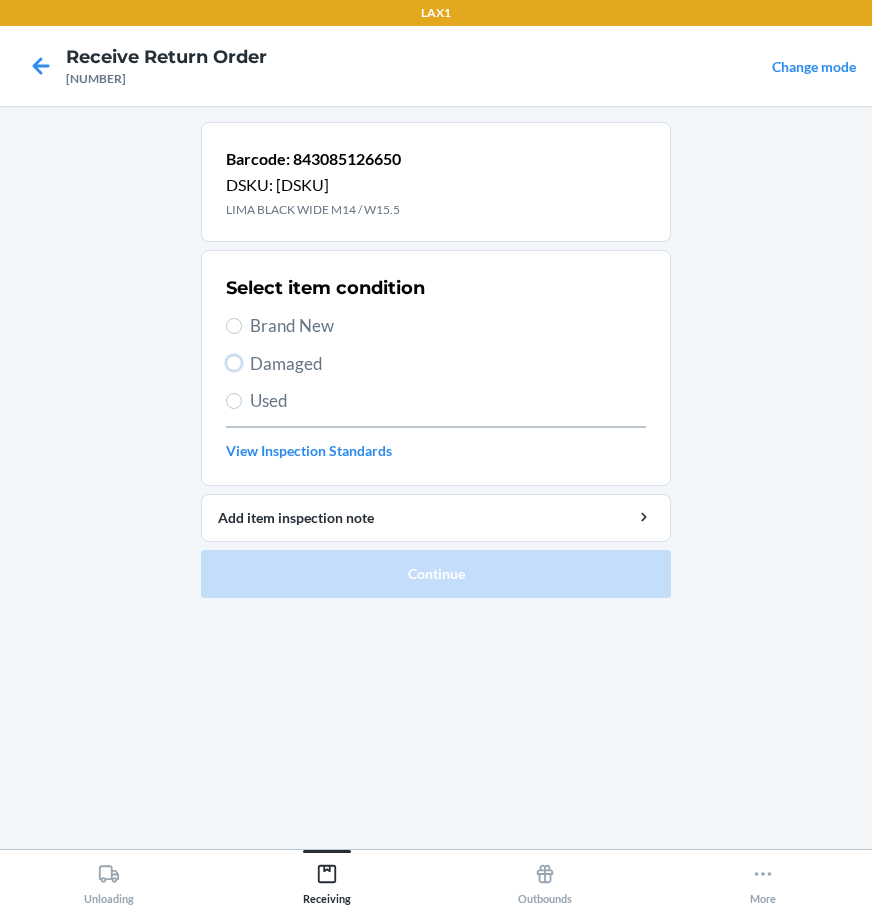 click on "Damaged" at bounding box center (234, 363) 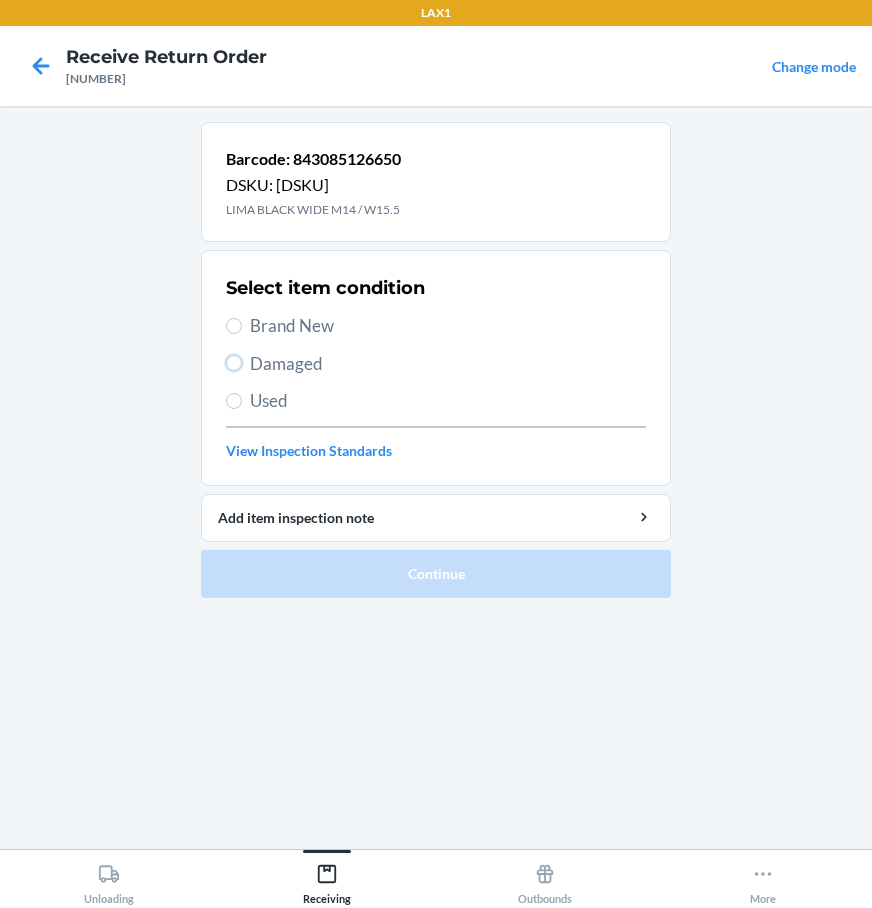 radio on "true" 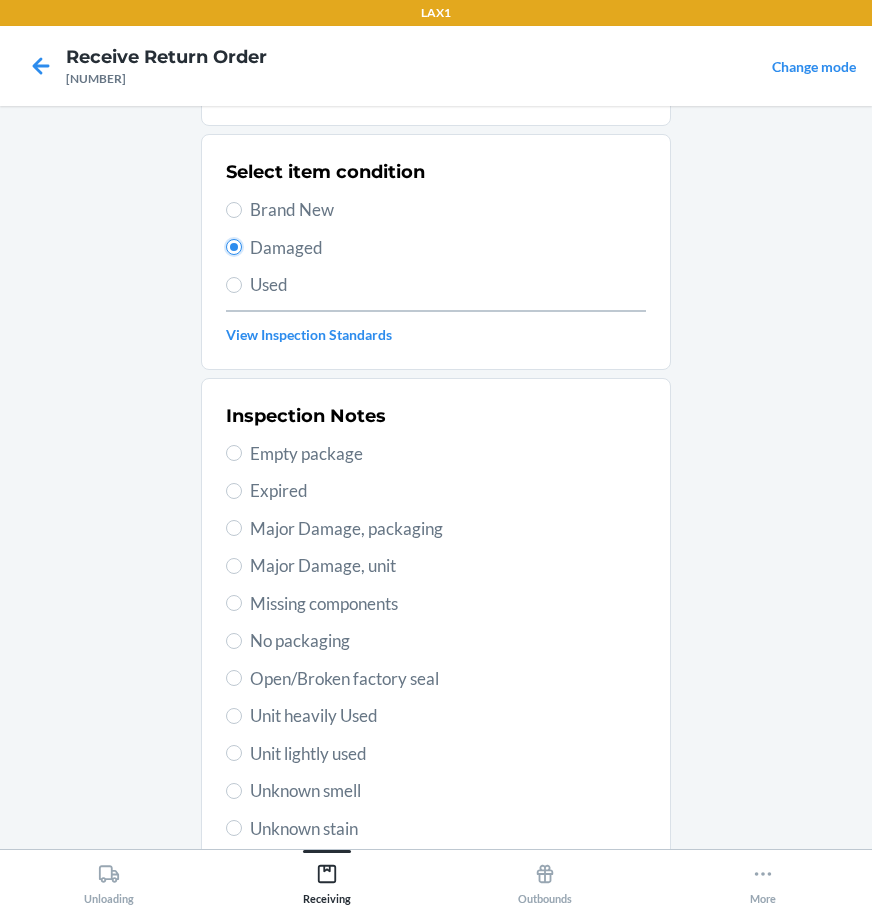 scroll, scrollTop: 299, scrollLeft: 0, axis: vertical 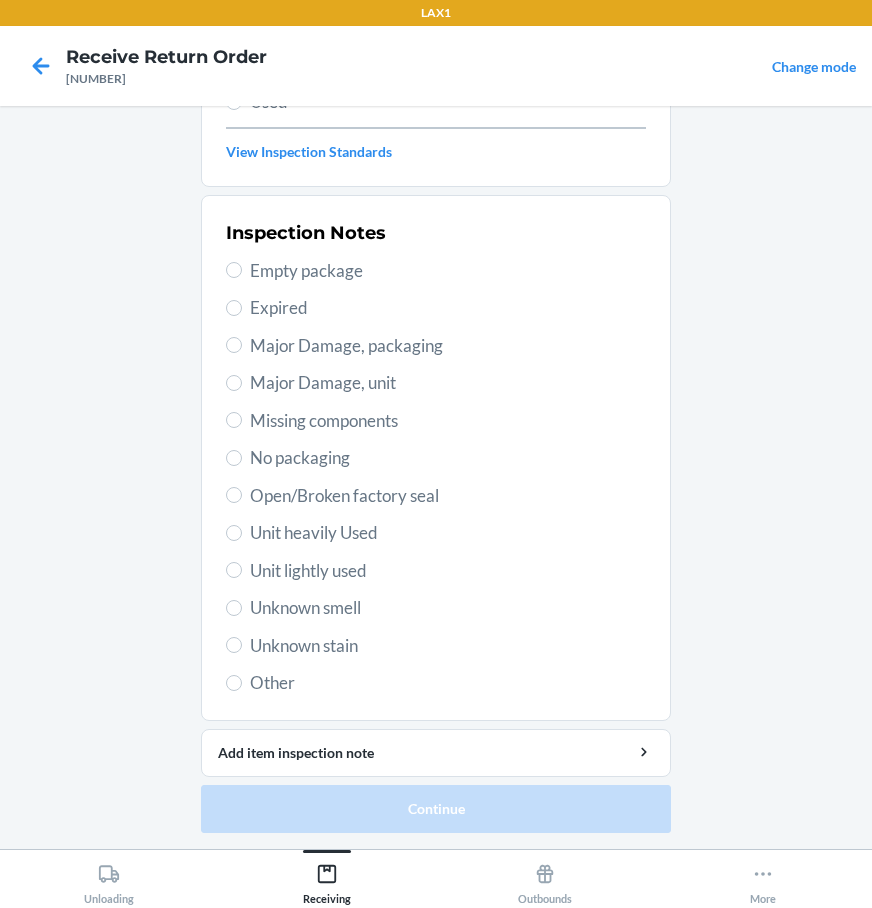 click on "Unit lightly used" at bounding box center (436, 571) 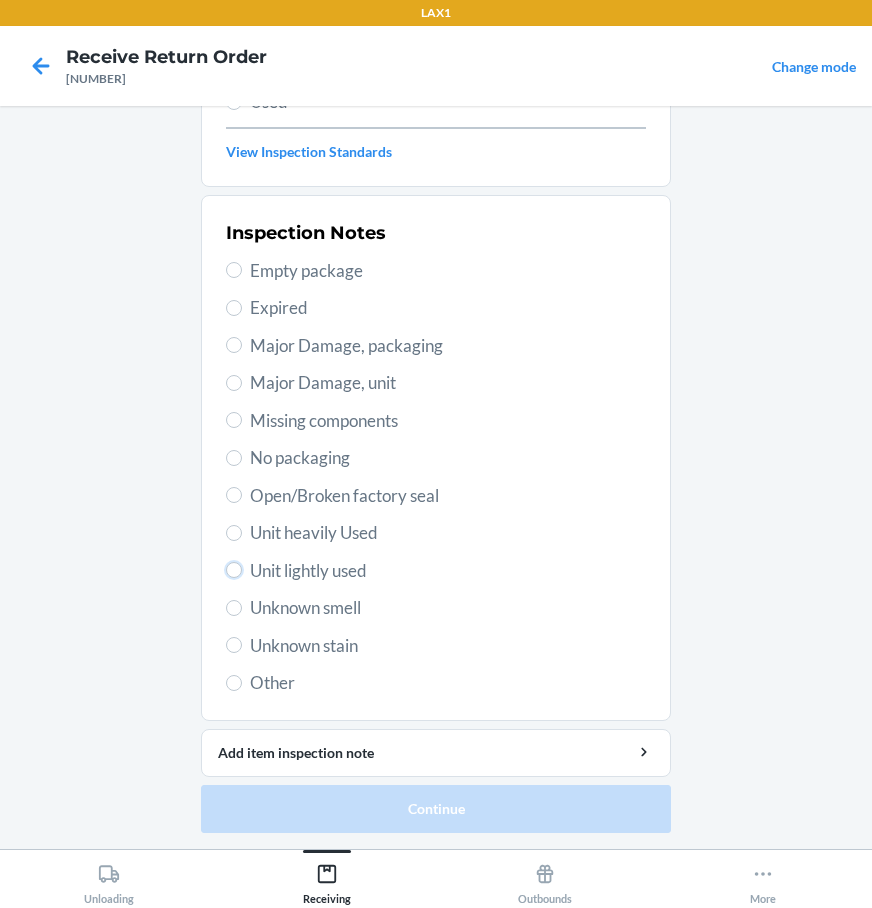 click on "Unit lightly used" at bounding box center (234, 570) 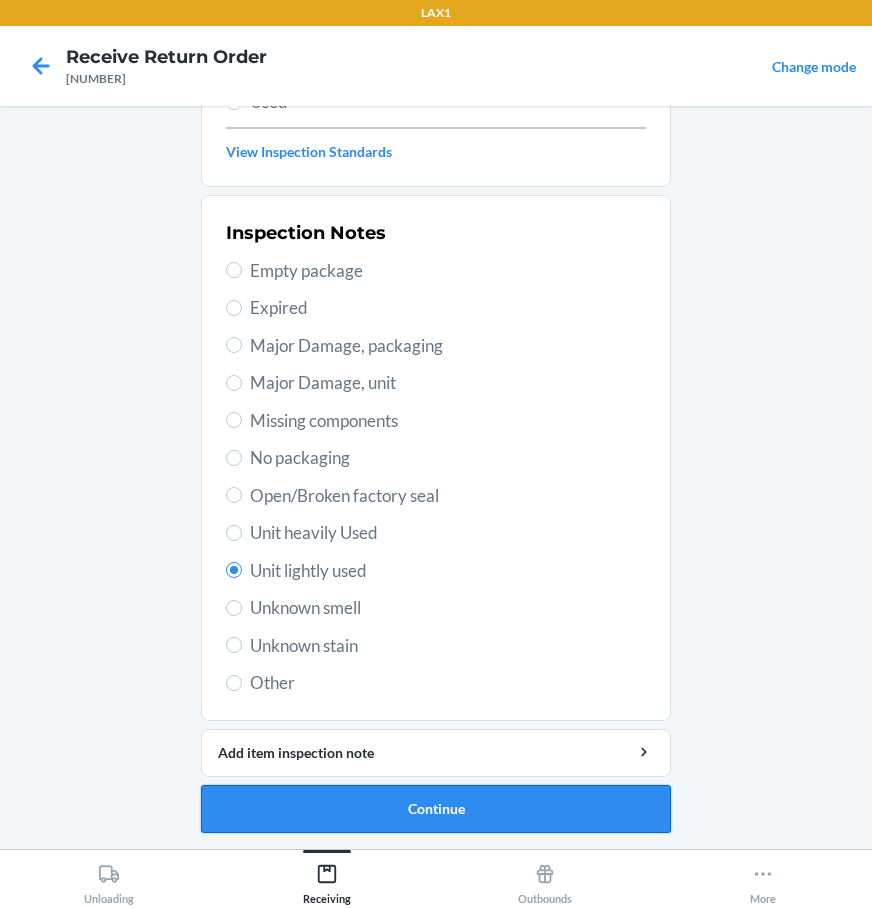 click on "Continue" at bounding box center (436, 809) 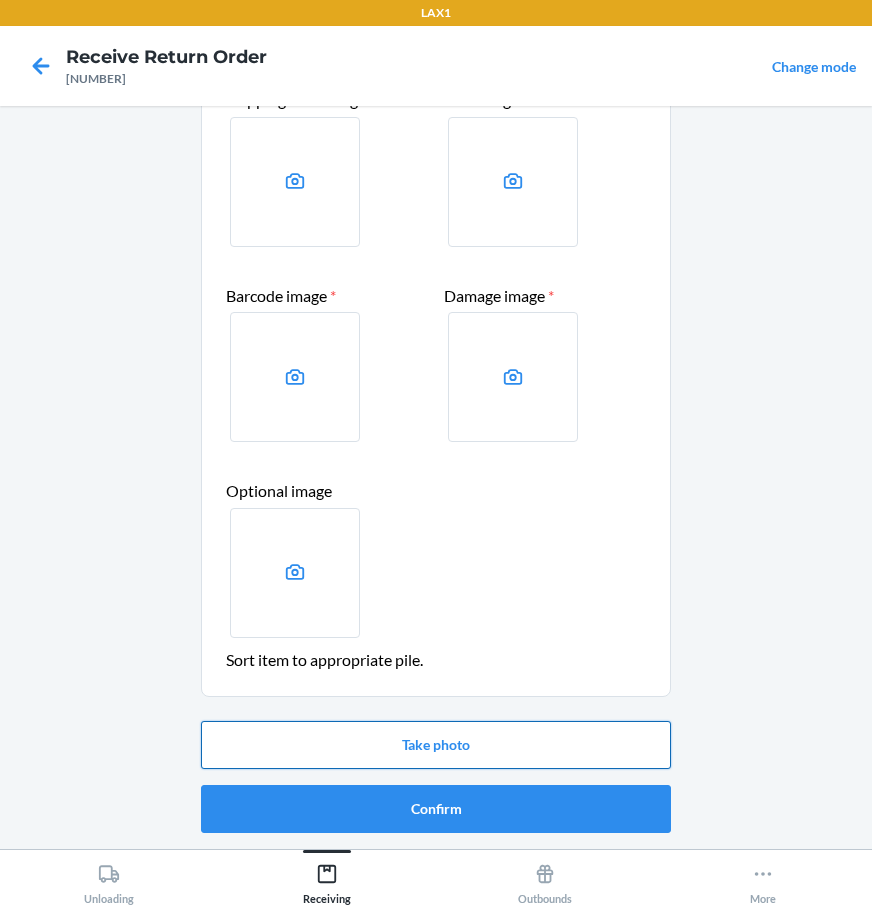 drag, startPoint x: 366, startPoint y: 738, endPoint x: 371, endPoint y: 757, distance: 19.646883 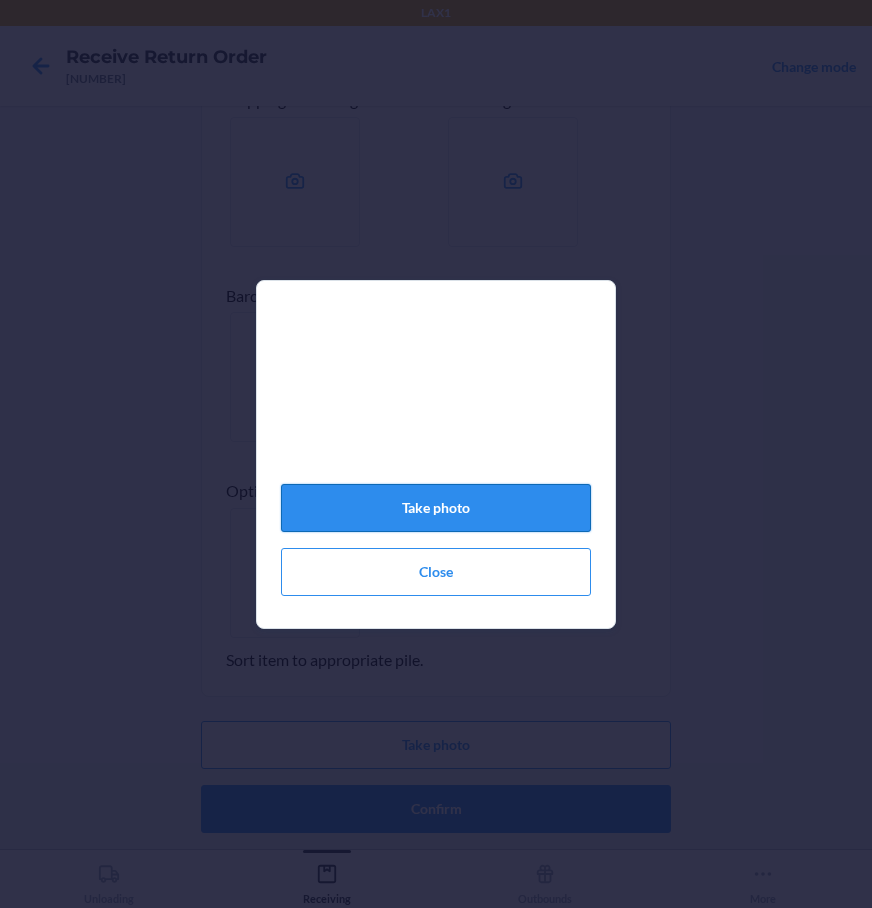 click on "Take photo" 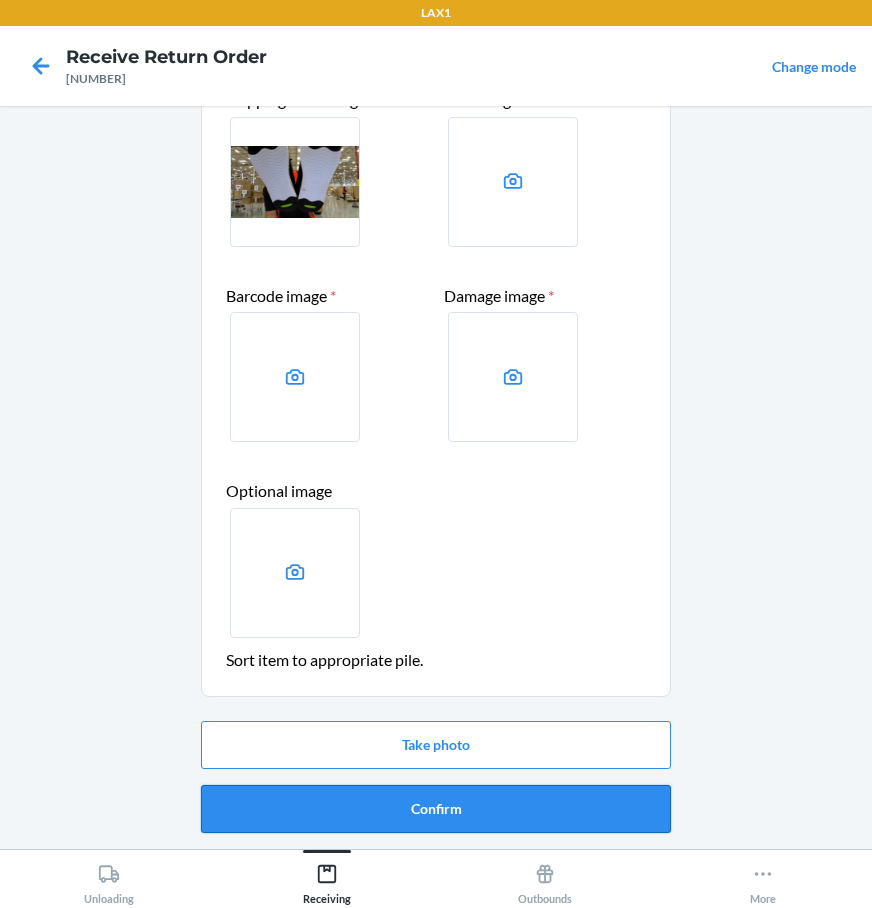 click on "Confirm" at bounding box center [436, 809] 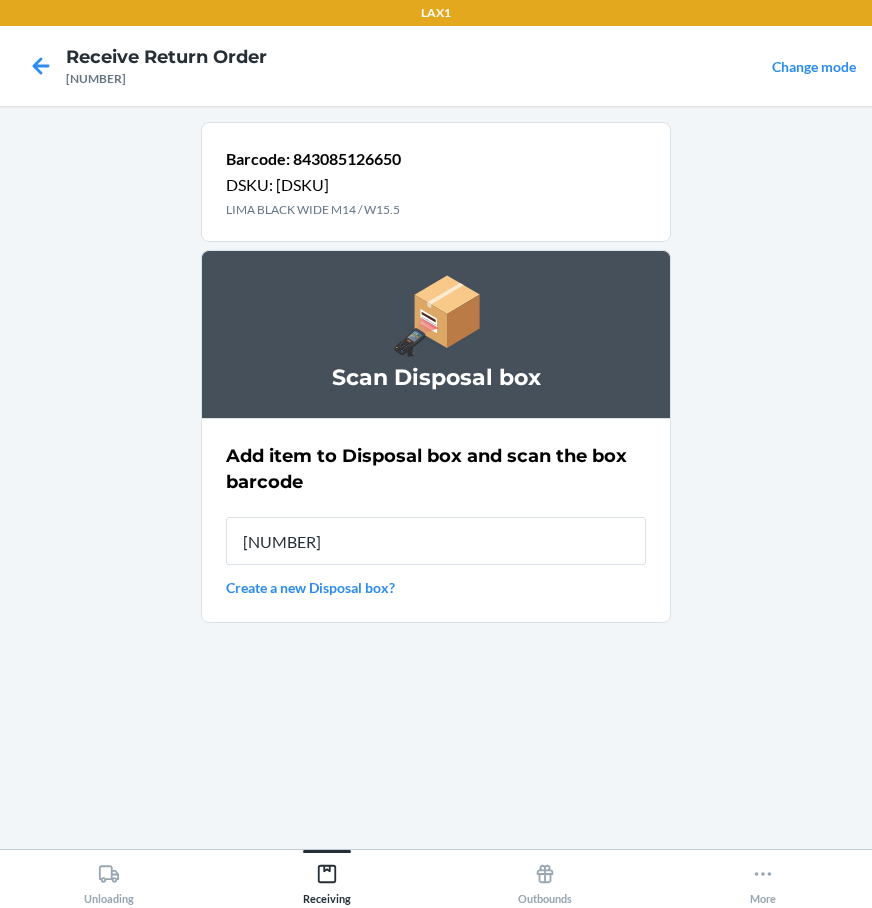 type on "RB0000018E2" 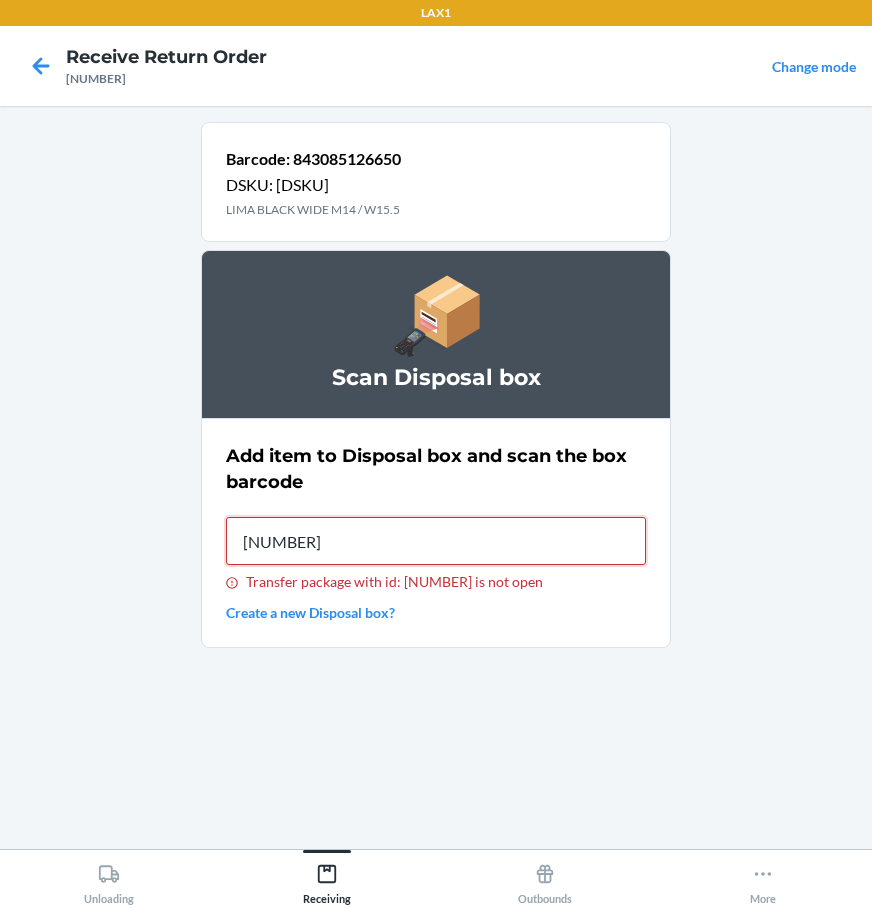 type on "RB0000018E2" 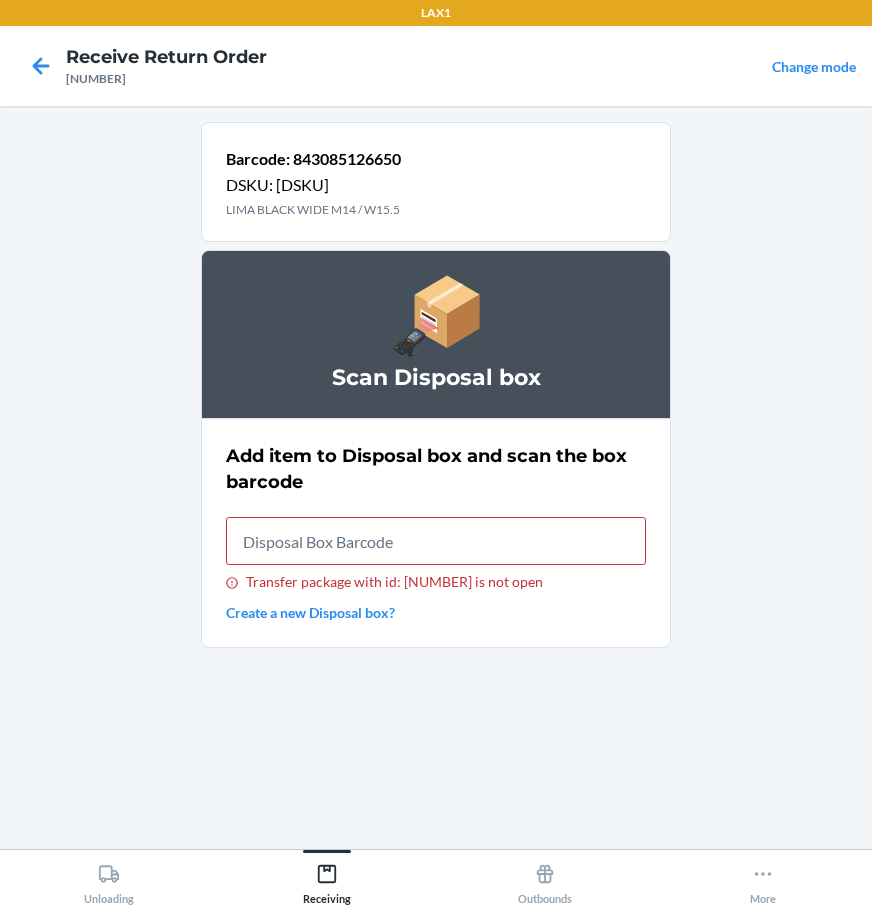 click on "Barcode: 843085126650 DSKU: D59KEQDV4CD LIMA BLACK WIDE M14 / W15.5 Scan Disposal box Add item to Disposal box and scan the box barcode   Transfer package with id: 57530 is not open Create a new Disposal box?" at bounding box center [436, 477] 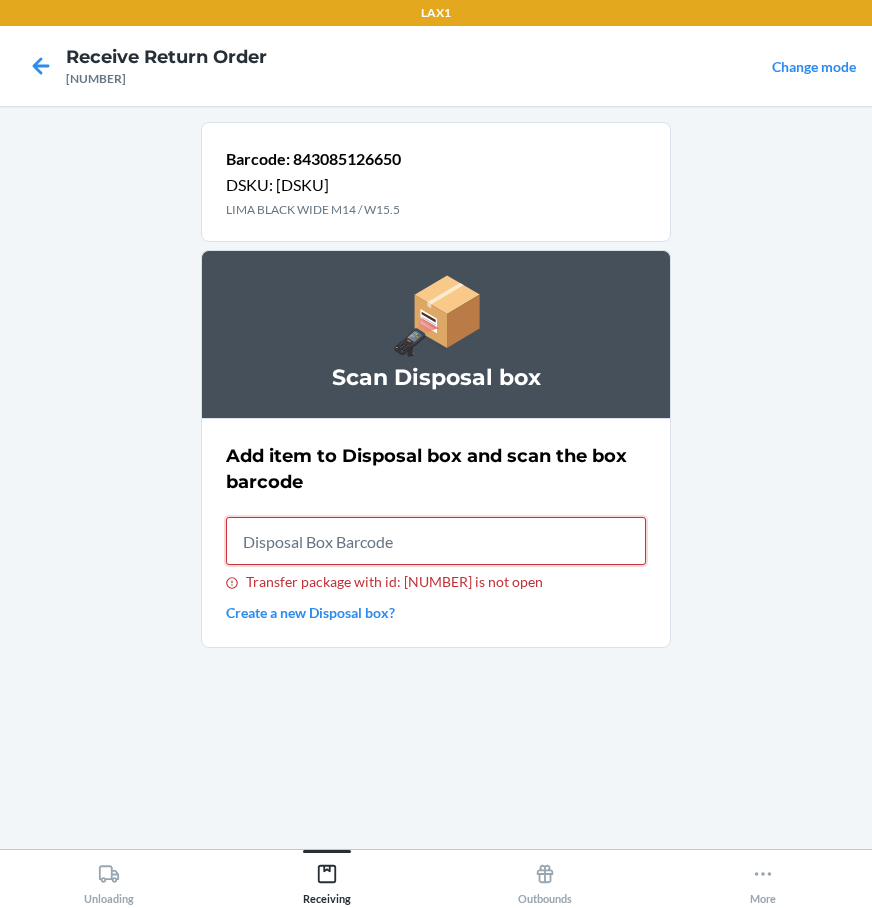 click on "Transfer package with id: 57530 is not open" at bounding box center [436, 541] 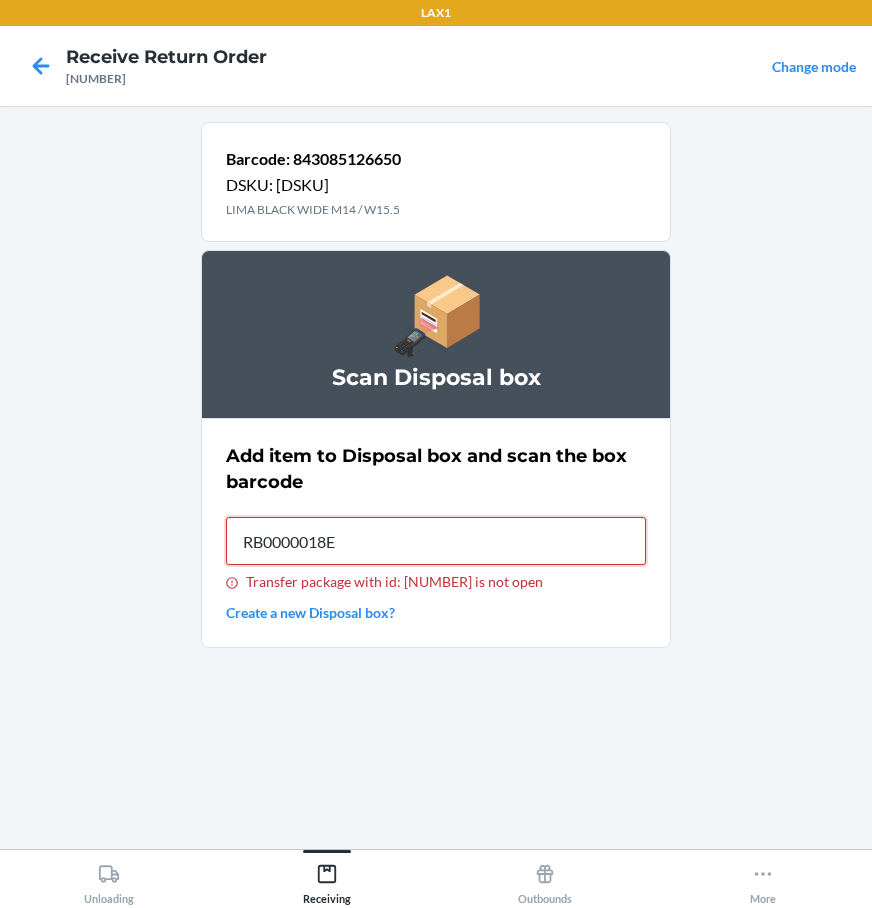 type on "RB0000018E2" 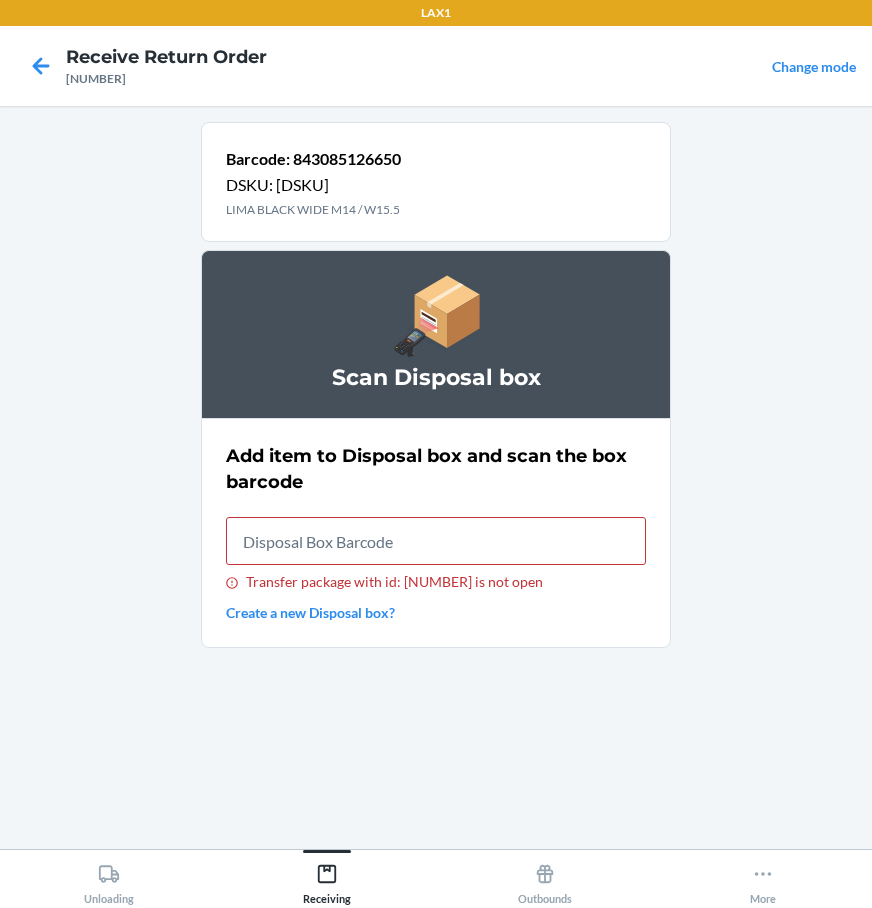 click on "Create a new Disposal box?" at bounding box center (436, 612) 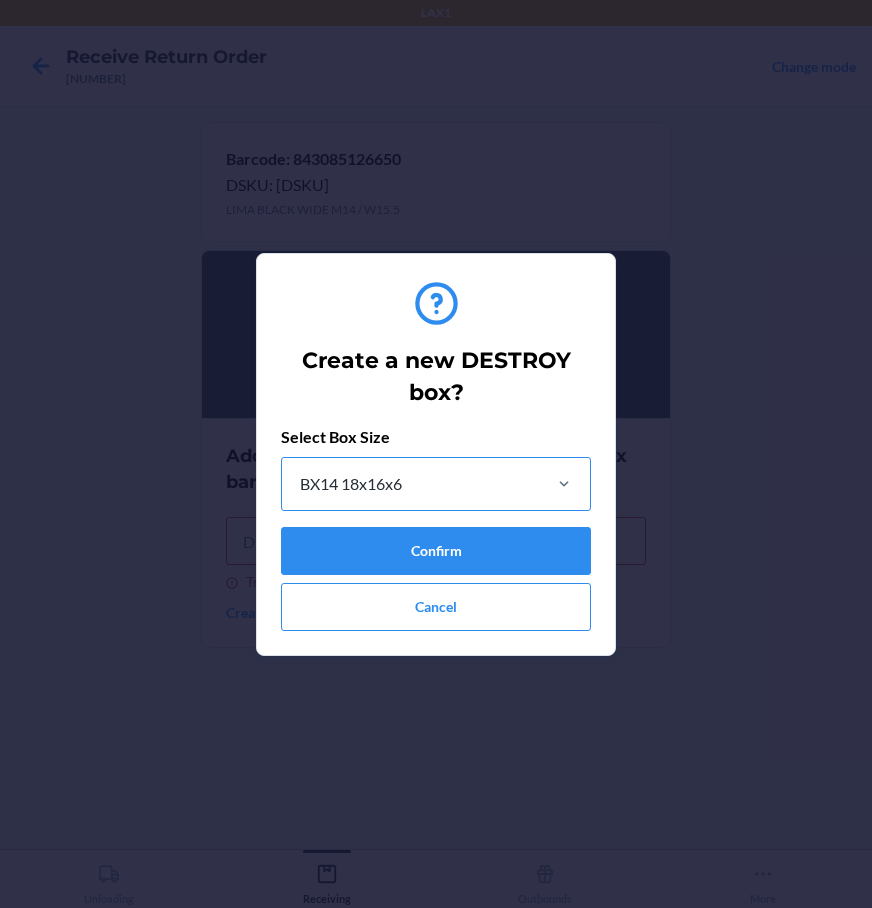 click on "BX14 18x16x6" at bounding box center (351, 484) 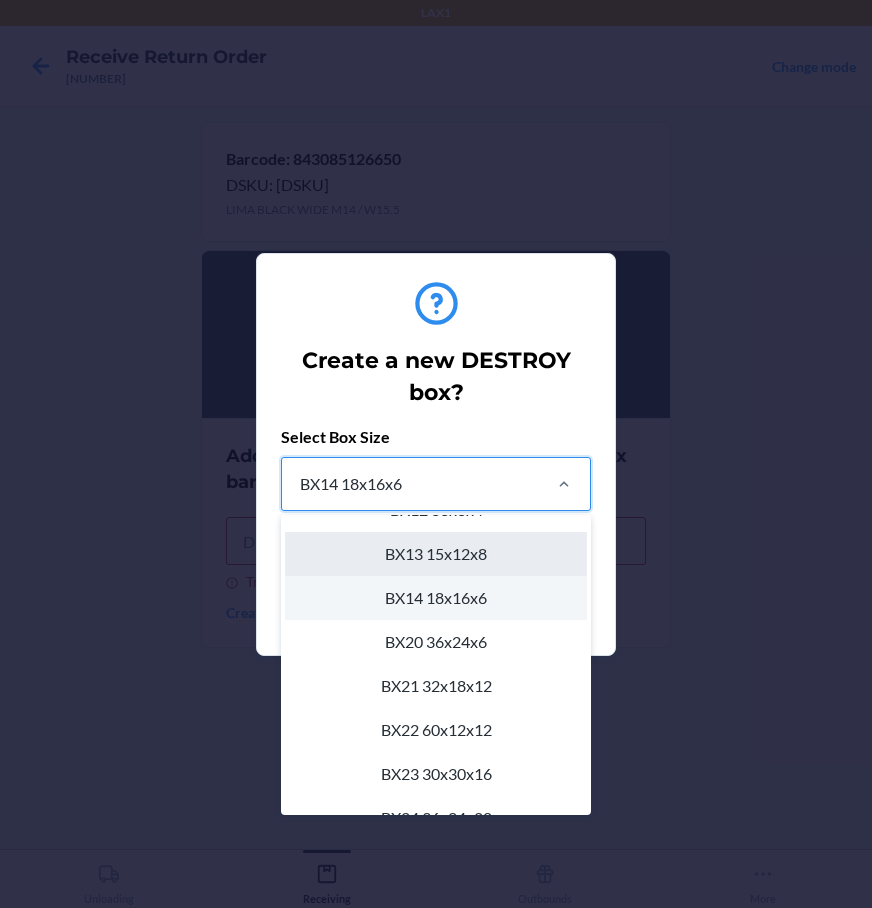 scroll, scrollTop: 676, scrollLeft: 0, axis: vertical 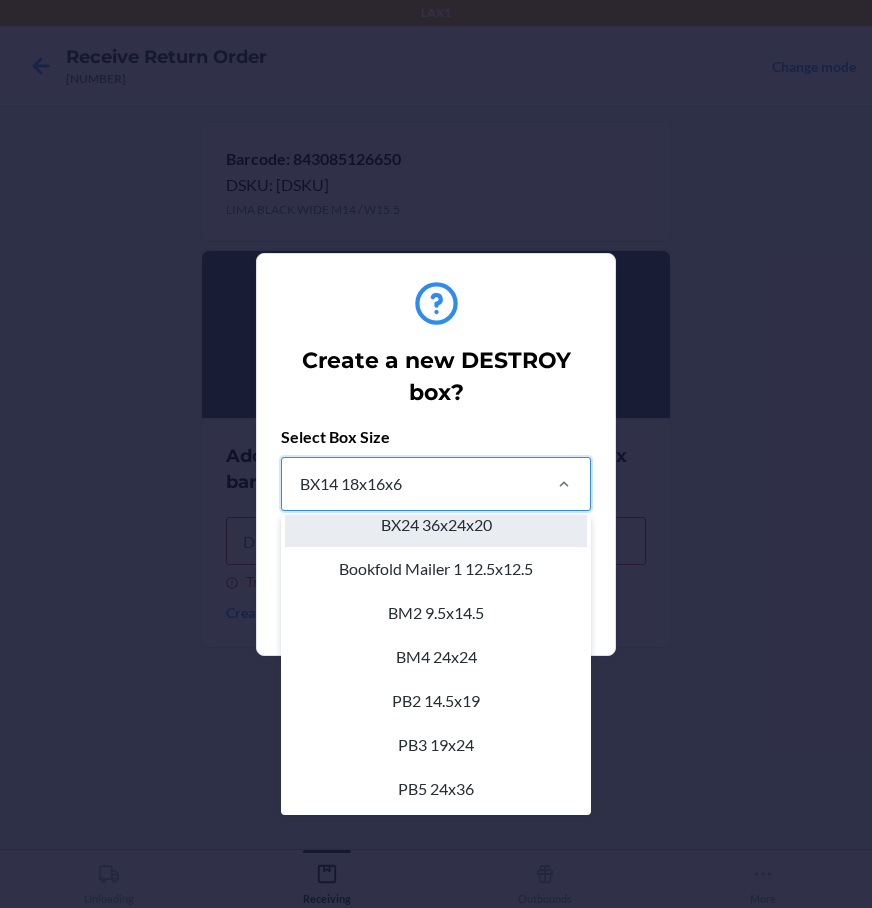 click on "BX24 36x24x20" at bounding box center (436, 525) 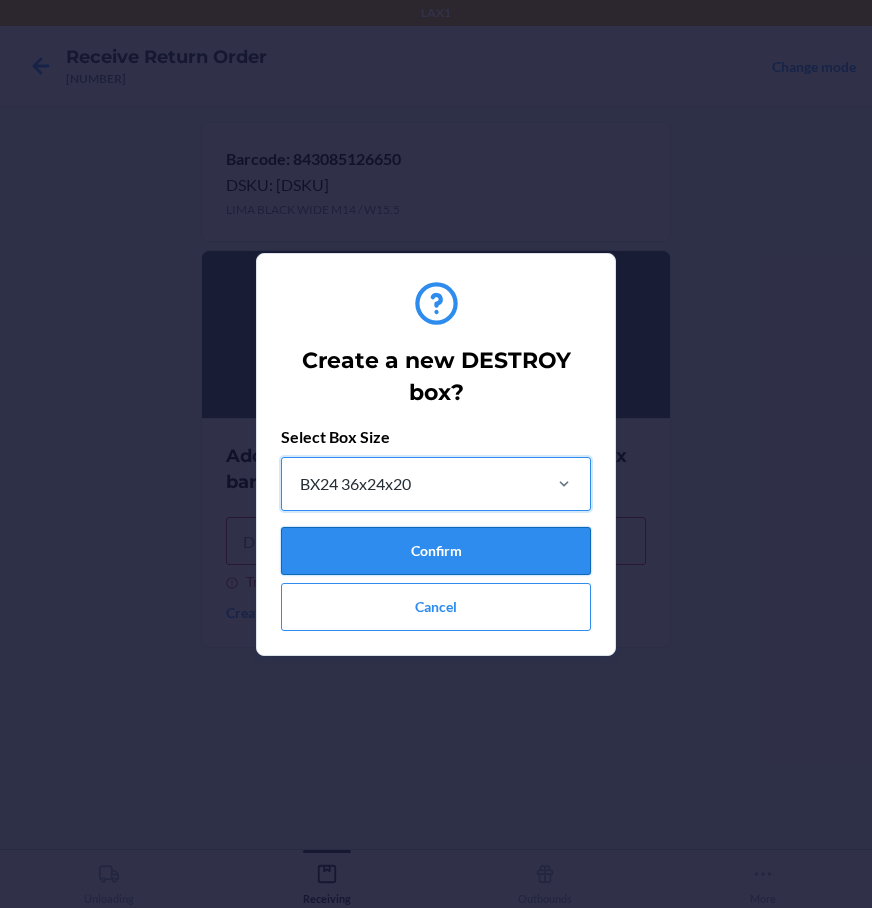 click on "Confirm" at bounding box center (436, 551) 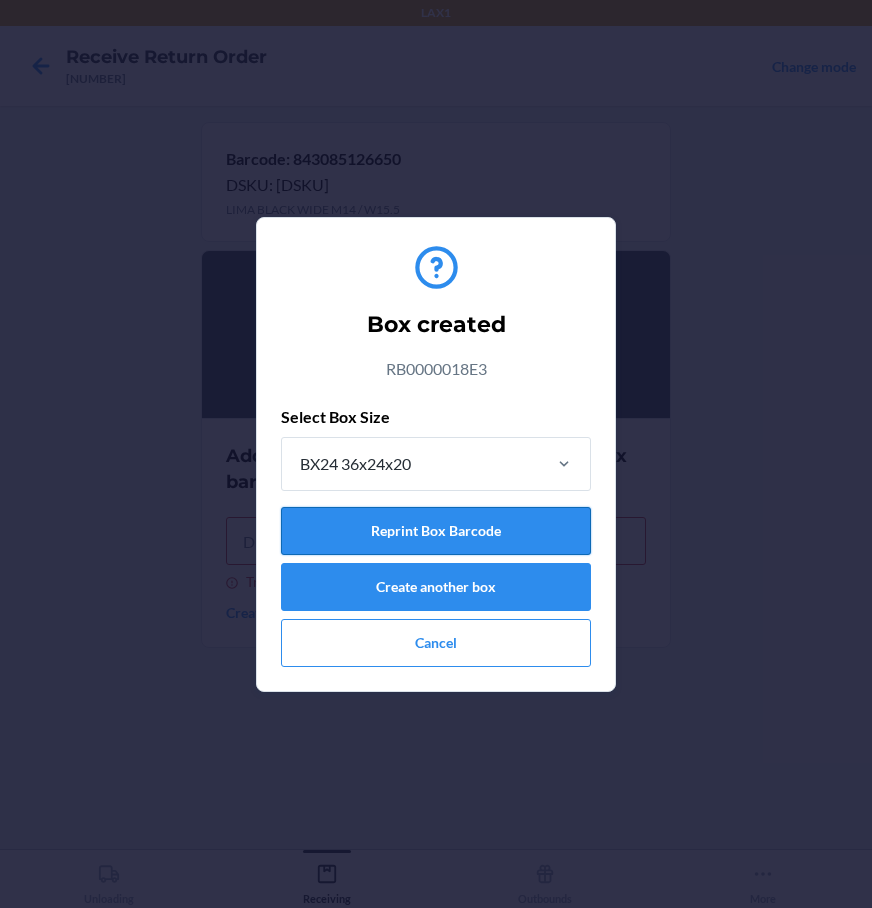 click on "Reprint Box Barcode" at bounding box center [436, 531] 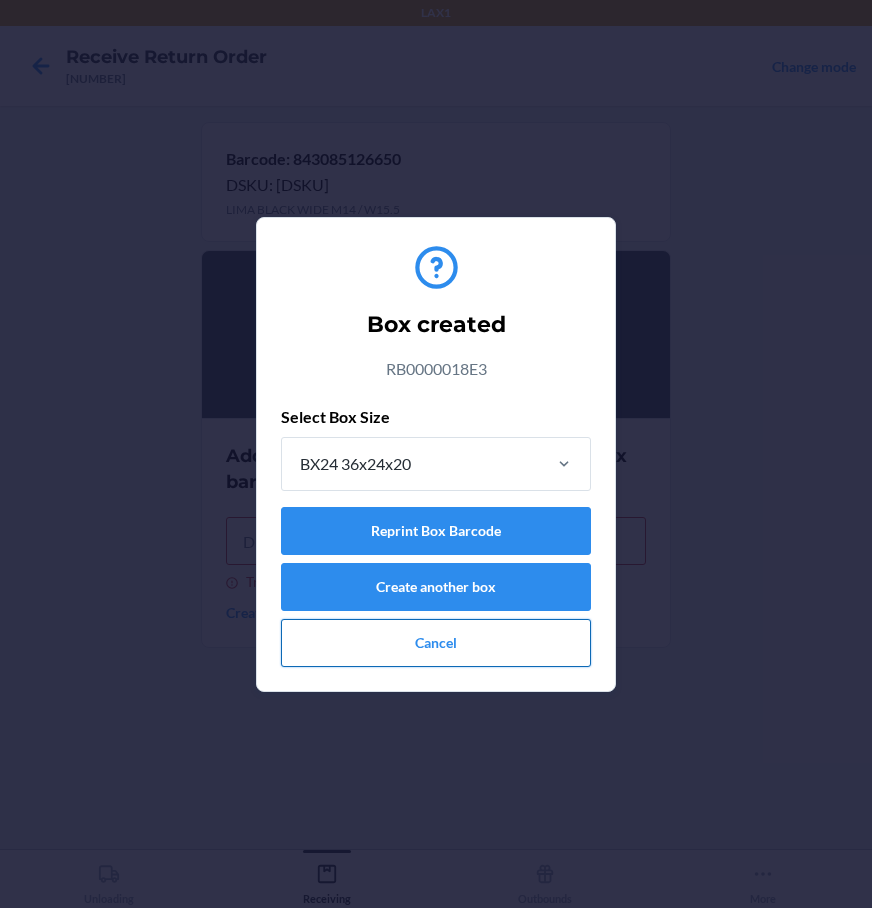 click on "Cancel" at bounding box center [436, 643] 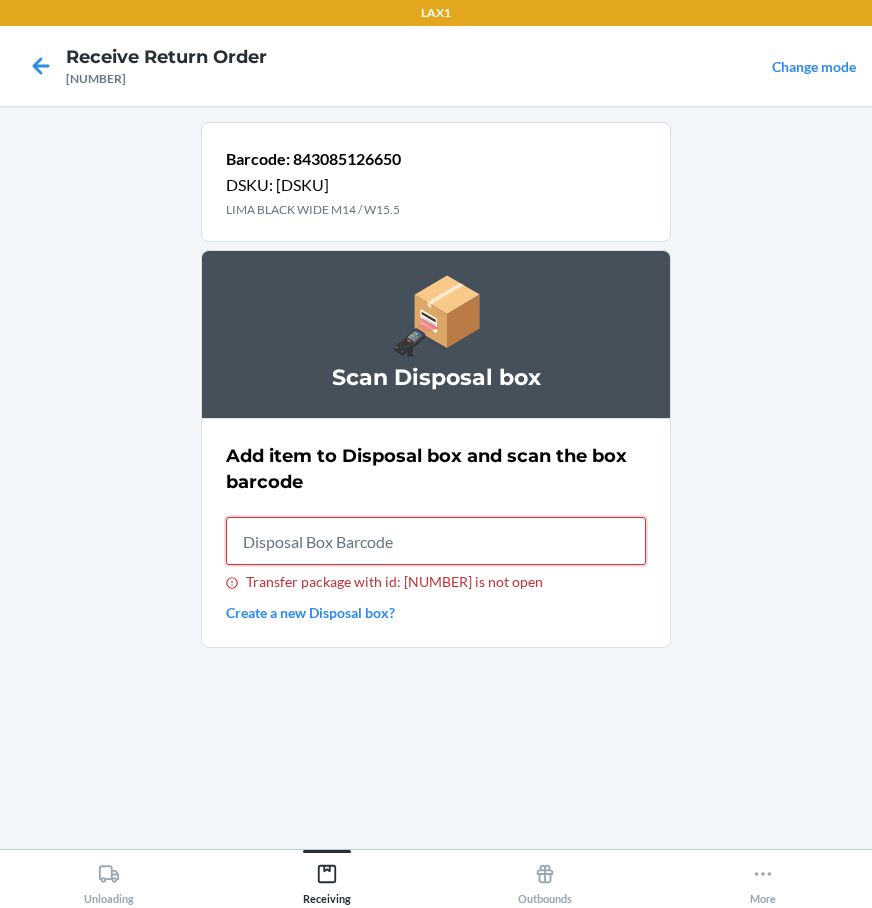 drag, startPoint x: 306, startPoint y: 556, endPoint x: 329, endPoint y: 472, distance: 87.0919 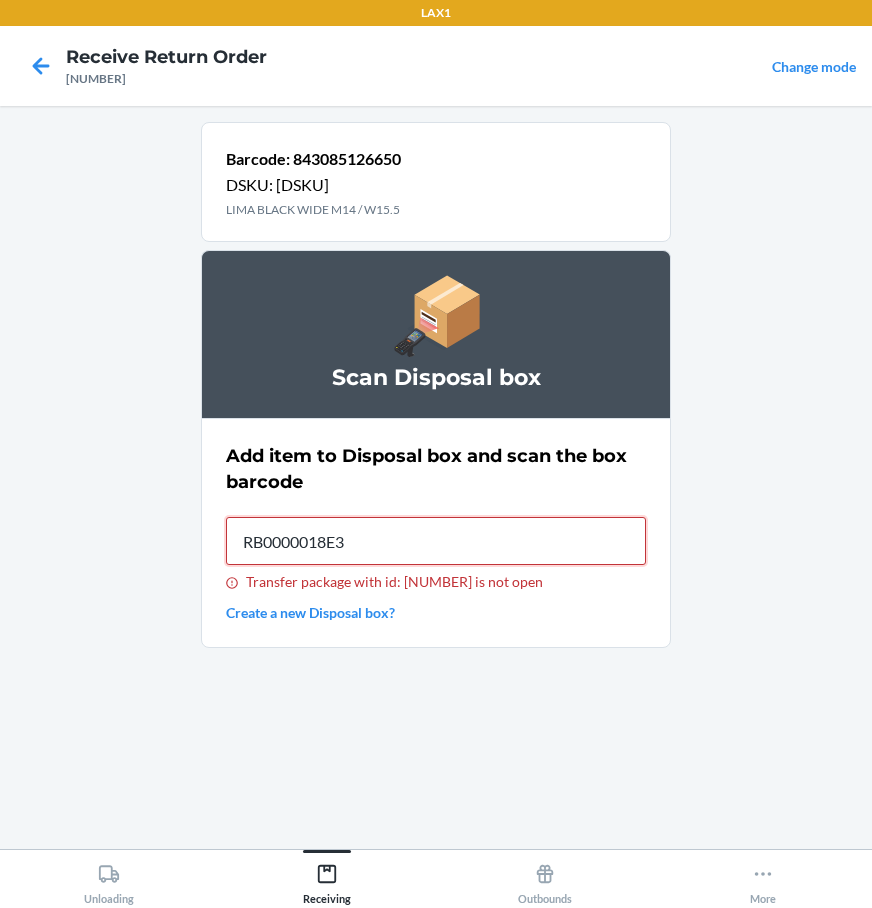 type on "RB0000018E3" 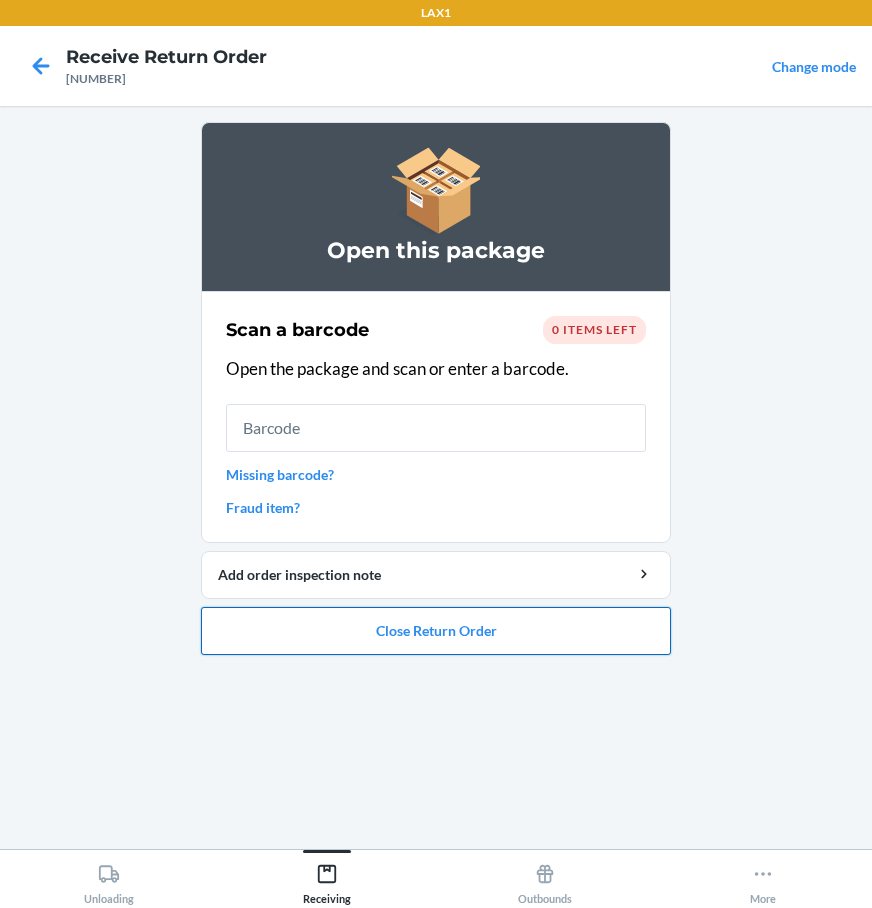 click on "Close Return Order" at bounding box center [436, 631] 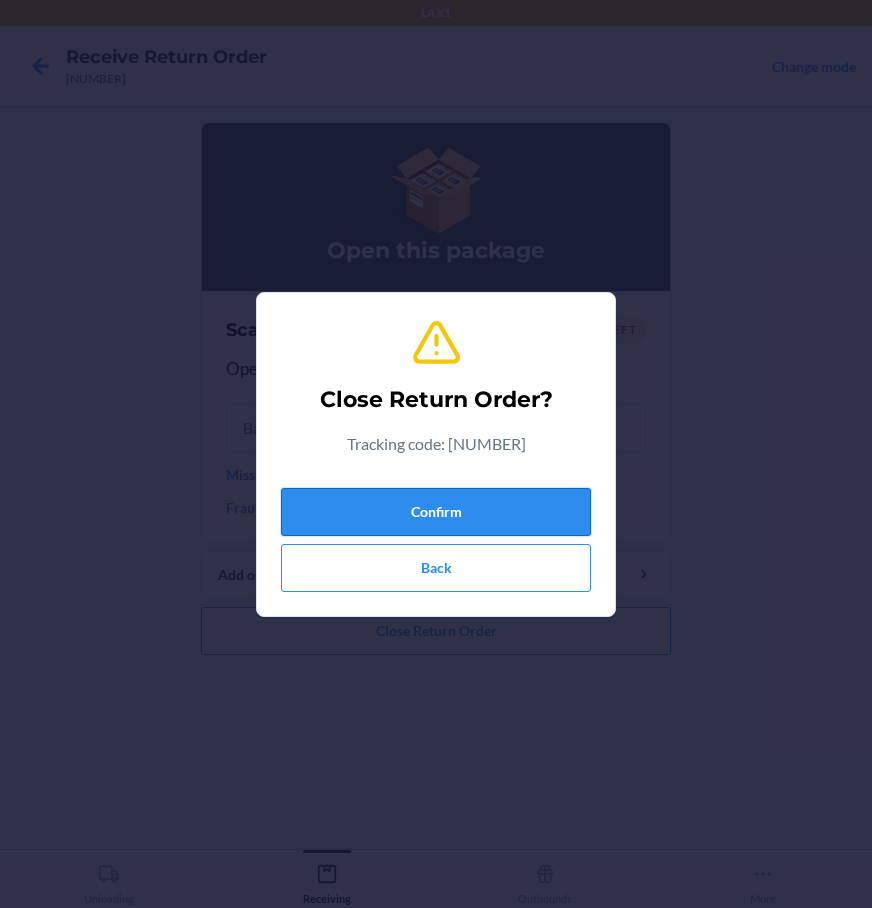 click on "Confirm" at bounding box center (436, 512) 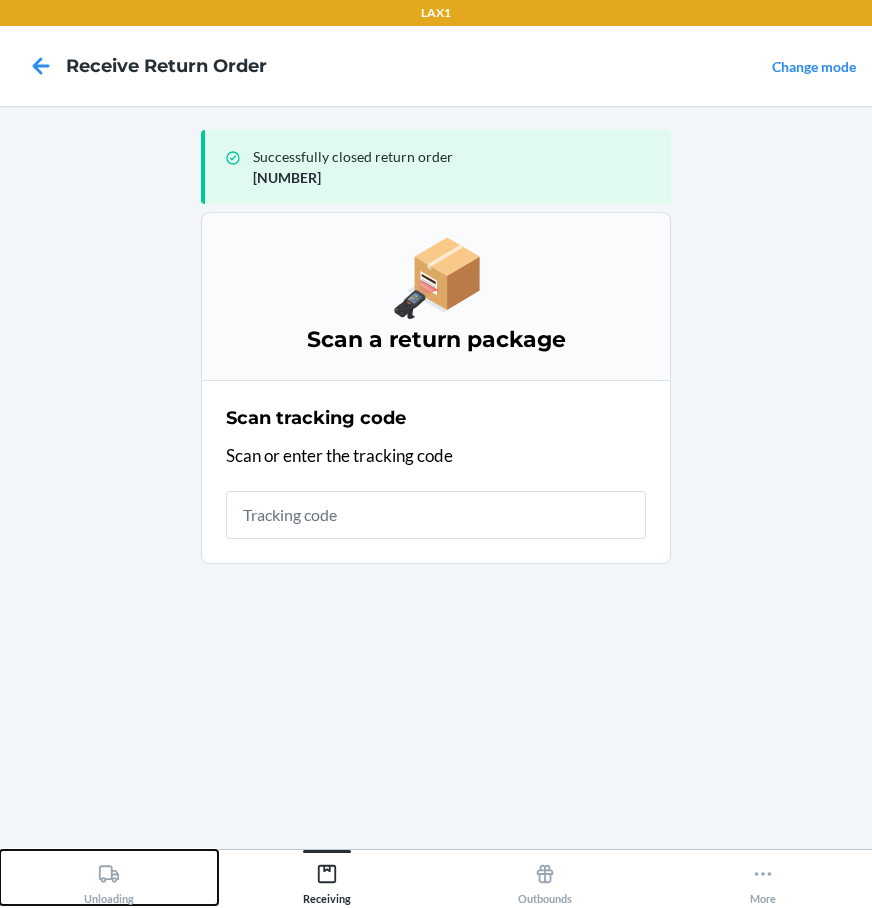 click on "Unloading" at bounding box center (109, 880) 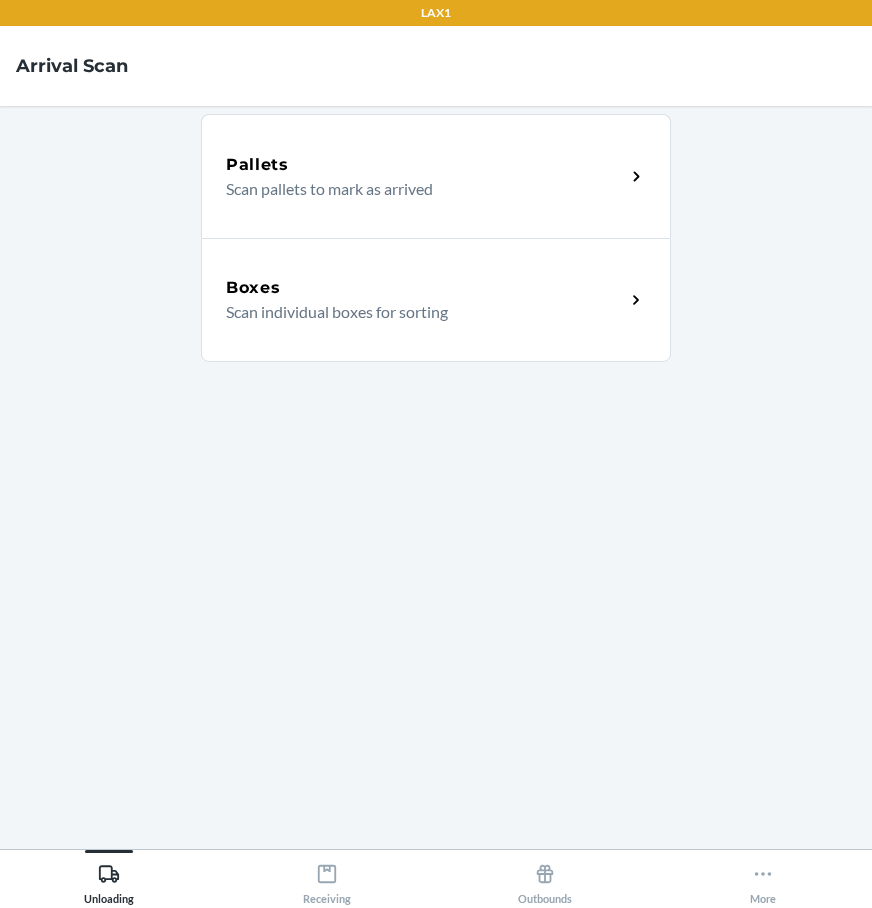 click on "Boxes Scan individual boxes for sorting" at bounding box center (436, 300) 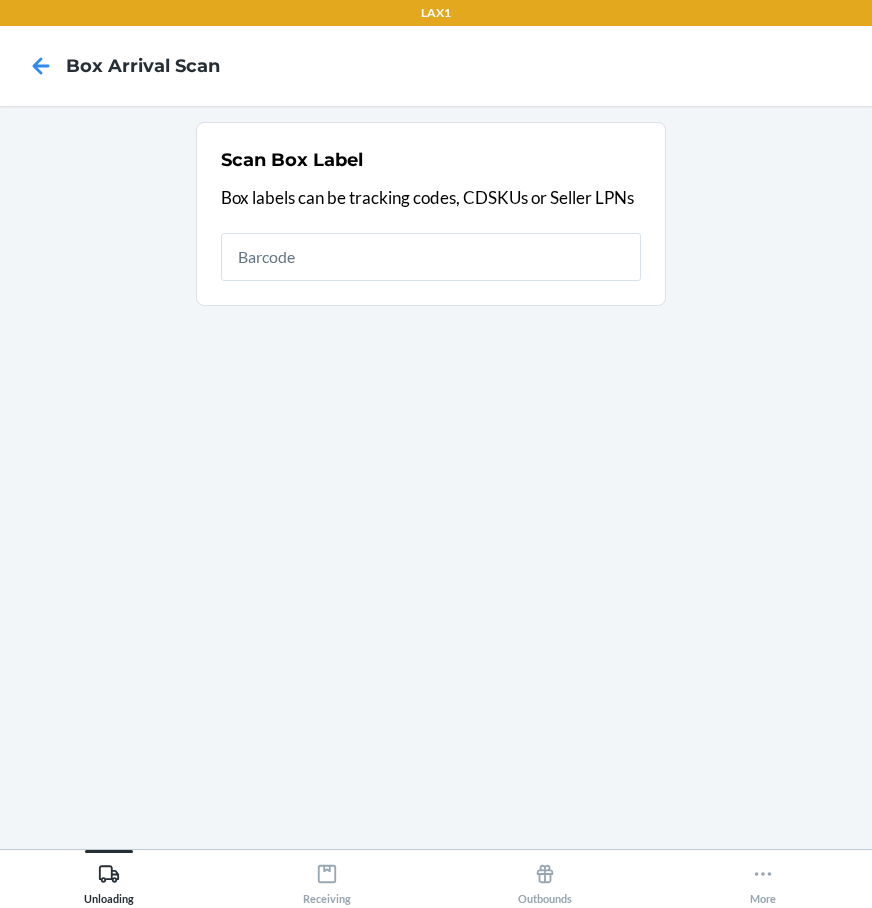 click at bounding box center [431, 257] 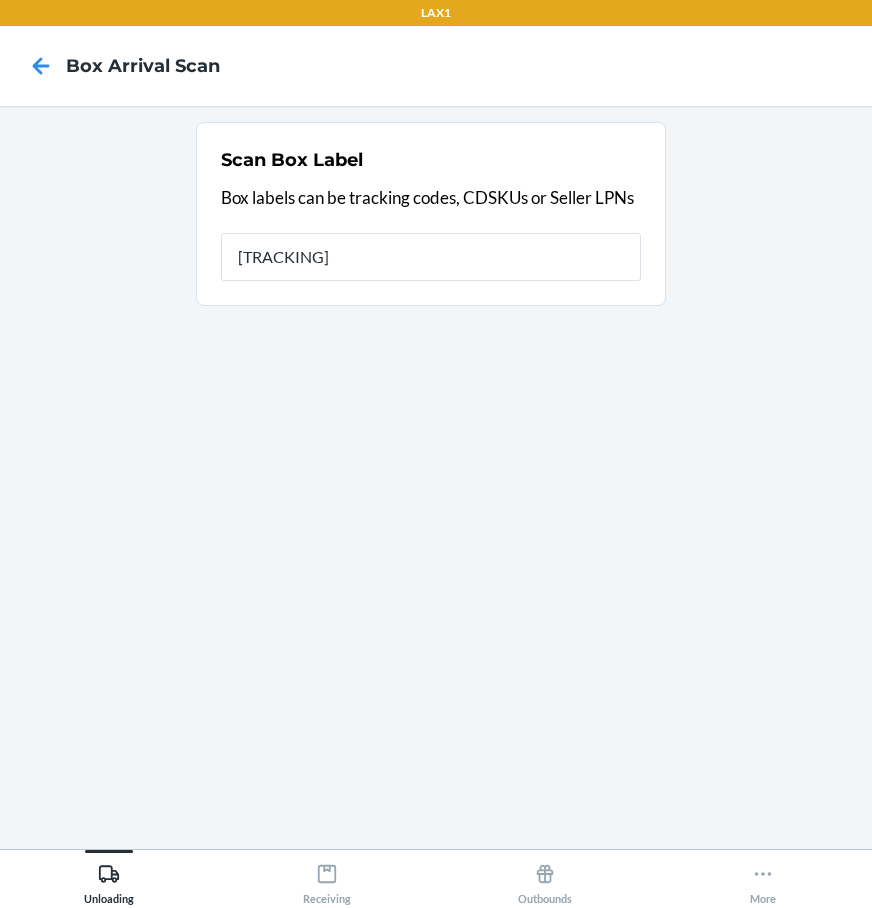 type on "HRA523M6" 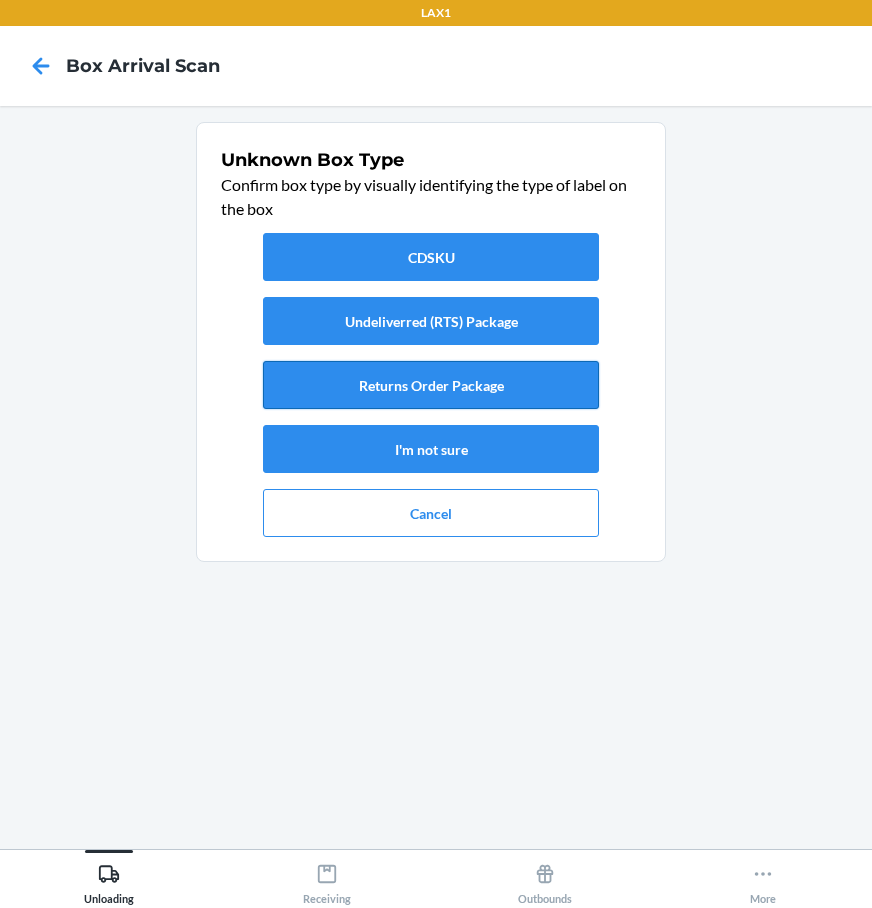 click on "Returns Order Package" at bounding box center [431, 385] 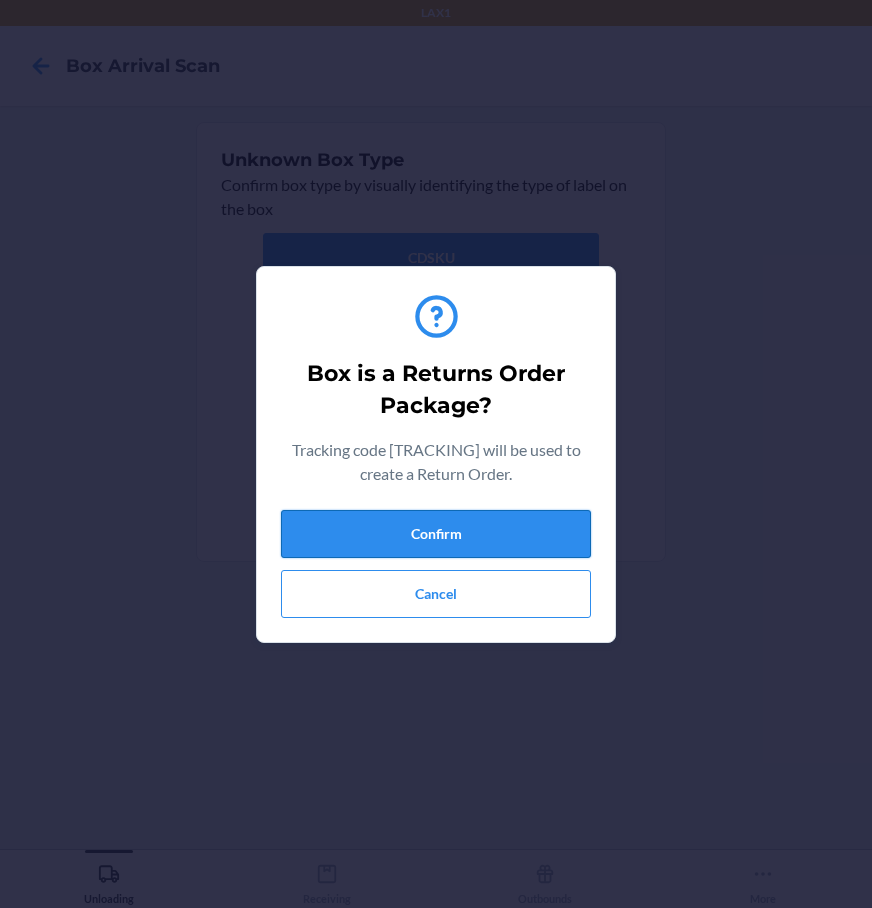 click on "Confirm" at bounding box center [436, 534] 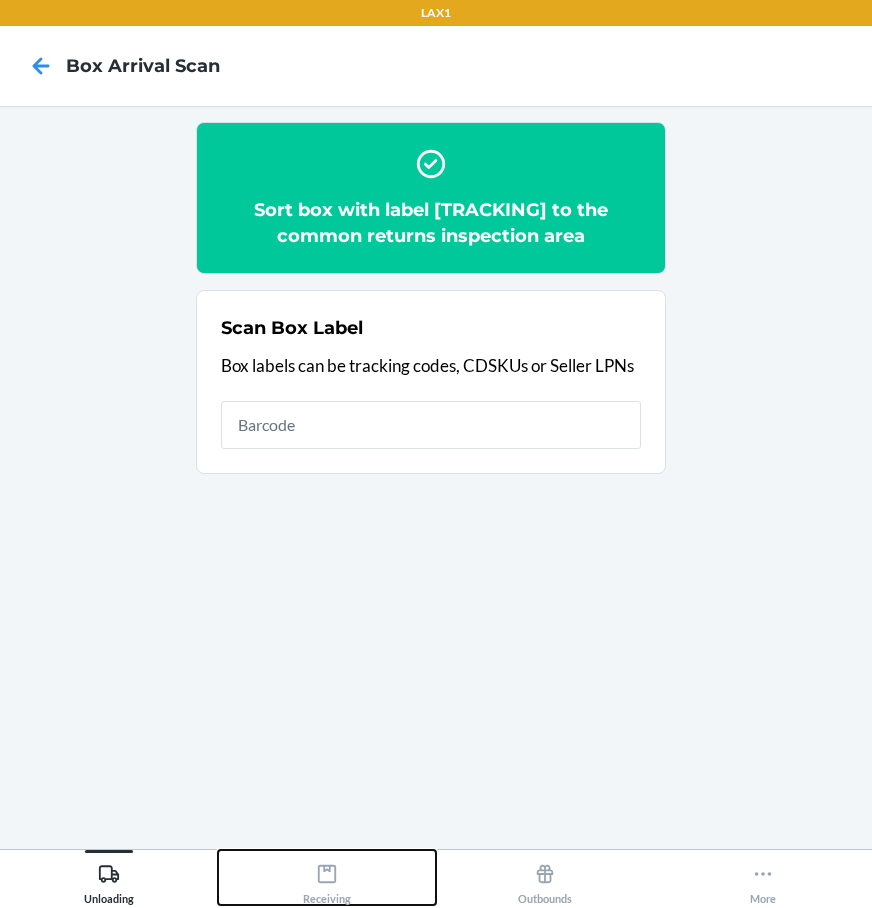 click on "Receiving" at bounding box center [327, 877] 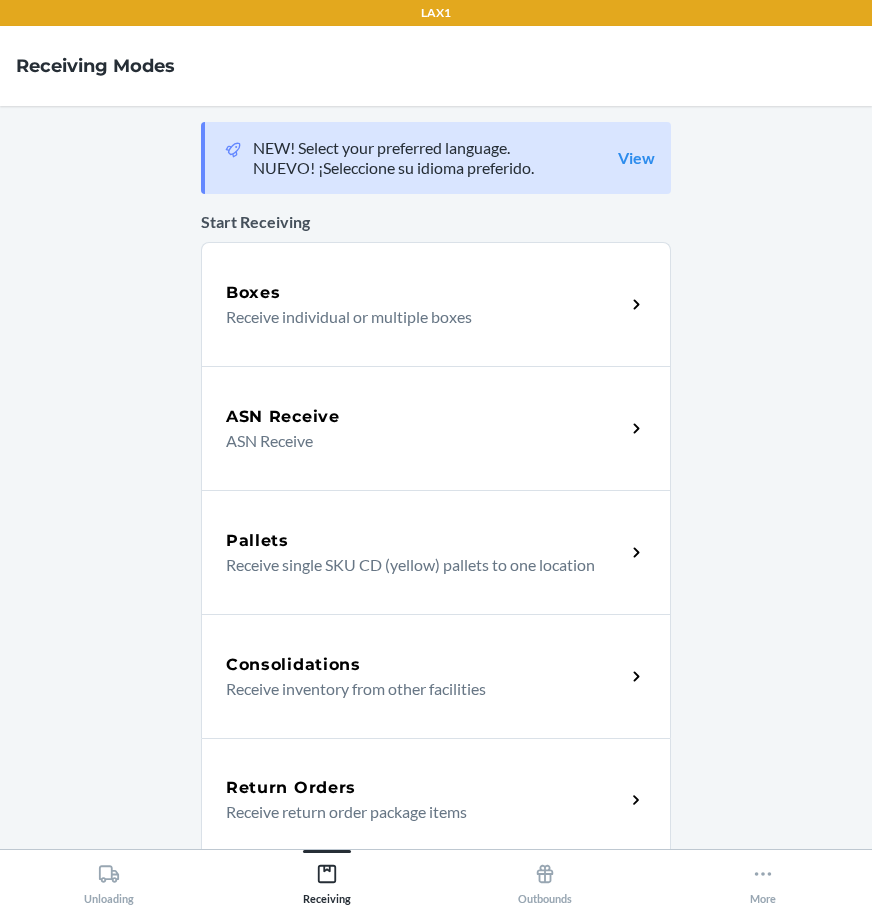 click on "Return Orders Receive return order package items" at bounding box center (436, 800) 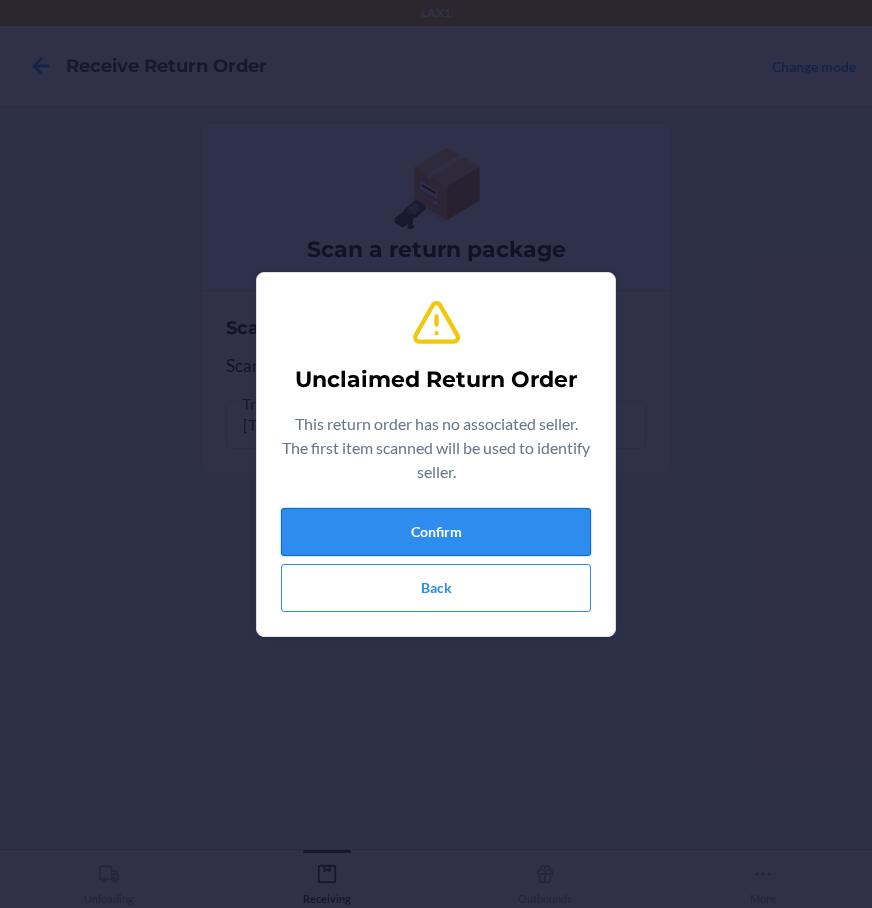 click on "Confirm" at bounding box center (436, 532) 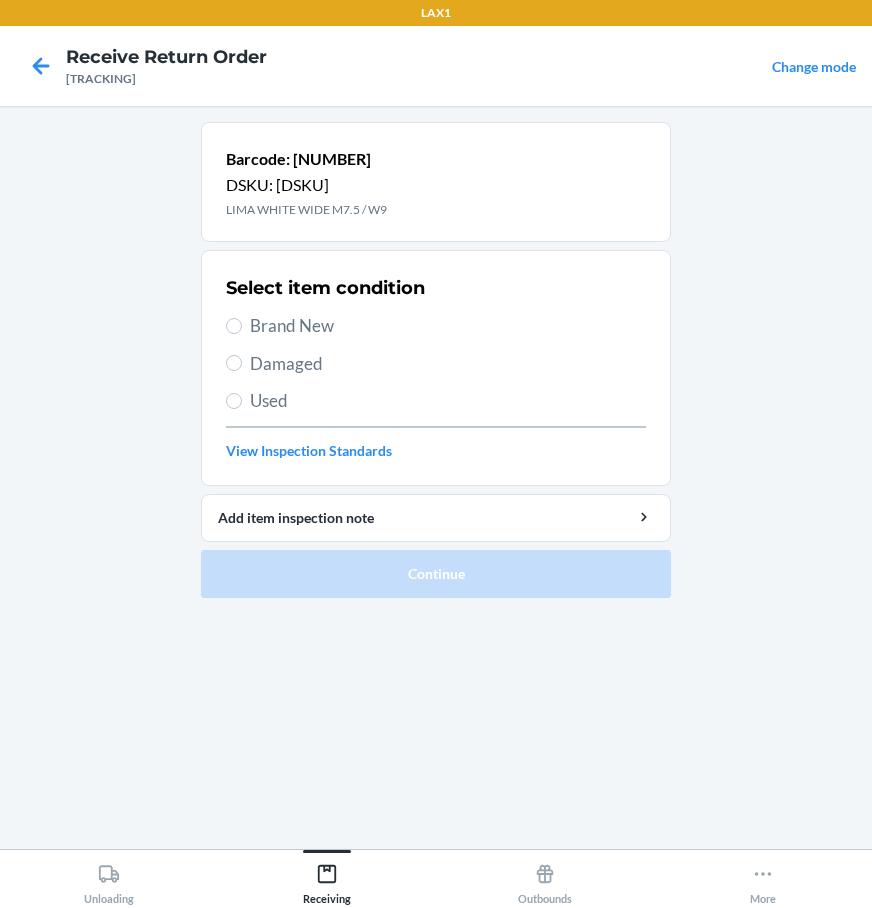 click on "Brand New" at bounding box center (448, 326) 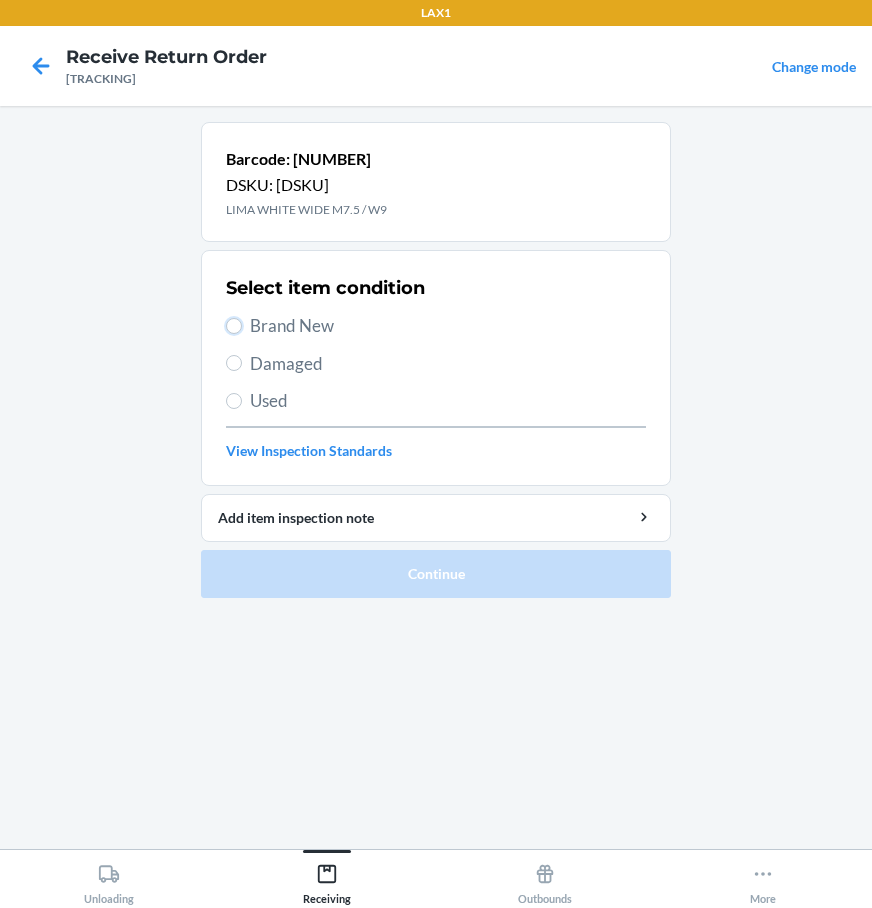 click on "Brand New" at bounding box center (234, 326) 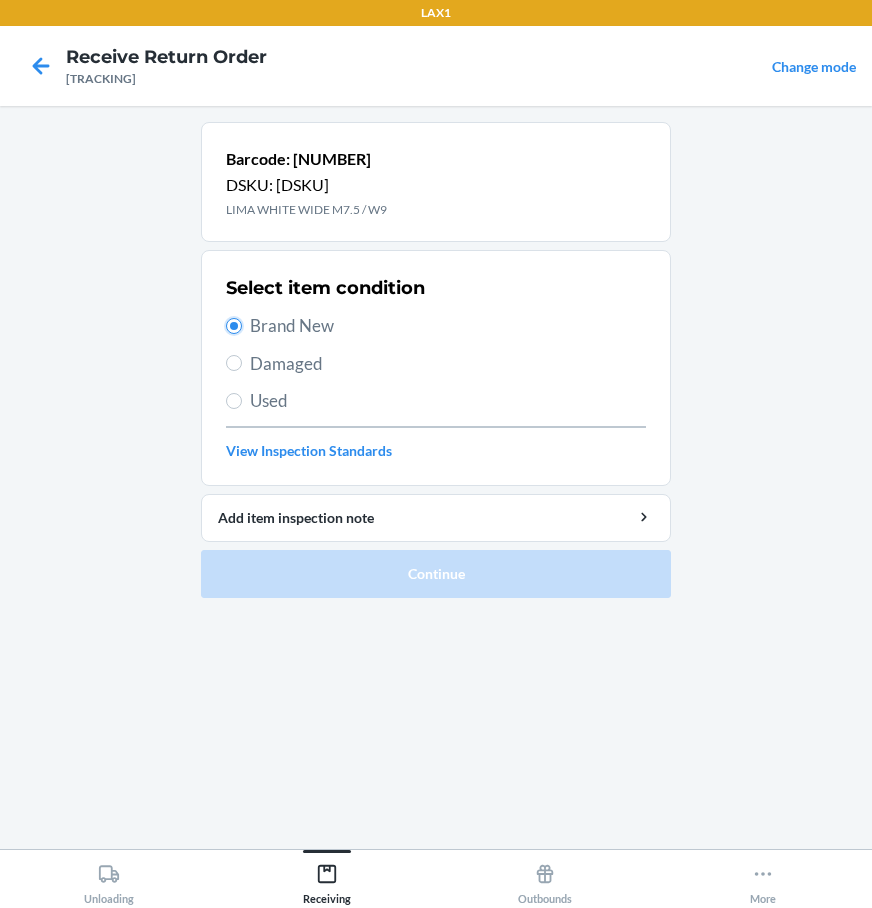 radio on "true" 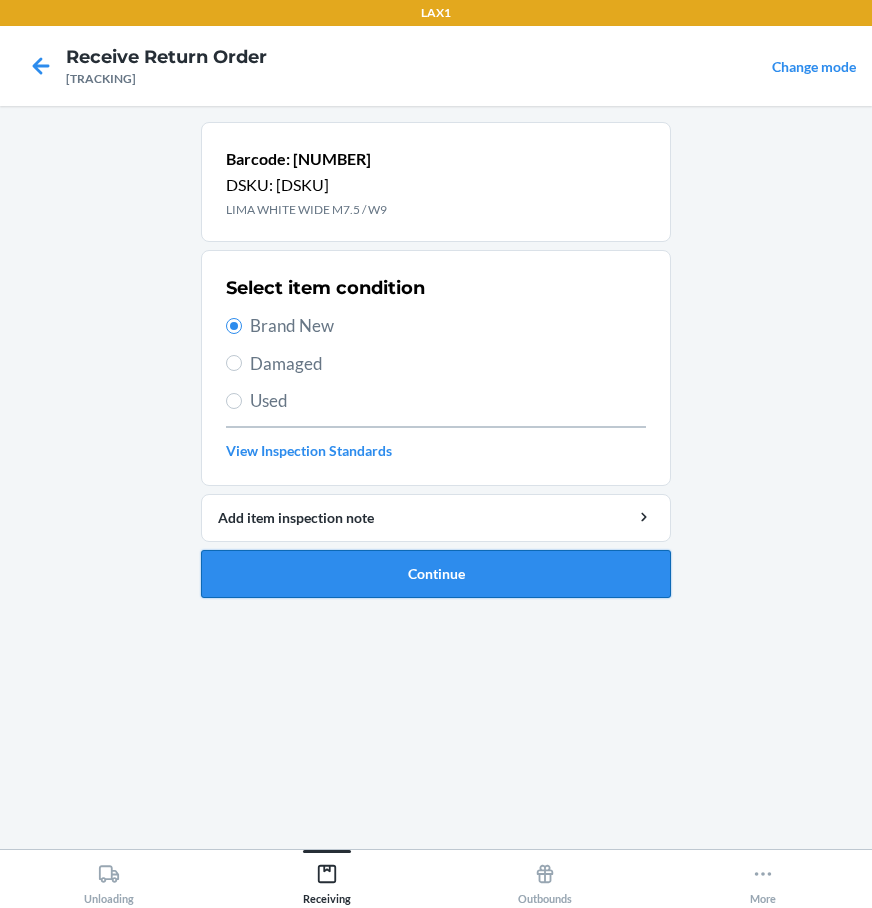 click on "Continue" at bounding box center (436, 574) 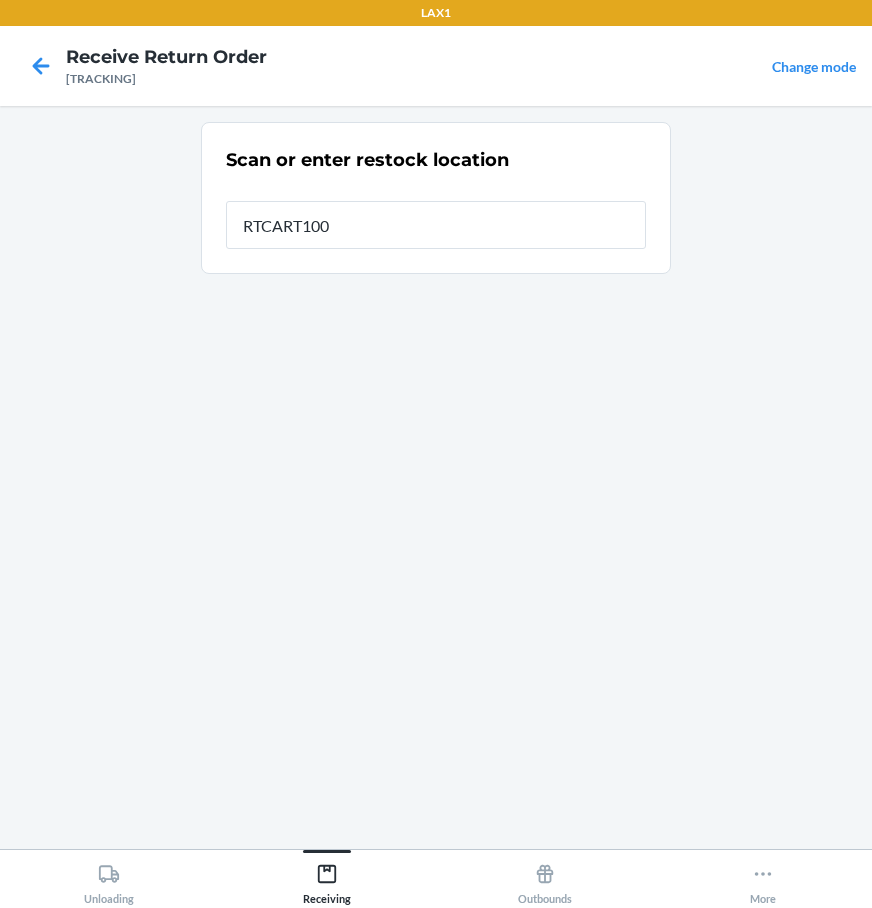 type on "RTCART100" 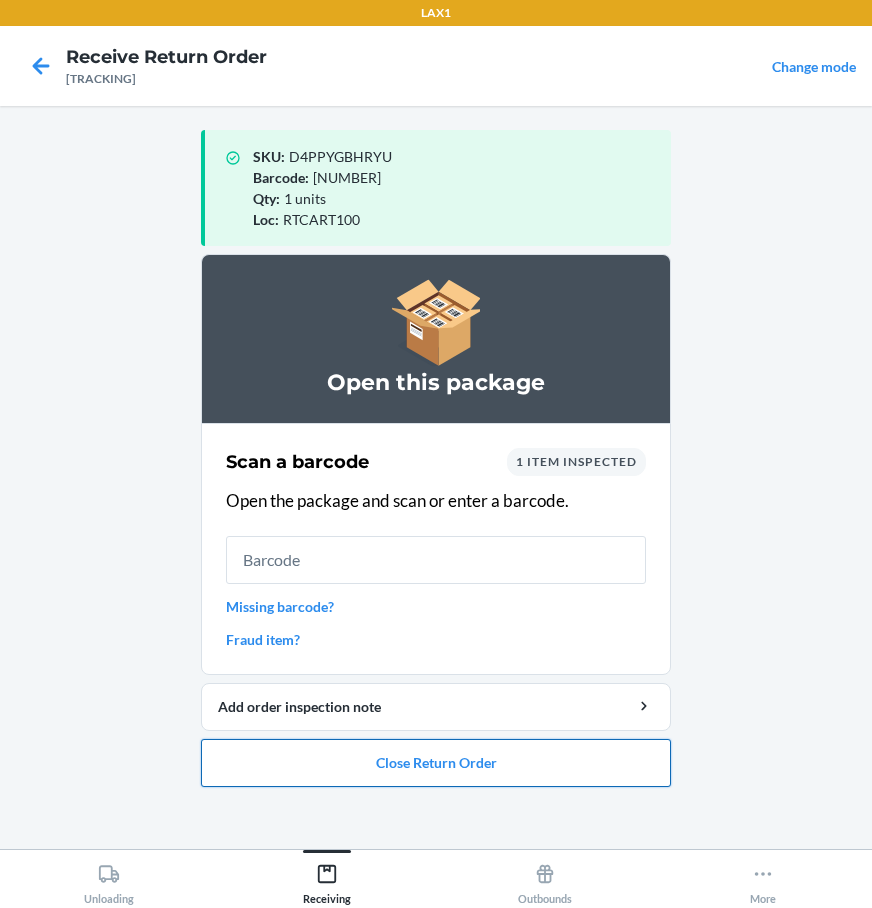 click on "Close Return Order" at bounding box center [436, 763] 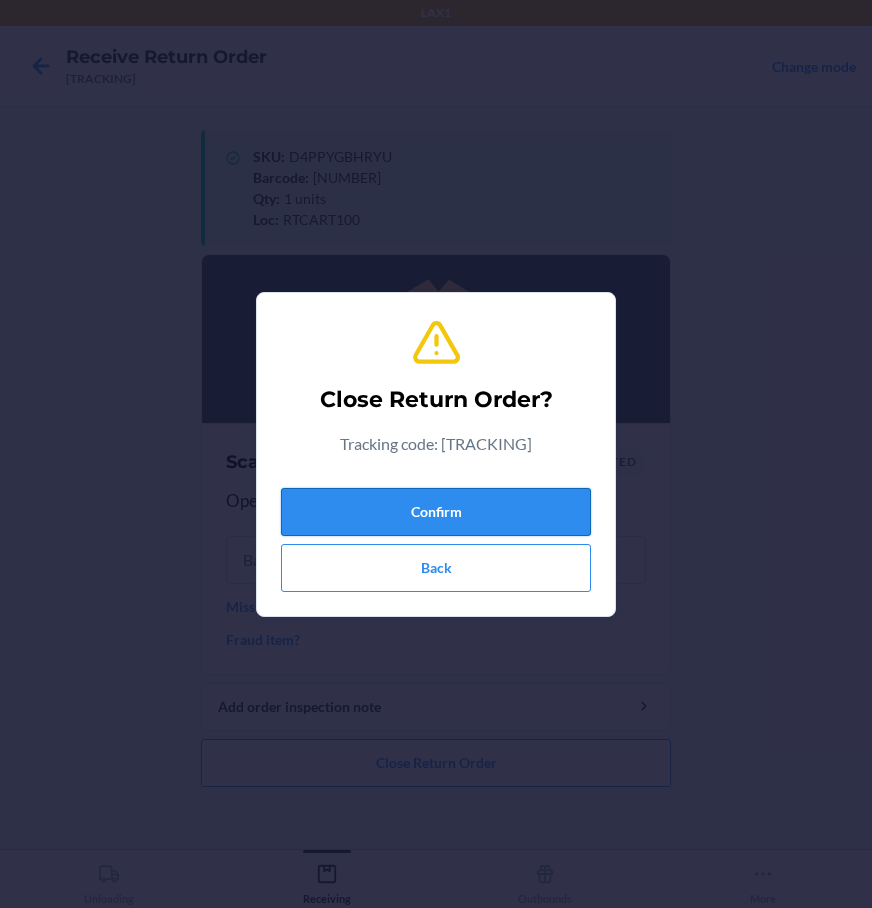 click on "Confirm" at bounding box center (436, 512) 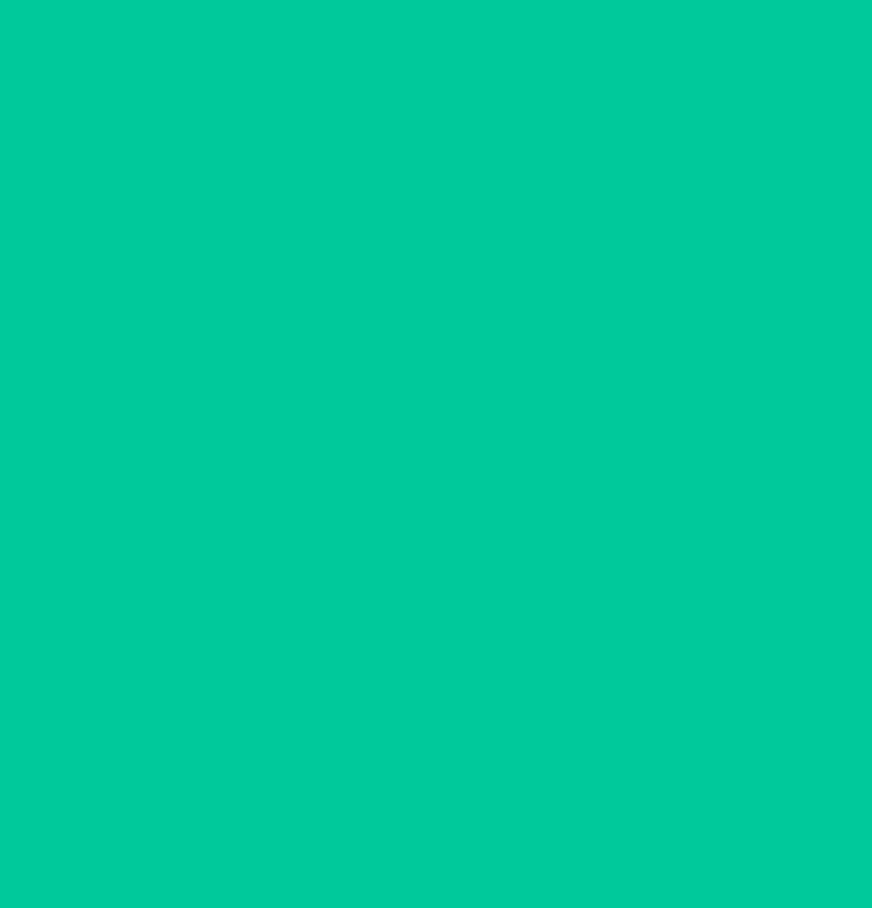 type 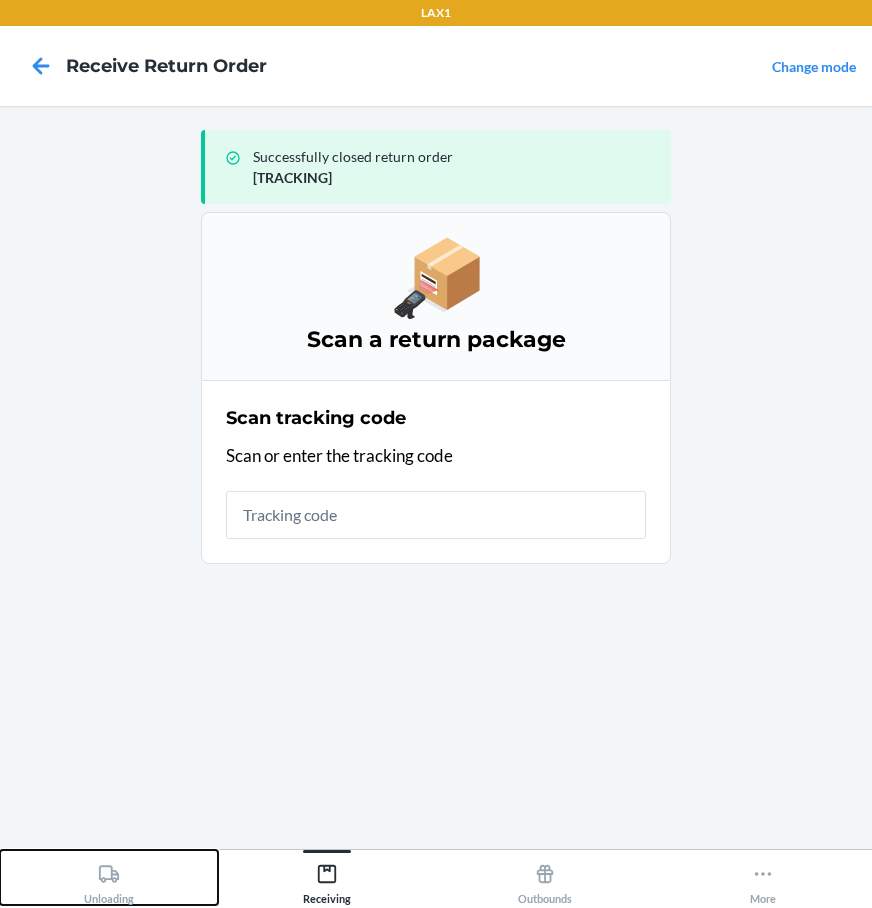 drag, startPoint x: 158, startPoint y: 878, endPoint x: 174, endPoint y: 845, distance: 36.67424 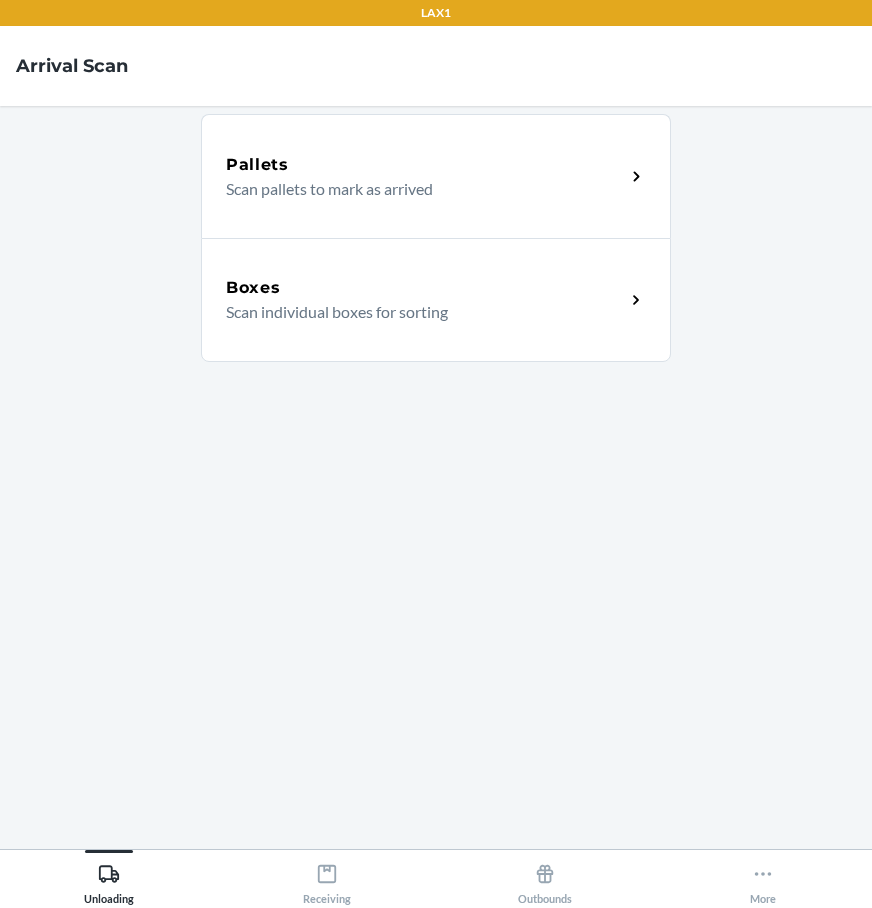 click on "Boxes Scan individual boxes for sorting" at bounding box center (436, 300) 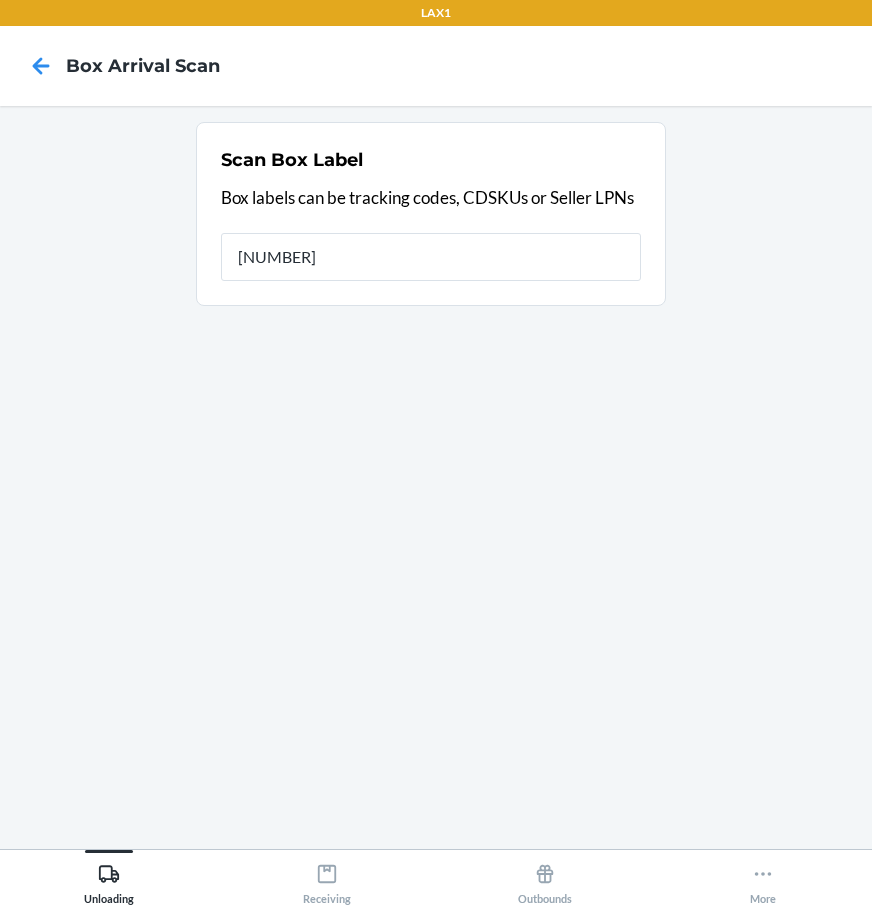 type on "[NUMBER]" 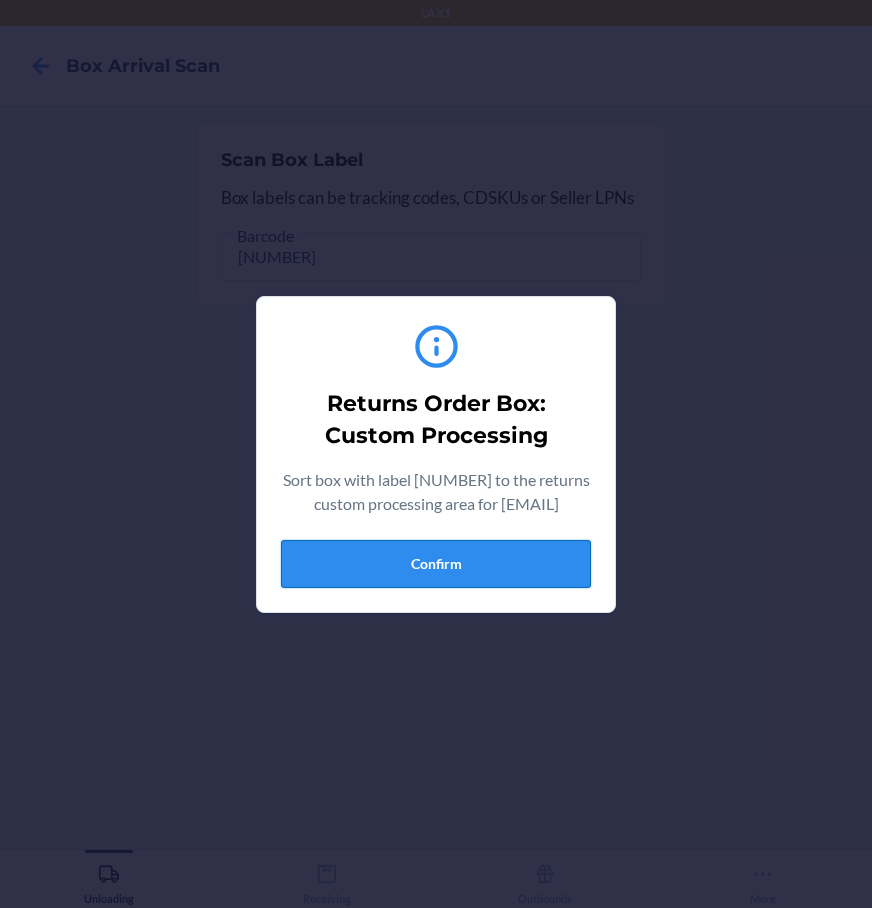 click on "Confirm" at bounding box center (436, 564) 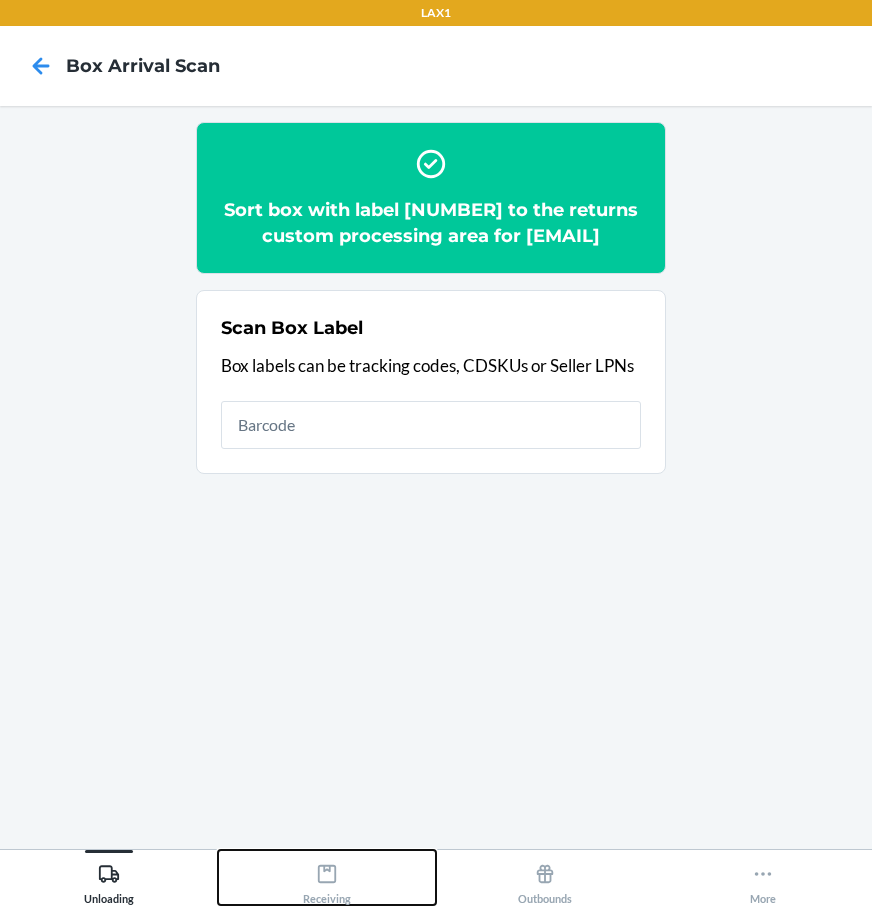 click 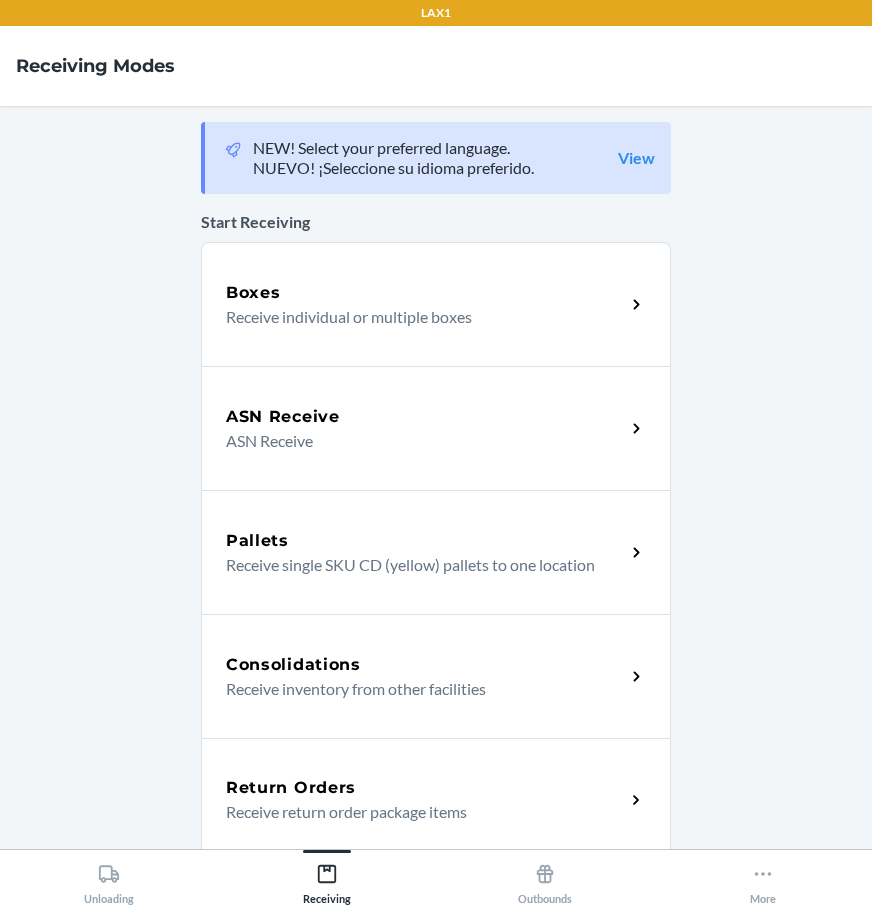 click on "Return Orders" at bounding box center (425, 788) 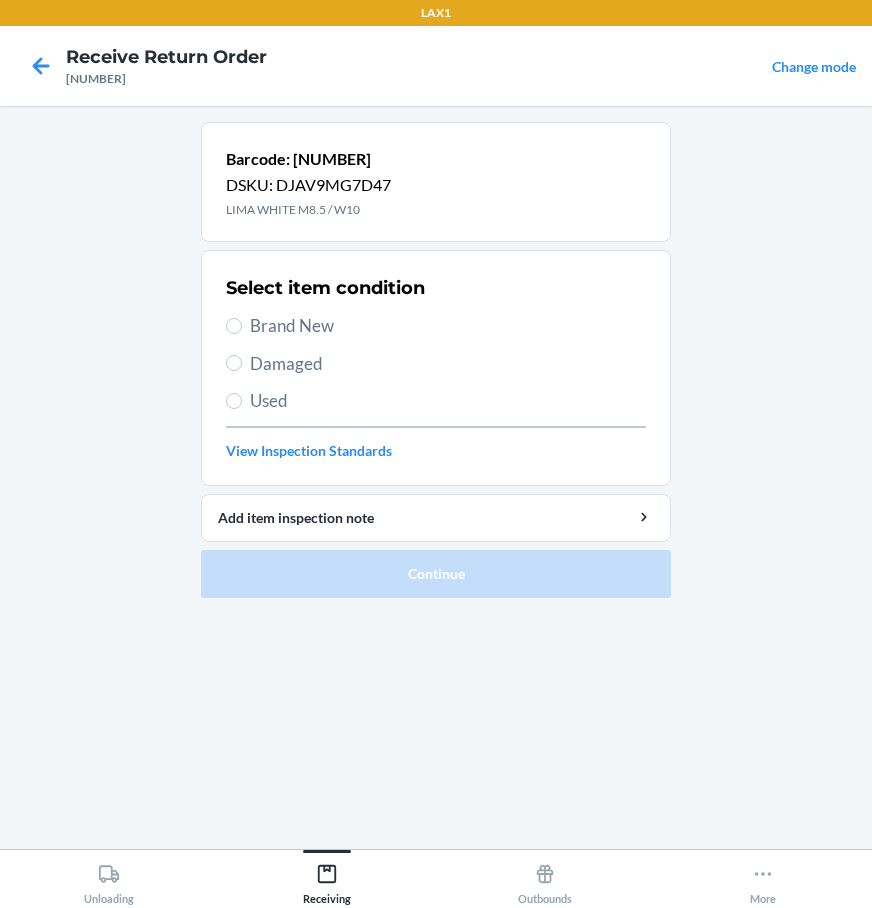 click on "Damaged" at bounding box center (448, 364) 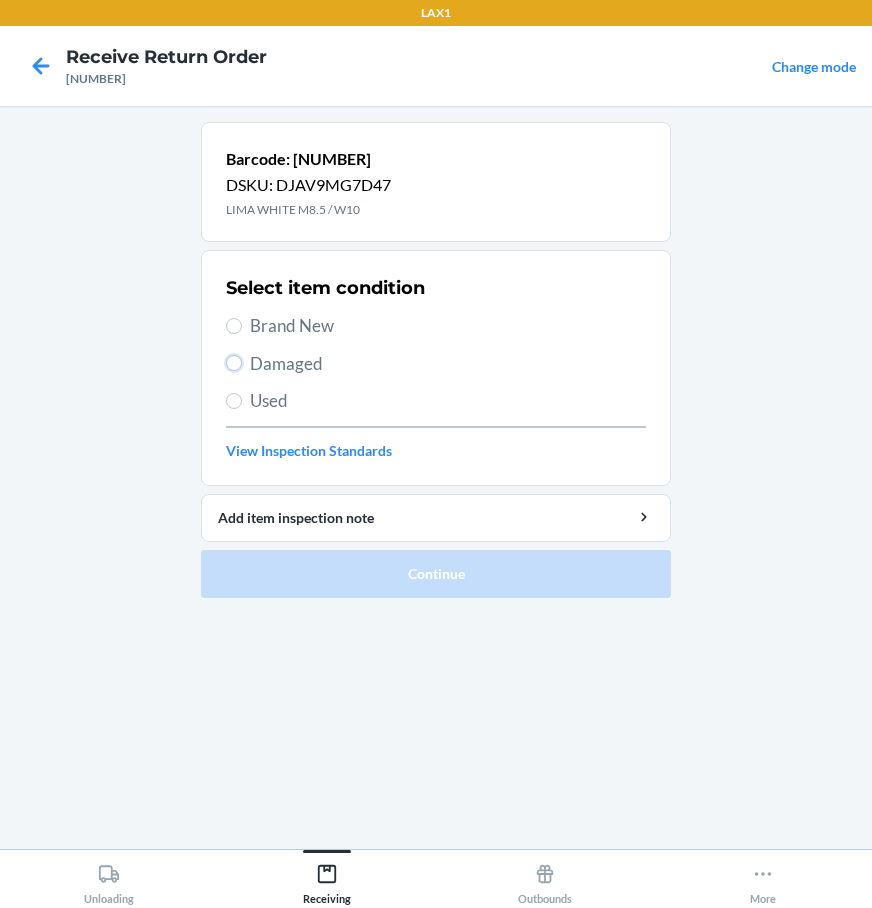 click on "Damaged" at bounding box center [234, 363] 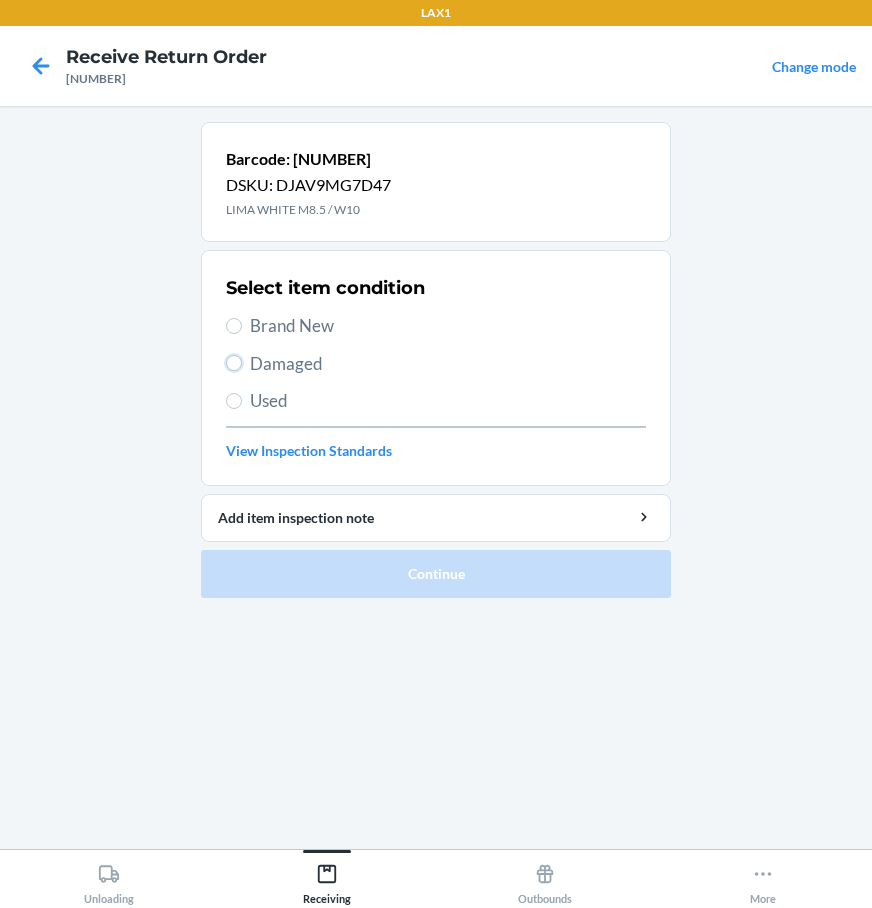 radio on "true" 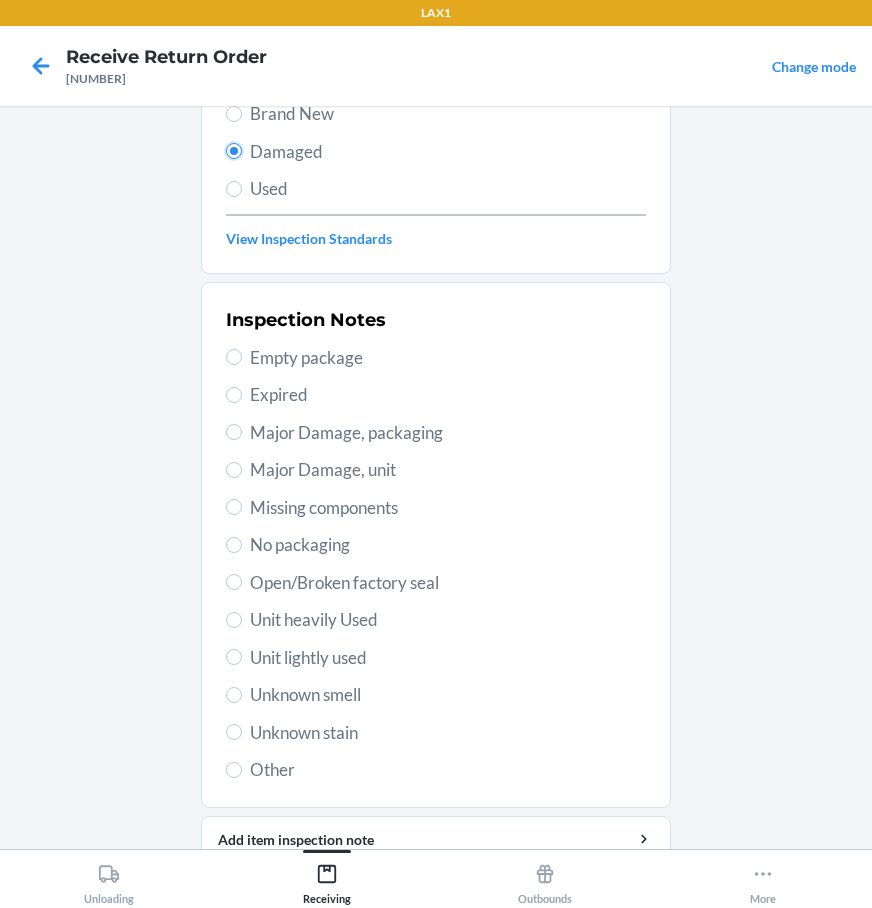 scroll, scrollTop: 199, scrollLeft: 0, axis: vertical 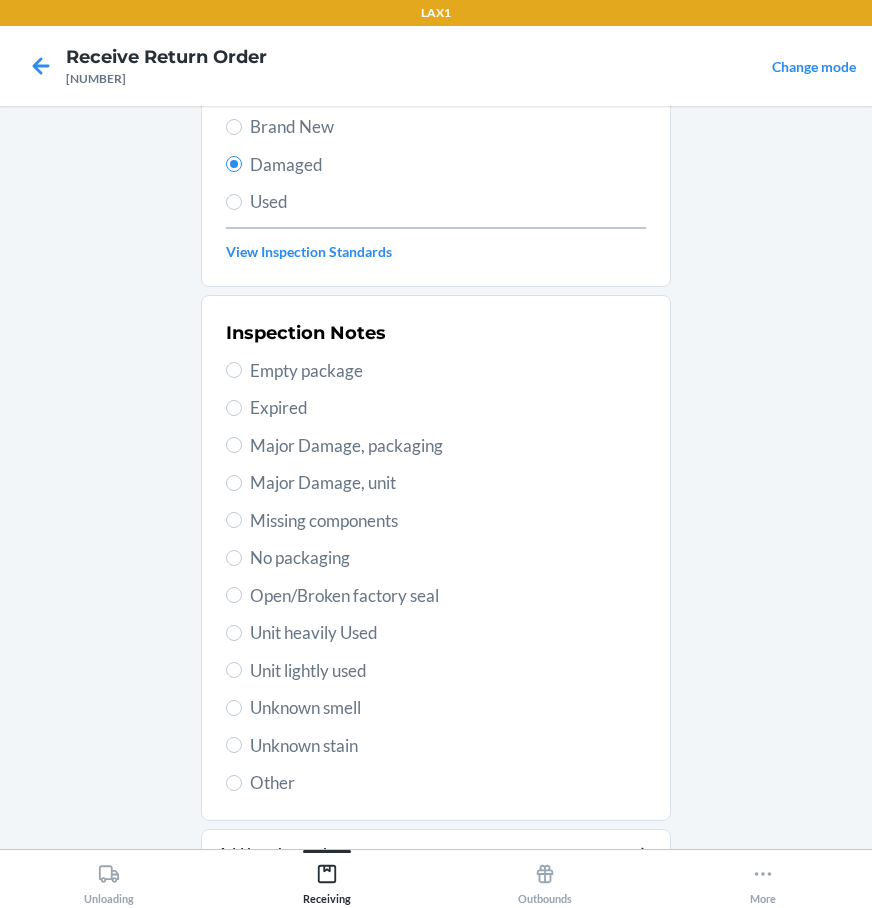click on "Unknown stain" at bounding box center (448, 746) 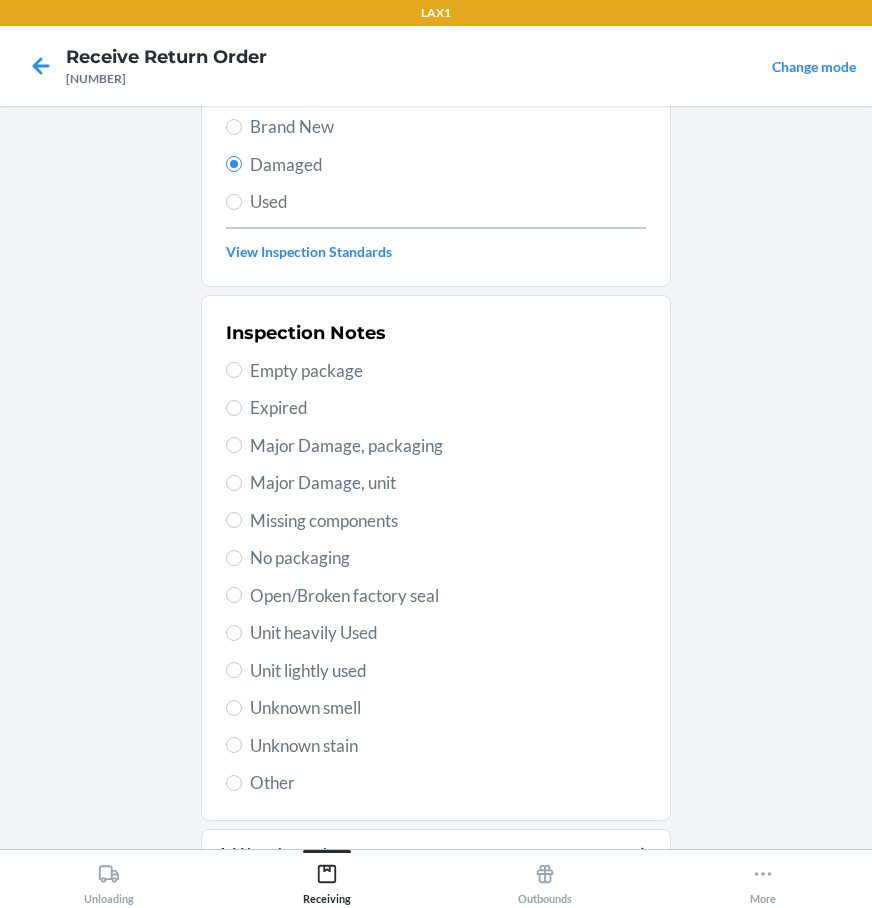 click on "Unknown stain" at bounding box center (448, 746) 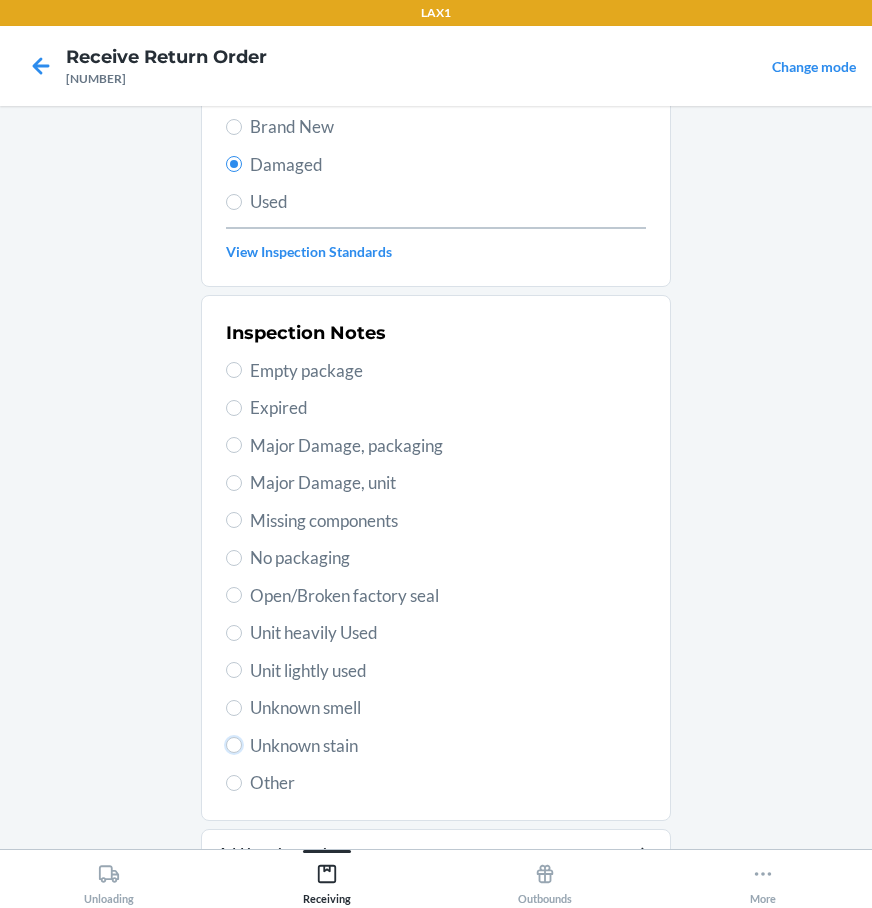click on "Unknown stain" at bounding box center (234, 745) 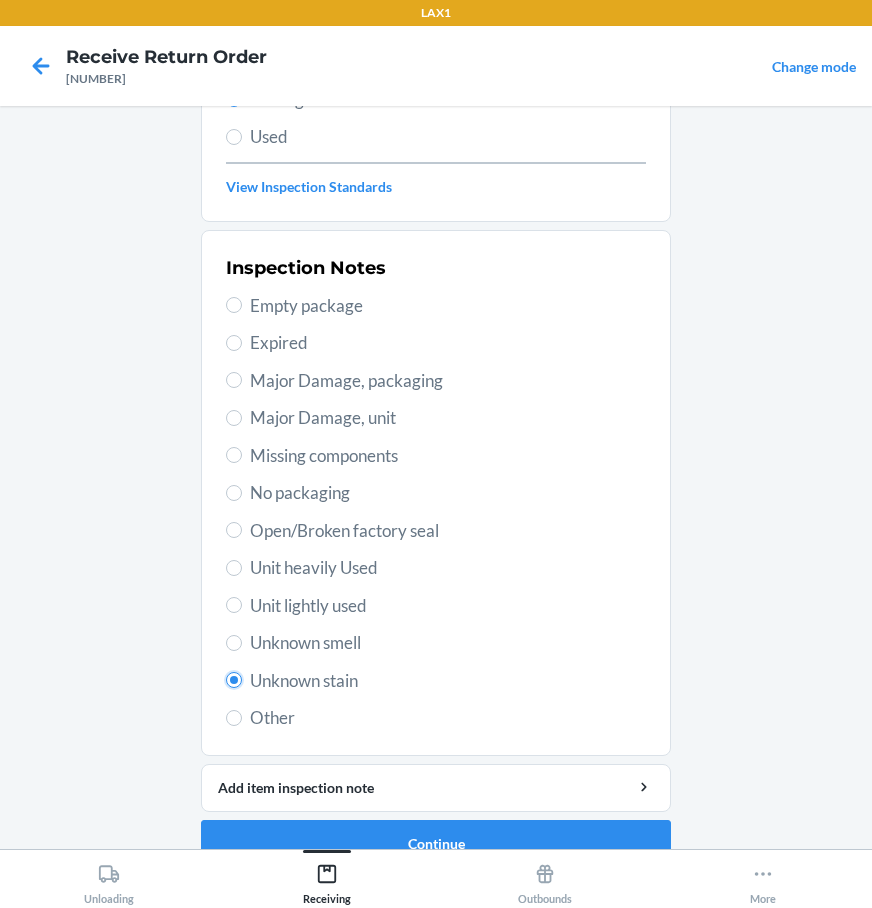 scroll, scrollTop: 299, scrollLeft: 0, axis: vertical 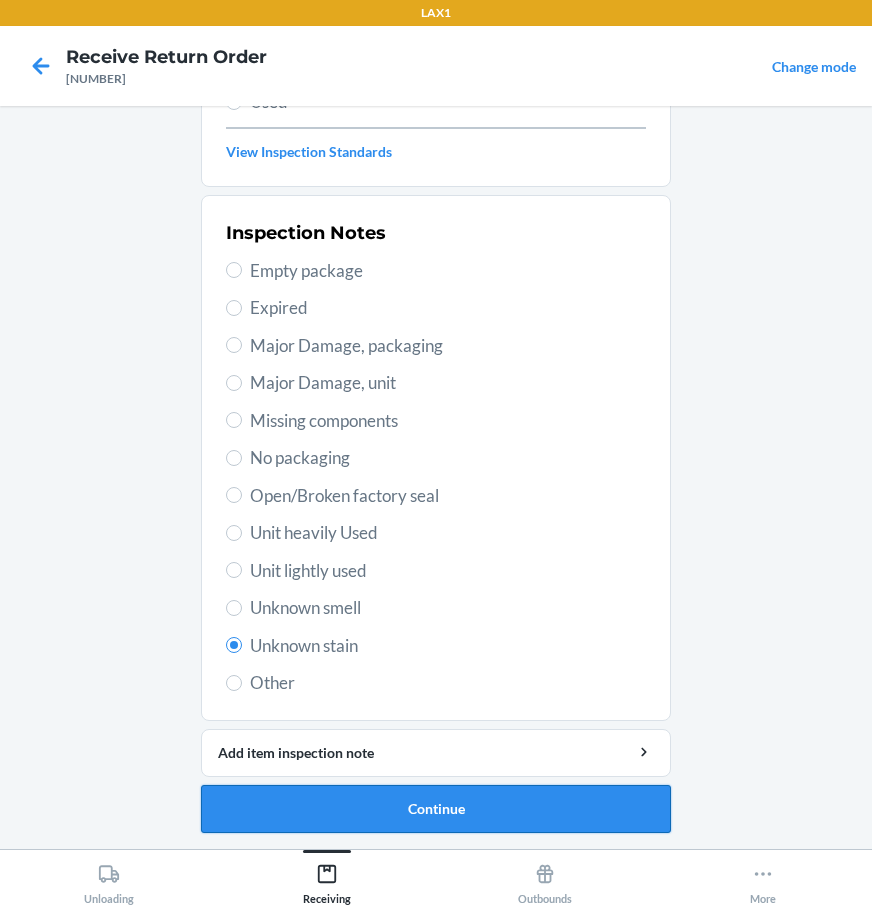 click on "Continue" at bounding box center (436, 809) 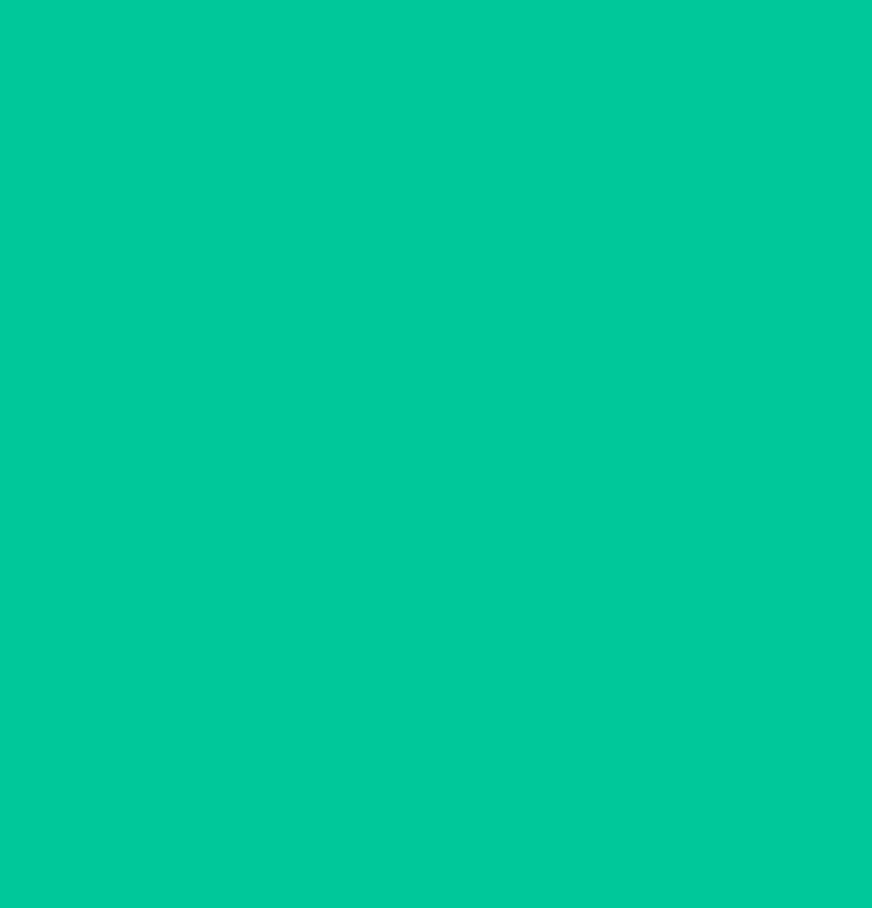scroll, scrollTop: 122, scrollLeft: 0, axis: vertical 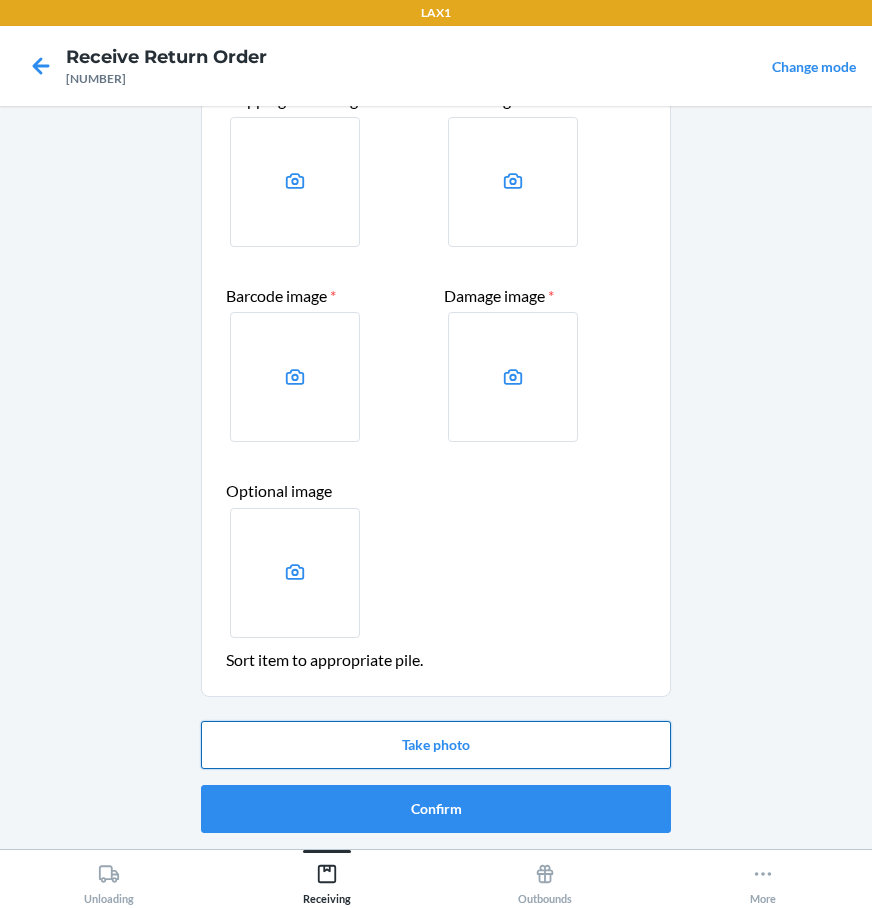 click on "Take photo" at bounding box center [436, 745] 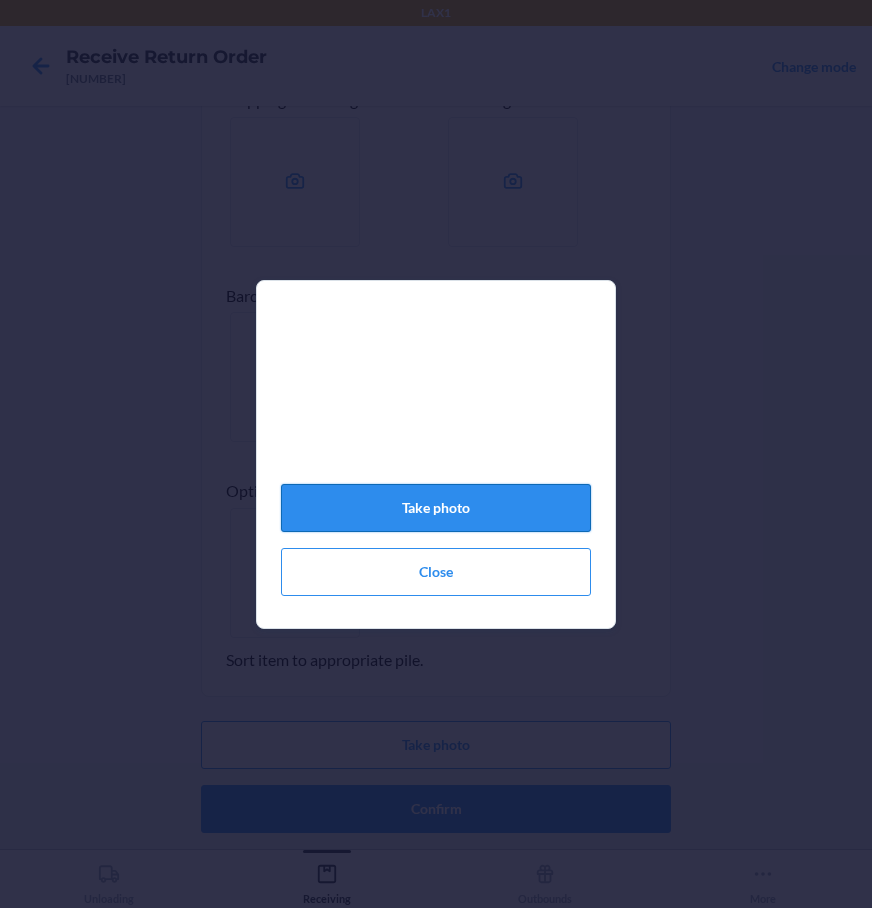 click on "Take photo" 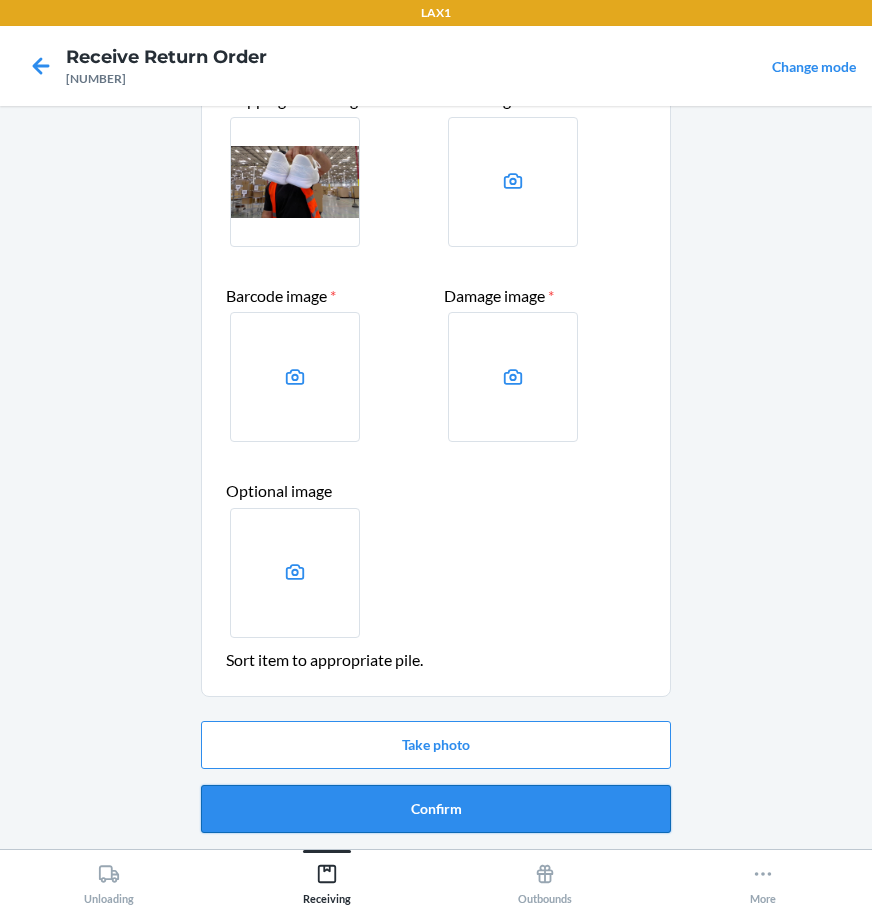 click on "Confirm" at bounding box center (436, 809) 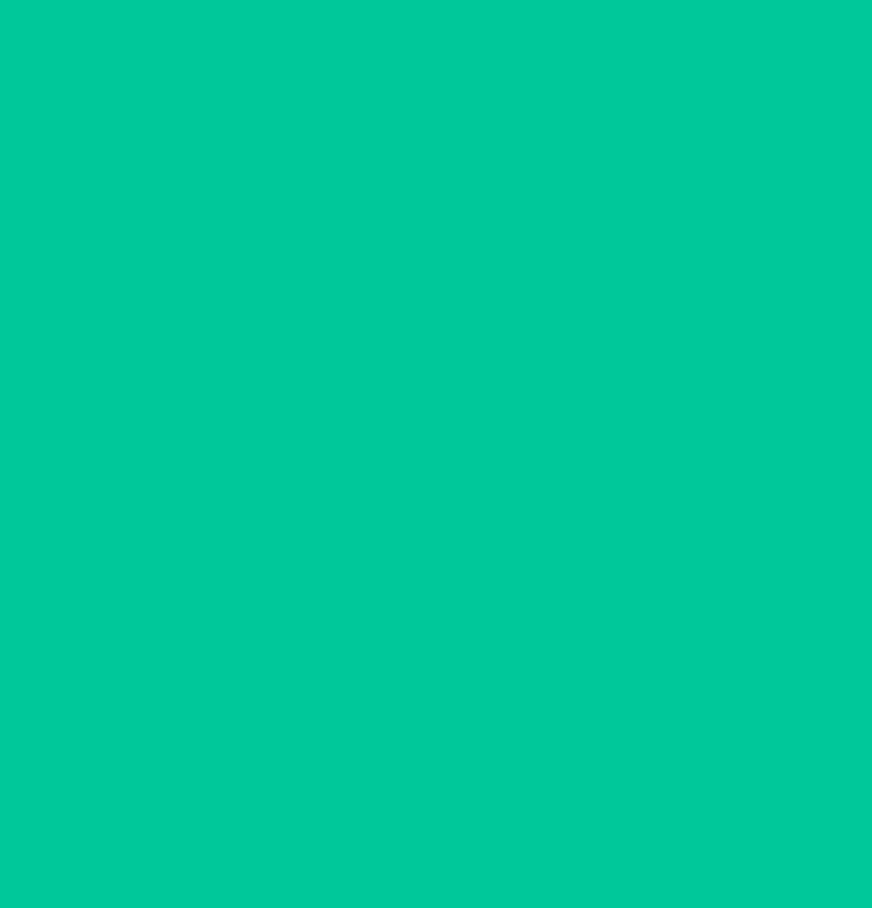 scroll, scrollTop: 0, scrollLeft: 0, axis: both 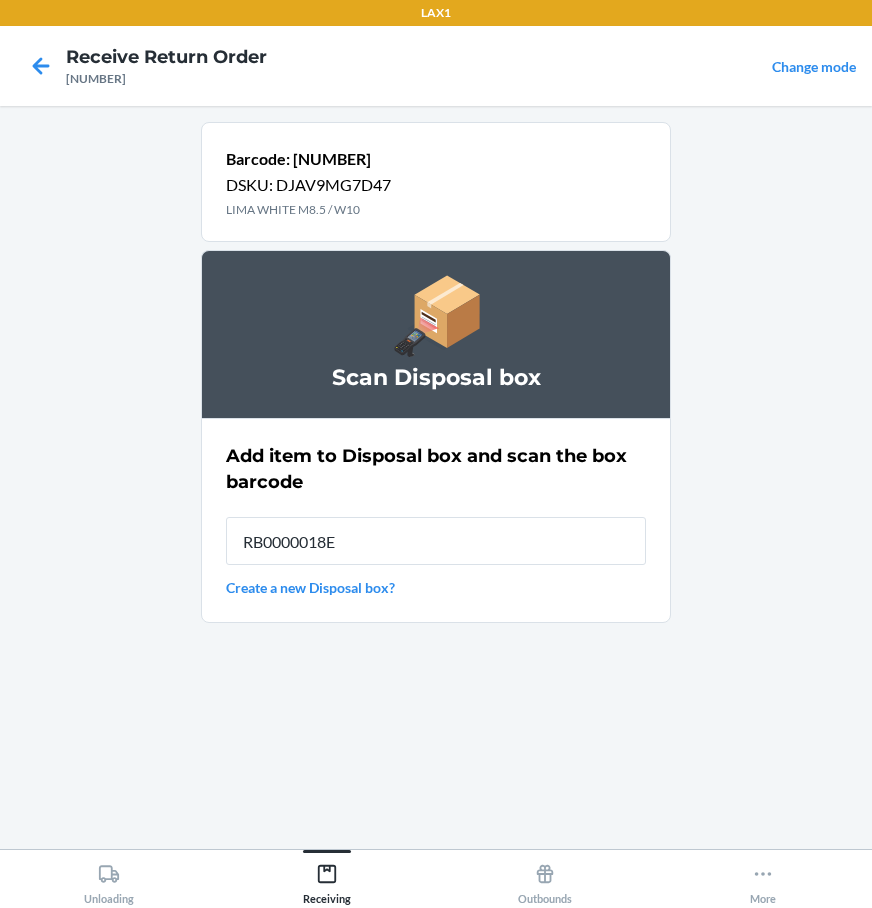type on "RB0000018E3" 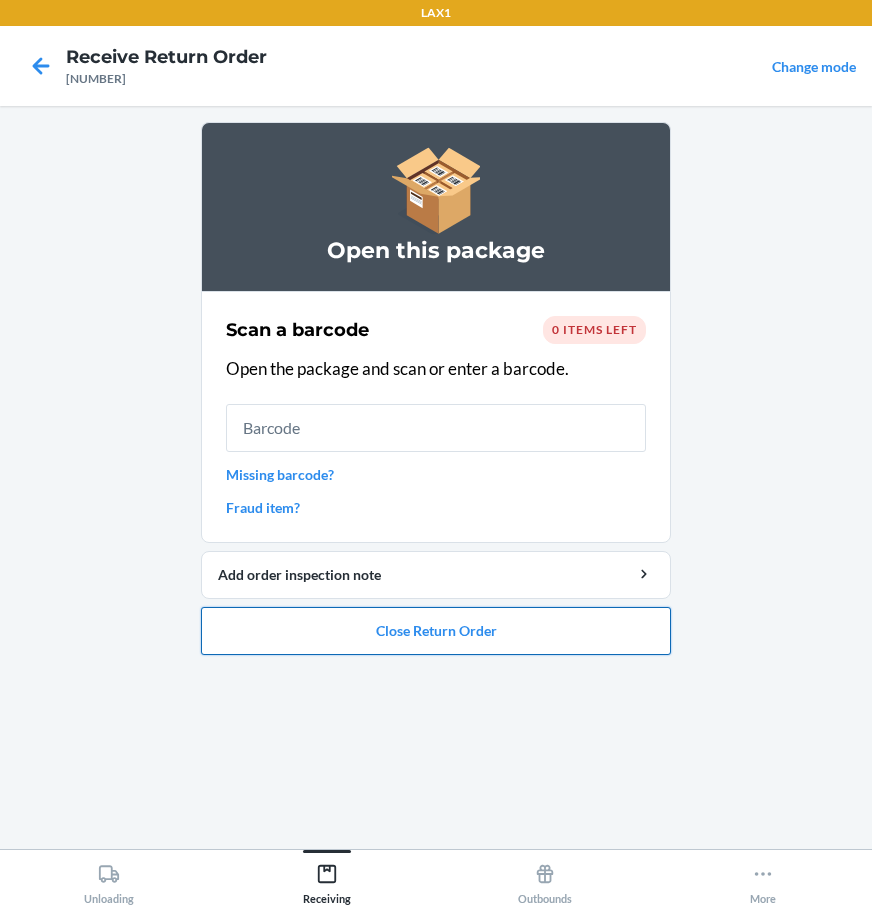 click on "Close Return Order" at bounding box center [436, 631] 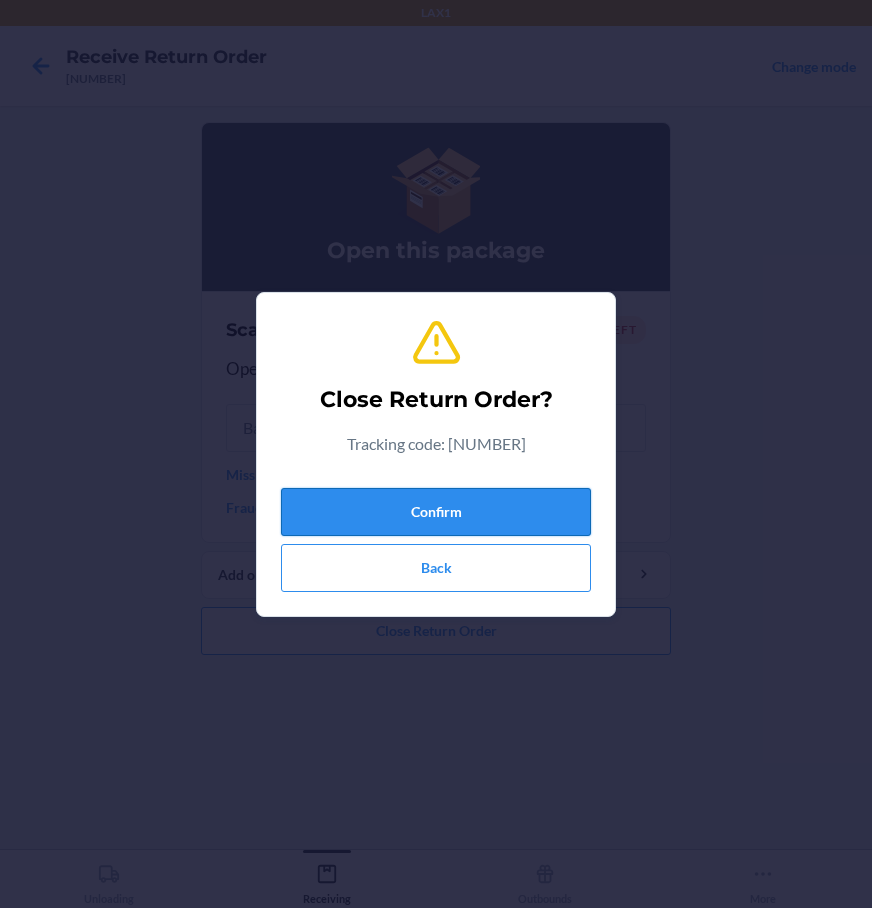 click on "Confirm" at bounding box center [436, 512] 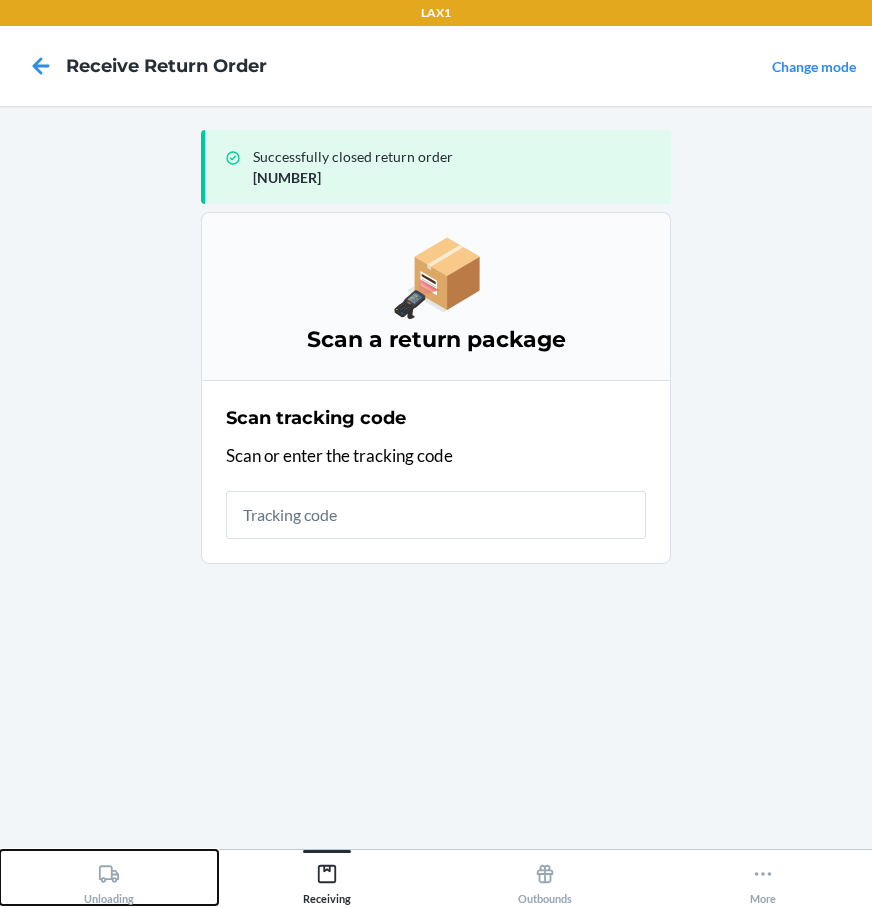 drag, startPoint x: 101, startPoint y: 903, endPoint x: 106, endPoint y: 887, distance: 16.763054 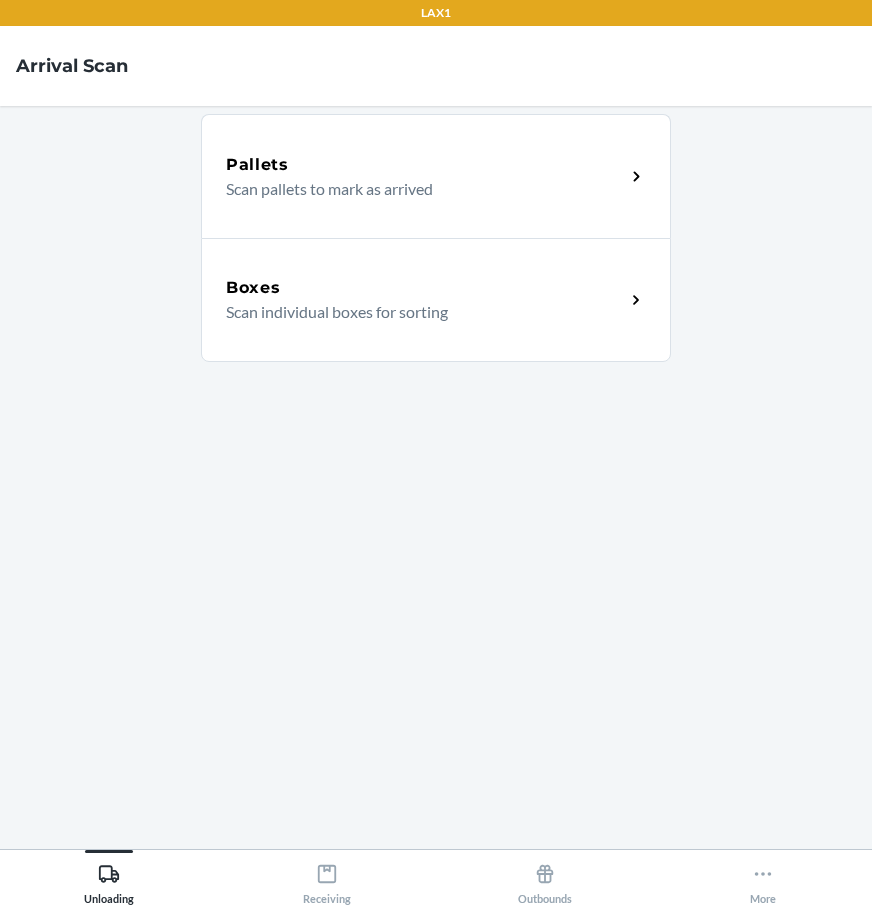click on "Boxes" at bounding box center (425, 288) 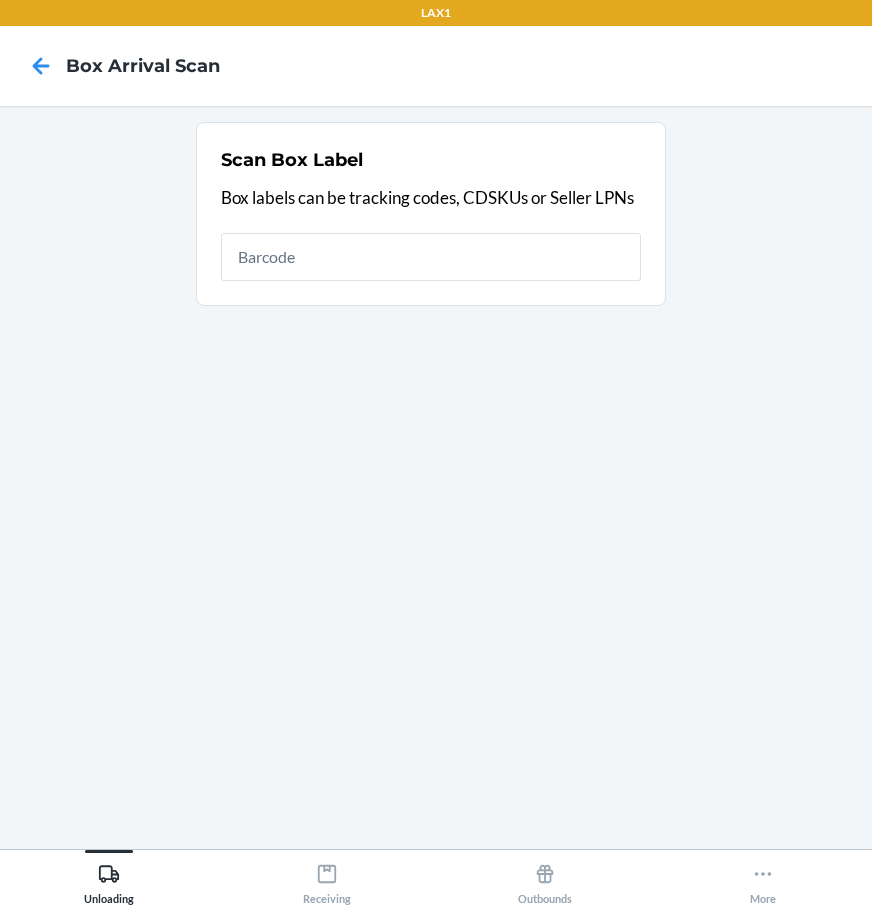 click at bounding box center [431, 257] 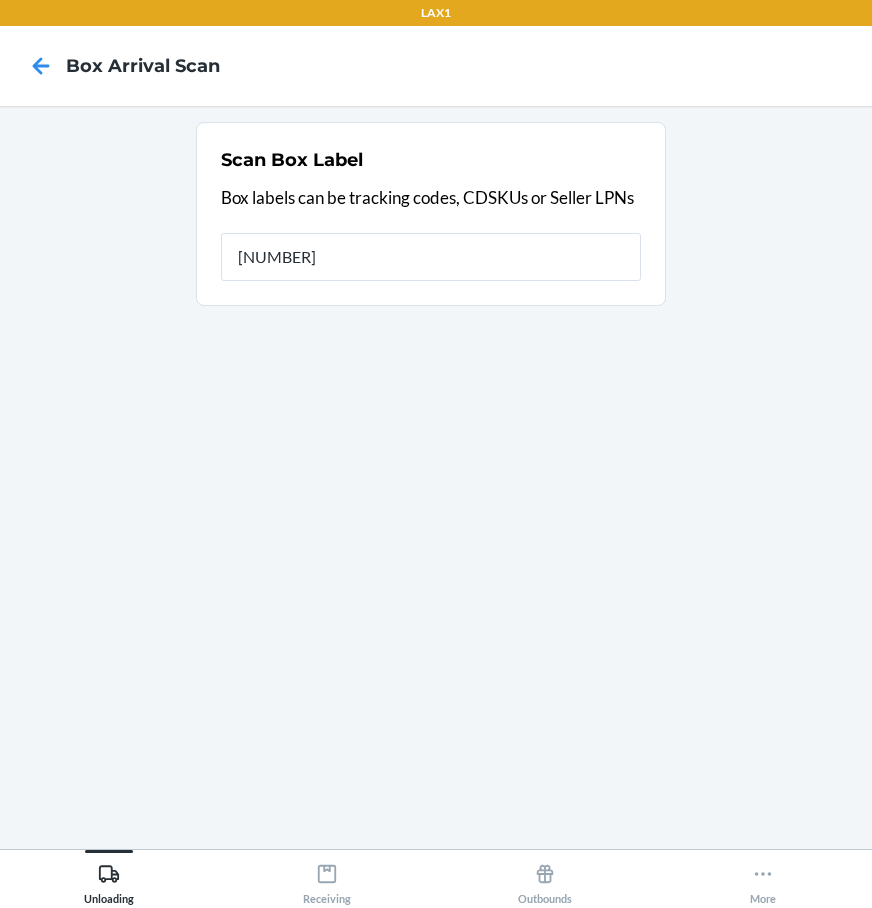 type on "420924089434636106023299944923" 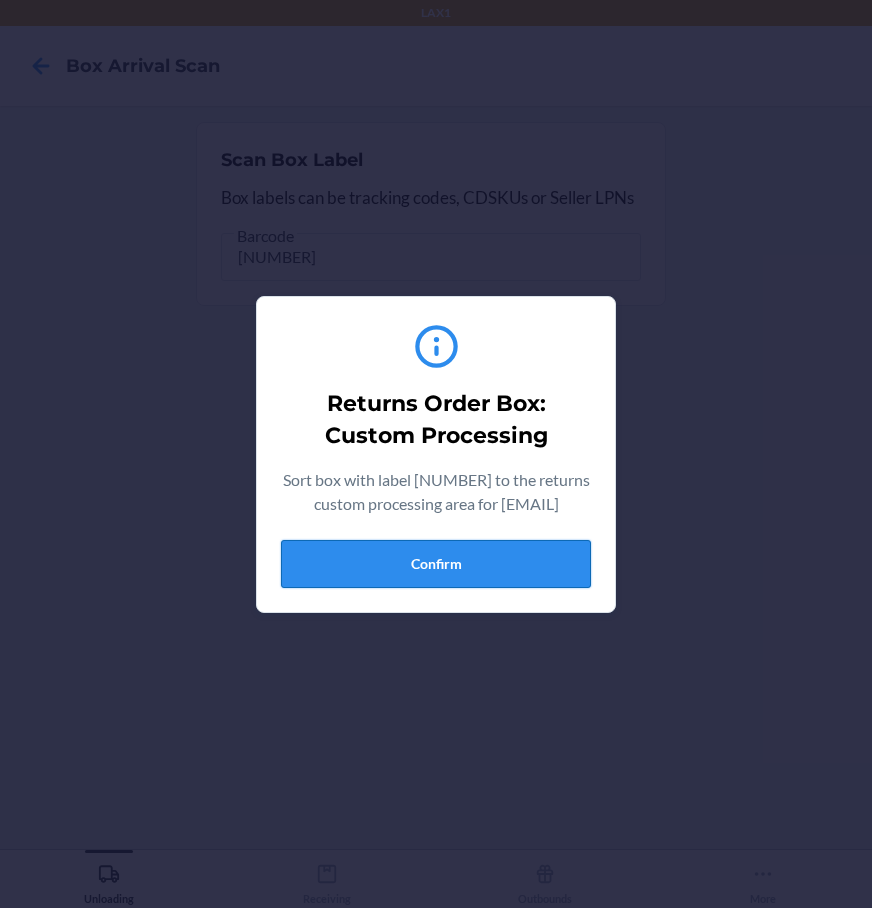 click on "Confirm" at bounding box center (436, 564) 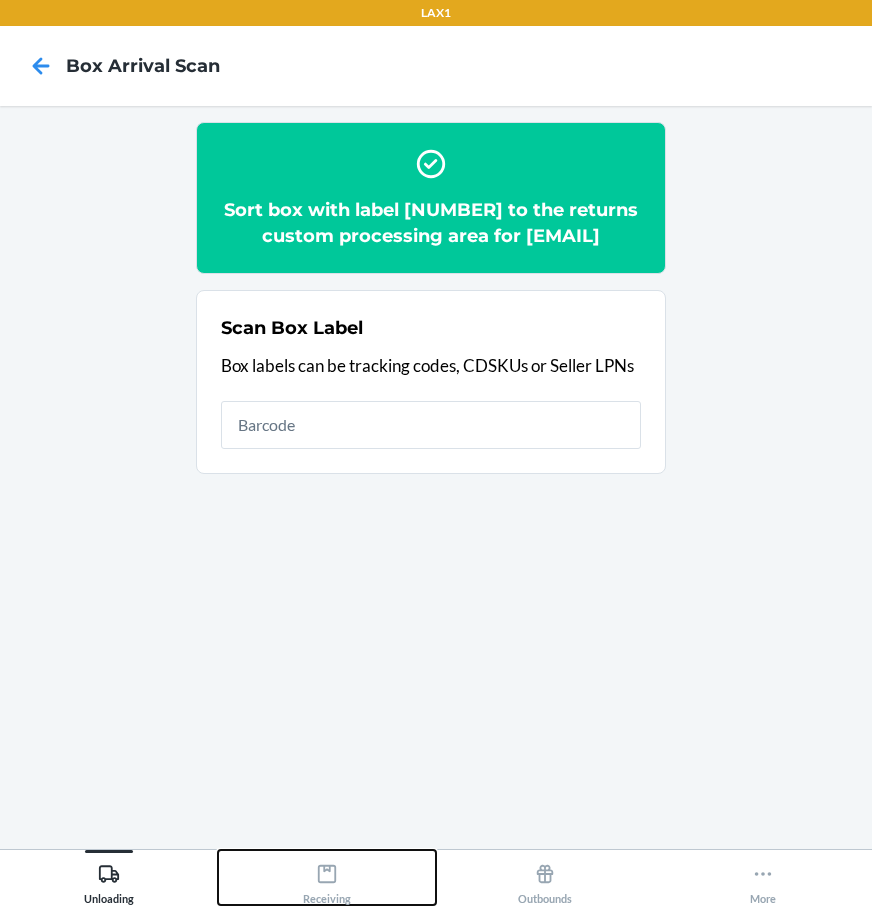 click on "Receiving" at bounding box center [327, 880] 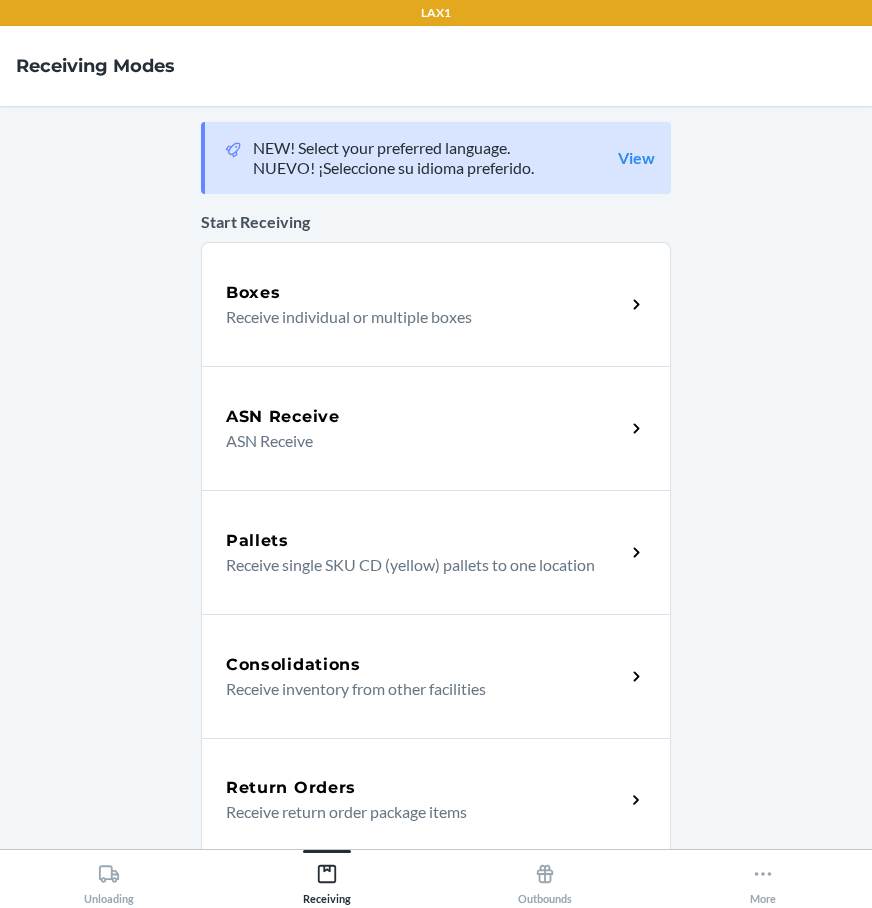 click on "Return Orders" at bounding box center [425, 788] 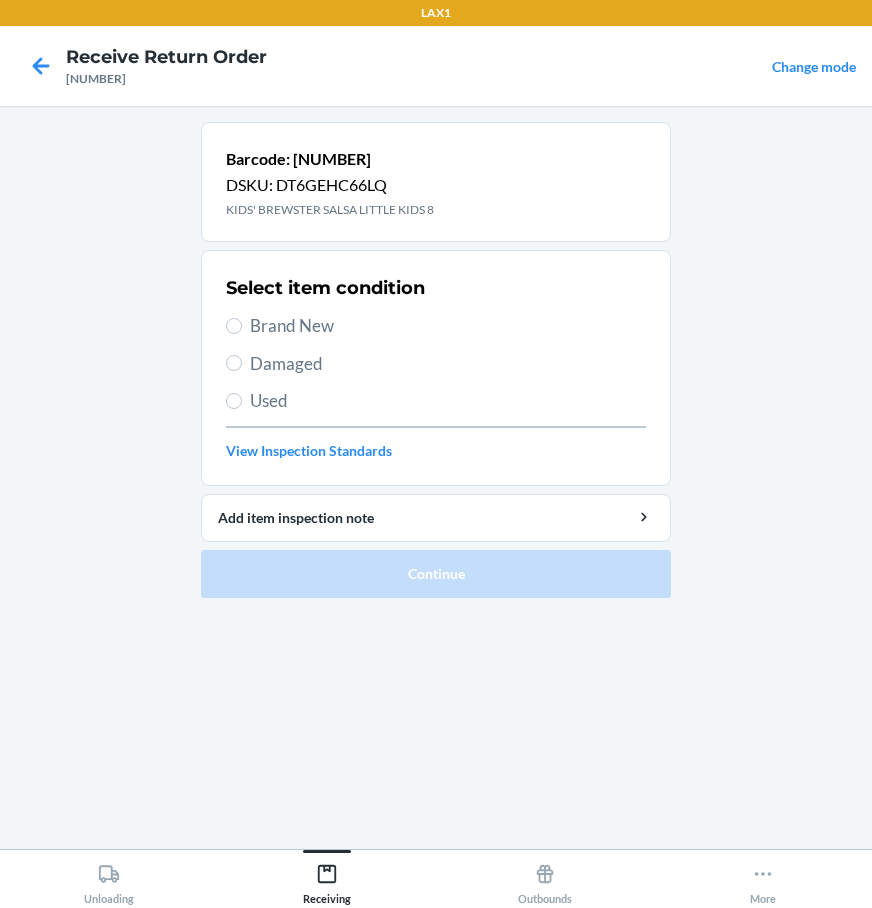 click on "Damaged" at bounding box center (448, 364) 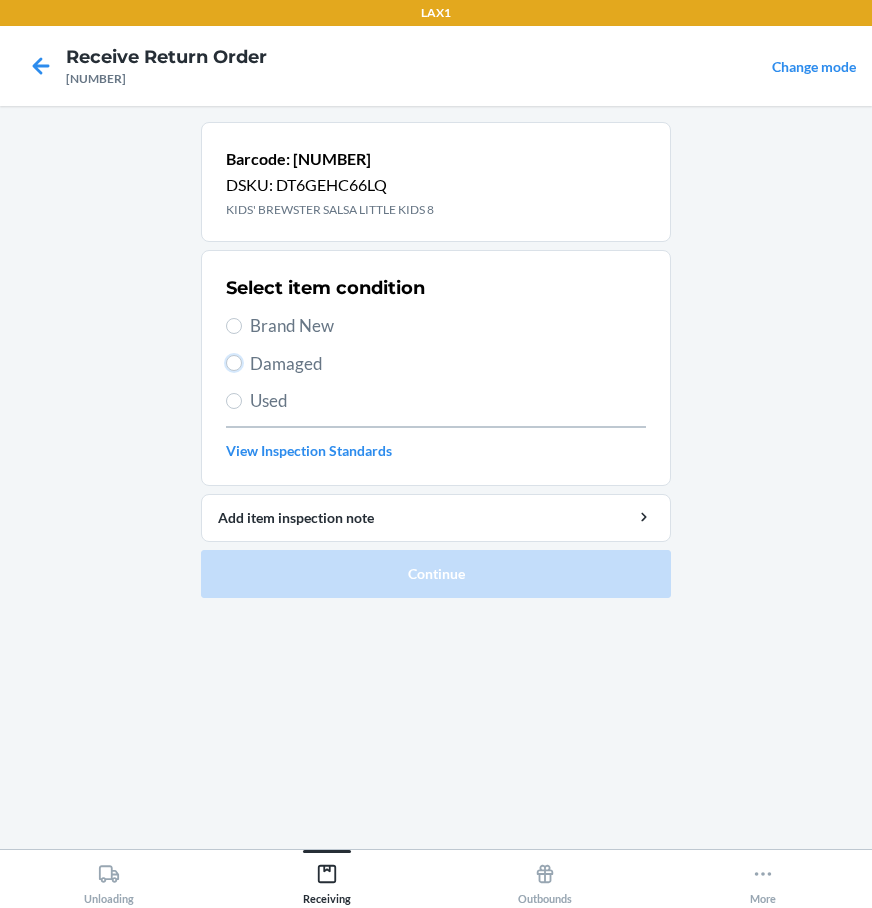 click on "Damaged" at bounding box center (234, 363) 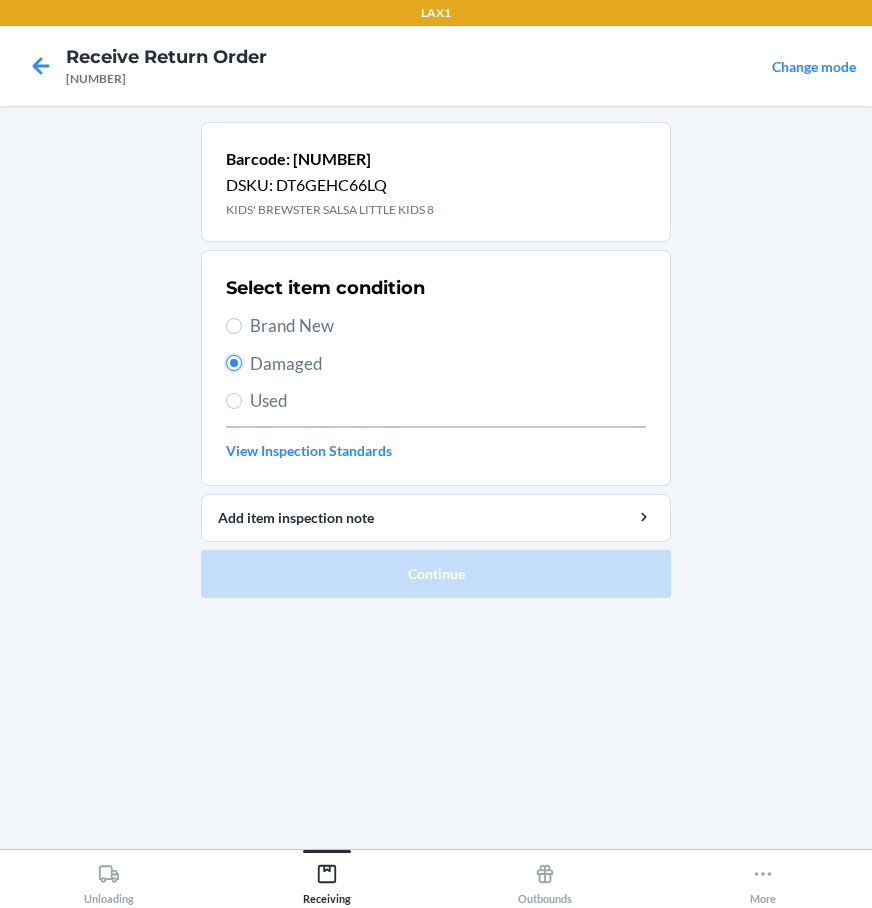 radio on "true" 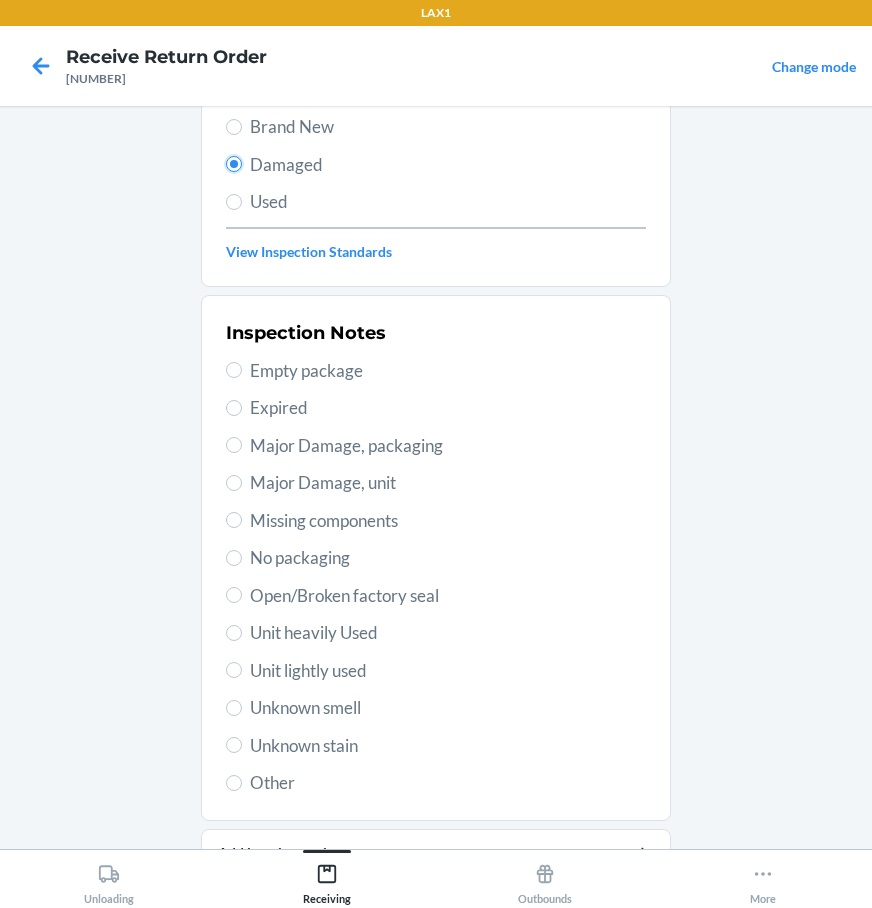 scroll, scrollTop: 200, scrollLeft: 0, axis: vertical 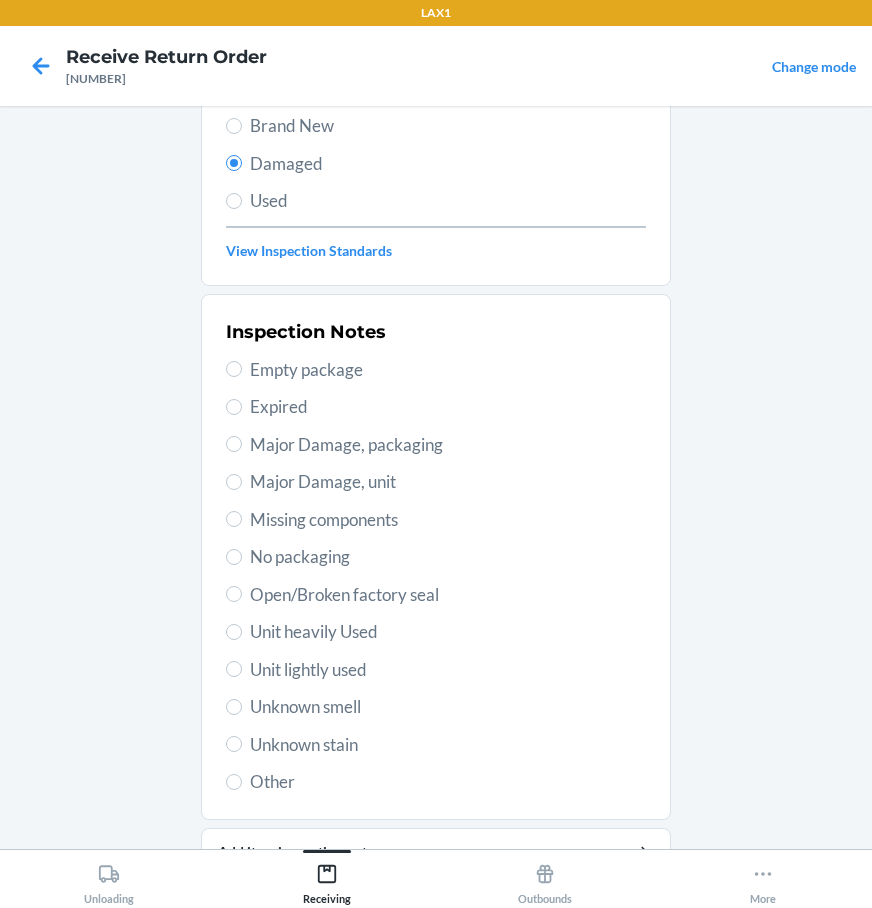 click on "Unknown stain" at bounding box center (448, 745) 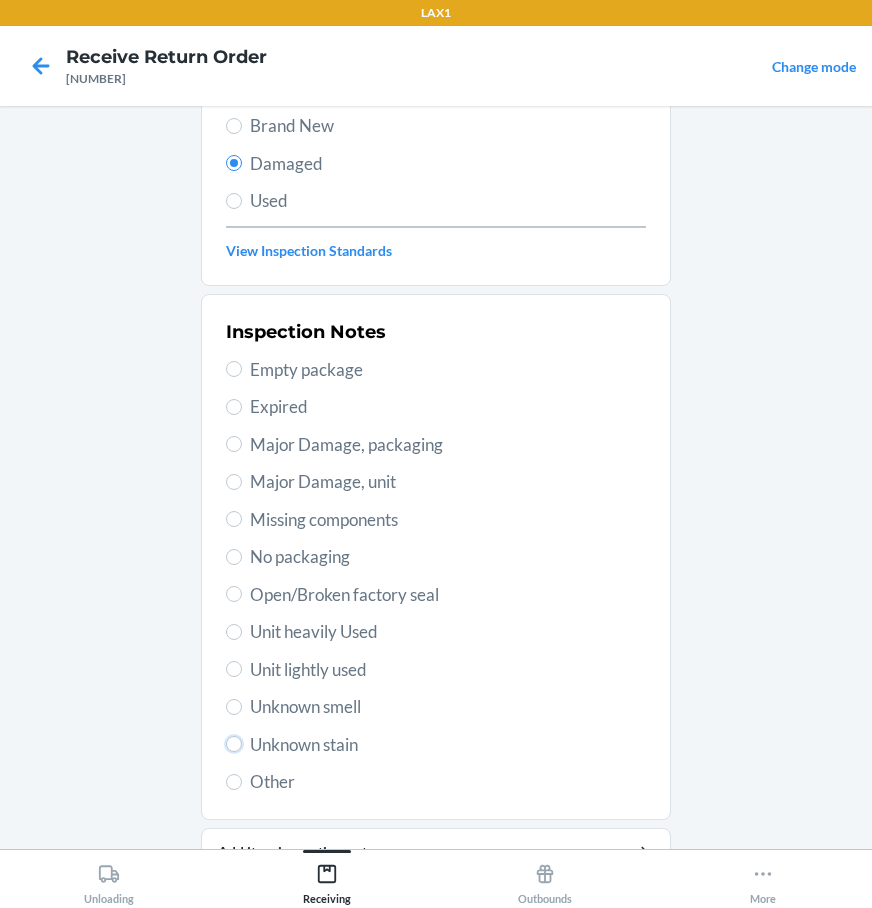 click on "Unknown stain" at bounding box center [234, 744] 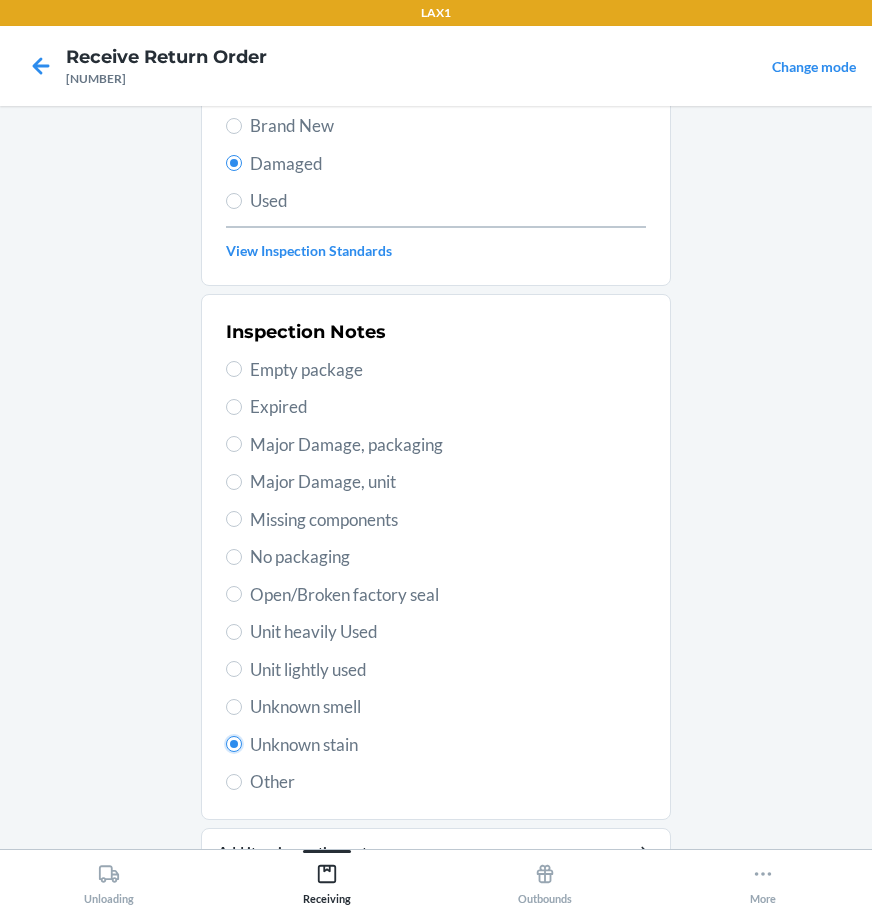 radio on "true" 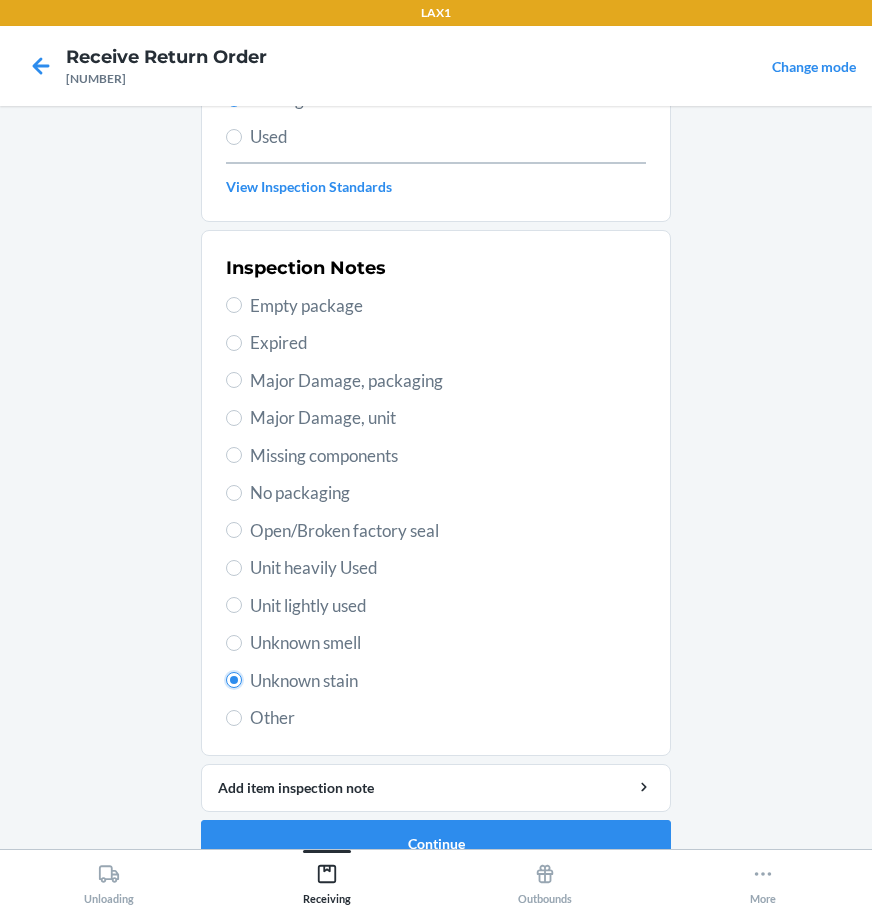 scroll, scrollTop: 299, scrollLeft: 0, axis: vertical 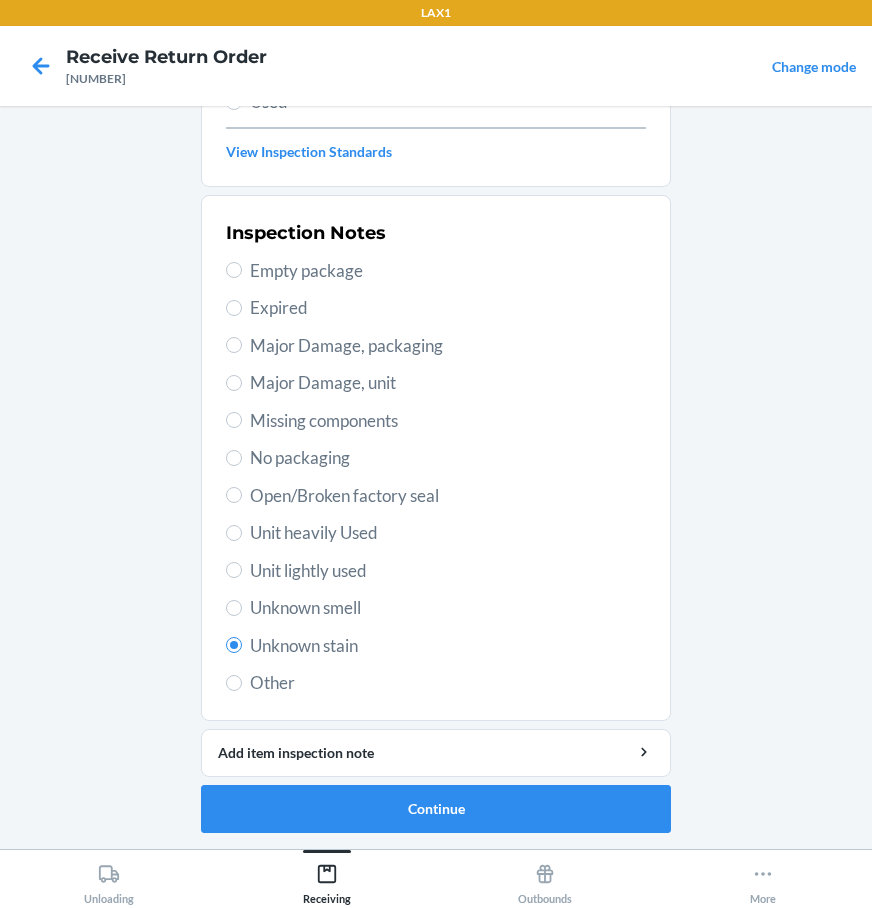 click on "Unit lightly used" at bounding box center [448, 571] 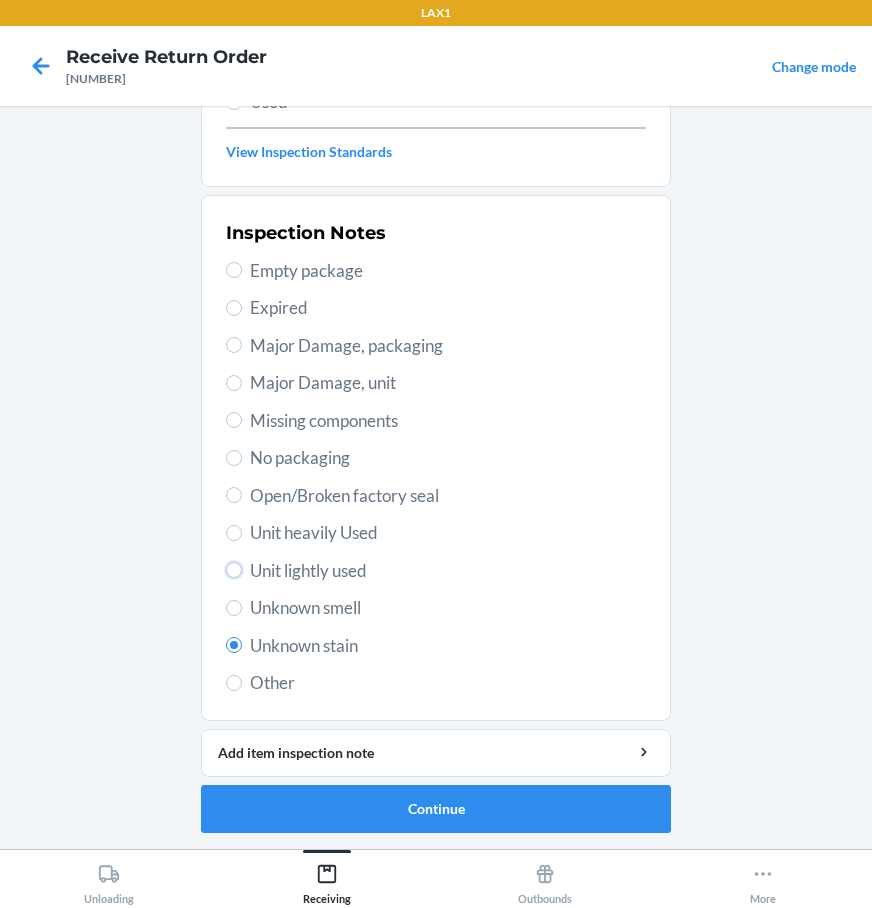 click on "Unit lightly used" at bounding box center (234, 570) 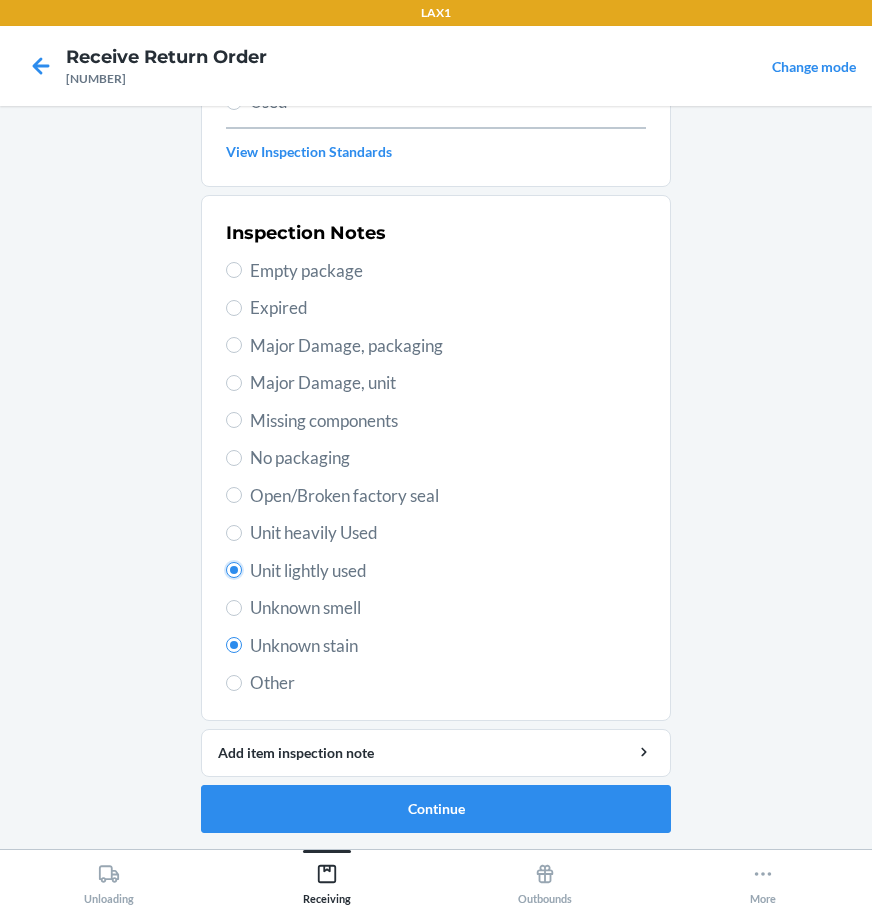 radio on "false" 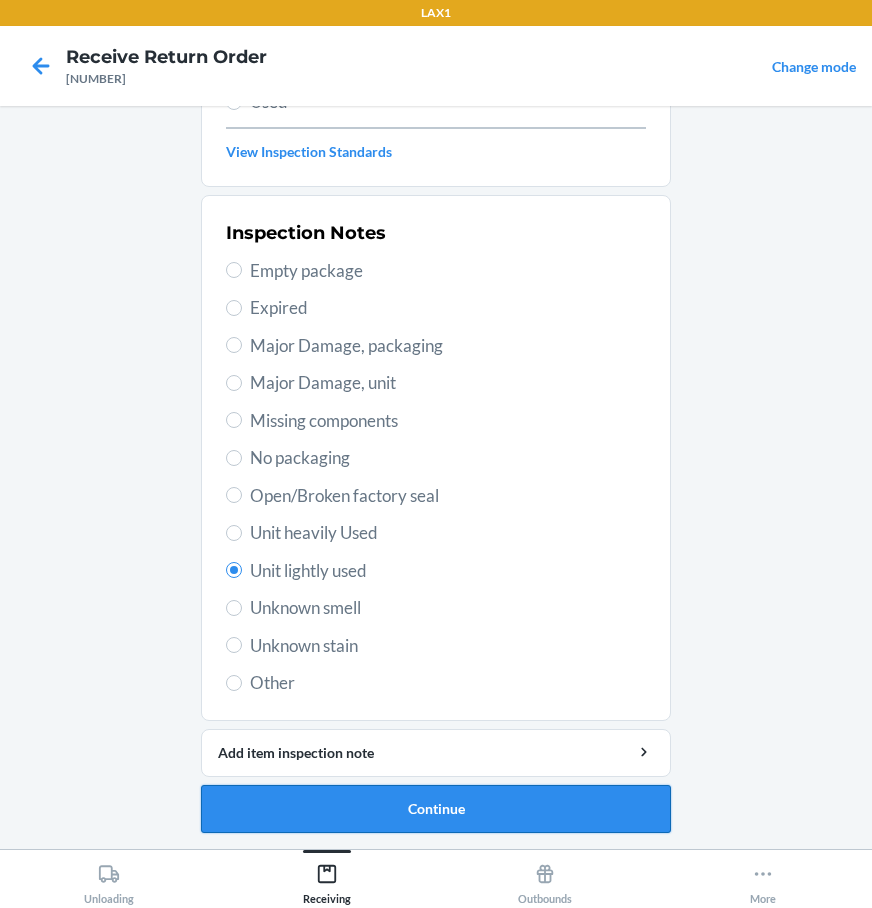 click on "Continue" at bounding box center [436, 809] 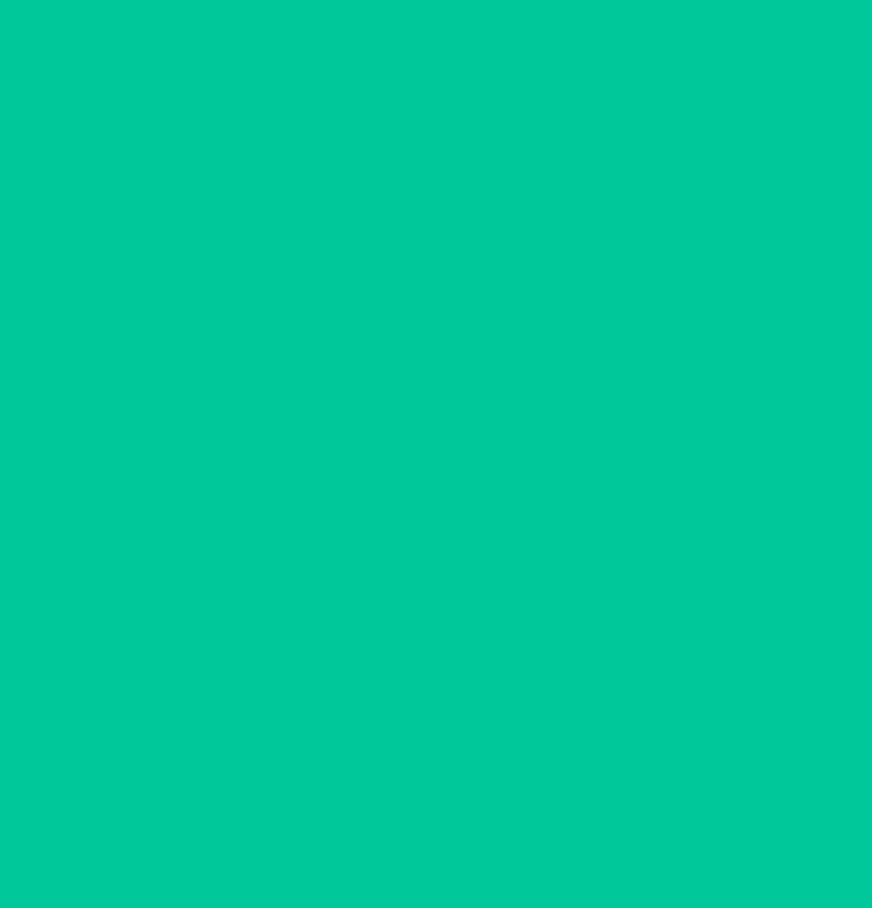 scroll, scrollTop: 122, scrollLeft: 0, axis: vertical 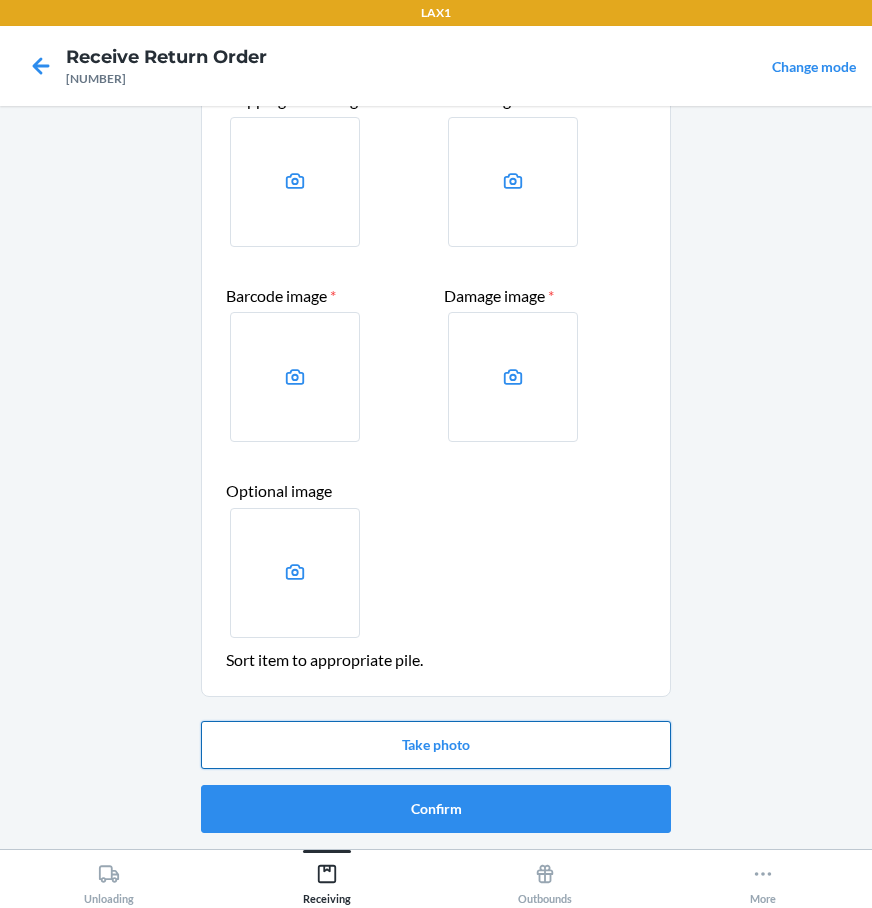 click on "Take photo" at bounding box center (436, 745) 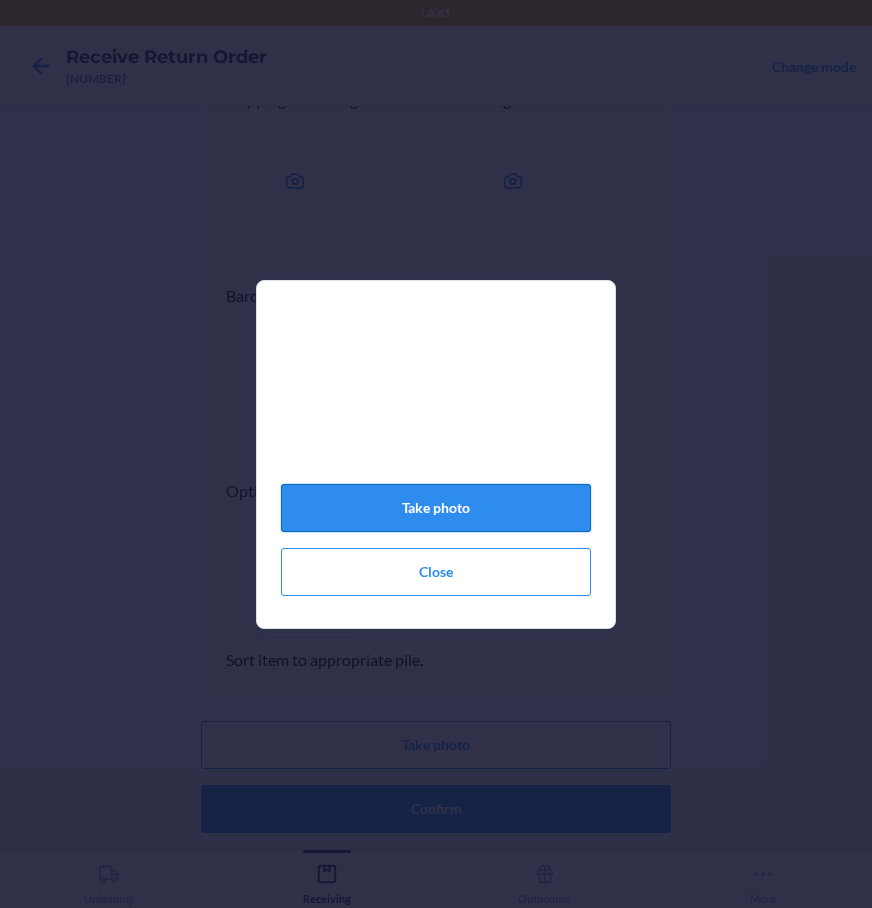 click on "Take photo" 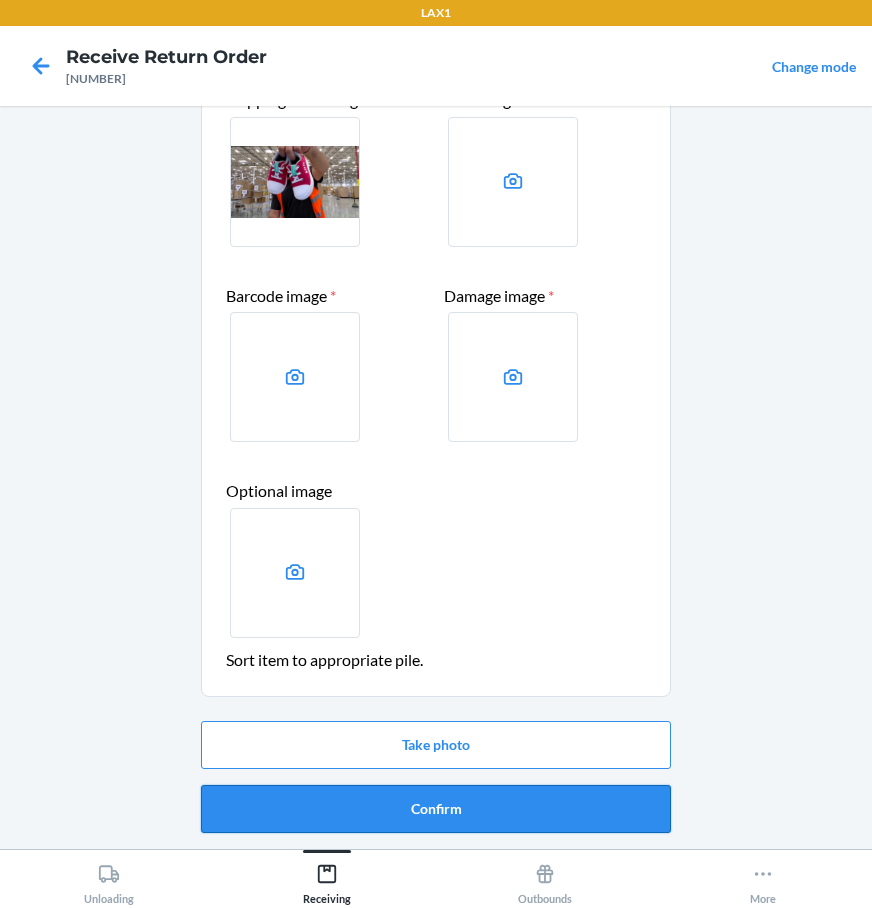 click on "Confirm" at bounding box center (436, 809) 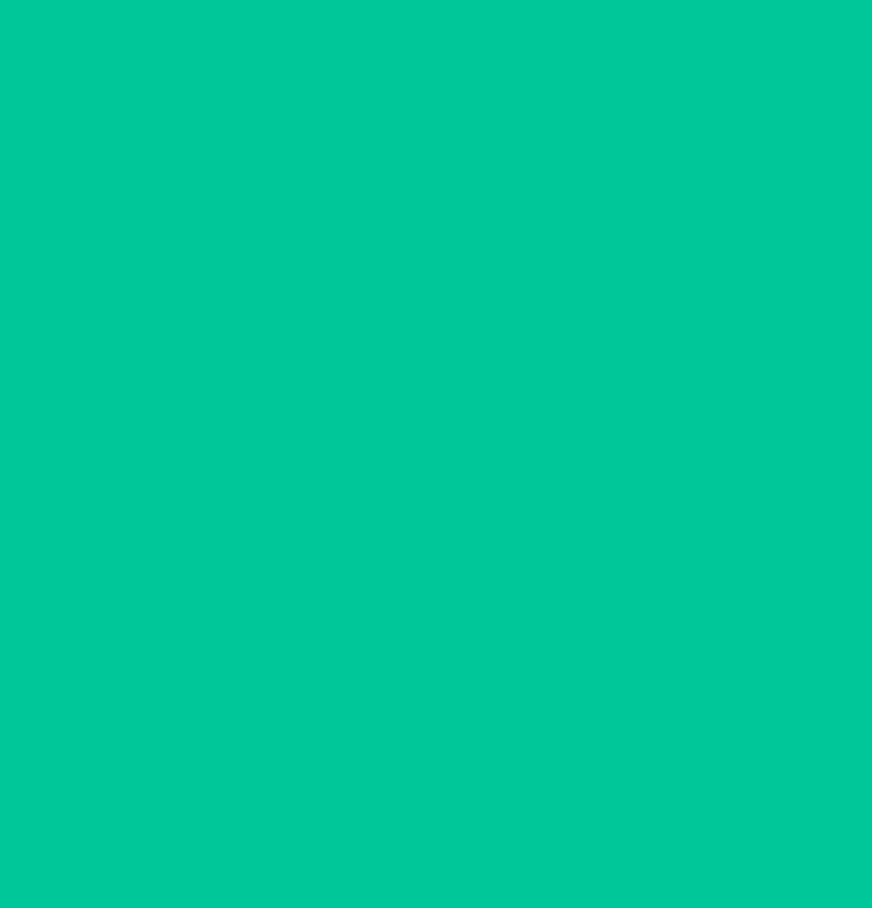 scroll, scrollTop: 0, scrollLeft: 0, axis: both 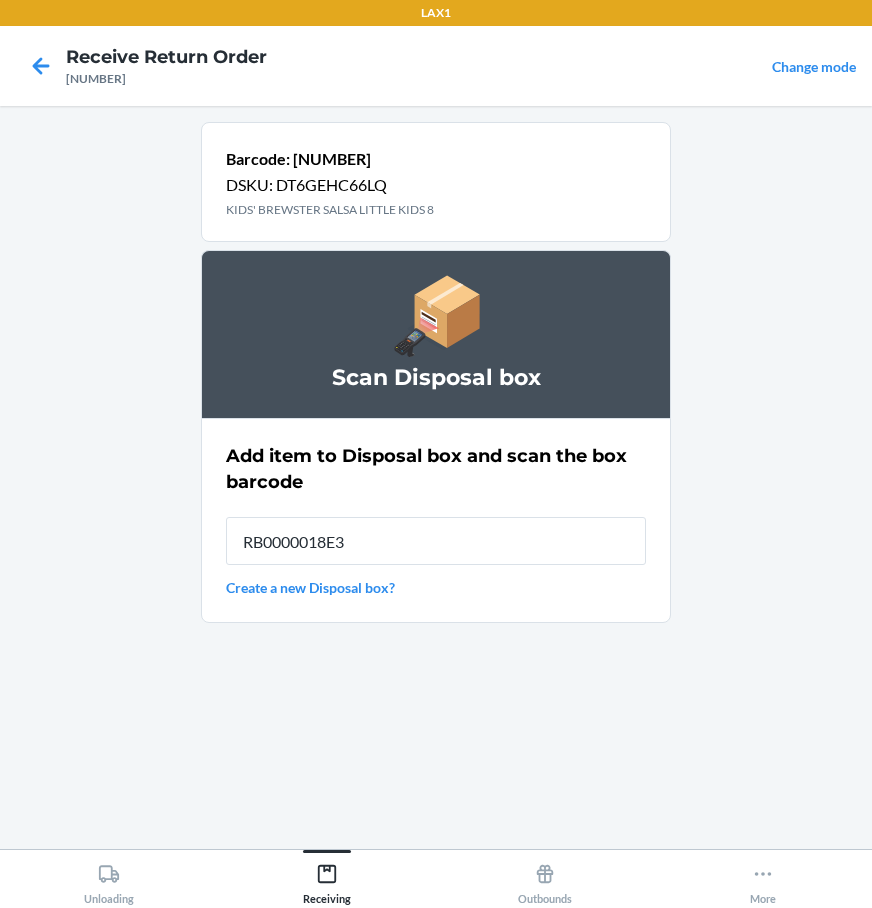 type on "RB0000018E3" 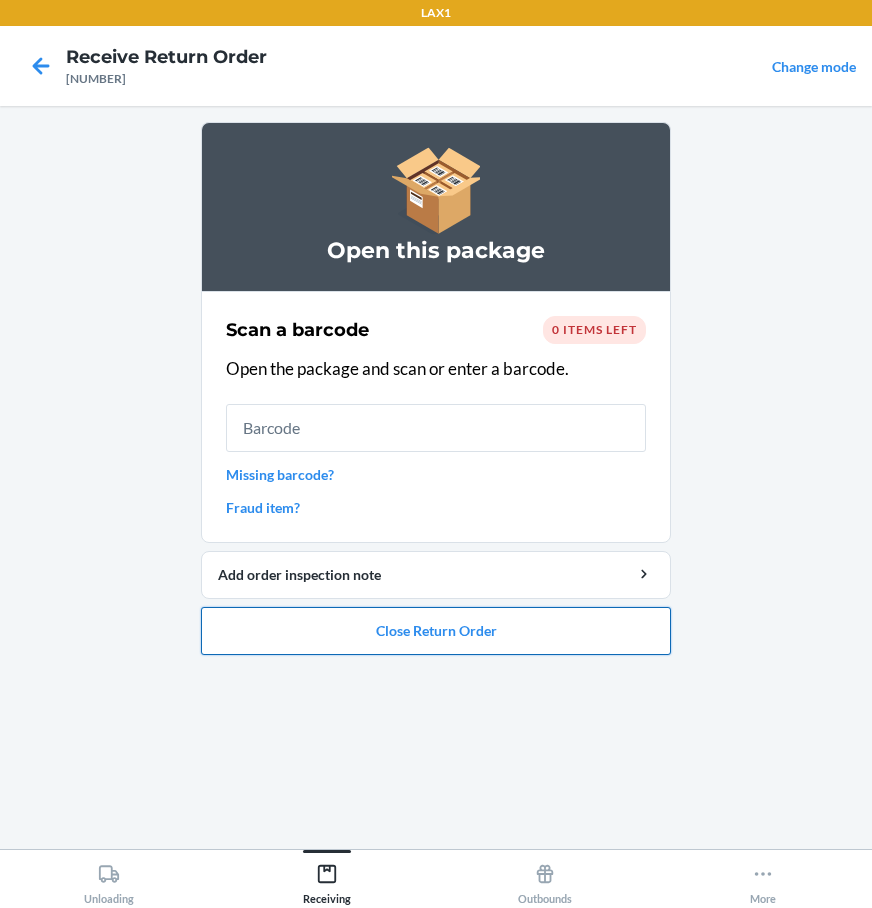 click on "Close Return Order" at bounding box center [436, 631] 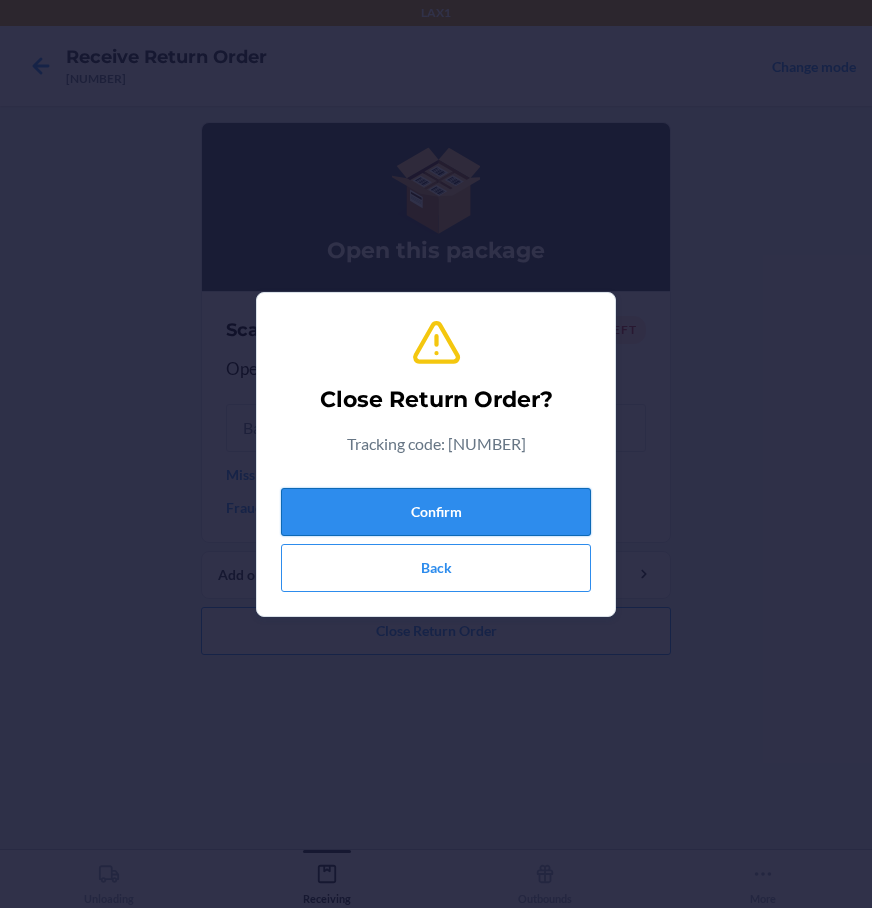 click on "Confirm" at bounding box center [436, 512] 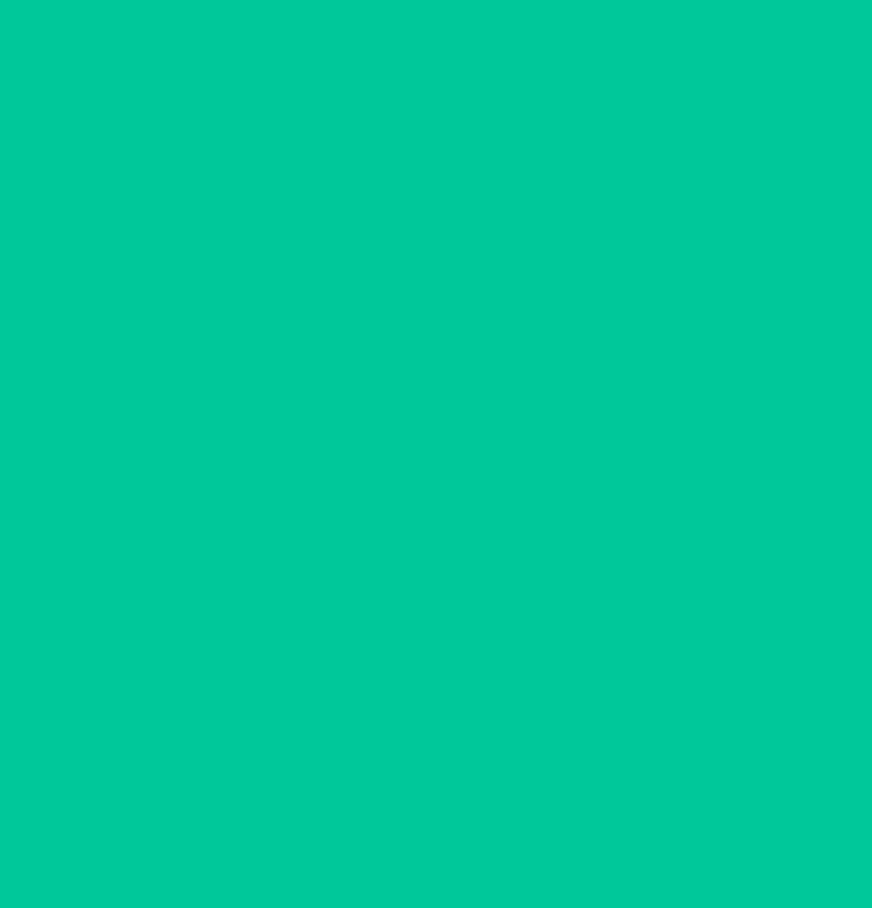 type 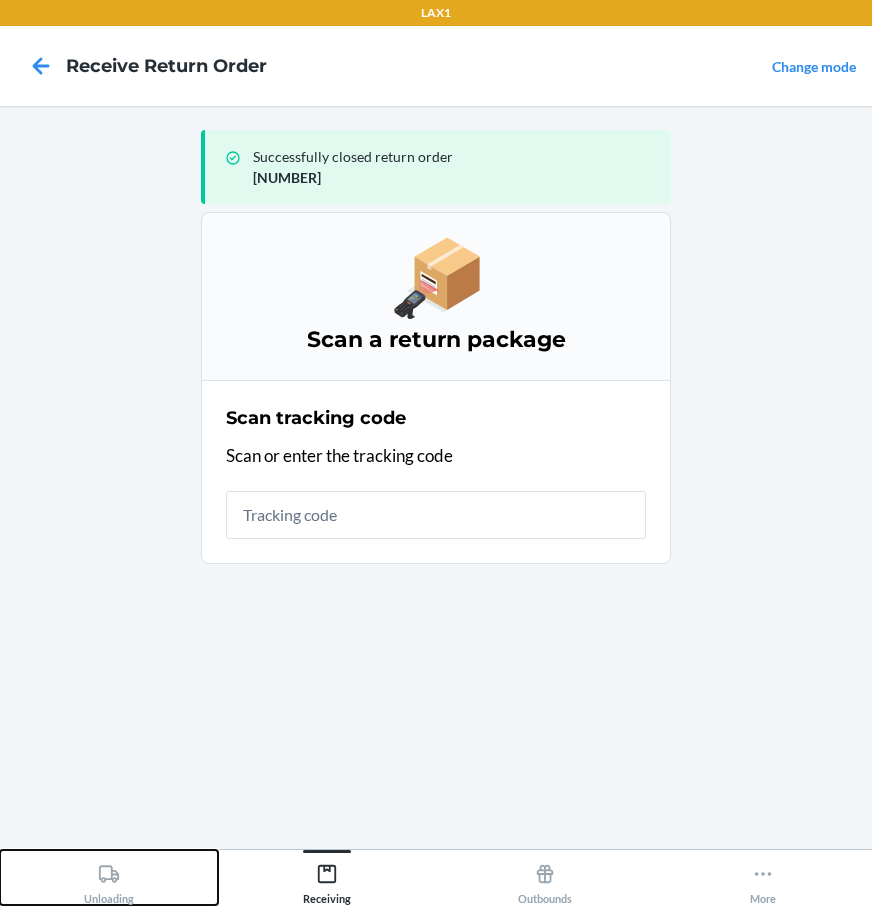 click on "Unloading" at bounding box center [109, 877] 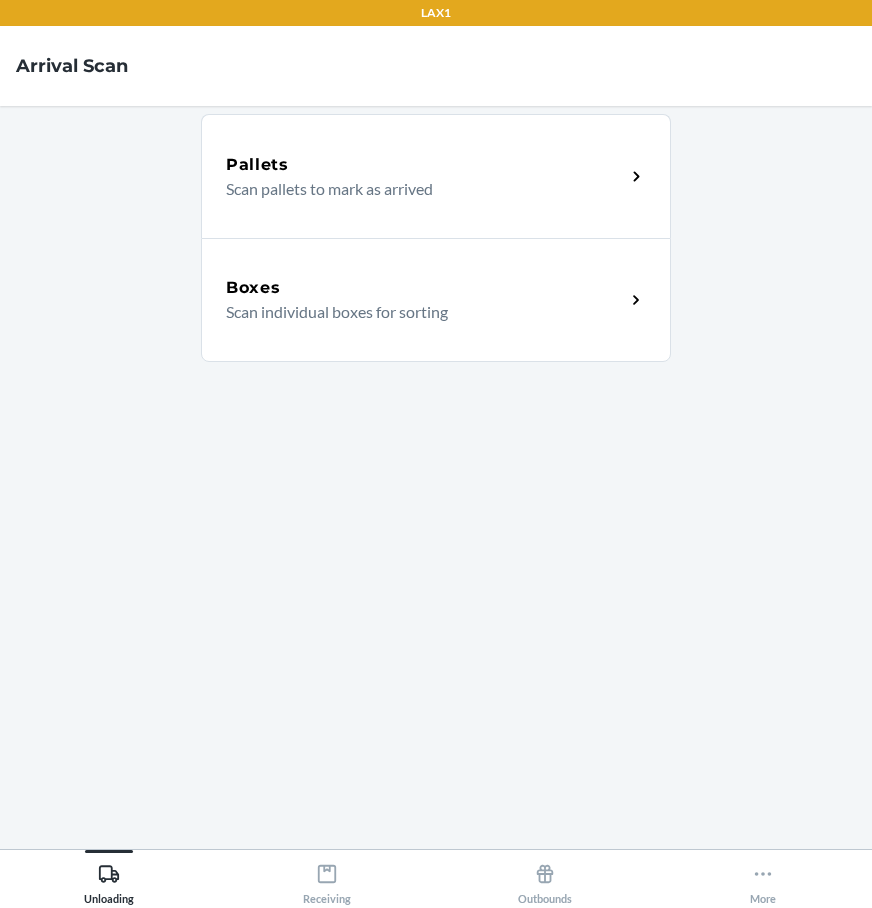 click on "Boxes Scan individual boxes for sorting" at bounding box center (436, 300) 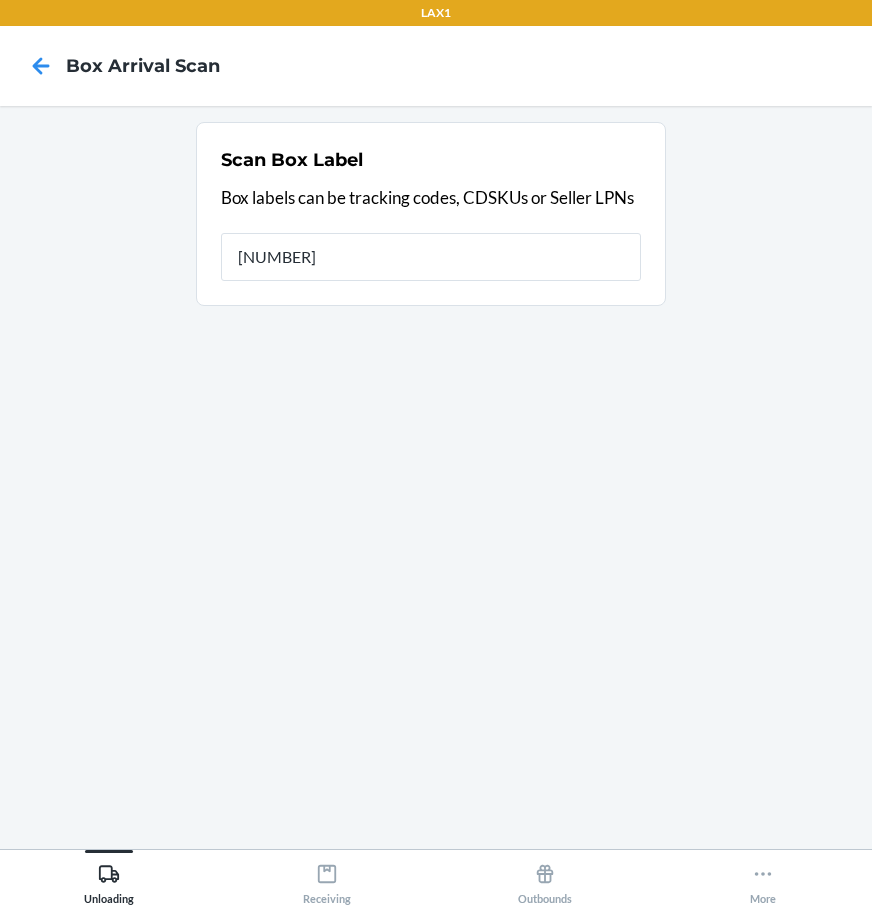 type on "420924089434636106023299855052" 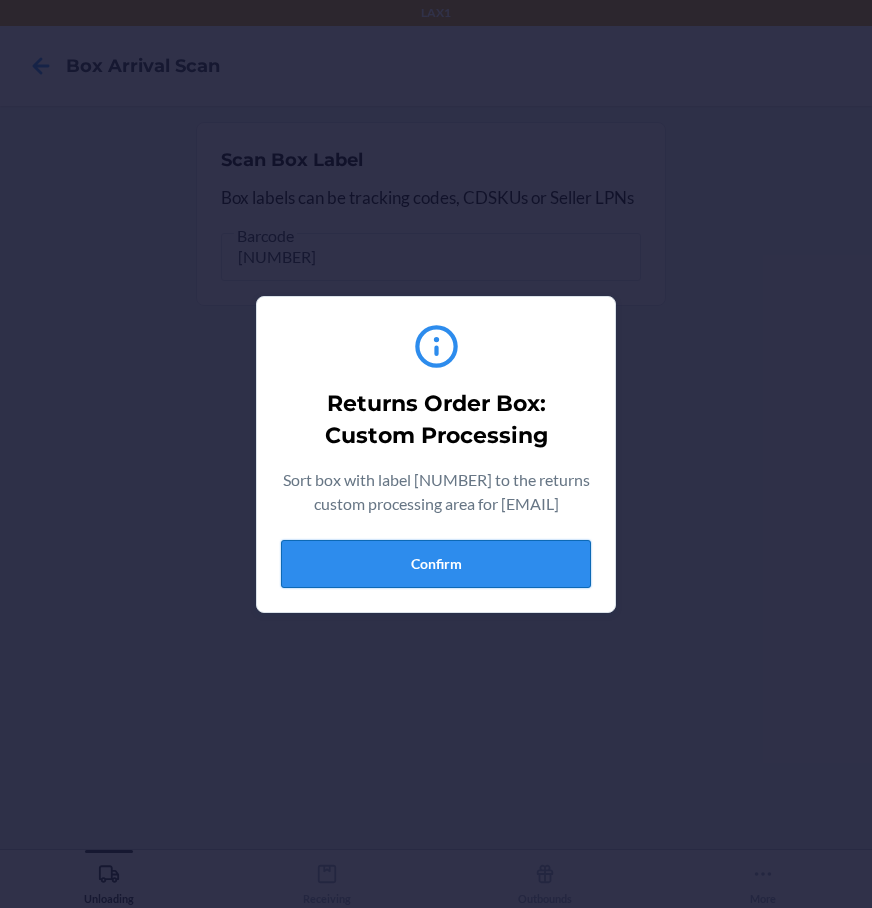 click on "Confirm" at bounding box center (436, 564) 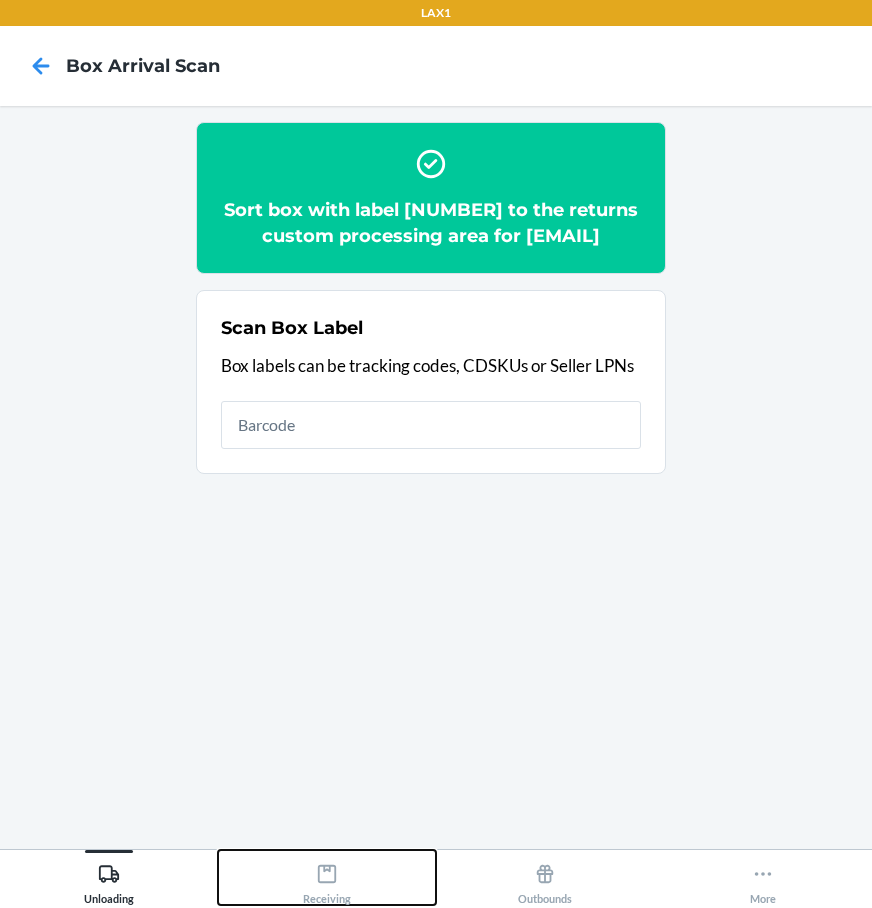 click on "Receiving" at bounding box center (327, 880) 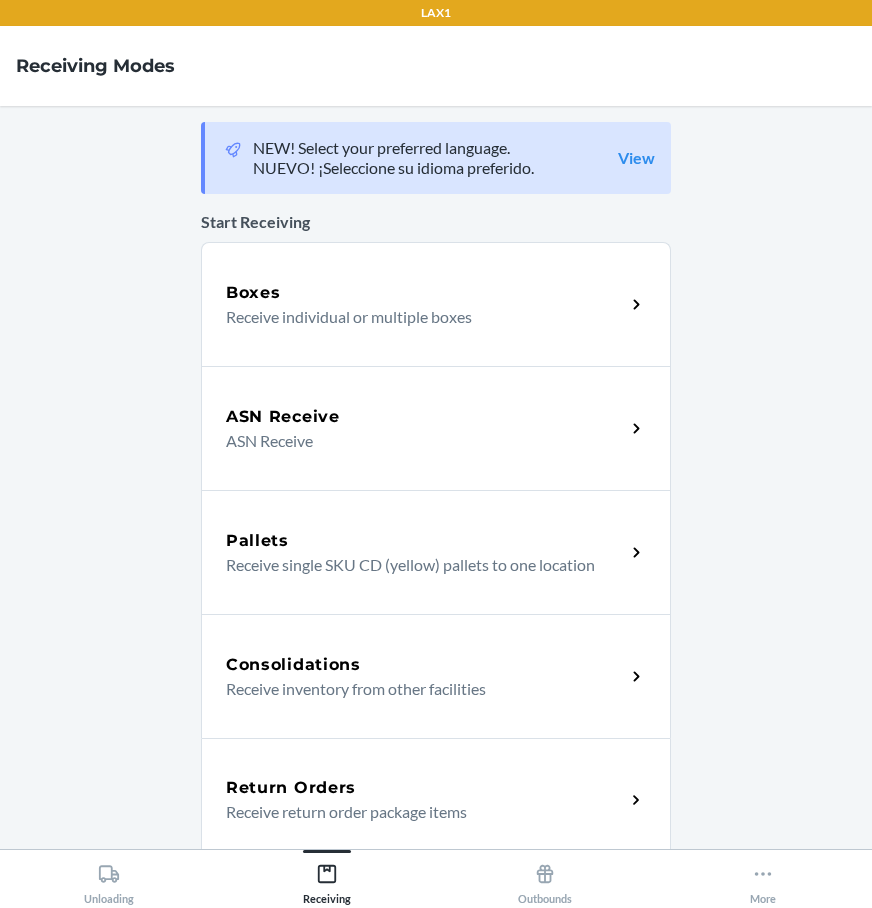 click on "Return Orders Receive return order package items" at bounding box center [436, 800] 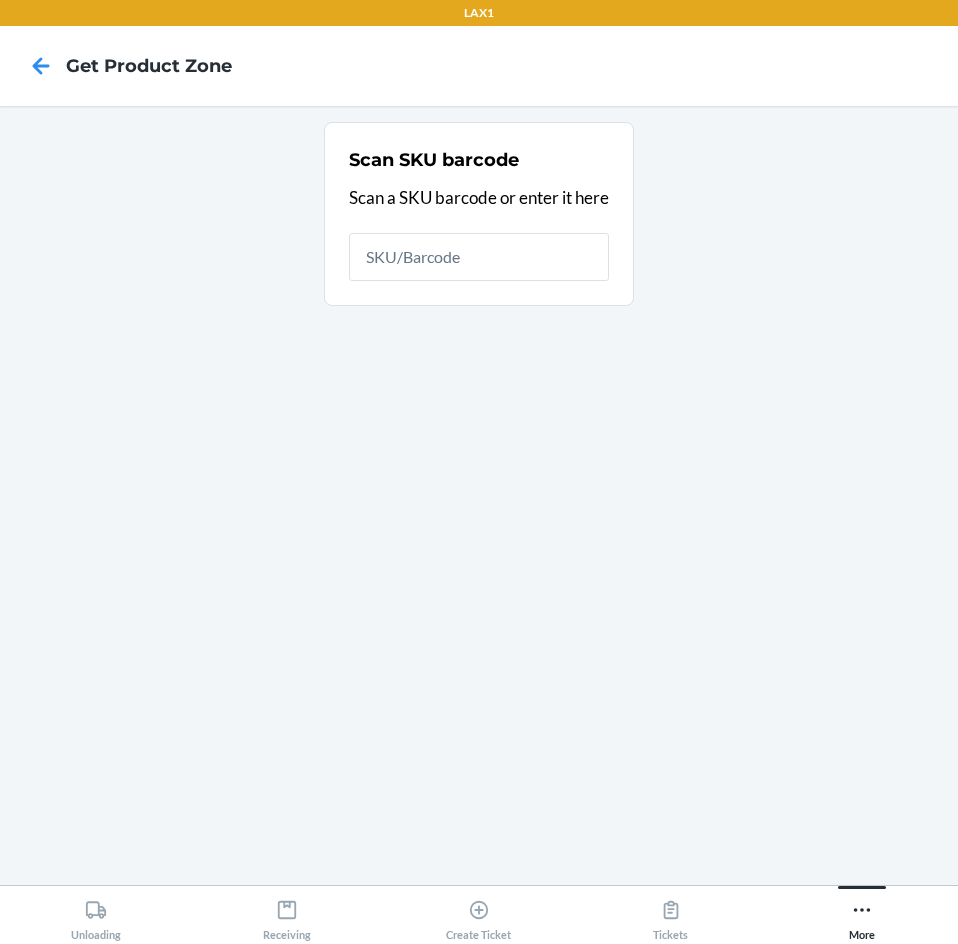 scroll, scrollTop: 0, scrollLeft: 0, axis: both 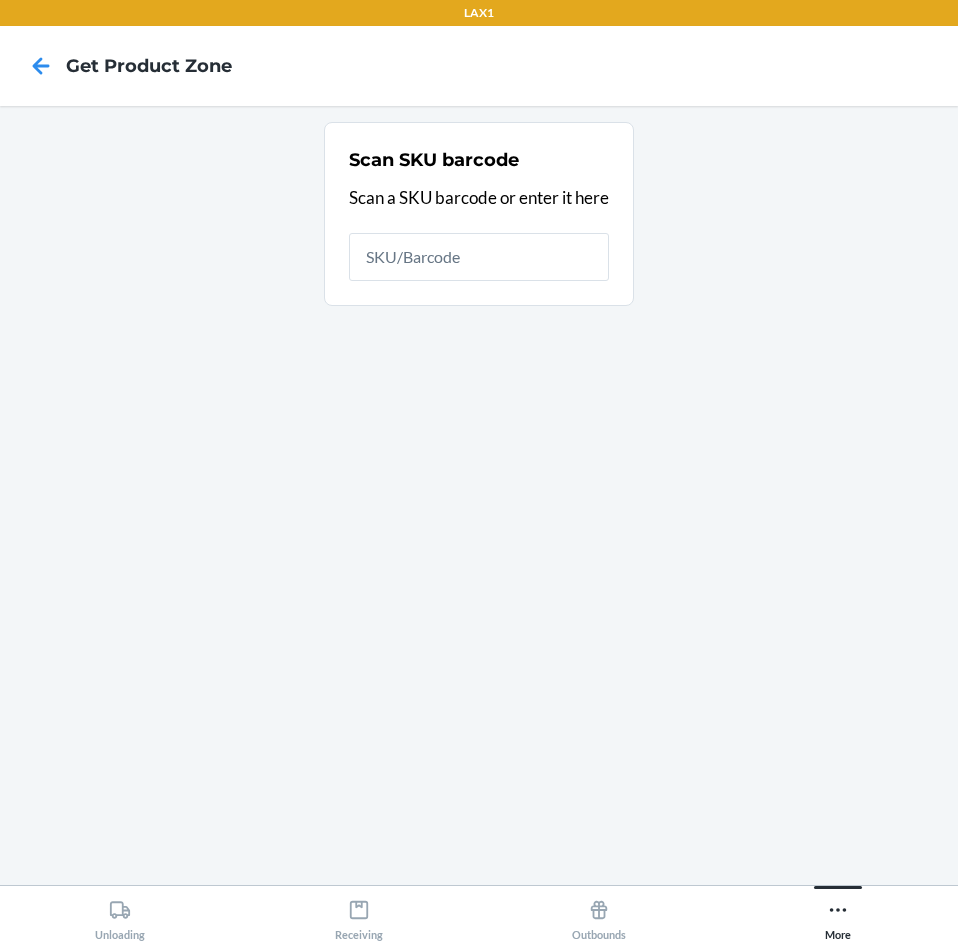 click on "Scan SKU barcode Scan a SKU barcode or enter it here" at bounding box center [479, 495] 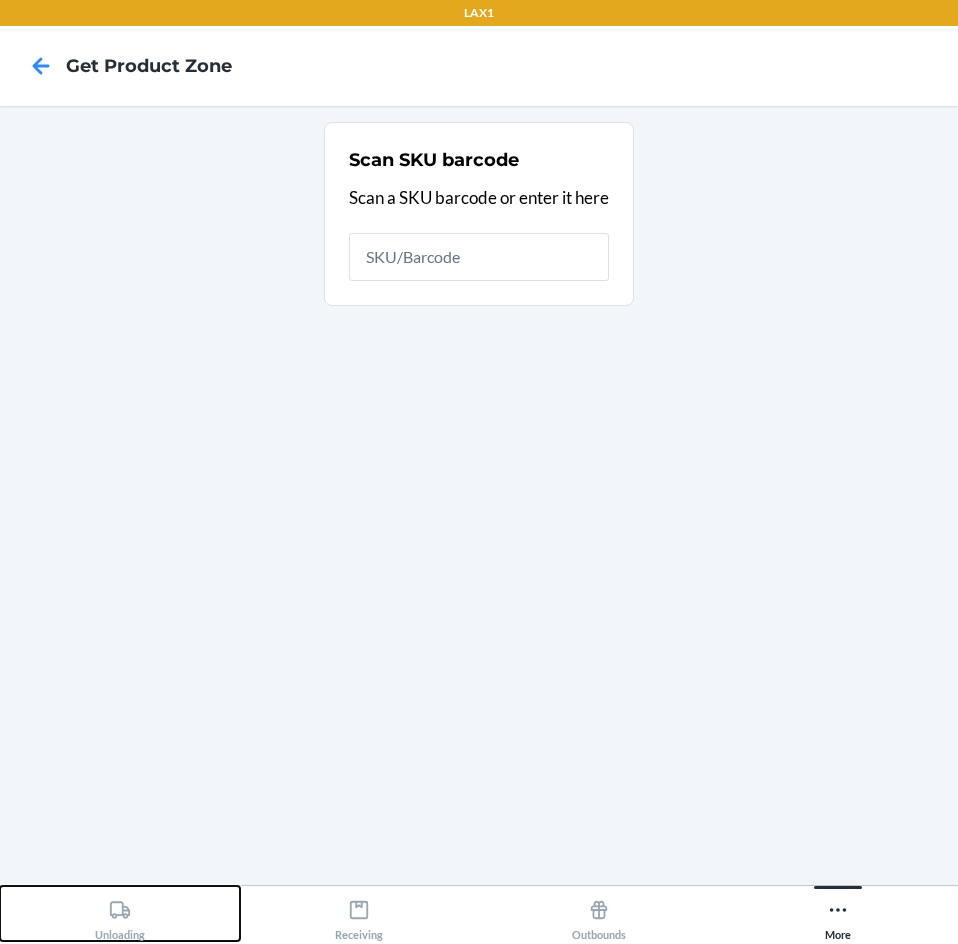 click on "Unloading" at bounding box center [120, 916] 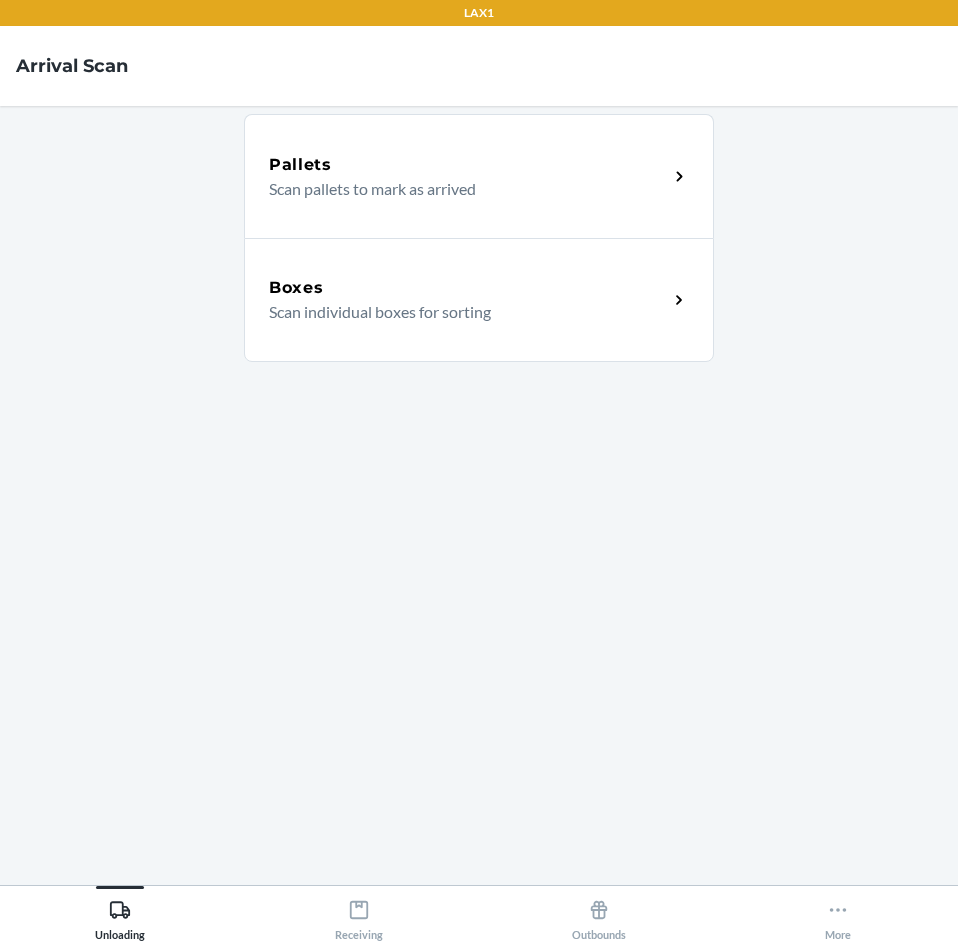 click on "Boxes" at bounding box center [468, 288] 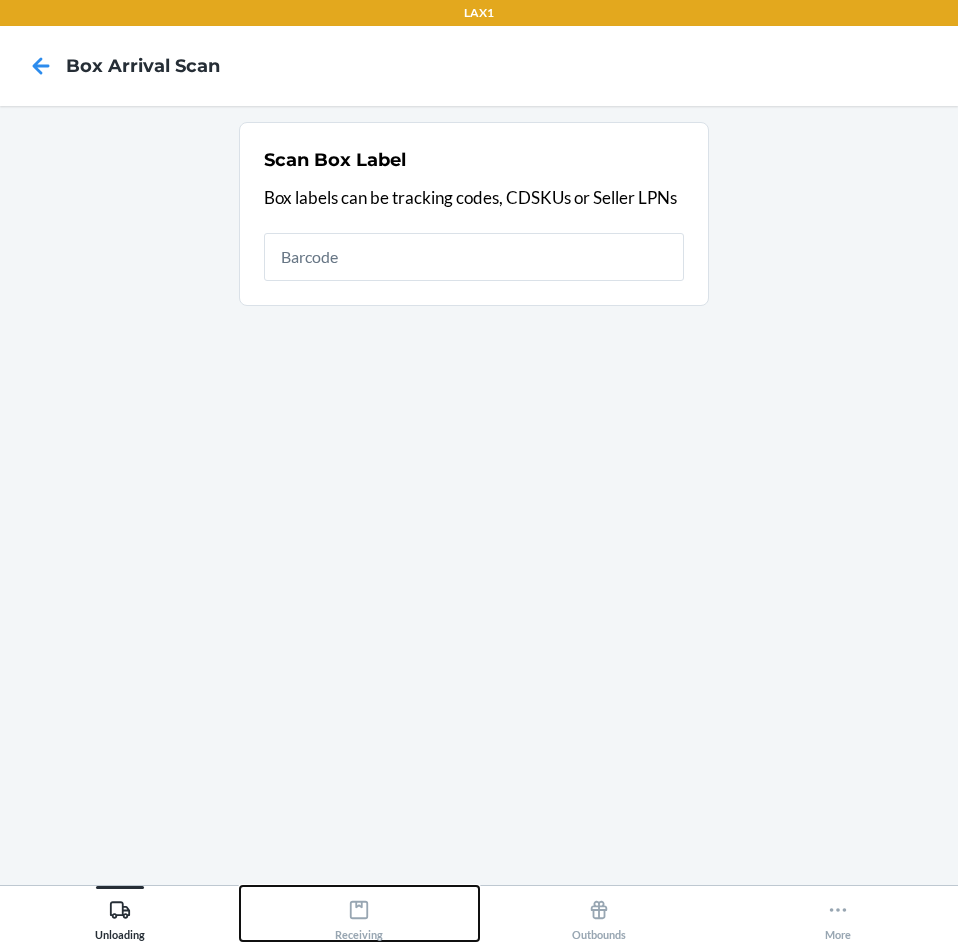 click 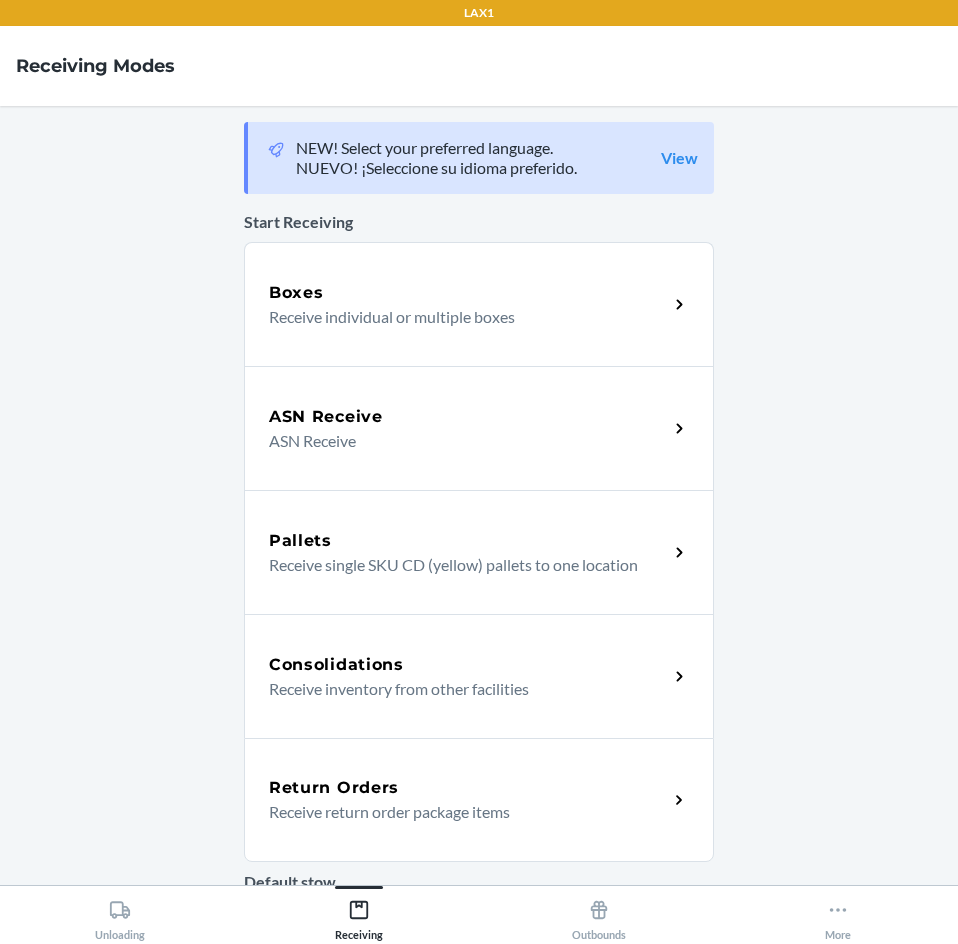 click on "Return Orders" at bounding box center (468, 788) 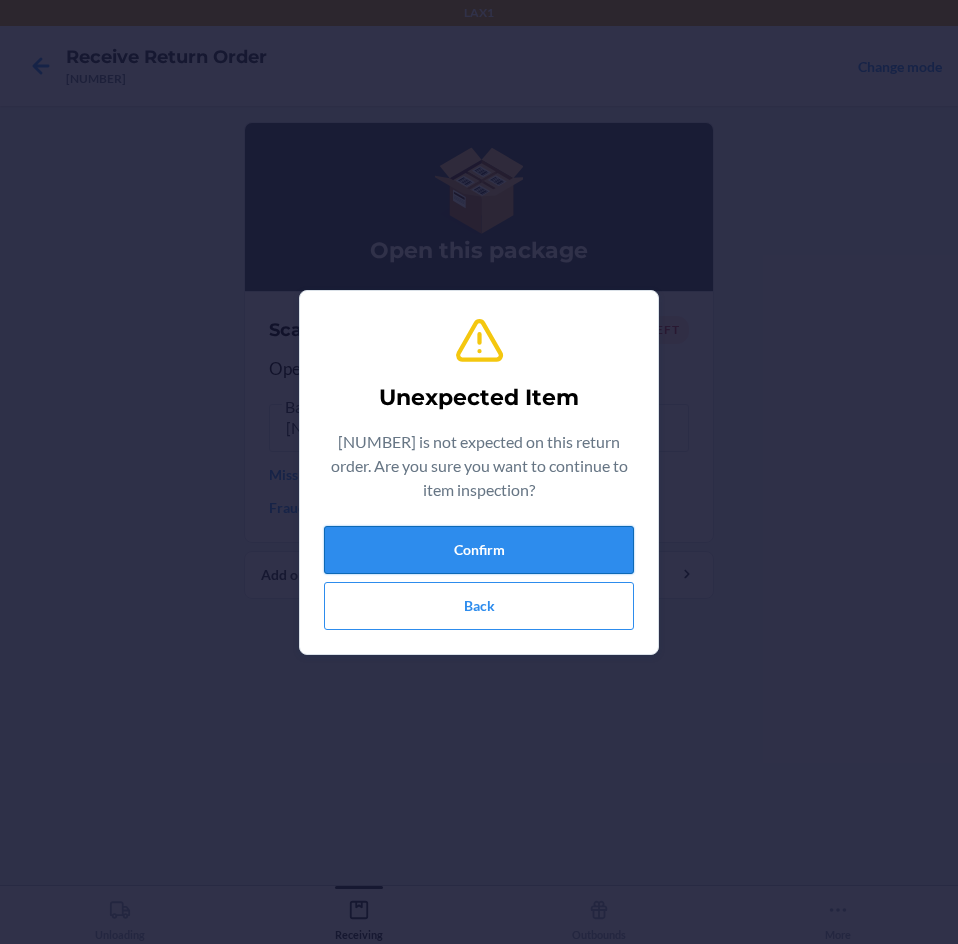 click on "Confirm" at bounding box center [479, 550] 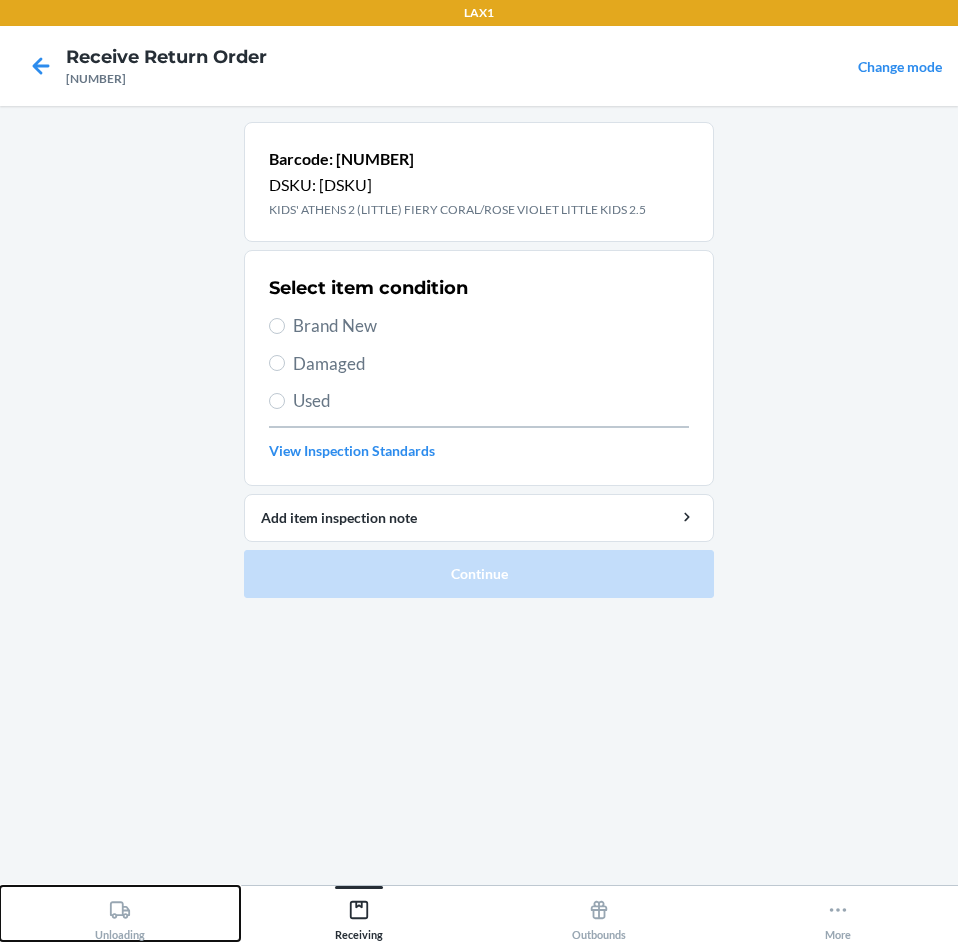 click on "Unloading" at bounding box center (120, 913) 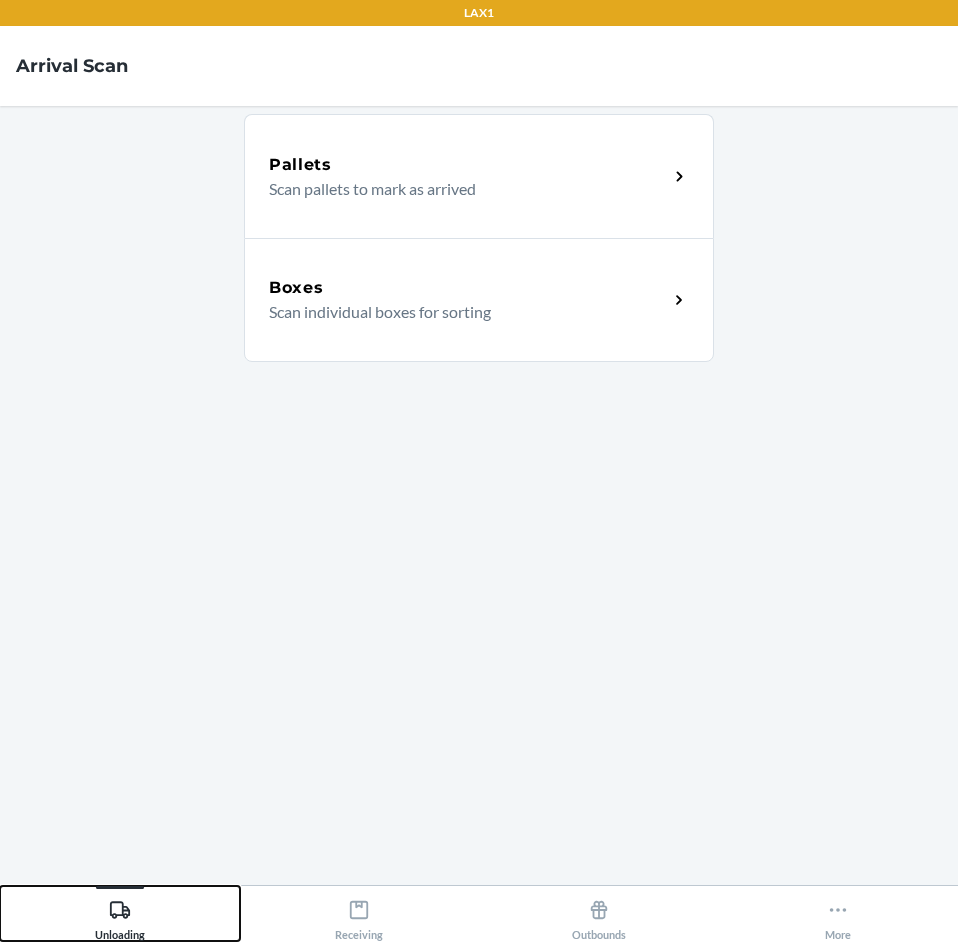 click on "Unloading" at bounding box center (120, 913) 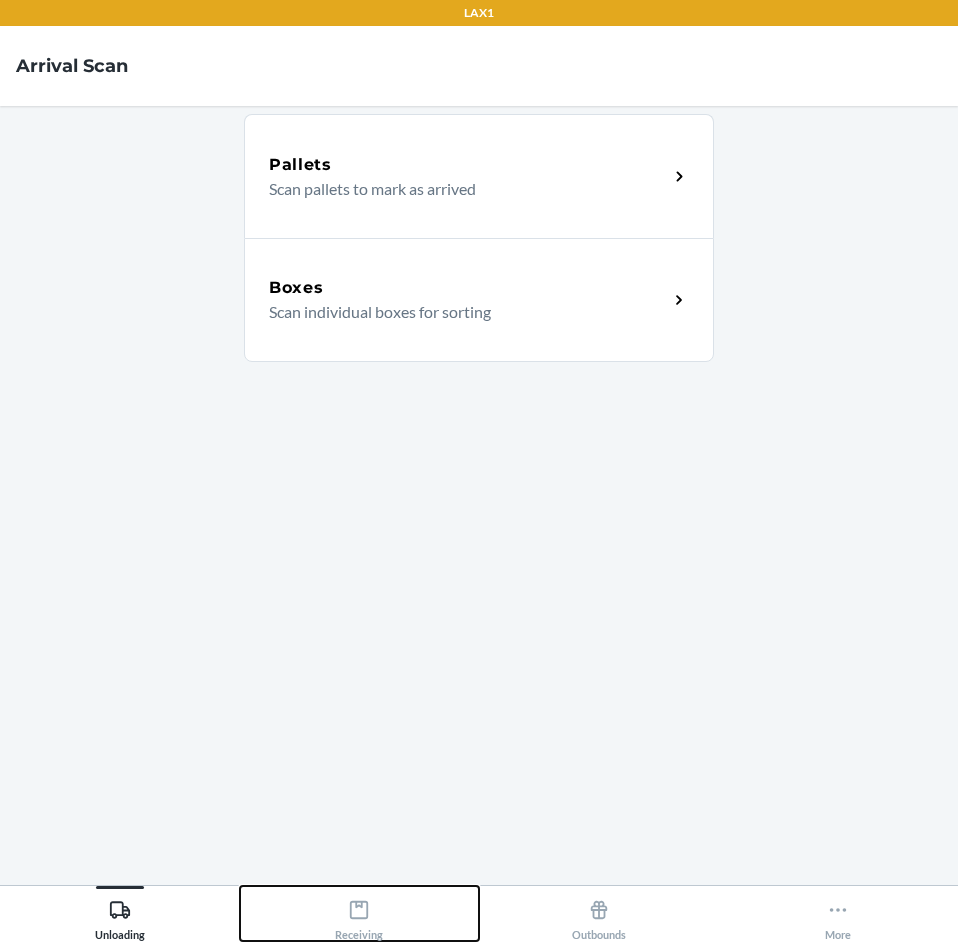 click on "Receiving" at bounding box center [360, 913] 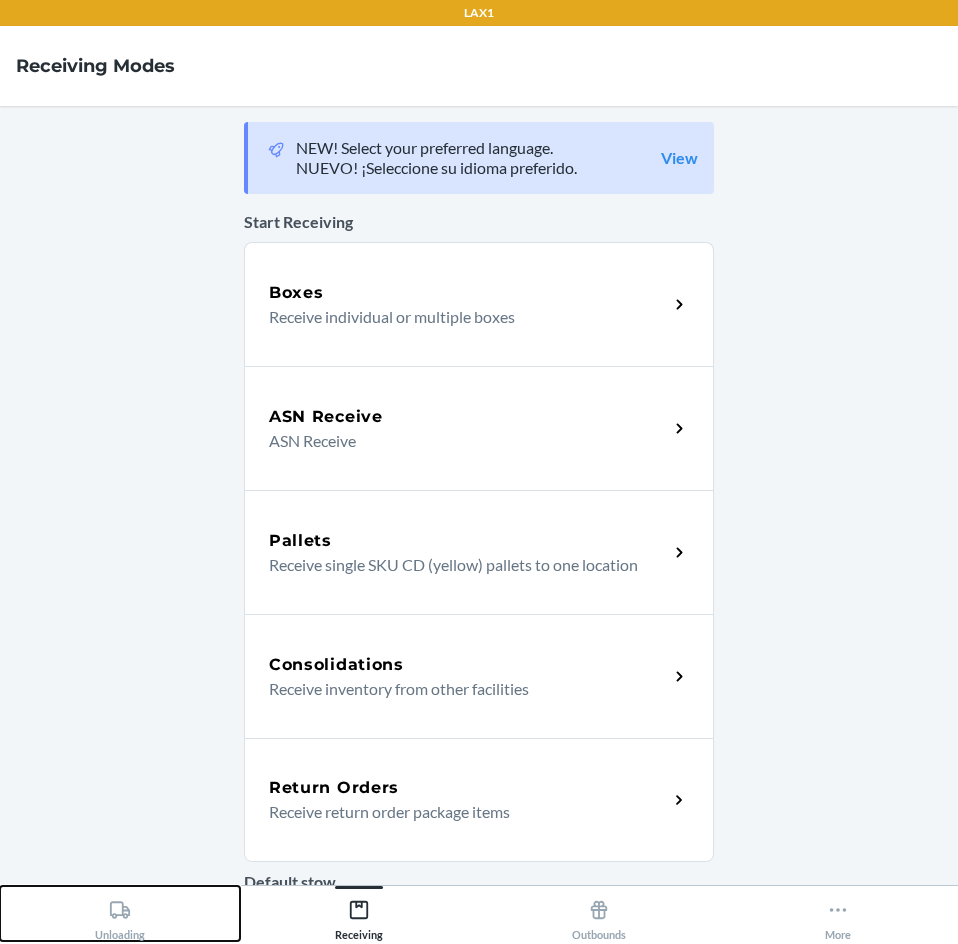 click on "Unloading" at bounding box center (120, 913) 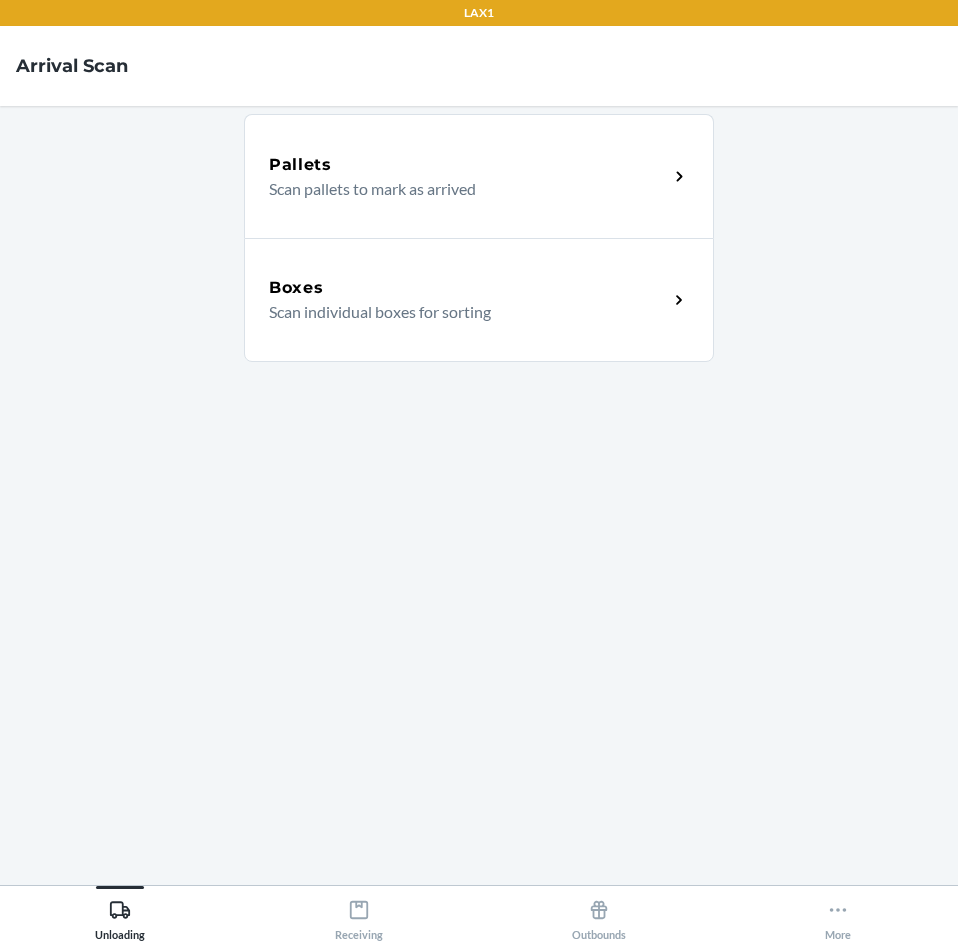 click on "Scan individual boxes for sorting" at bounding box center [460, 312] 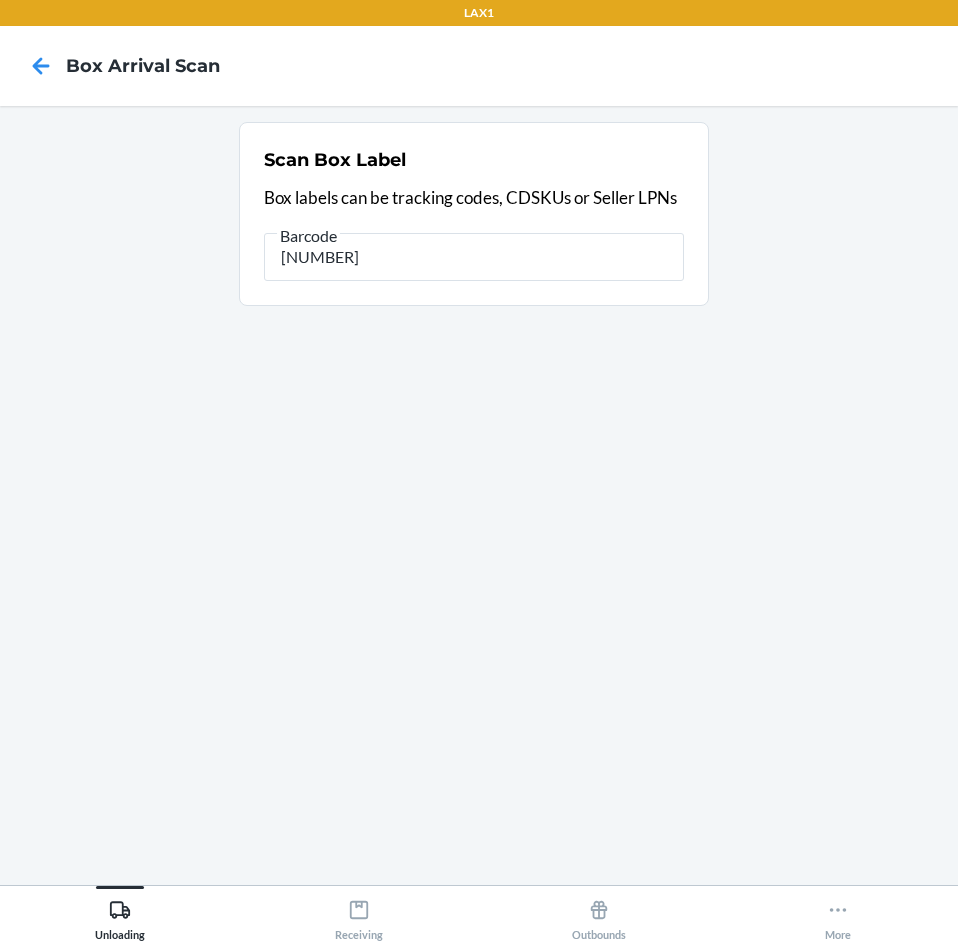 type on "[NUMBER]" 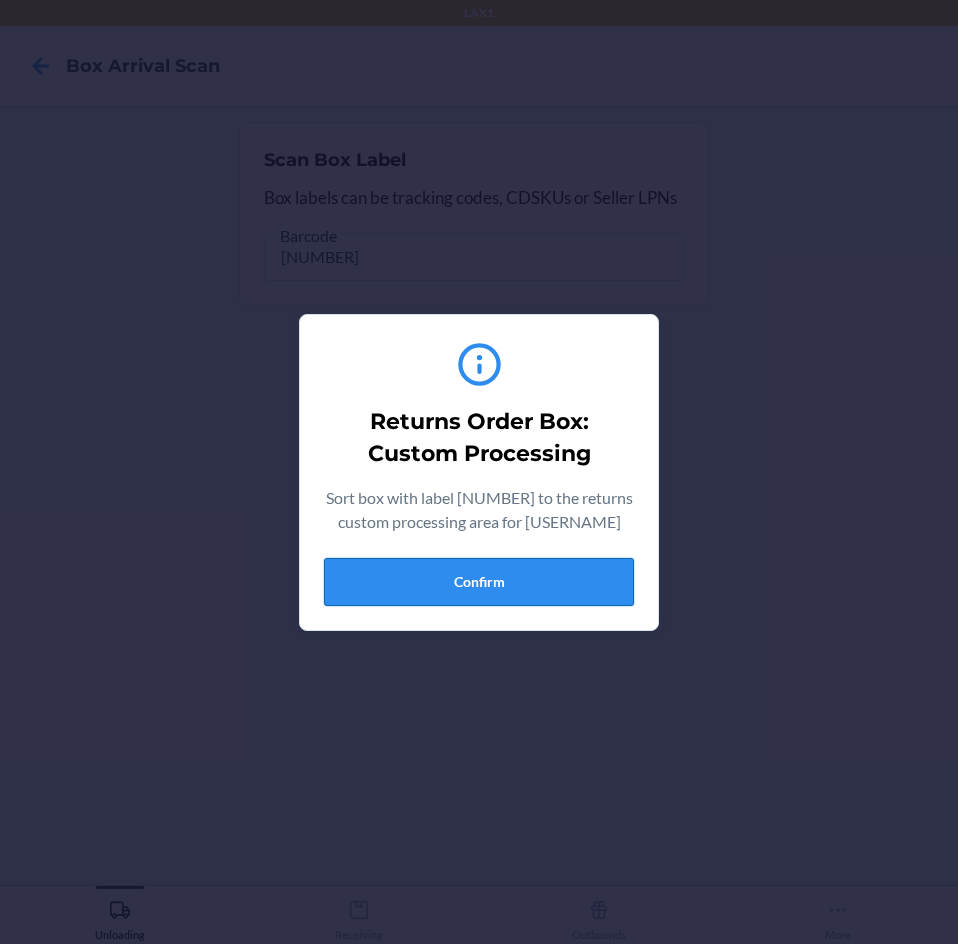 click on "Confirm" at bounding box center (479, 582) 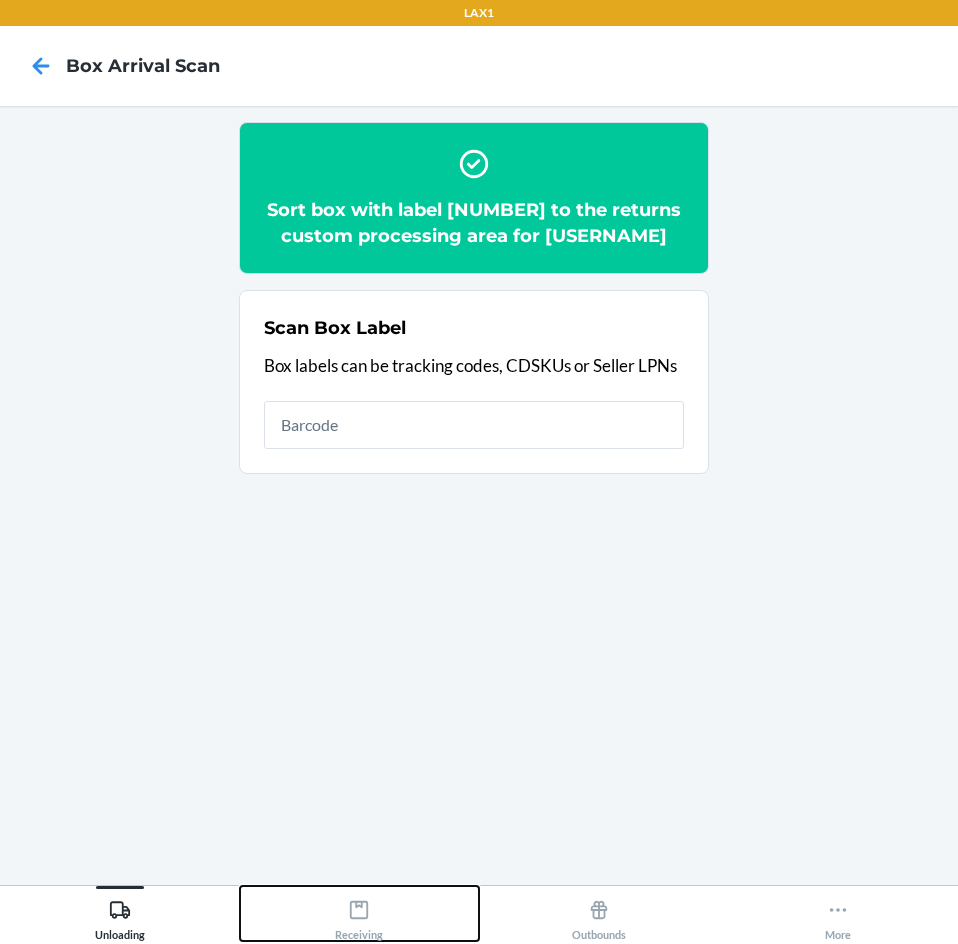 click on "Receiving" at bounding box center (360, 913) 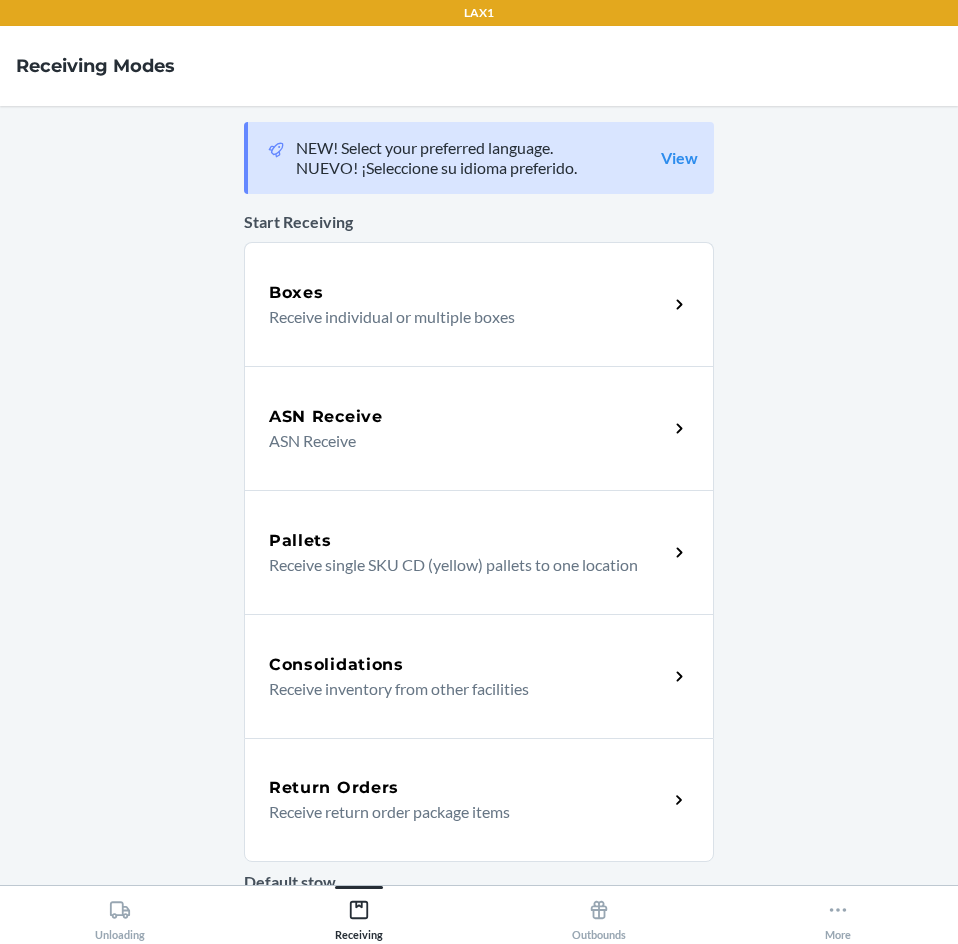click on "Return Orders Receive return order package items" at bounding box center [479, 800] 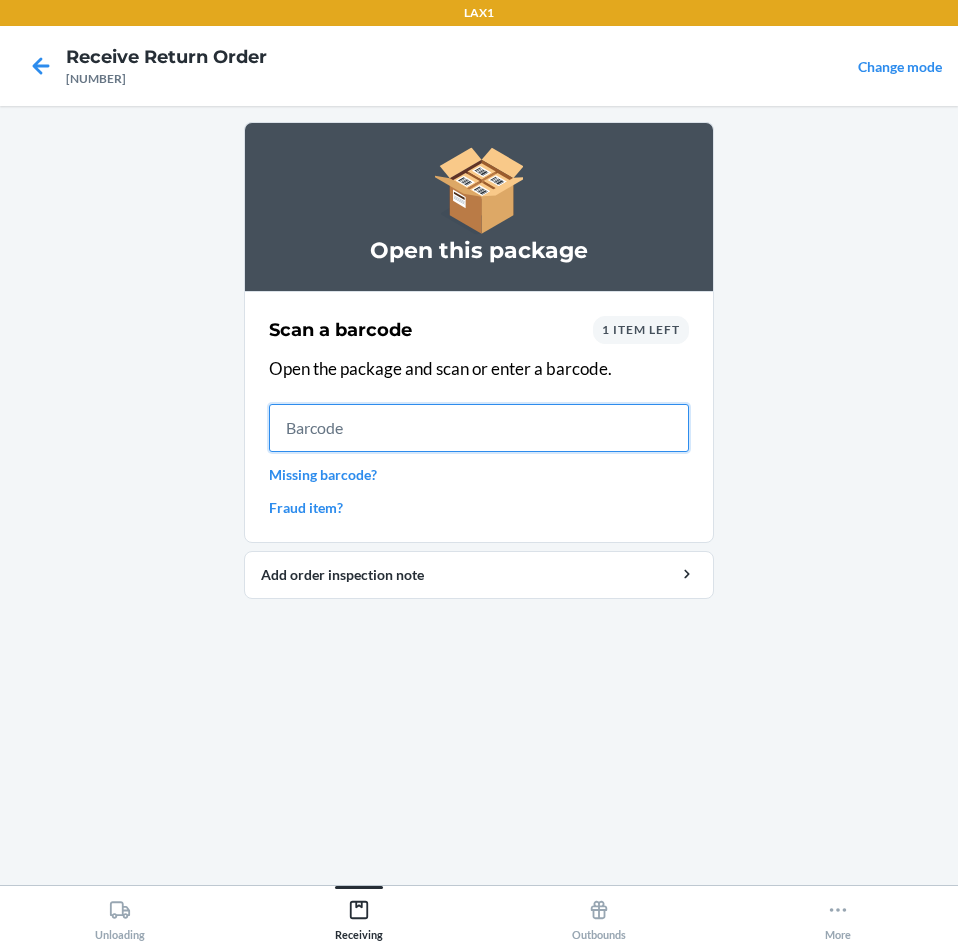 click at bounding box center (479, 428) 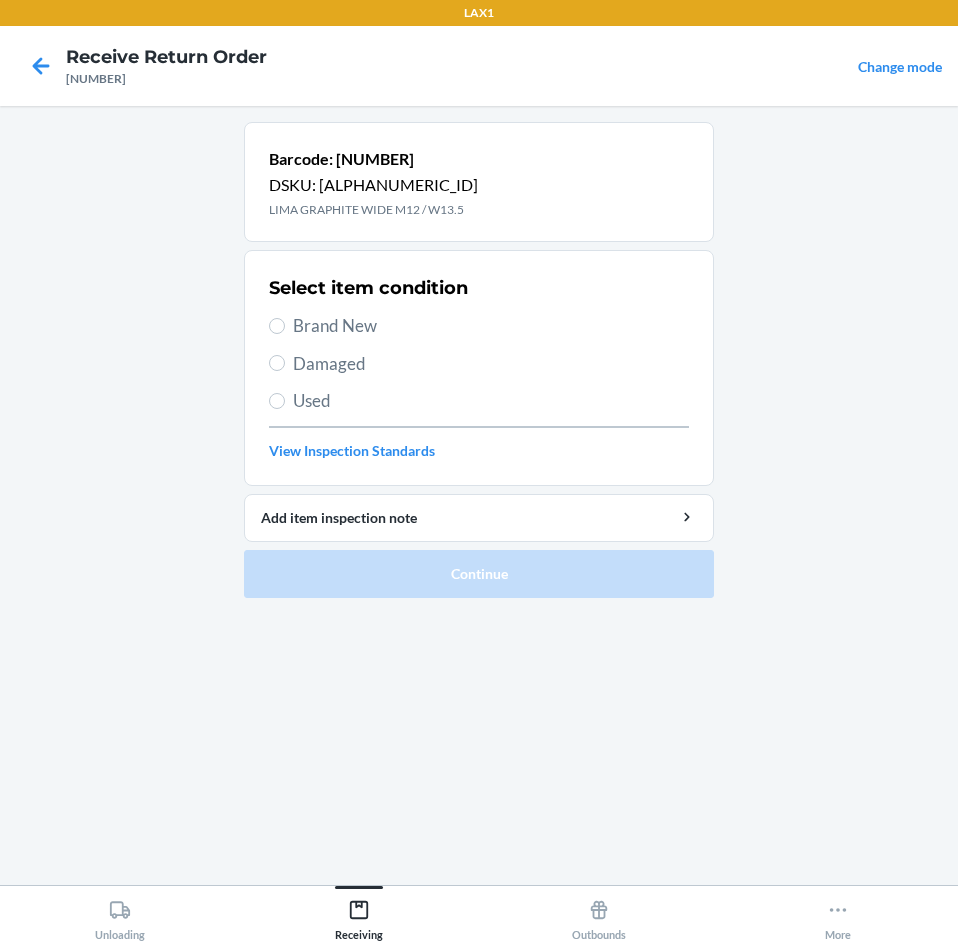 click on "Brand New" at bounding box center (491, 326) 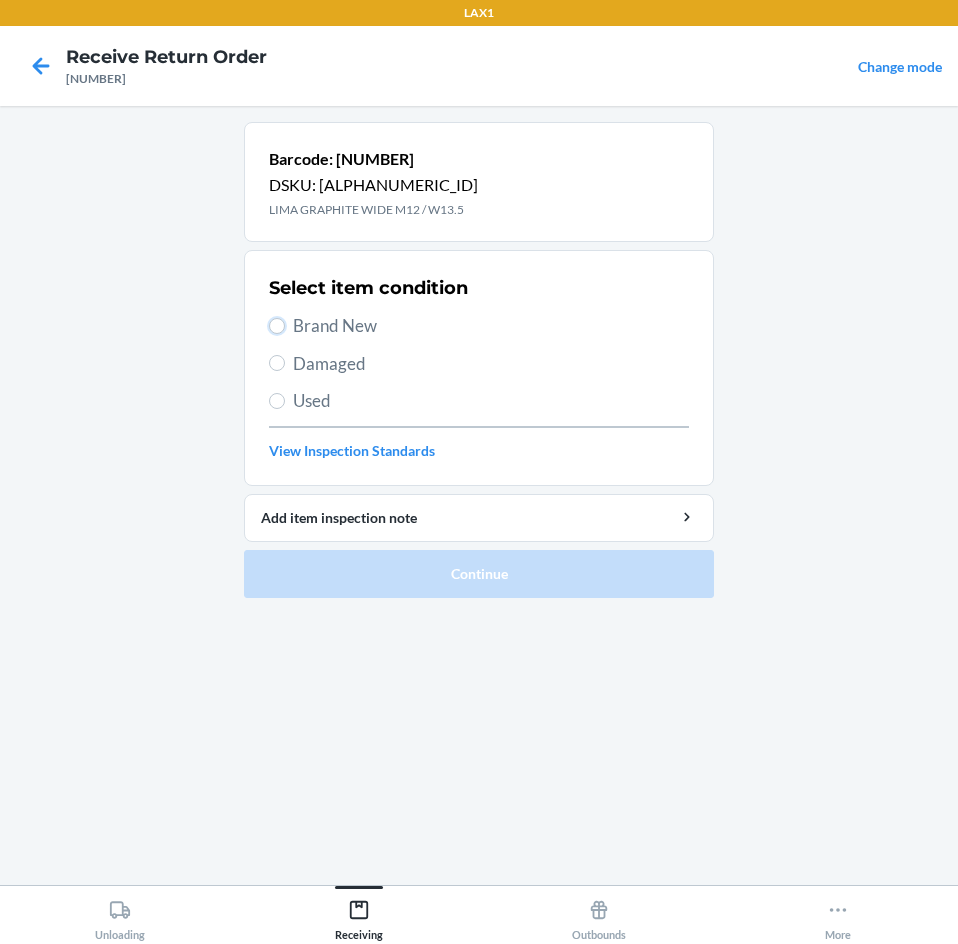click on "Brand New" at bounding box center (277, 326) 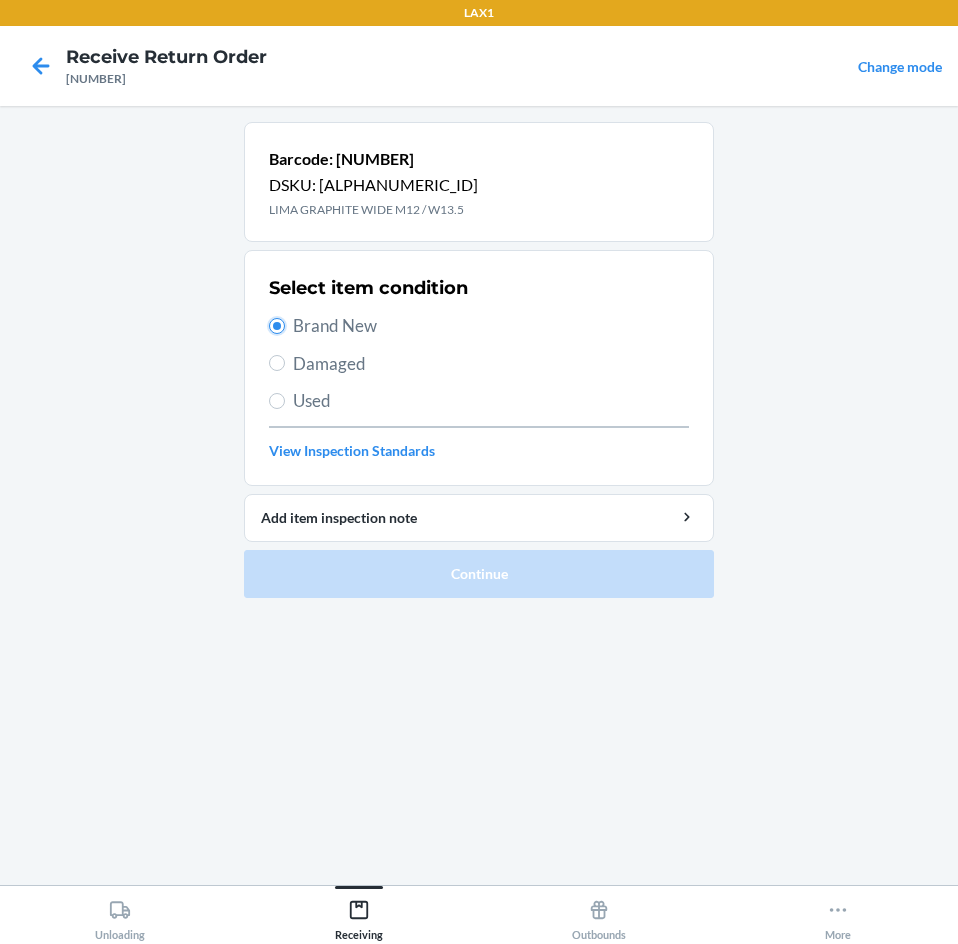 radio on "true" 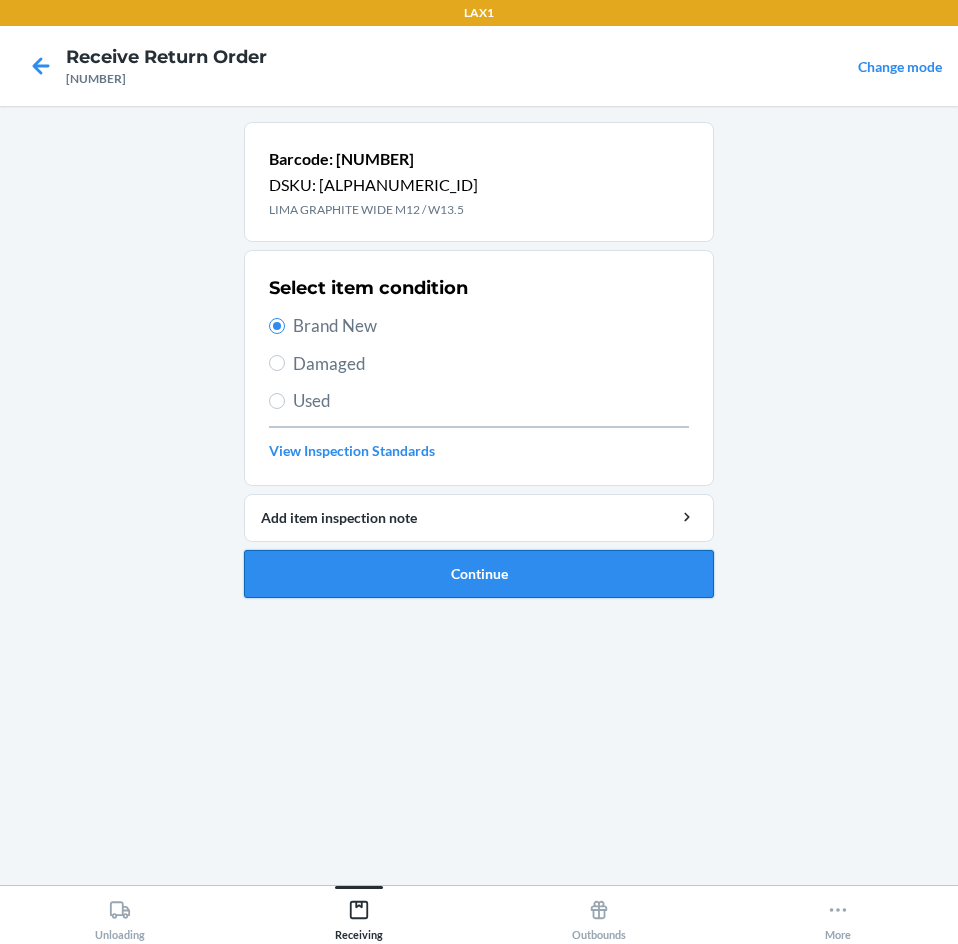 click on "Continue" at bounding box center [479, 574] 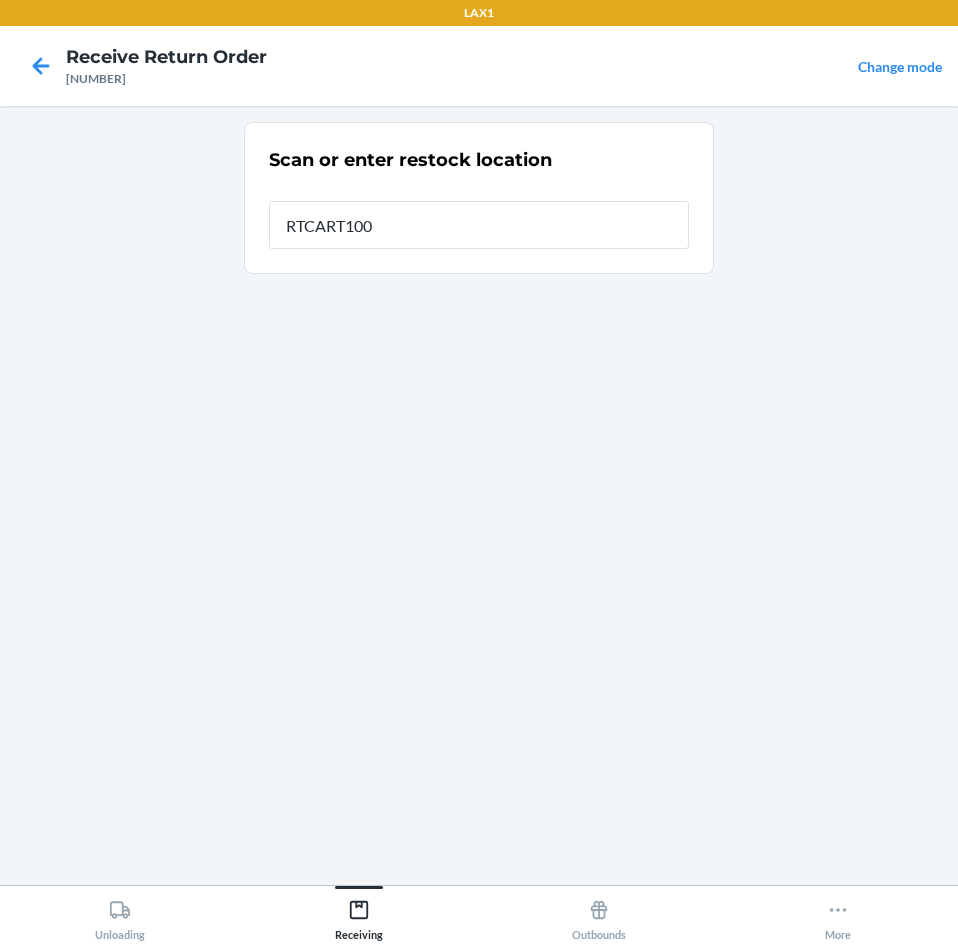type on "RTCART100" 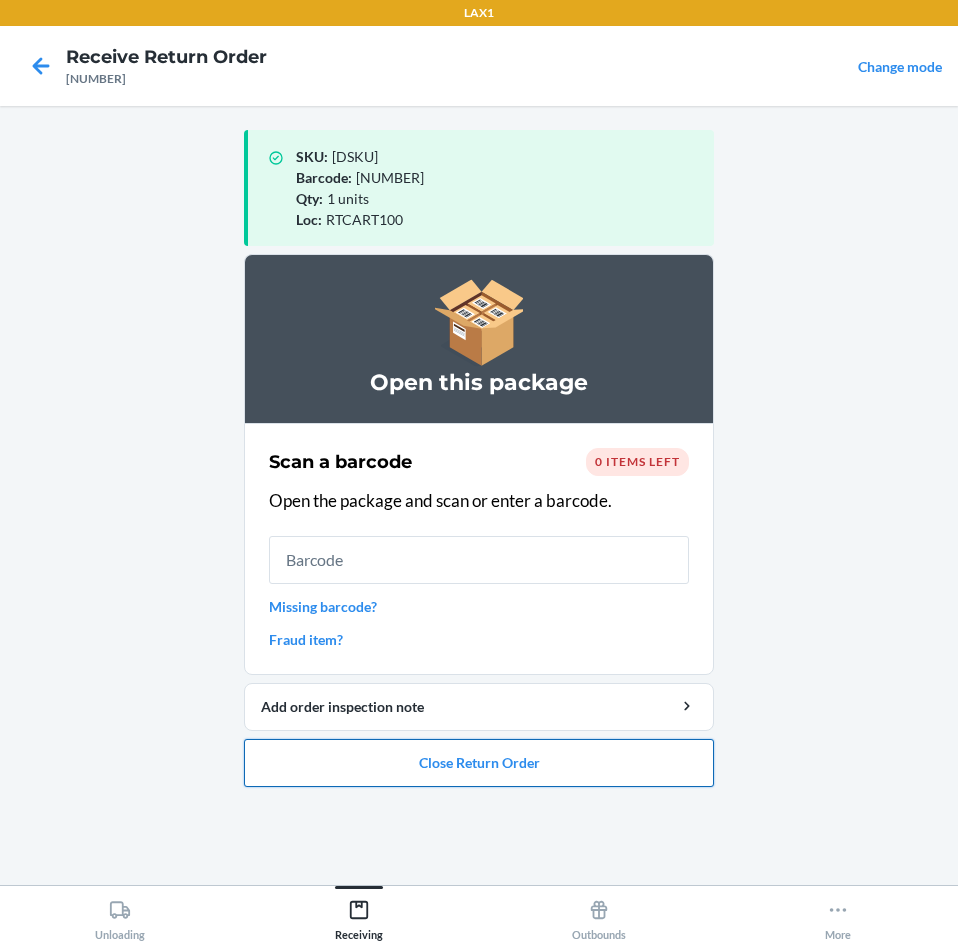 click on "Close Return Order" at bounding box center (479, 763) 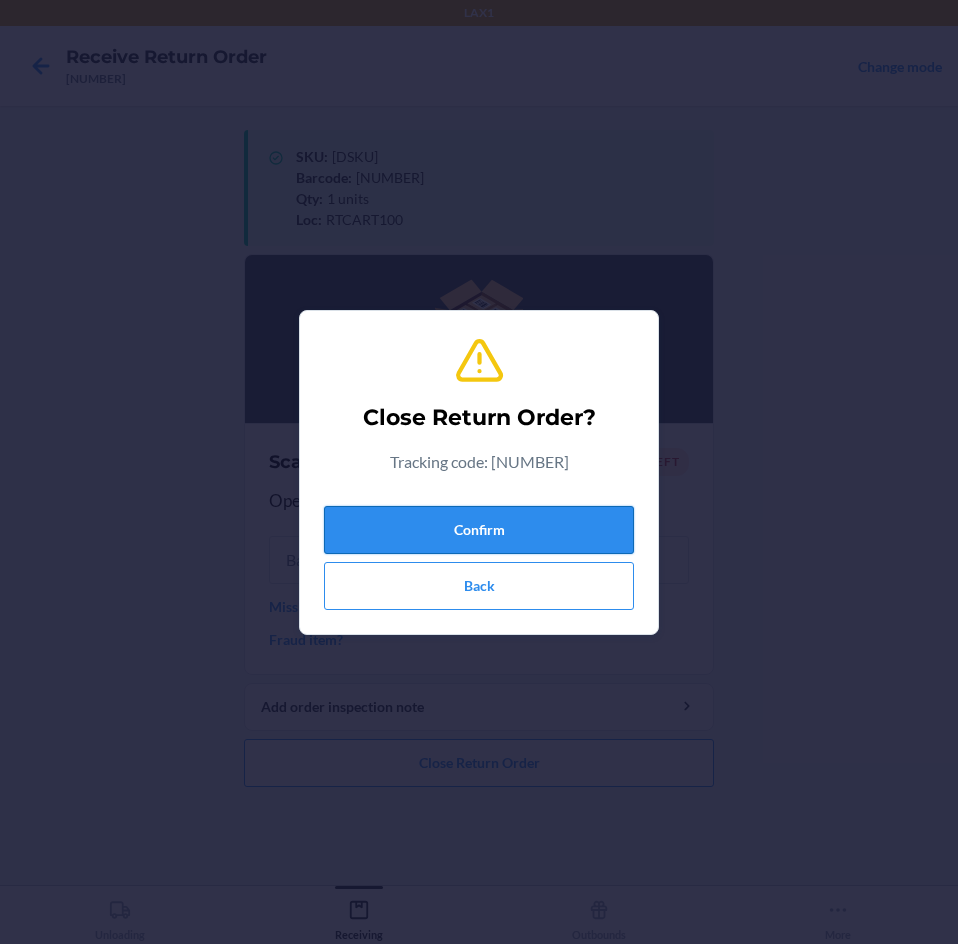 click on "Confirm" at bounding box center (479, 530) 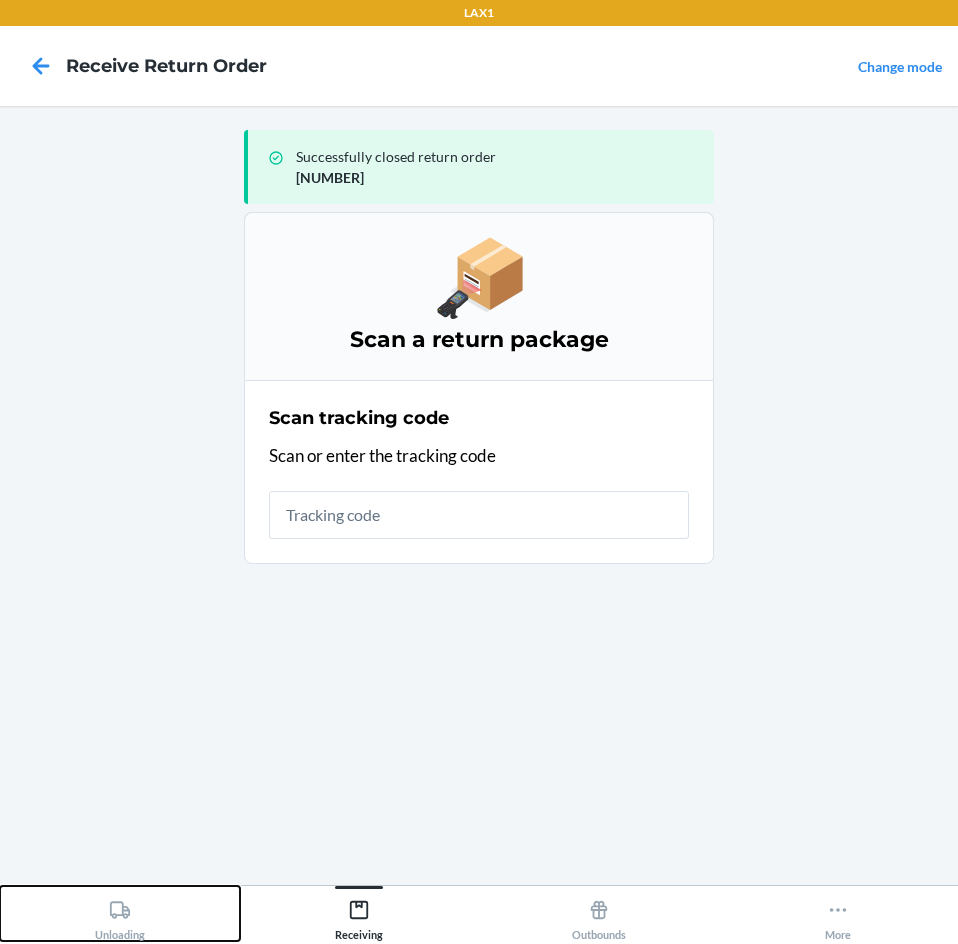 click on "Unloading" at bounding box center (120, 913) 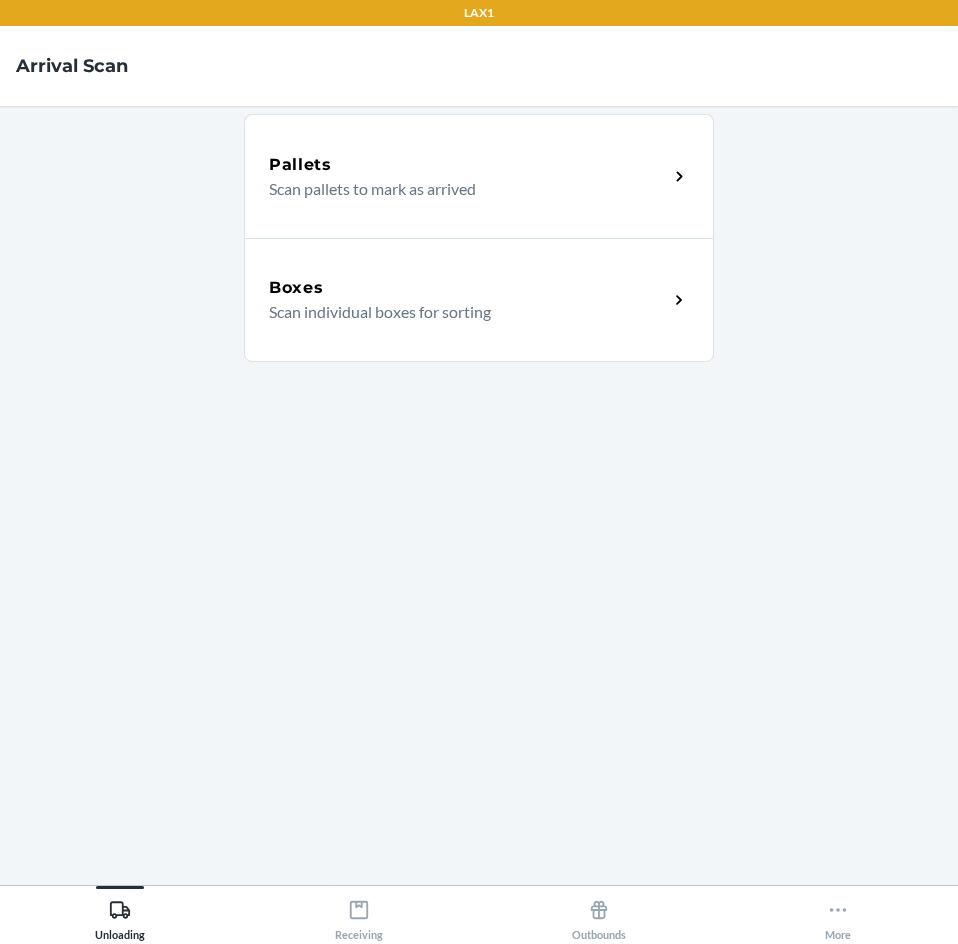 click on "Scan individual boxes for sorting" at bounding box center [460, 312] 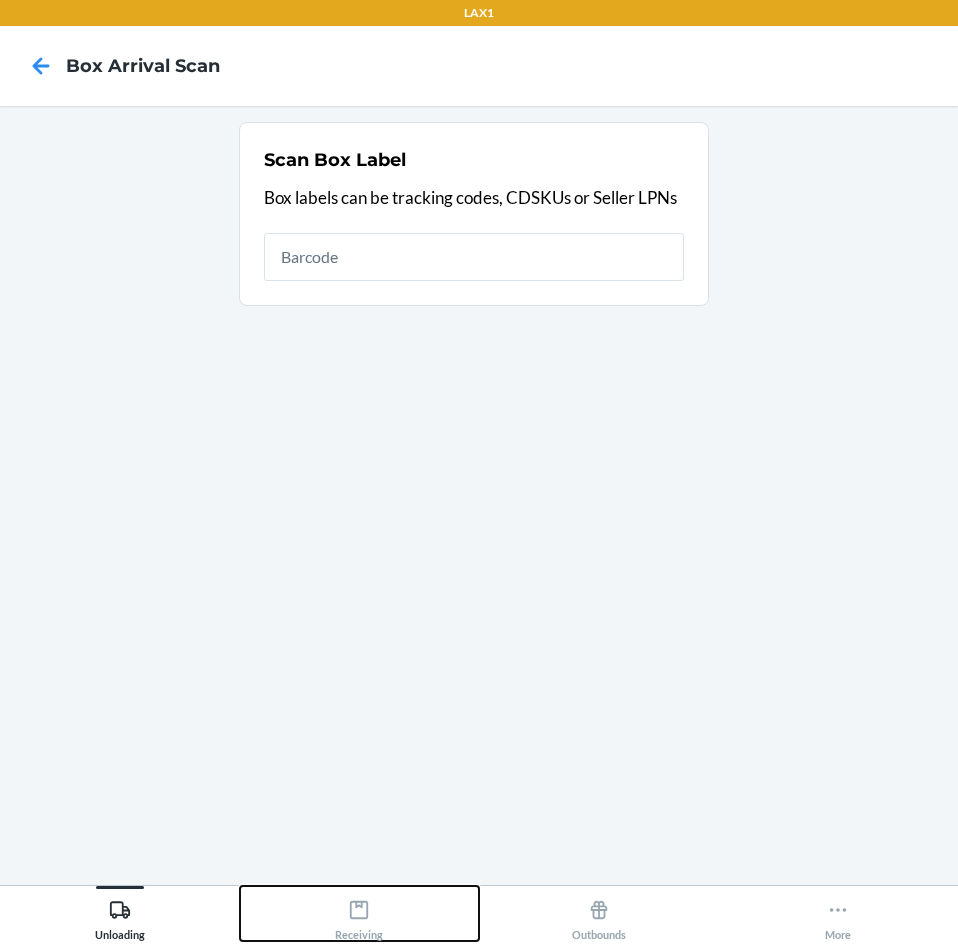click 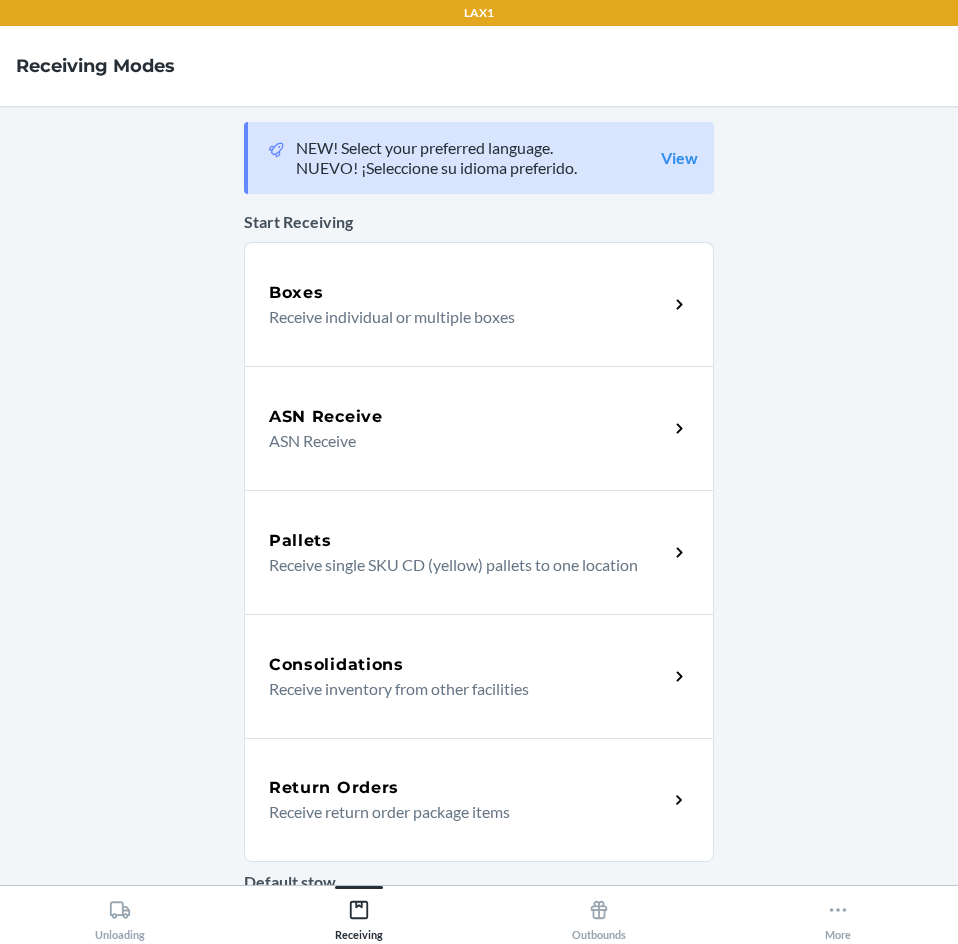click on "Return Orders" at bounding box center (334, 788) 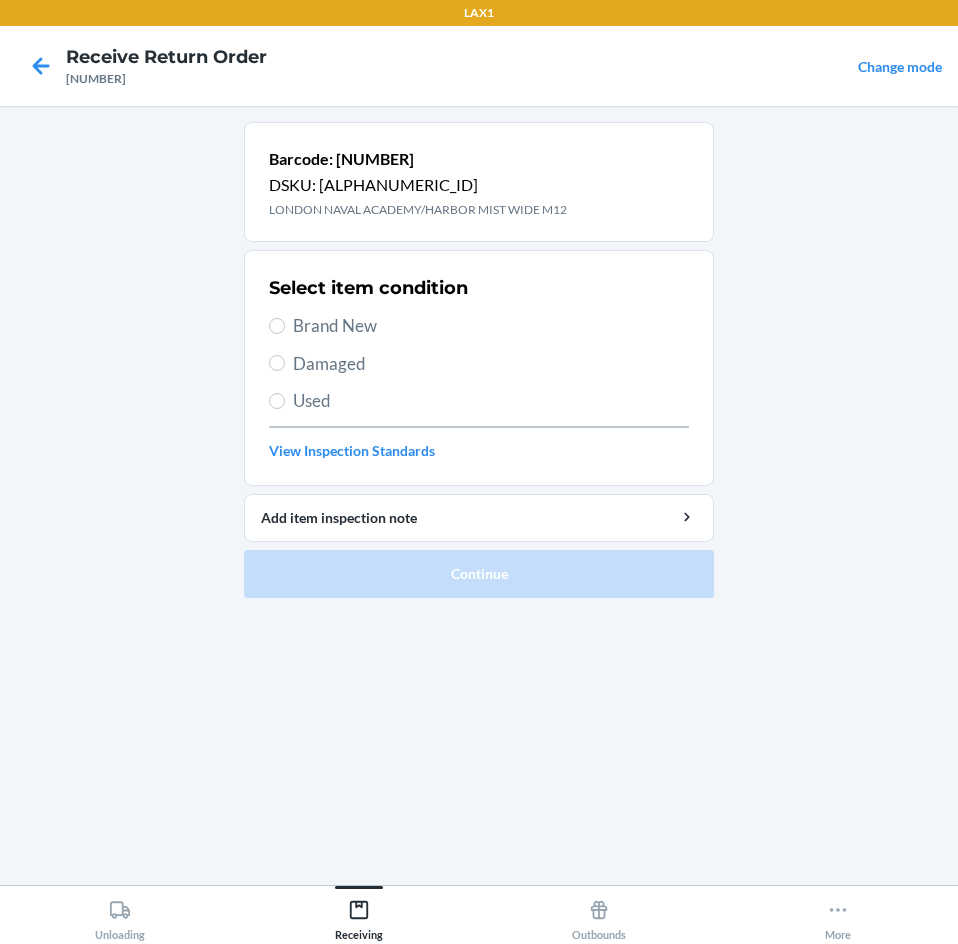 click on "Brand New" at bounding box center [491, 326] 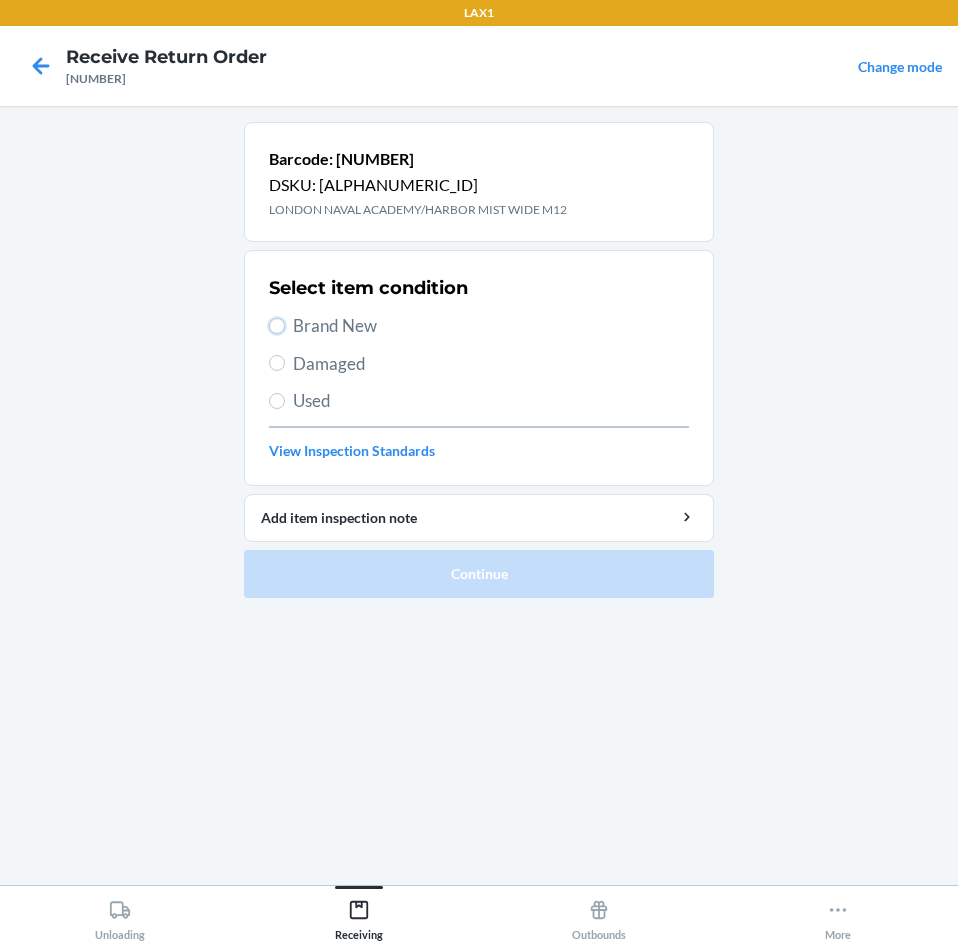 radio on "true" 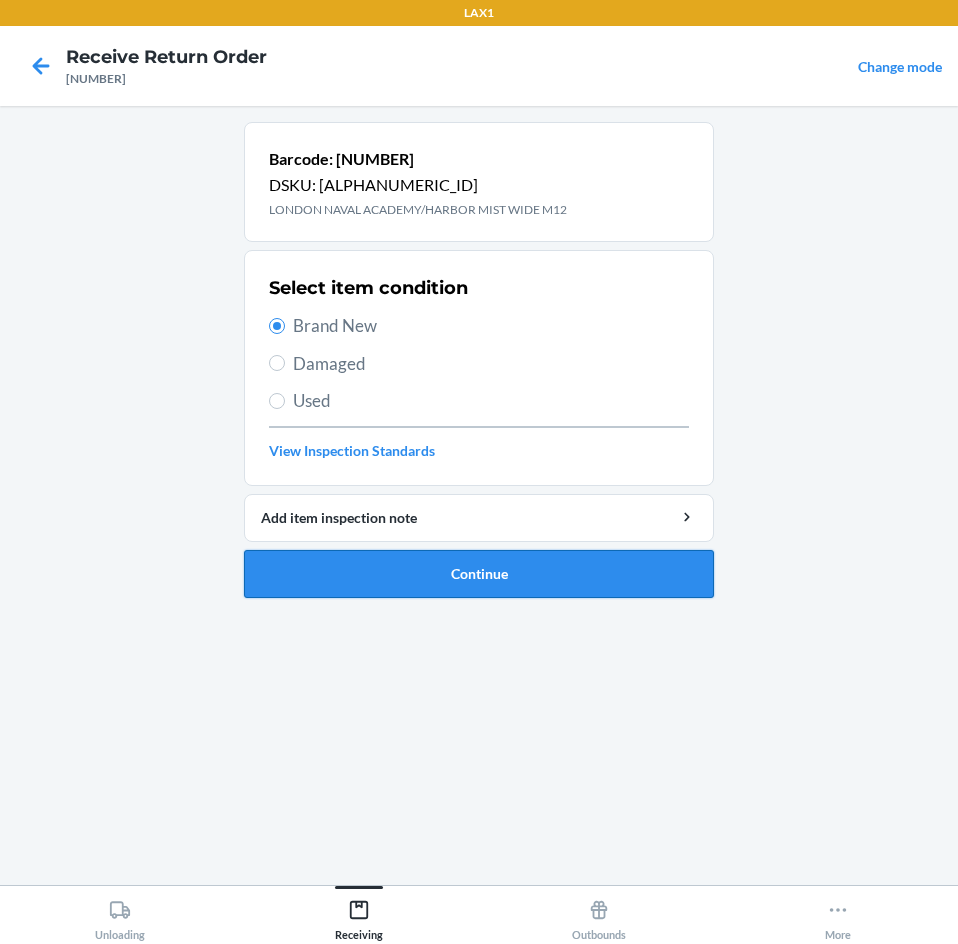 click on "Continue" at bounding box center (479, 574) 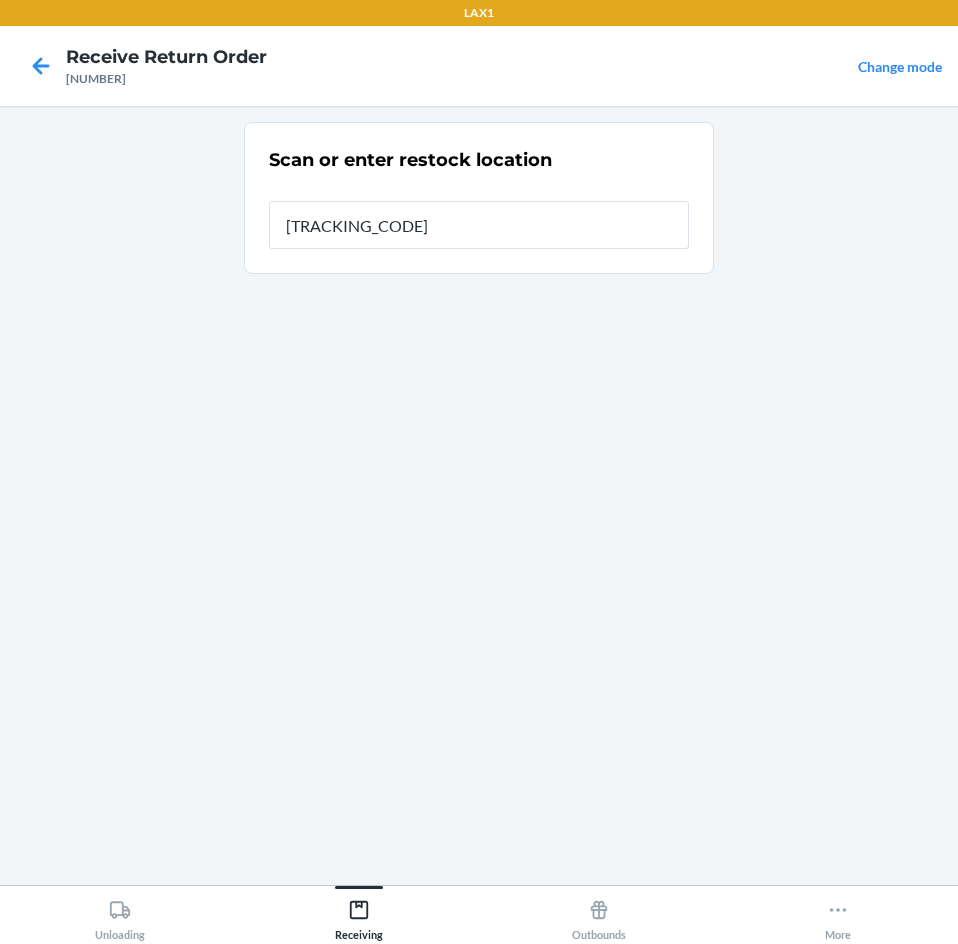 type on "RTCART100" 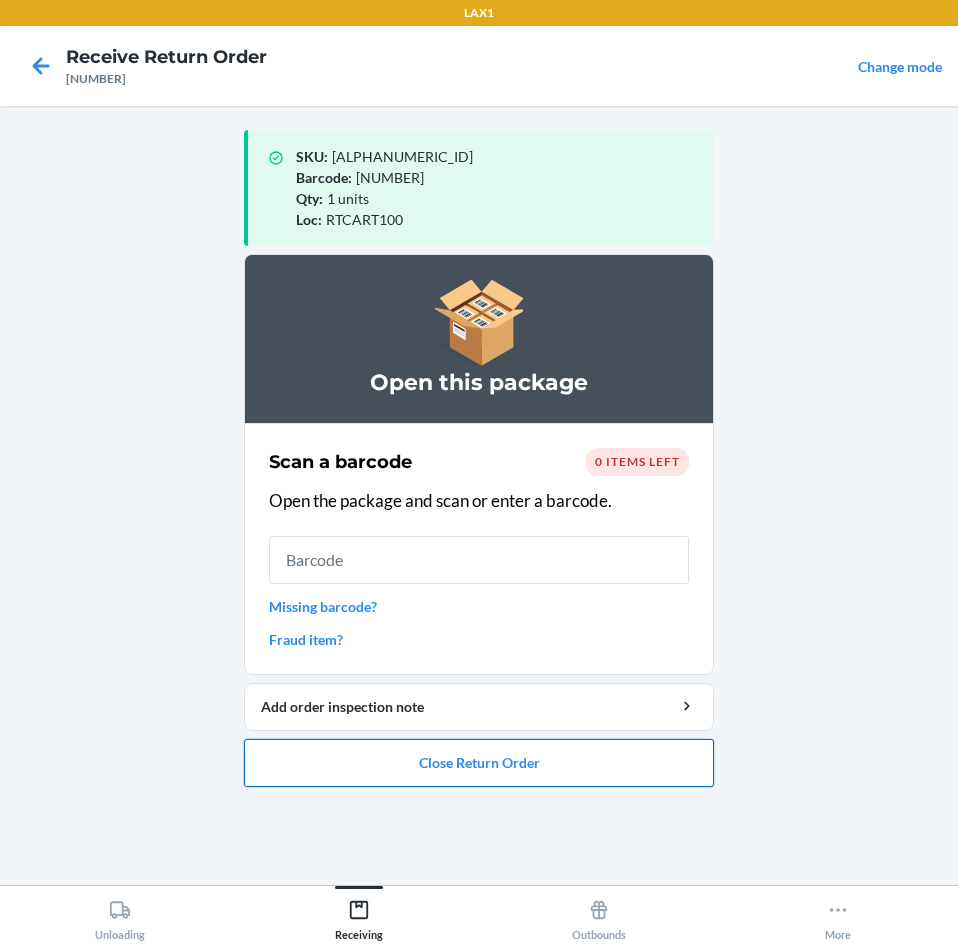 click on "Close Return Order" at bounding box center [479, 763] 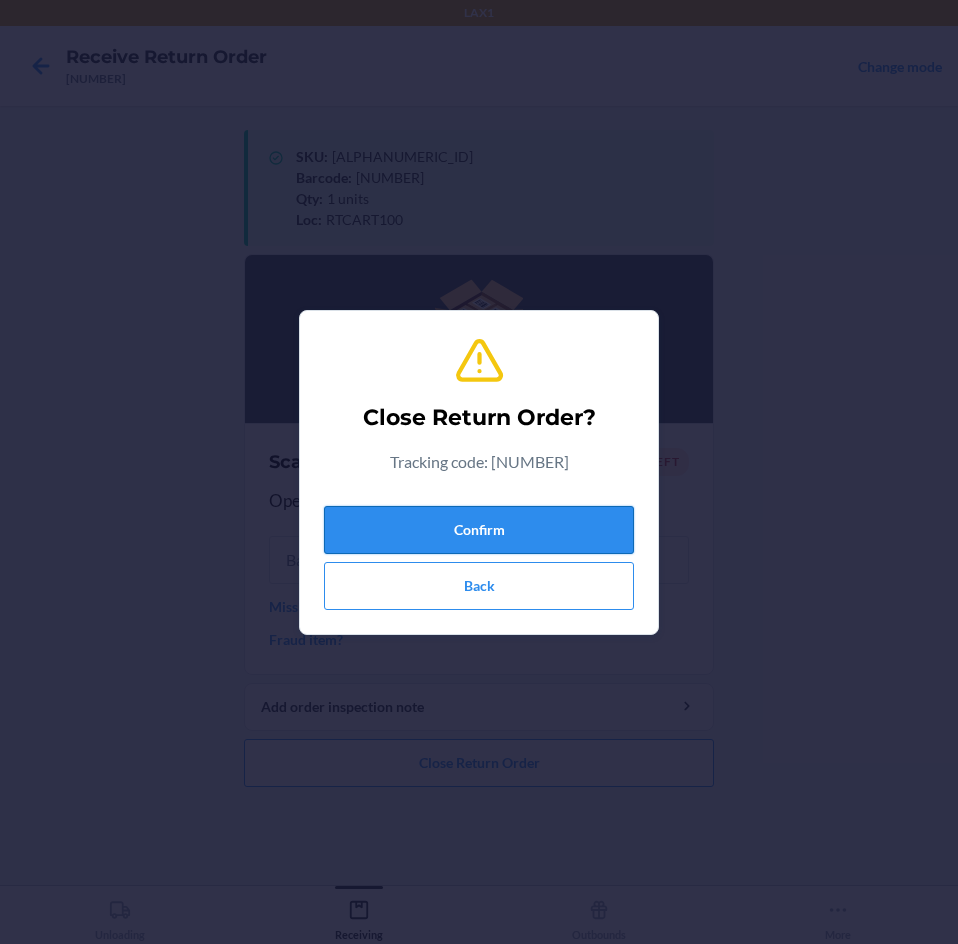 click on "Confirm" at bounding box center (479, 530) 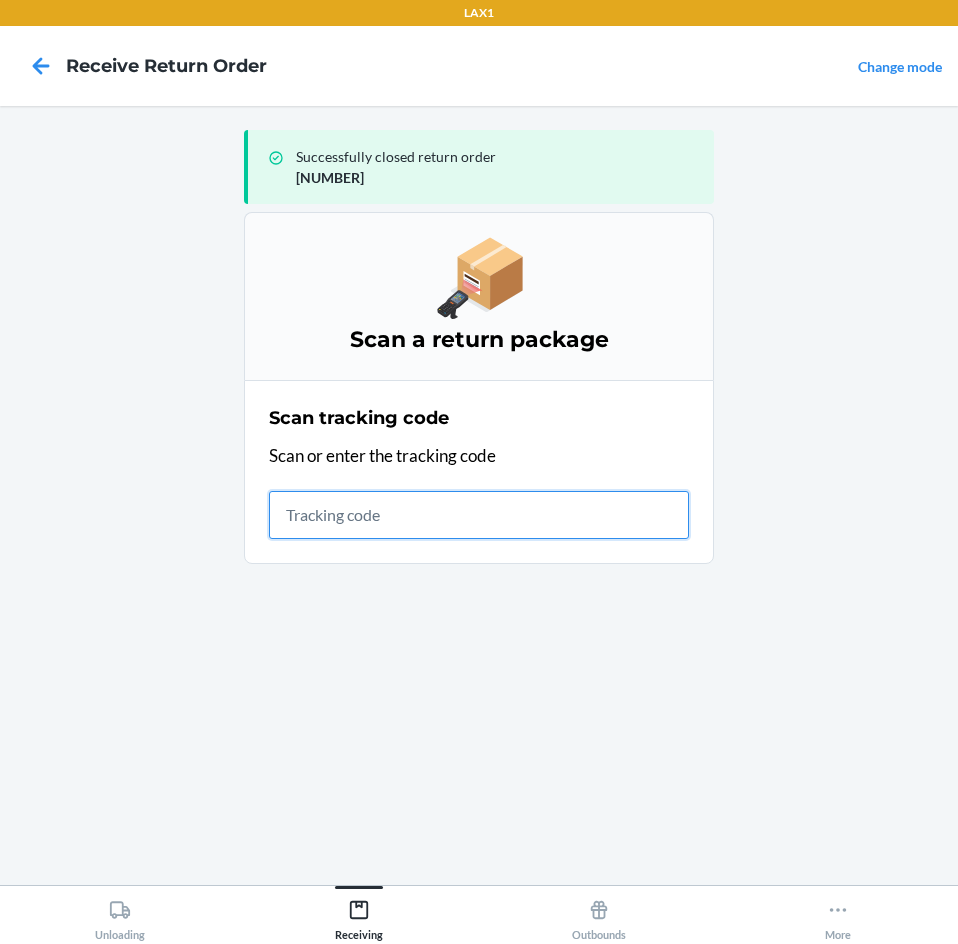 click on "Unloading" at bounding box center (120, 916) 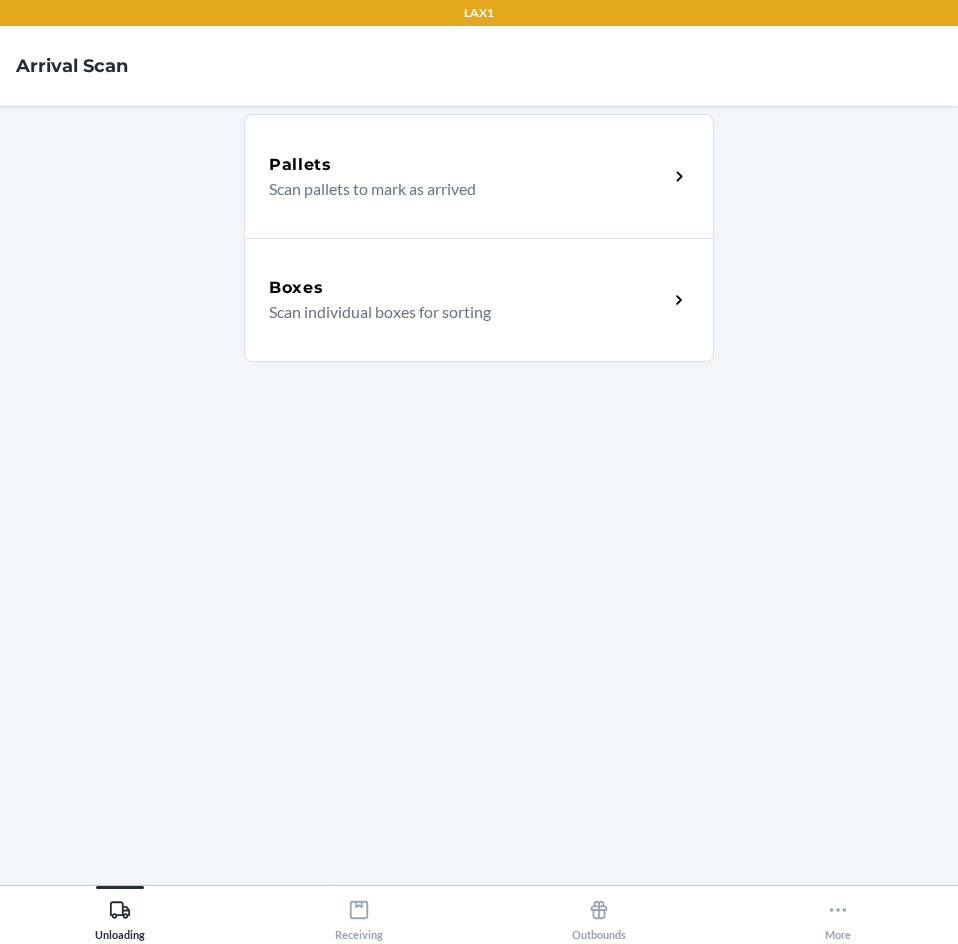 click on "Boxes" at bounding box center [468, 288] 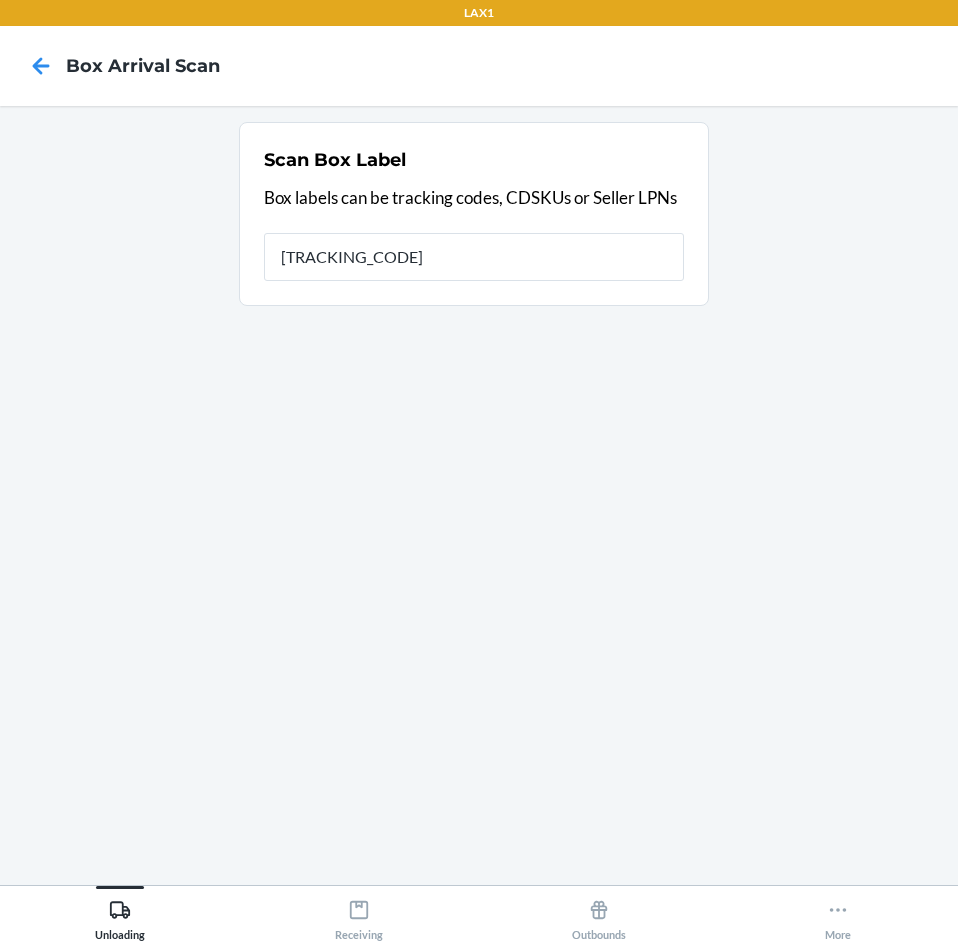 type on "[ALPHANUMERIC_ID]" 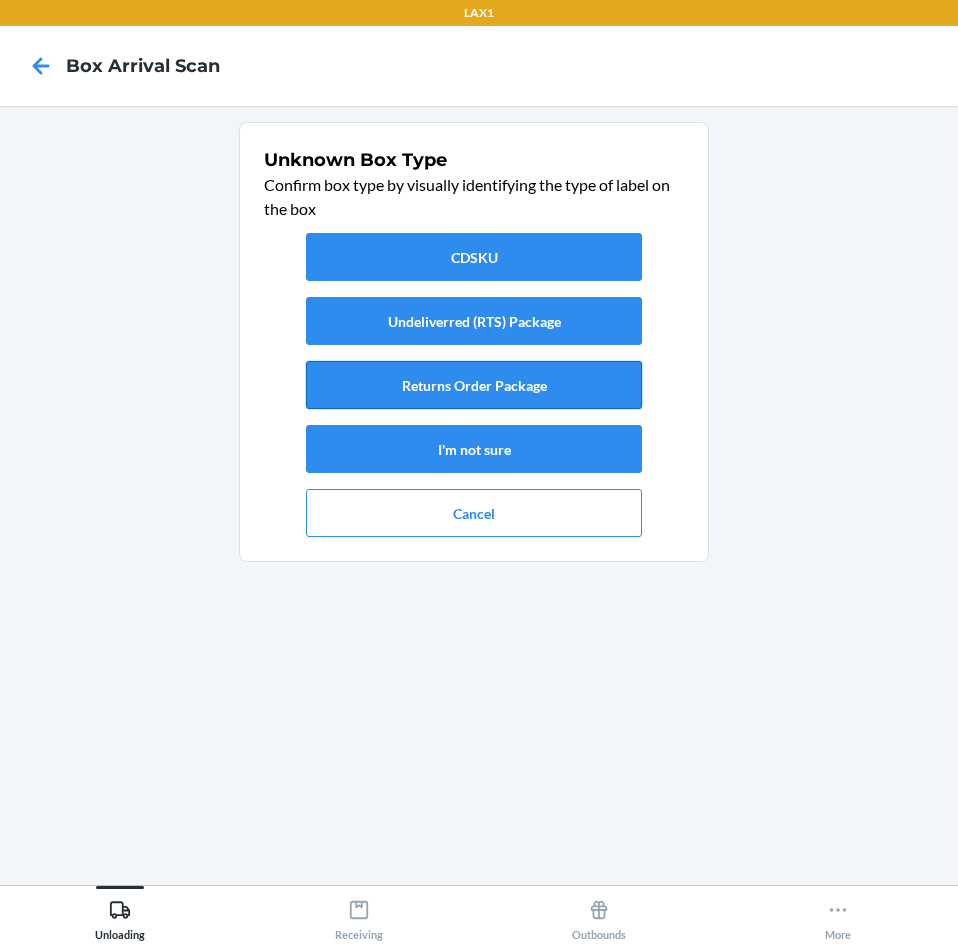 click on "Returns Order Package" at bounding box center (474, 385) 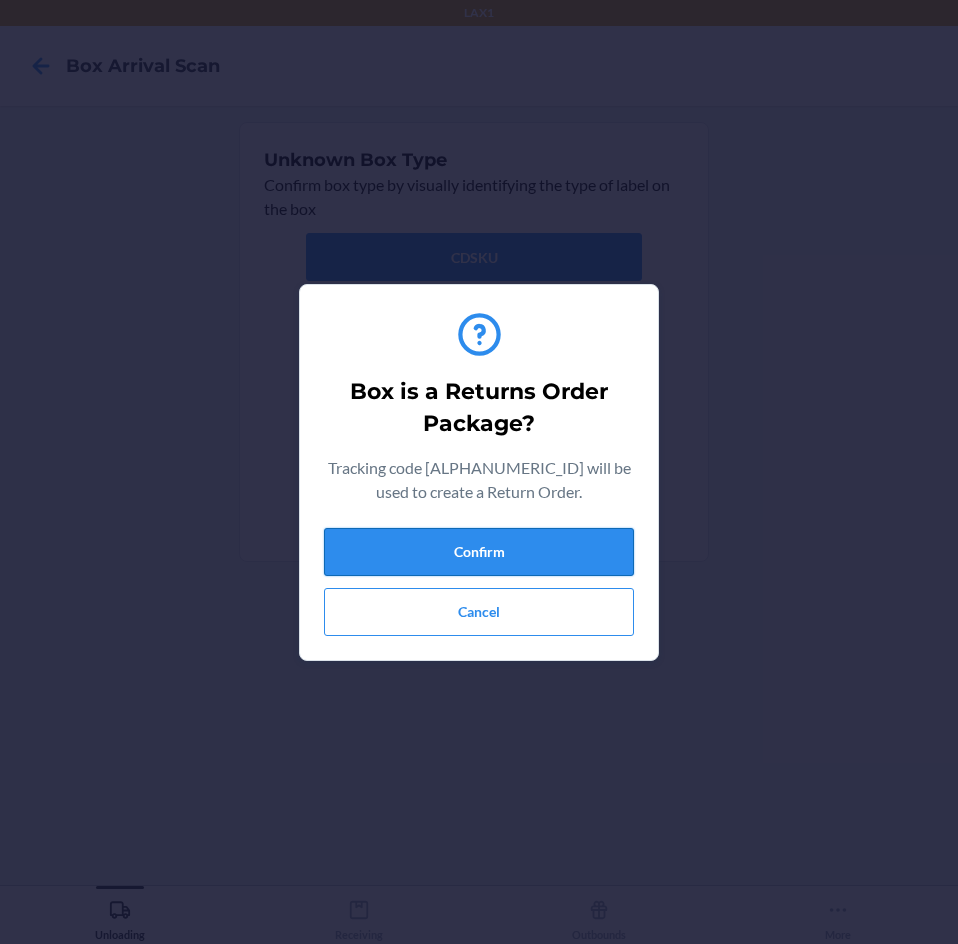 click on "Confirm" at bounding box center (479, 552) 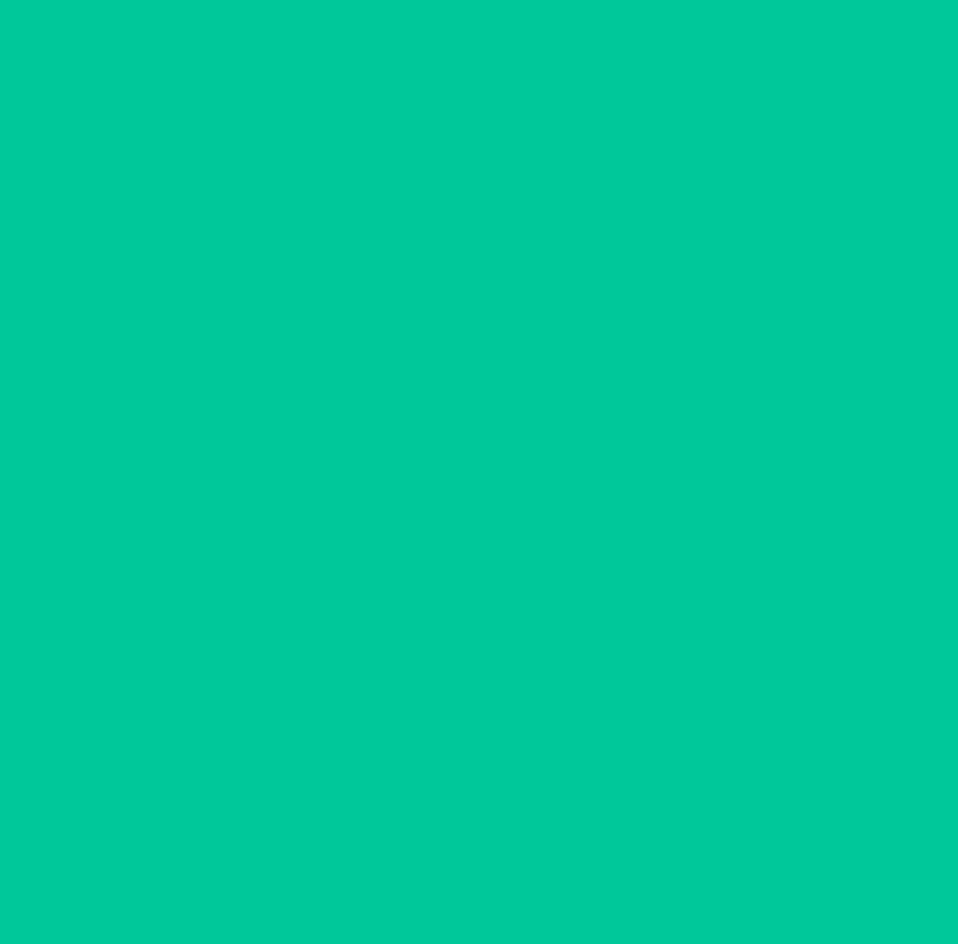 click on "Receiving" at bounding box center (359, 916) 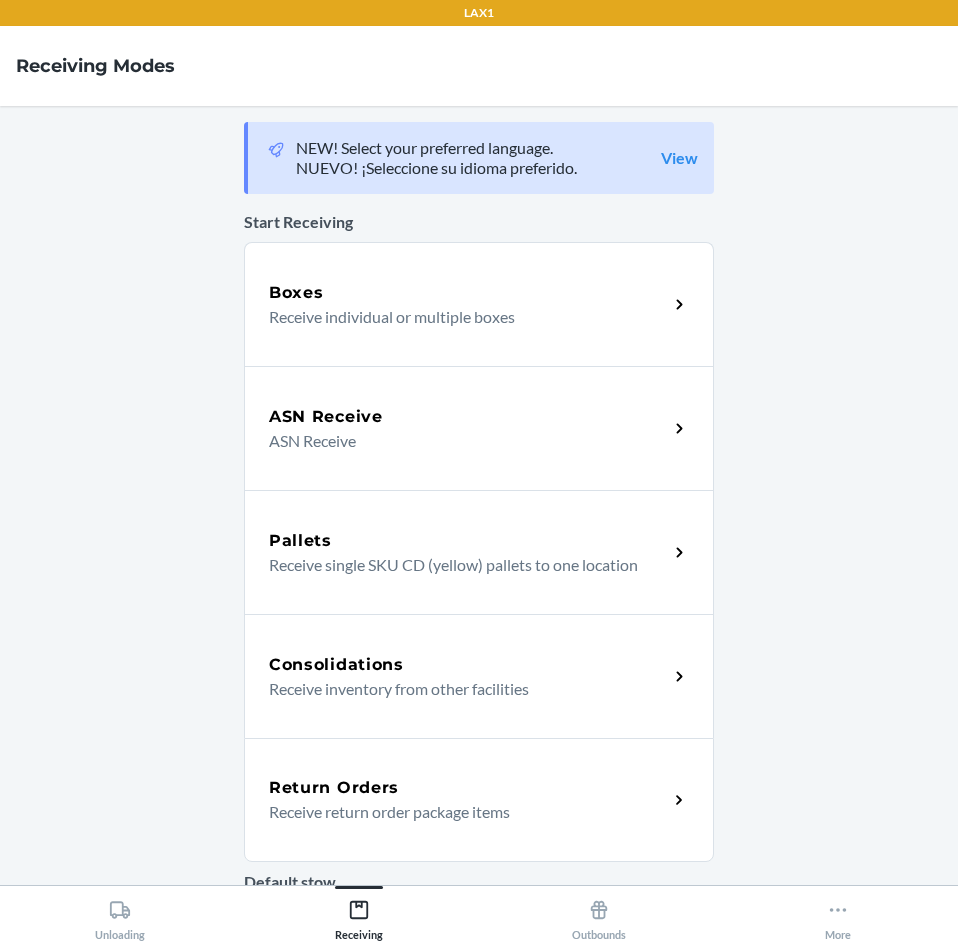 click on "Return Orders" at bounding box center [468, 788] 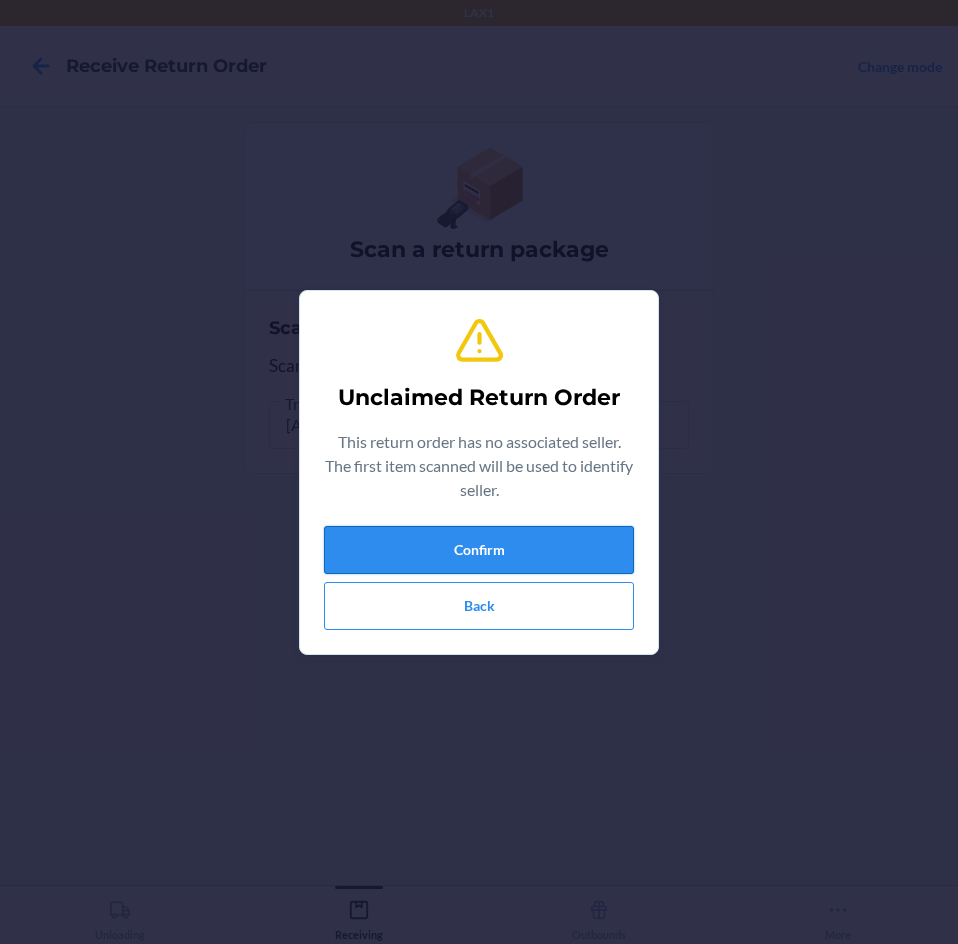 click on "Confirm" at bounding box center [479, 550] 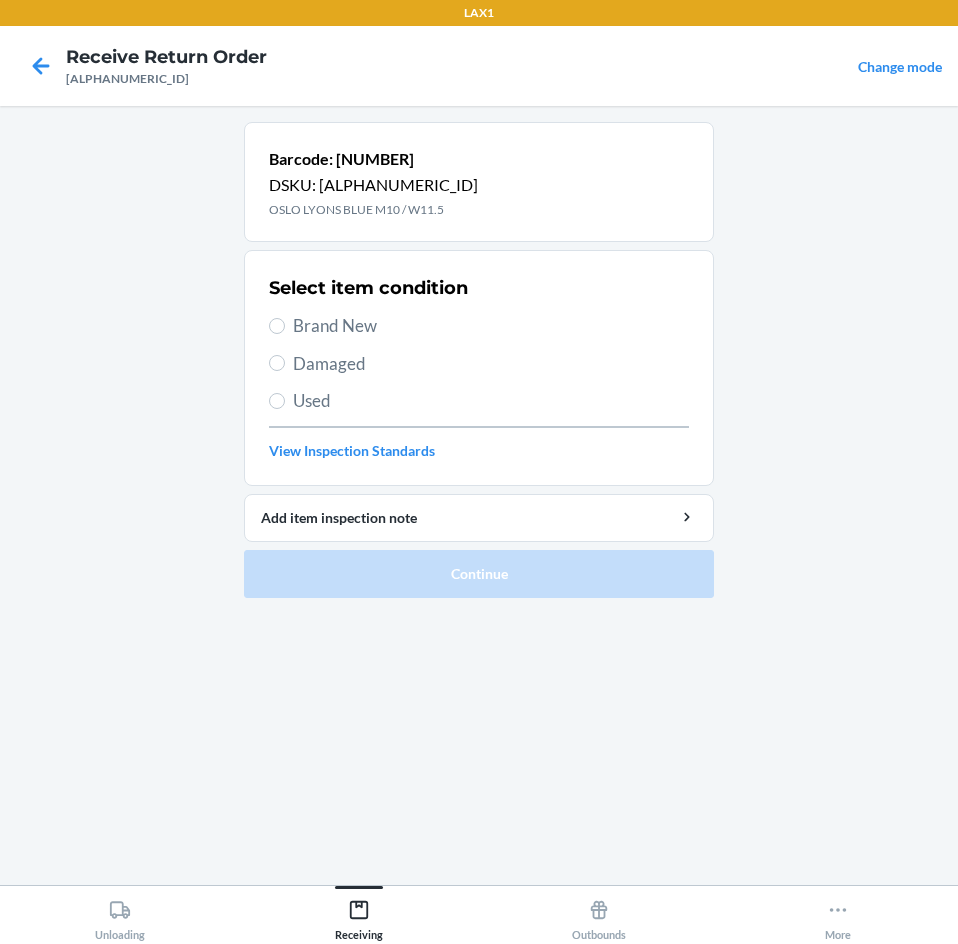 click on "Select item condition Brand New Damaged Used View Inspection Standards" at bounding box center [479, 368] 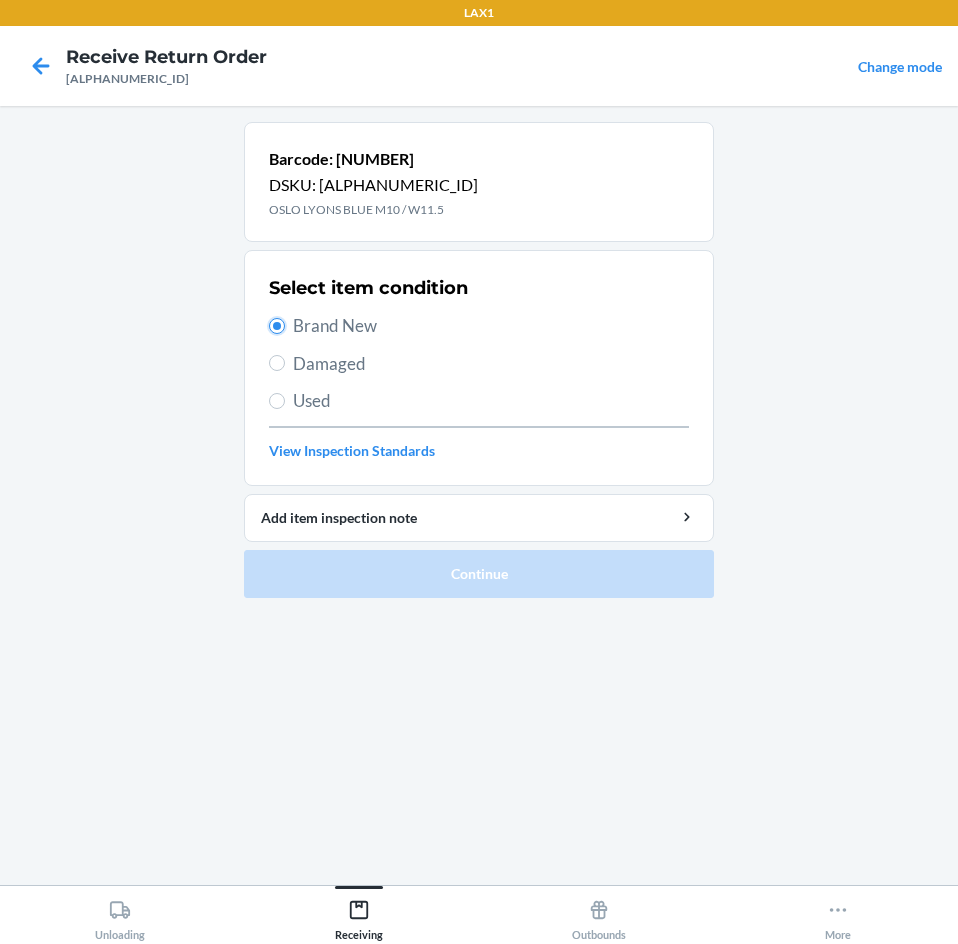 radio on "true" 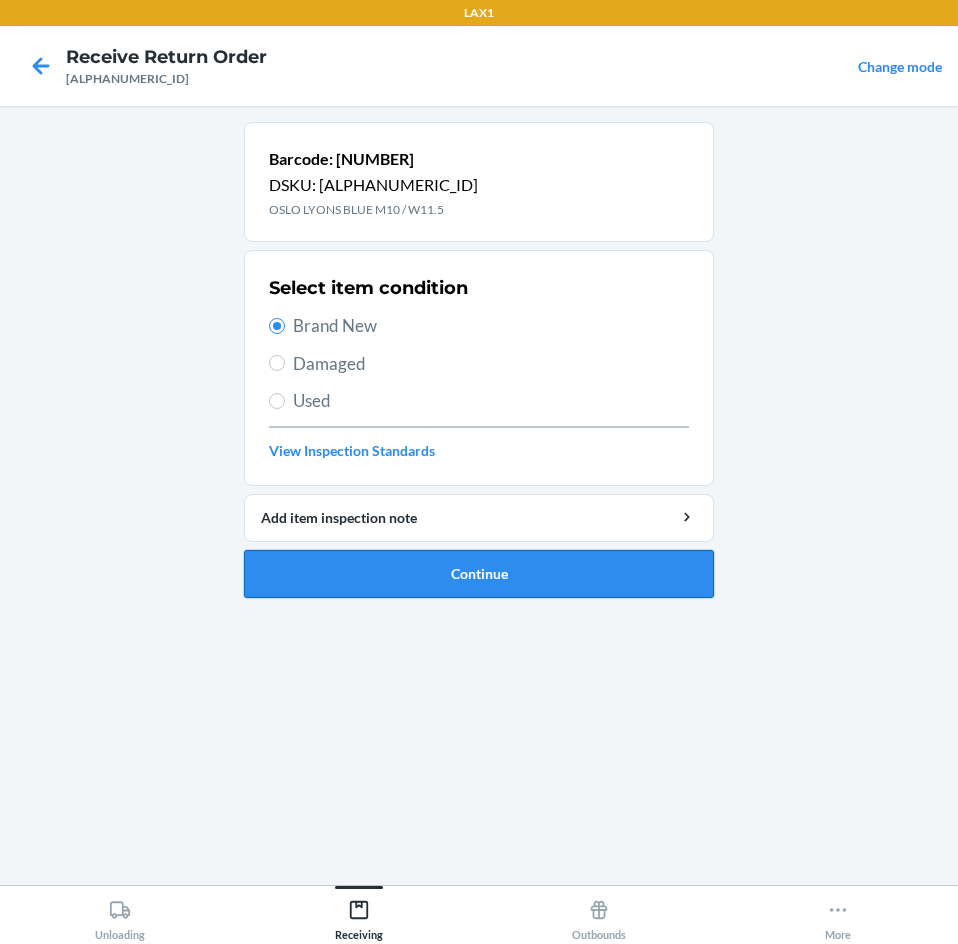 click on "Continue" at bounding box center [479, 574] 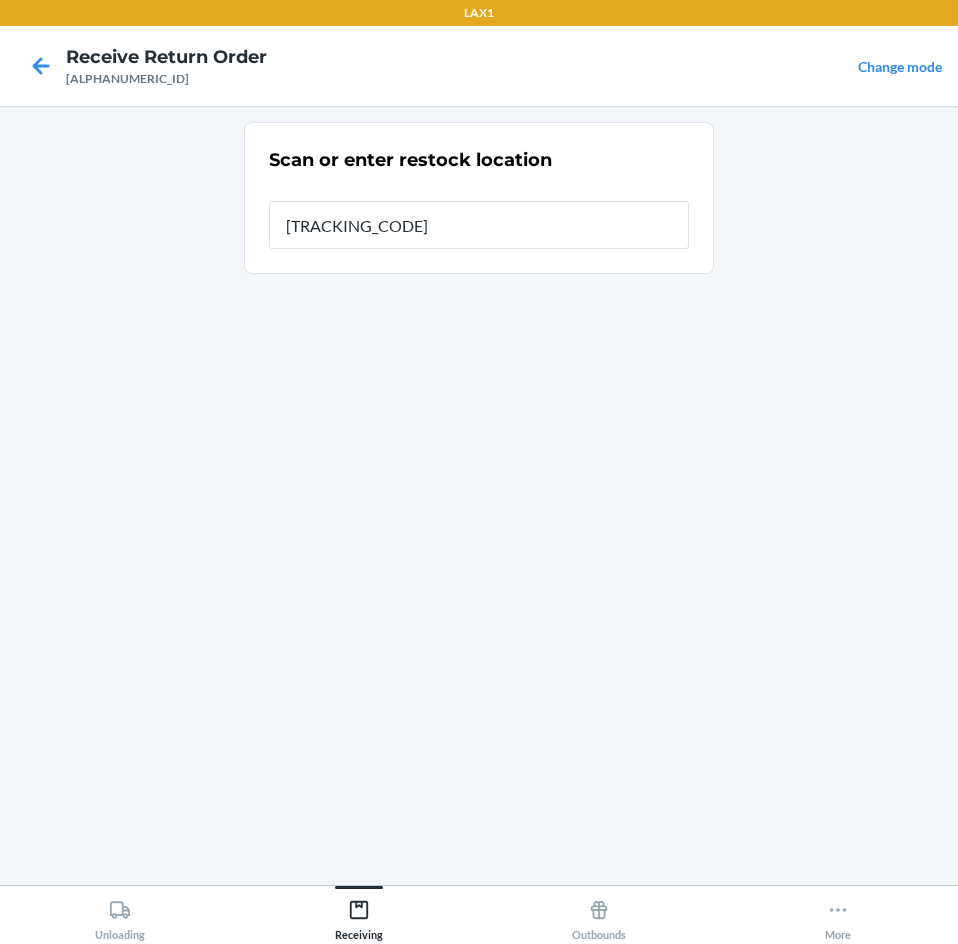 type on "RTCART100" 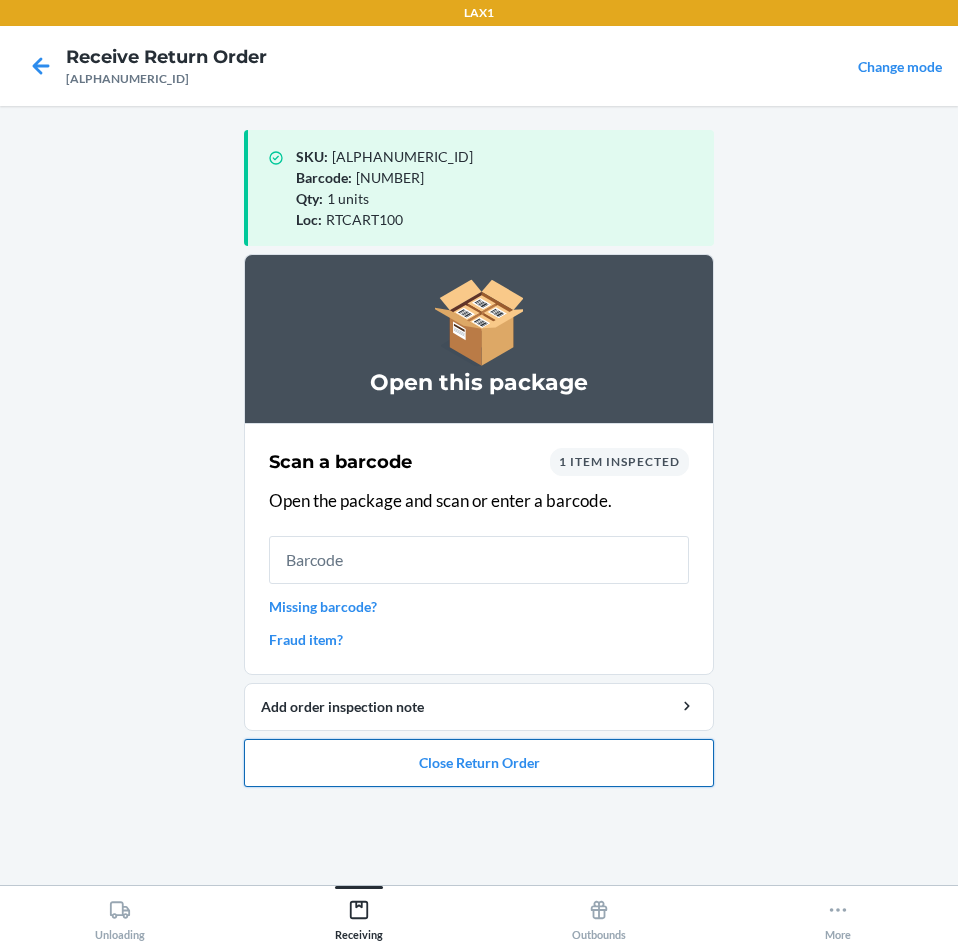click on "Close Return Order" at bounding box center (479, 763) 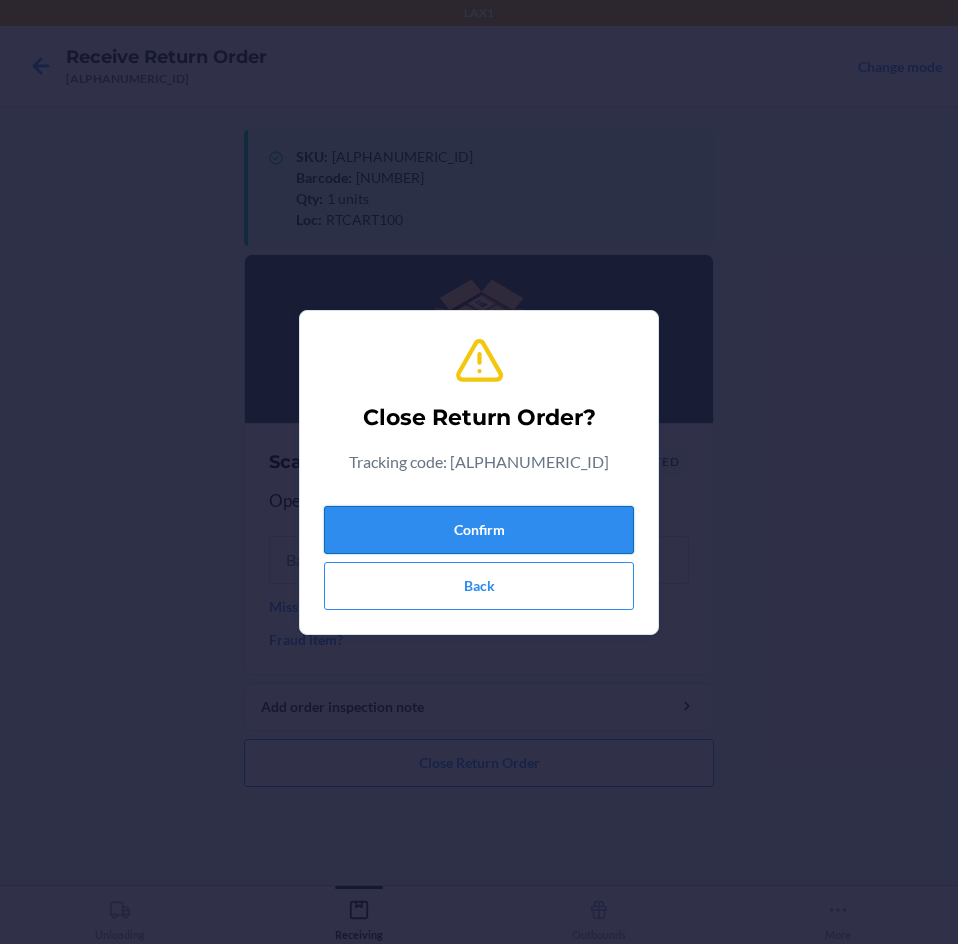 click on "Confirm" at bounding box center [479, 530] 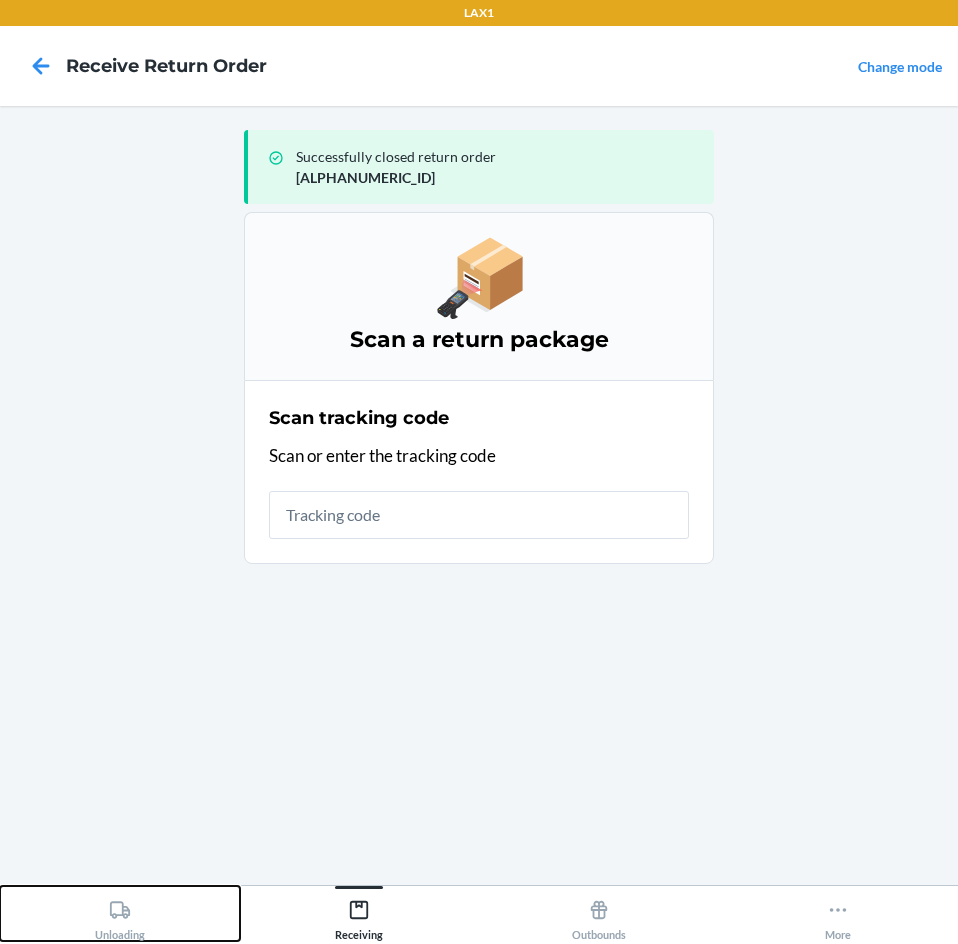 click on "Unloading" at bounding box center (120, 913) 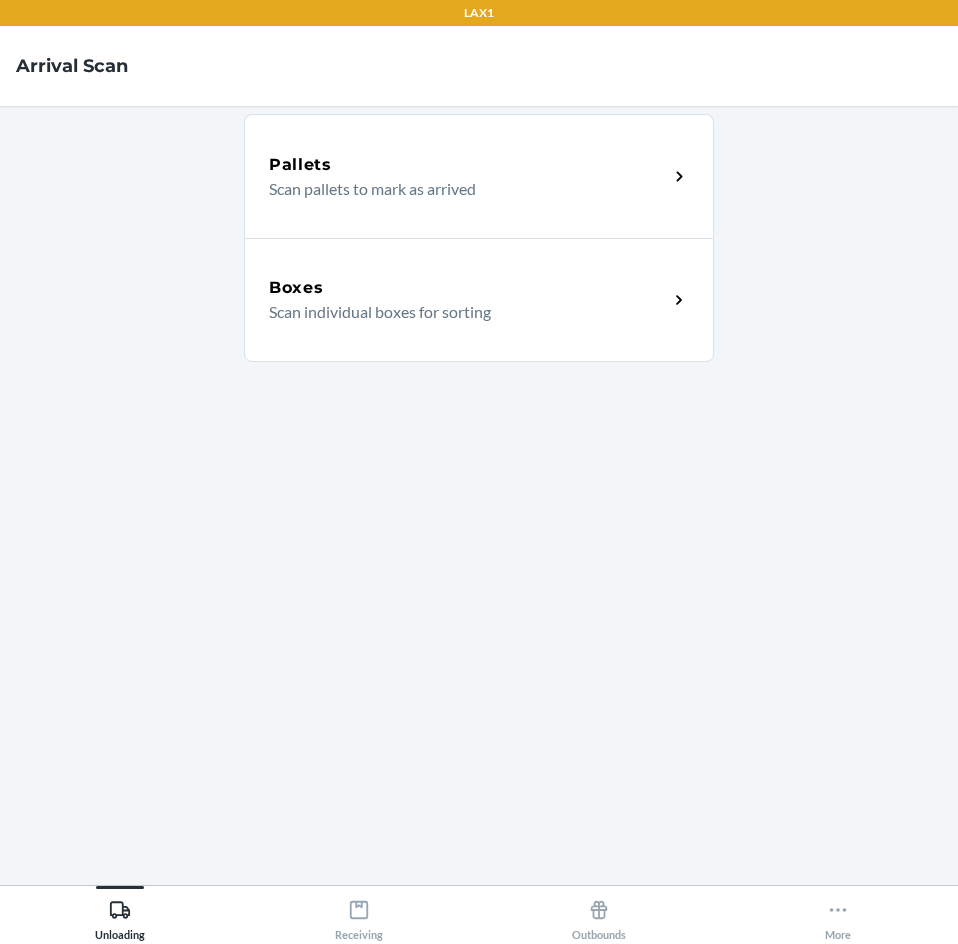 click on "Scan individual boxes for sorting" at bounding box center (460, 312) 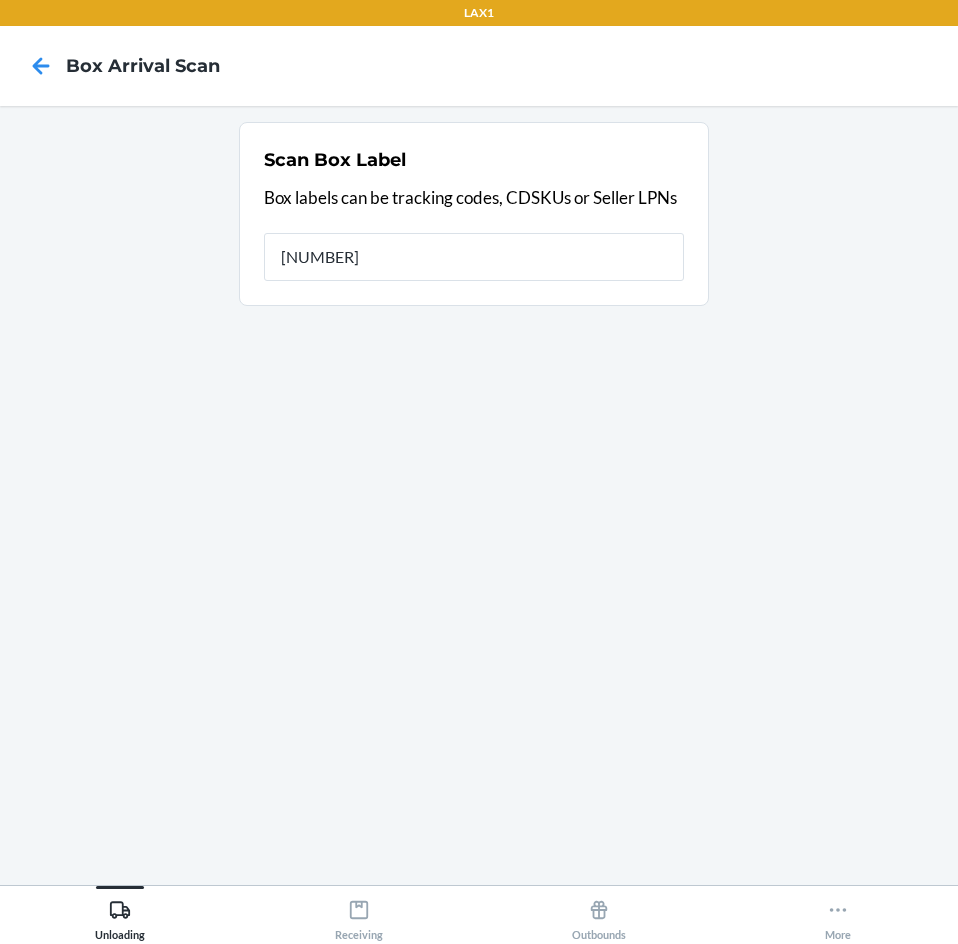 type on "[NUMBER]" 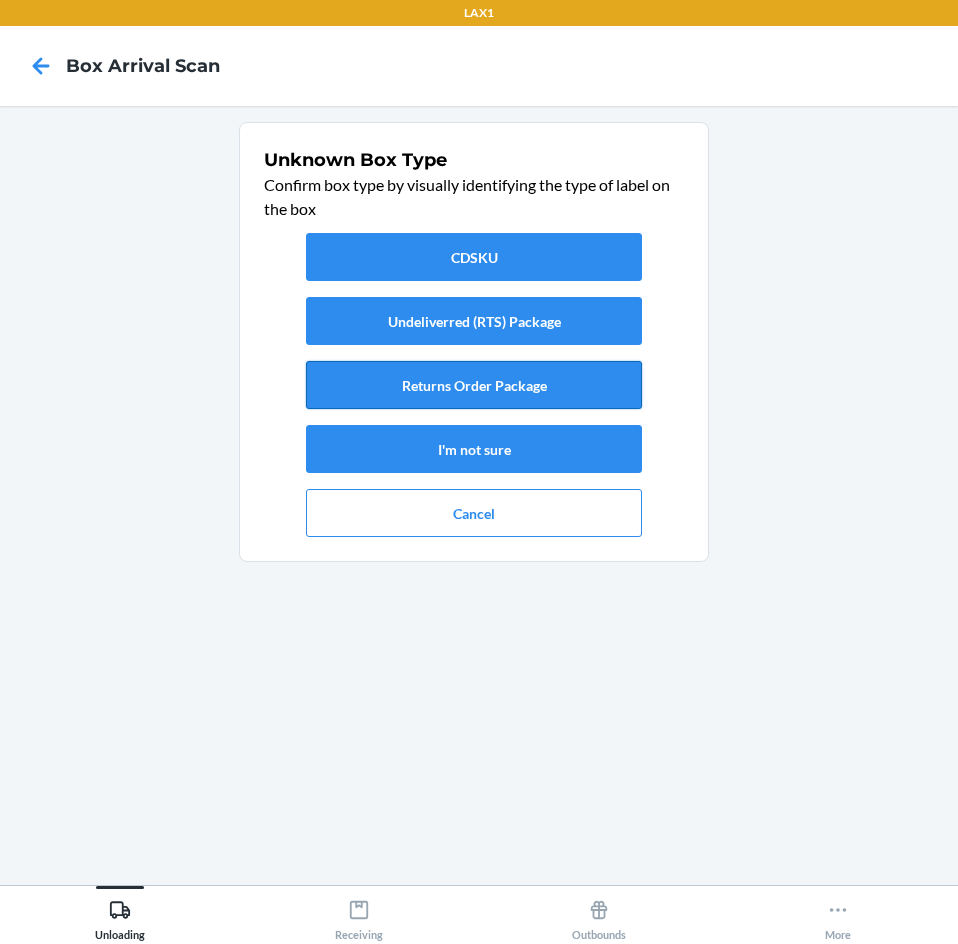 click on "Returns Order Package" at bounding box center [474, 385] 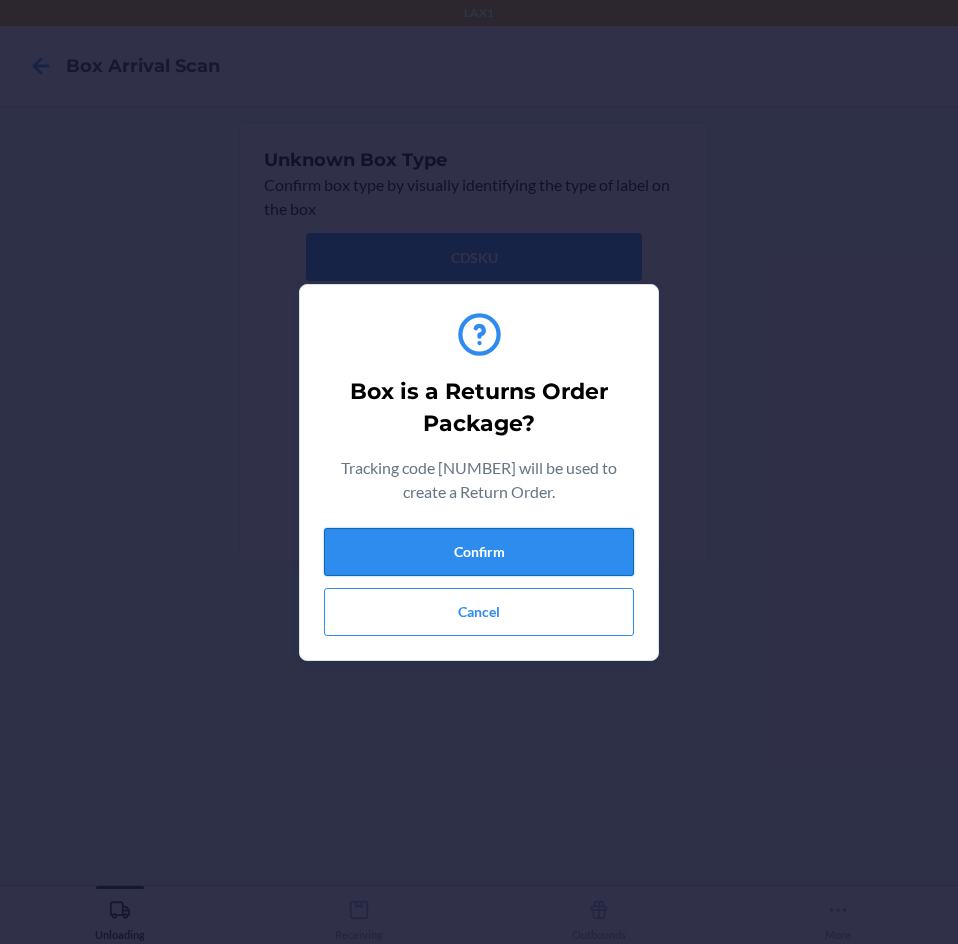 click on "Confirm" at bounding box center (479, 552) 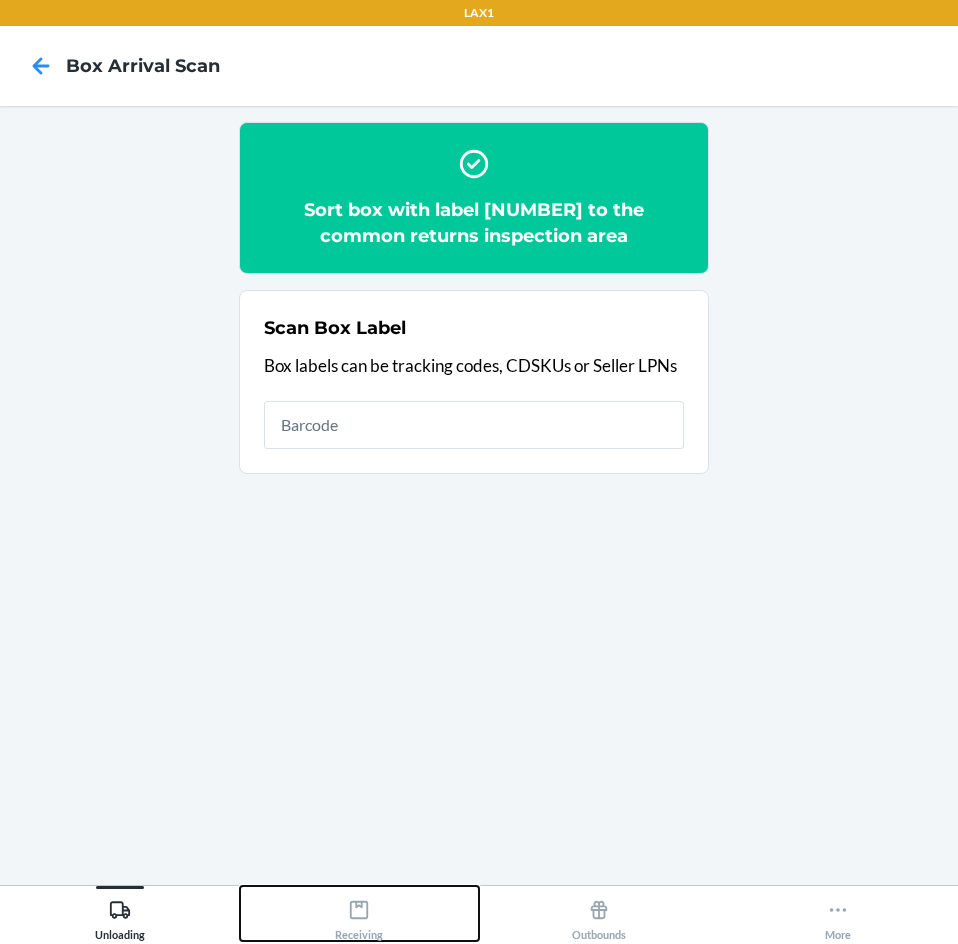 click 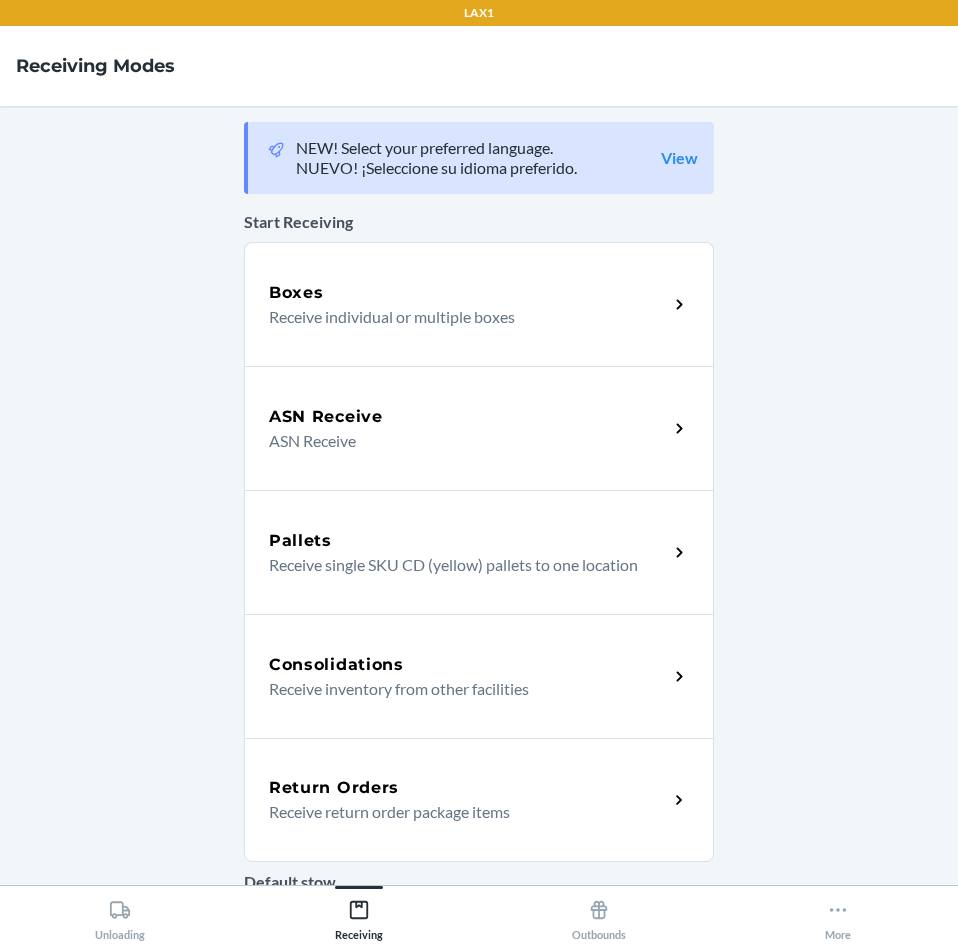 click on "Return Orders" at bounding box center [468, 788] 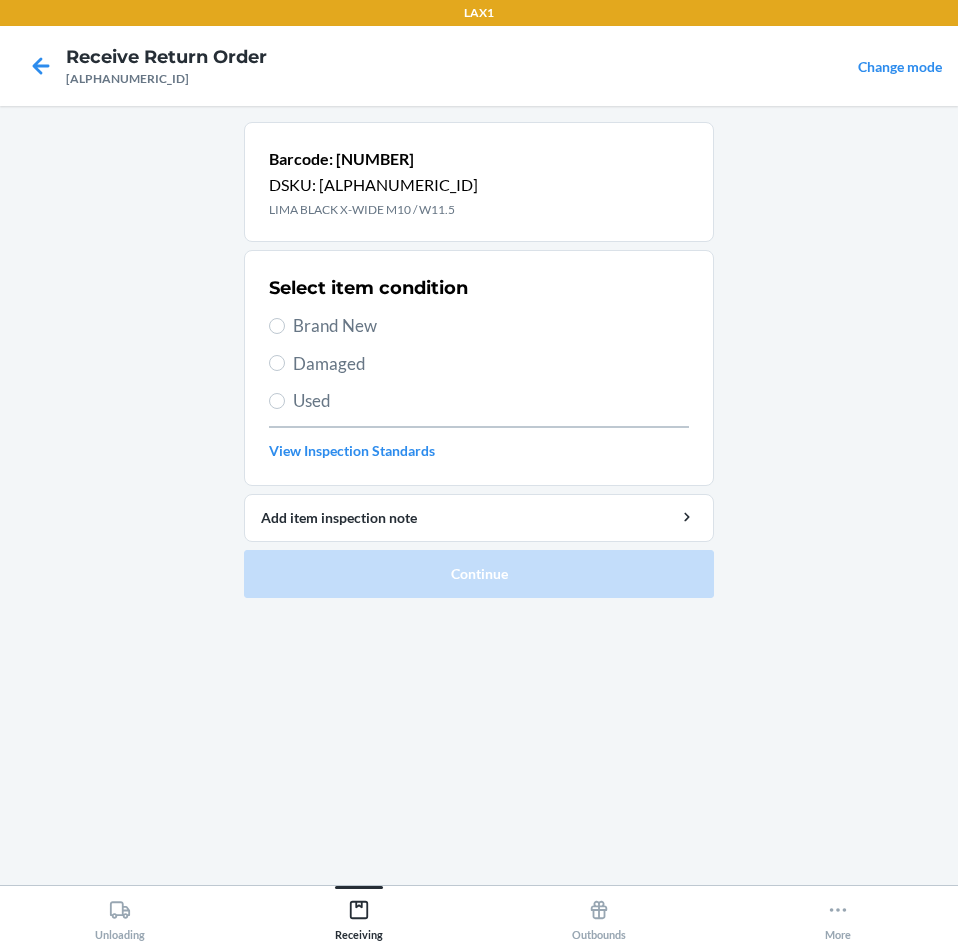 click on "Brand New" at bounding box center (491, 326) 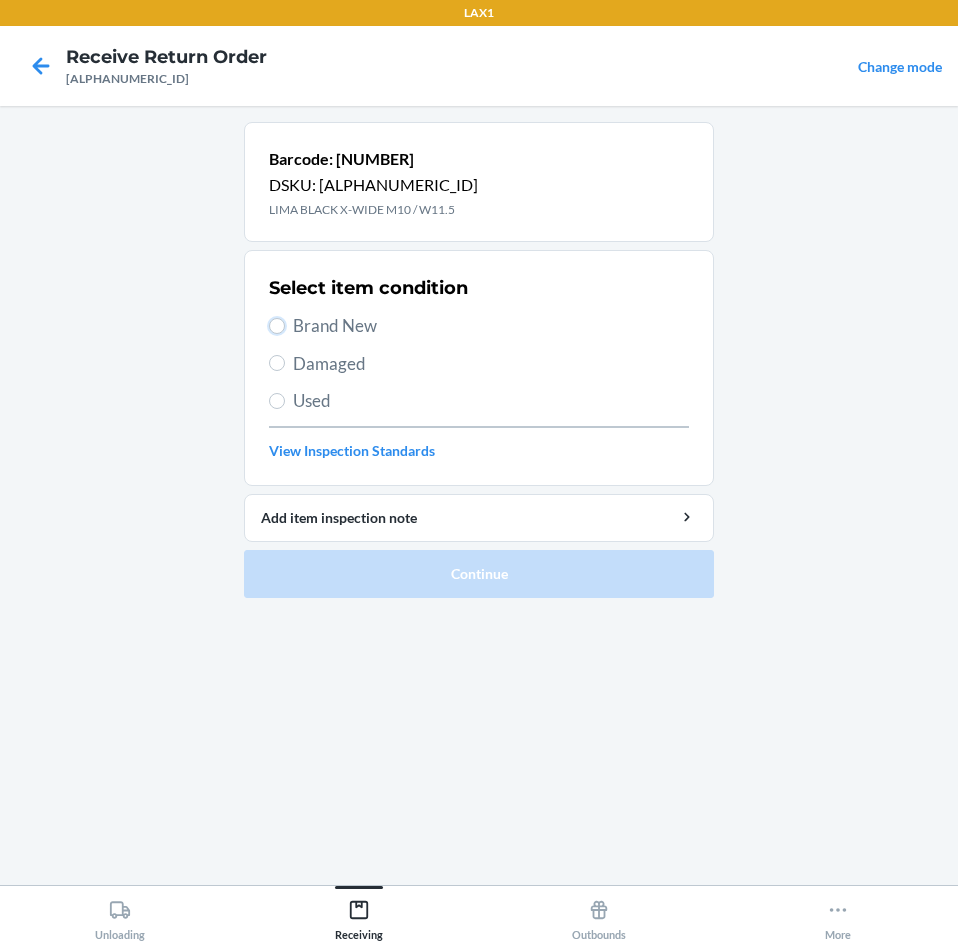 click on "Brand New" at bounding box center (277, 326) 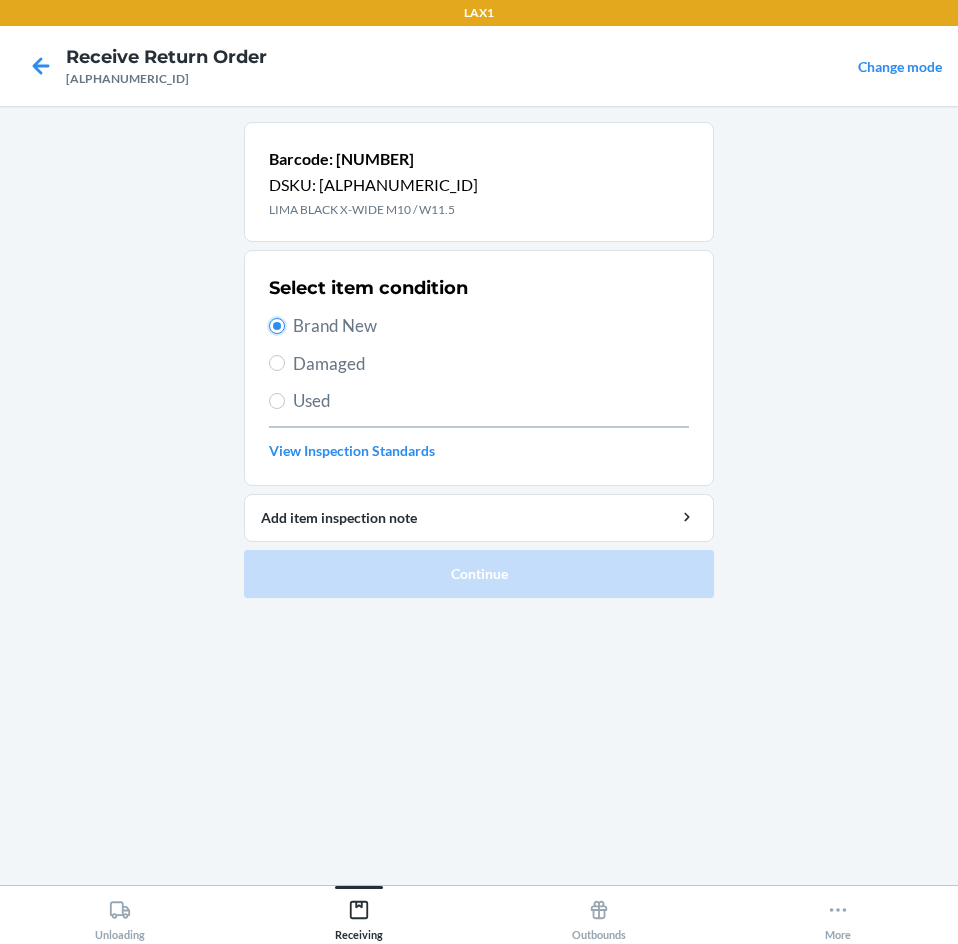 radio on "true" 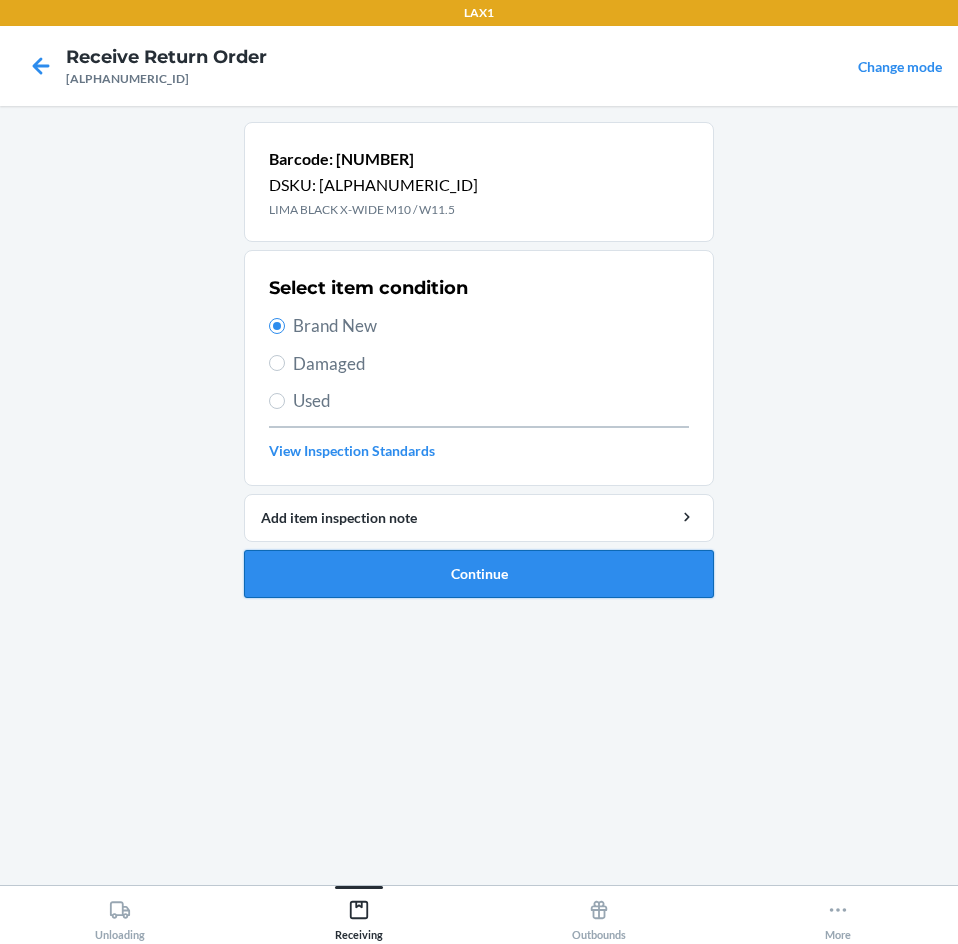 click on "Continue" at bounding box center [479, 574] 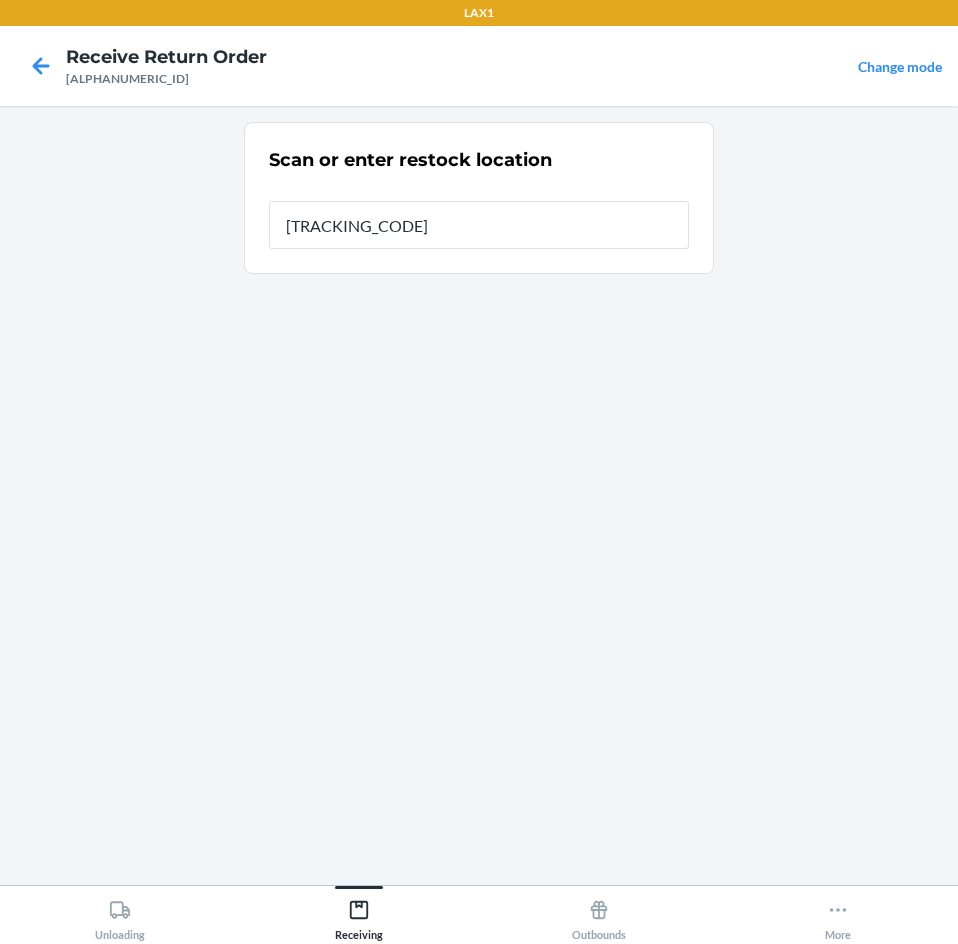 type on "RTCART100" 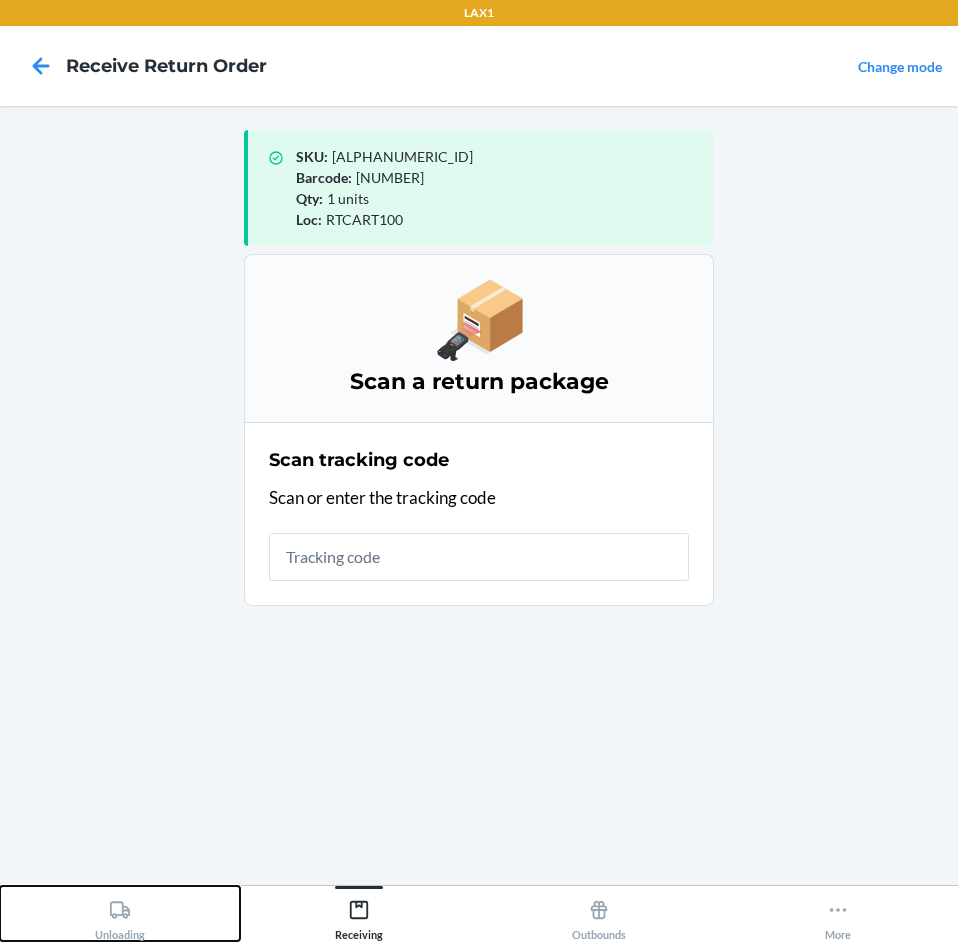 click 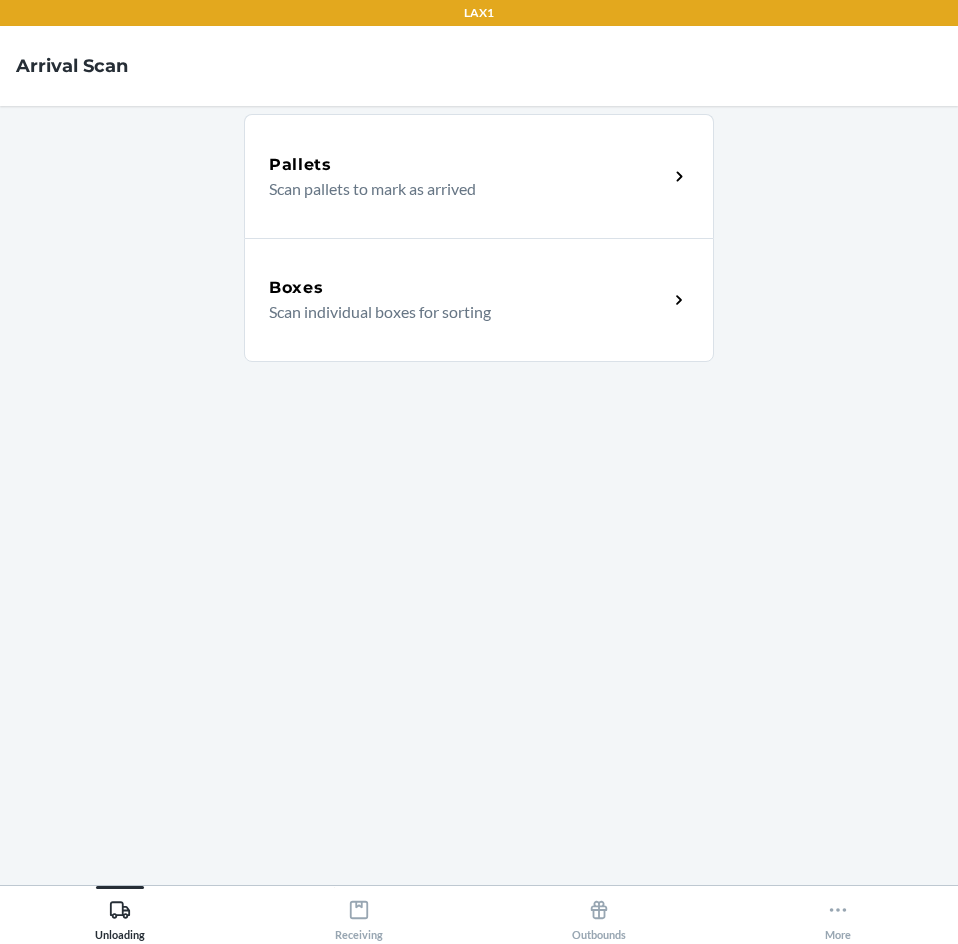 click on "Boxes" at bounding box center [468, 288] 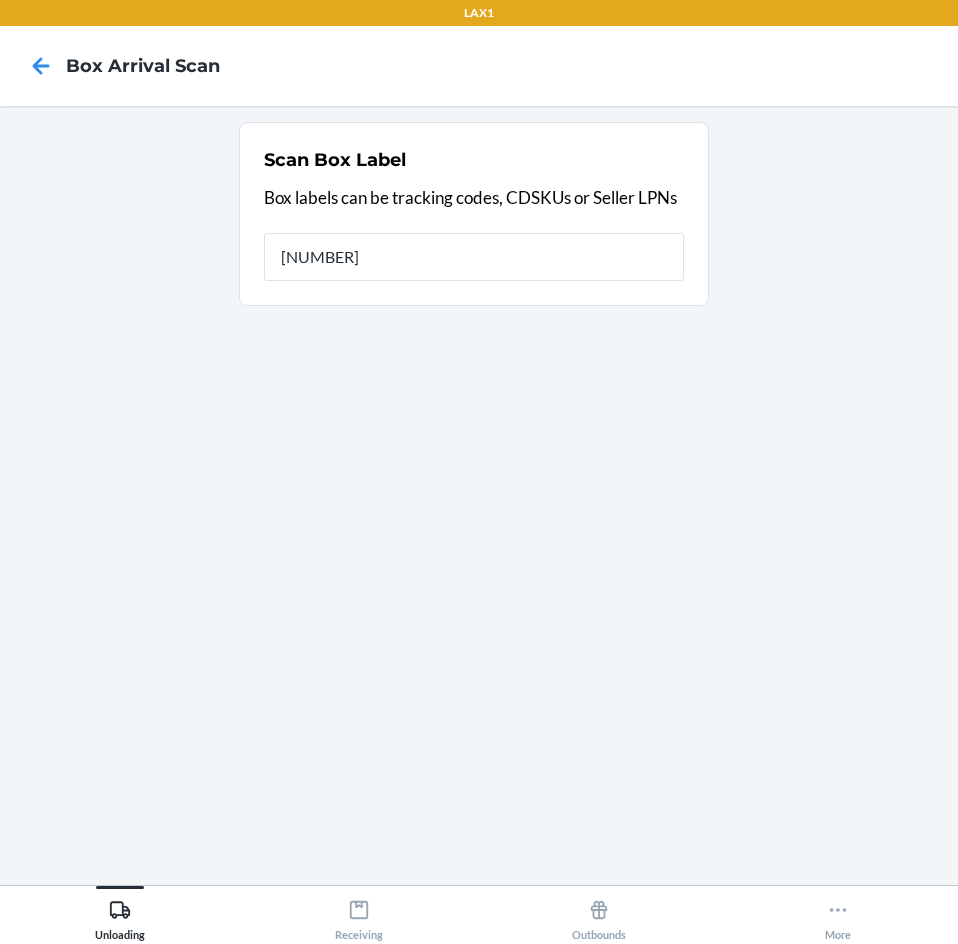 type on "[NUMBER]" 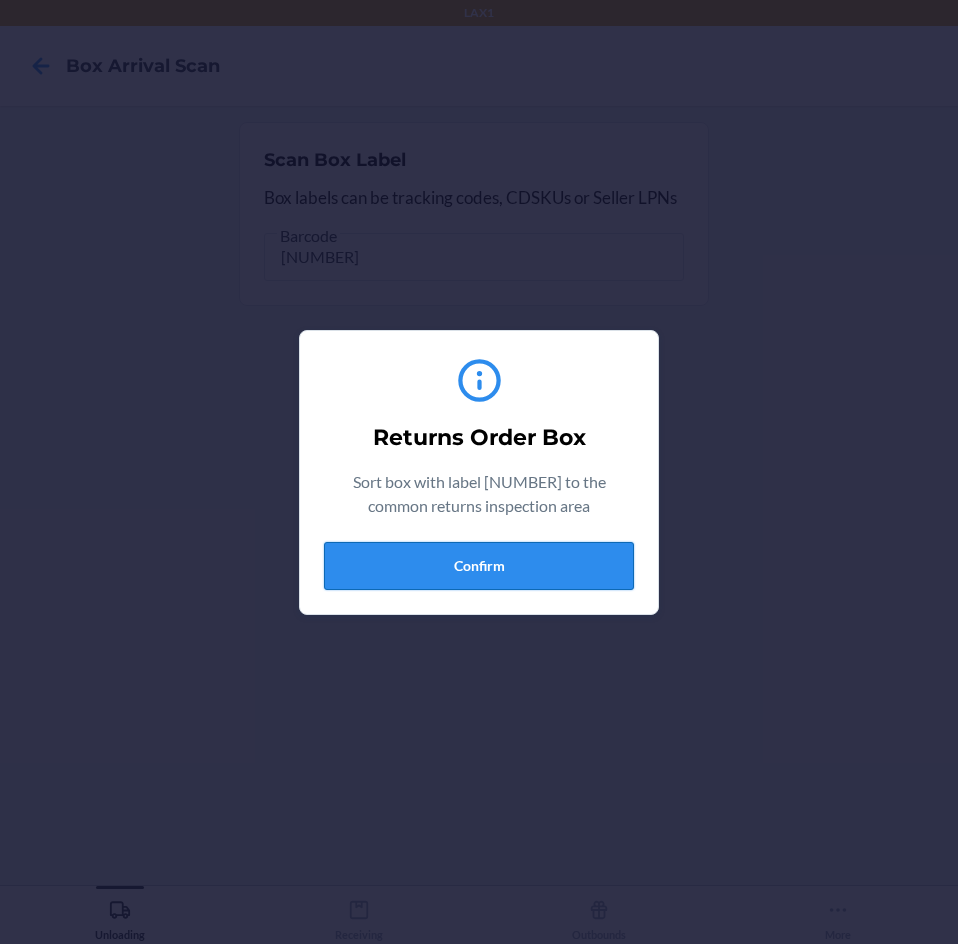 click on "Confirm" at bounding box center (479, 566) 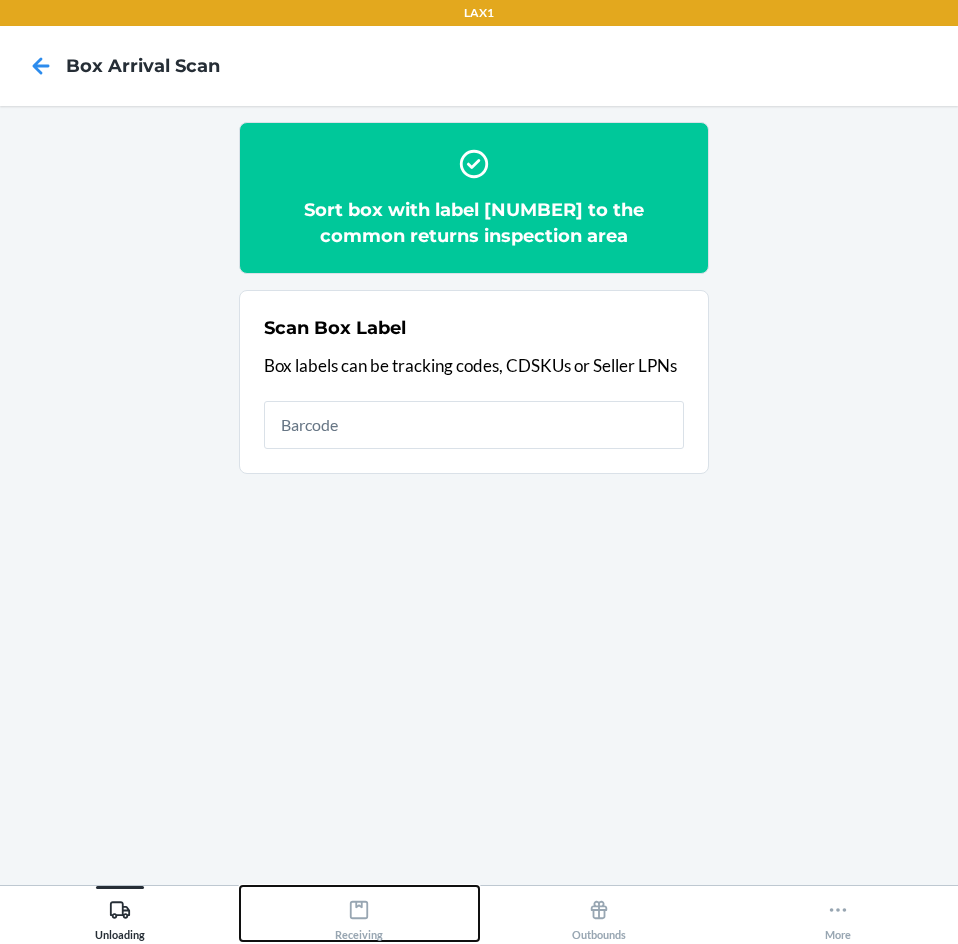 click on "Receiving" at bounding box center (360, 913) 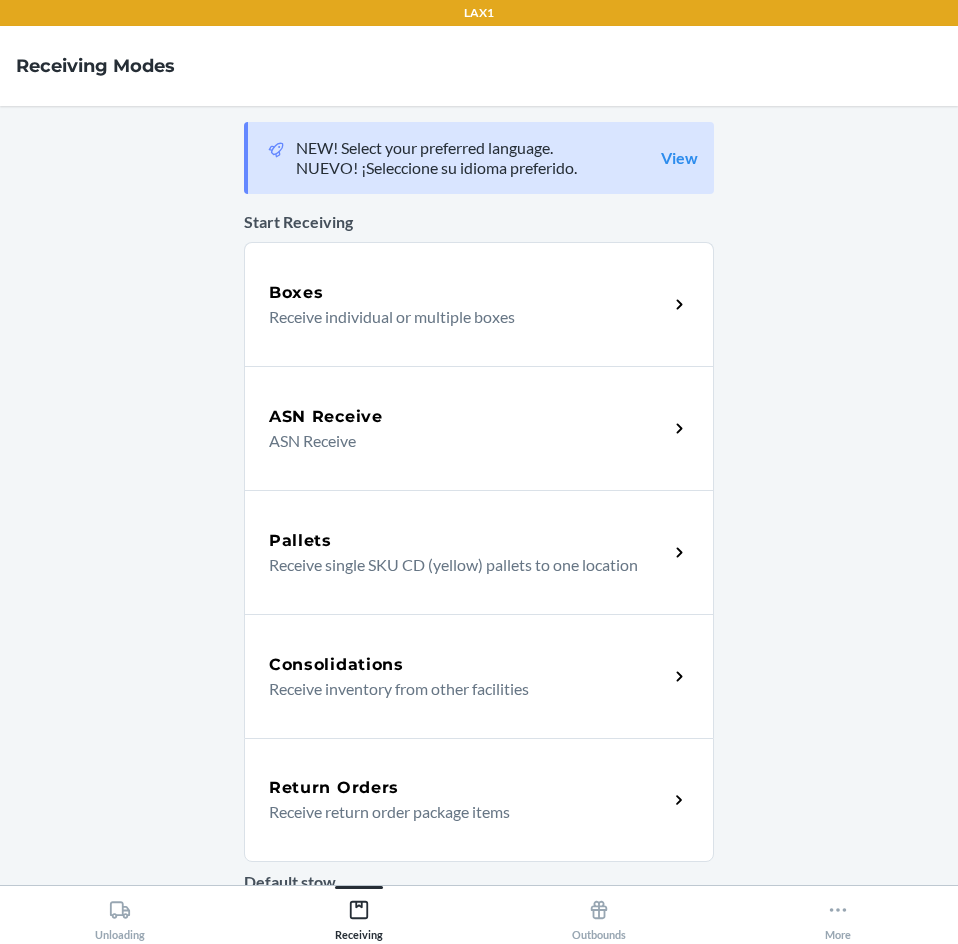 click on "Return Orders" at bounding box center (334, 788) 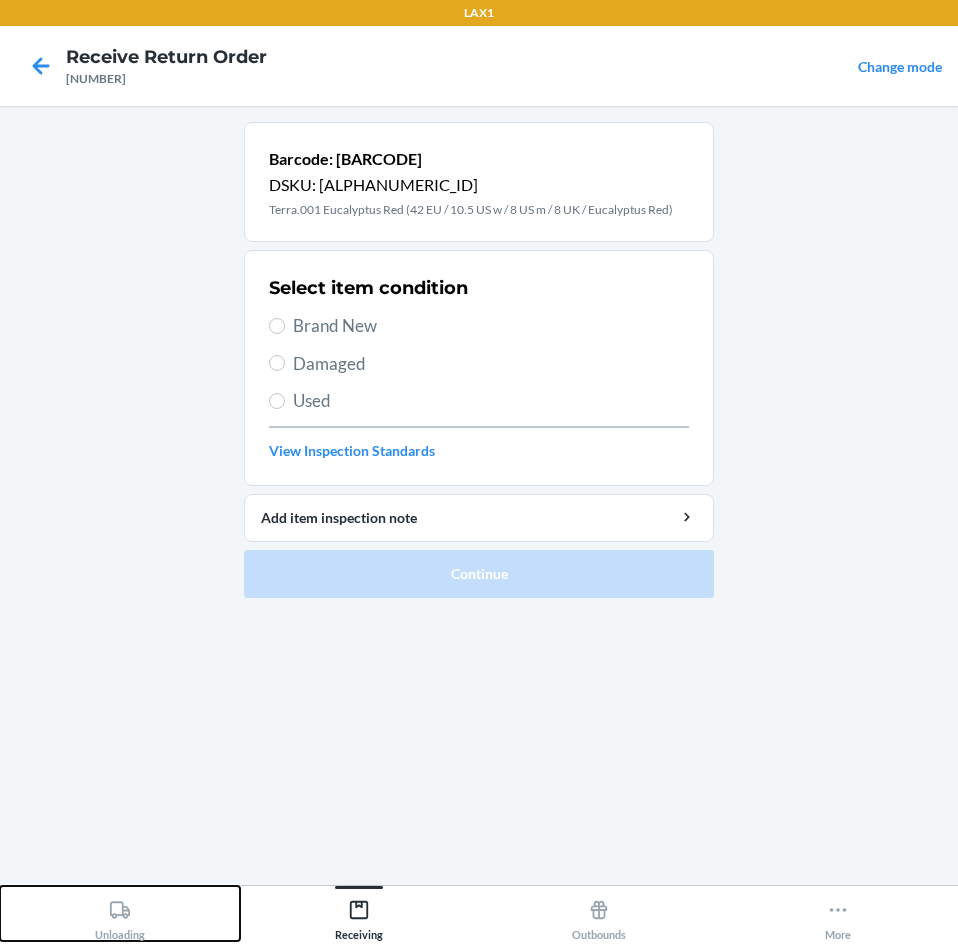 drag, startPoint x: 124, startPoint y: 920, endPoint x: 122, endPoint y: 892, distance: 28.071337 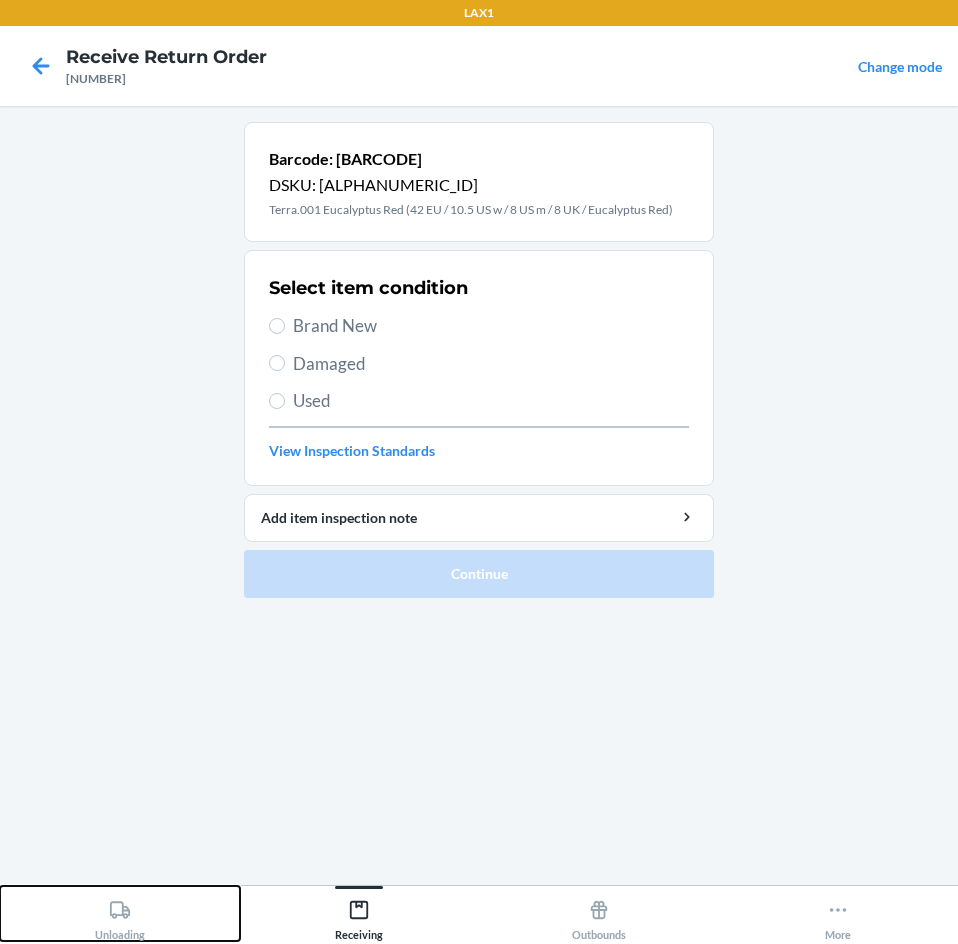 click 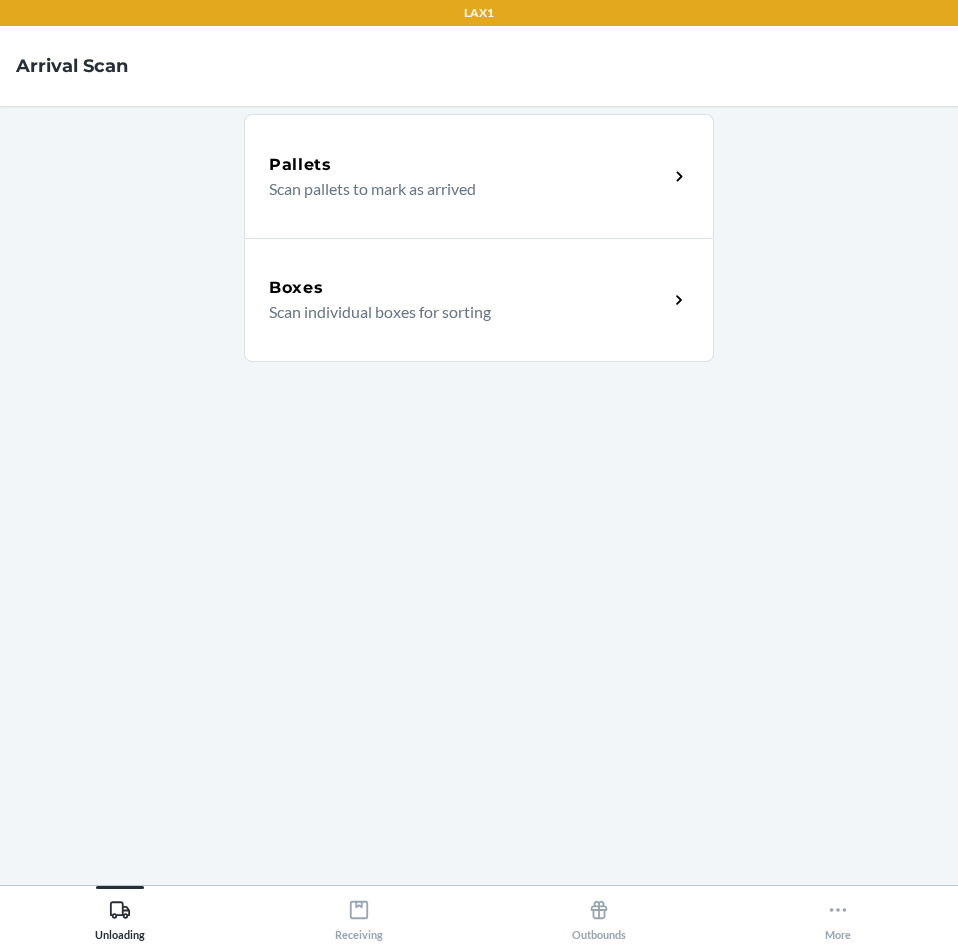 click on "Boxes" at bounding box center (468, 288) 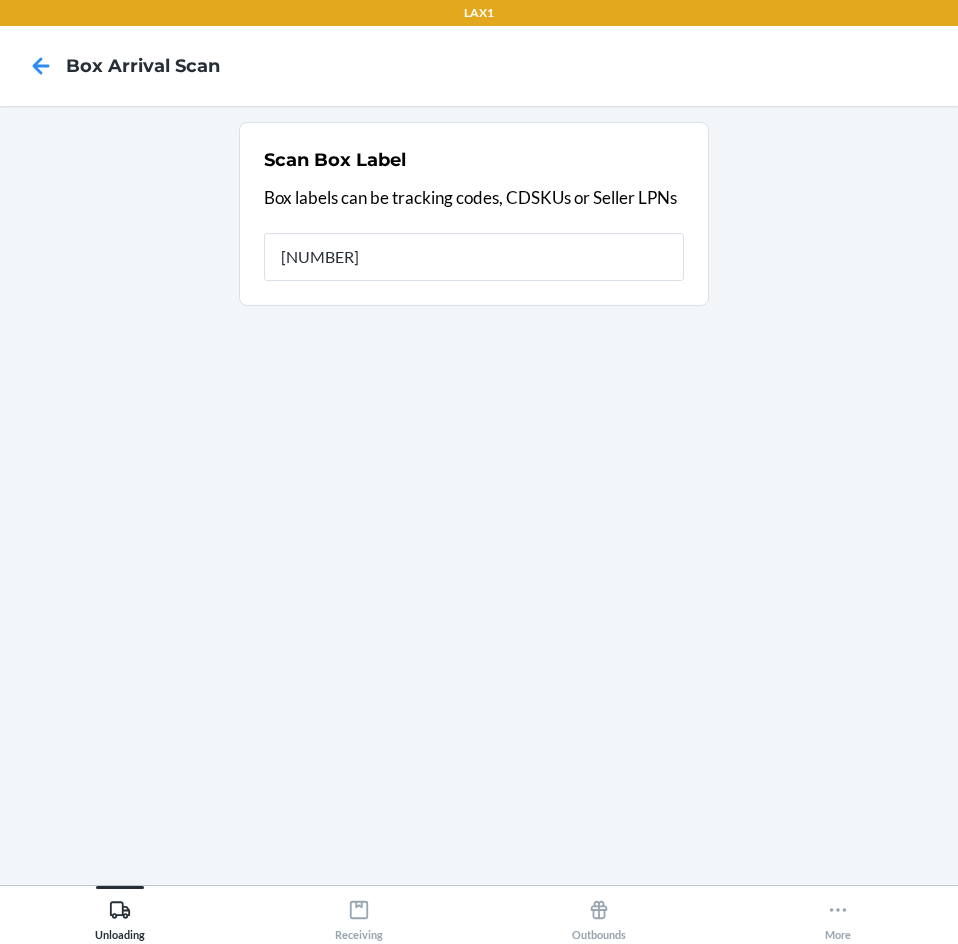 type on "[NUMBER]" 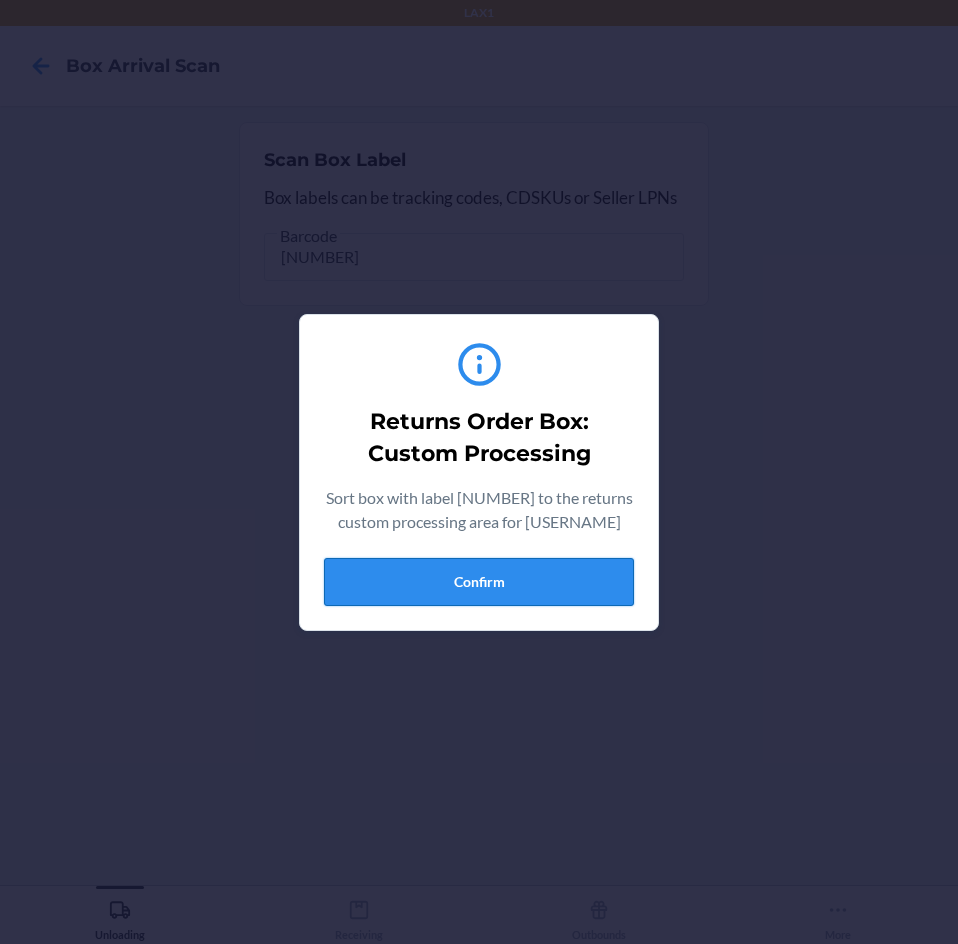 click on "Confirm" at bounding box center (479, 582) 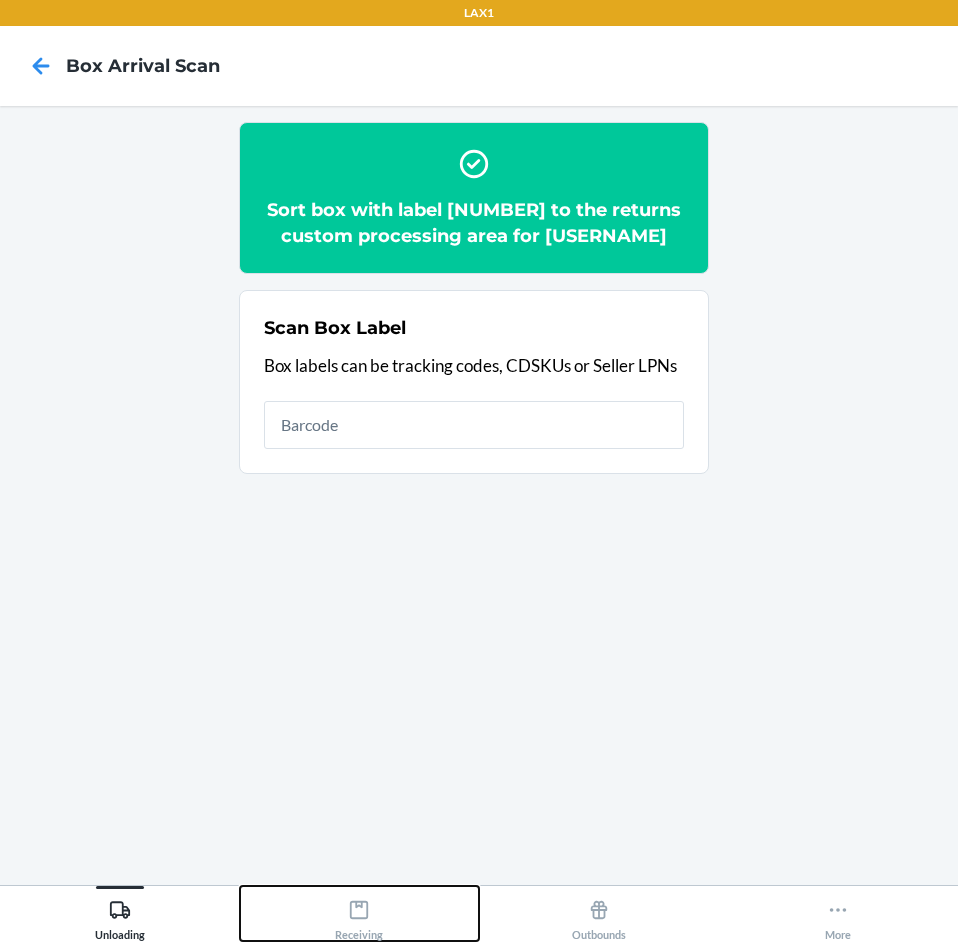click on "Receiving" at bounding box center (359, 916) 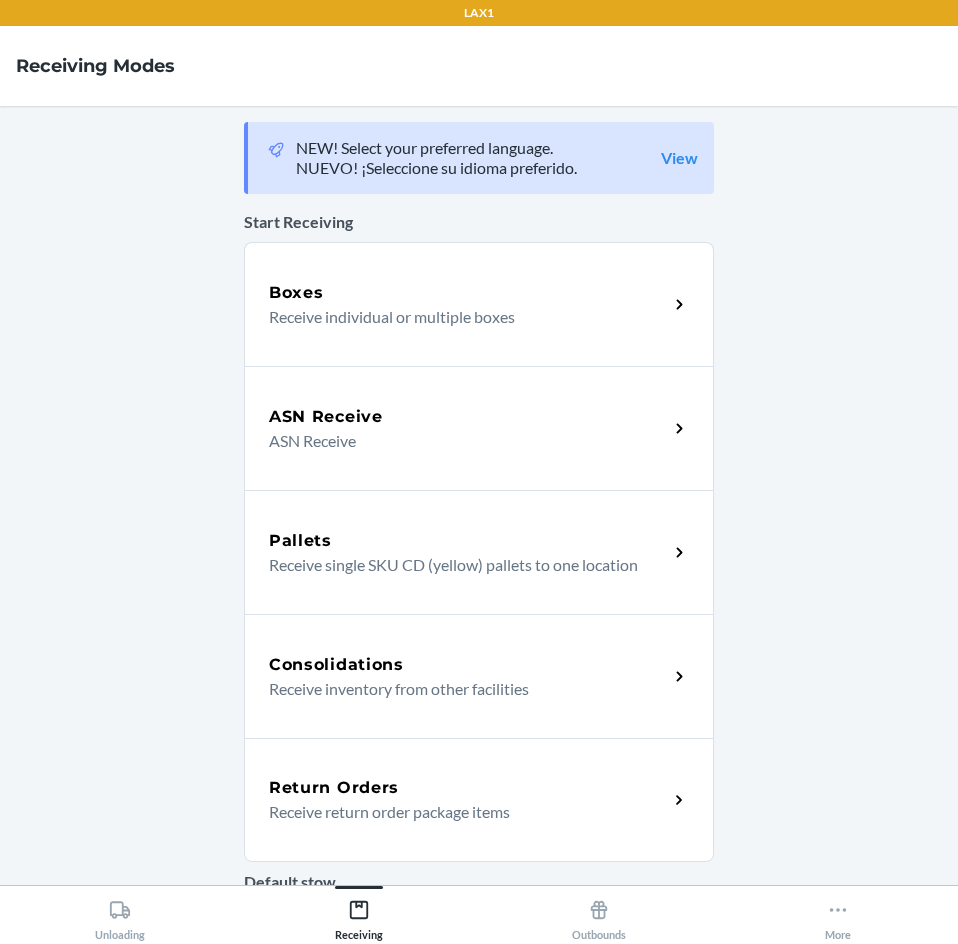 click on "Return Orders Receive return order package items" at bounding box center (479, 800) 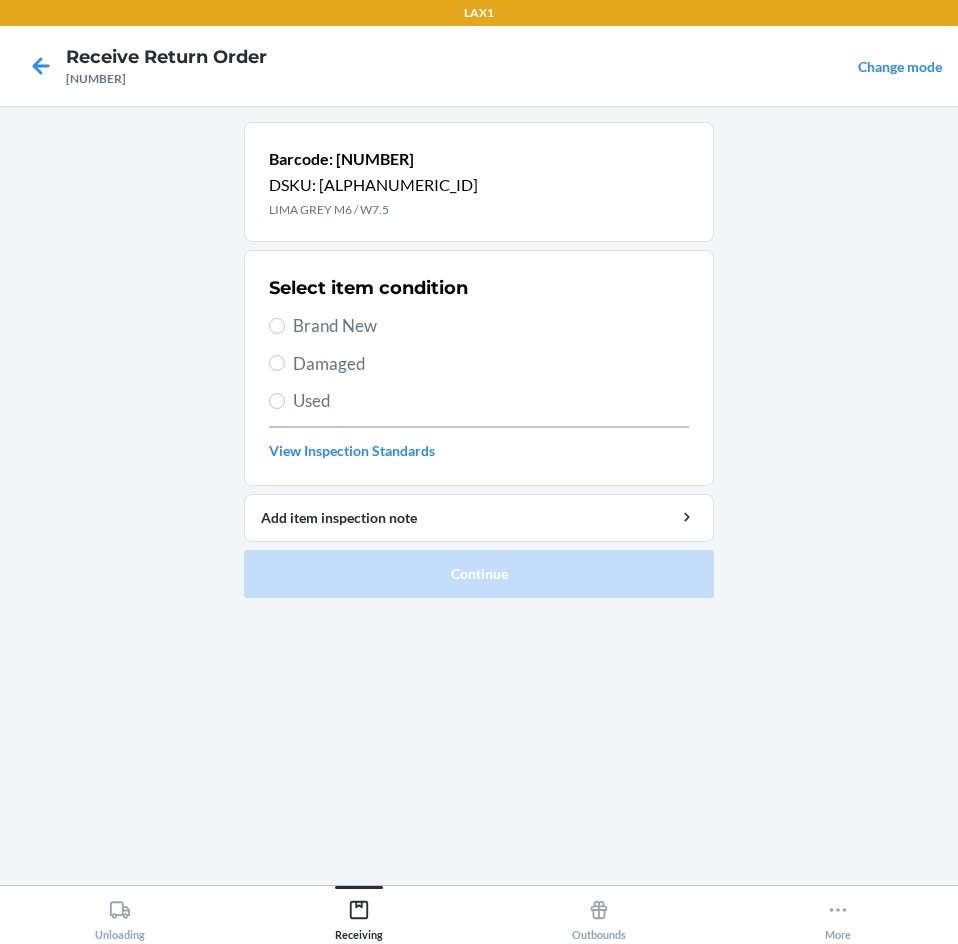 click on "Brand New" at bounding box center [491, 326] 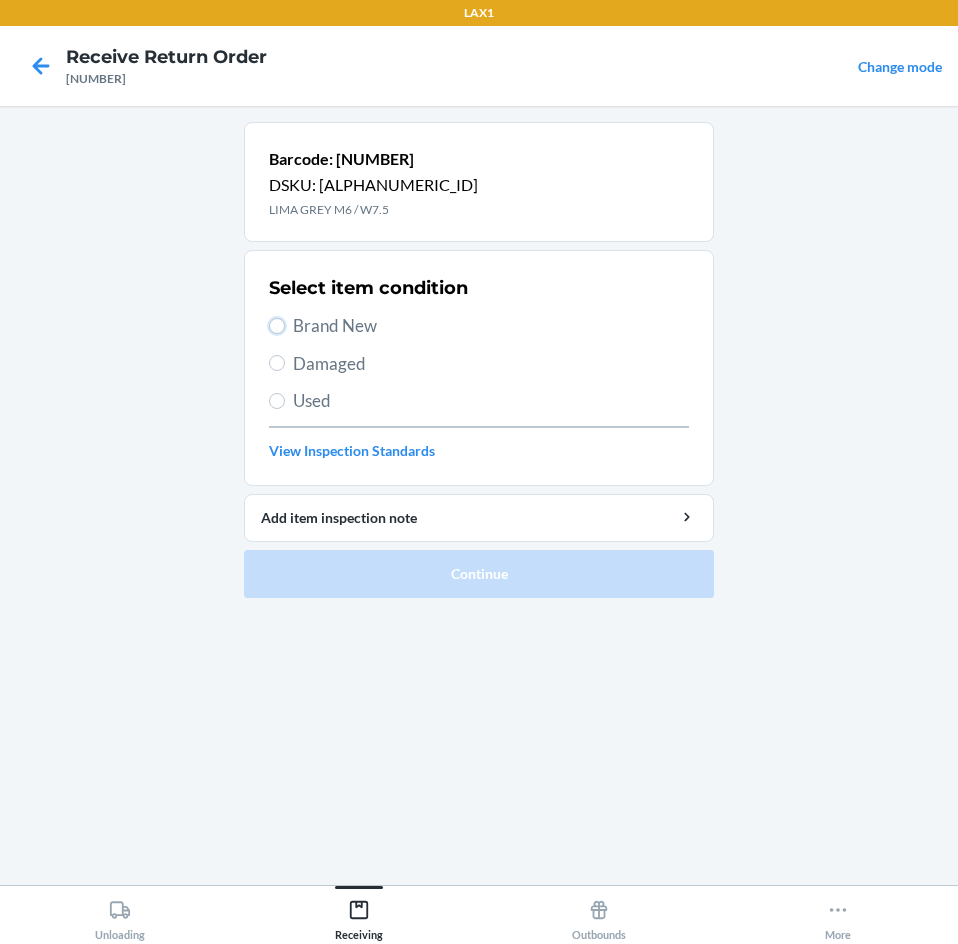 click on "Brand New" at bounding box center (277, 326) 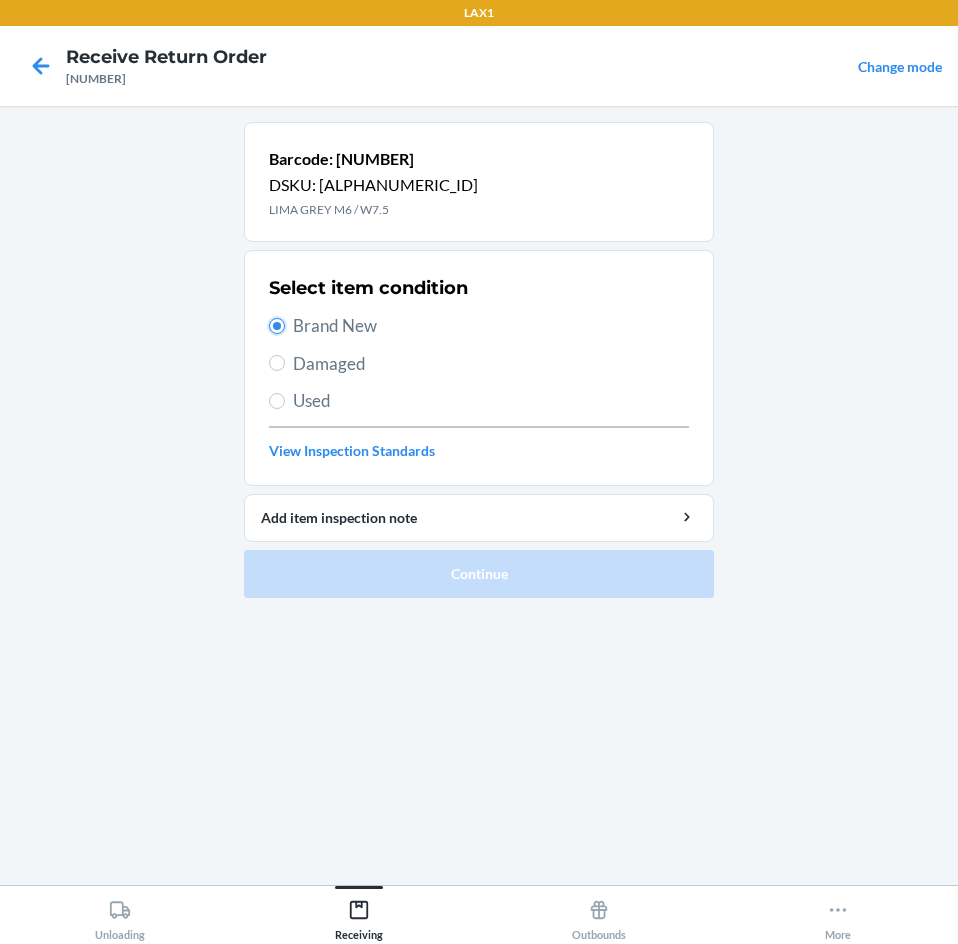 radio on "true" 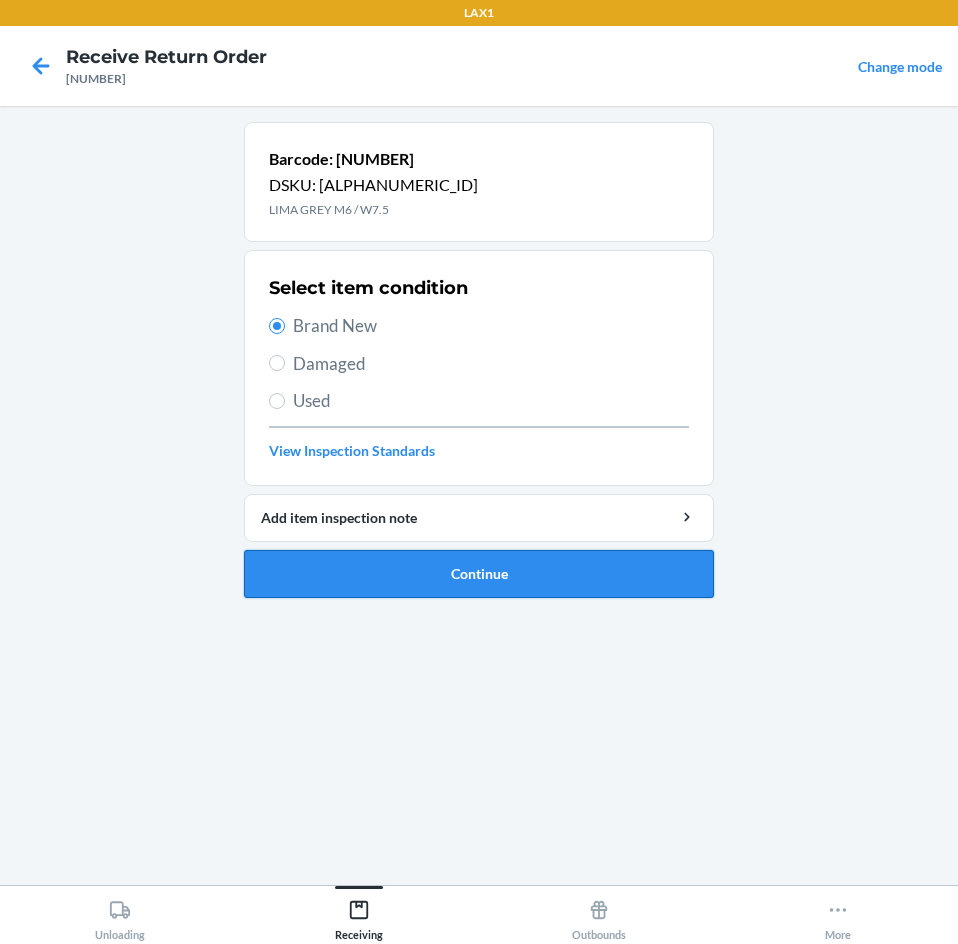 click on "Continue" at bounding box center [479, 574] 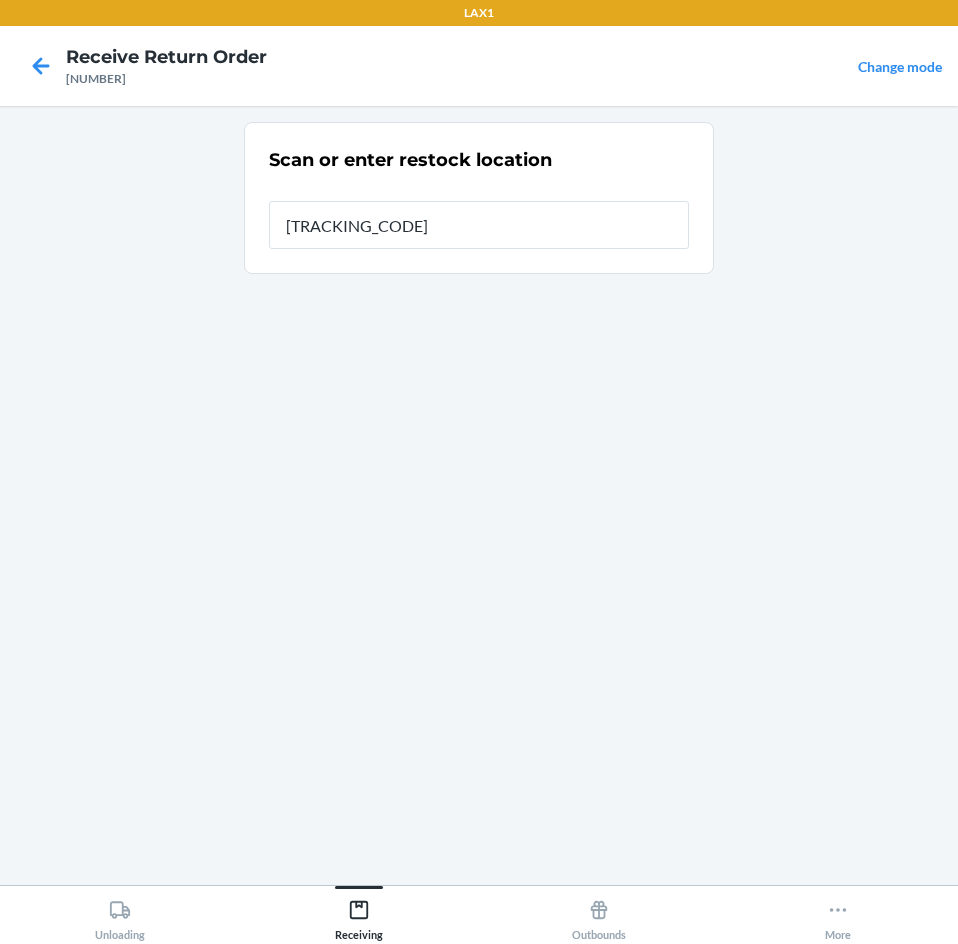 type on "RTCART100" 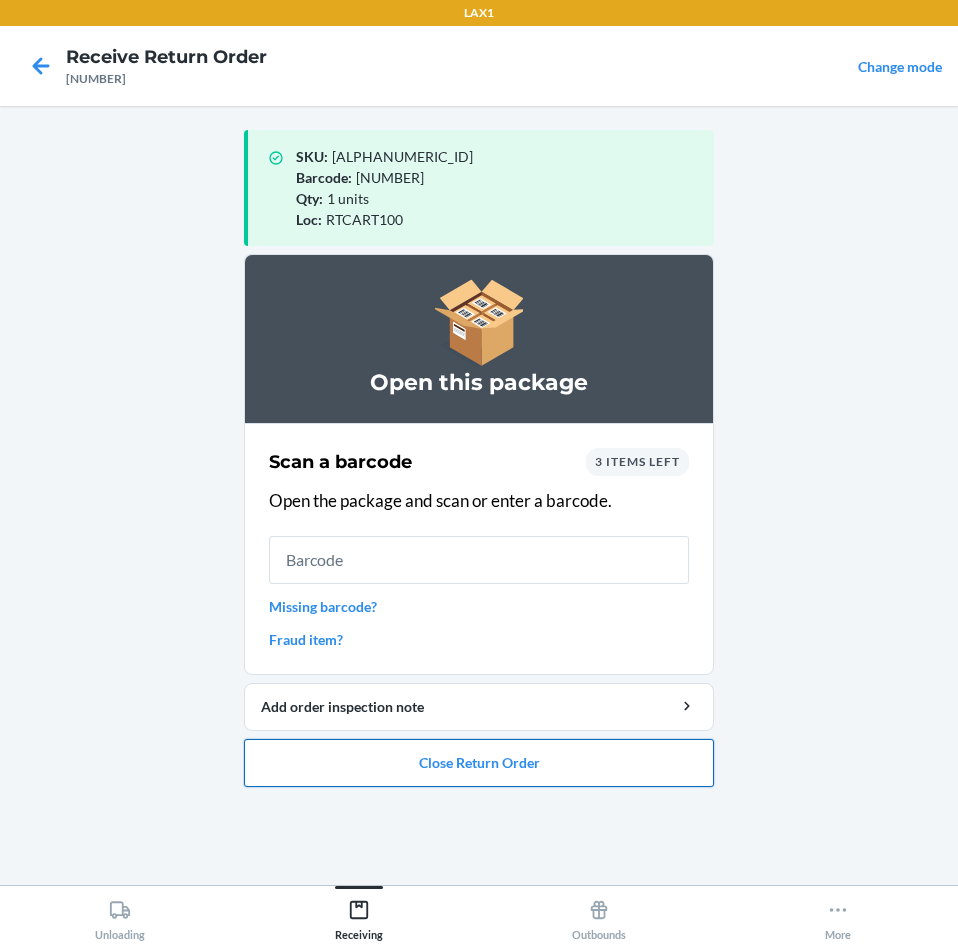 click on "Close Return Order" at bounding box center (479, 763) 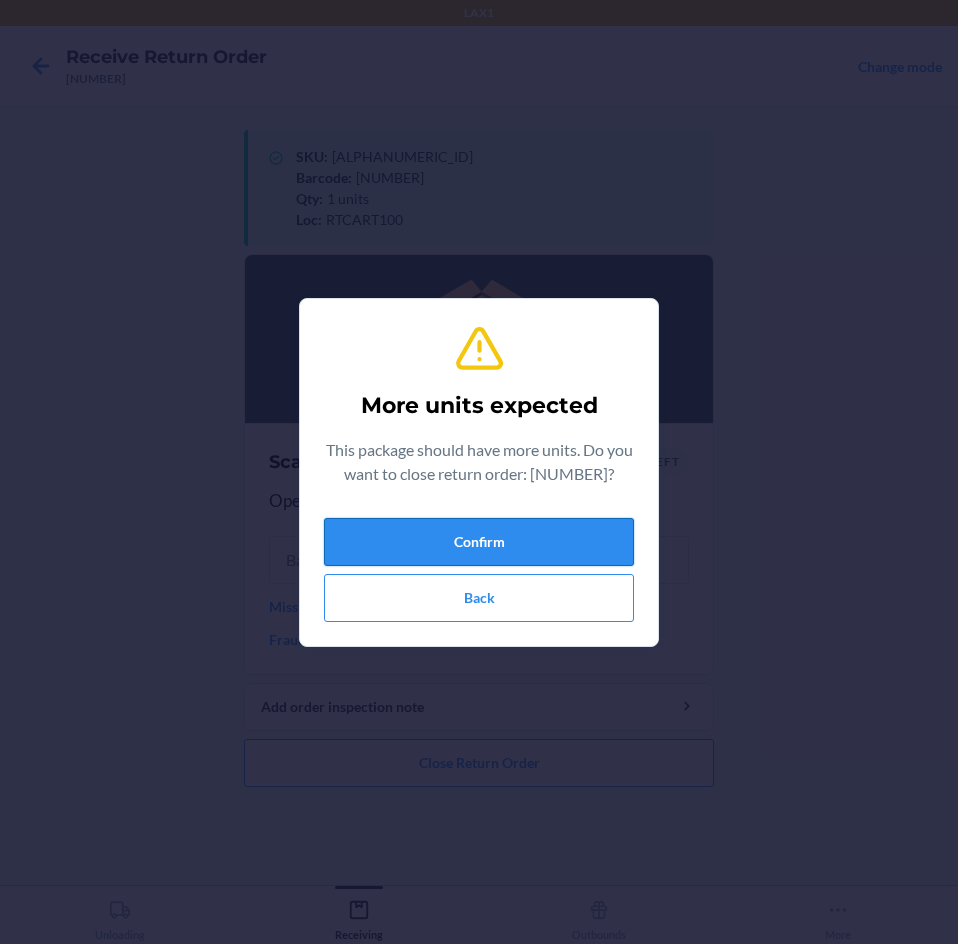 click on "Confirm" at bounding box center [479, 542] 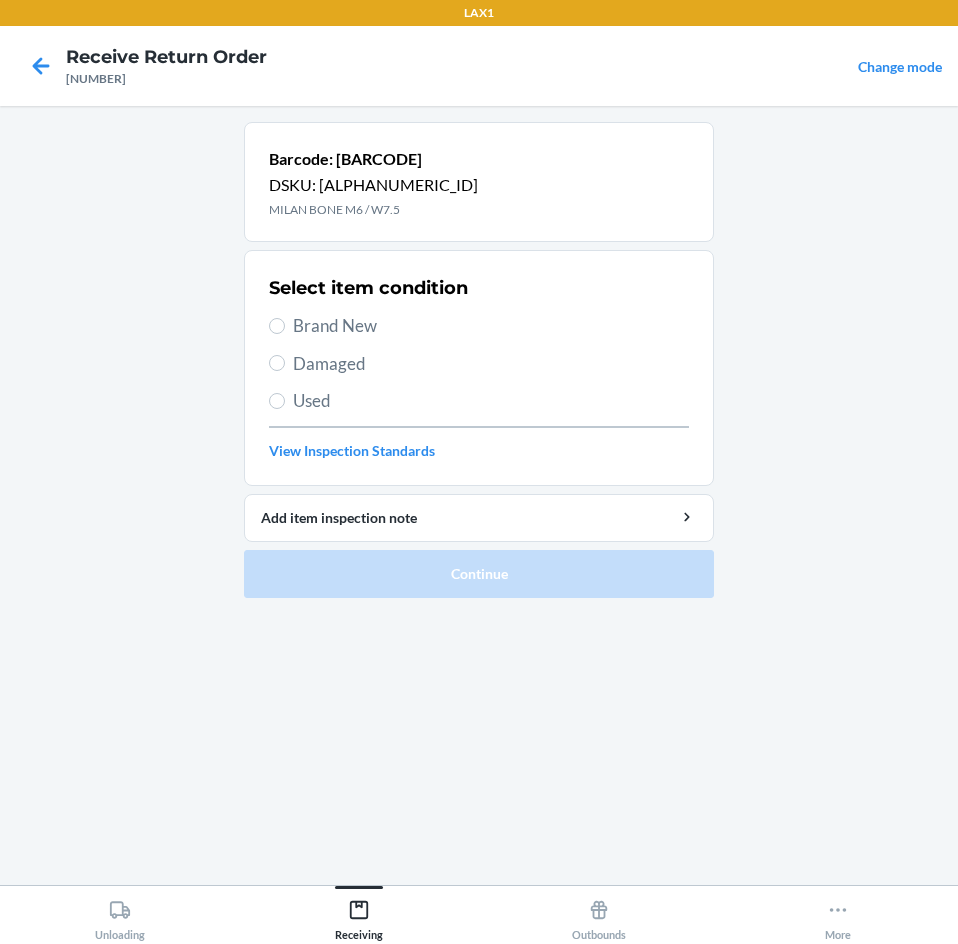 click on "Brand New" at bounding box center (491, 326) 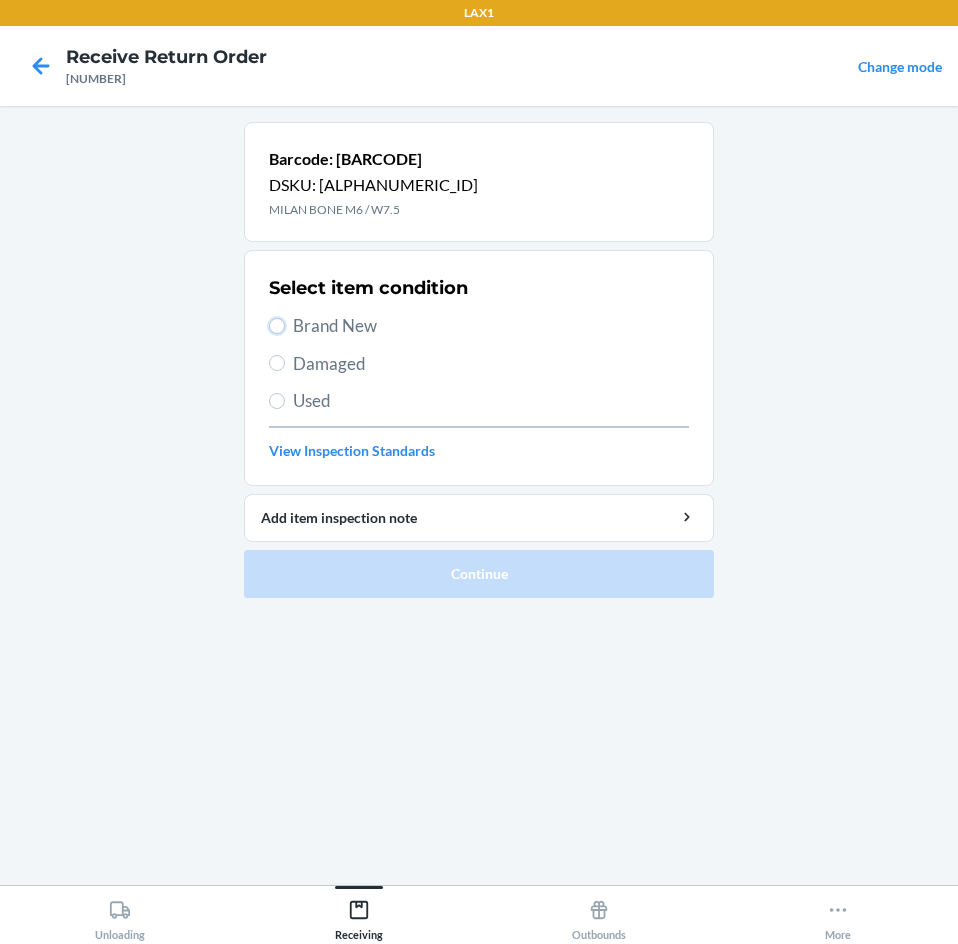click on "Brand New" at bounding box center (277, 326) 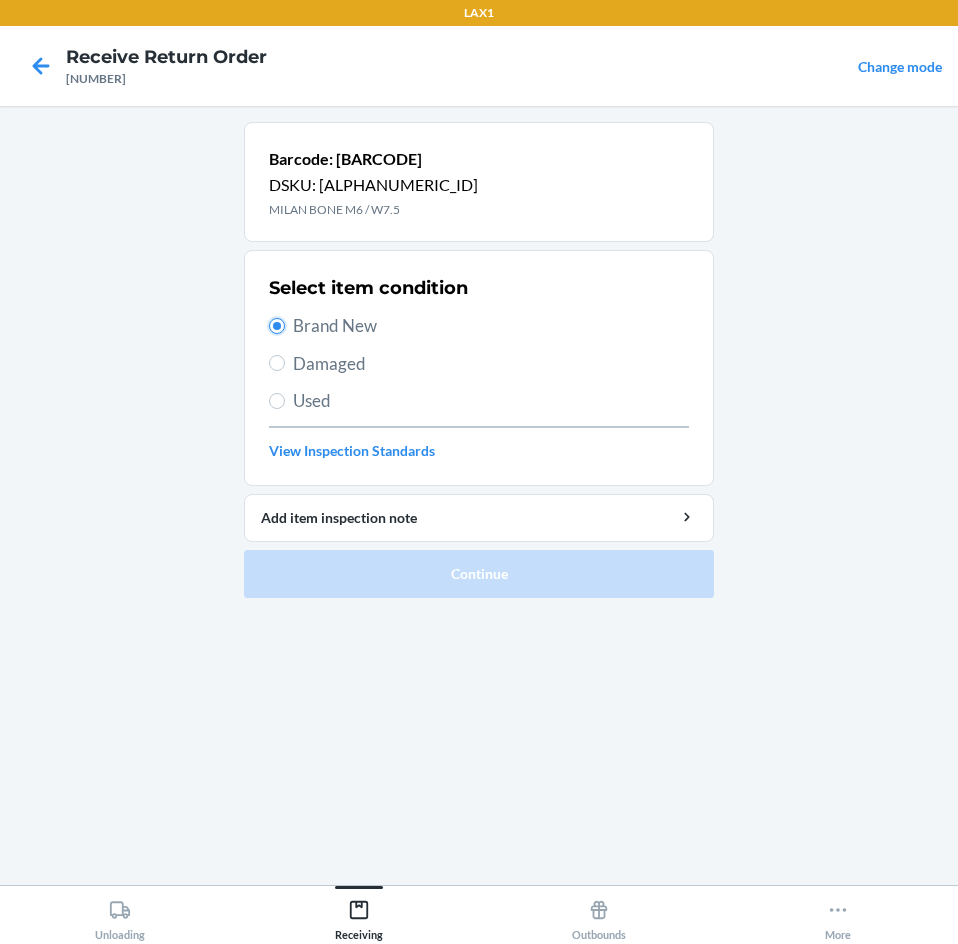 radio on "true" 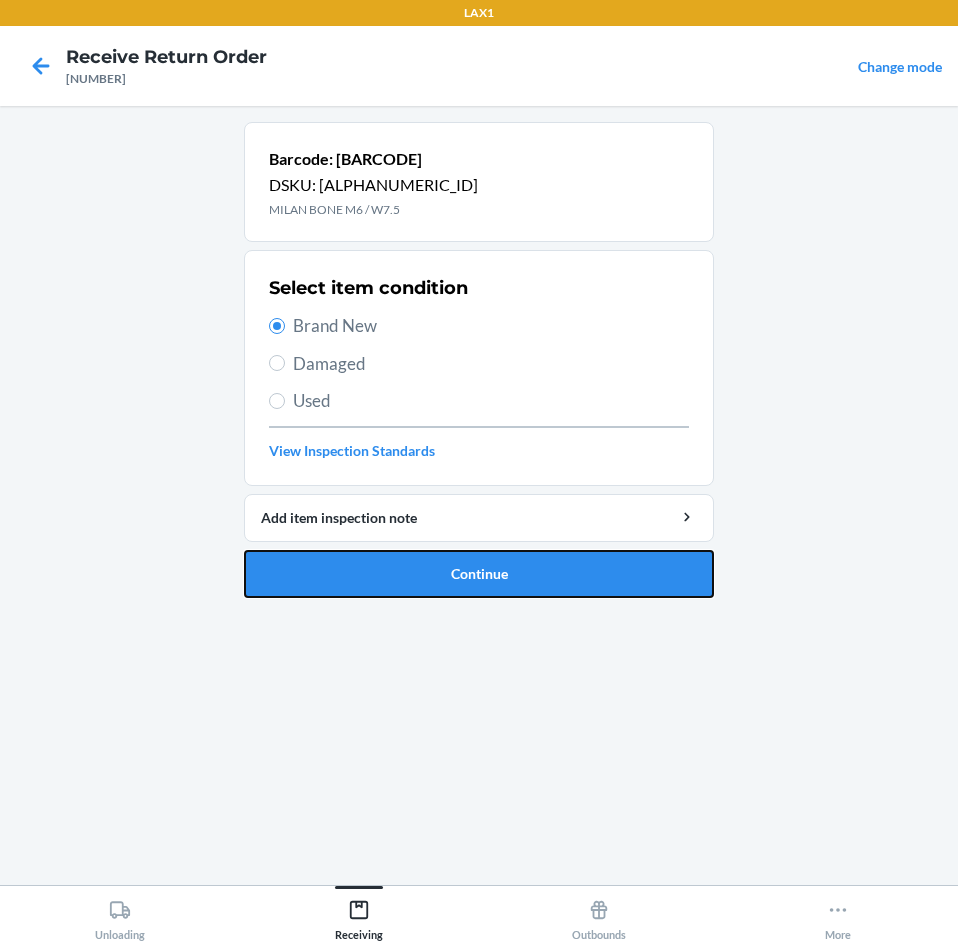 click on "Continue" at bounding box center [479, 574] 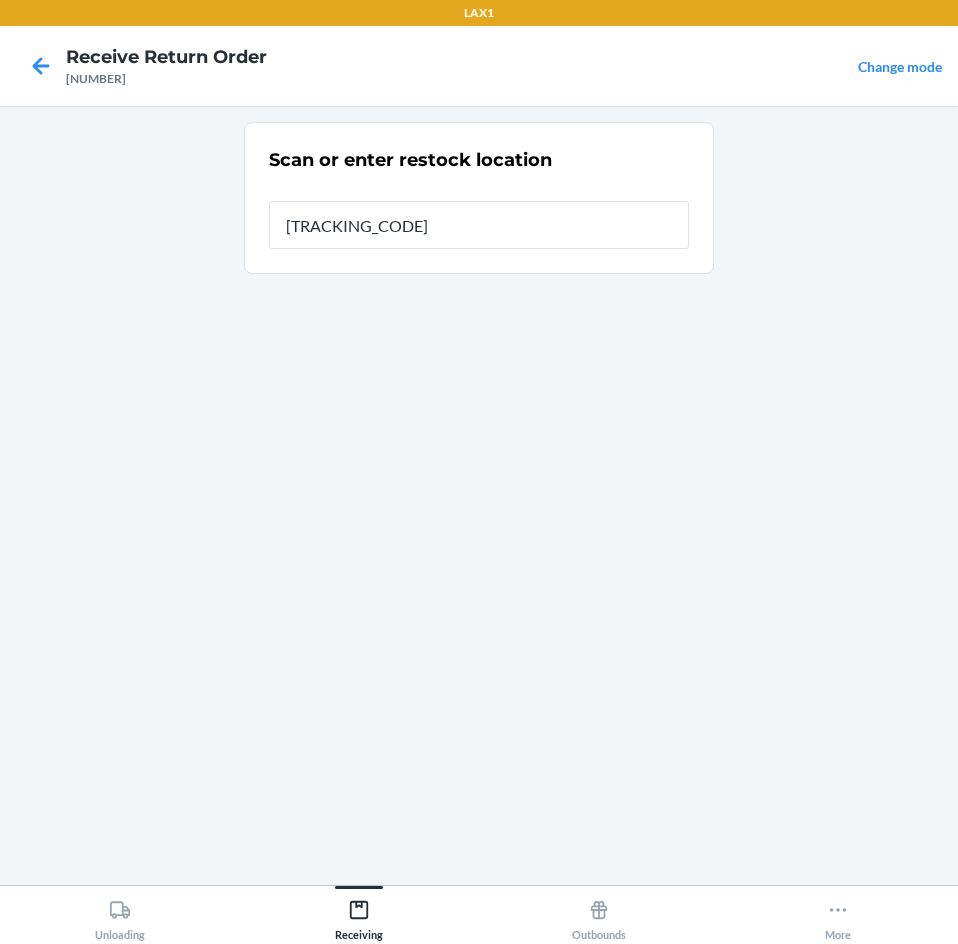type on "RTCART100" 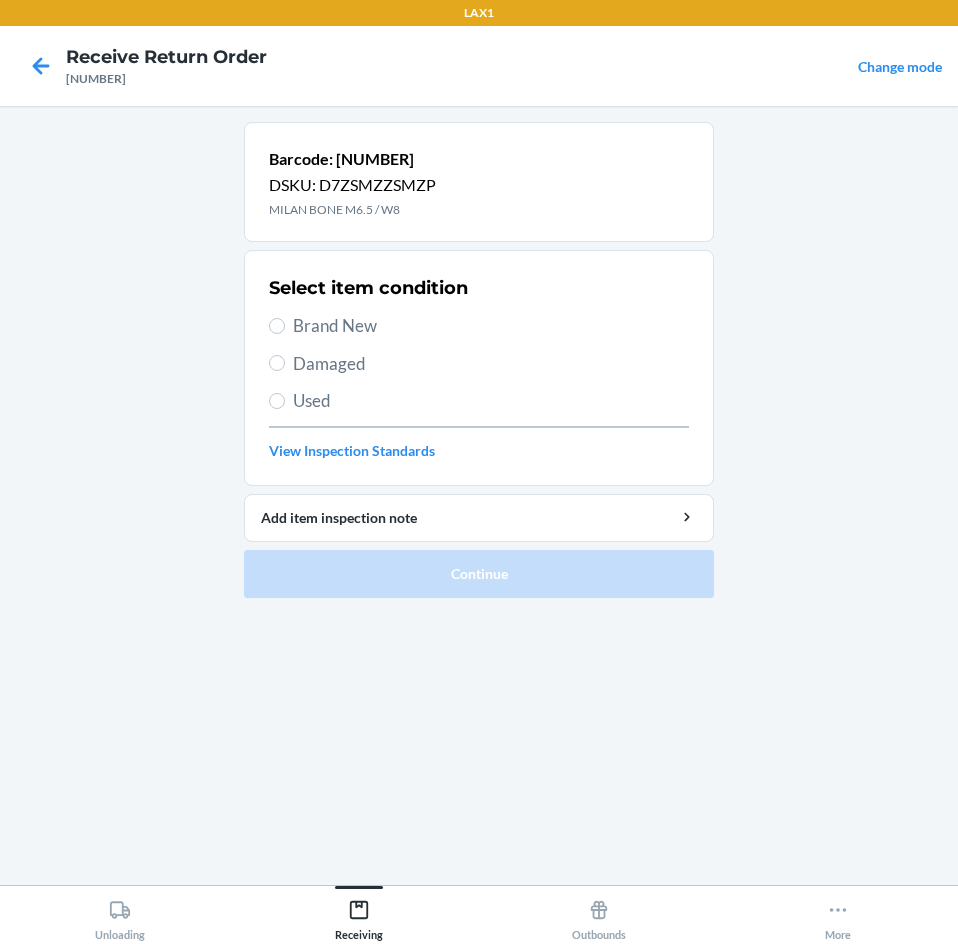 click on "Select item condition Brand New Damaged Used View Inspection Standards" at bounding box center (479, 368) 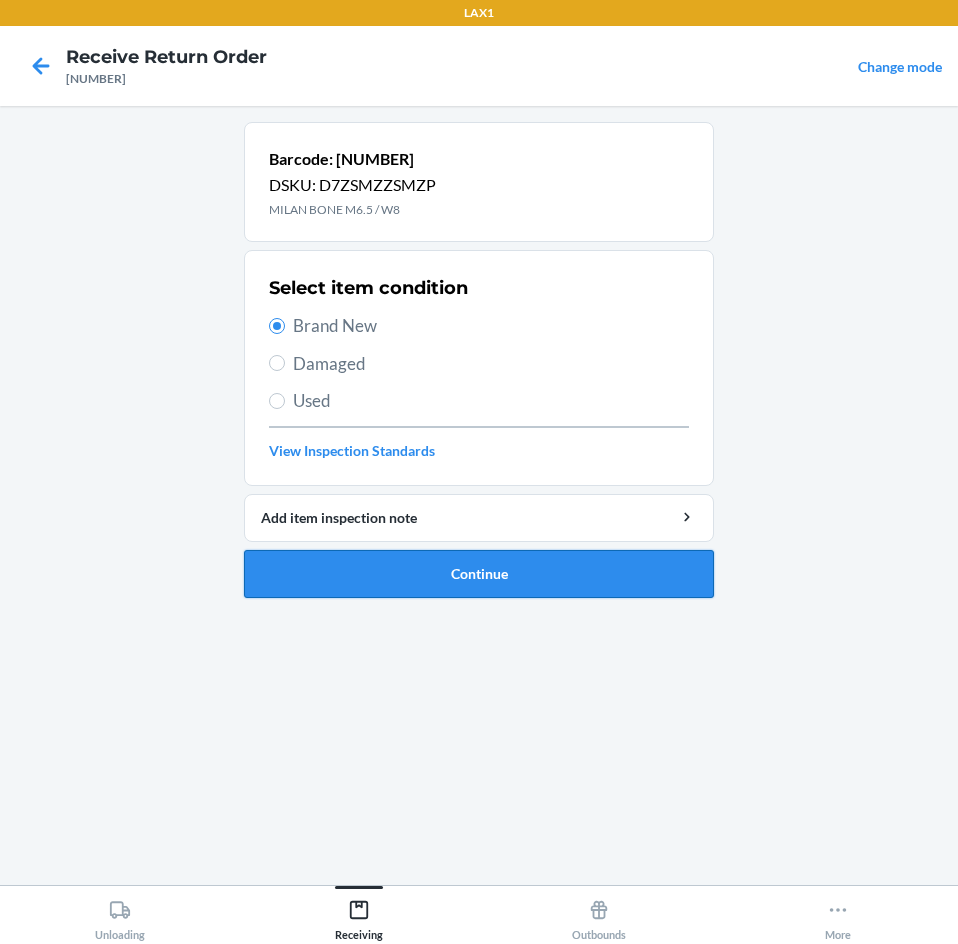 click on "Continue" at bounding box center [479, 574] 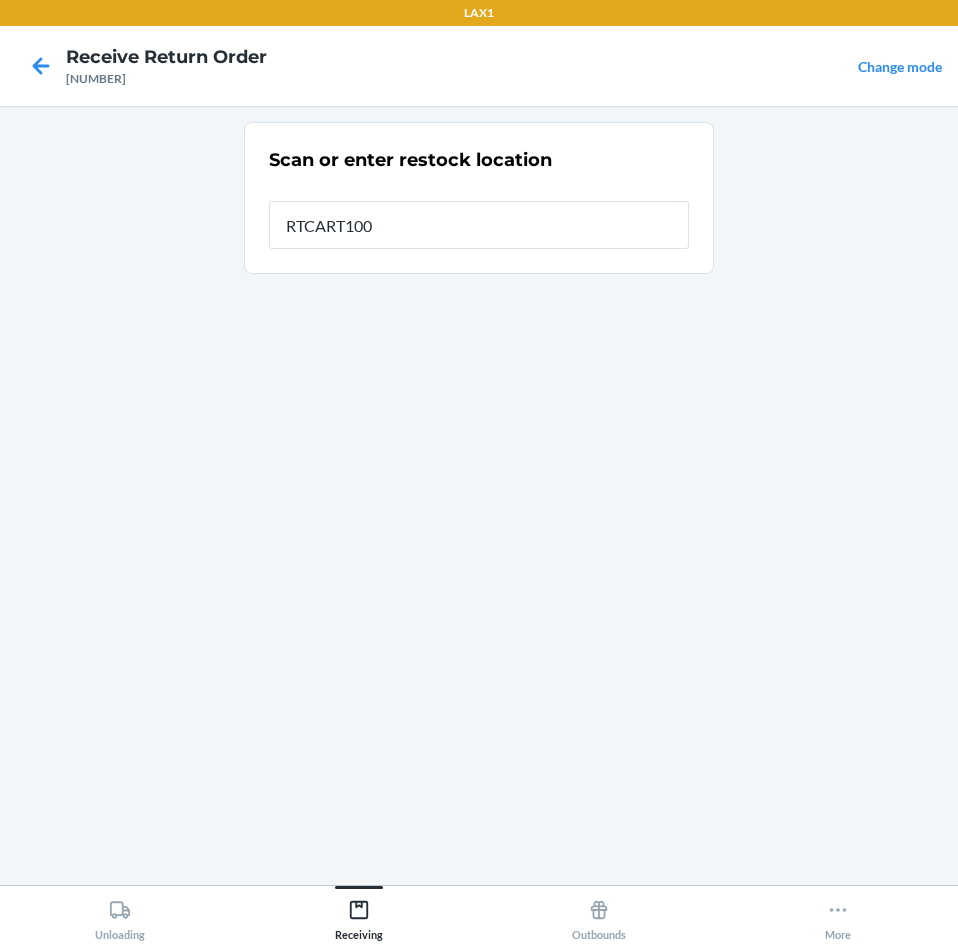 type on "RTCART100" 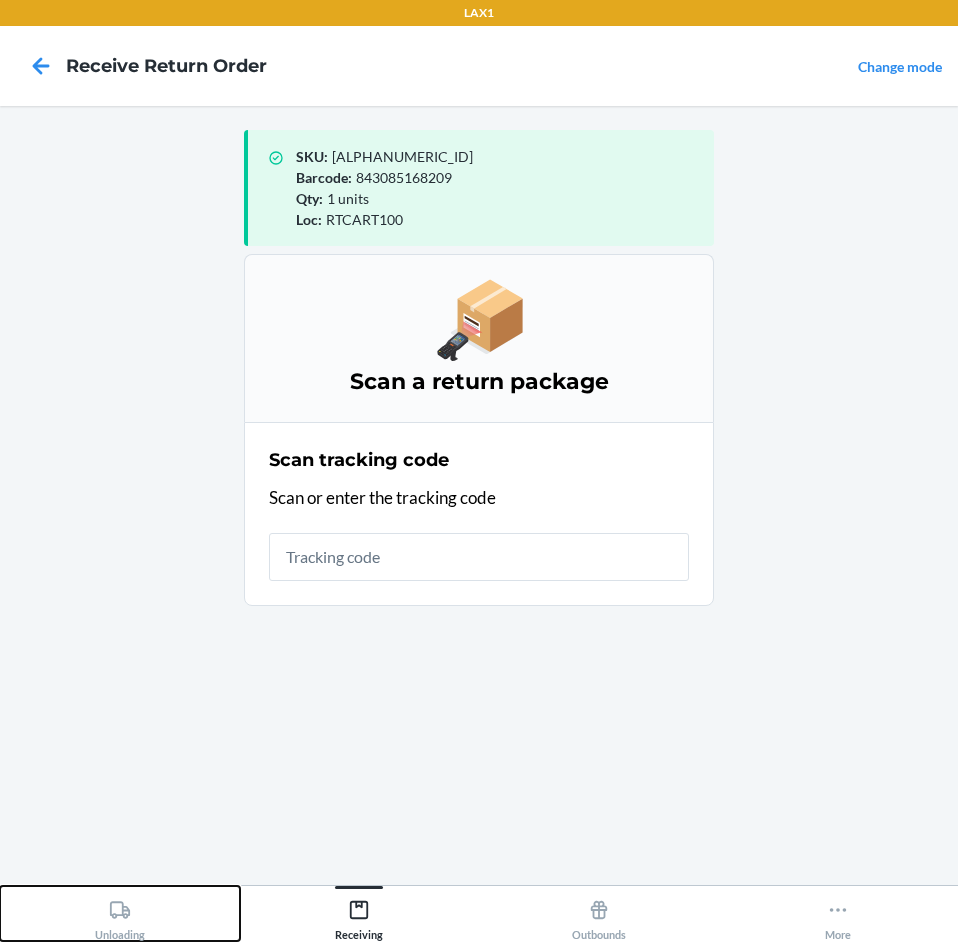 click on "Unloading" at bounding box center [120, 913] 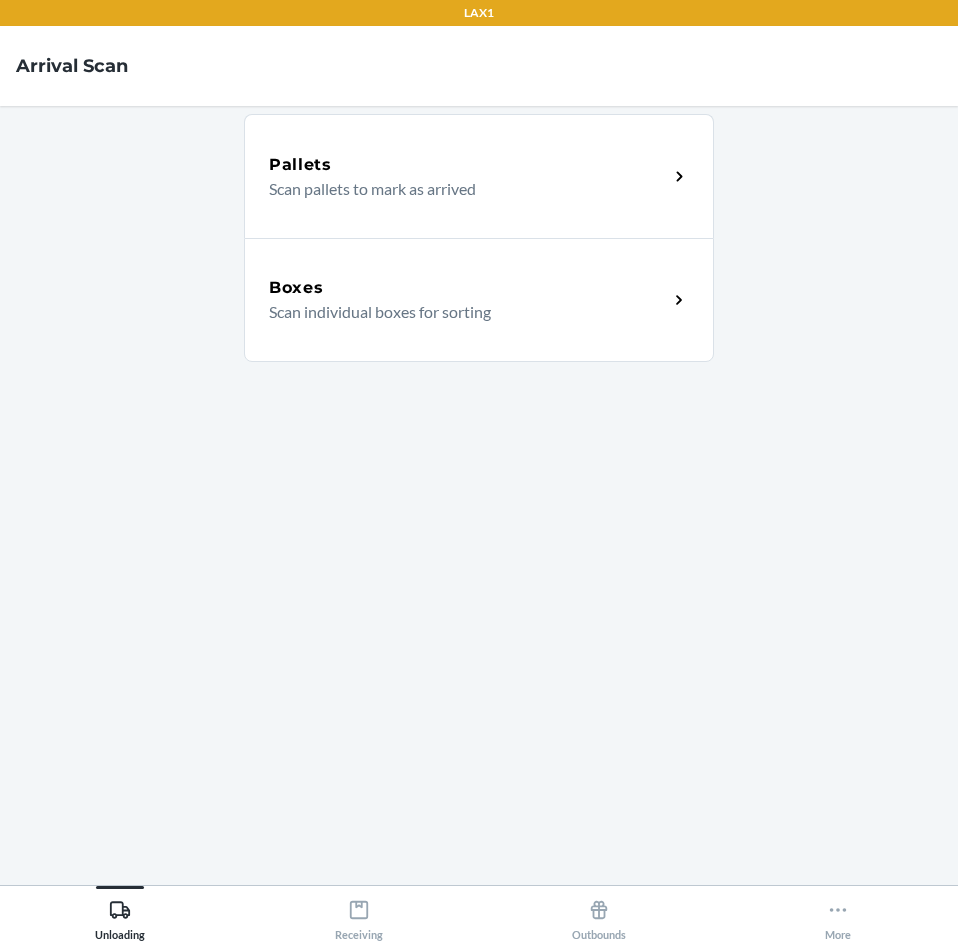 click on "Boxes Scan individual boxes for sorting" at bounding box center [479, 300] 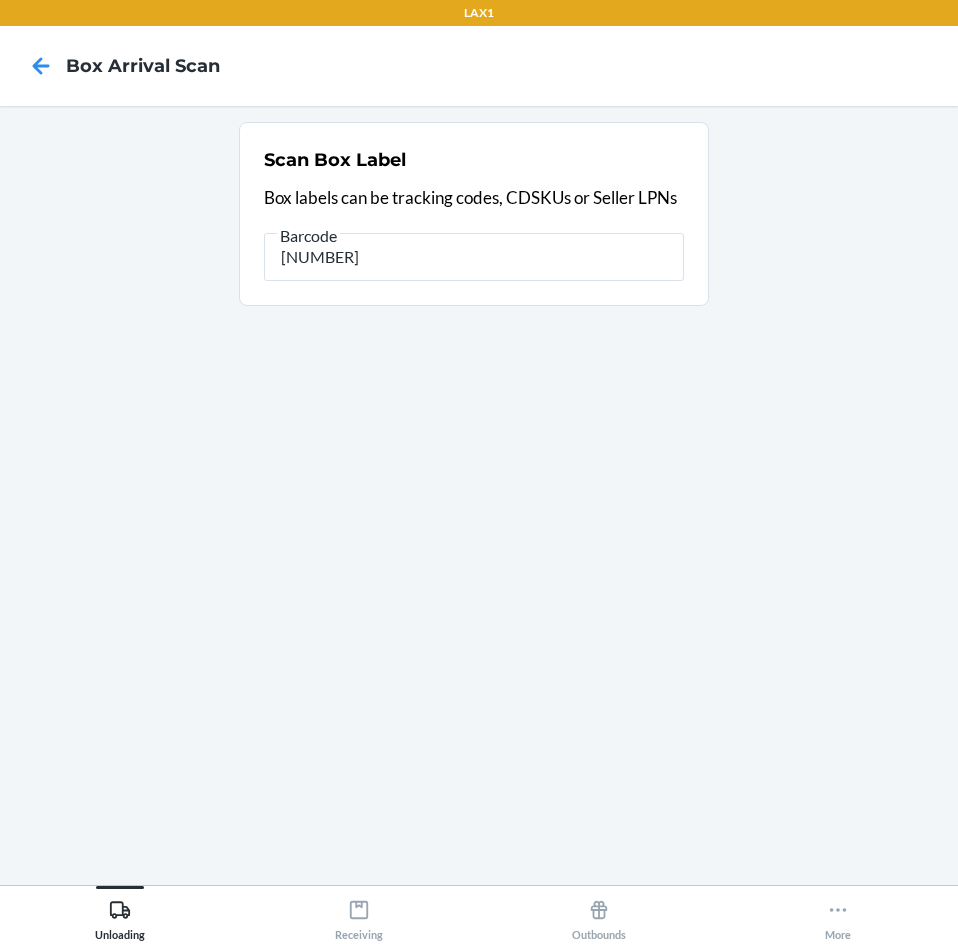 type on "[NUMBER]" 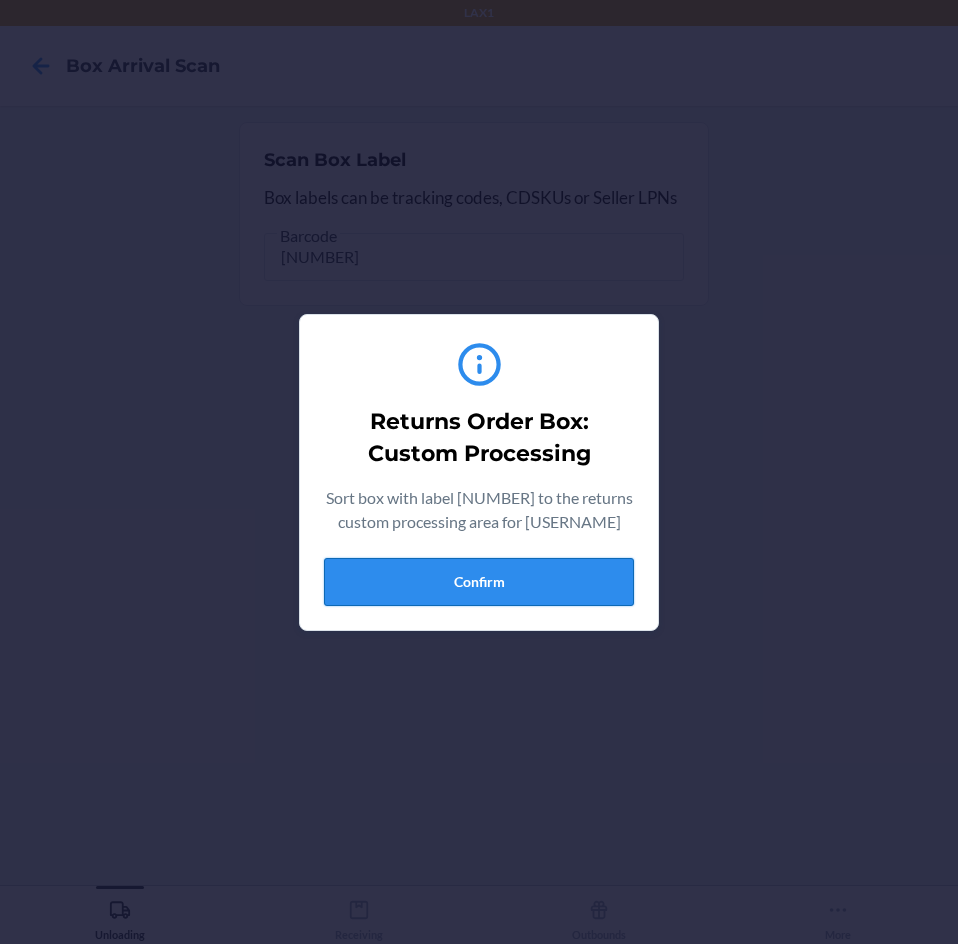 click on "Confirm" at bounding box center [479, 582] 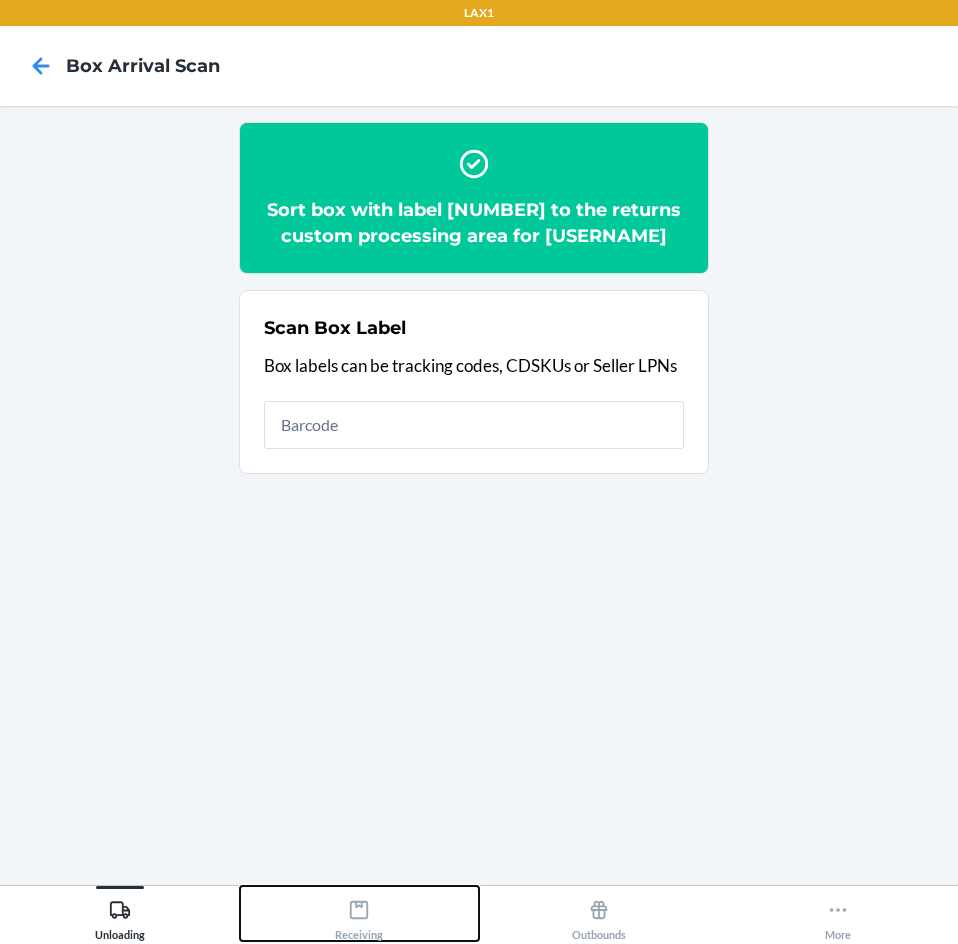 click on "Receiving" at bounding box center (360, 913) 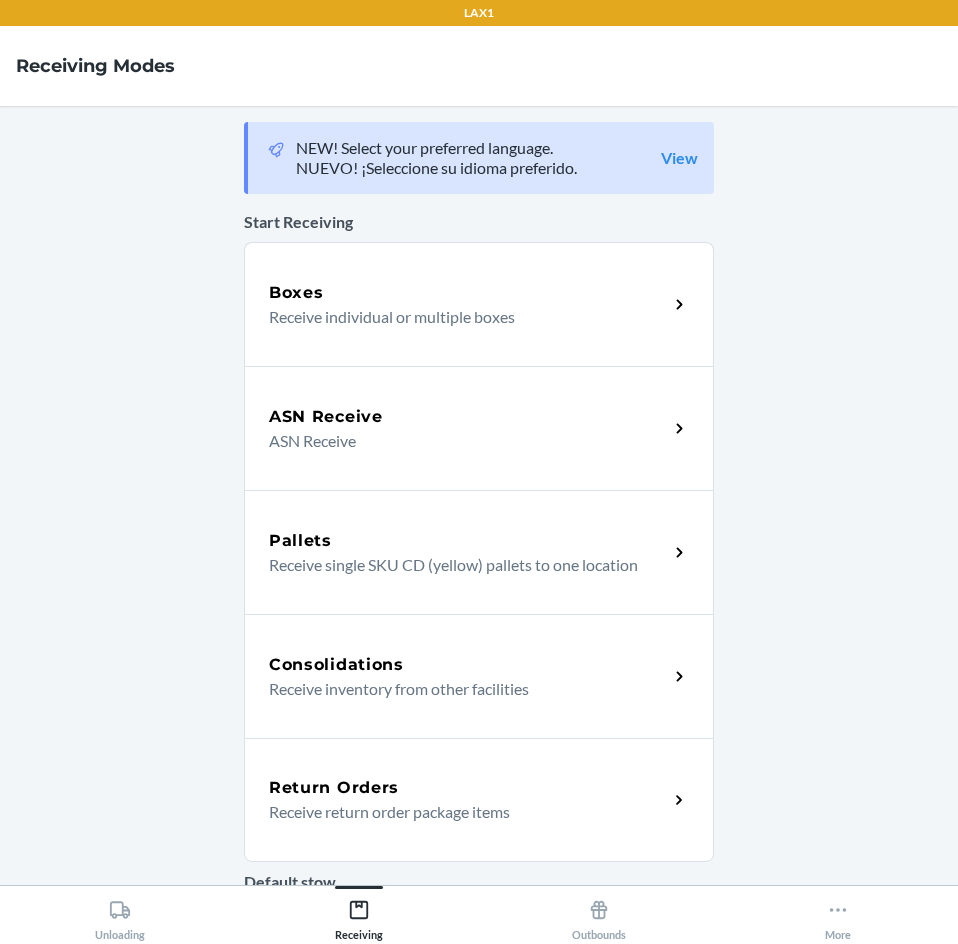 click on "Receive return order package items" at bounding box center (460, 812) 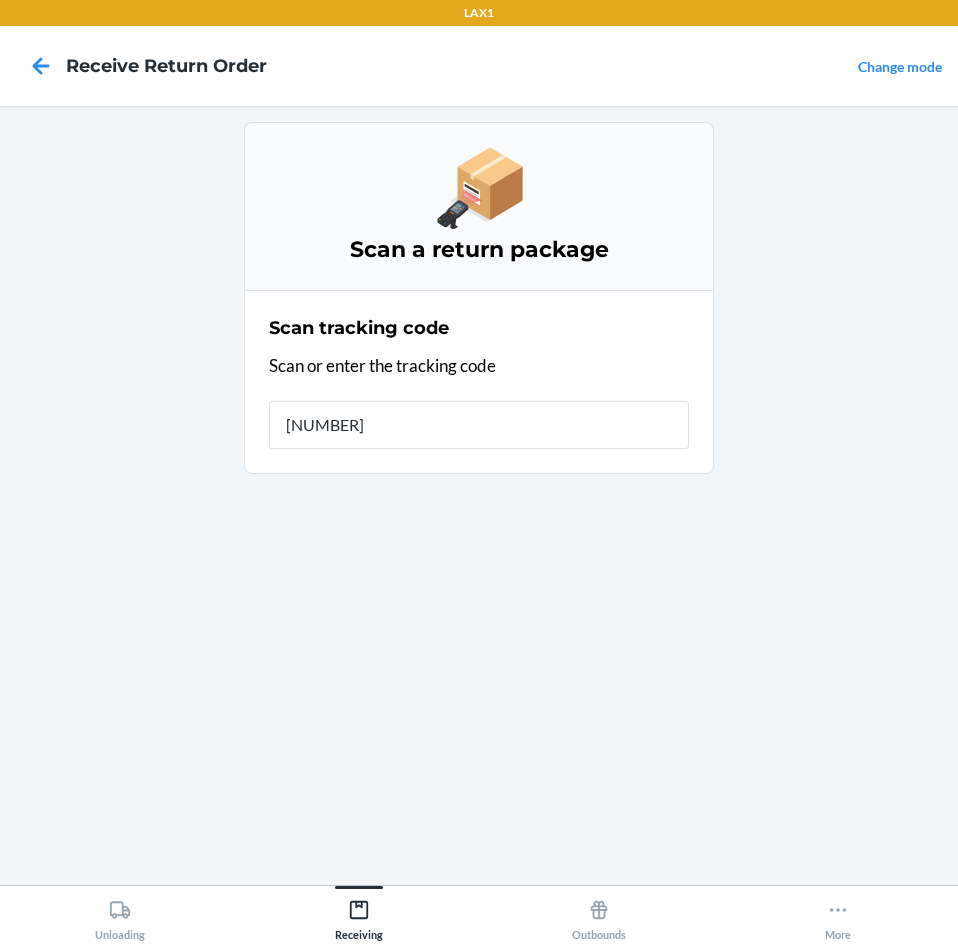 type on "[NUMBER]" 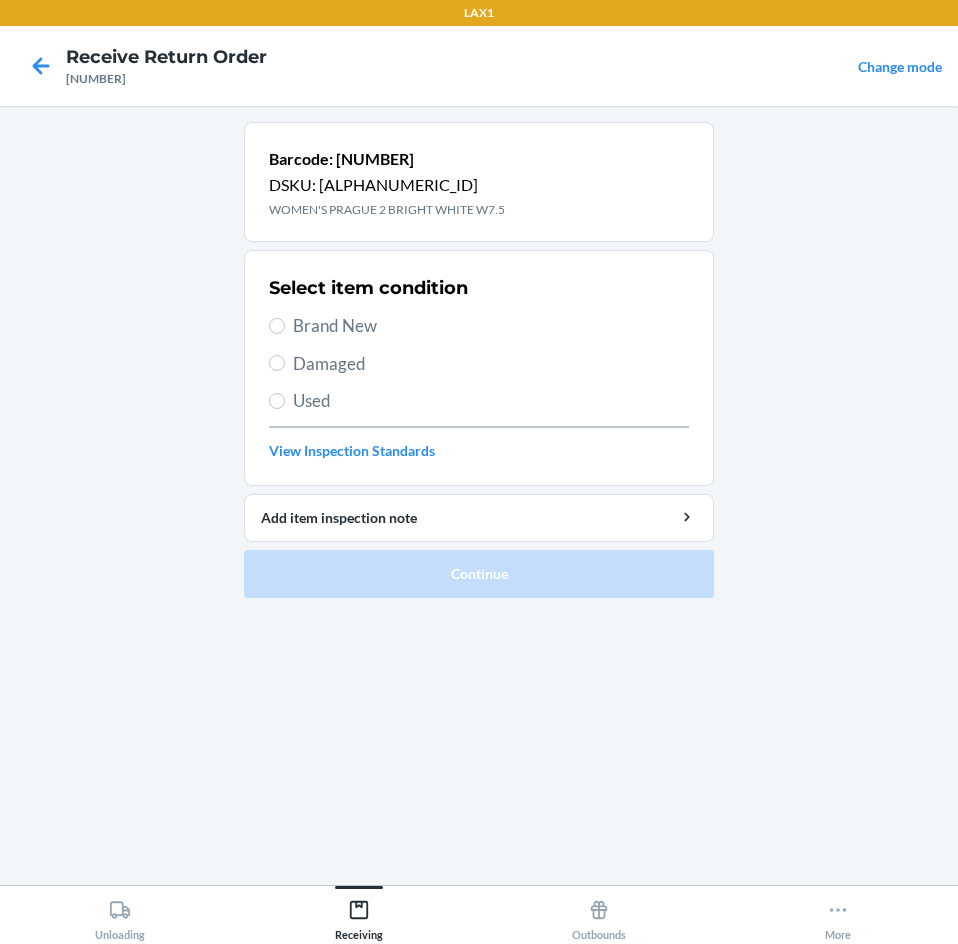 click on "Brand New" at bounding box center (491, 326) 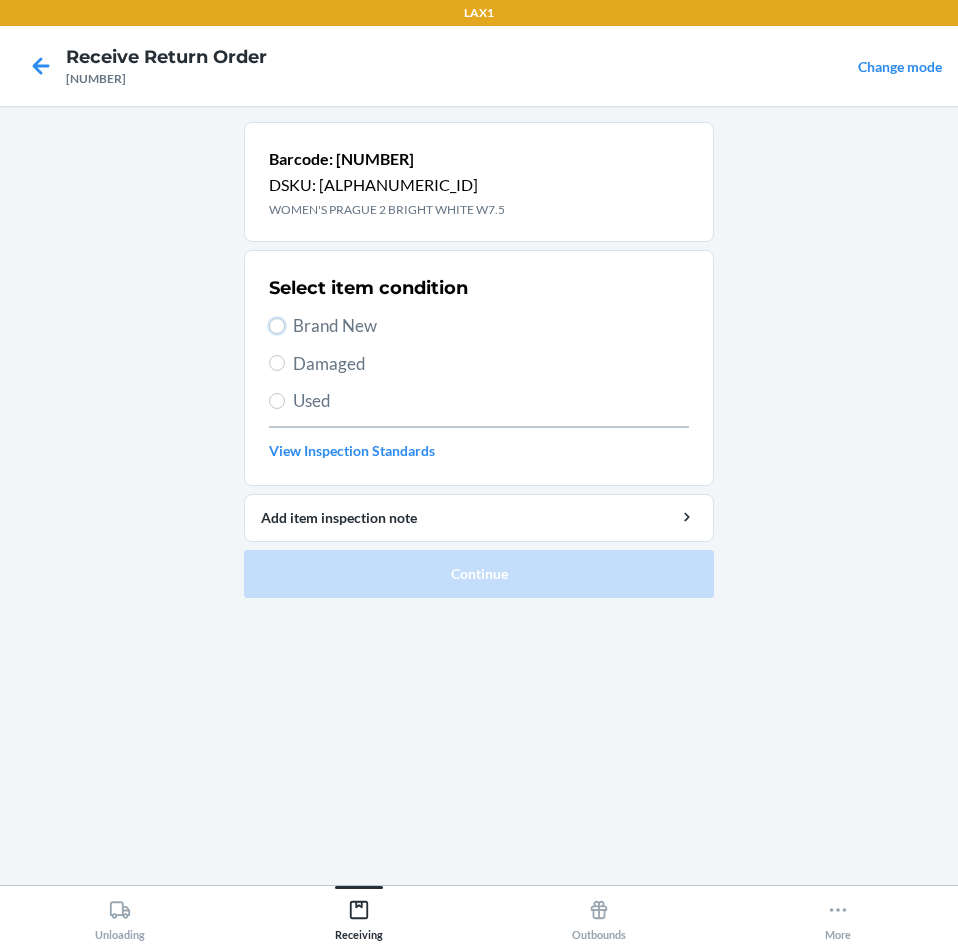 click on "Brand New" at bounding box center [277, 326] 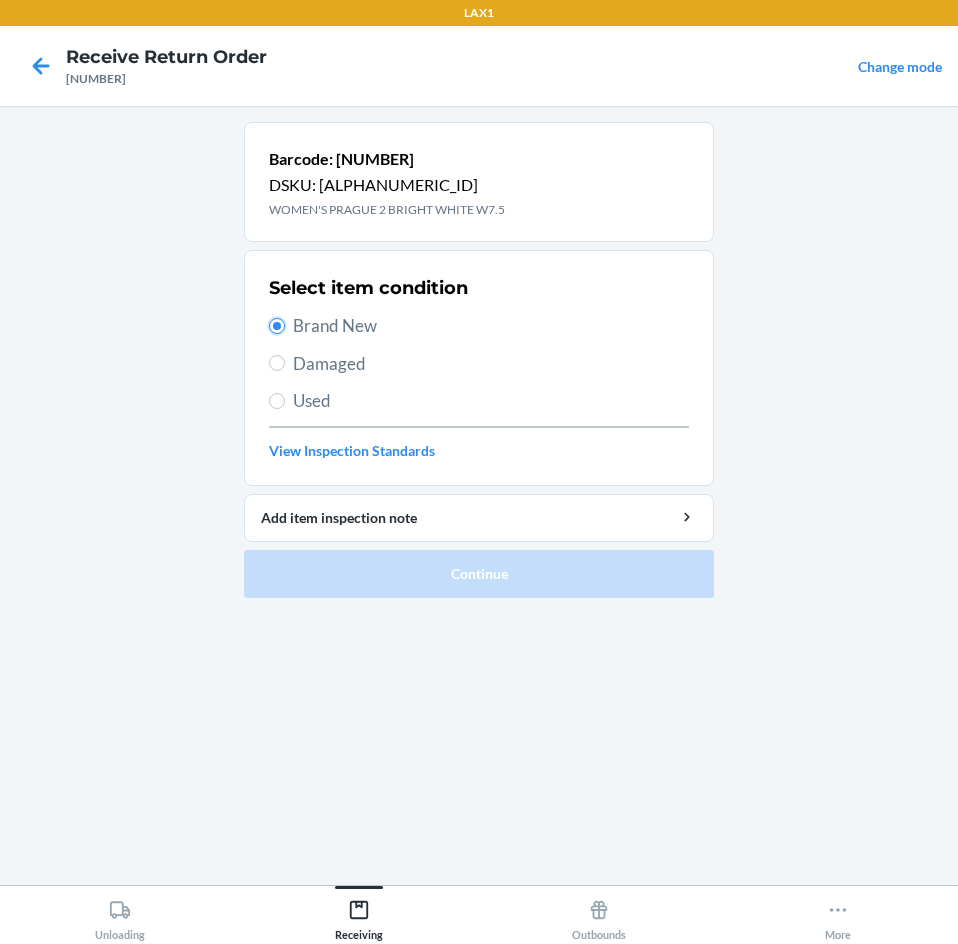 radio on "true" 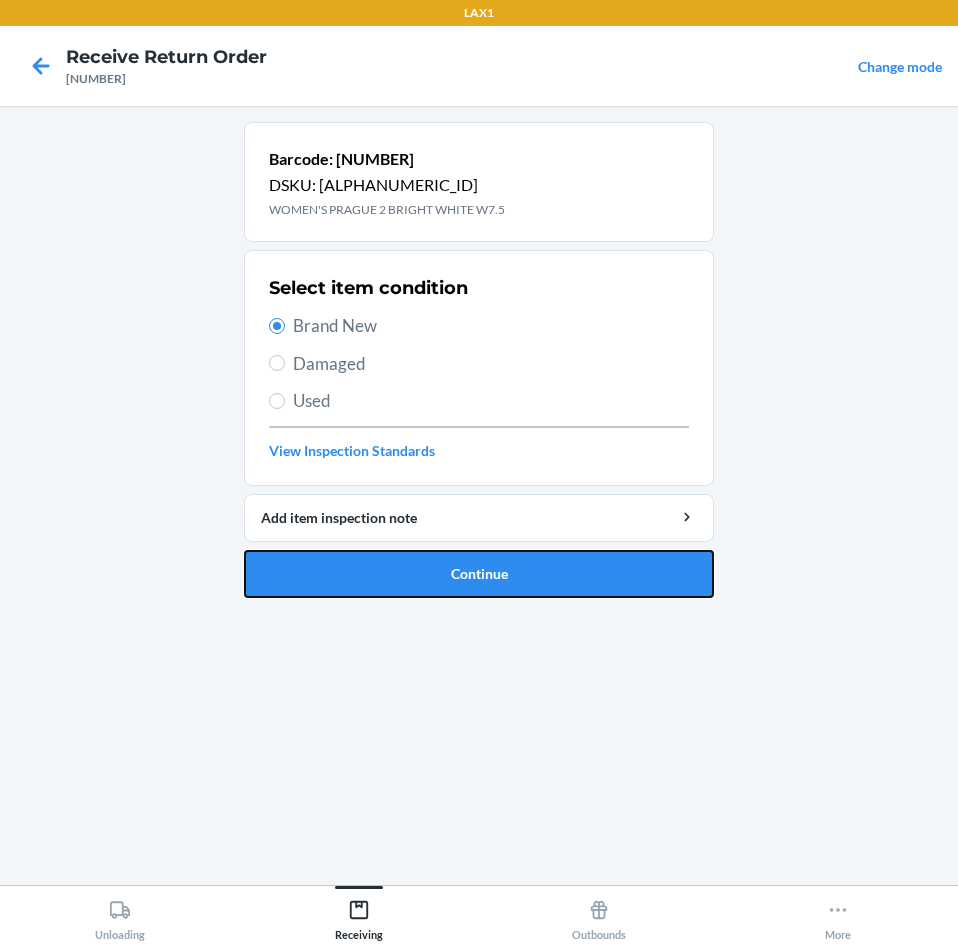 click on "Continue" at bounding box center (479, 574) 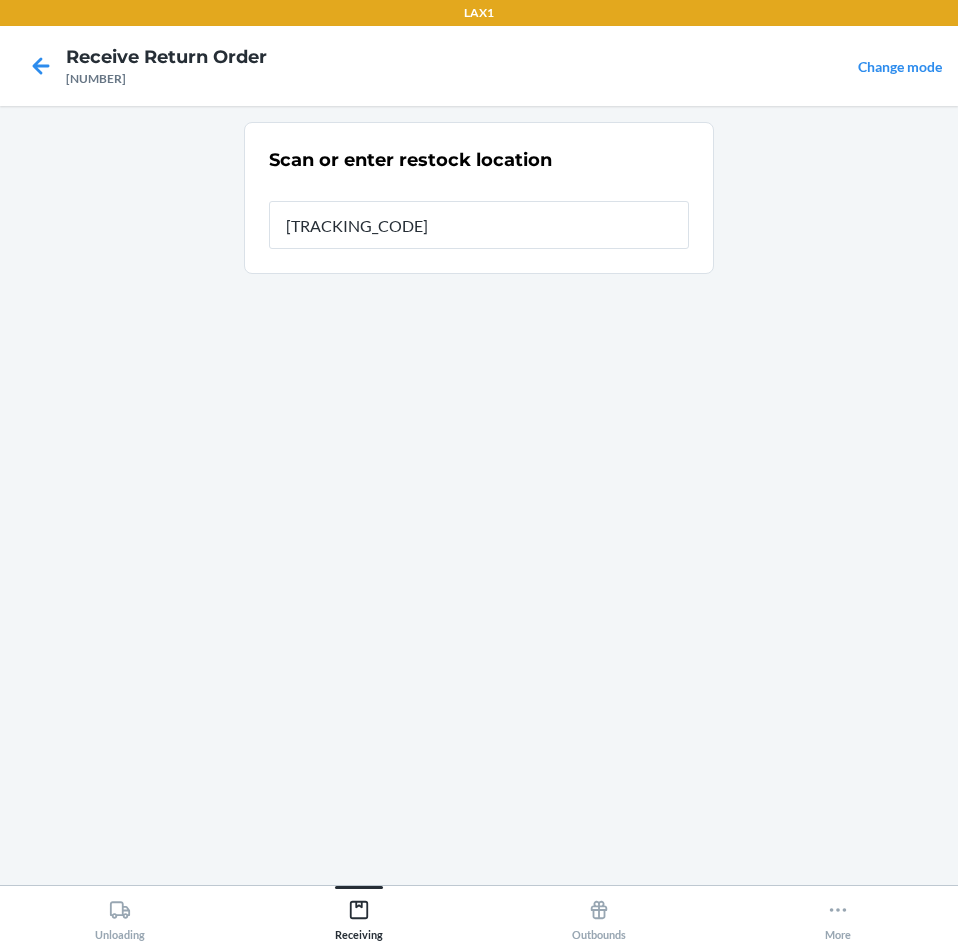 type on "RTCART100" 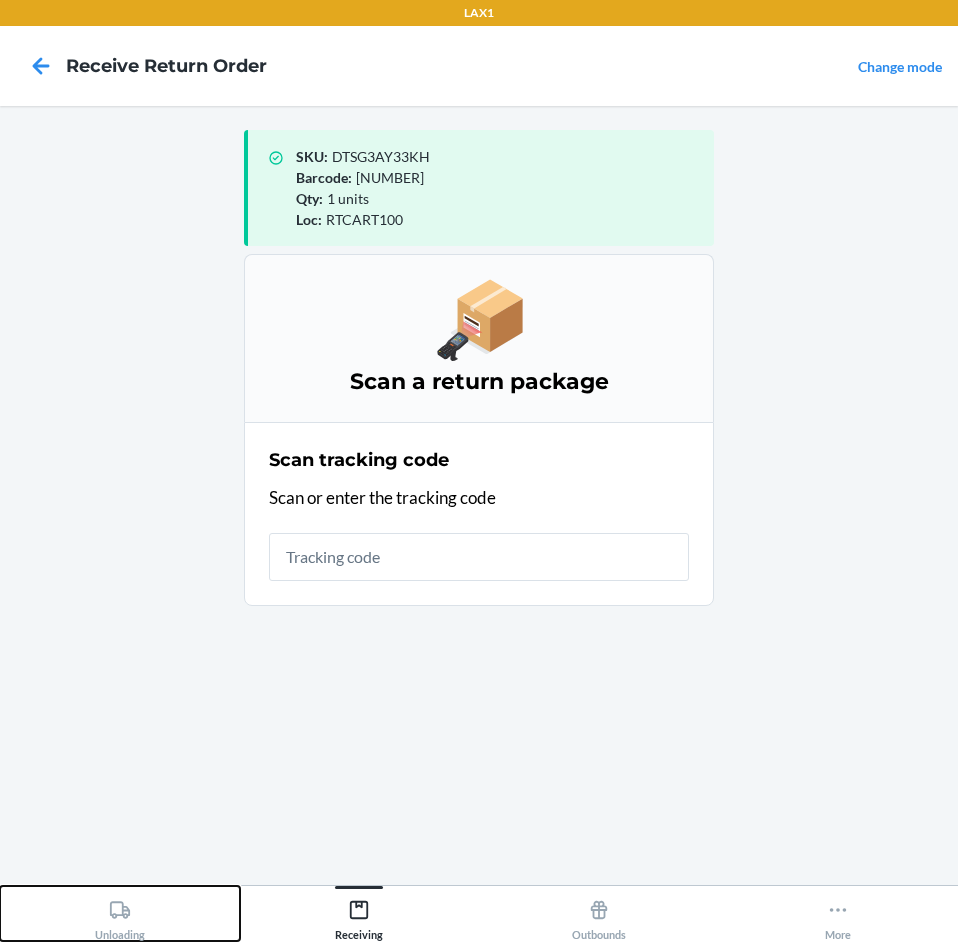 click on "Unloading" at bounding box center [120, 913] 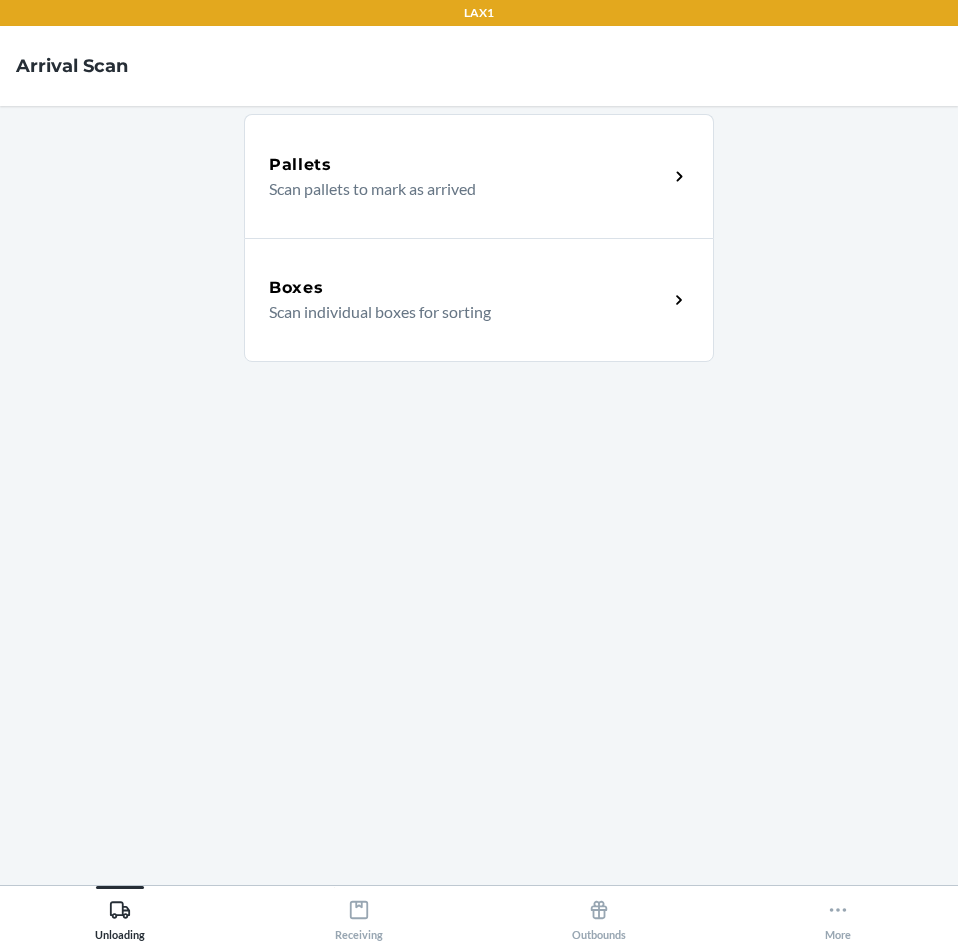 click on "Boxes Scan individual boxes for sorting" at bounding box center (479, 300) 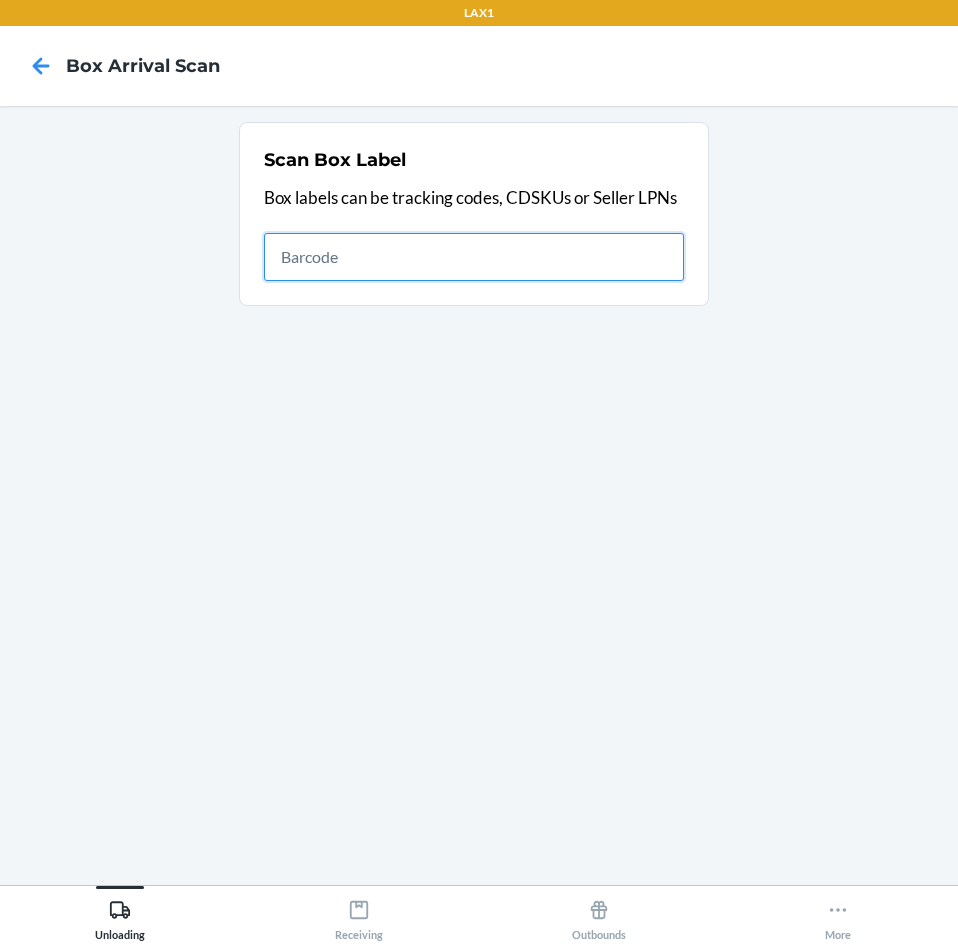 drag, startPoint x: 387, startPoint y: 245, endPoint x: 399, endPoint y: 250, distance: 13 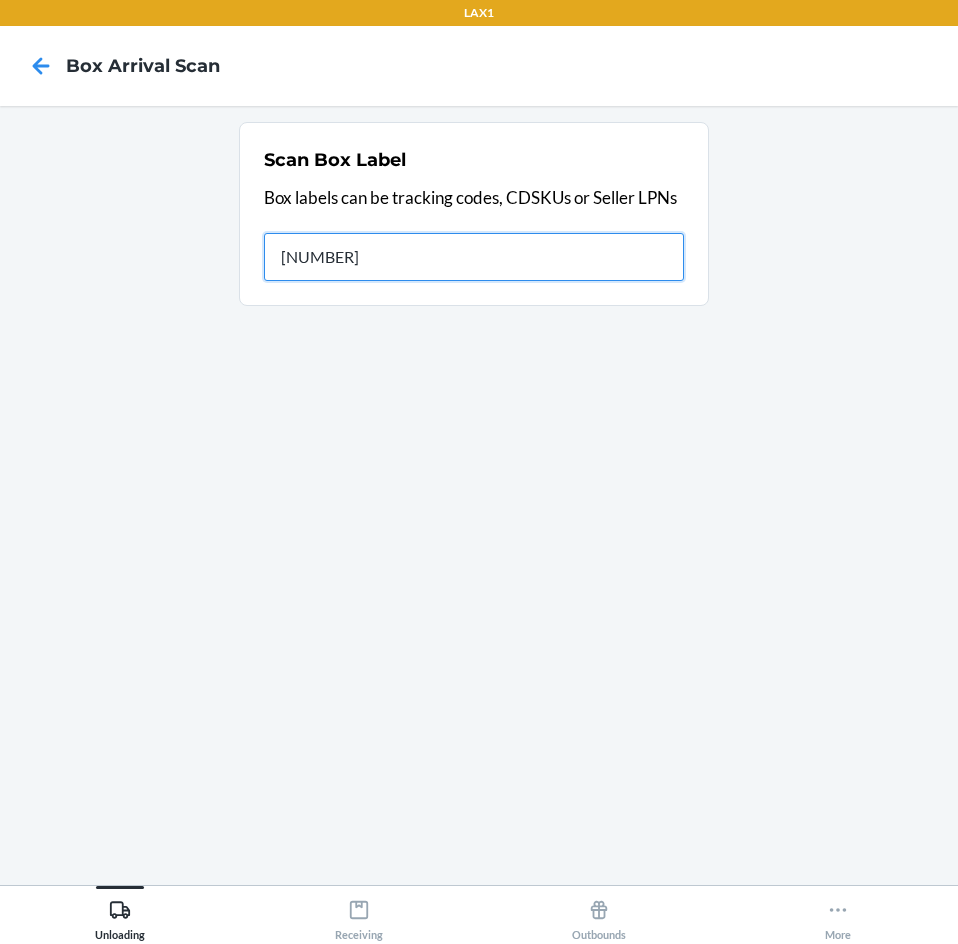 type on "[NUMBER]" 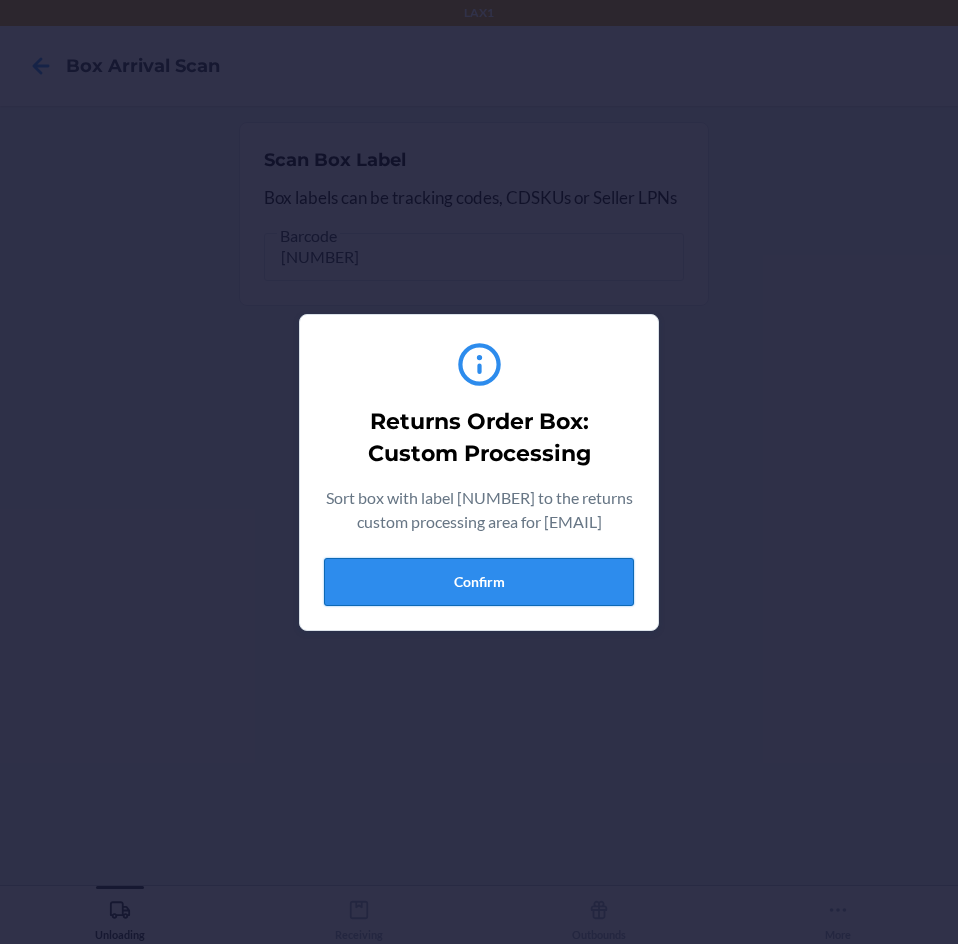 click on "Confirm" at bounding box center [479, 582] 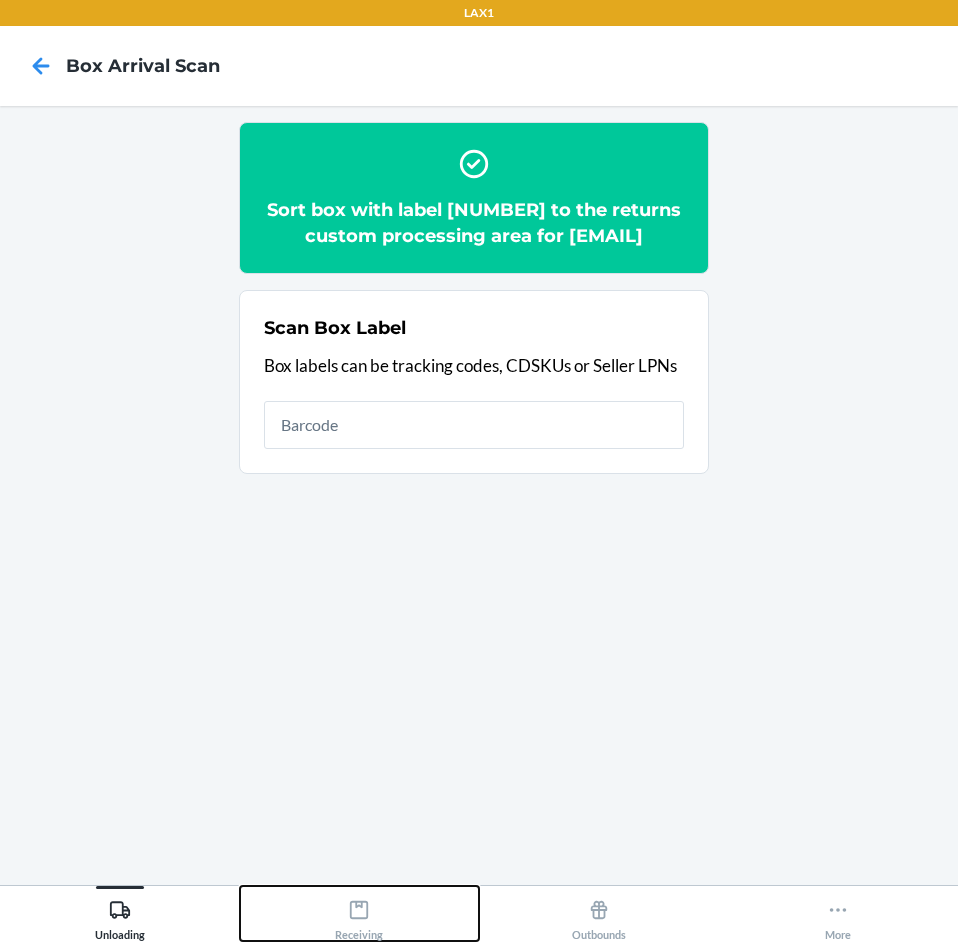 click on "Receiving" at bounding box center [359, 916] 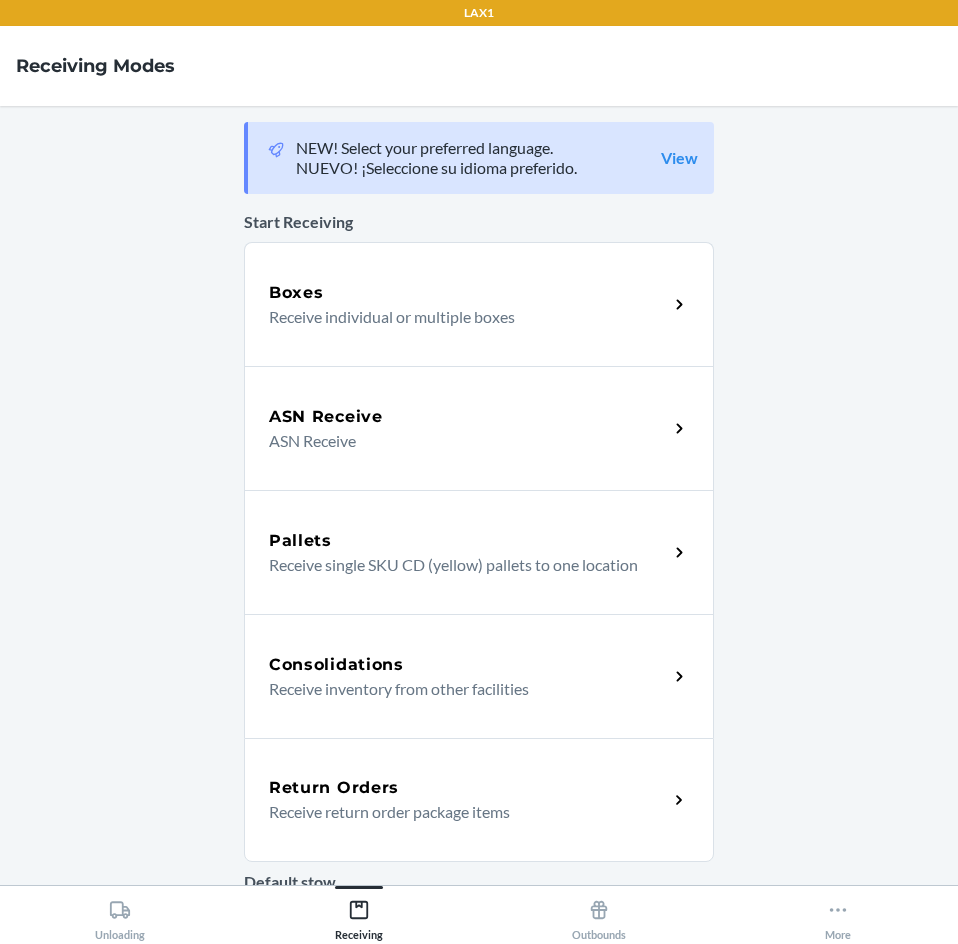 click on "Return Orders" at bounding box center [334, 788] 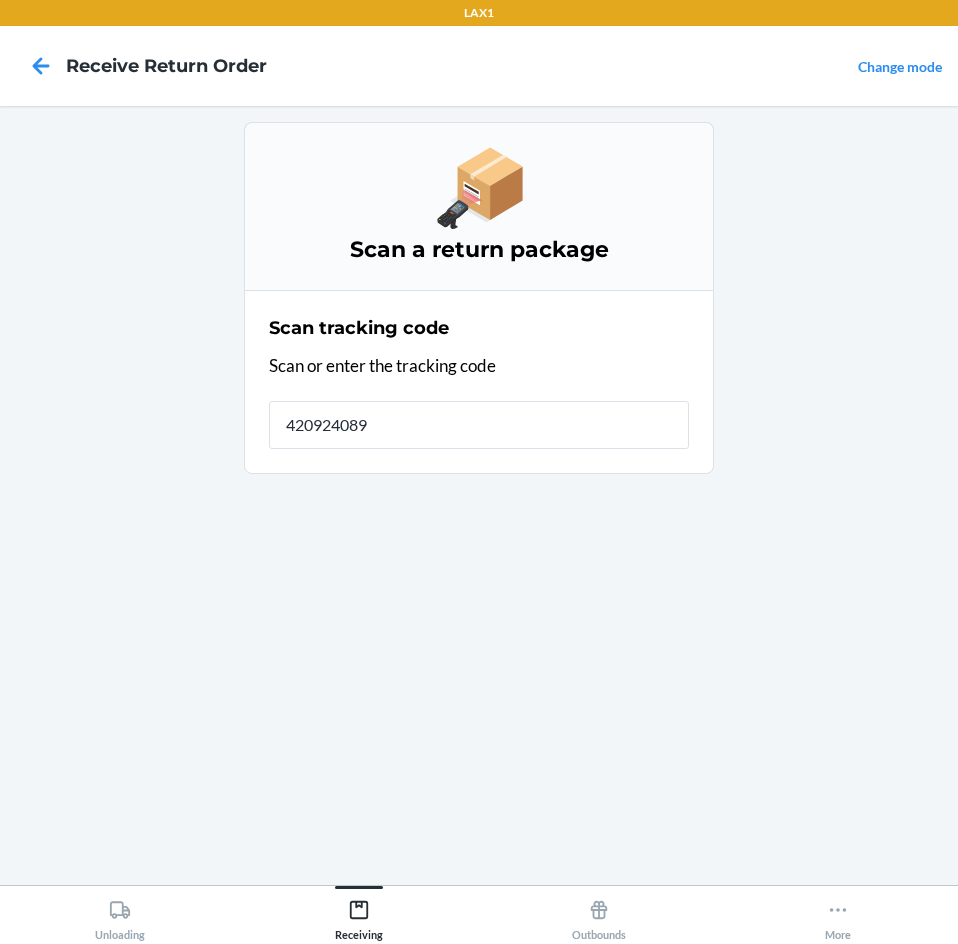type on "4209240894" 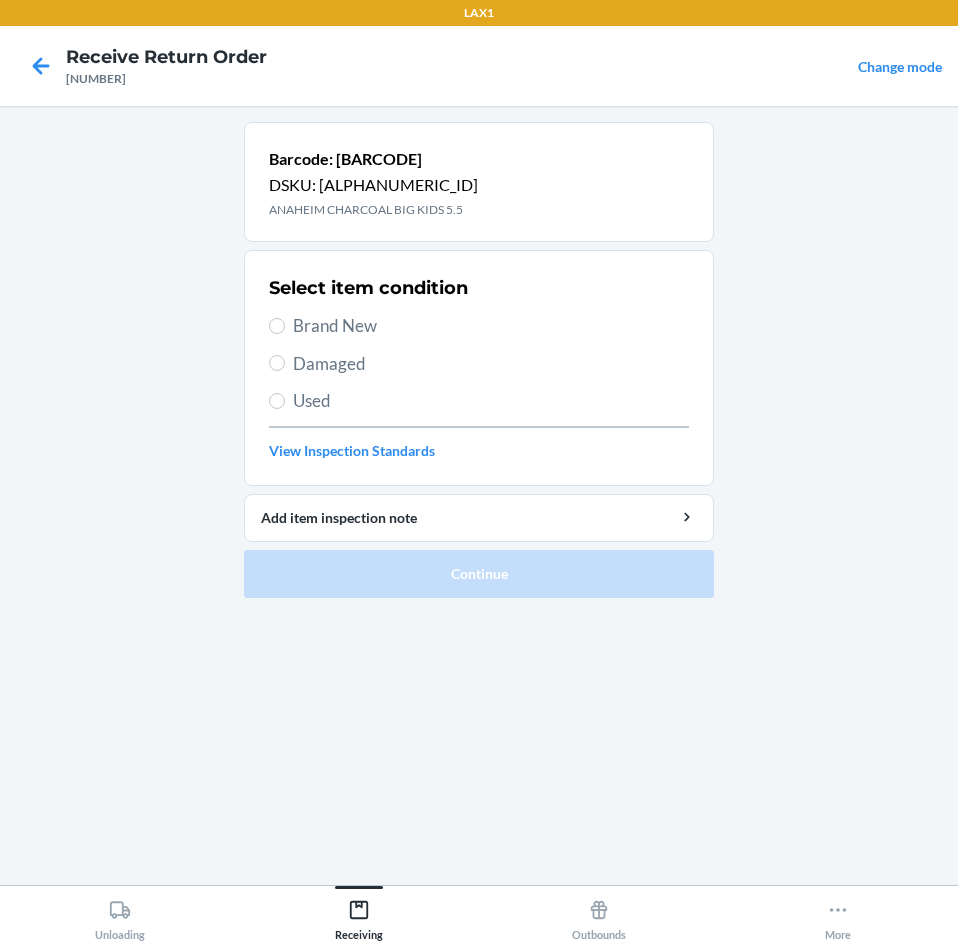 click on "Brand New" at bounding box center [491, 326] 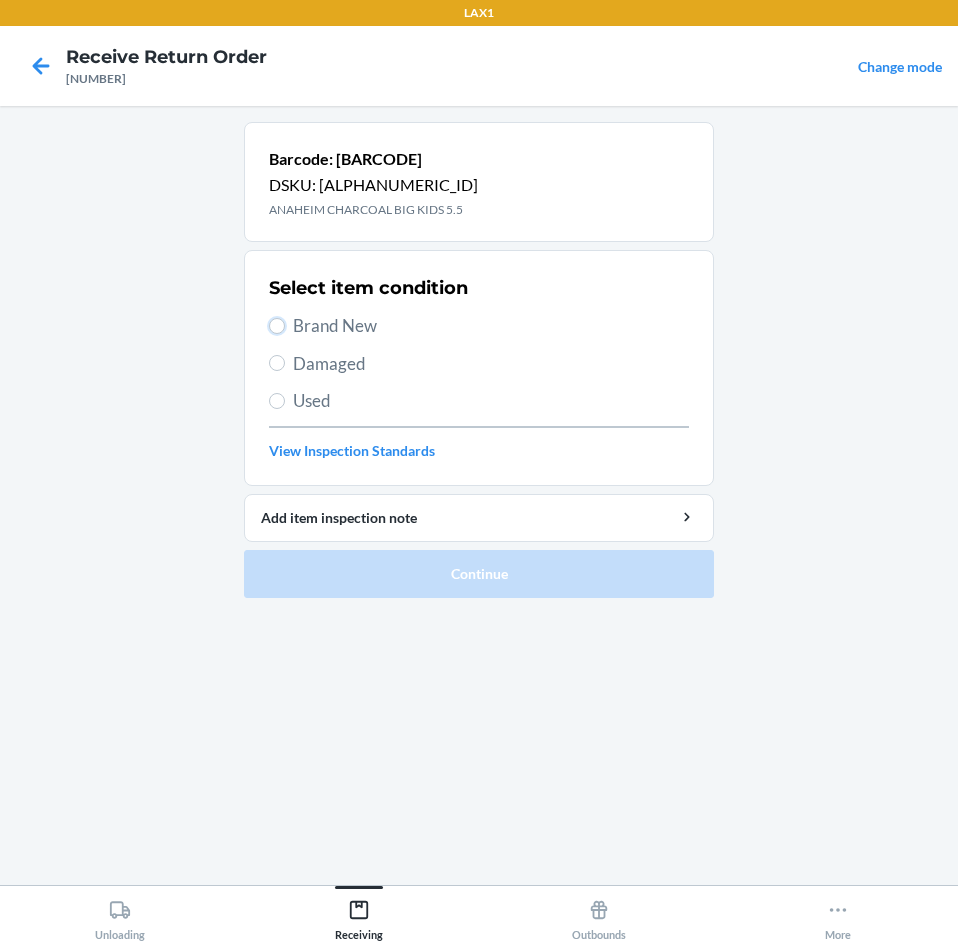 click on "Brand New" at bounding box center [277, 326] 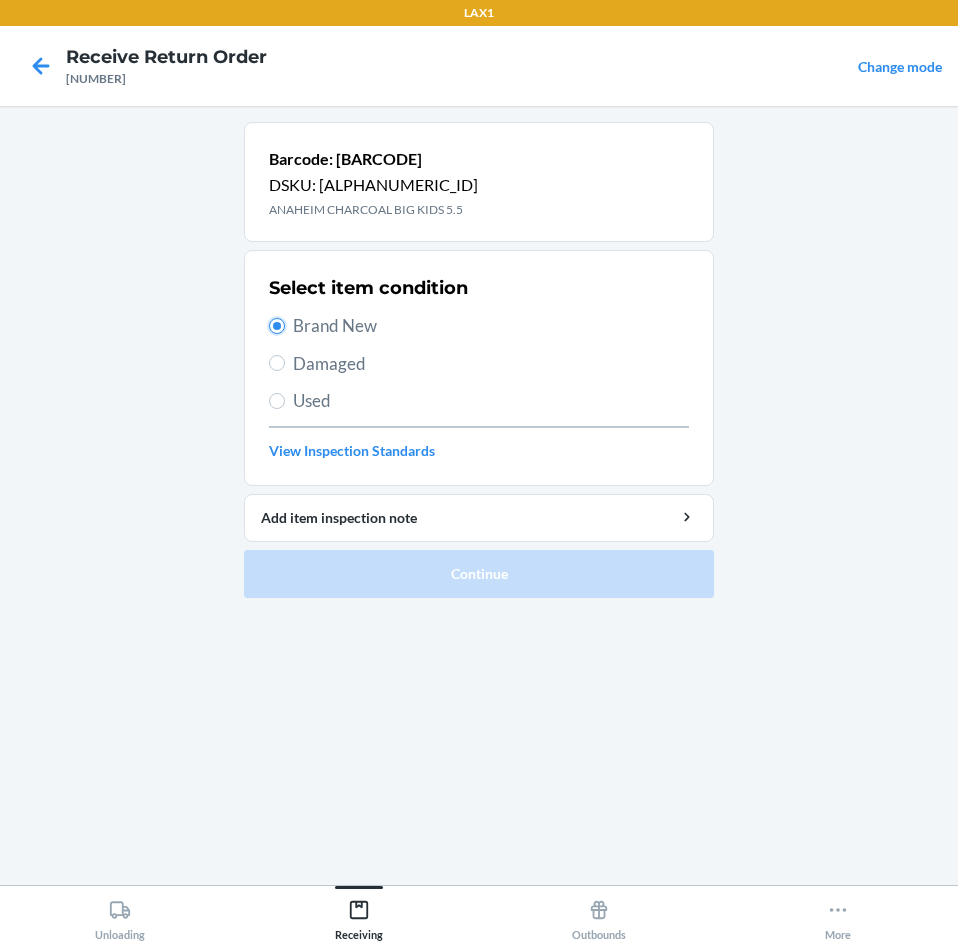 radio on "true" 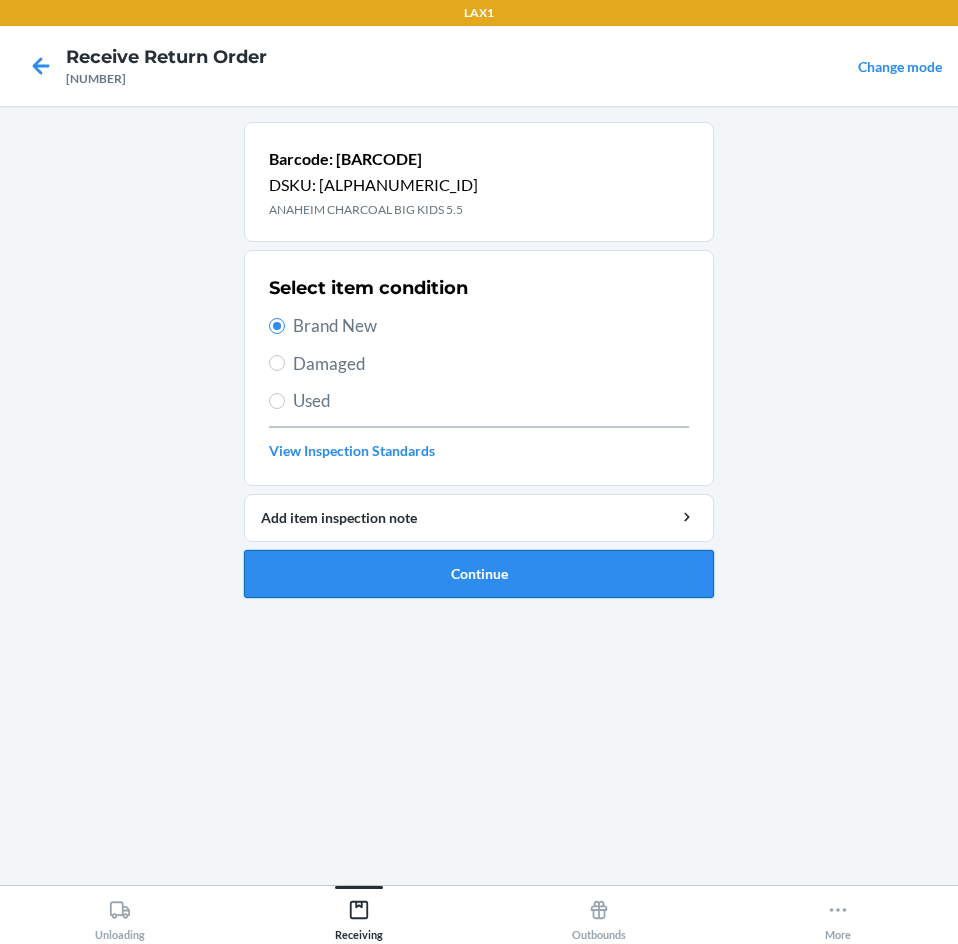 click on "Continue" at bounding box center (479, 574) 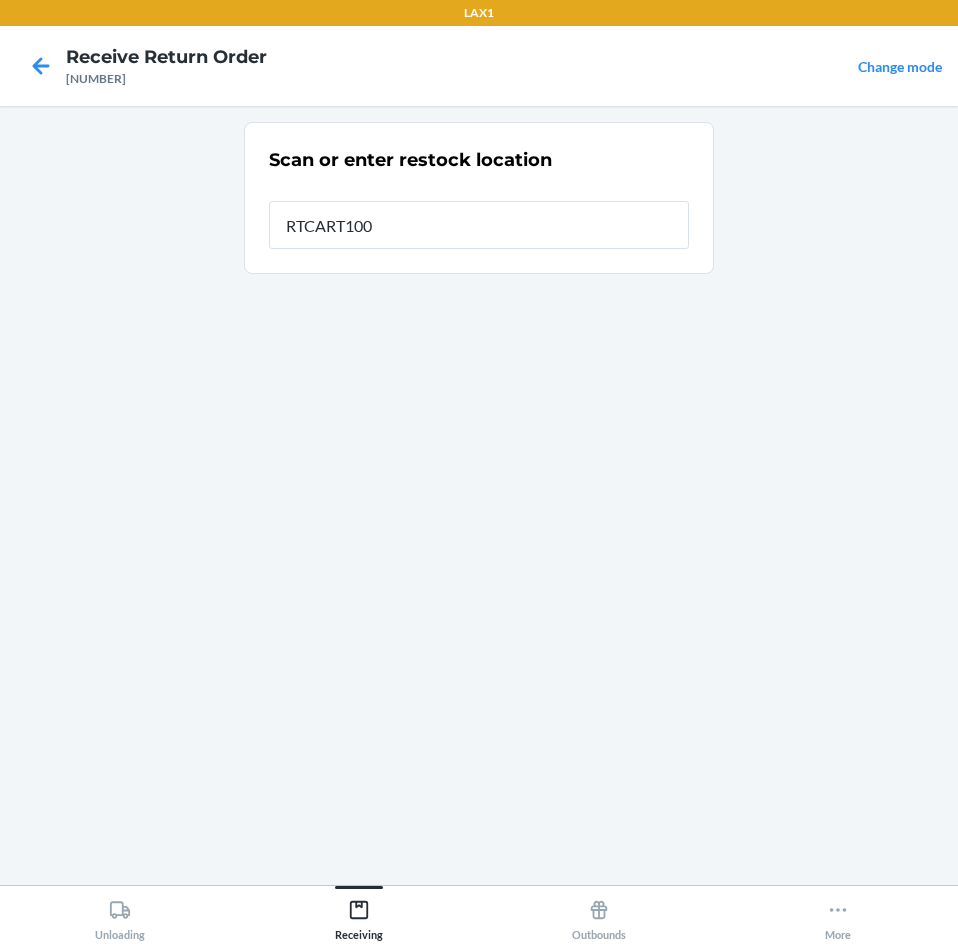 type on "RTCART100" 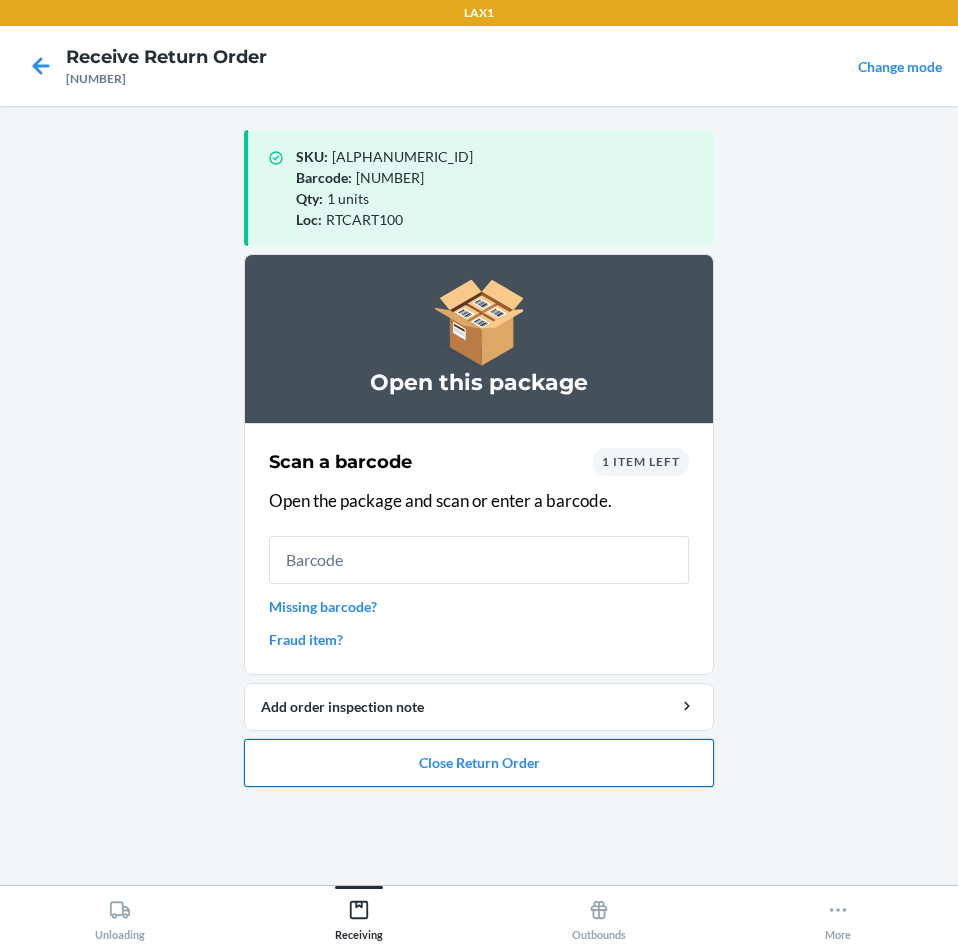 click on "Close Return Order" at bounding box center [479, 763] 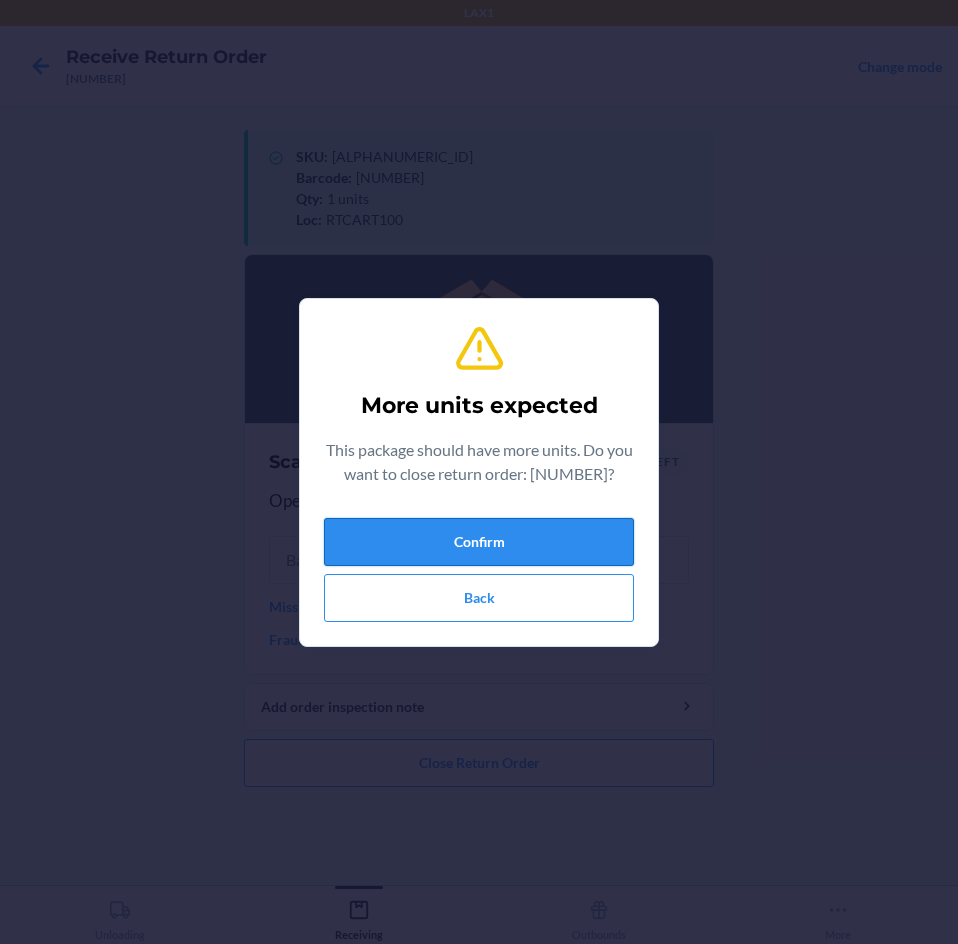 click on "Confirm" at bounding box center [479, 542] 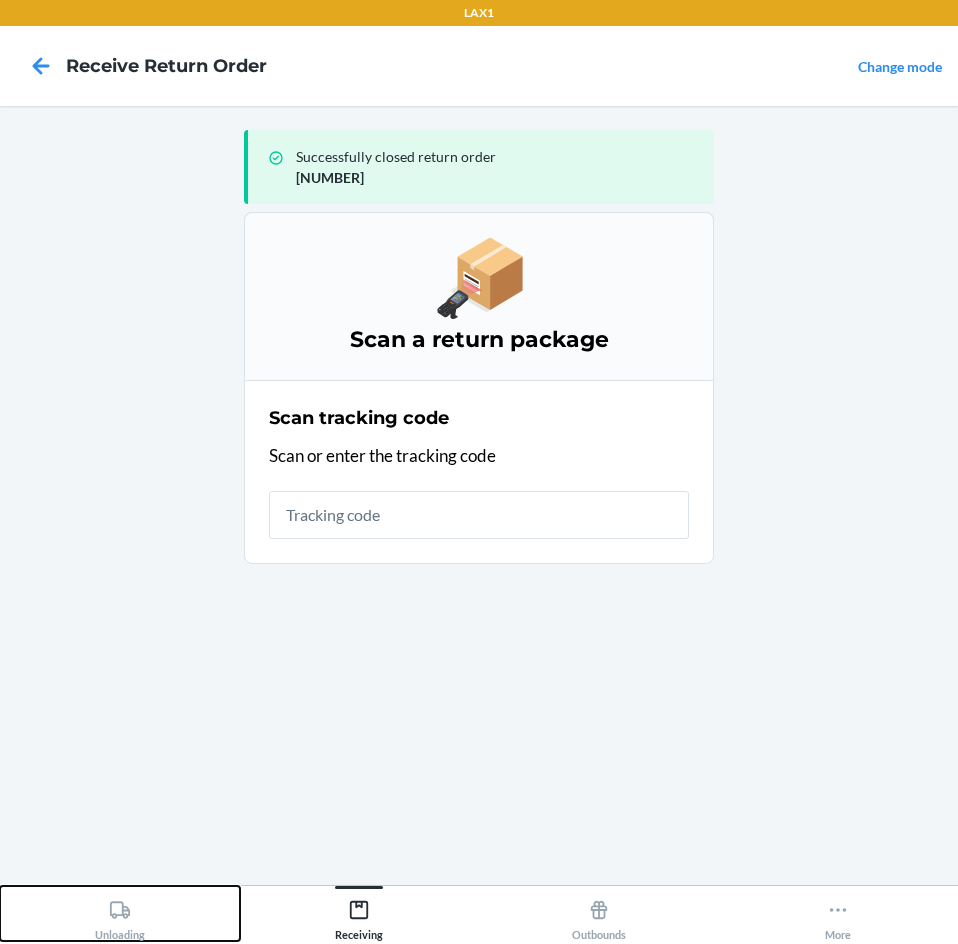 click on "Unloading" at bounding box center (120, 916) 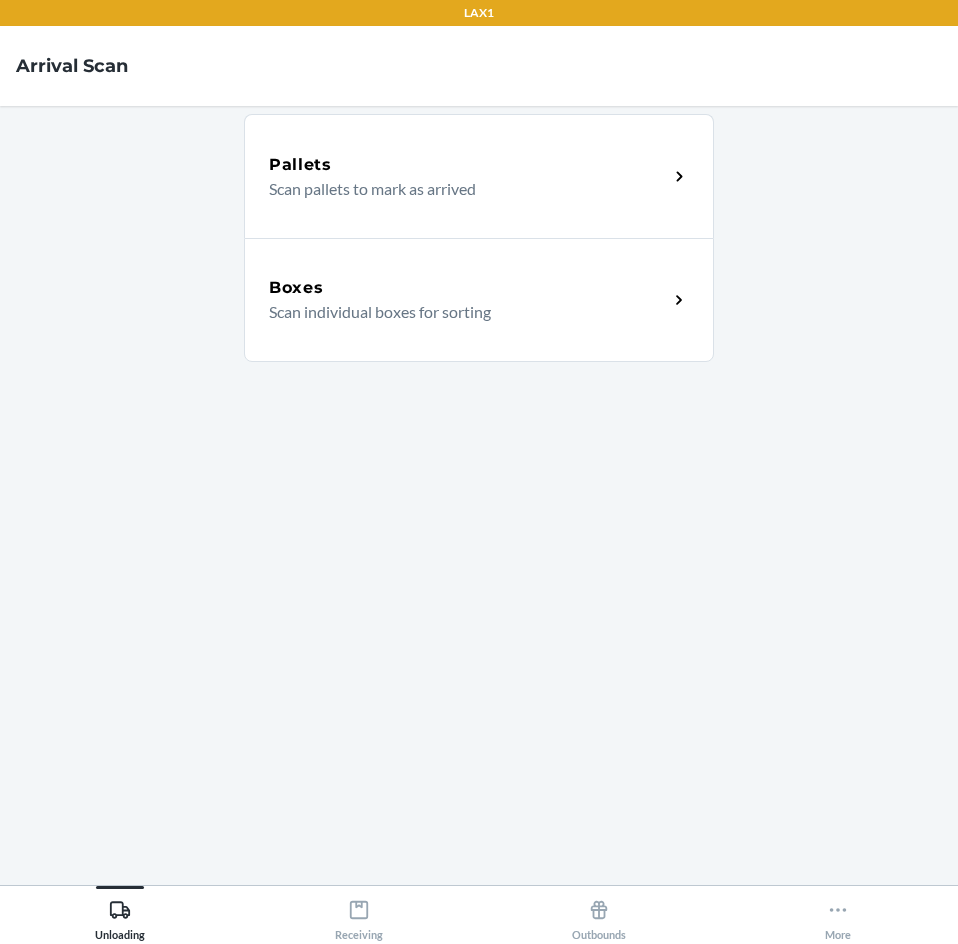 click on "Scan individual boxes for sorting" at bounding box center [460, 312] 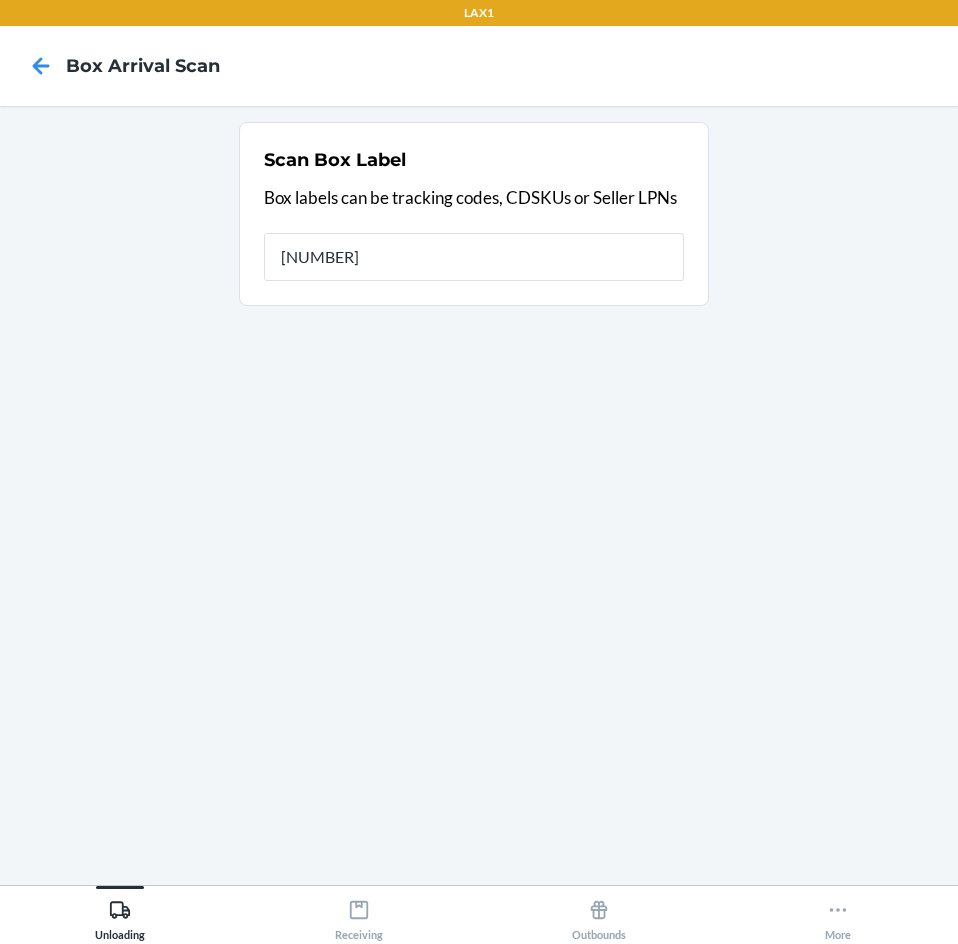 type on "[NUMBER]" 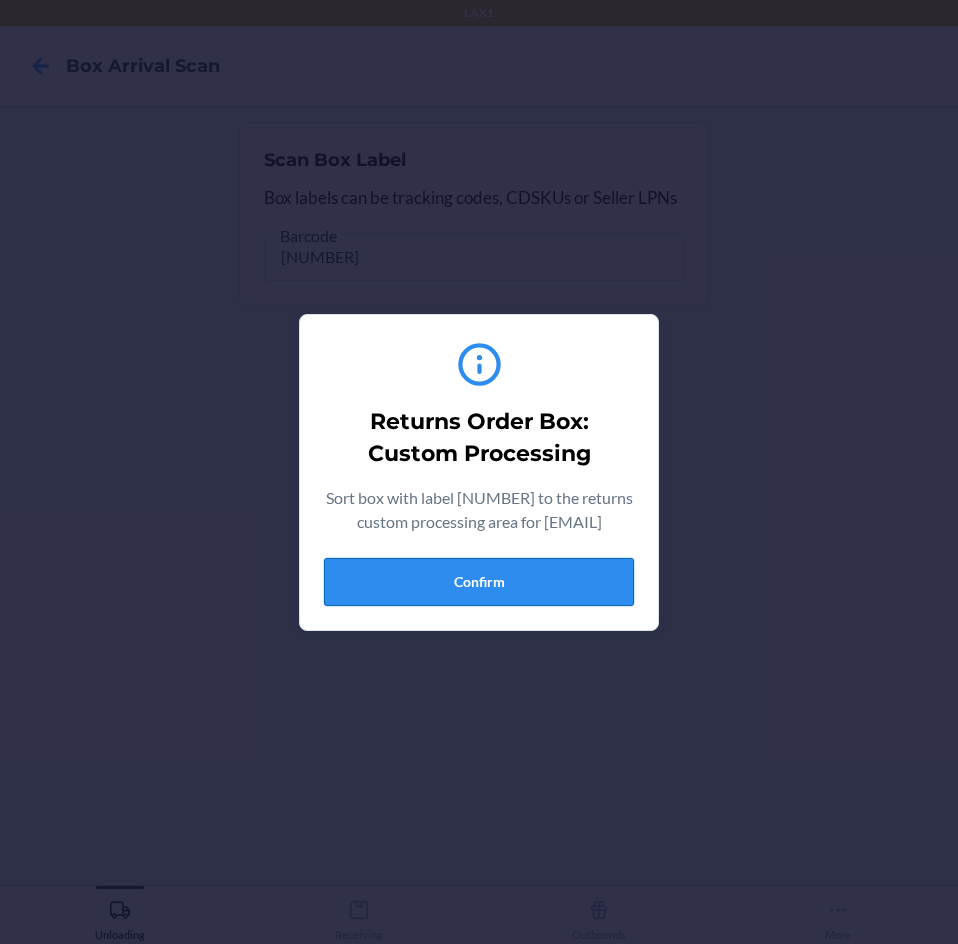 click on "Confirm" at bounding box center [479, 582] 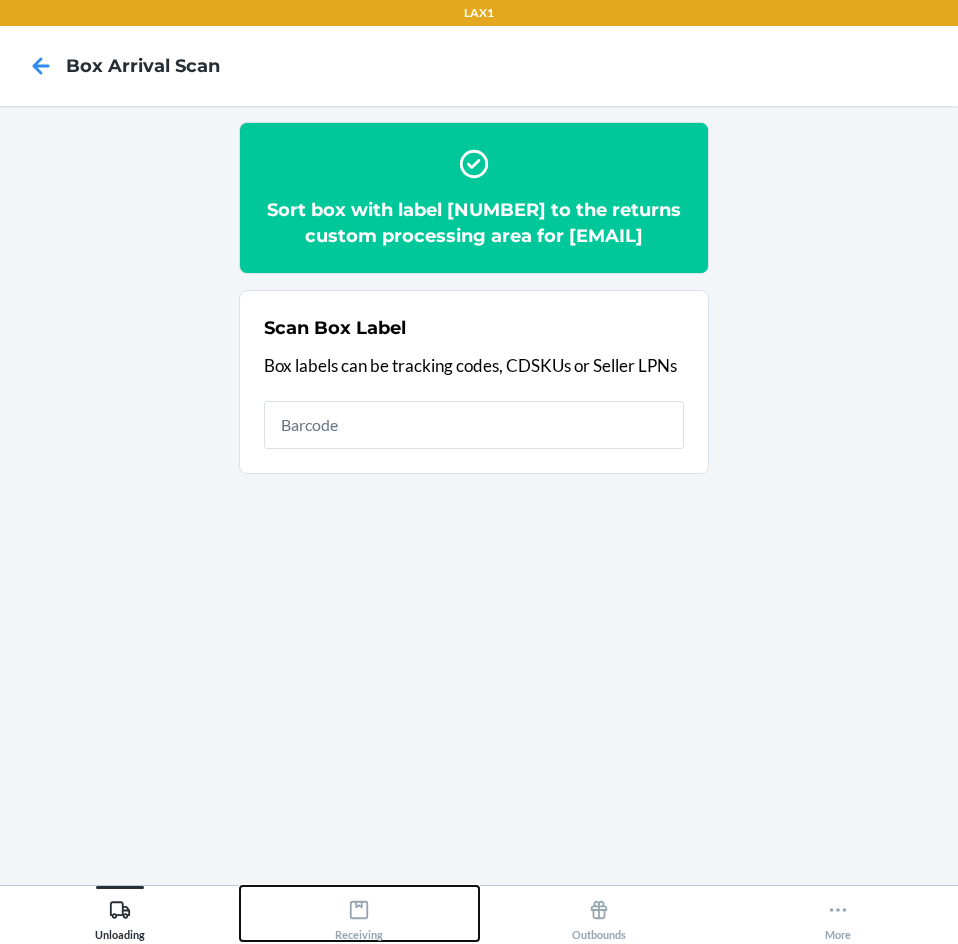click 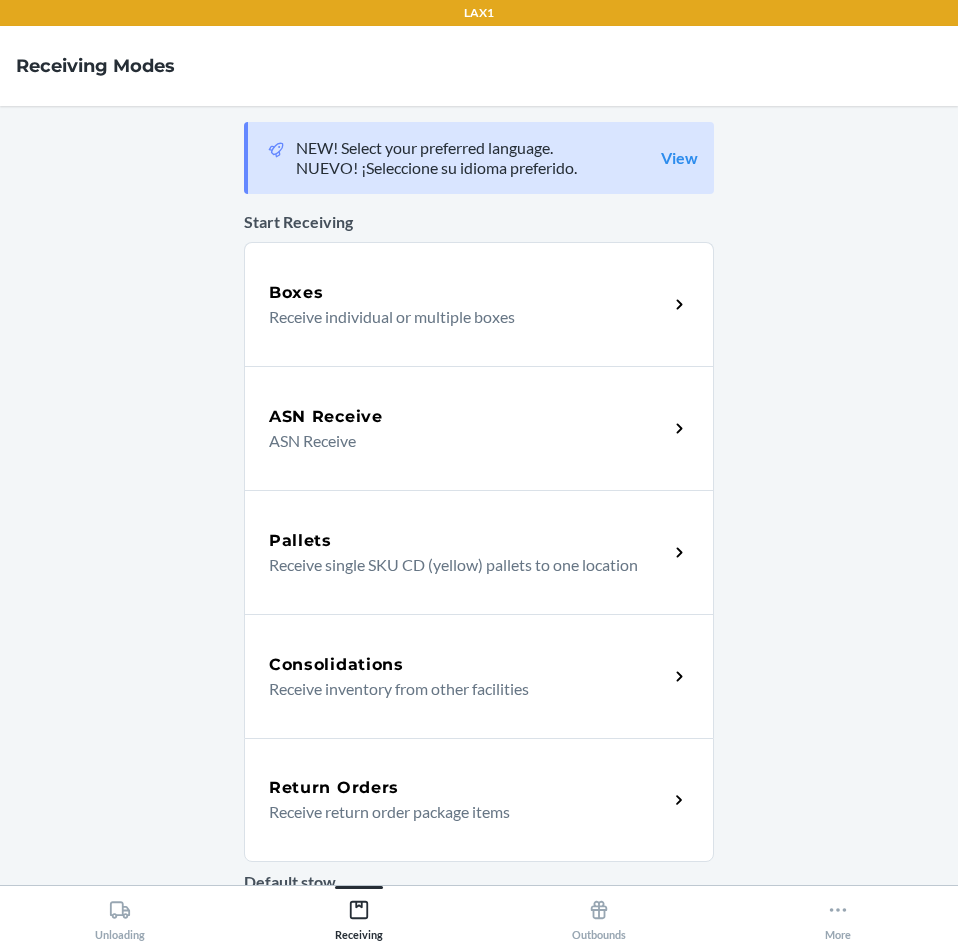 click on "Return Orders" at bounding box center (334, 788) 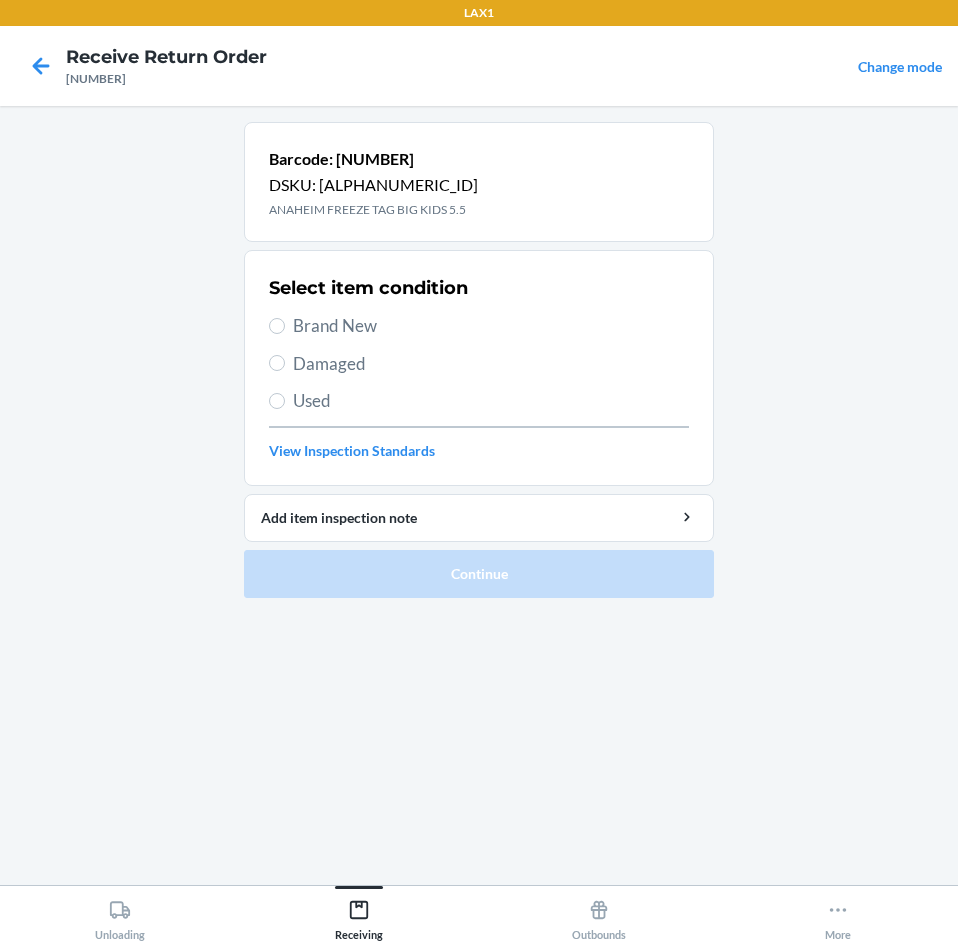 click on "Brand New" at bounding box center (491, 326) 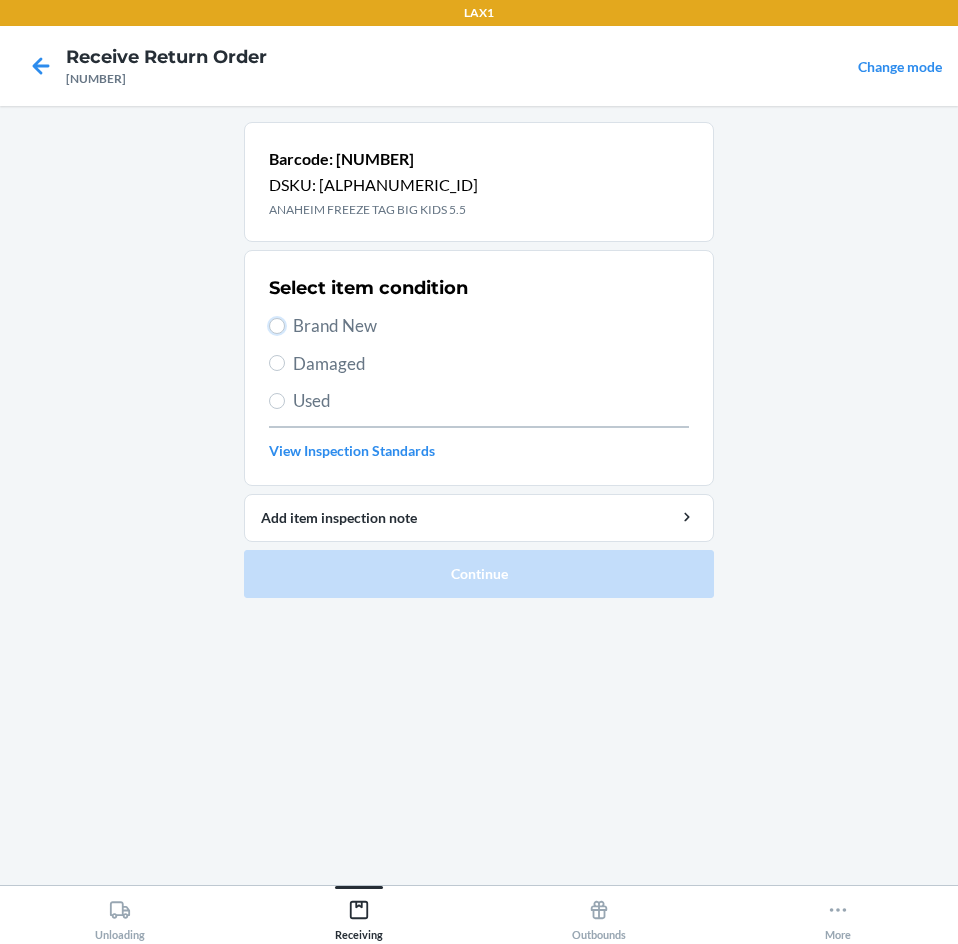 click on "Brand New" at bounding box center [277, 326] 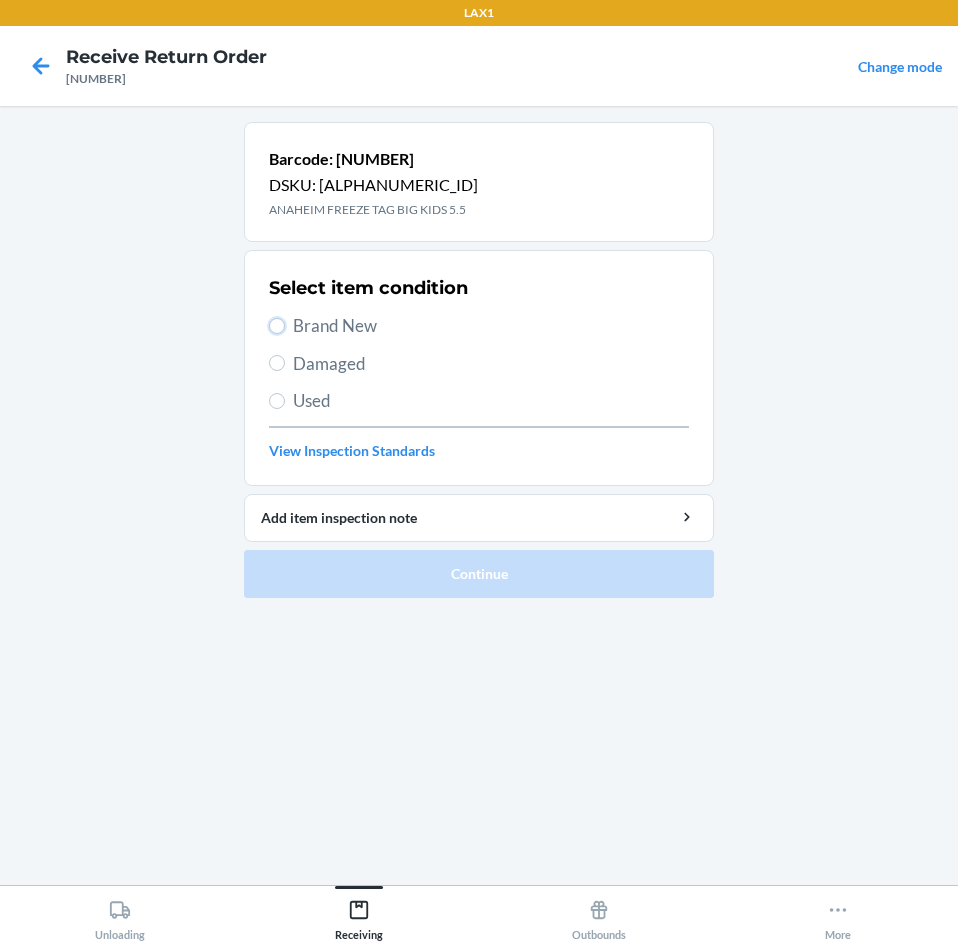 radio on "true" 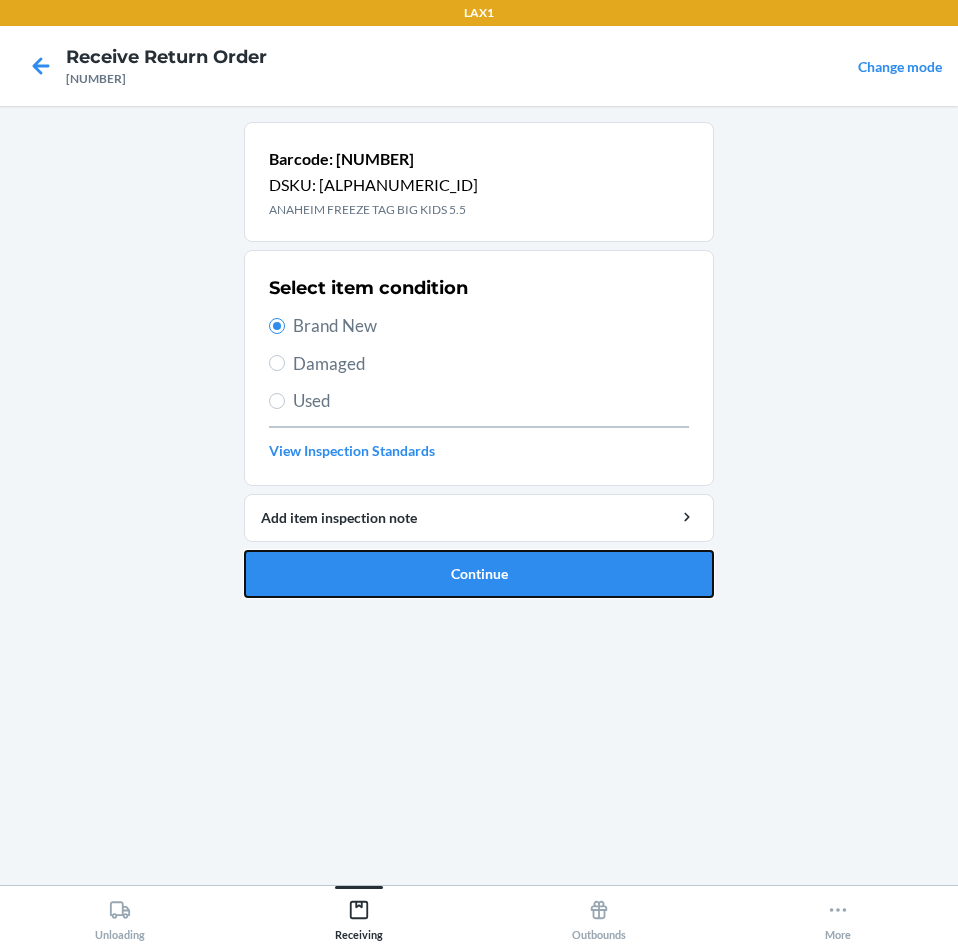click on "Continue" at bounding box center (479, 574) 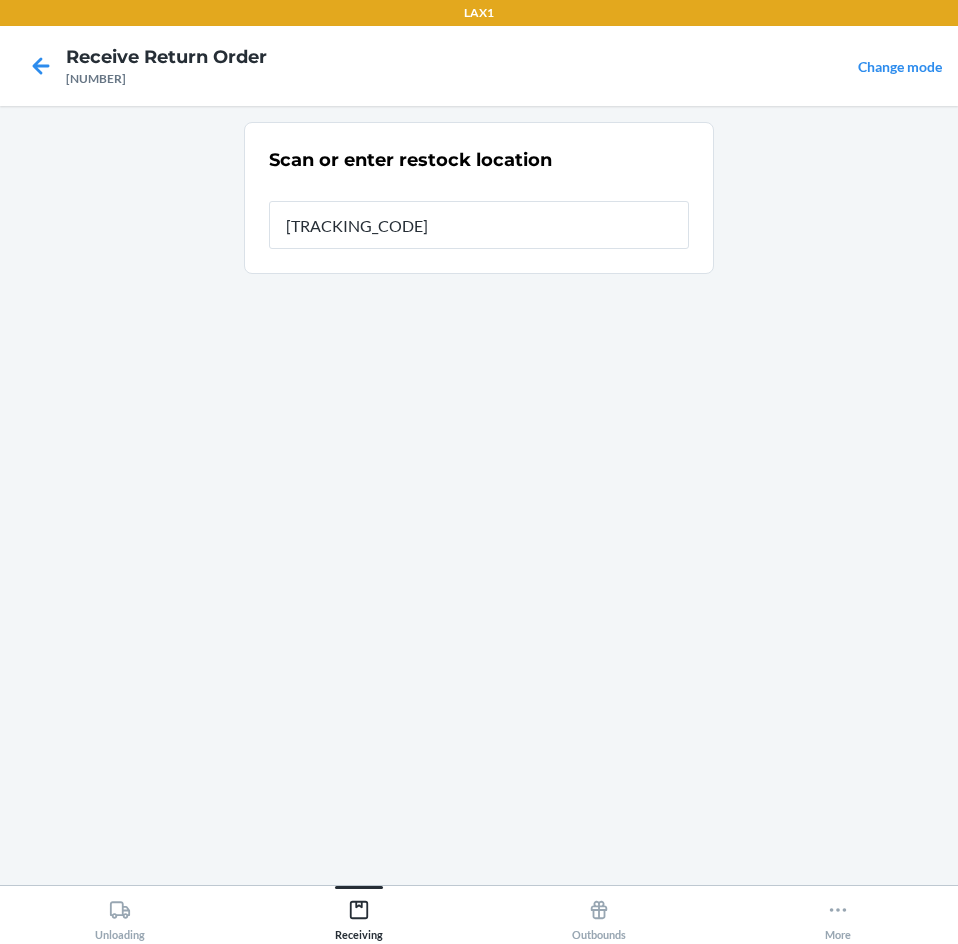 type on "RTCART100" 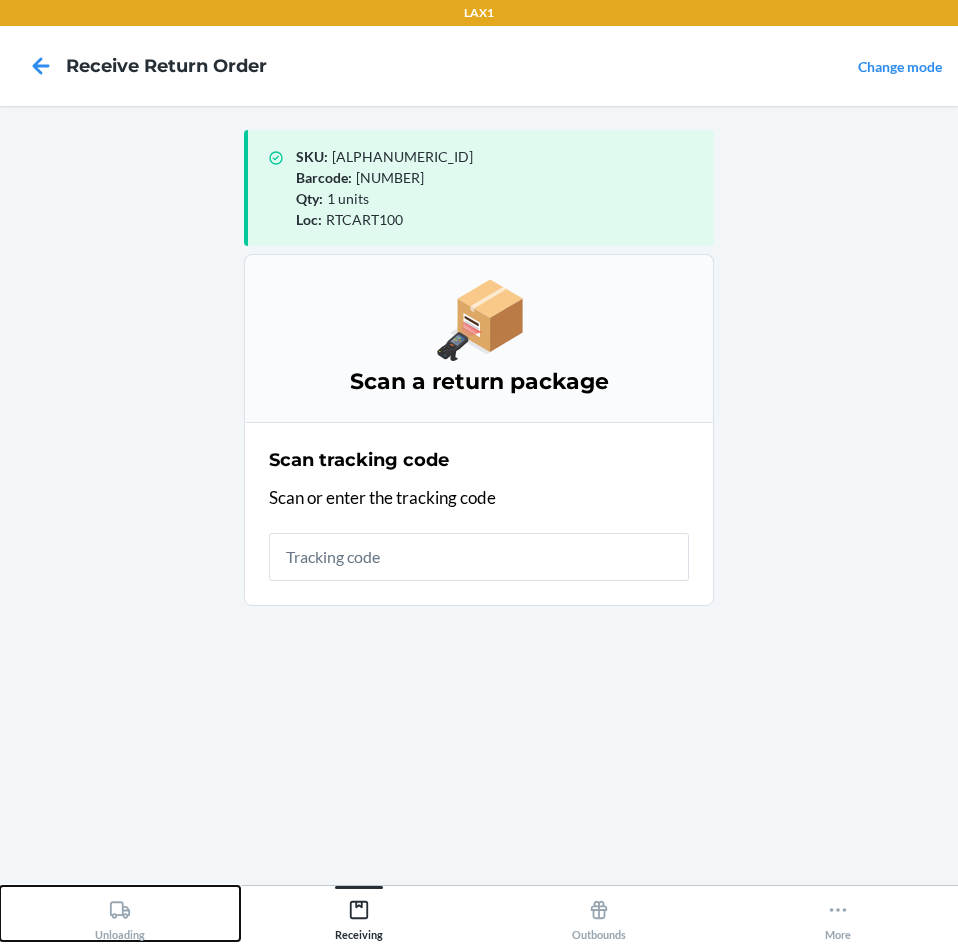 click on "Unloading" at bounding box center [120, 916] 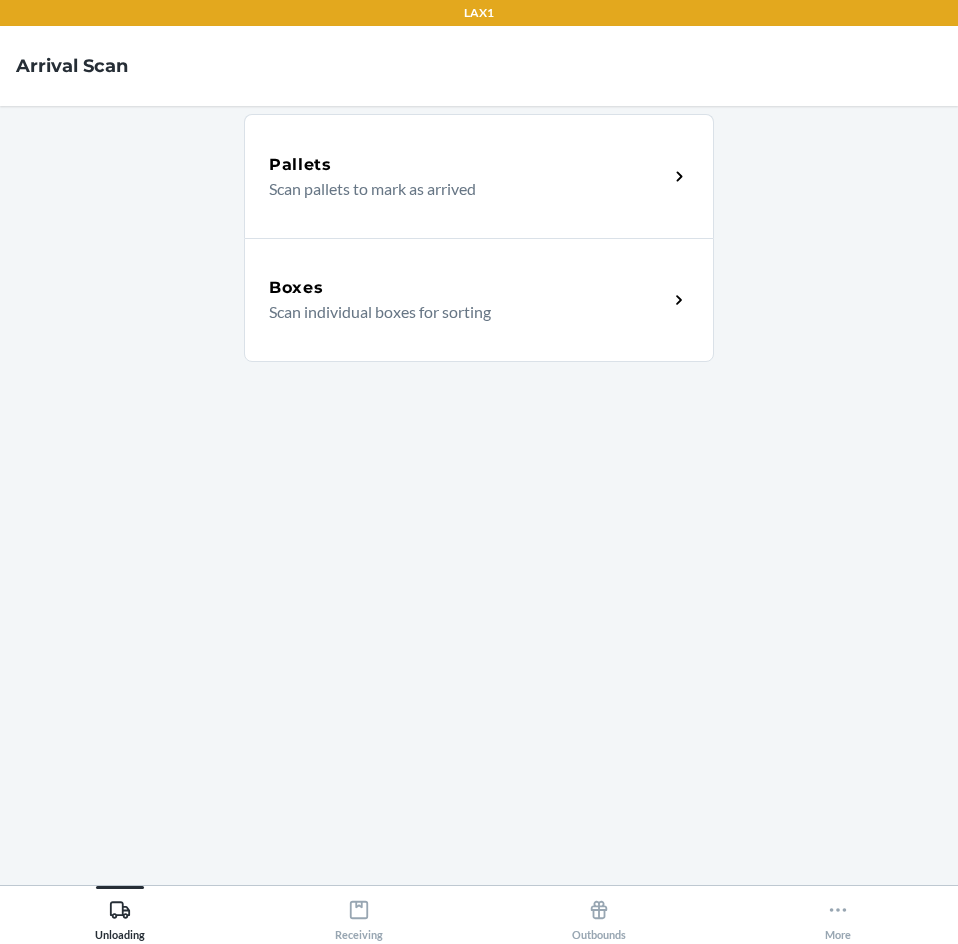 click on "Boxes" at bounding box center [468, 288] 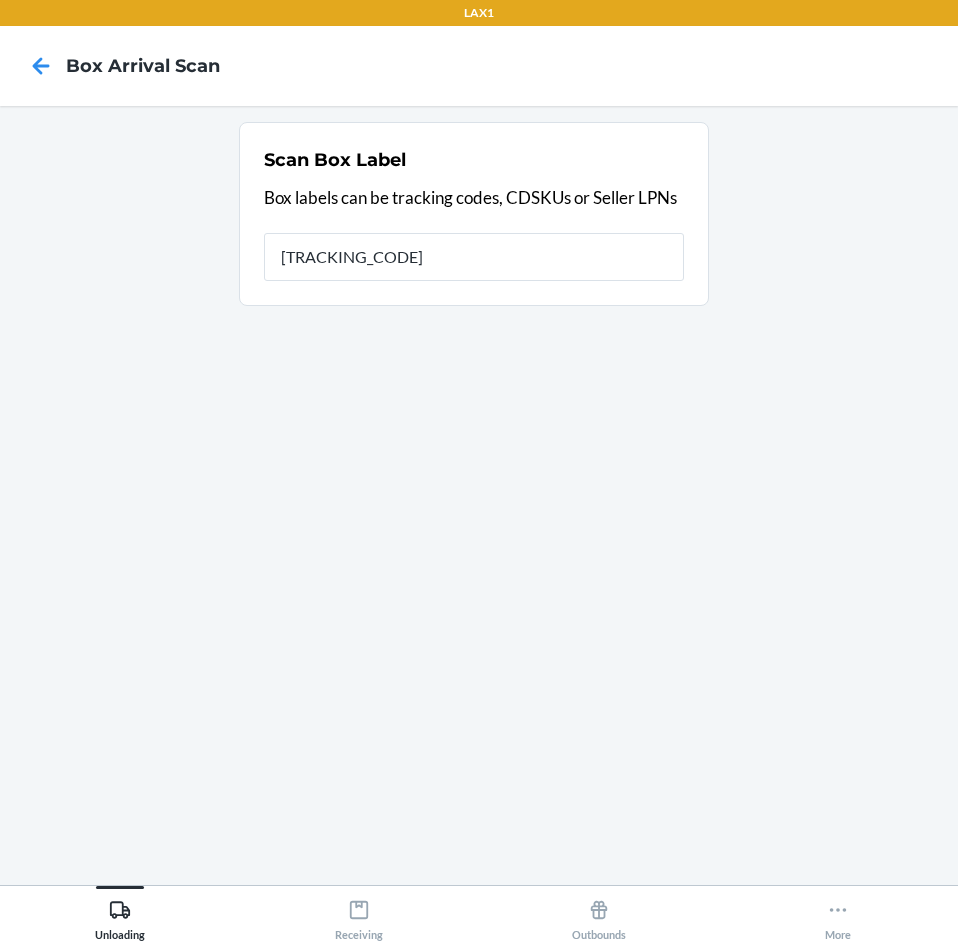 type on "[ALPHANUMERIC_ID]" 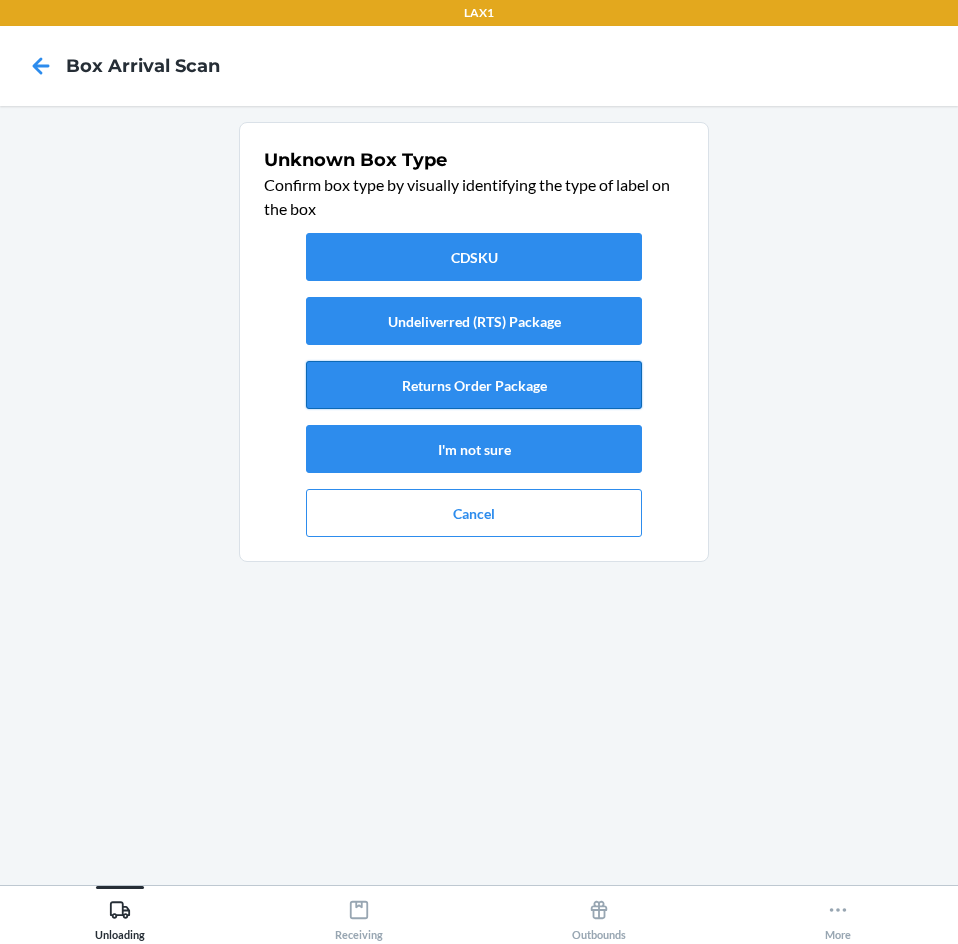 click on "Returns Order Package" at bounding box center (474, 385) 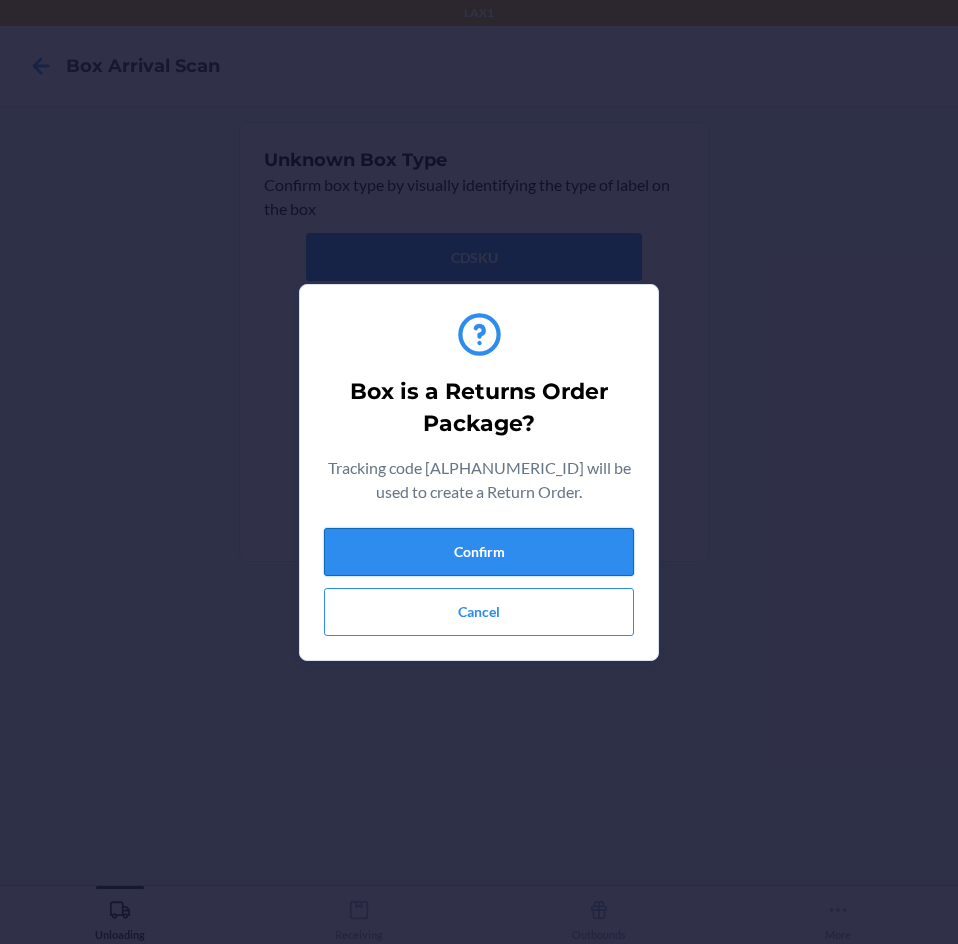 click on "Confirm" at bounding box center (479, 552) 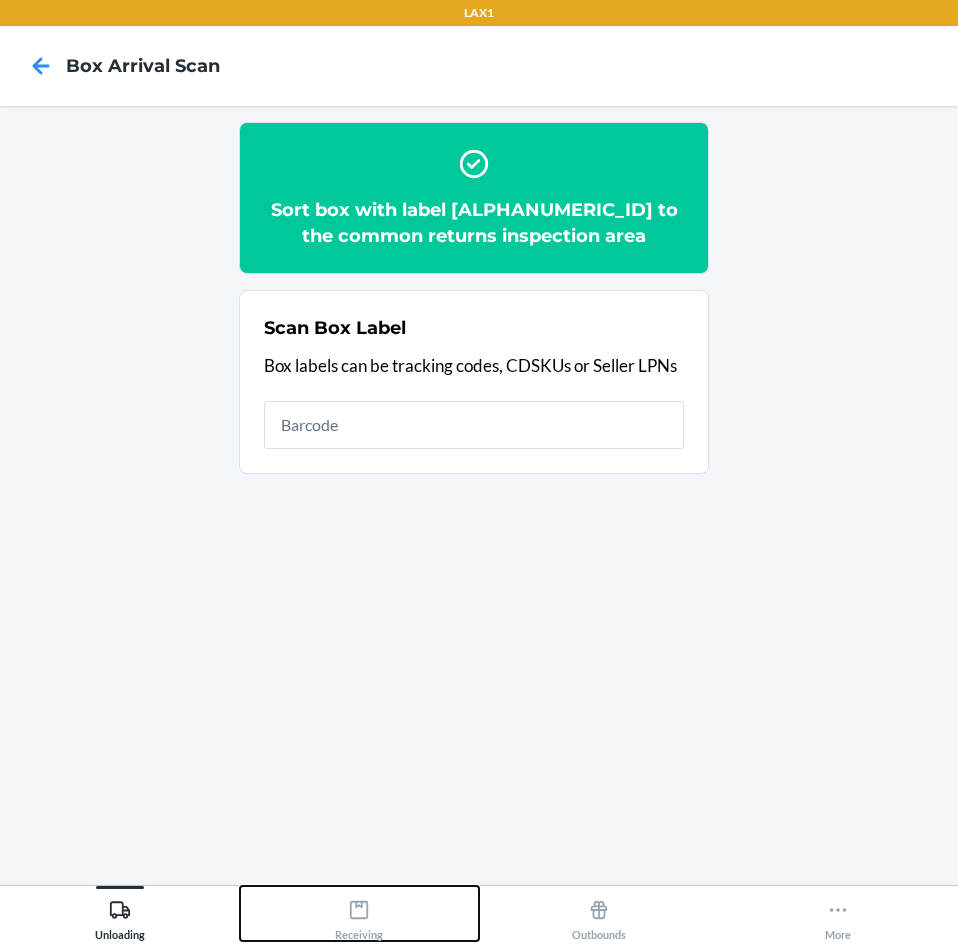 click on "Receiving" at bounding box center [359, 916] 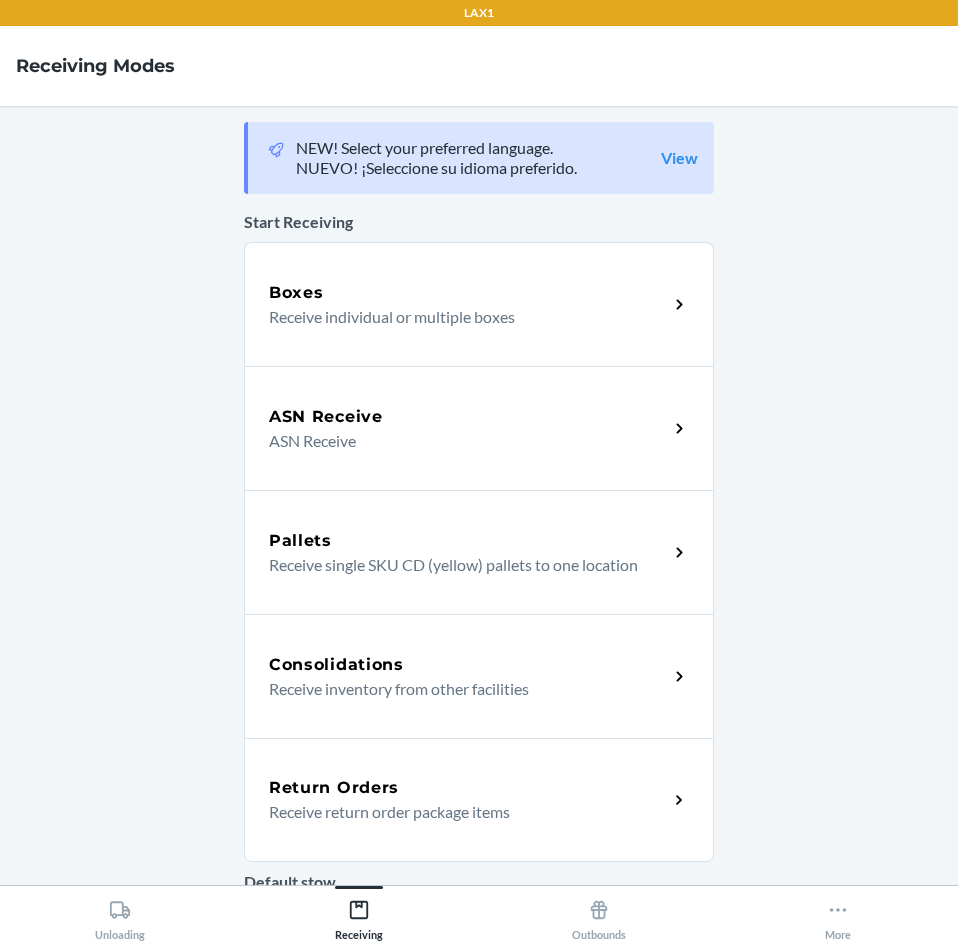click on "Return Orders" at bounding box center (468, 788) 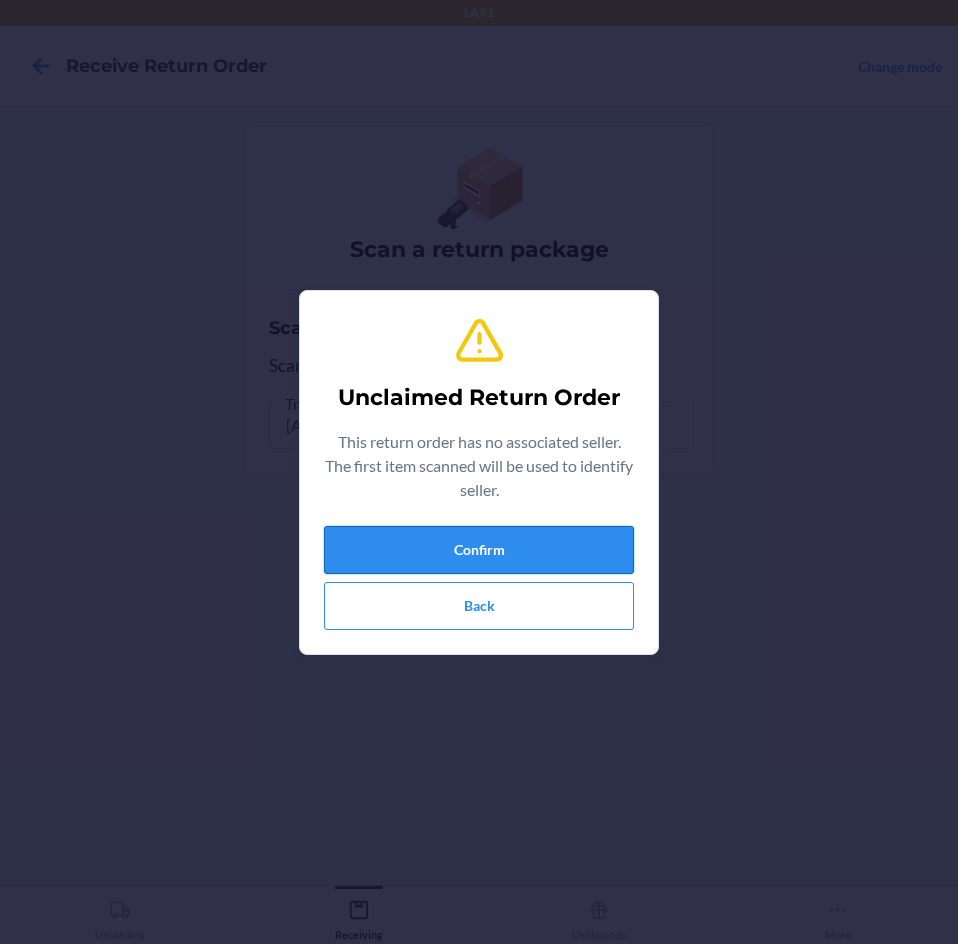 click on "Confirm" at bounding box center [479, 550] 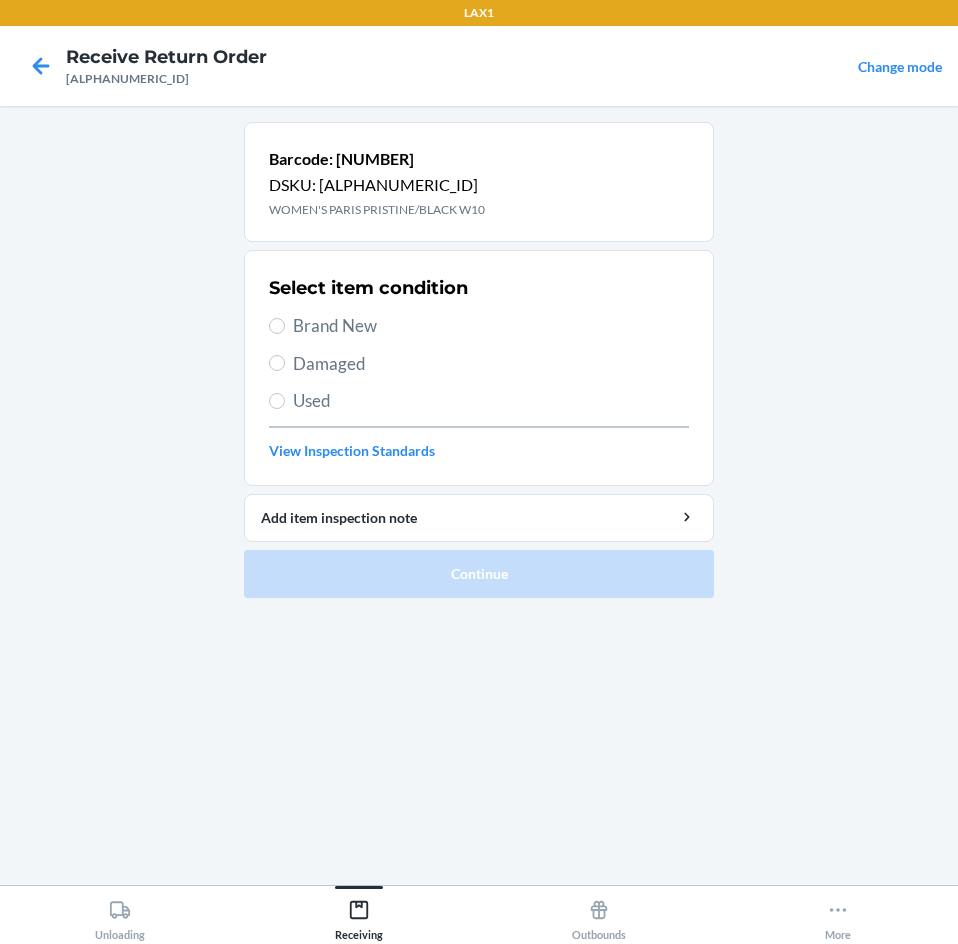 click on "Brand New" at bounding box center [491, 326] 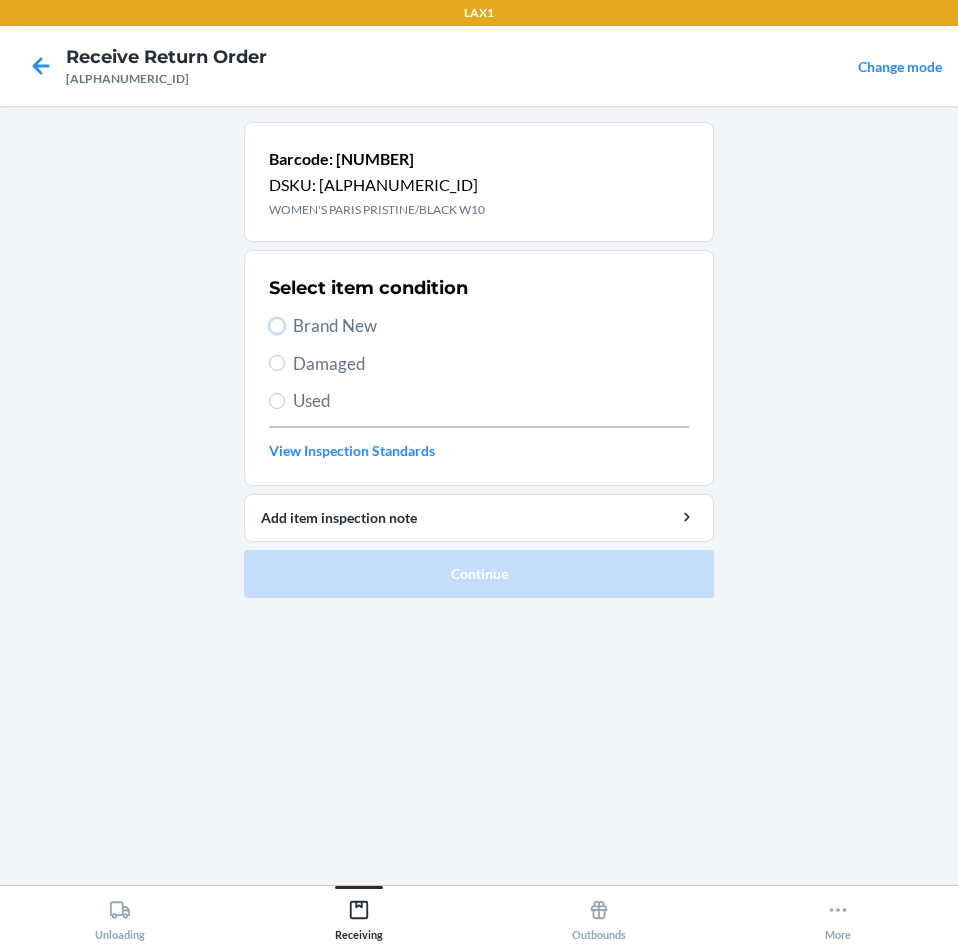 click on "Brand New" at bounding box center [277, 326] 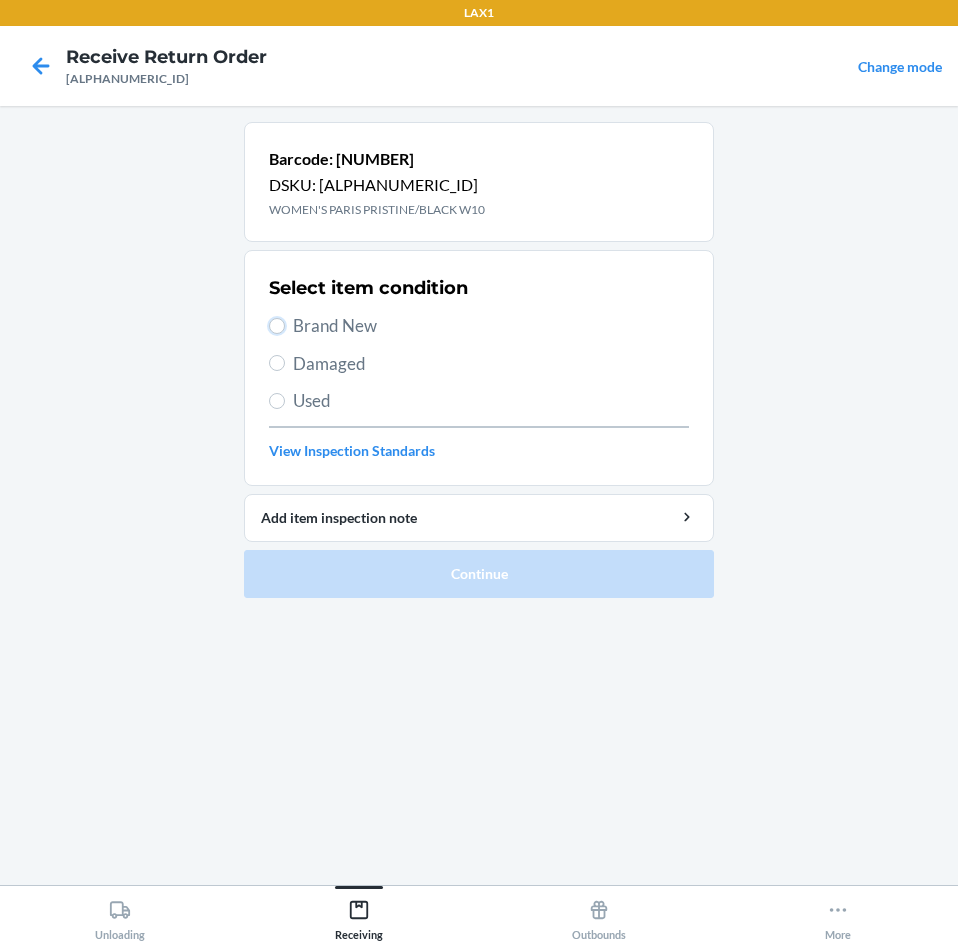 radio on "true" 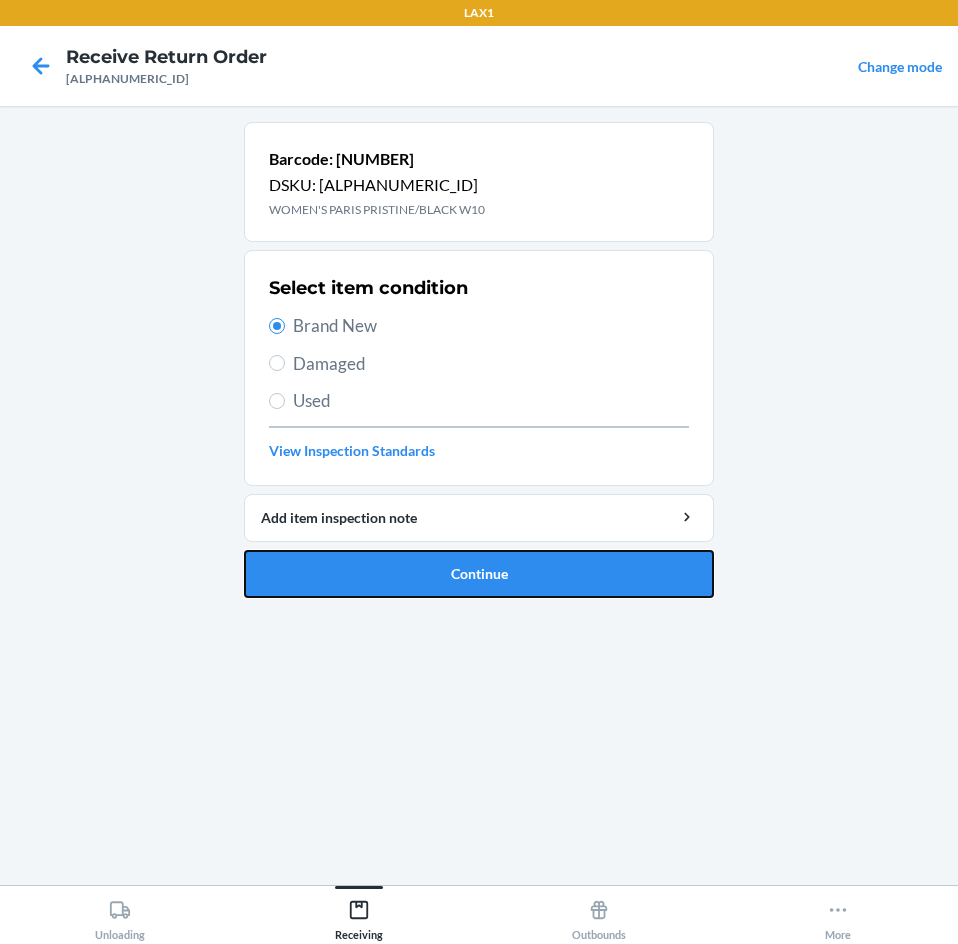 drag, startPoint x: 382, startPoint y: 593, endPoint x: 389, endPoint y: 564, distance: 29.832869 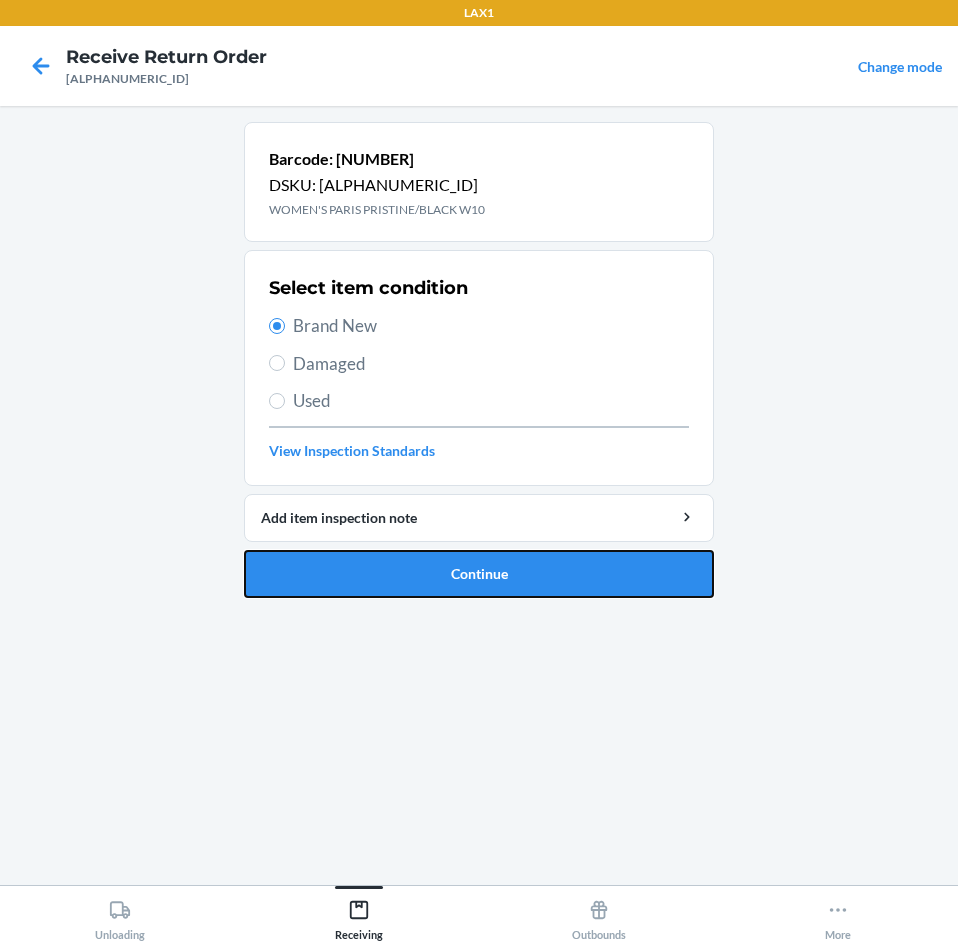 click on "Continue" at bounding box center [479, 574] 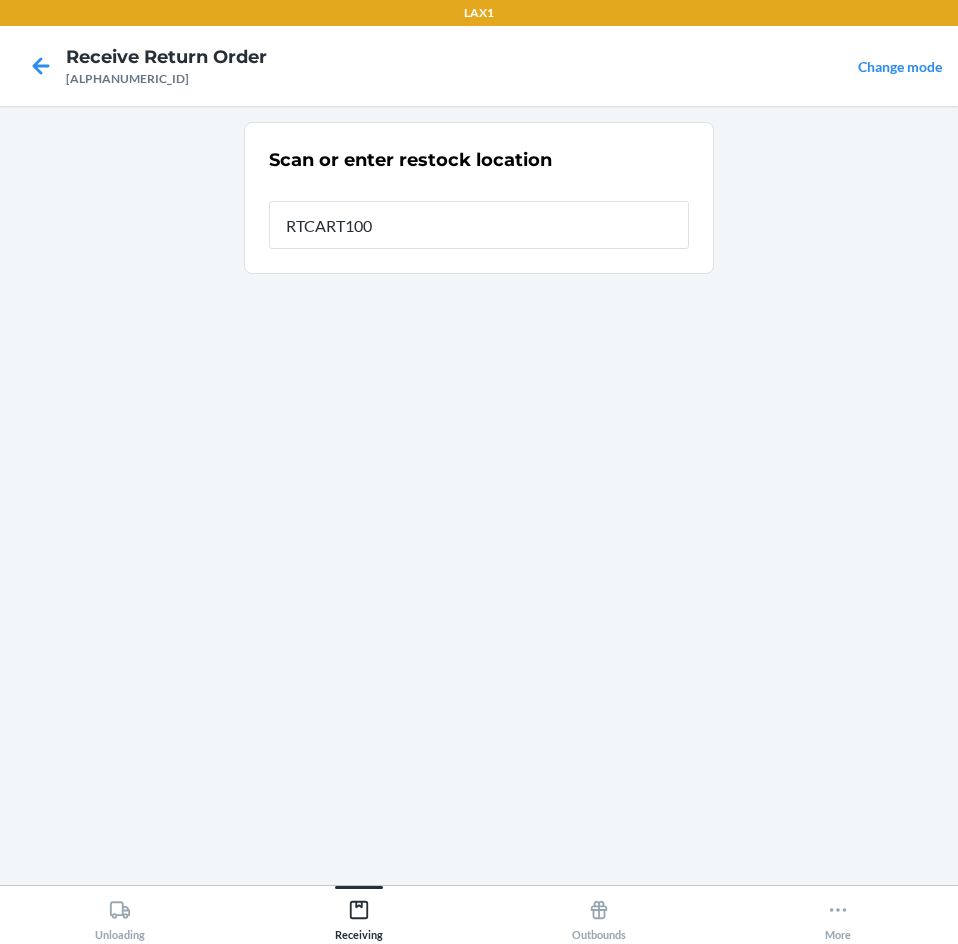 type on "RTCART100" 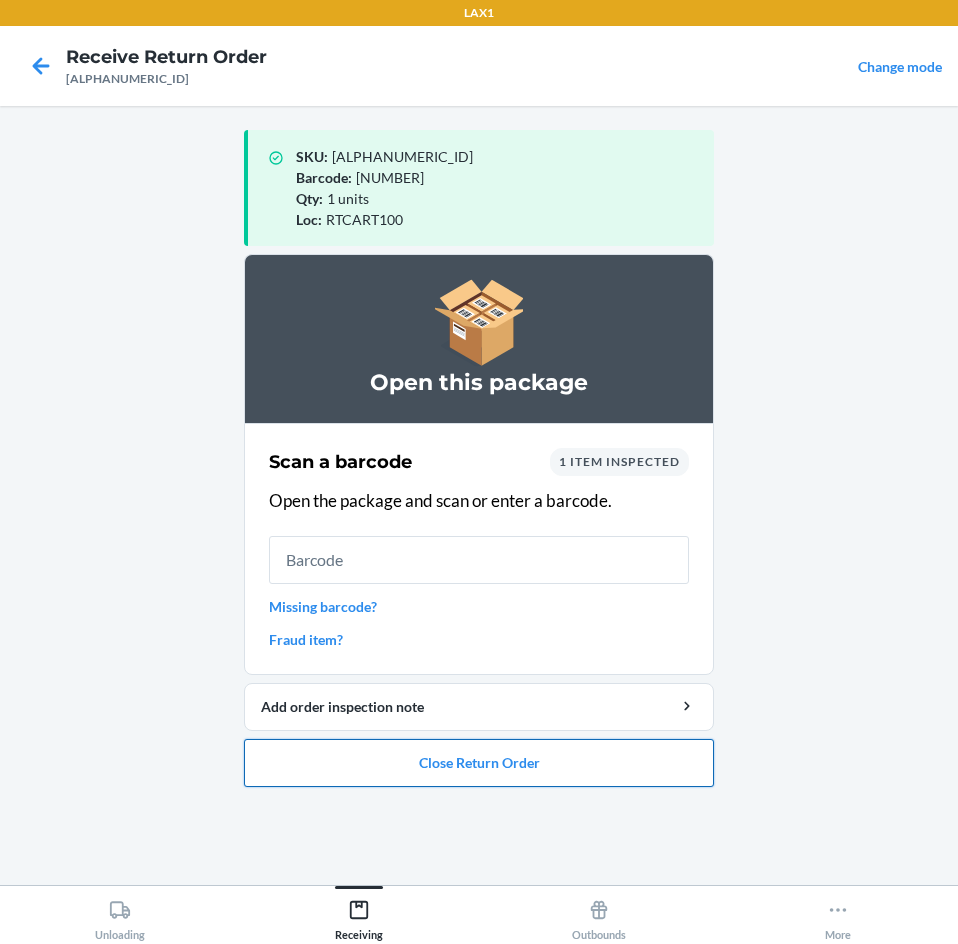 click on "Close Return Order" at bounding box center (479, 763) 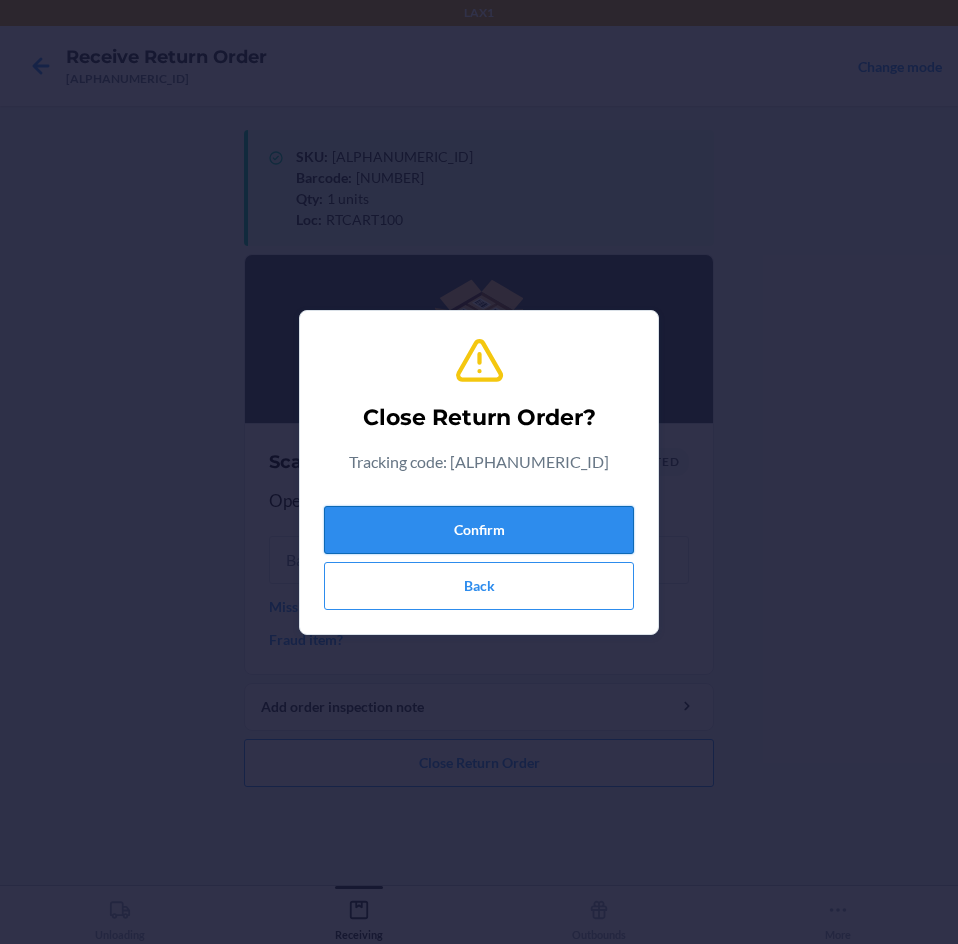 click on "Confirm" at bounding box center [479, 530] 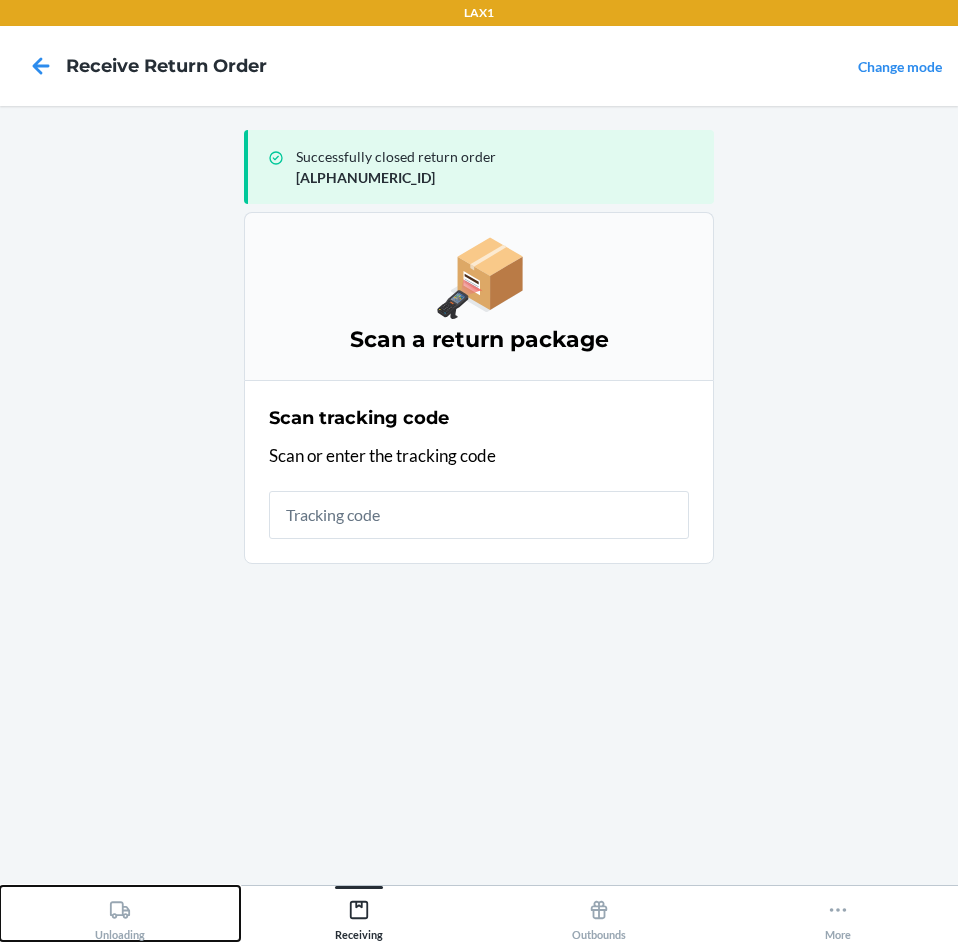 click on "Unloading" at bounding box center [120, 913] 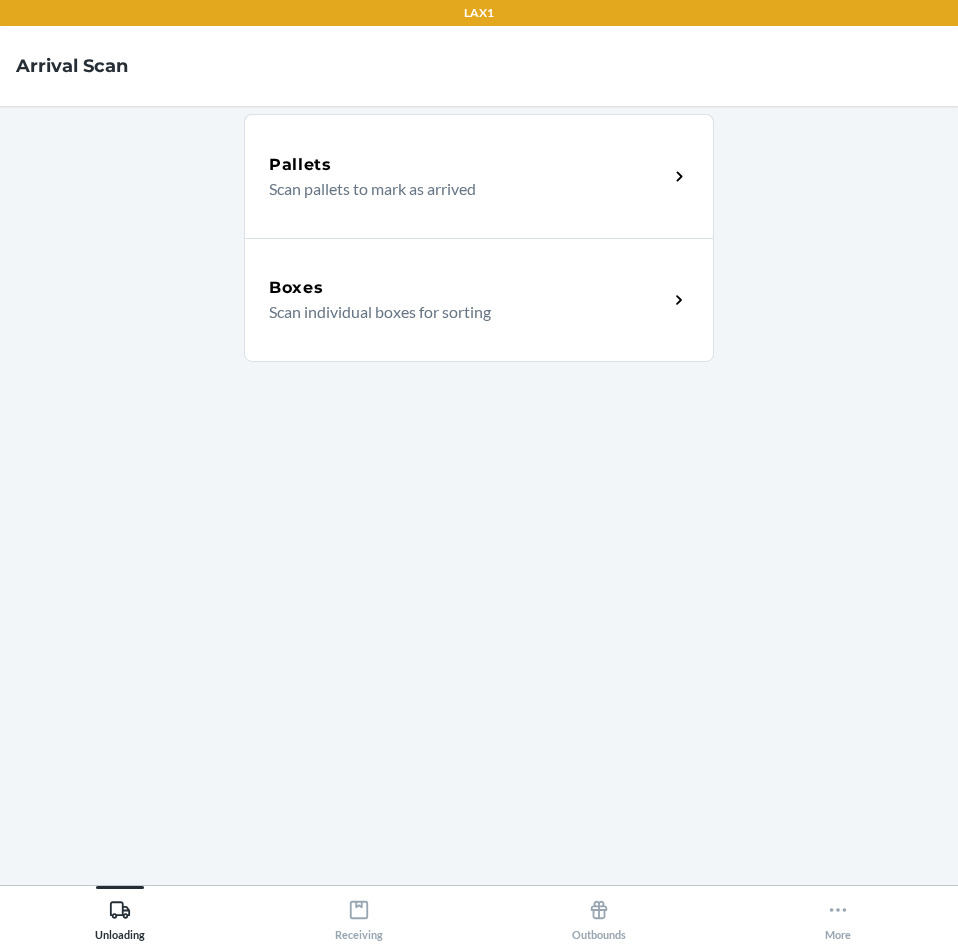 click on "Scan individual boxes for sorting" at bounding box center (460, 312) 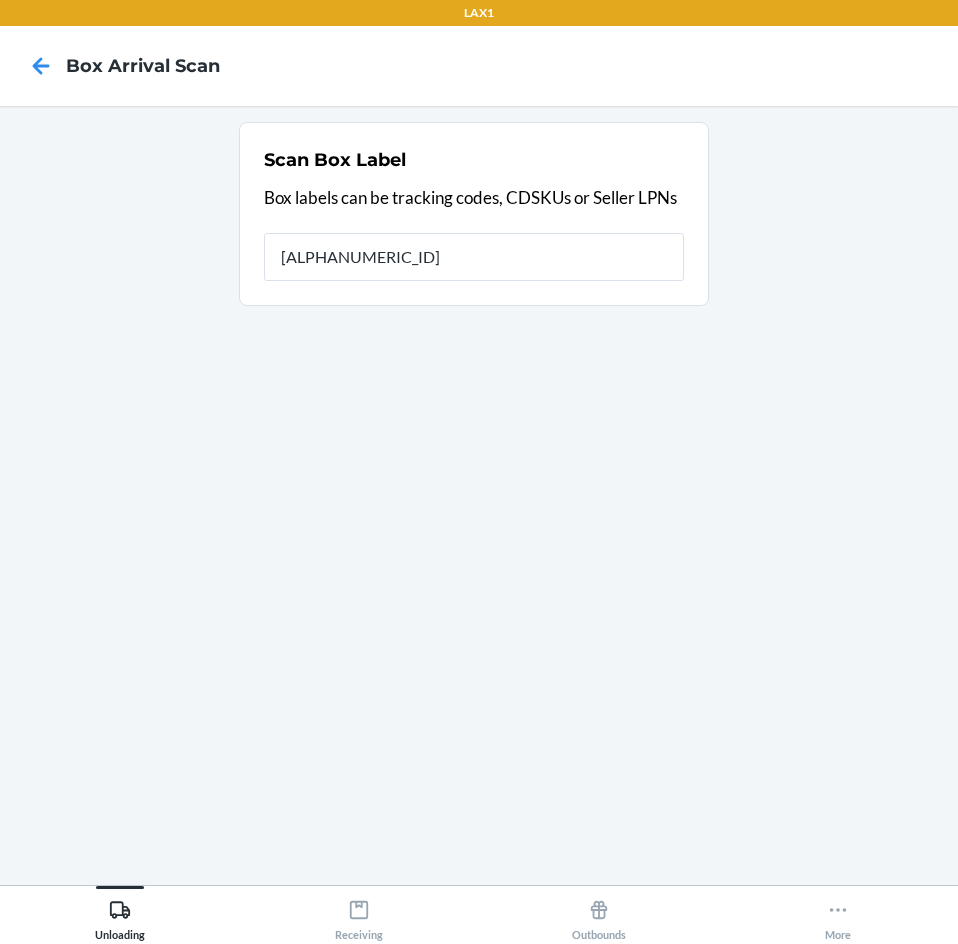 type on "[ALPHANUMERIC_ID]" 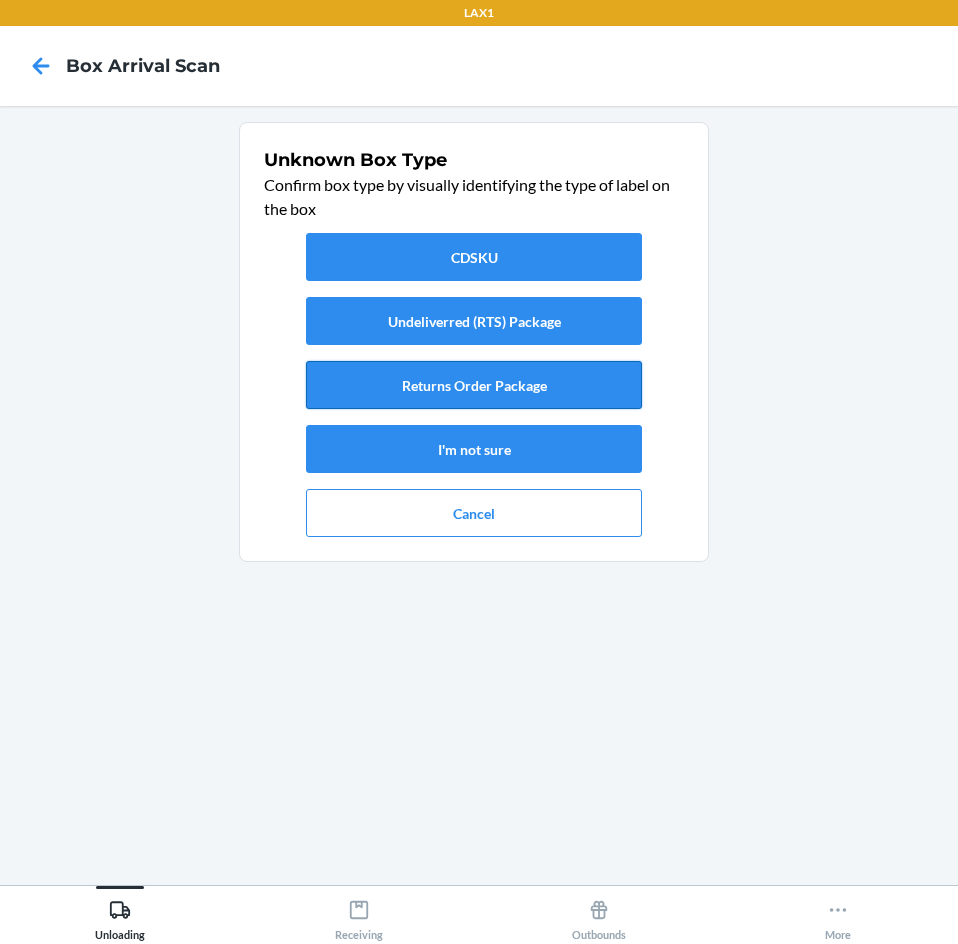 click on "Returns Order Package" at bounding box center (474, 385) 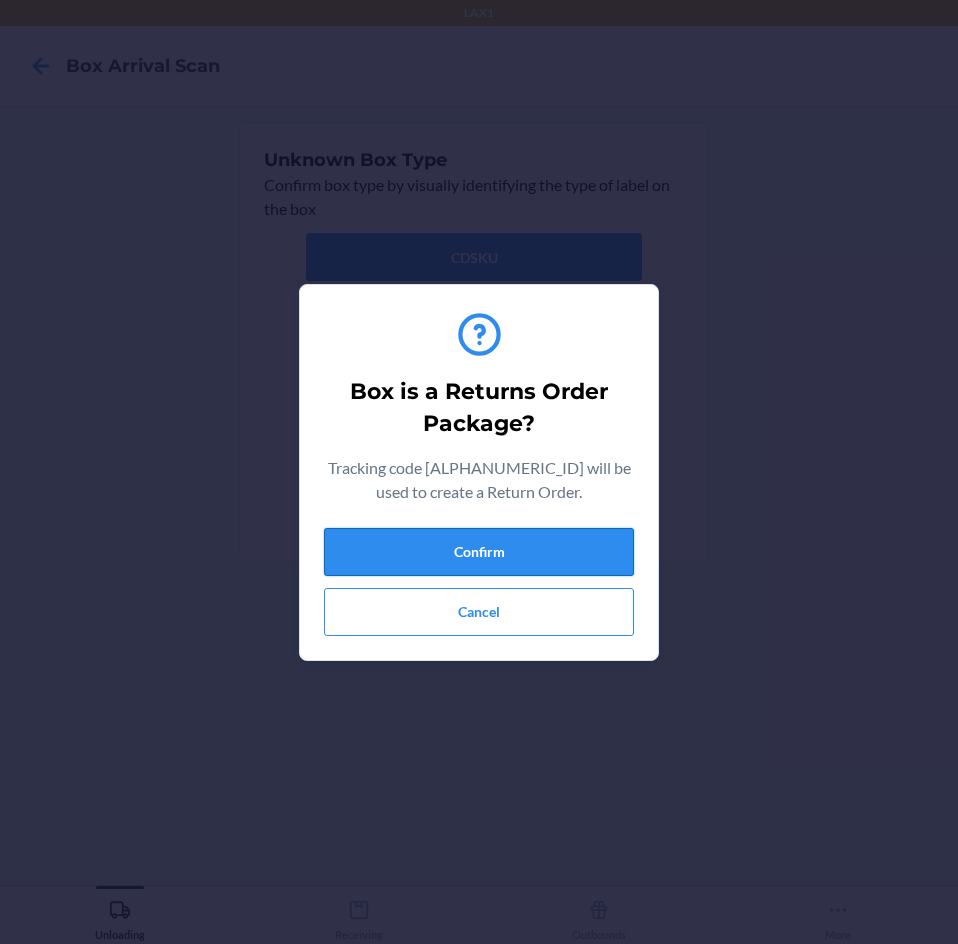 click on "Confirm" at bounding box center [479, 552] 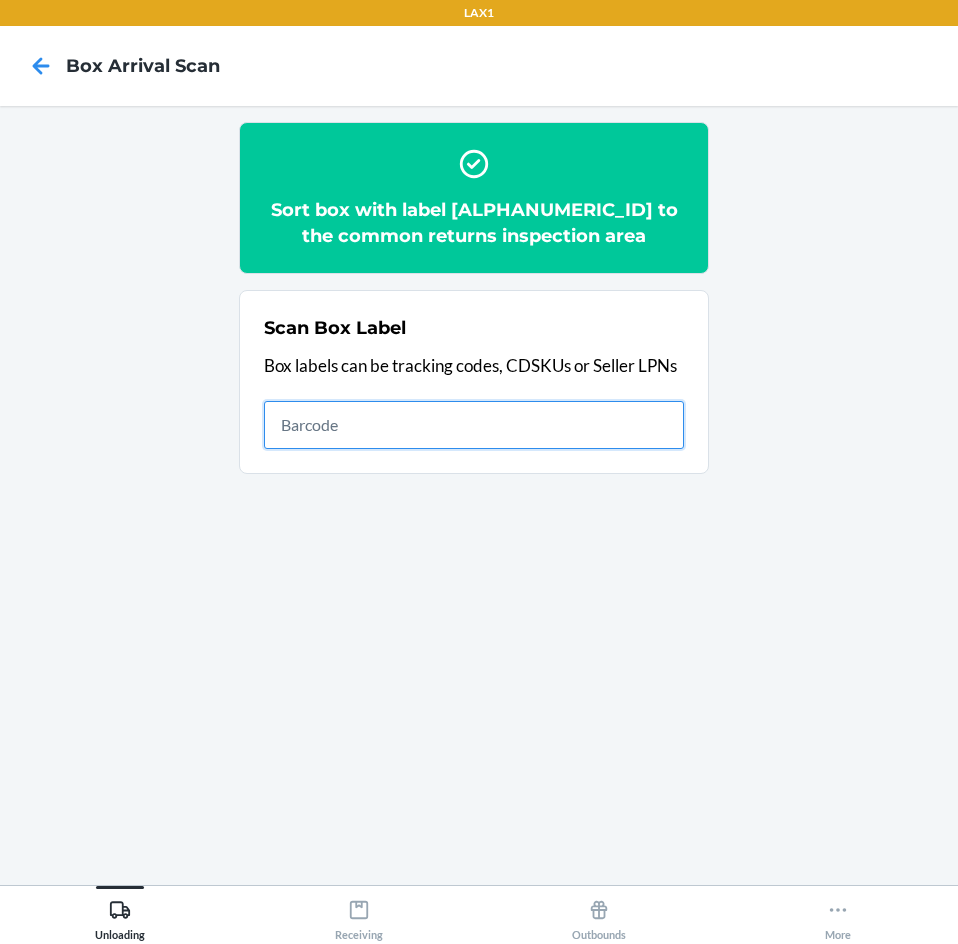 click on "Receiving" at bounding box center [359, 916] 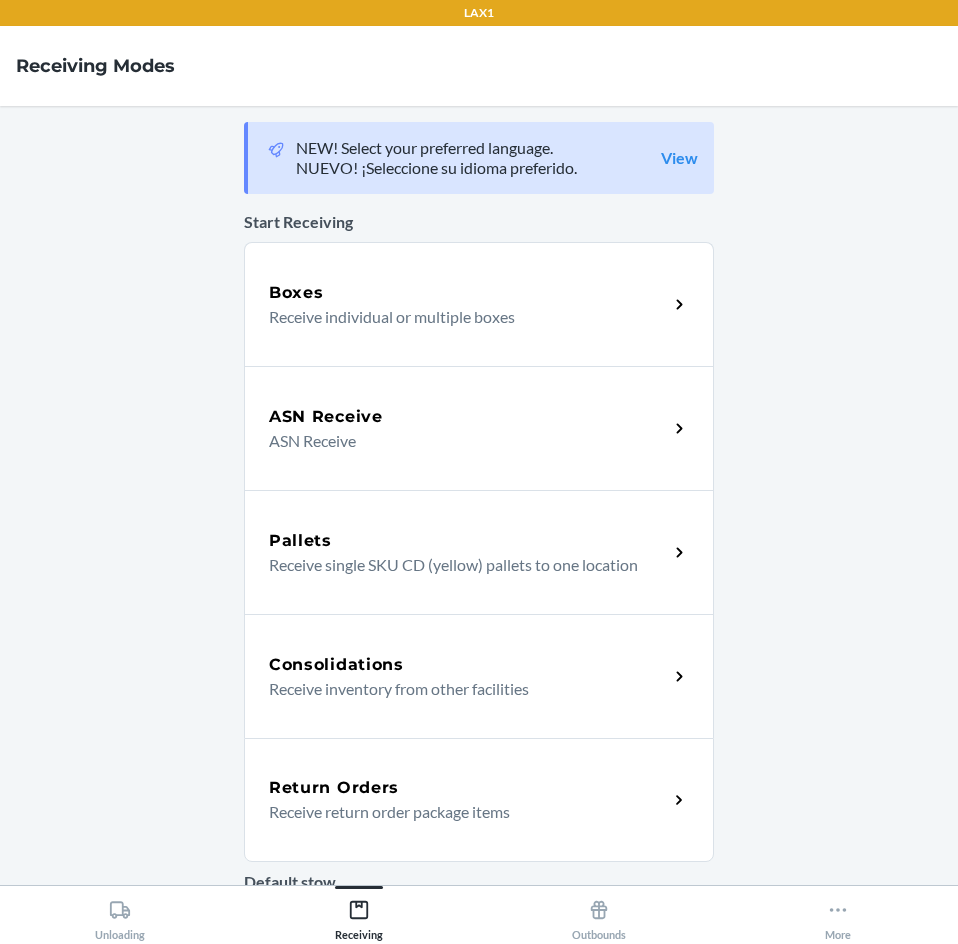 click on "Receive return order package items" at bounding box center (460, 812) 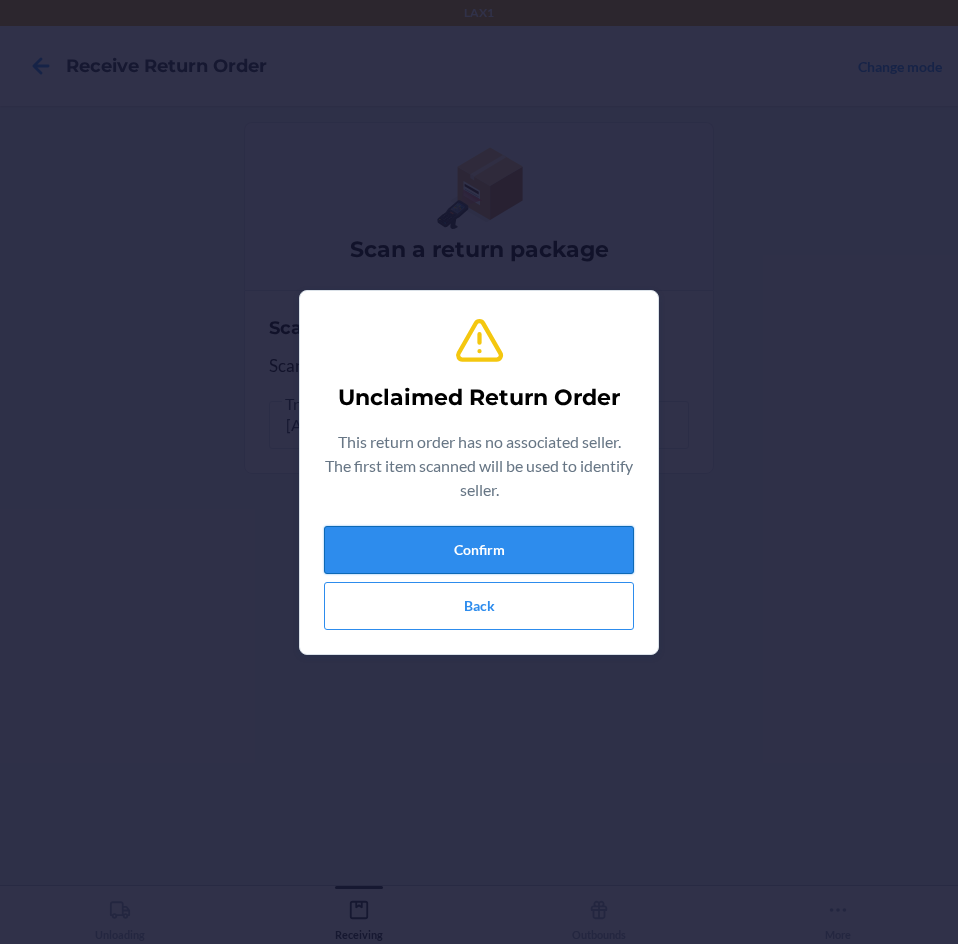 click on "Confirm" at bounding box center (479, 550) 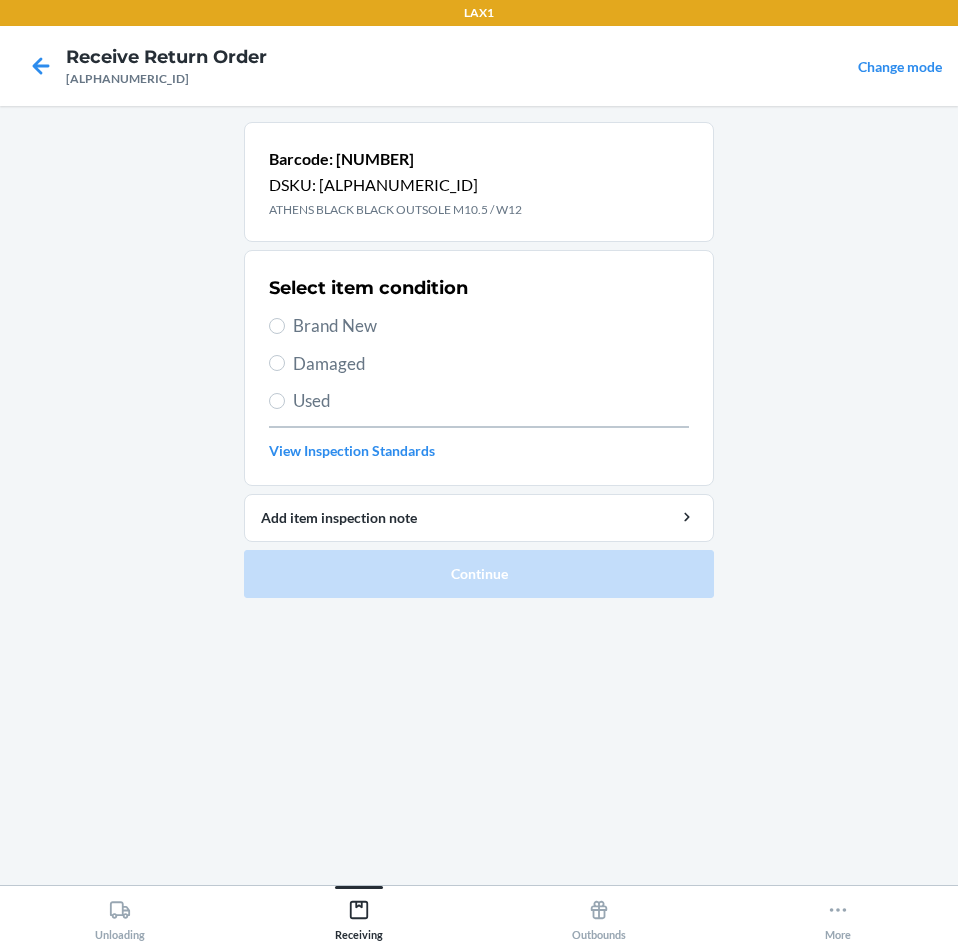 click on "Brand New" at bounding box center [491, 326] 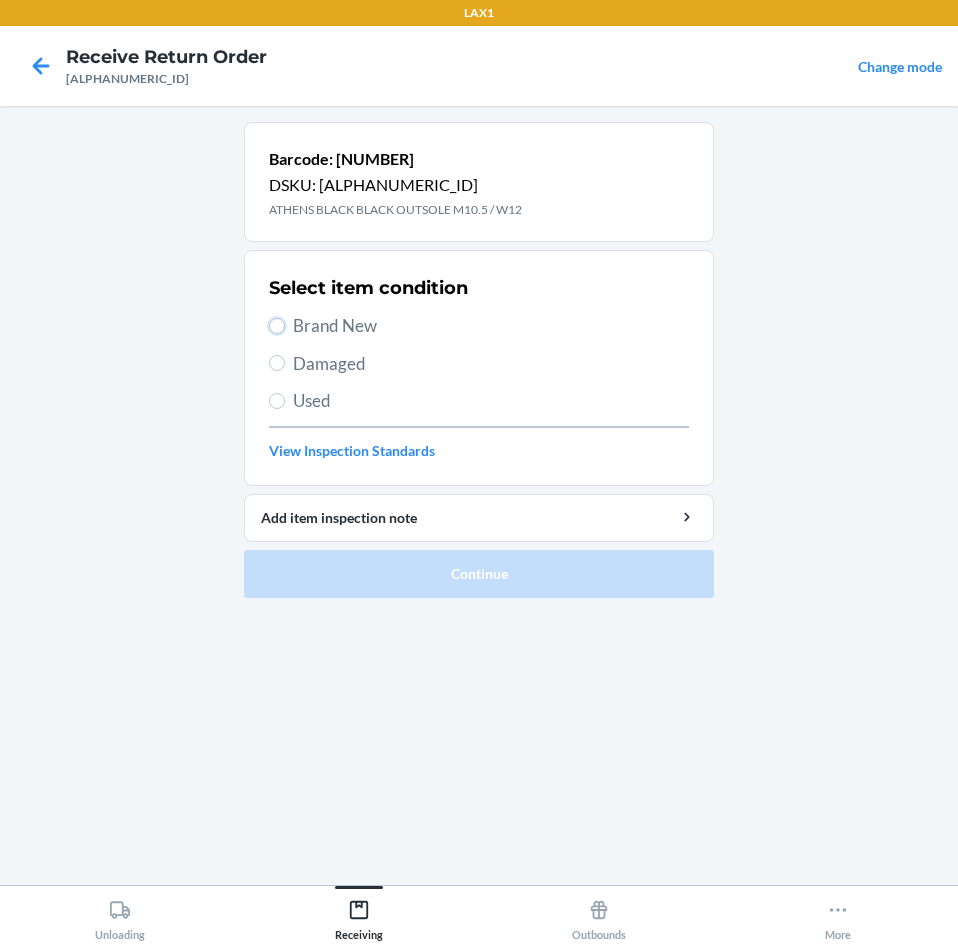 click on "Brand New" at bounding box center (277, 326) 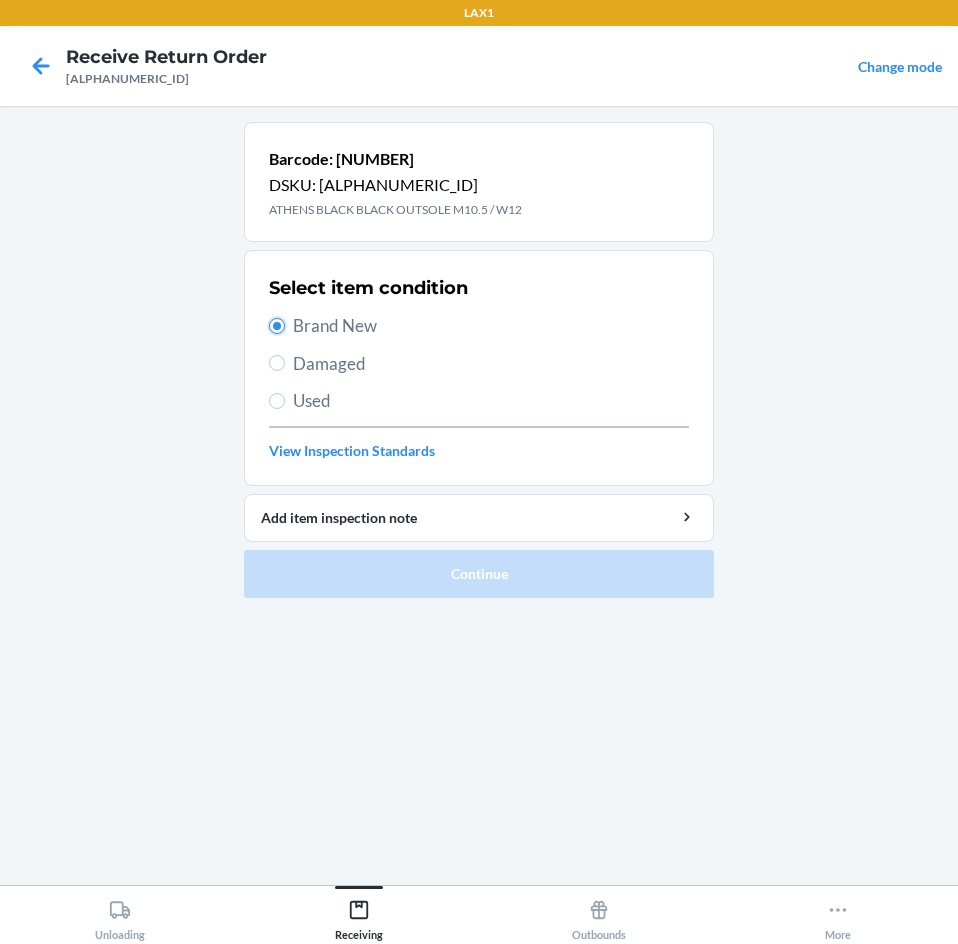 radio on "true" 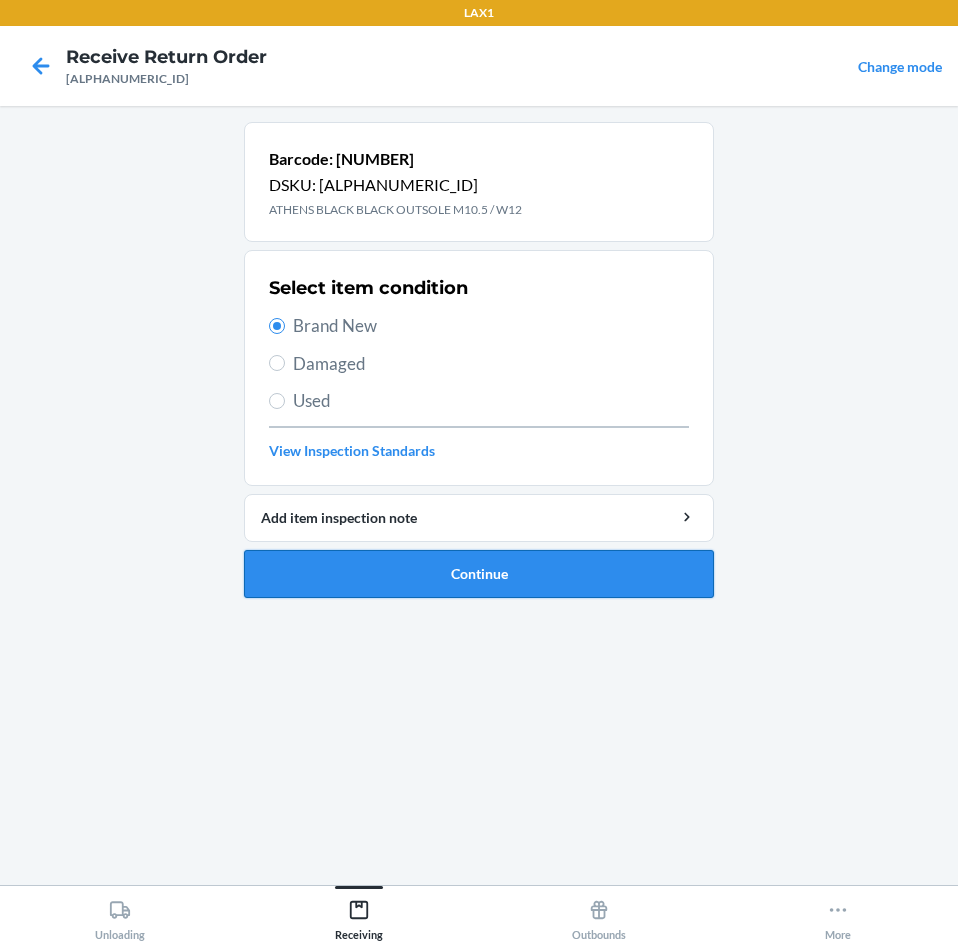 click on "Continue" at bounding box center (479, 574) 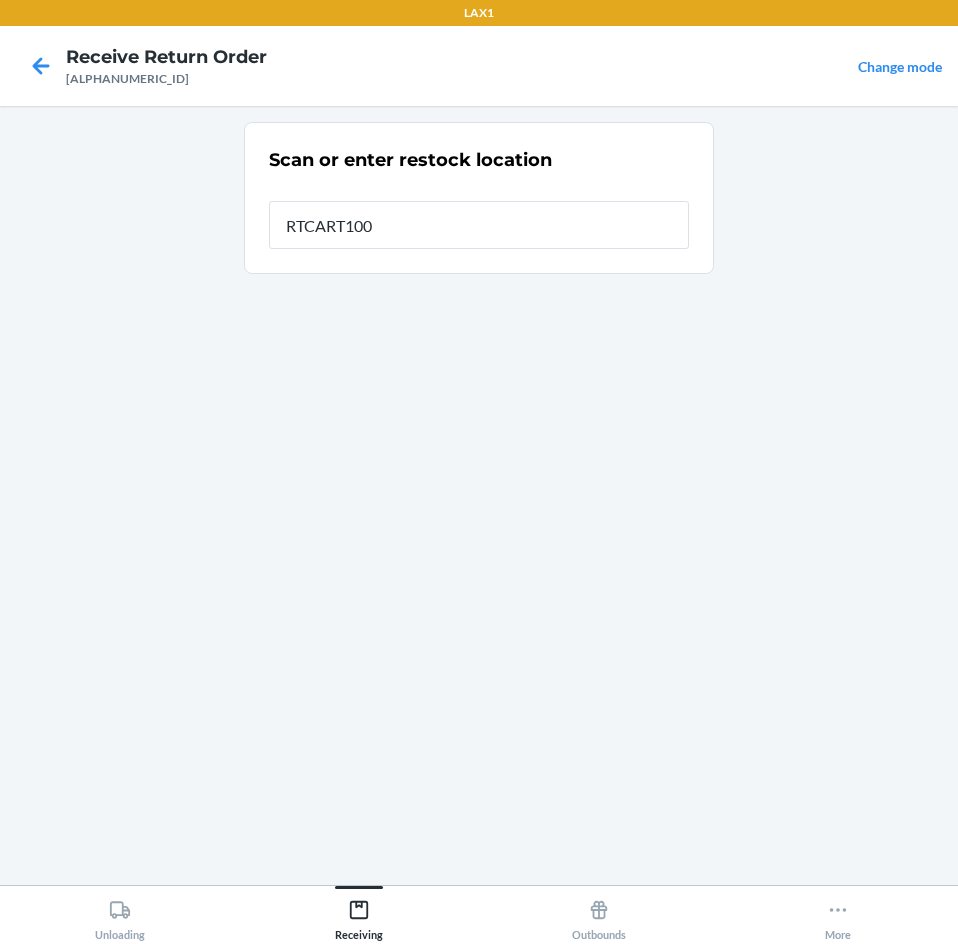 type on "RTCART100" 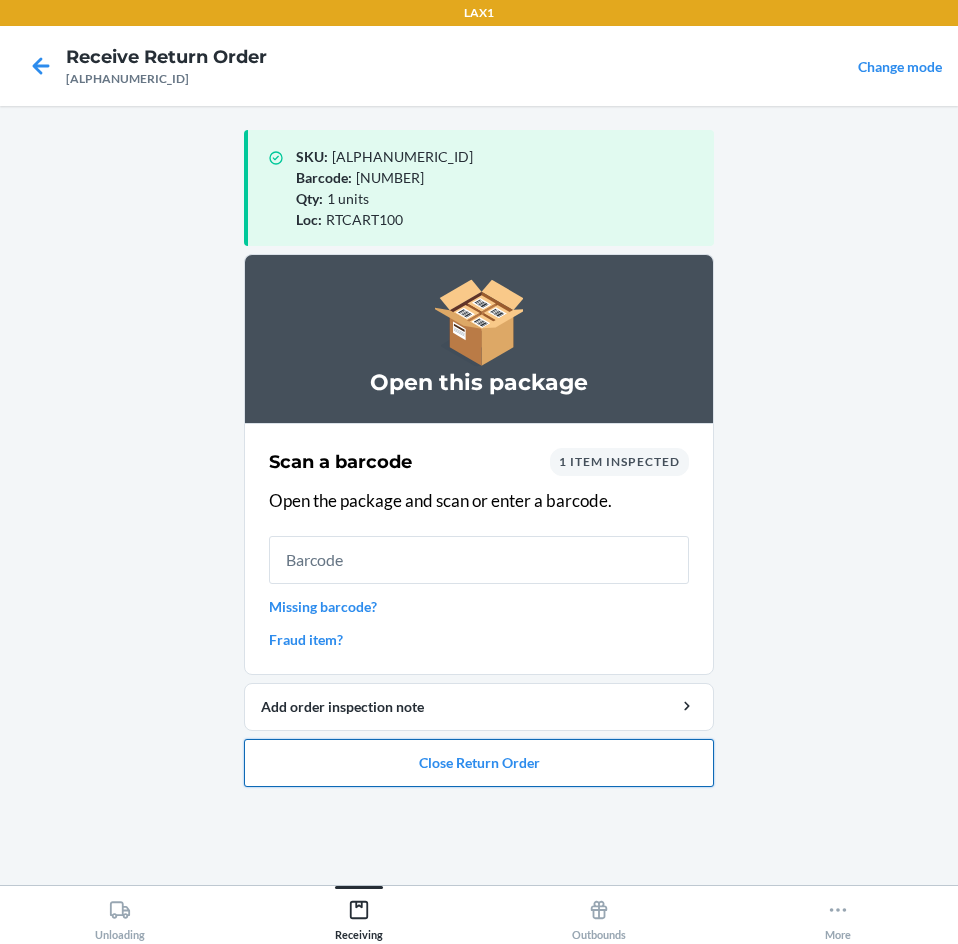 click on "Close Return Order" at bounding box center [479, 763] 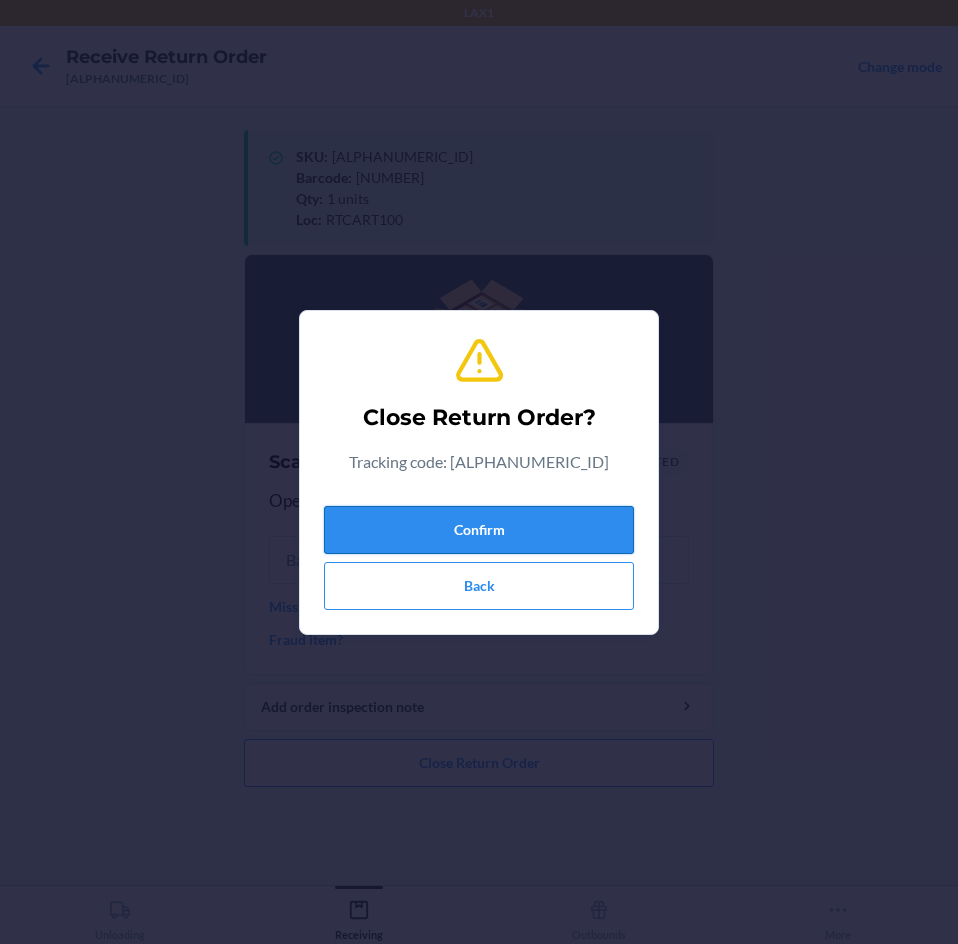click on "Confirm" at bounding box center [479, 530] 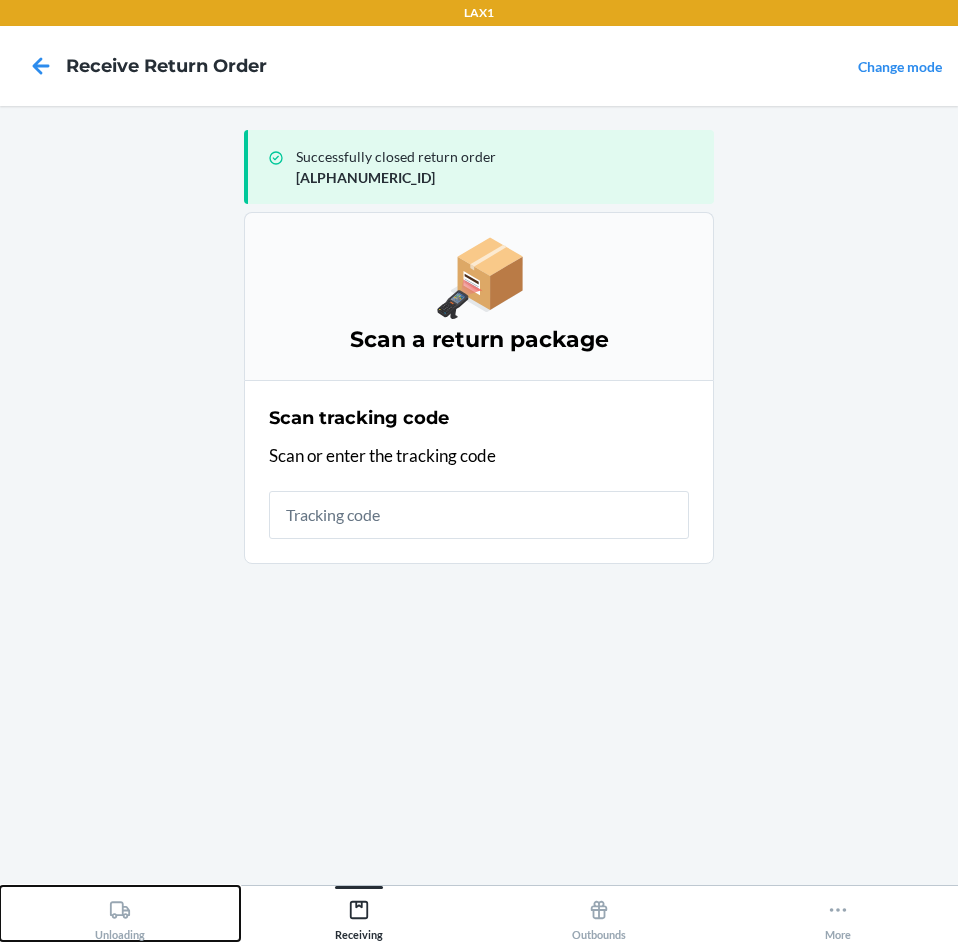 click on "Unloading" at bounding box center [120, 913] 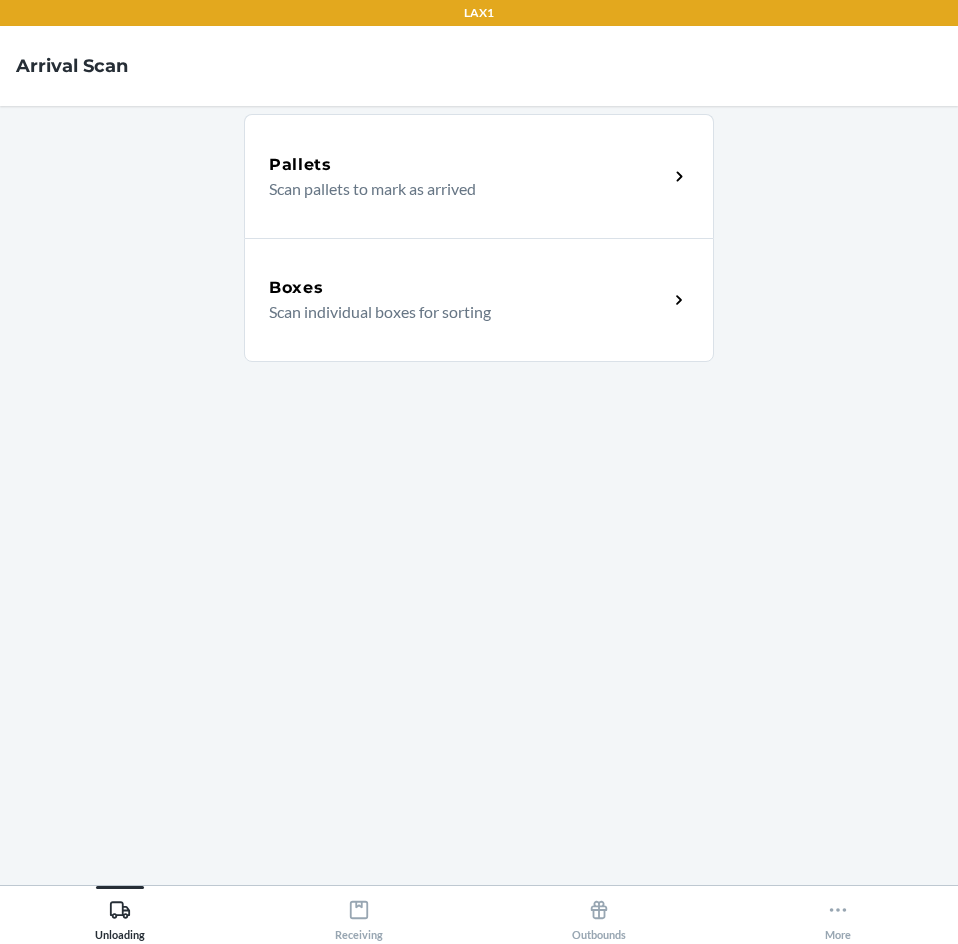 click on "Boxes Scan individual boxes for sorting" at bounding box center (479, 300) 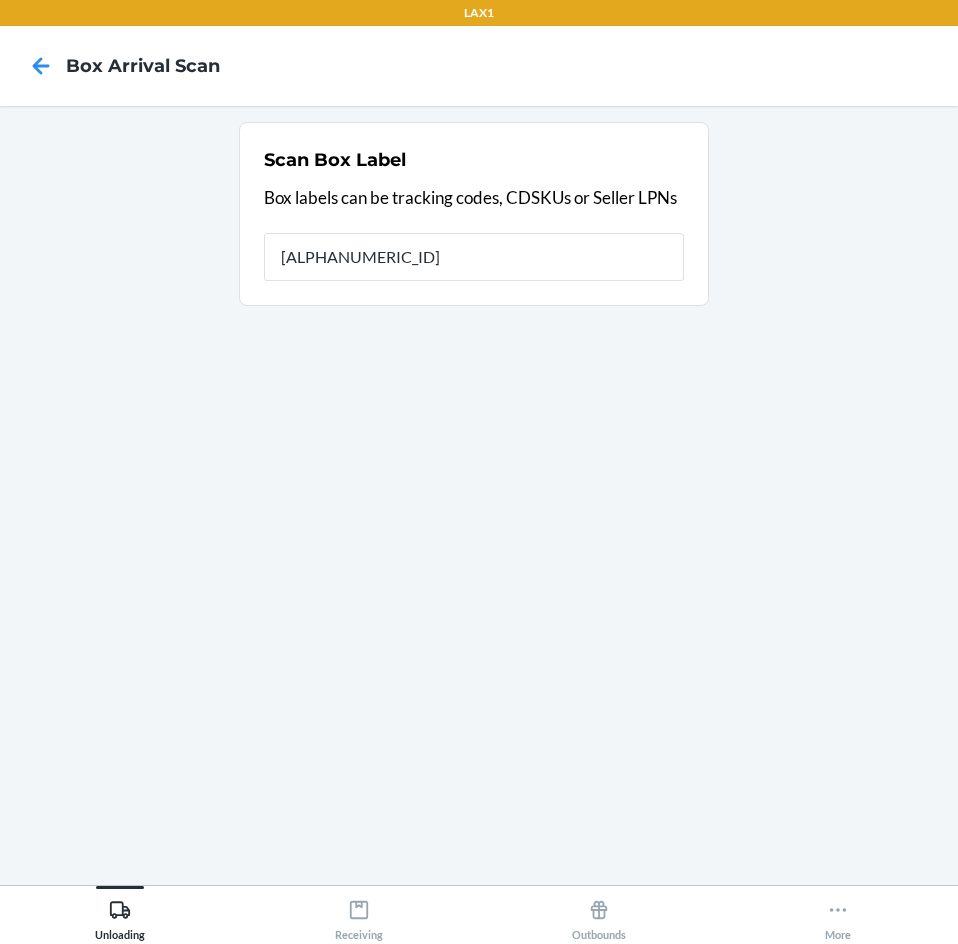 type on "[ALPHANUMERIC_ID]" 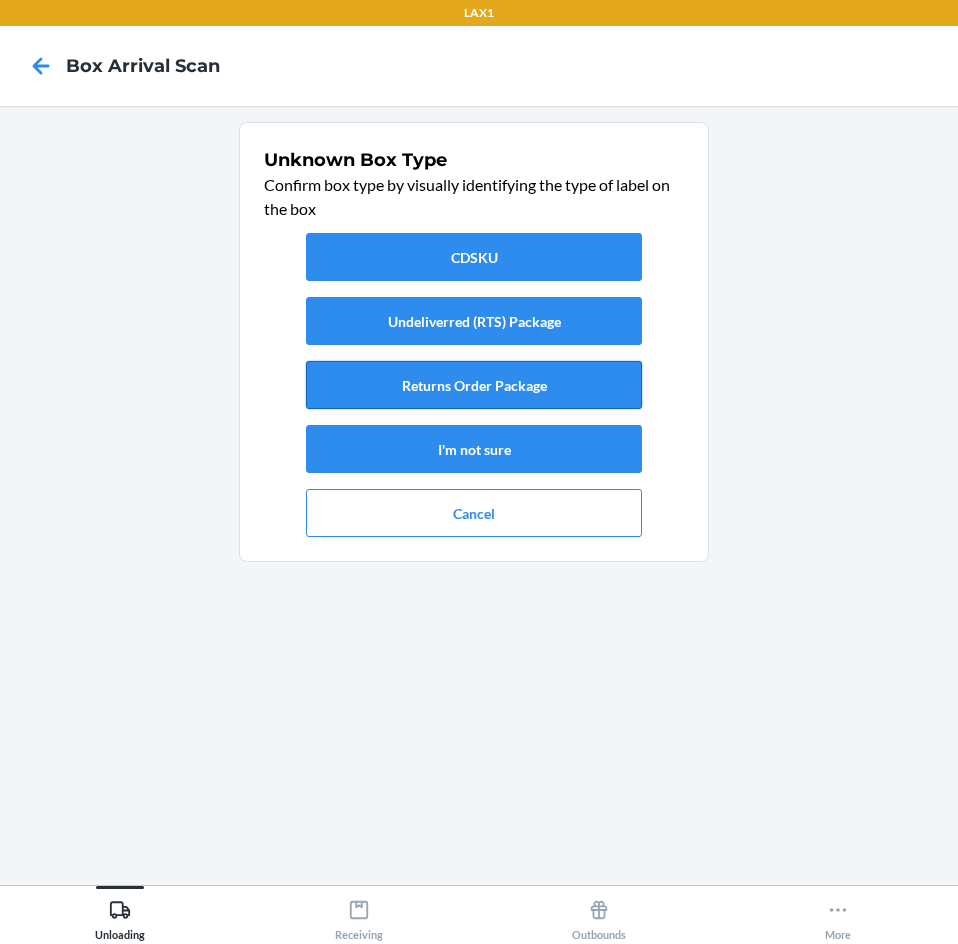 click on "Returns Order Package" at bounding box center (474, 385) 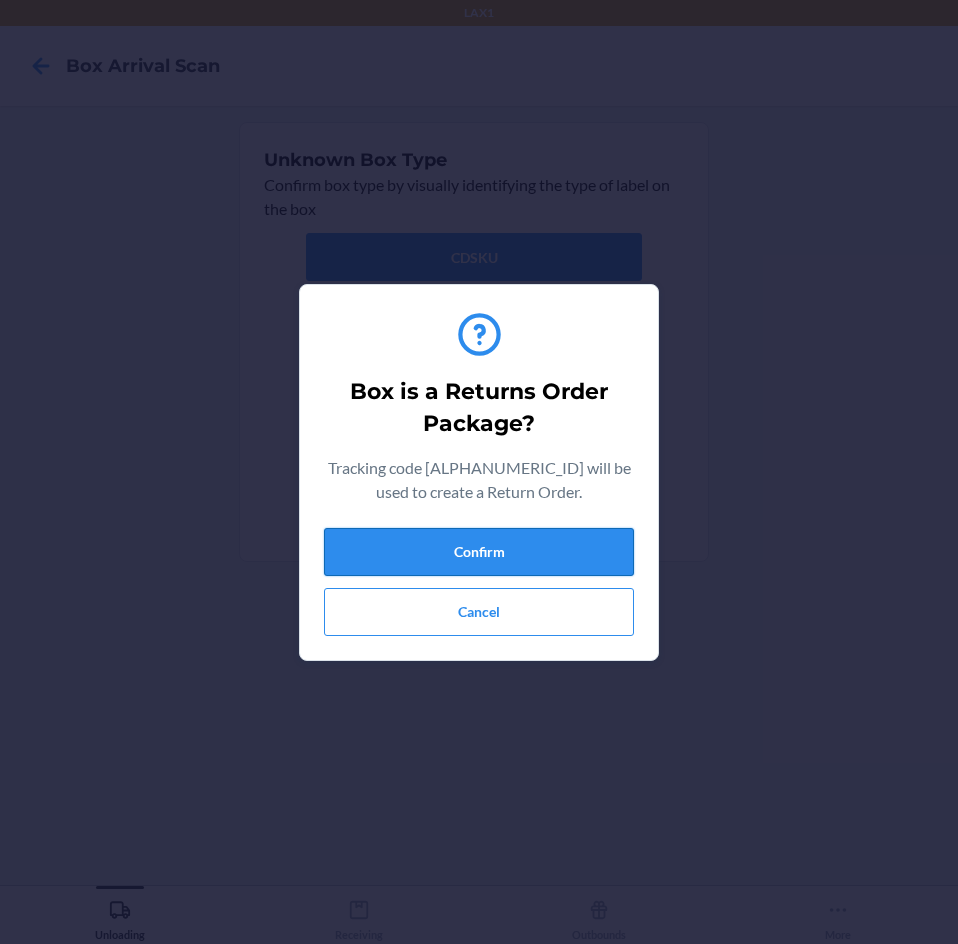click on "Confirm" at bounding box center (479, 552) 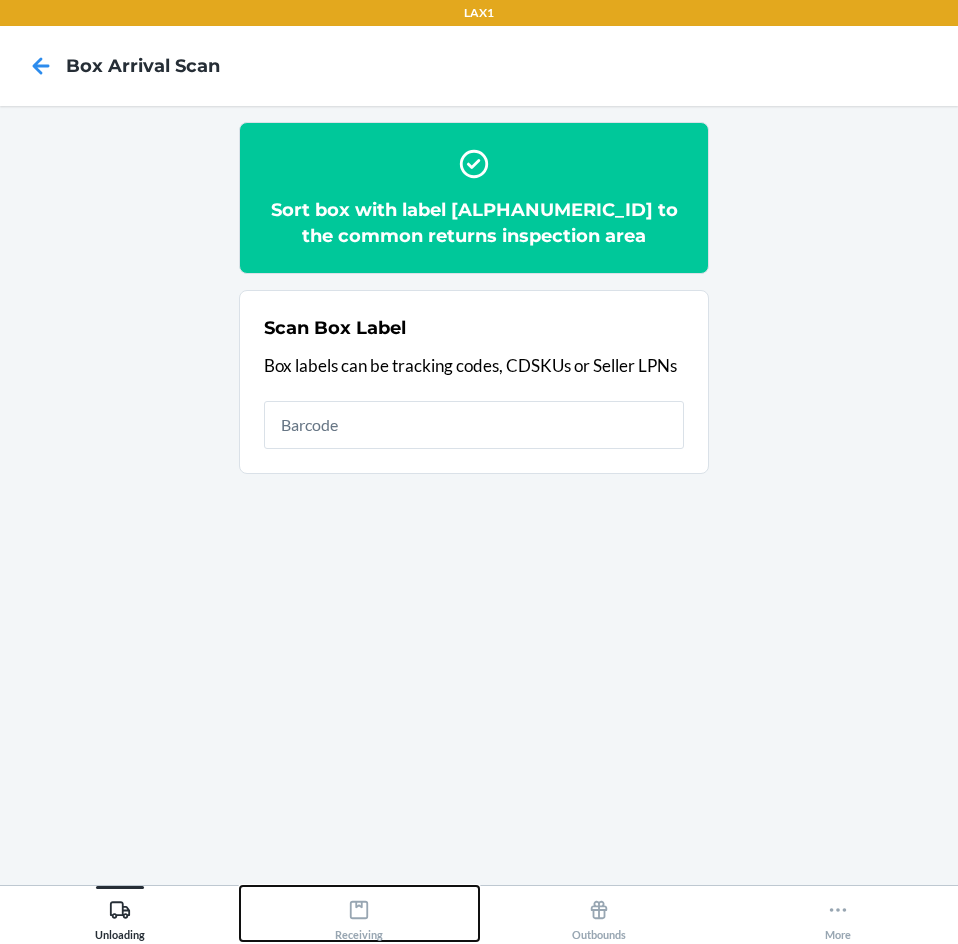 click 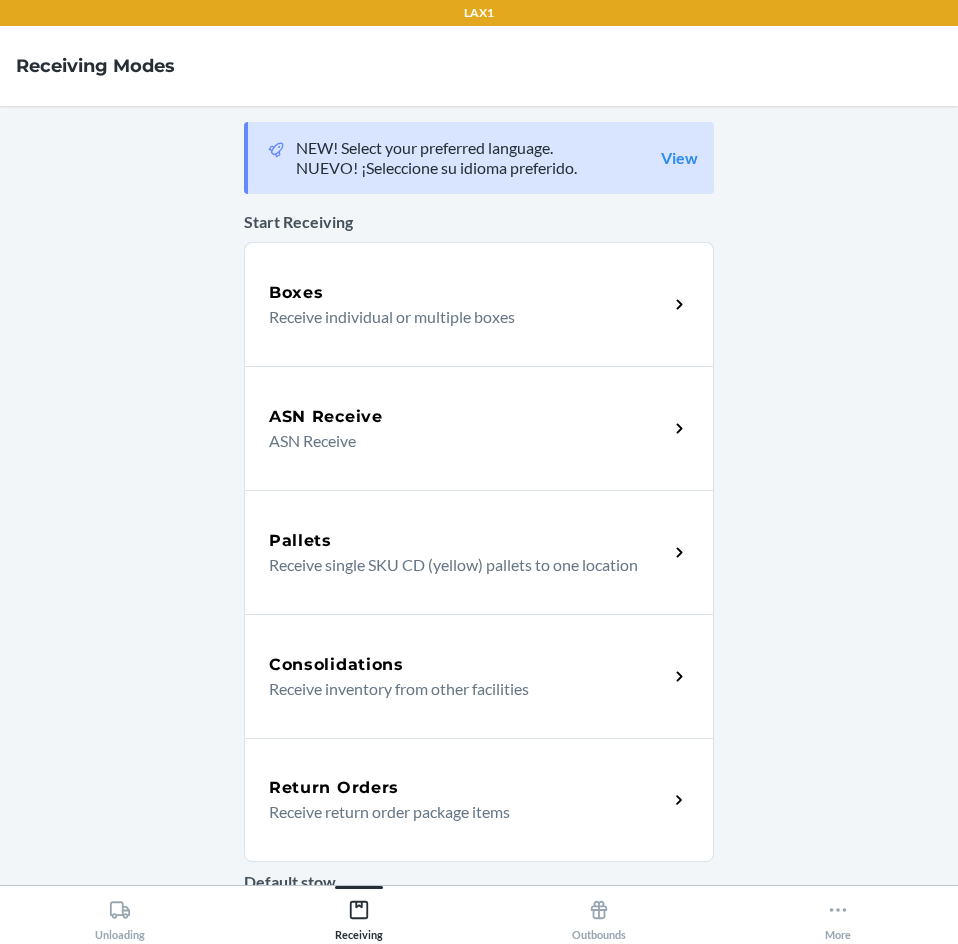 click on "Receive return order package items" at bounding box center (460, 812) 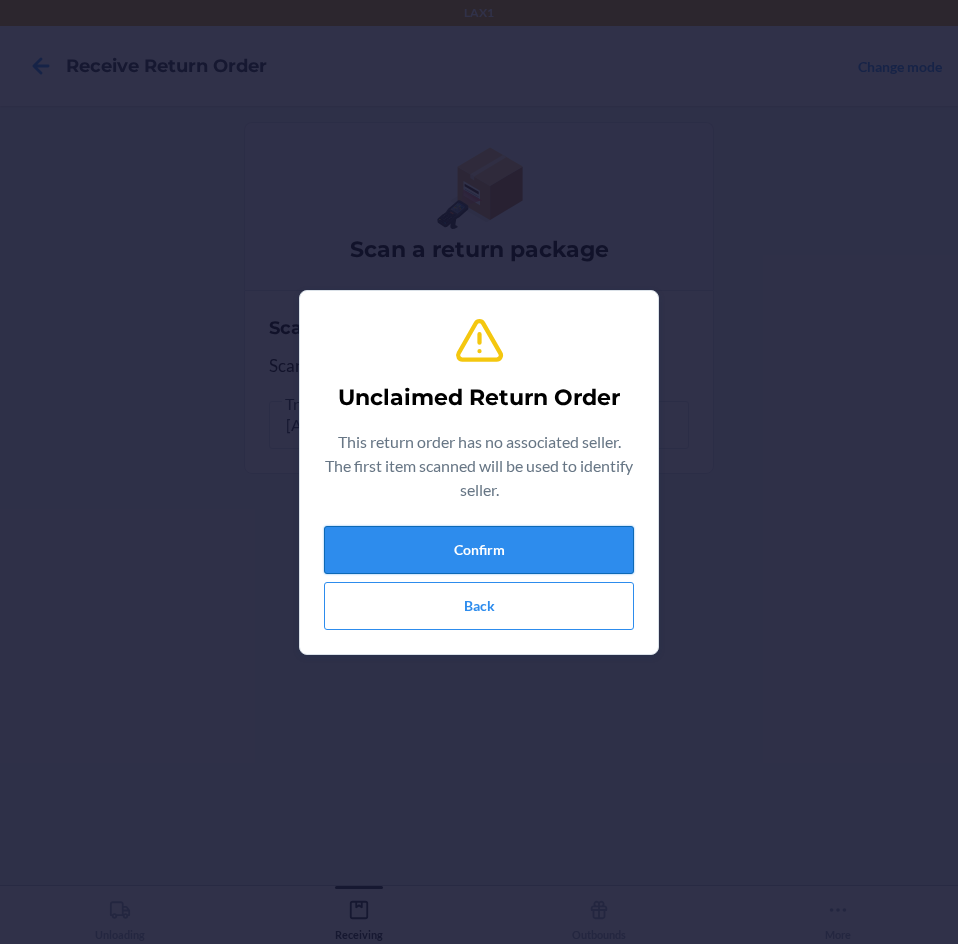 click on "Confirm" at bounding box center (479, 550) 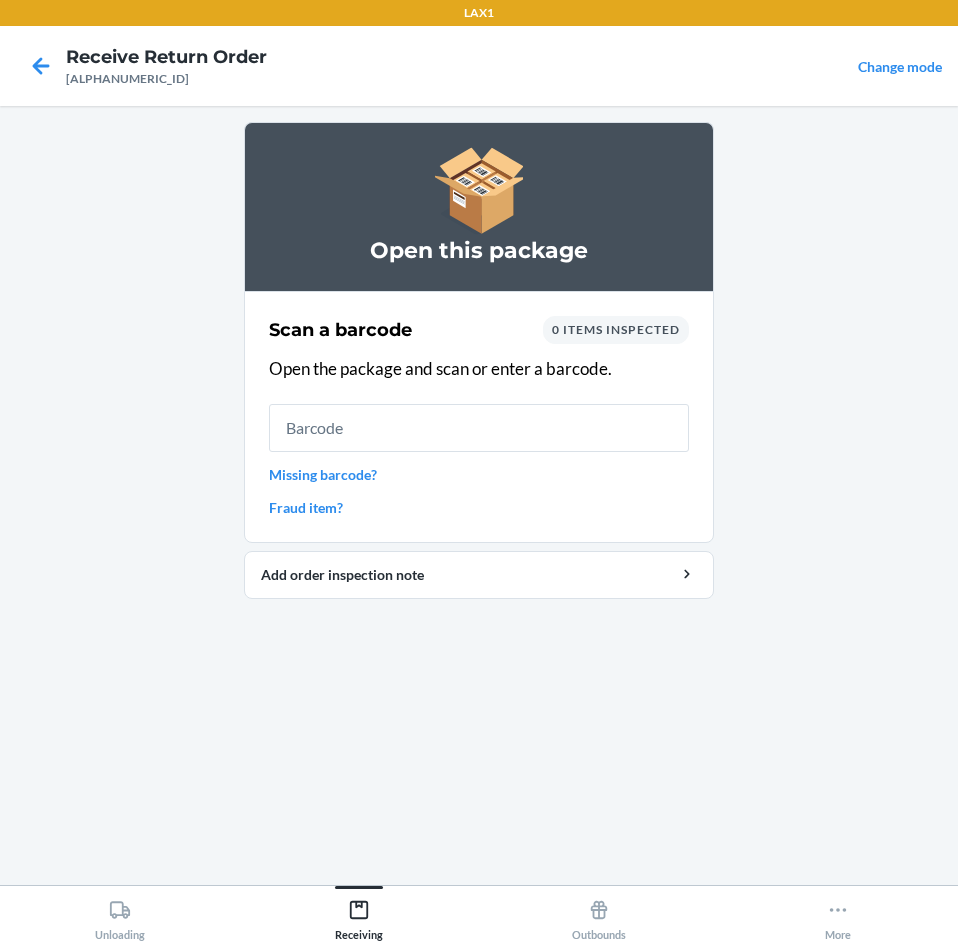 click at bounding box center [479, 428] 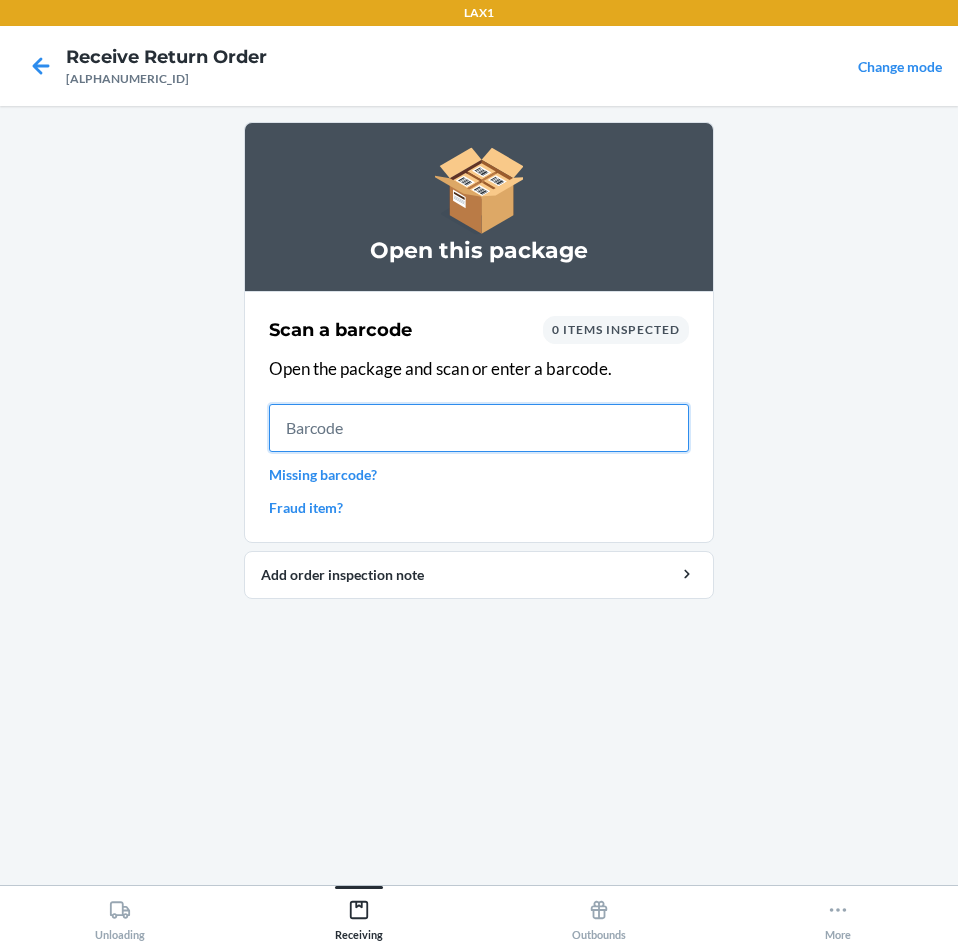 click at bounding box center (479, 428) 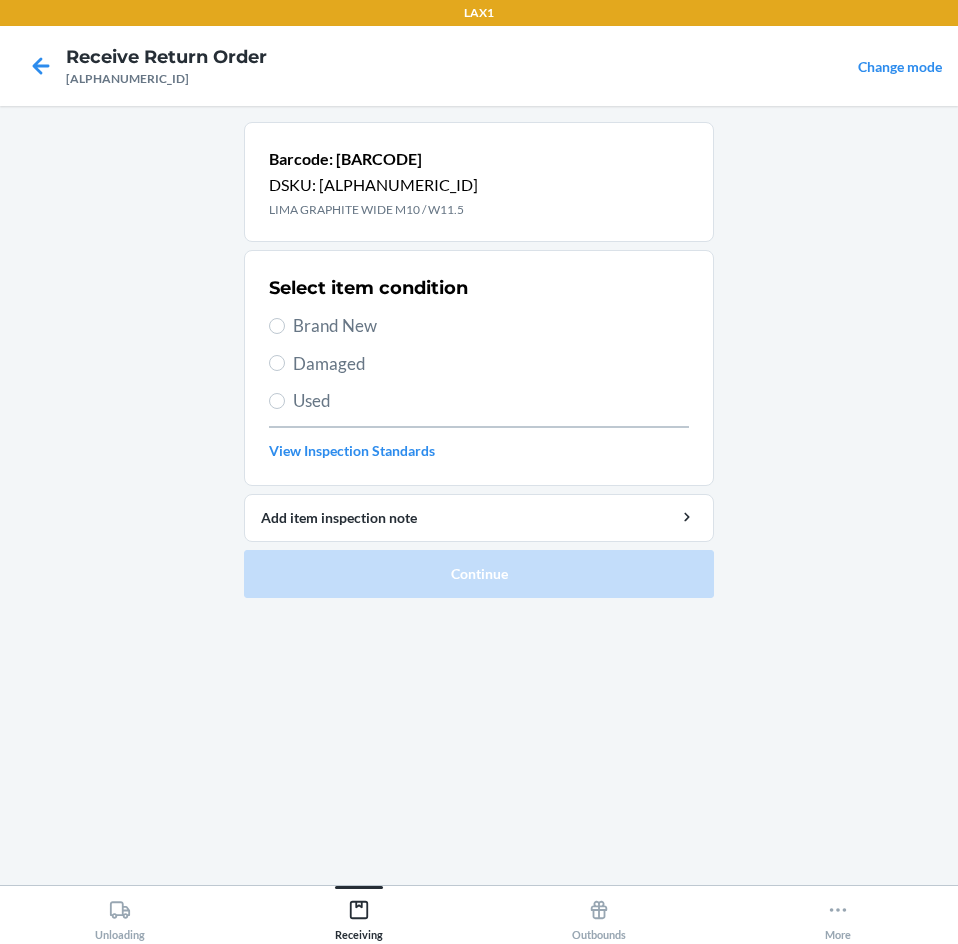 click on "Damaged" at bounding box center [491, 364] 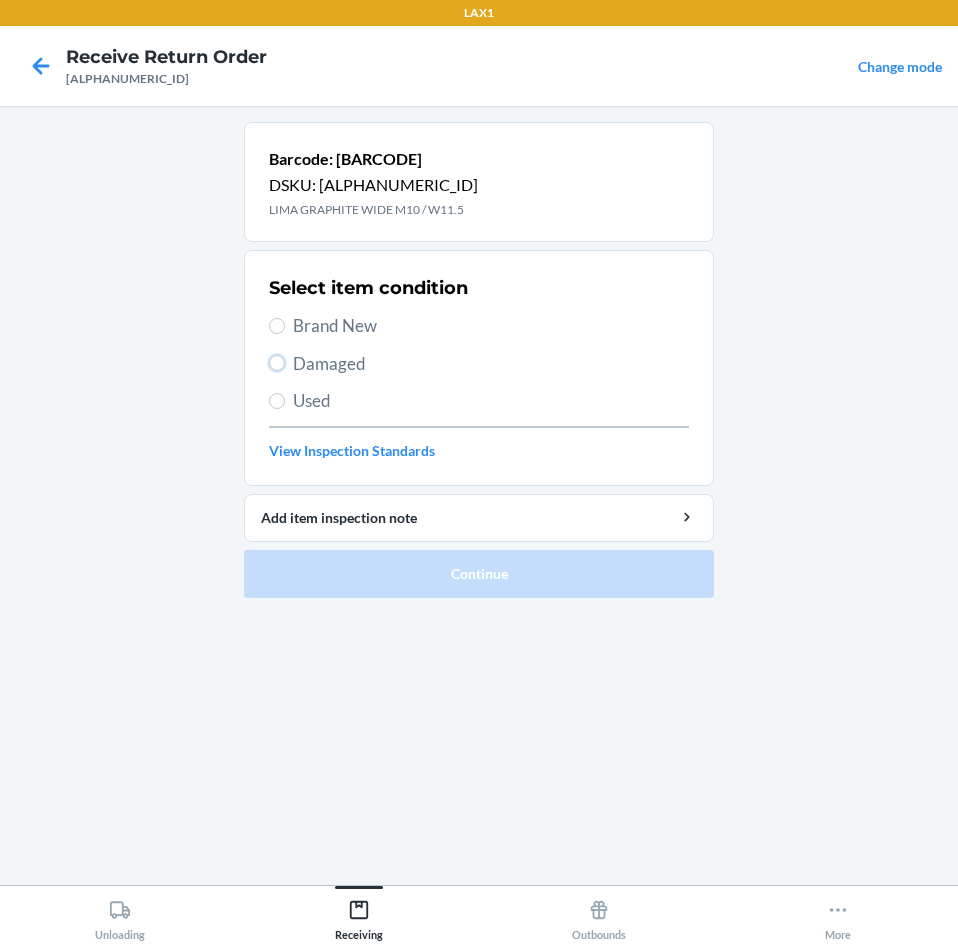 click on "Damaged" at bounding box center (277, 363) 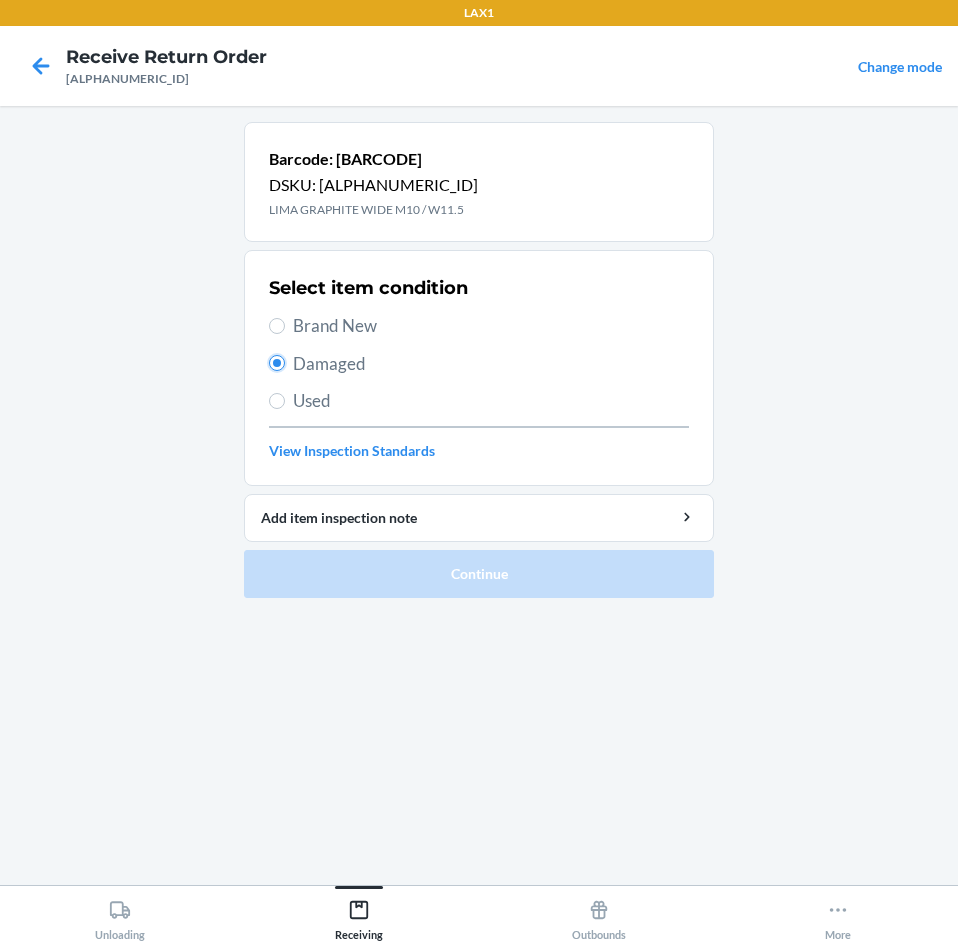 radio on "true" 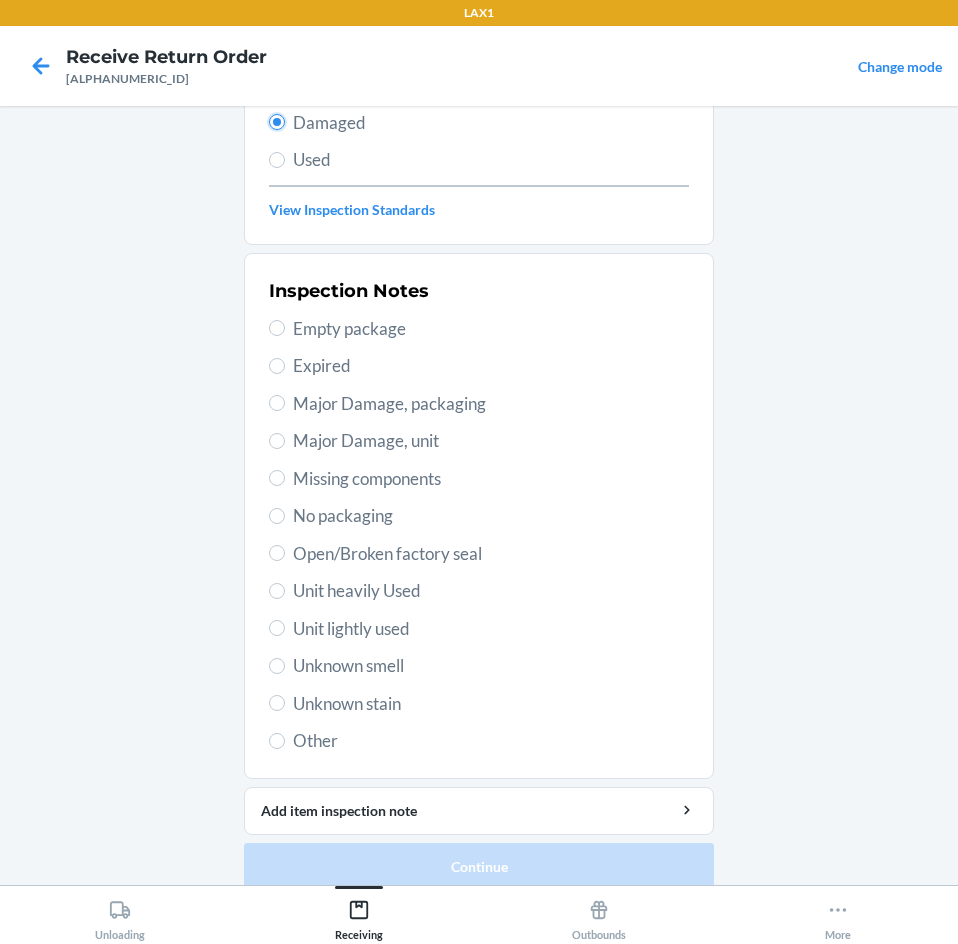 scroll, scrollTop: 263, scrollLeft: 0, axis: vertical 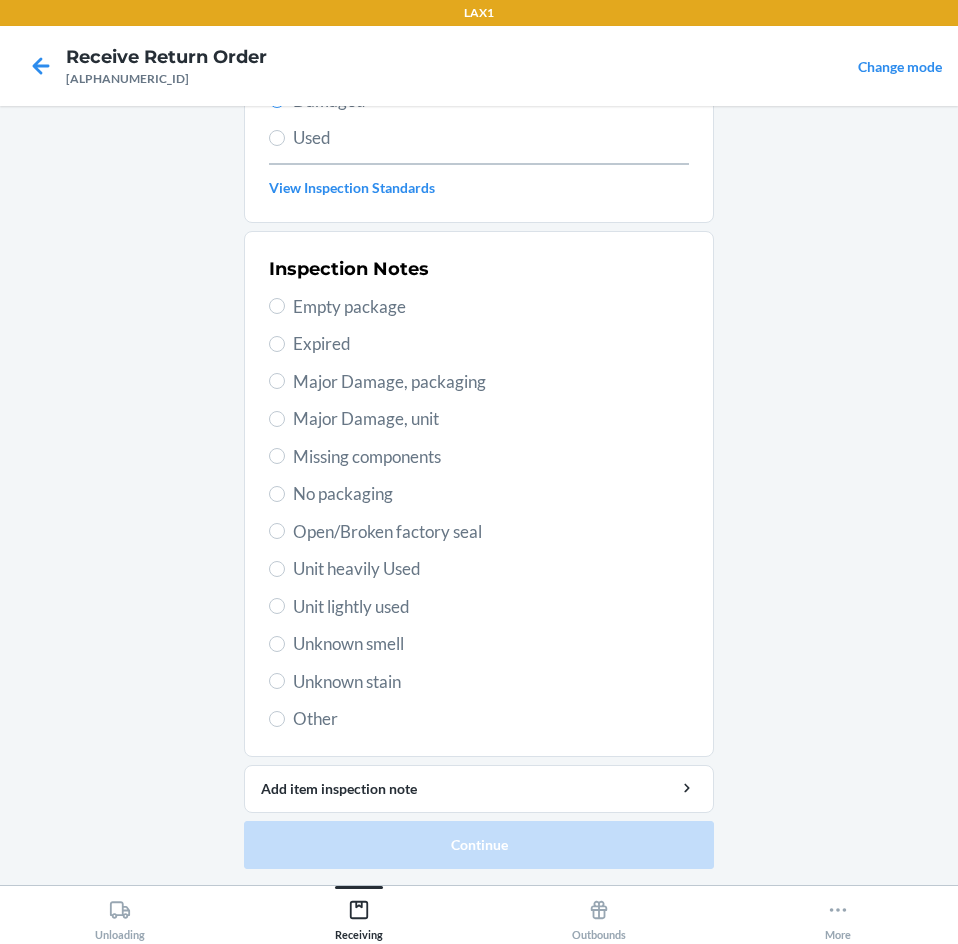 click on "Unit lightly used" at bounding box center (491, 607) 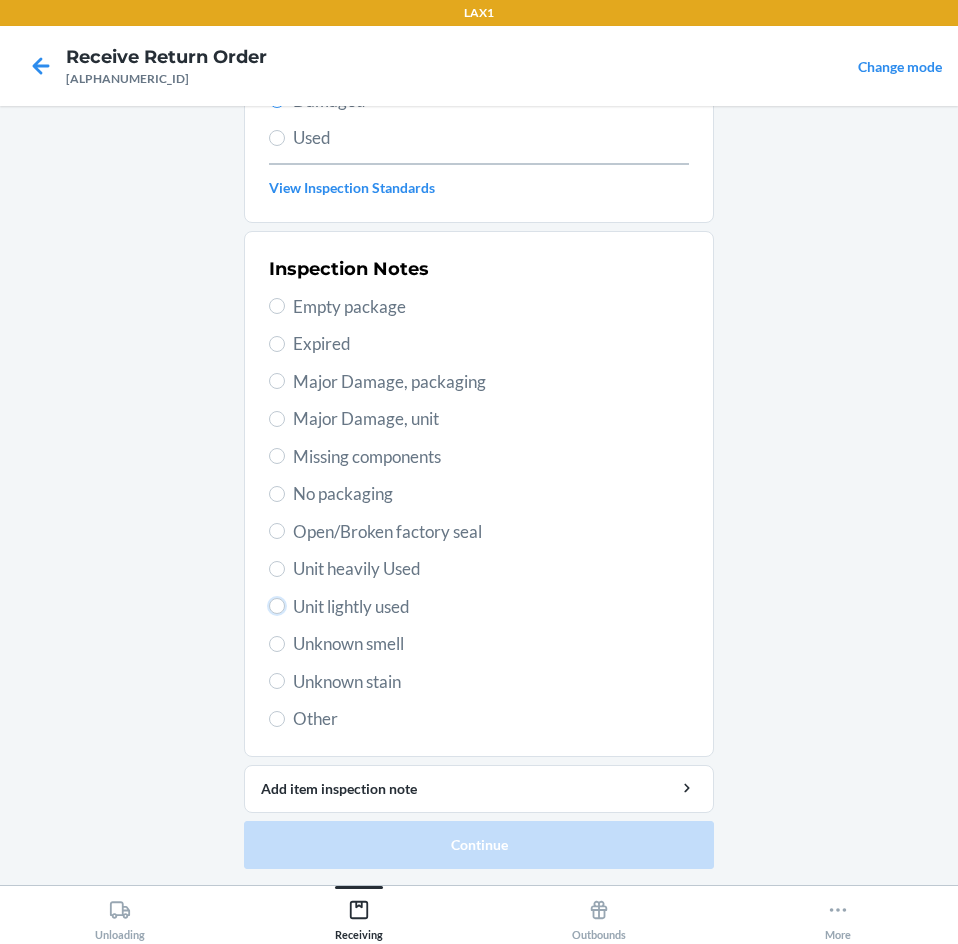 click on "Unit lightly used" at bounding box center [277, 606] 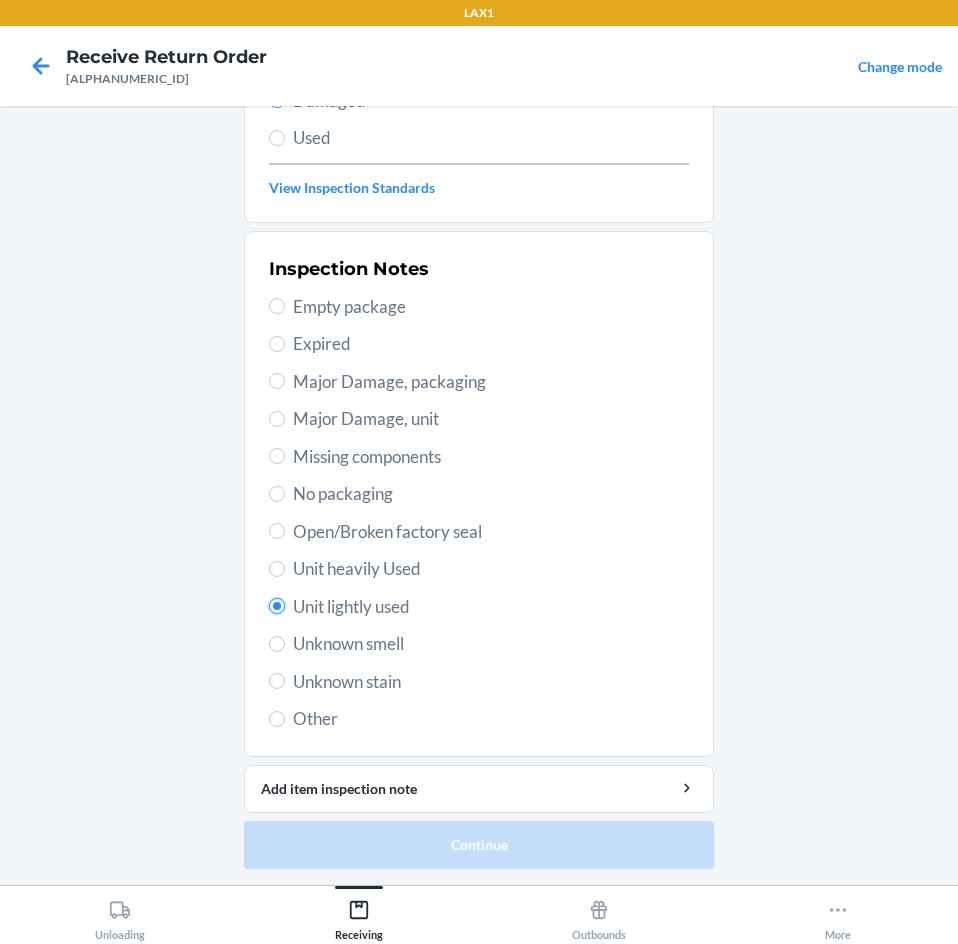 radio on "true" 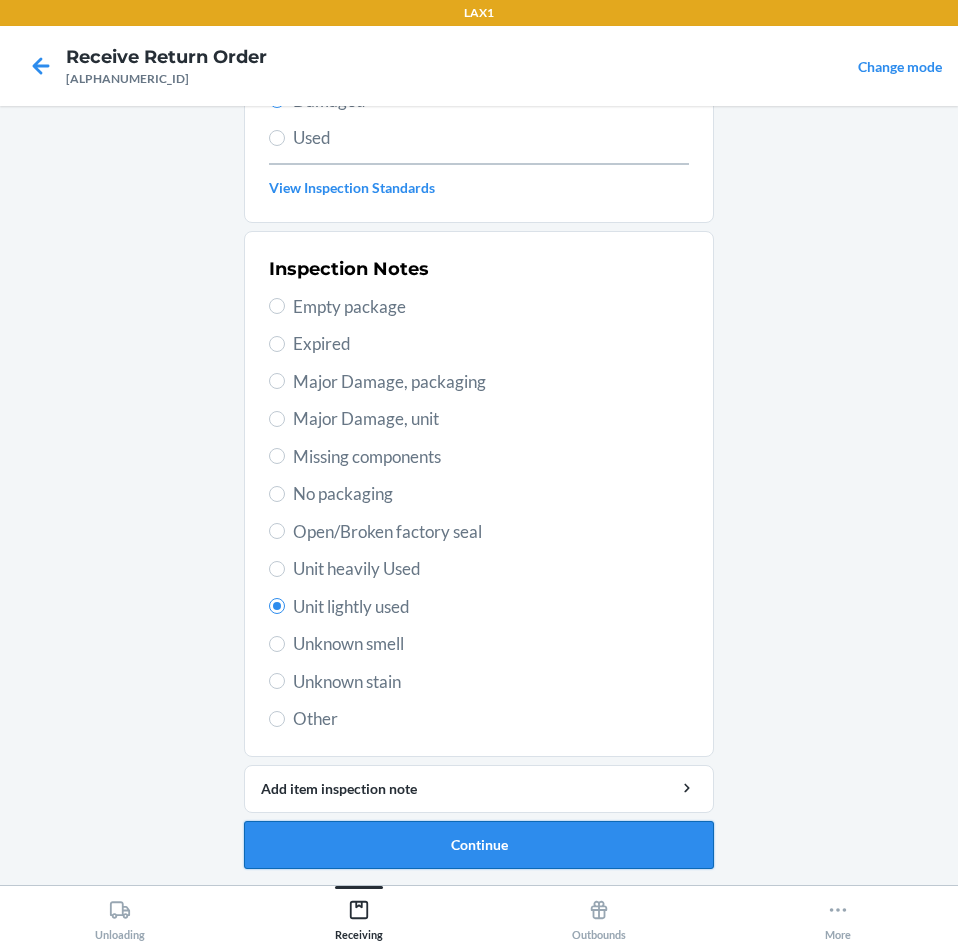 click on "Continue" at bounding box center (479, 845) 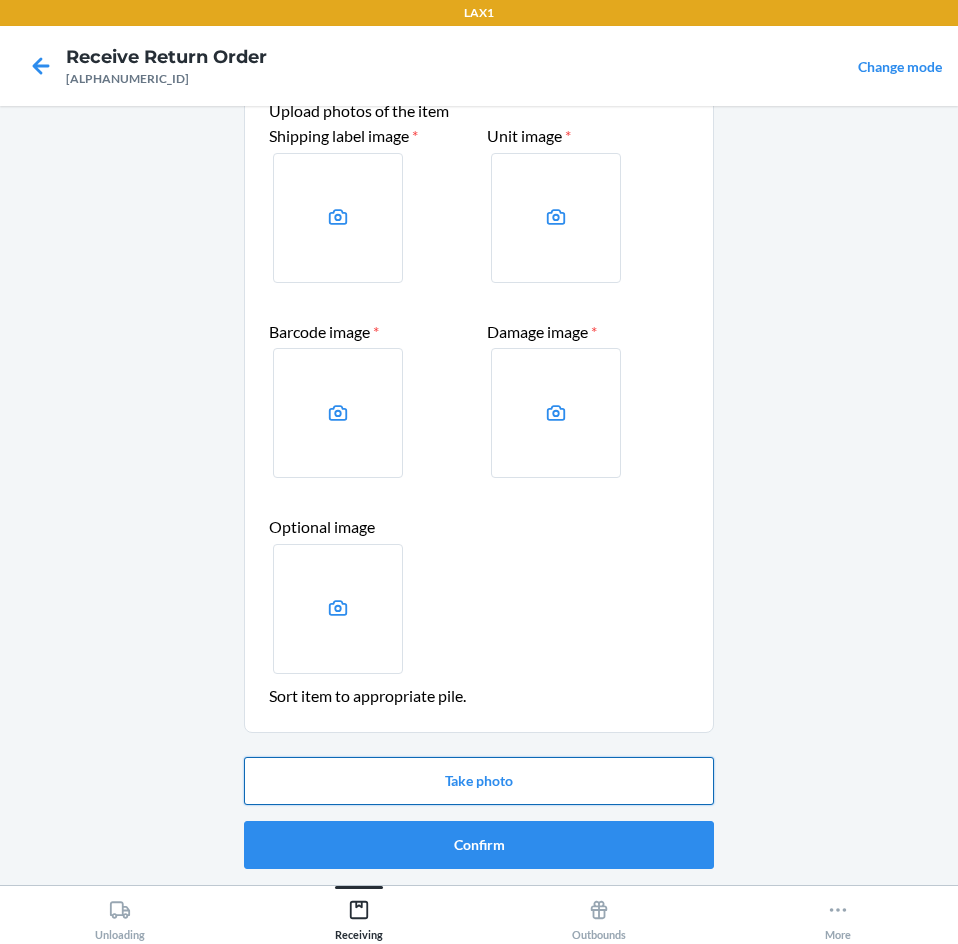 click on "Take photo" at bounding box center (479, 781) 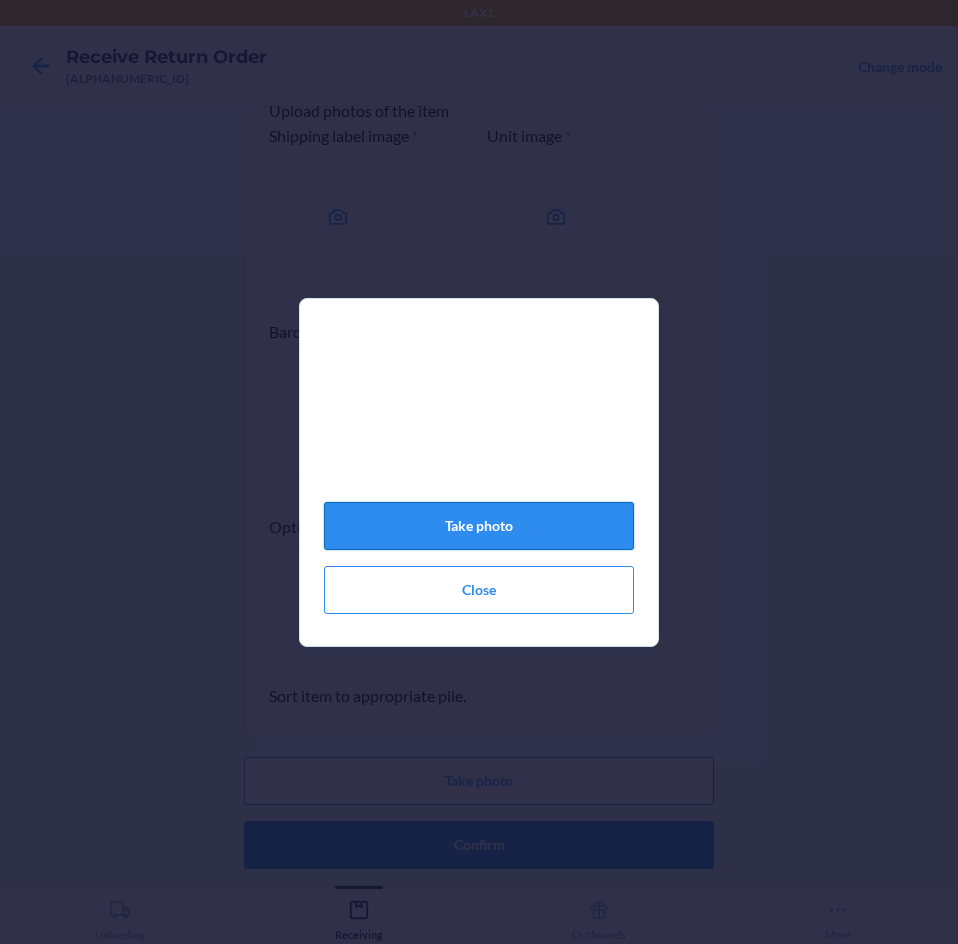 click on "Take photo" 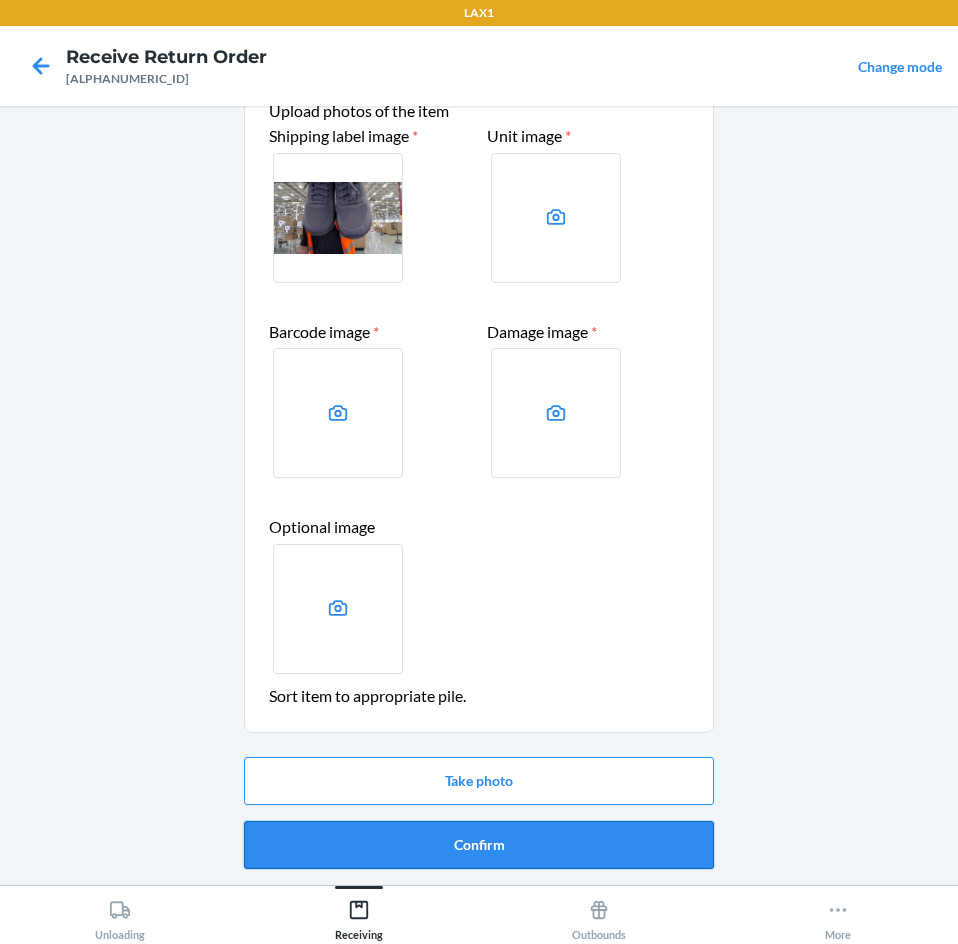 click on "Confirm" at bounding box center (479, 845) 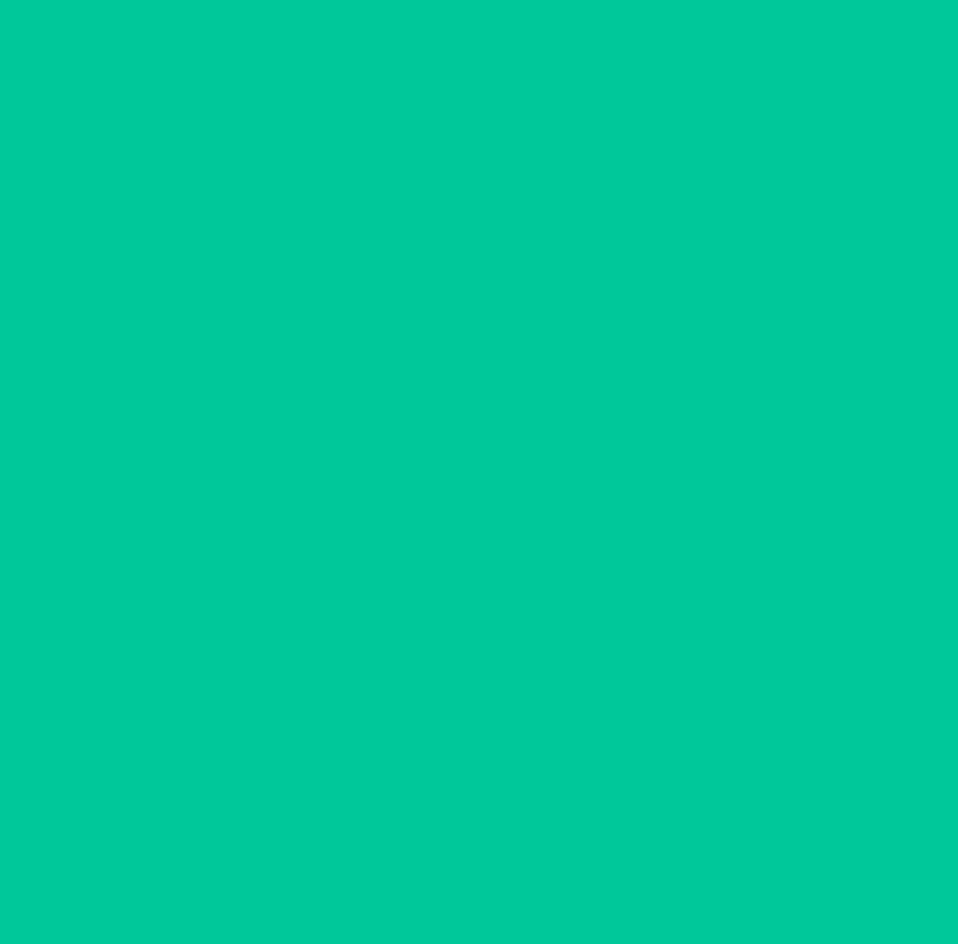 scroll, scrollTop: 0, scrollLeft: 0, axis: both 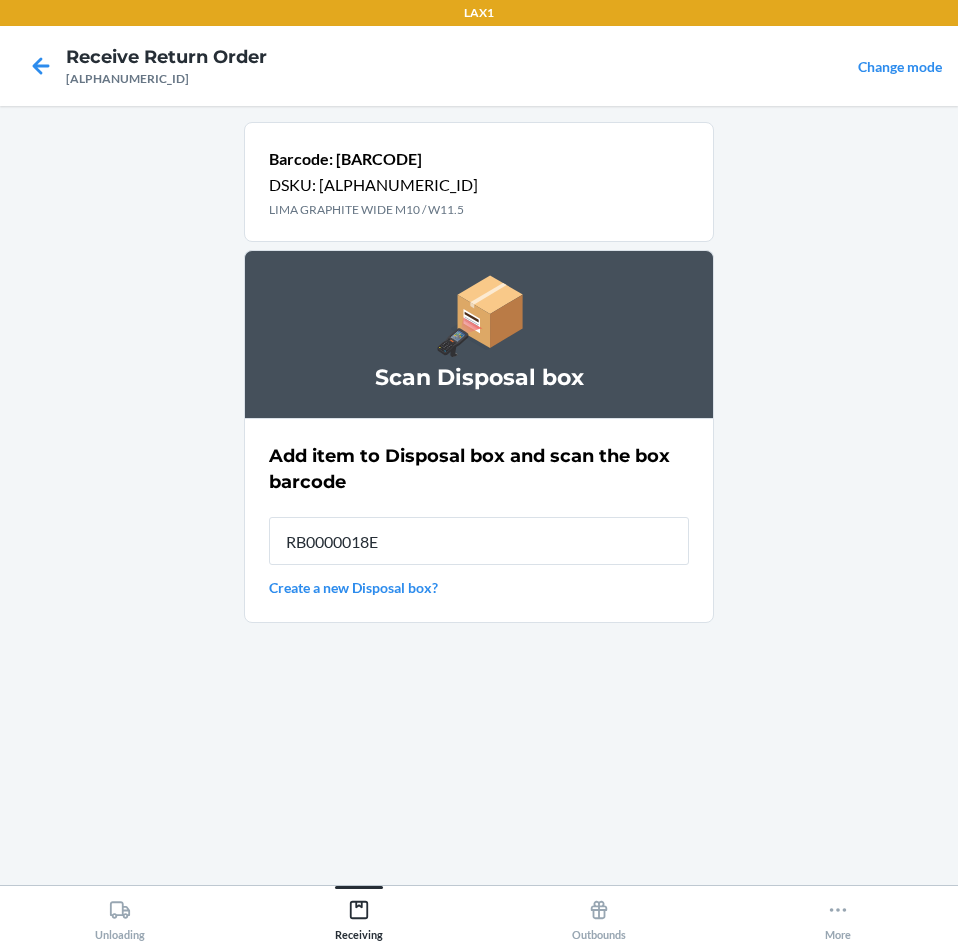 type on "RB0000018E3" 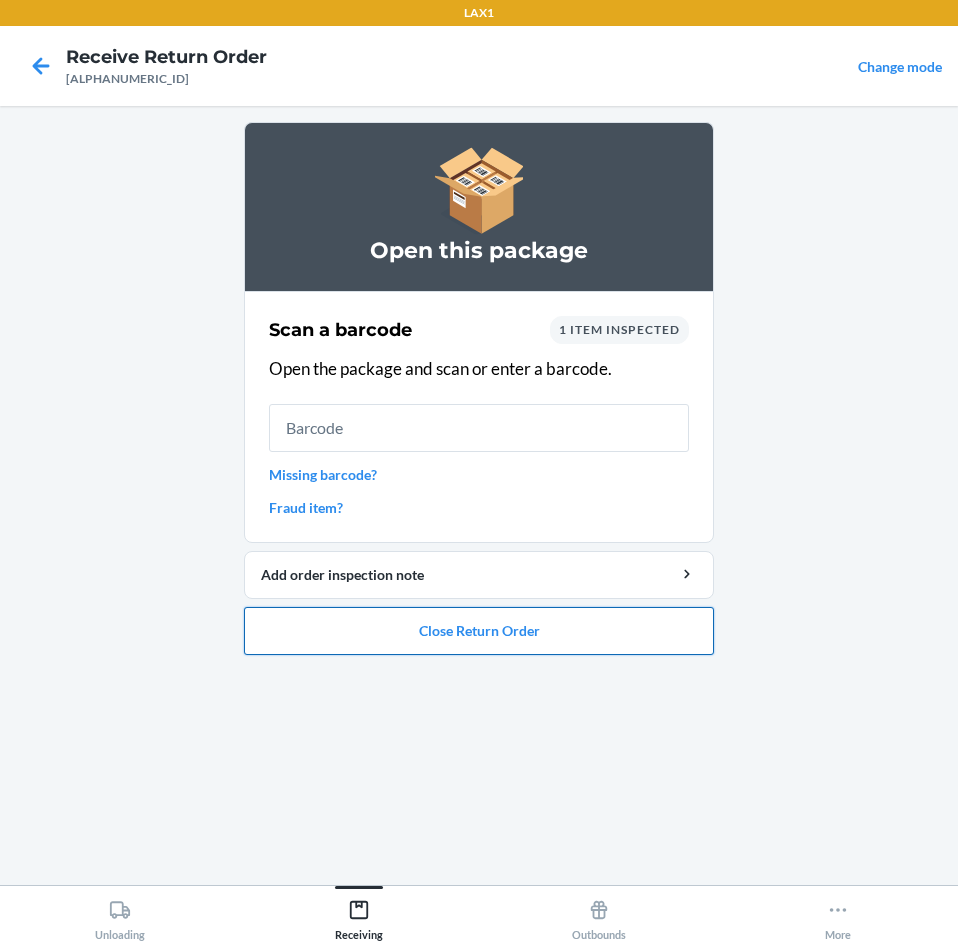click on "Close Return Order" at bounding box center (479, 631) 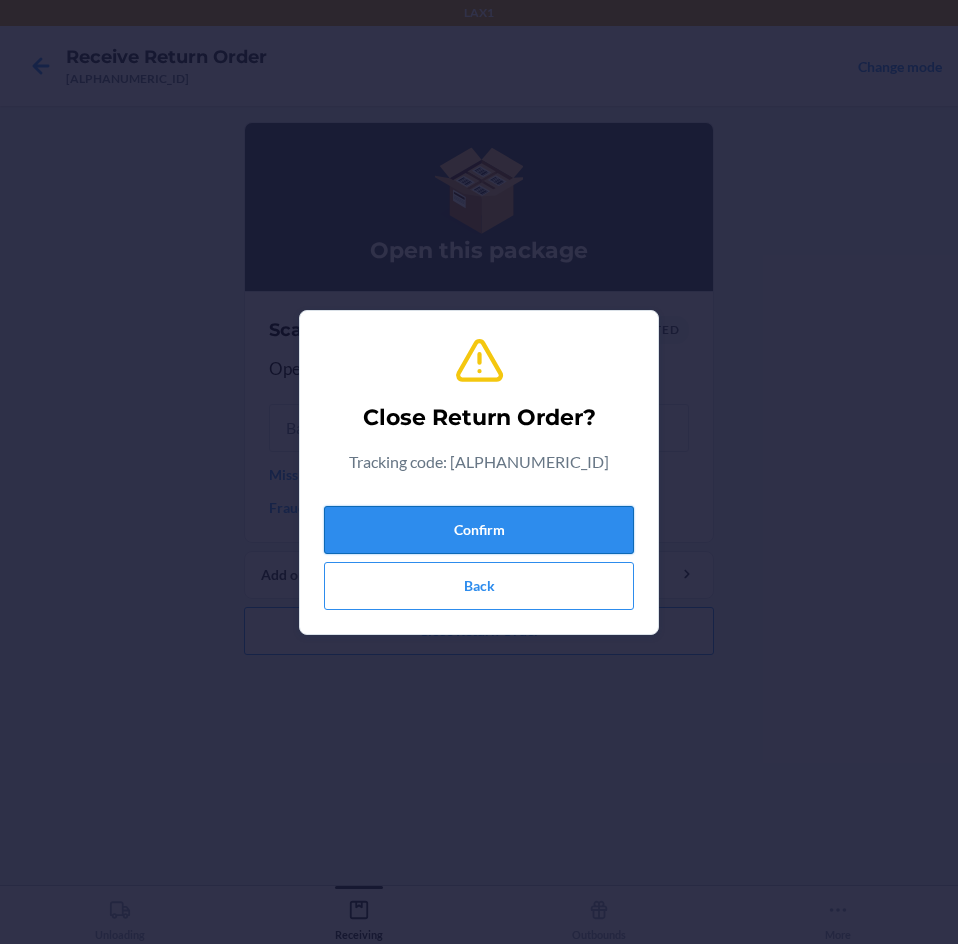 click on "Confirm" at bounding box center [479, 530] 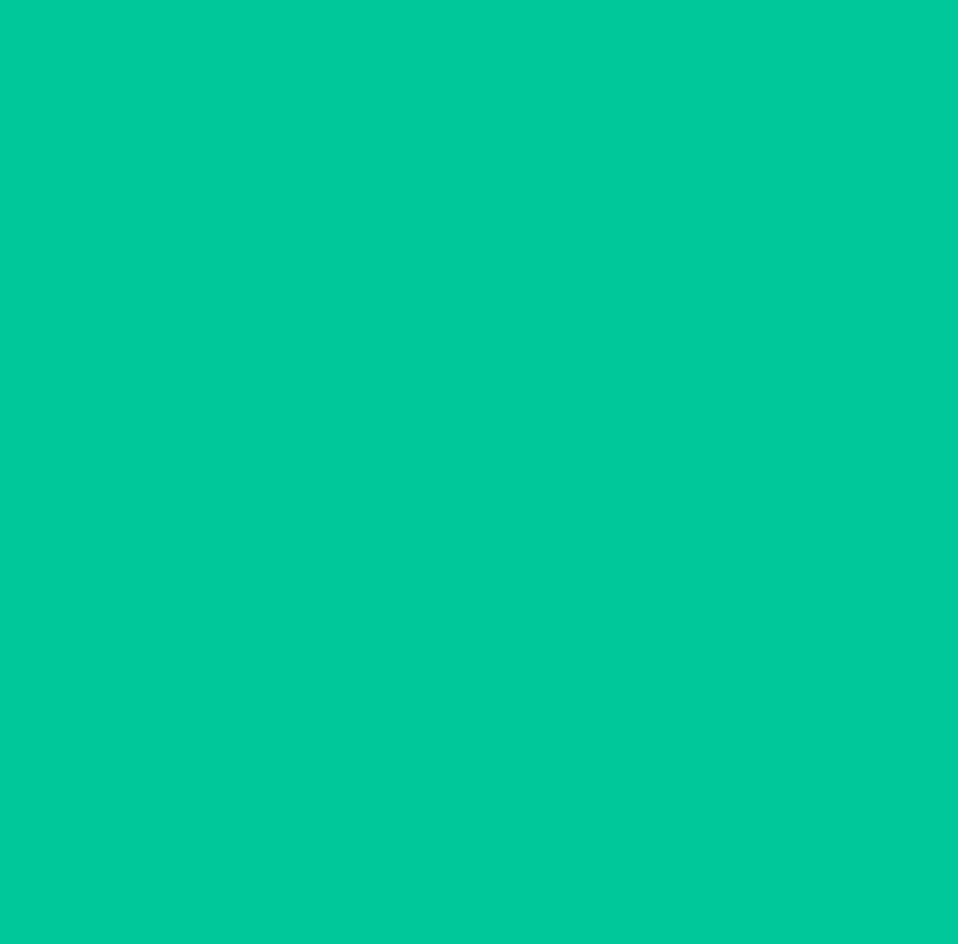 click at bounding box center (479, 515) 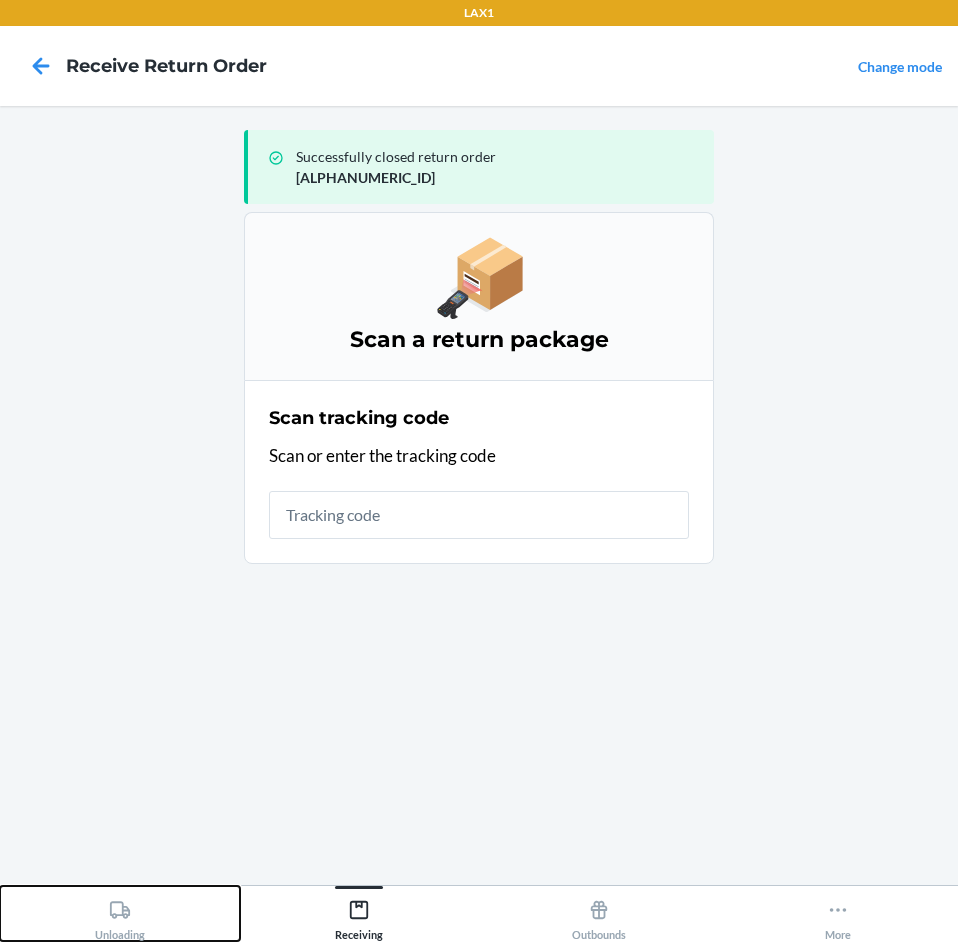 click on "Unloading" at bounding box center [120, 913] 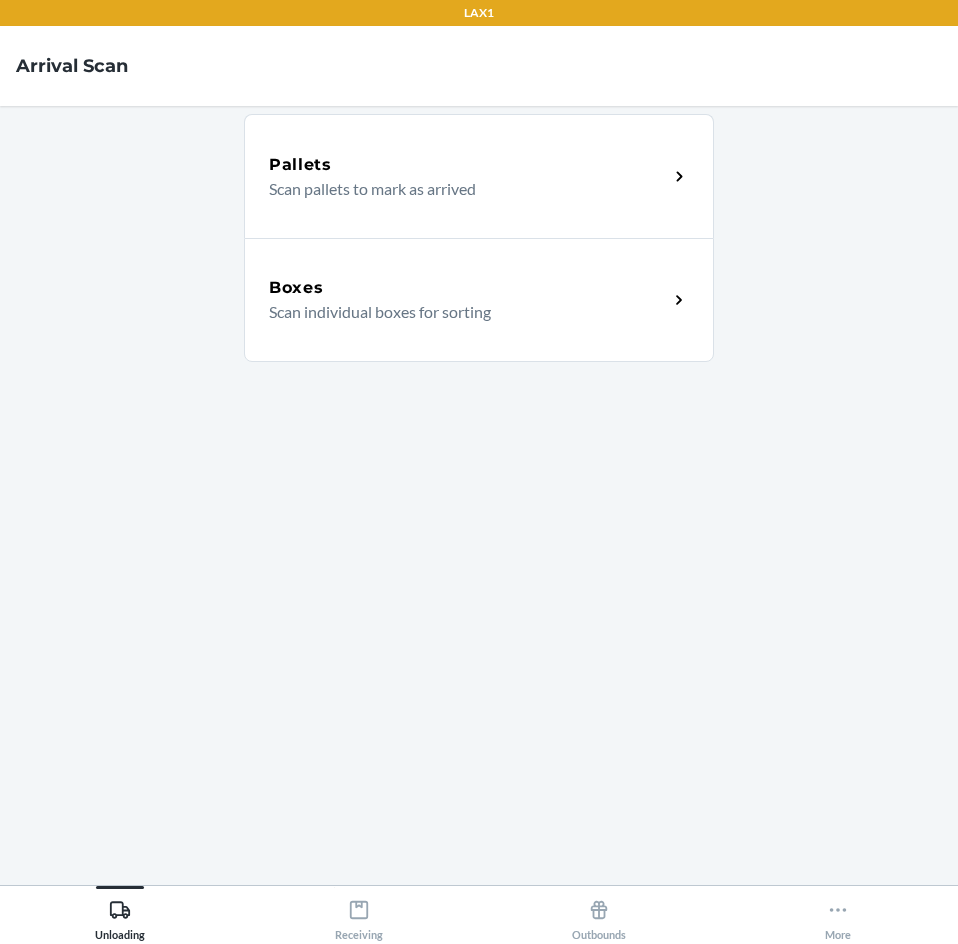 click on "Boxes Scan individual boxes for sorting" at bounding box center [479, 300] 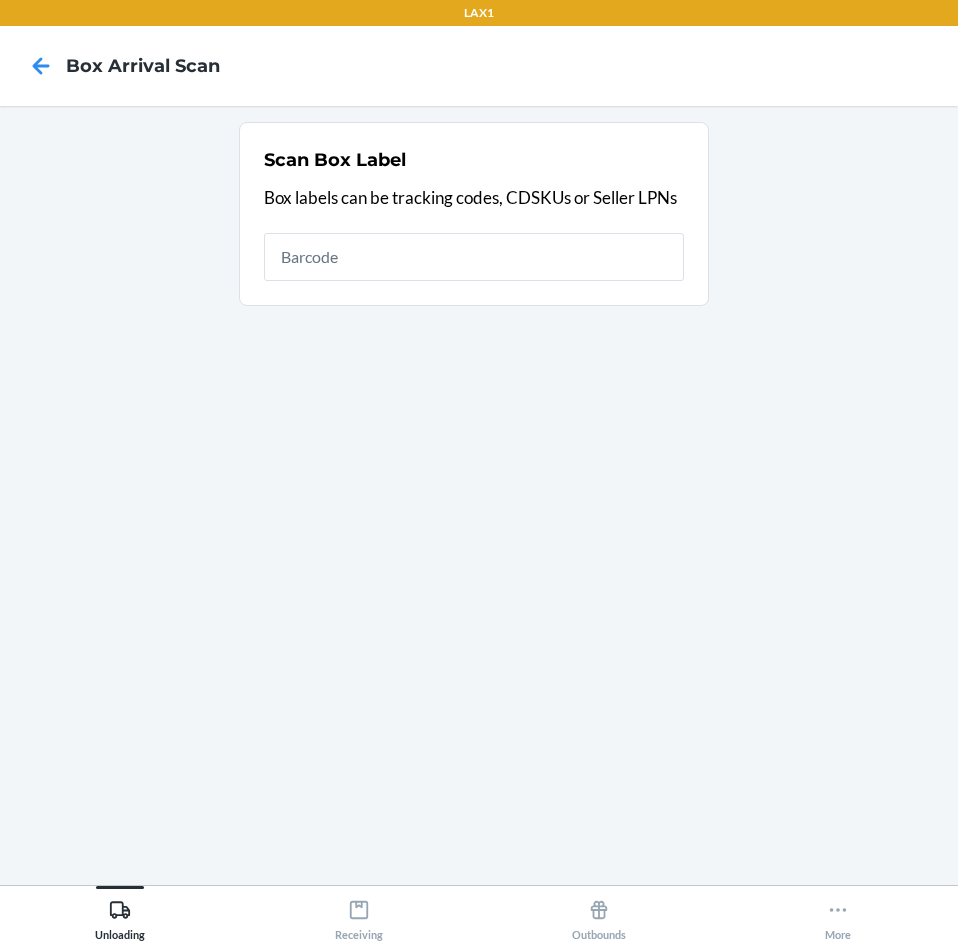 click at bounding box center (474, 257) 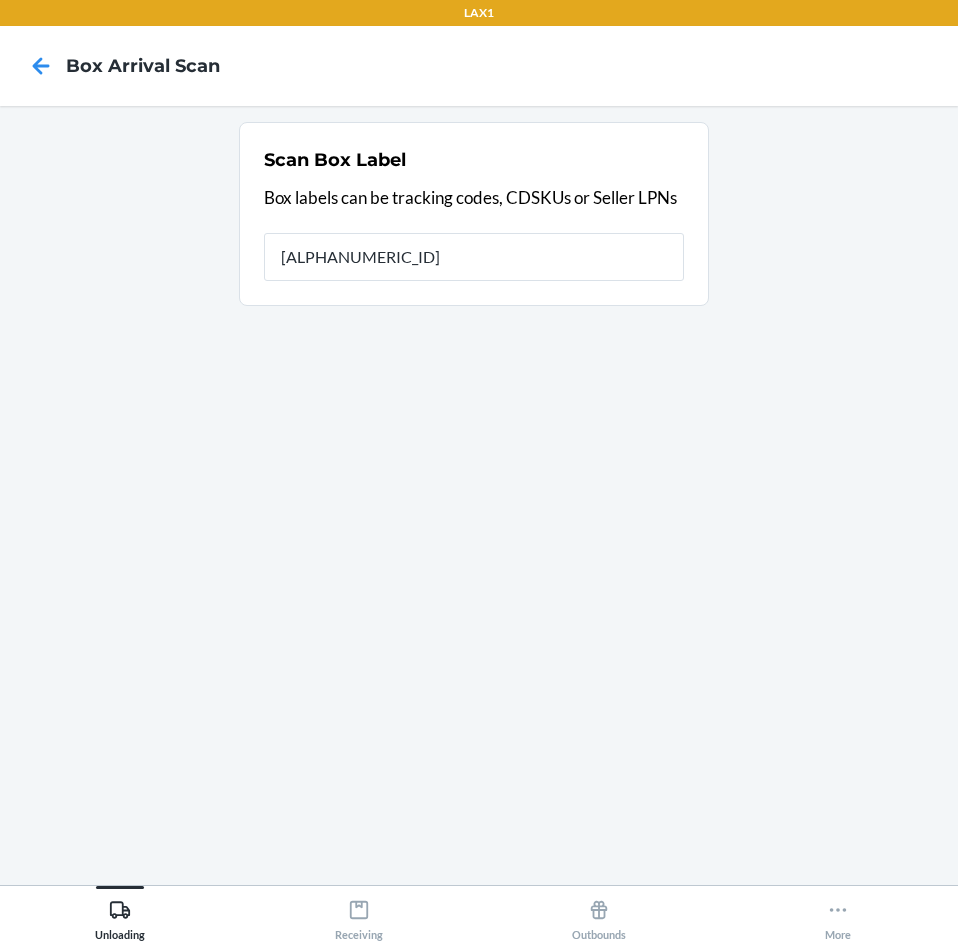 type on "[ALPHANUMERIC_ID]" 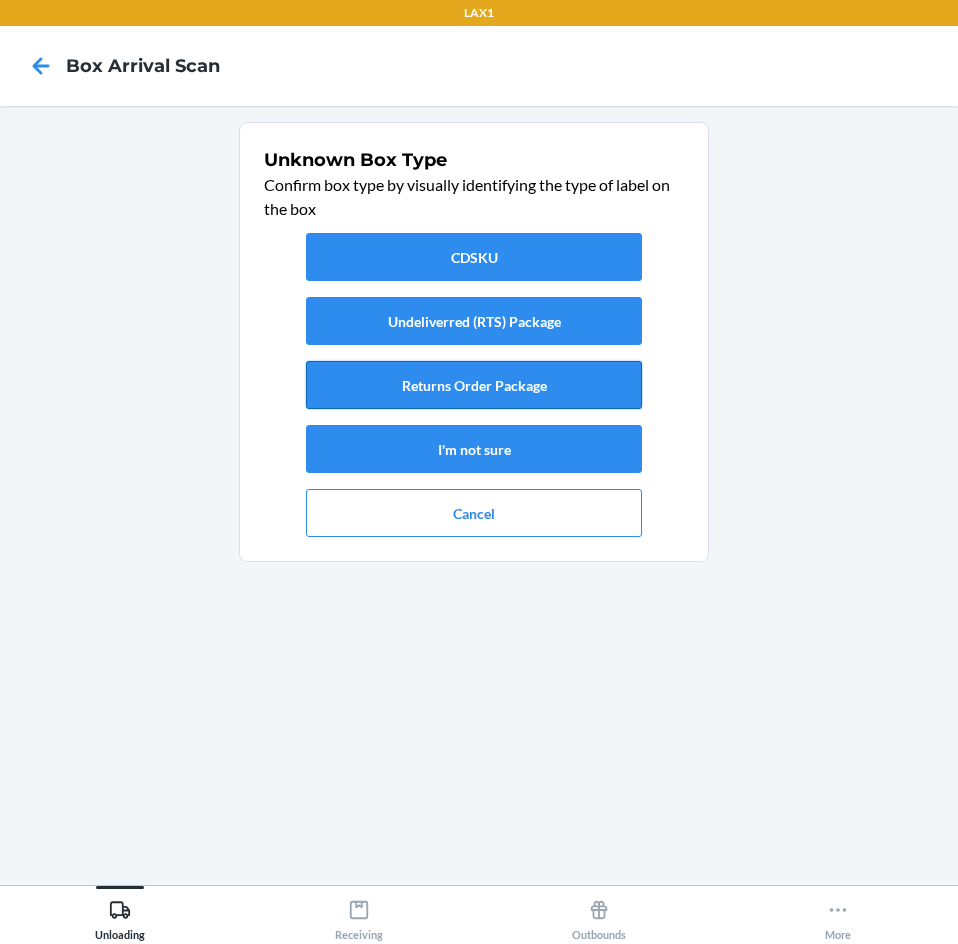 click on "Returns Order Package" at bounding box center [474, 385] 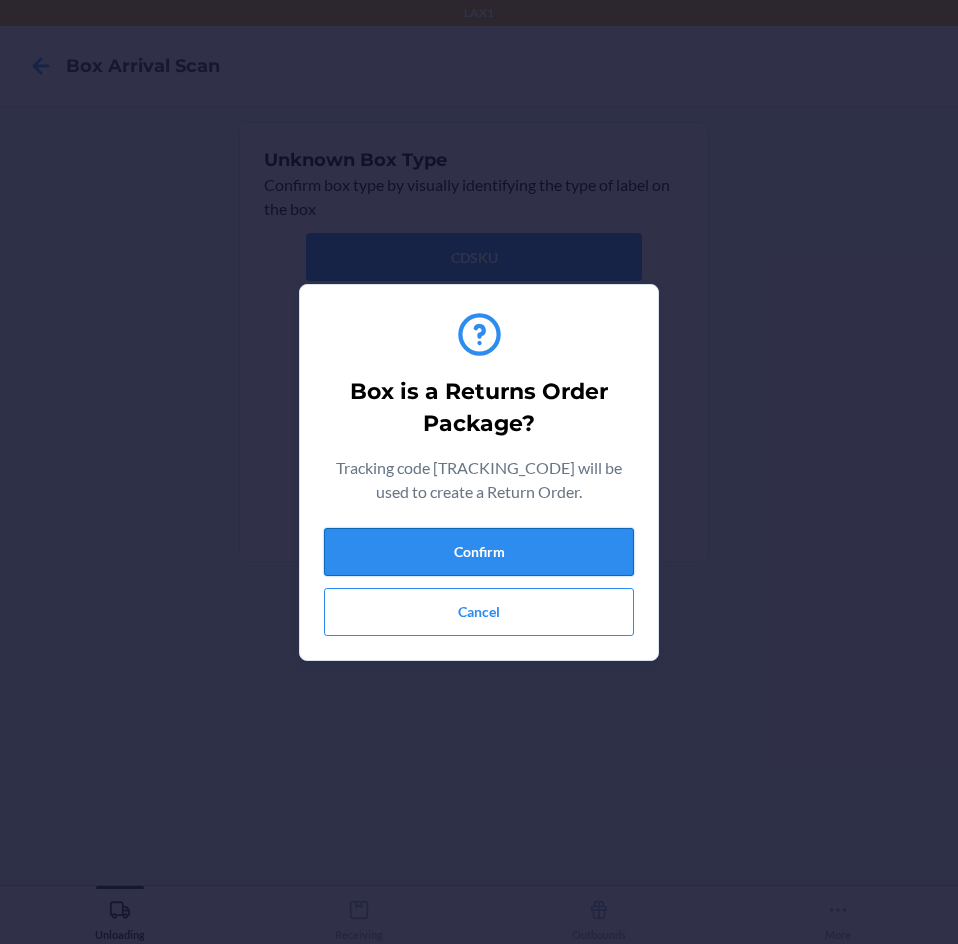 click on "Confirm" at bounding box center [479, 552] 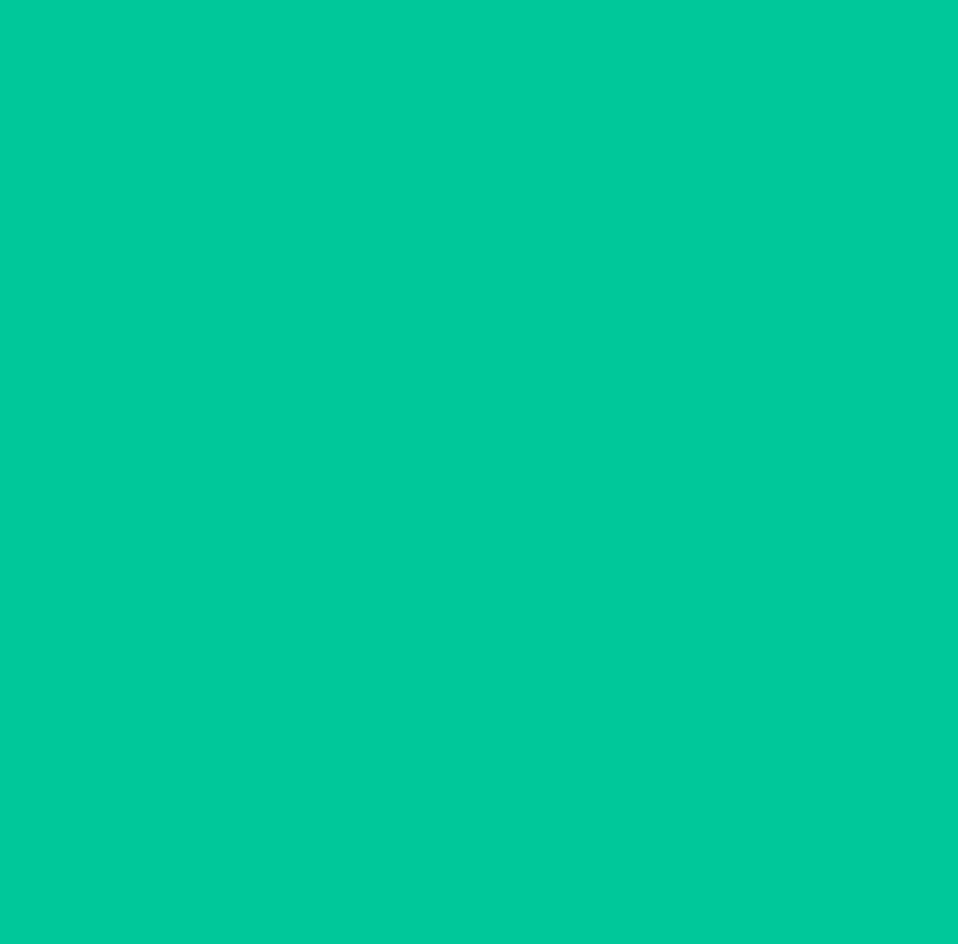 click 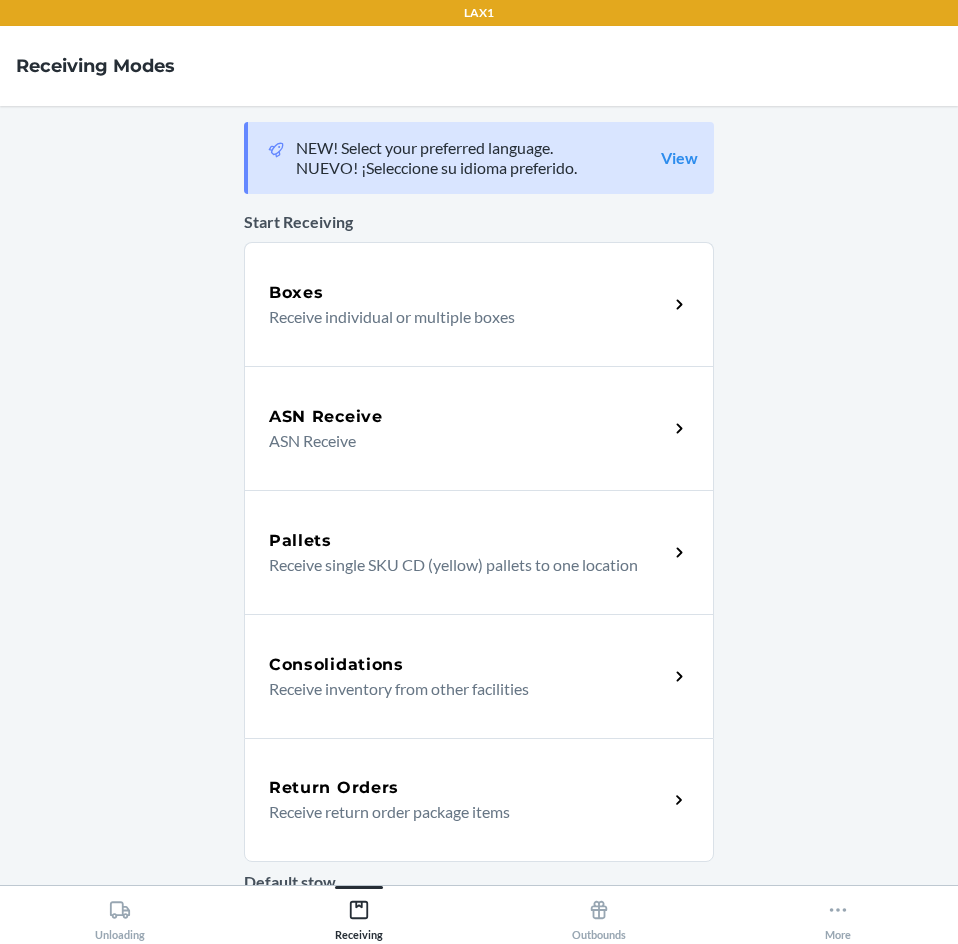 click on "Receive return order package items" at bounding box center (460, 812) 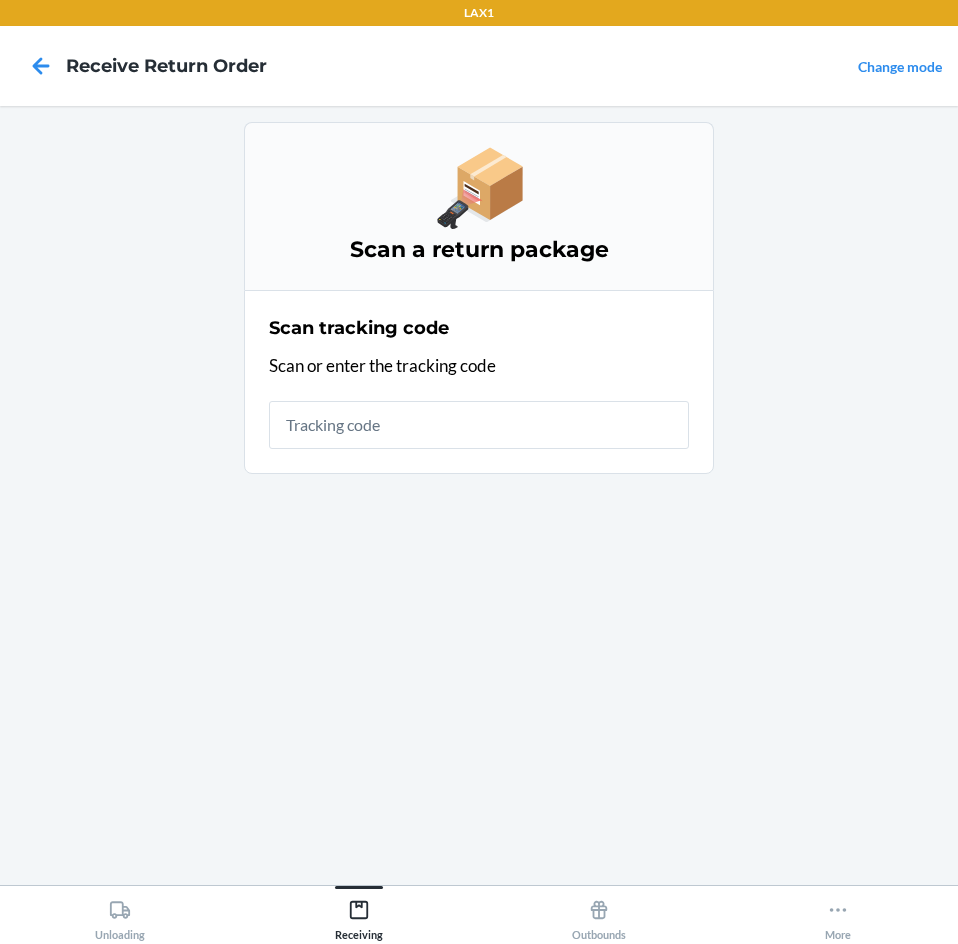 drag, startPoint x: 363, startPoint y: 401, endPoint x: 374, endPoint y: 421, distance: 22.825424 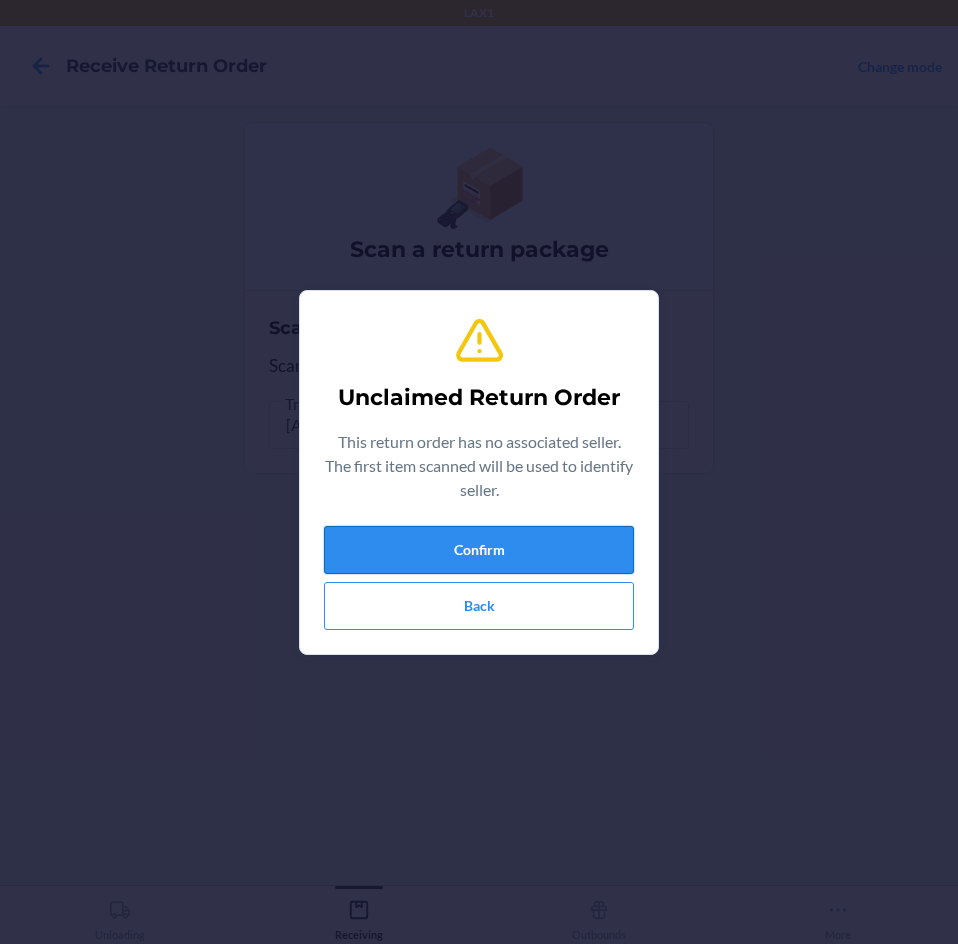 click on "Confirm" at bounding box center [479, 550] 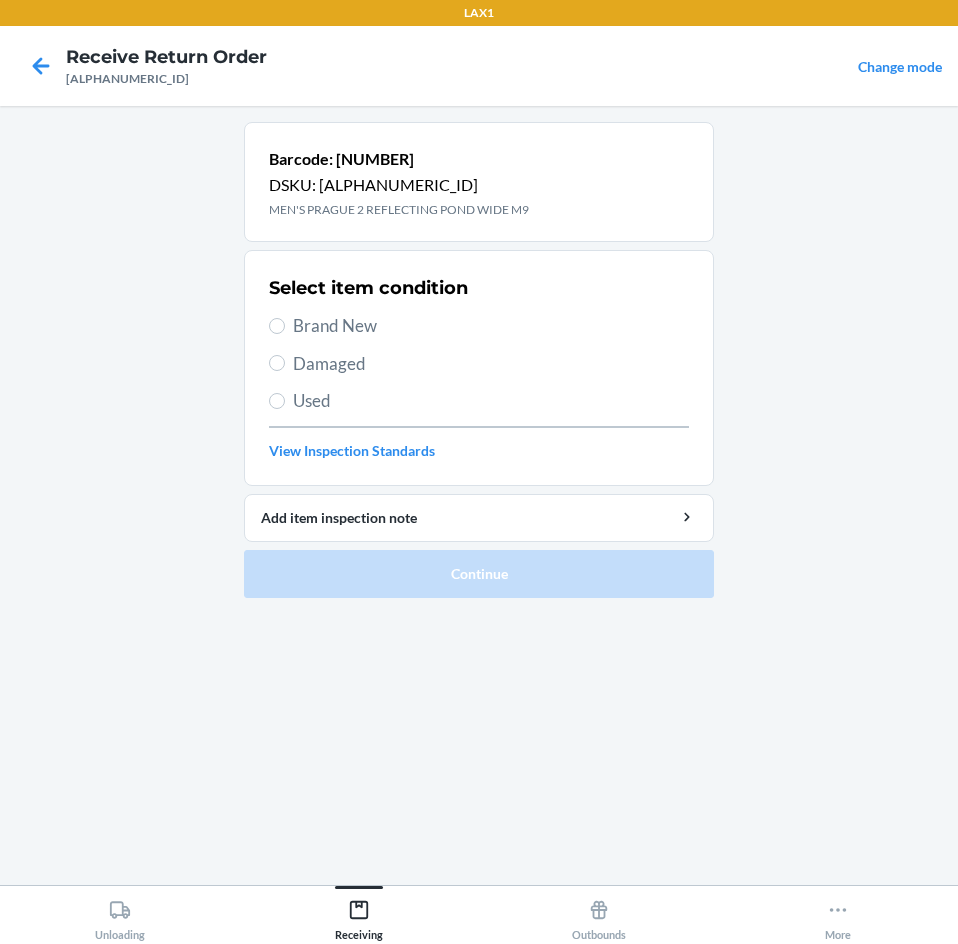 click on "Brand New" at bounding box center (491, 326) 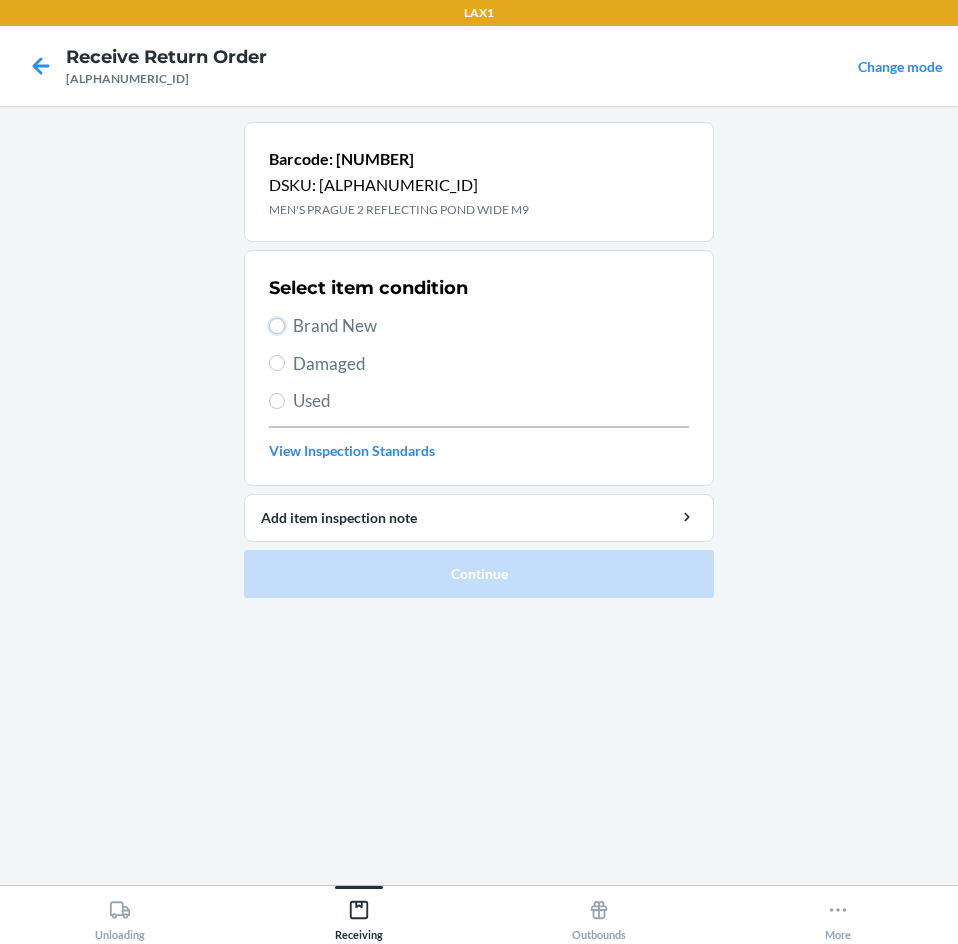 click on "Brand New" at bounding box center [277, 326] 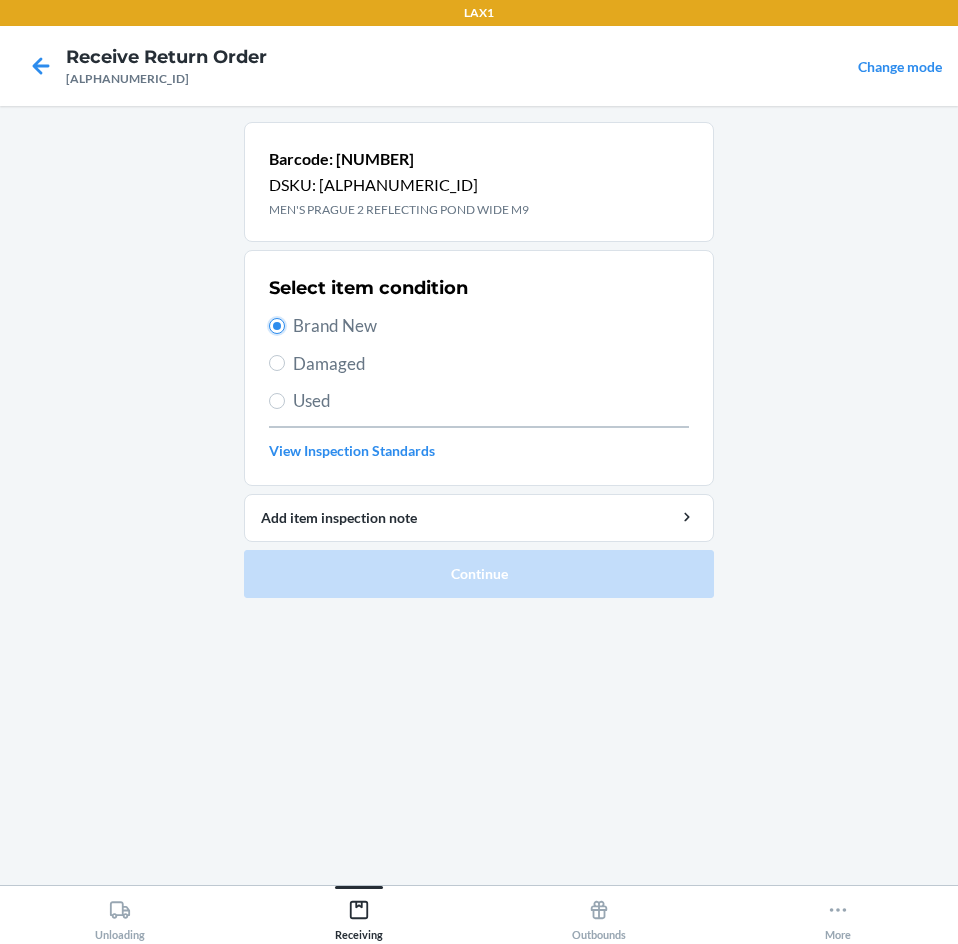 radio on "true" 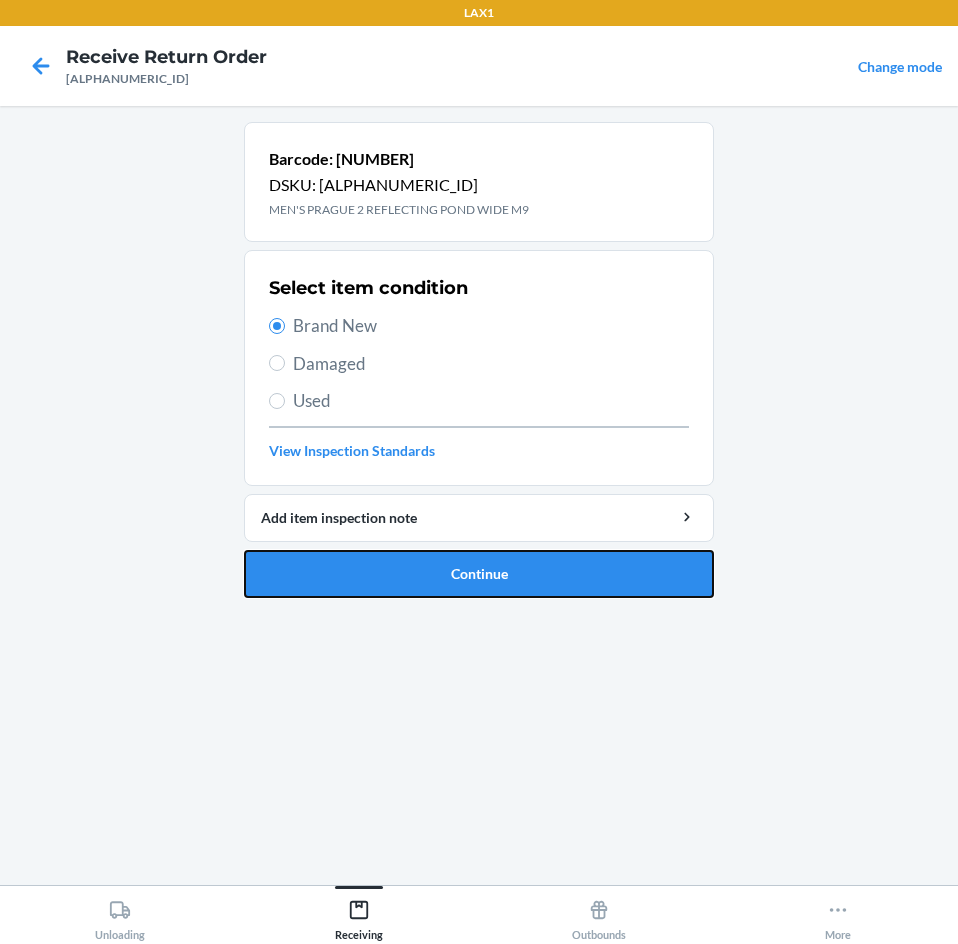 click on "Continue" at bounding box center [479, 574] 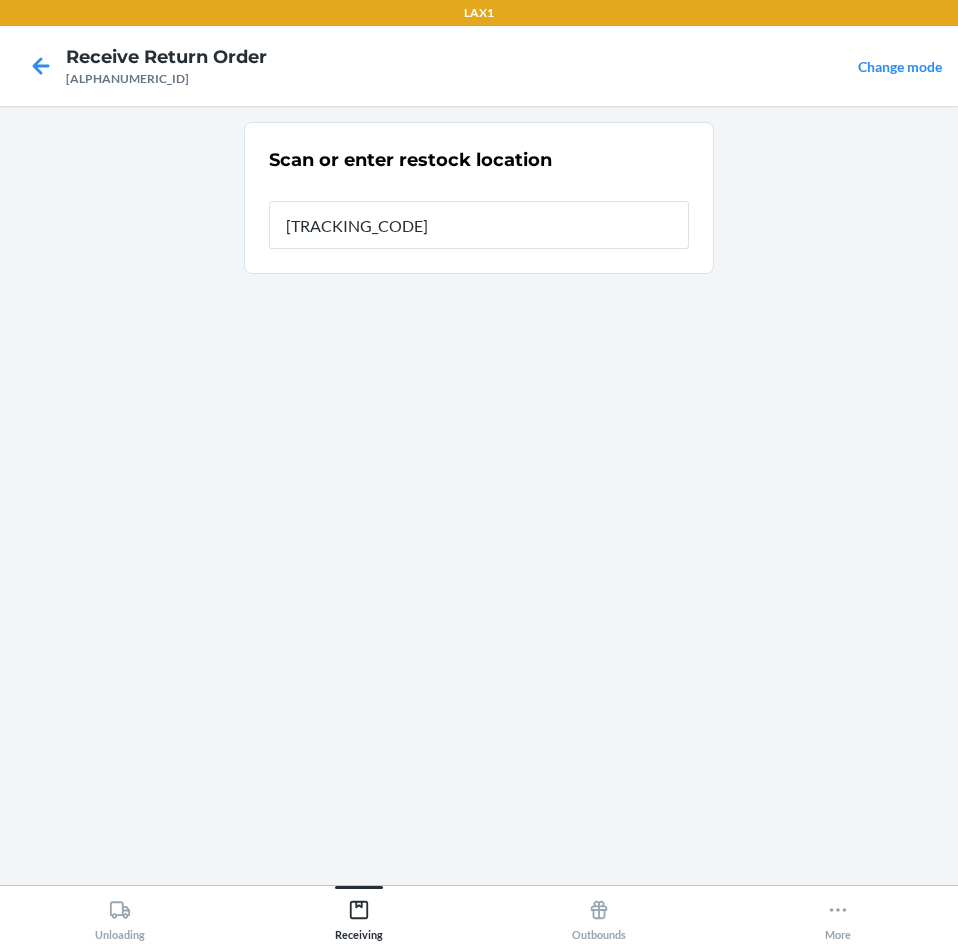 type on "RTCART100" 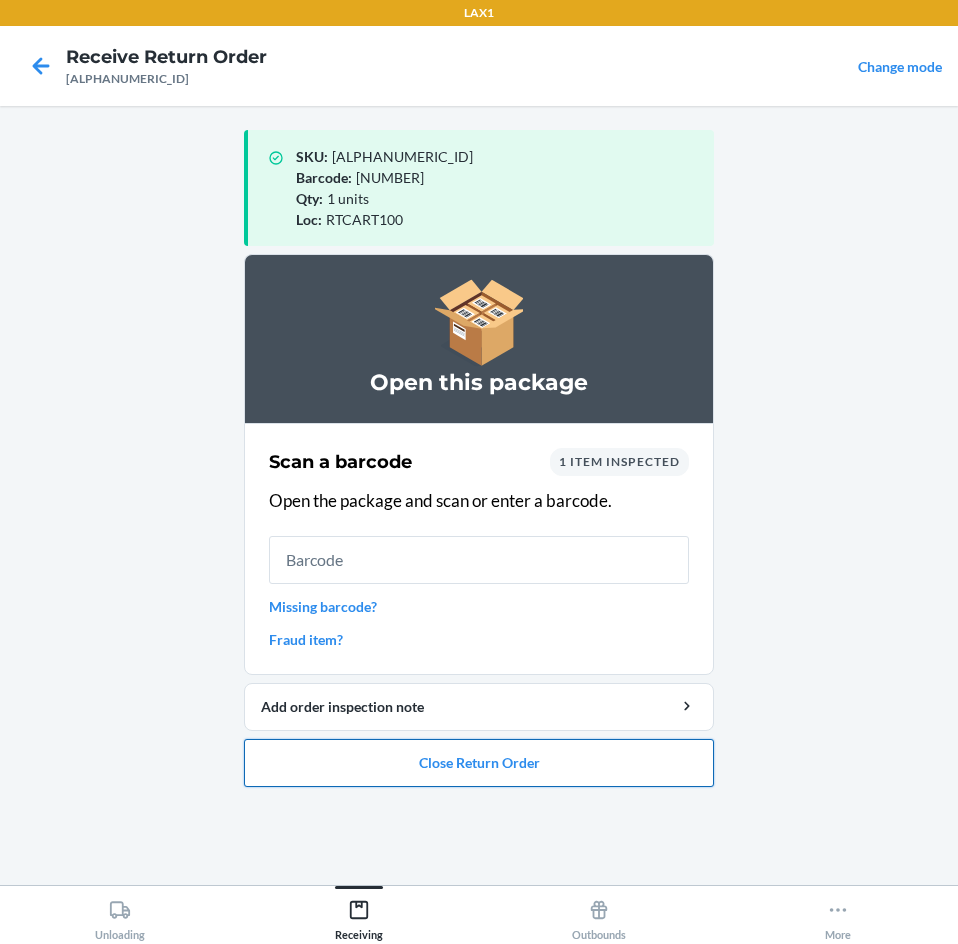 click on "Close Return Order" at bounding box center (479, 763) 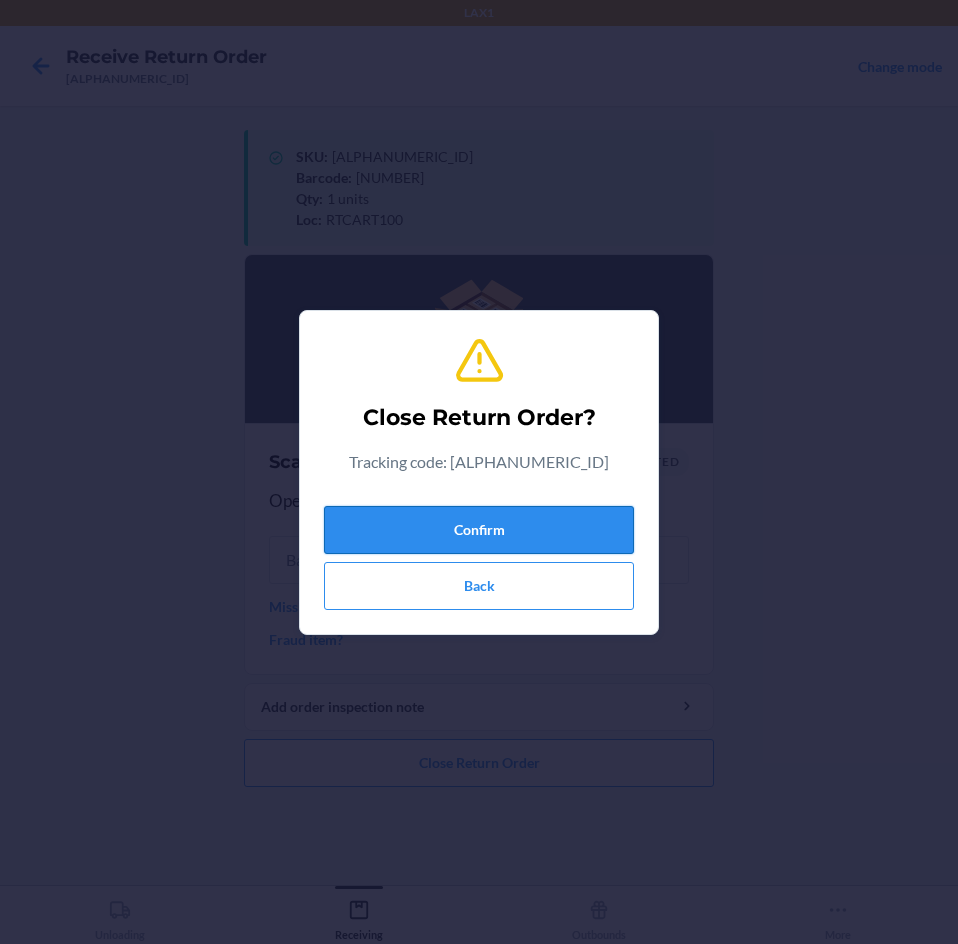 click on "Confirm" at bounding box center (479, 530) 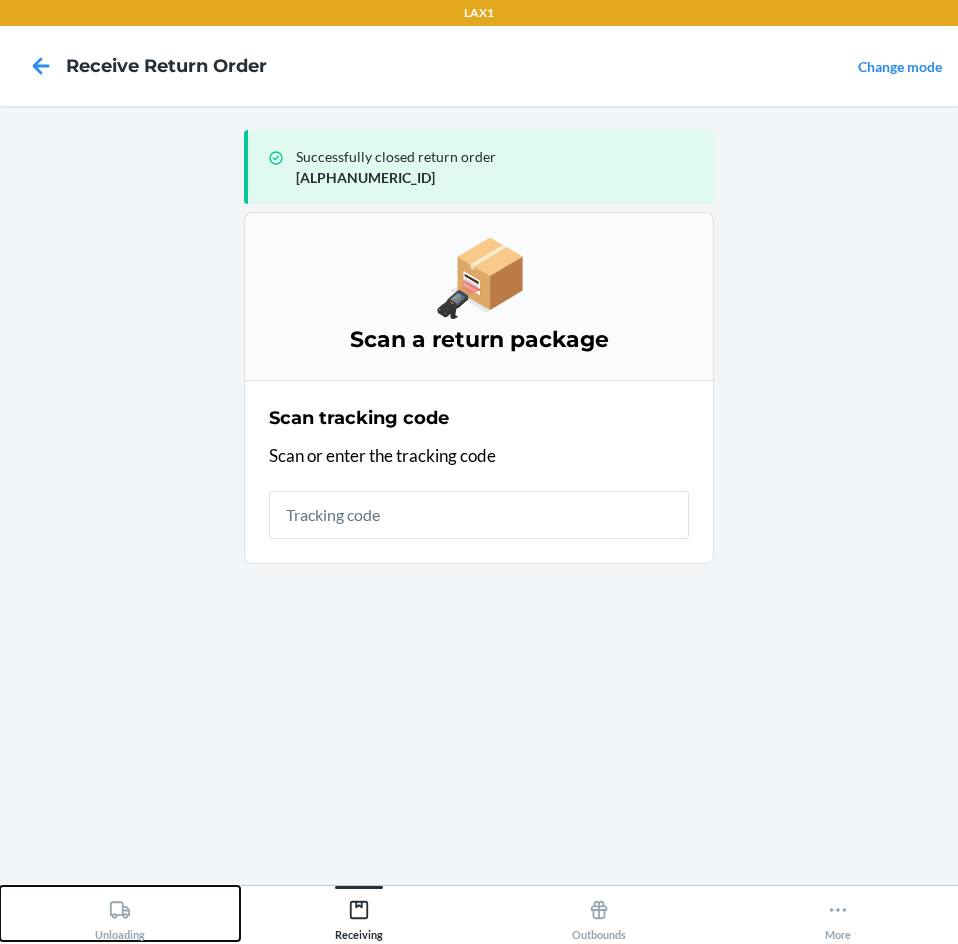 click on "Unloading" at bounding box center (120, 913) 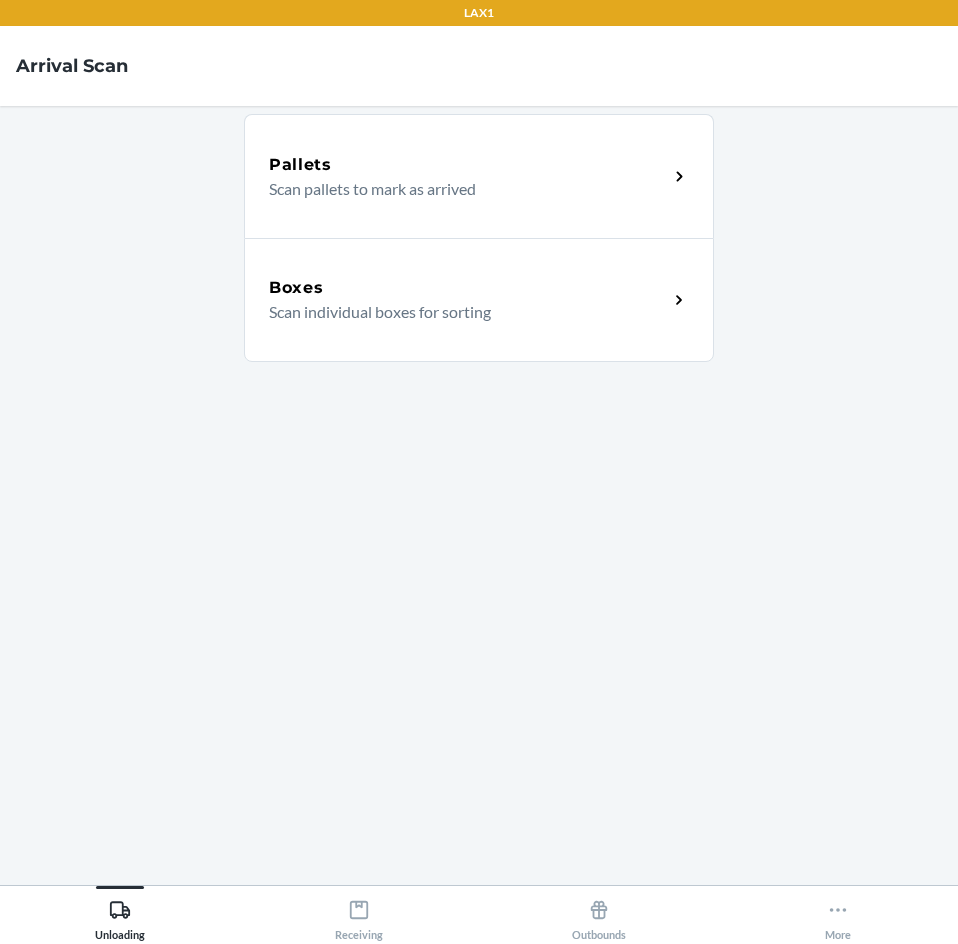 click on "Boxes Scan individual boxes for sorting" at bounding box center [479, 300] 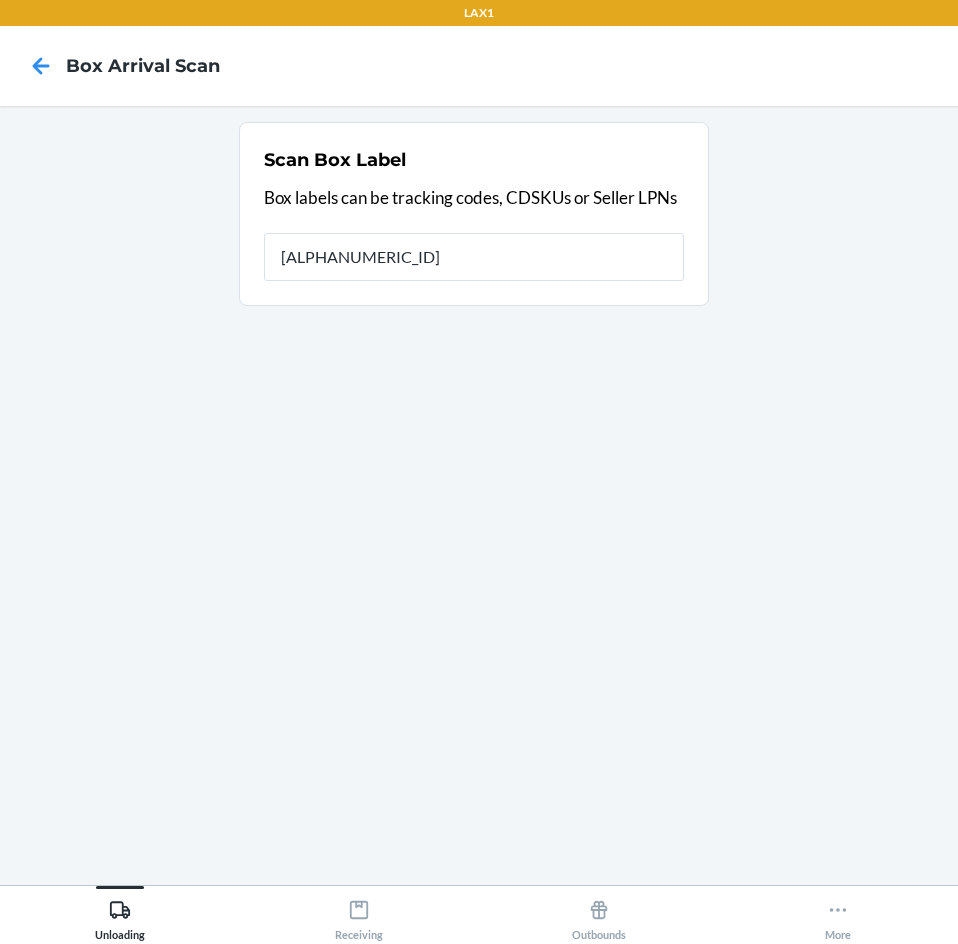 type on "[ALPHANUMERIC_ID]" 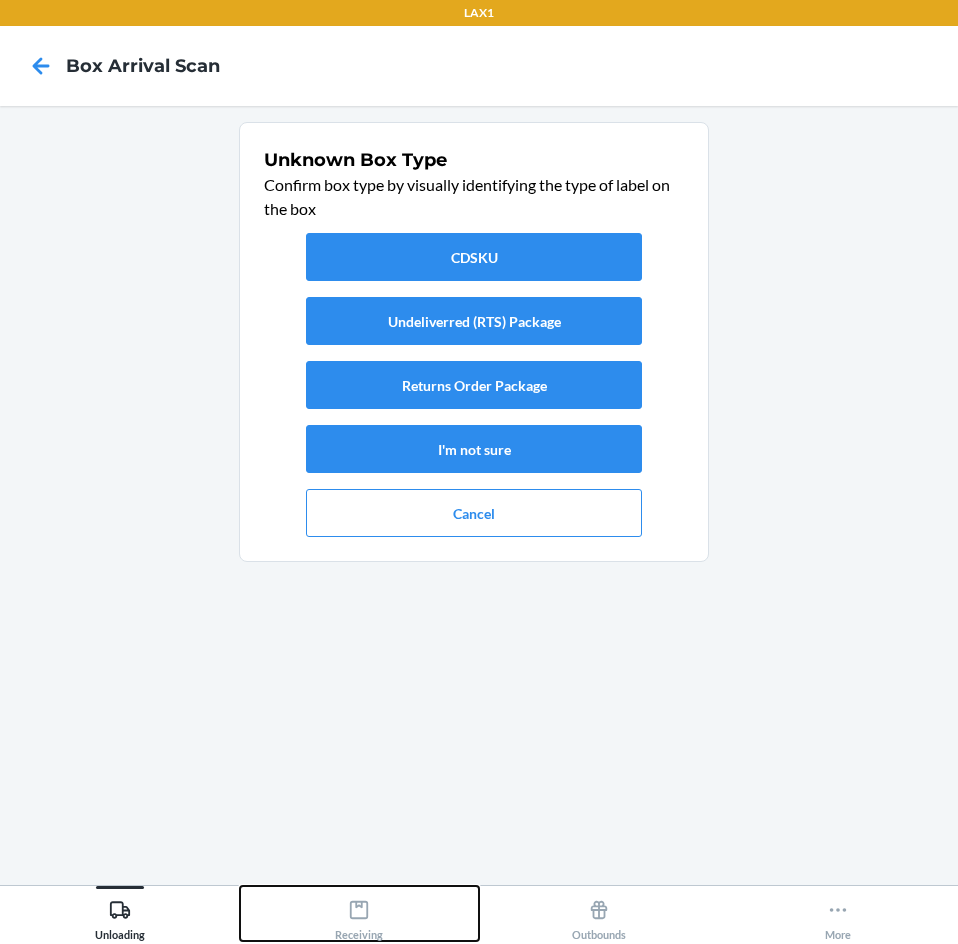 click on "Receiving" at bounding box center (359, 916) 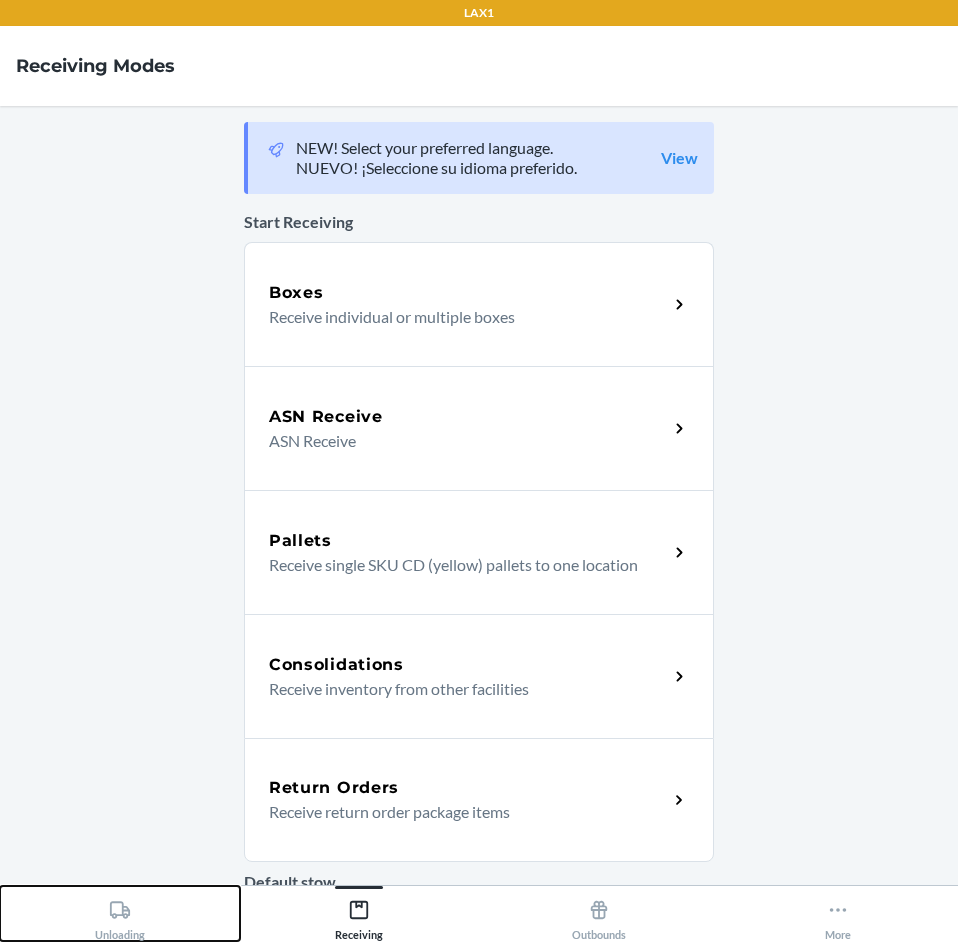 click on "Unloading" at bounding box center [120, 913] 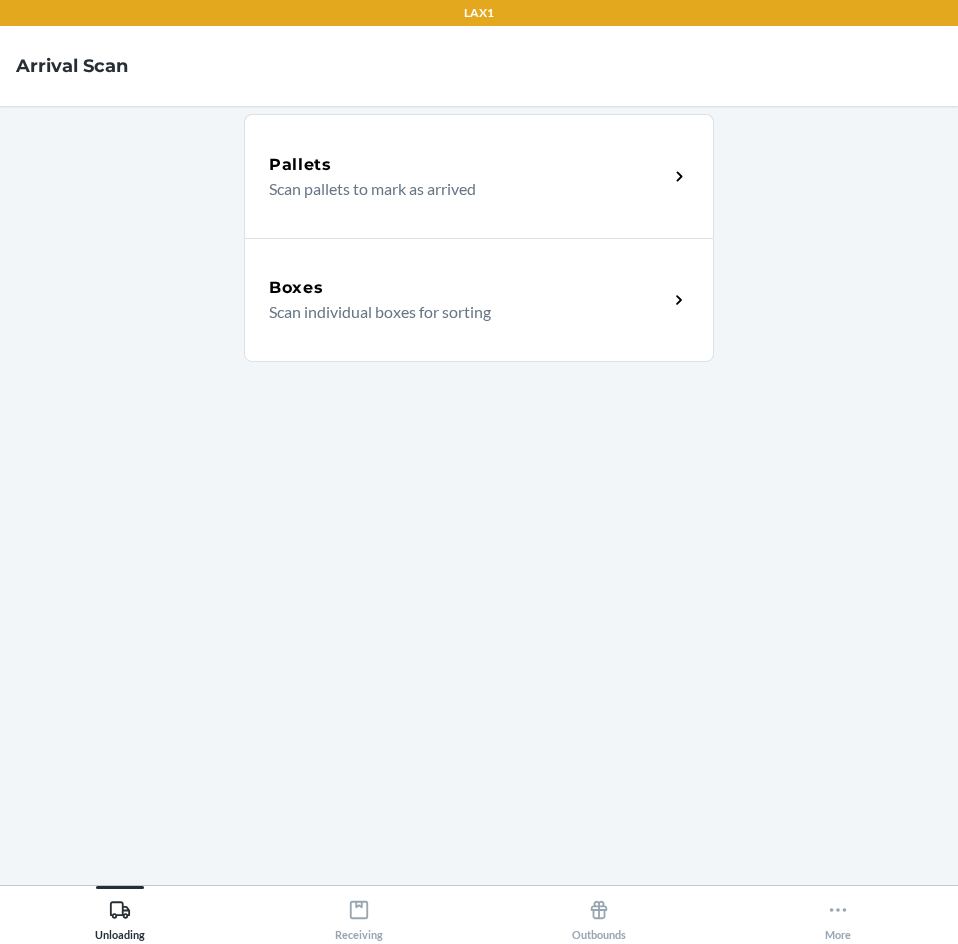 click on "Scan individual boxes for sorting" at bounding box center (460, 312) 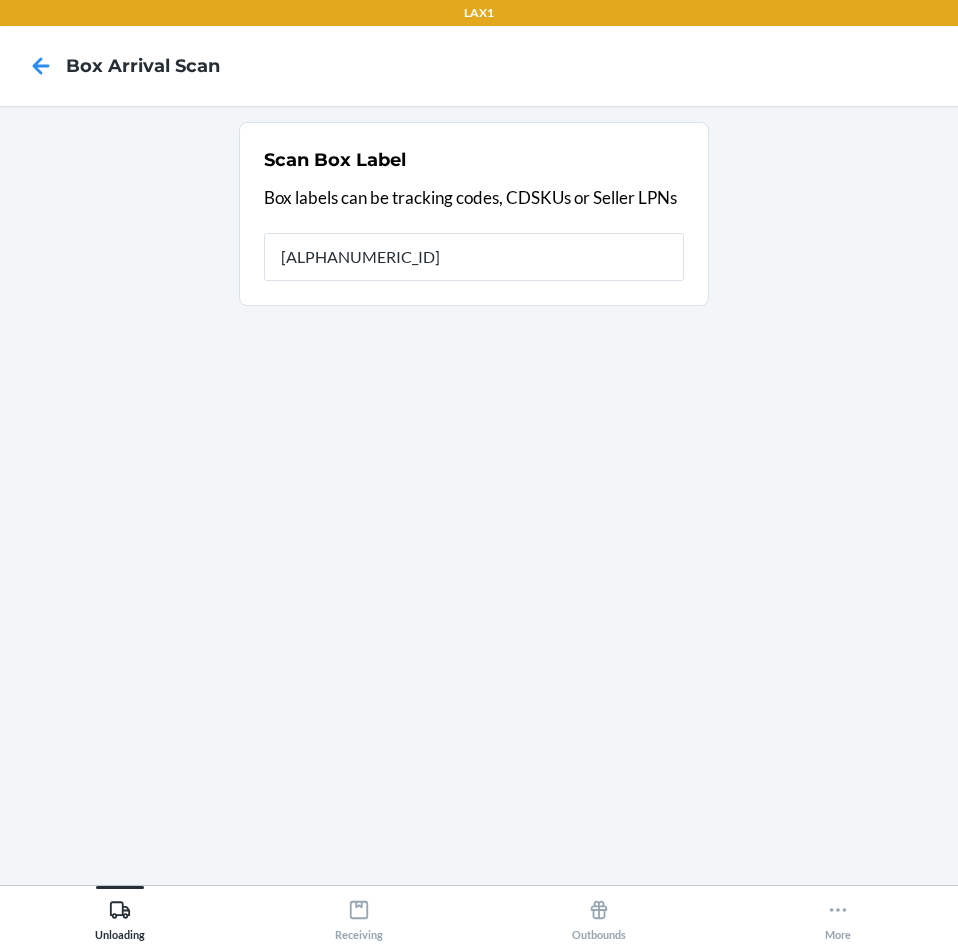 type on "[ALPHANUMERIC_ID]" 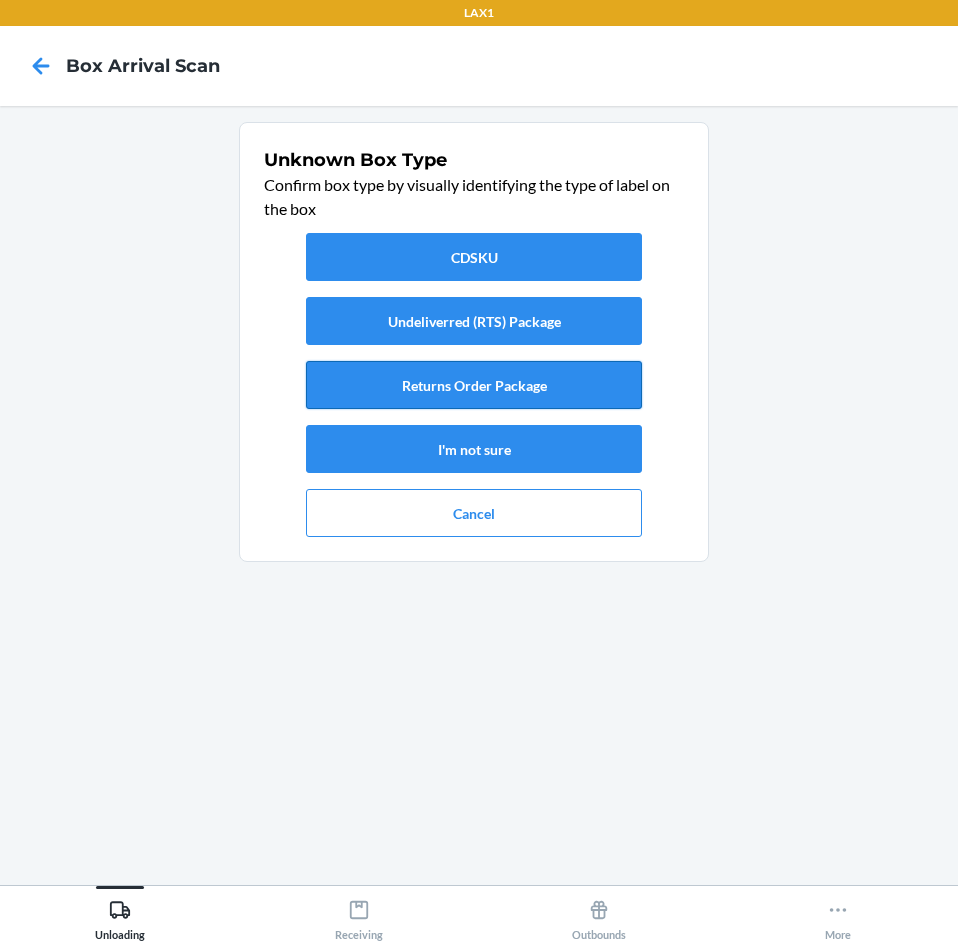 click on "Returns Order Package" at bounding box center (474, 385) 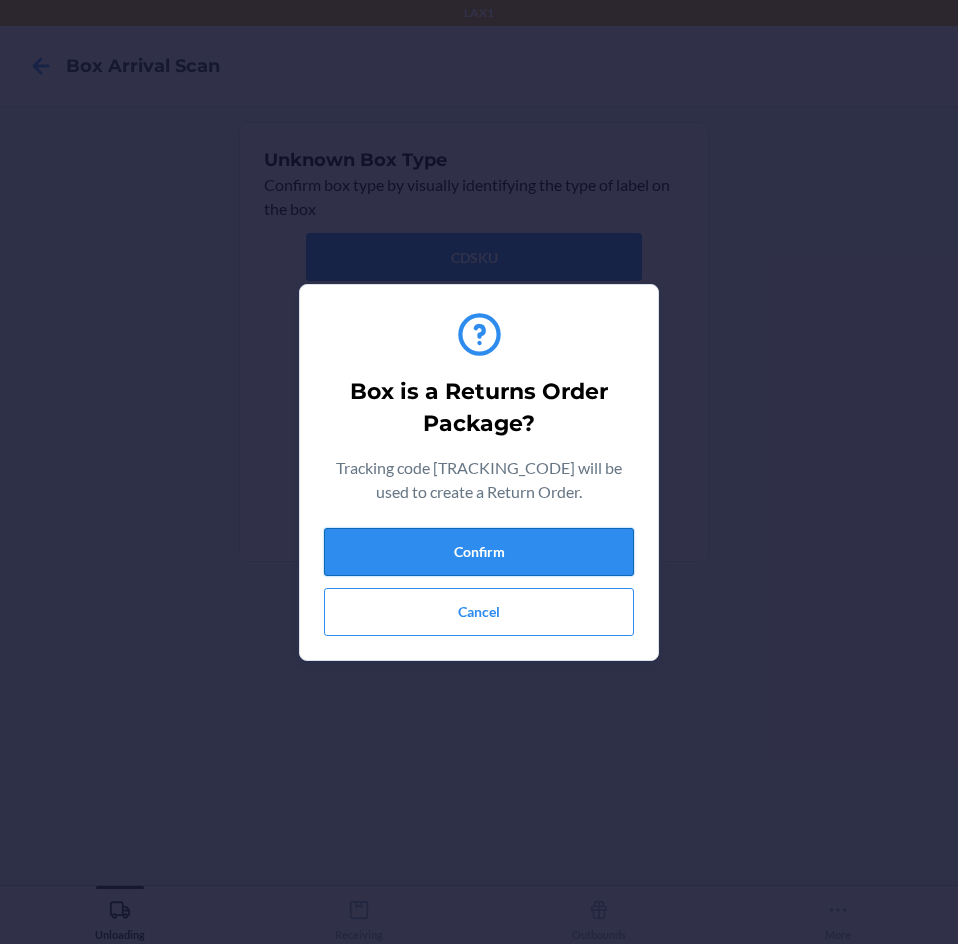 click on "Confirm" at bounding box center [479, 552] 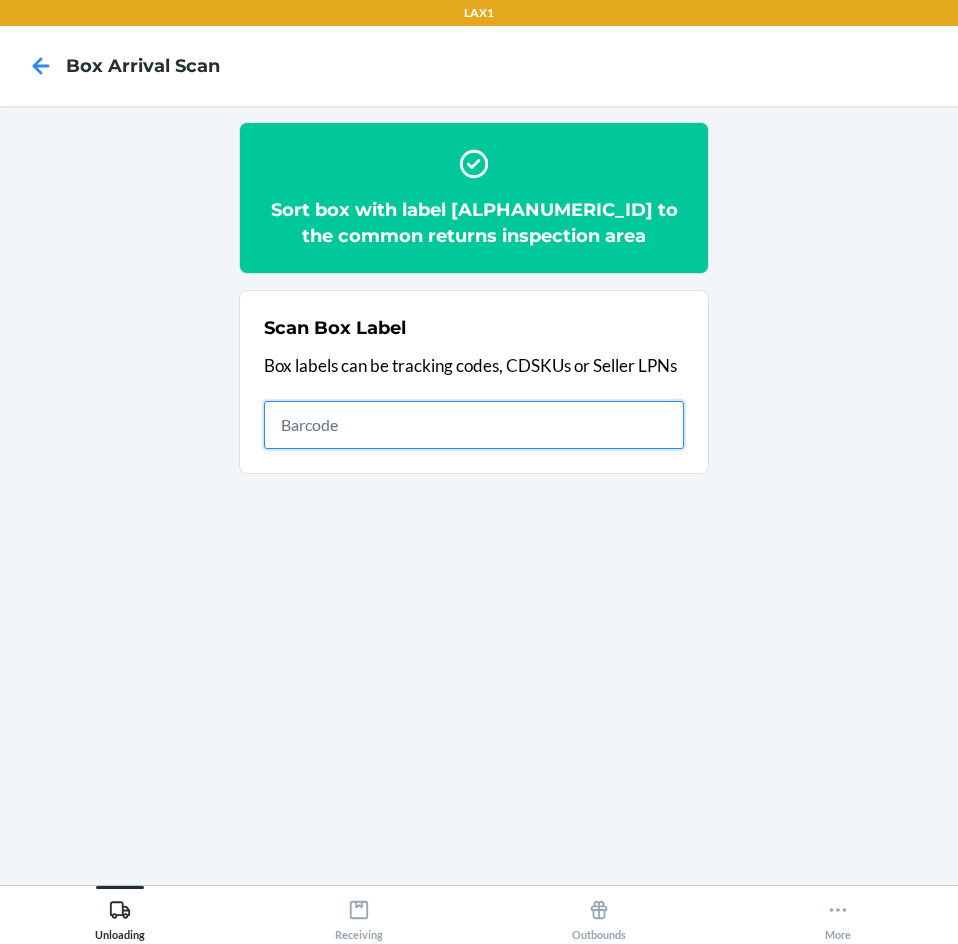 click on "Receiving" at bounding box center [360, 913] 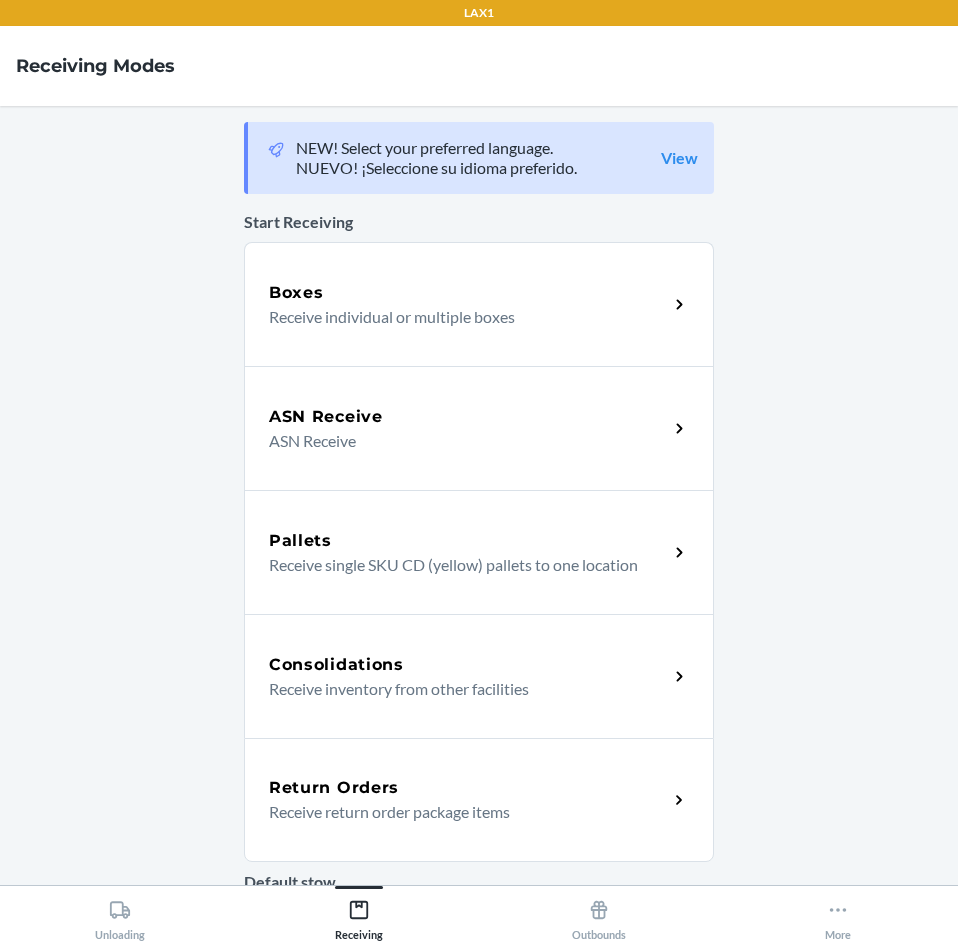 click on "Receive return order package items" at bounding box center [460, 812] 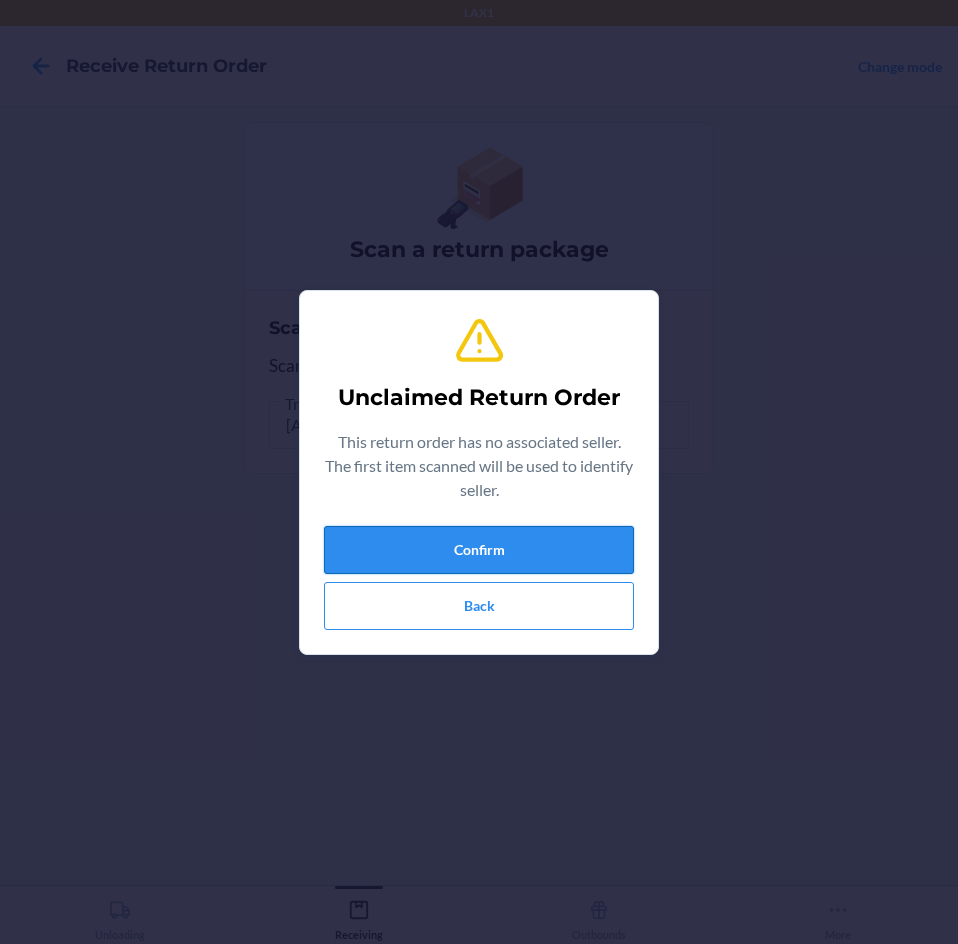 click on "Confirm" at bounding box center (479, 550) 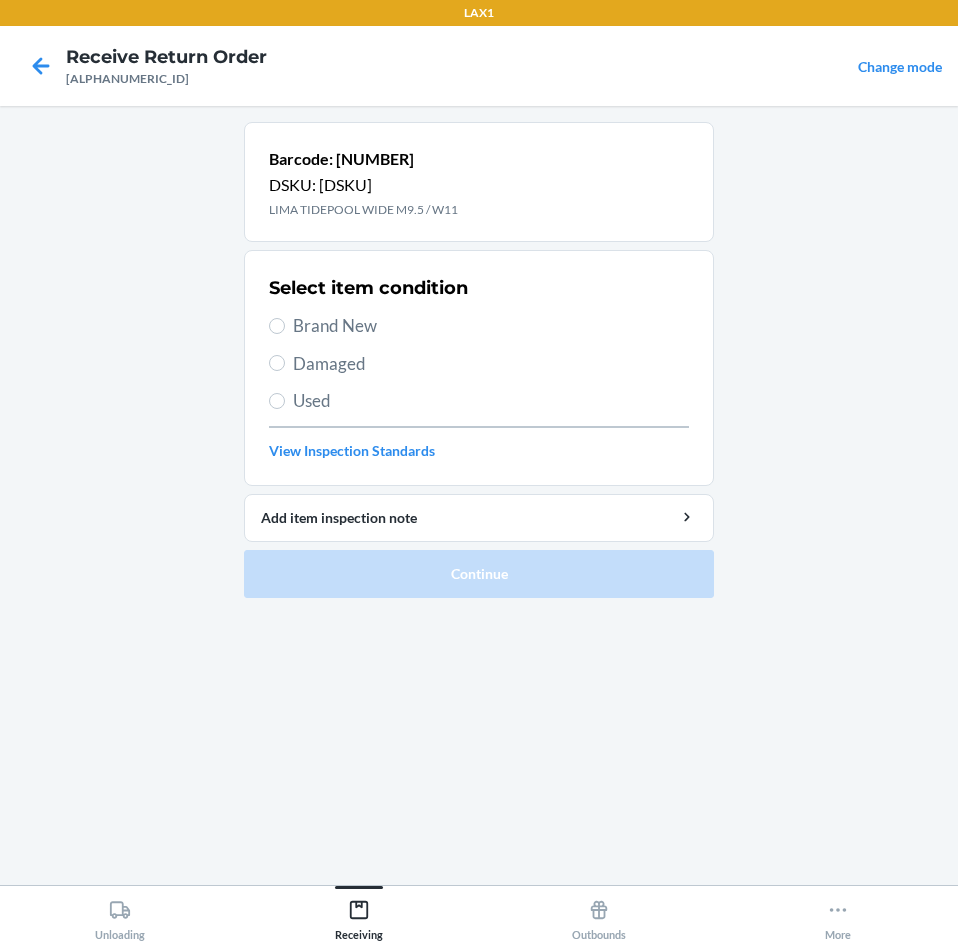 click on "Brand New" at bounding box center (491, 326) 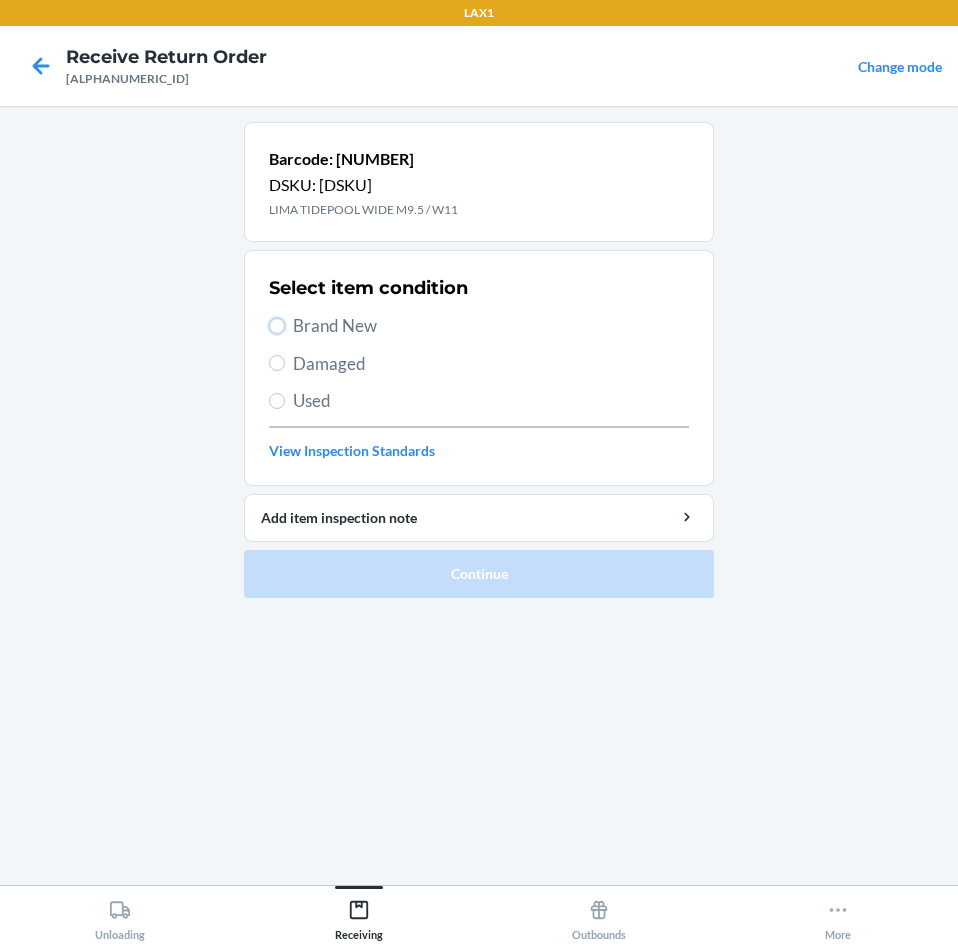 click on "Brand New" at bounding box center (277, 326) 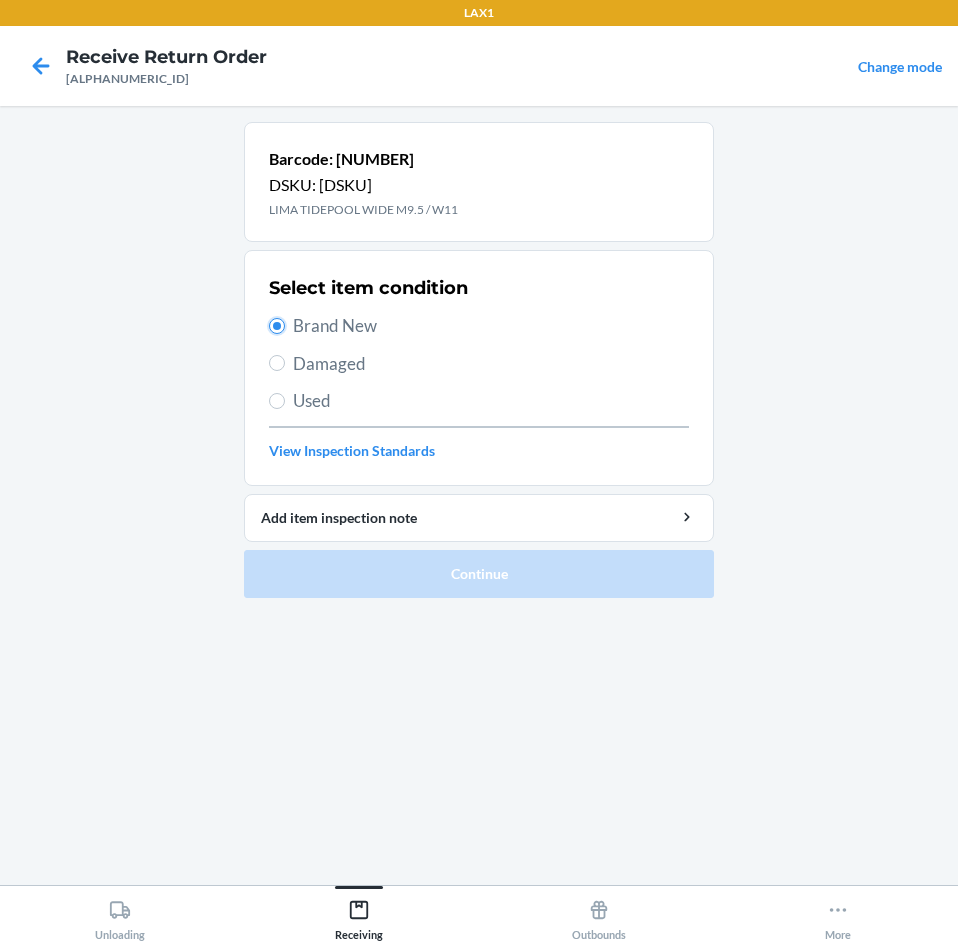radio on "true" 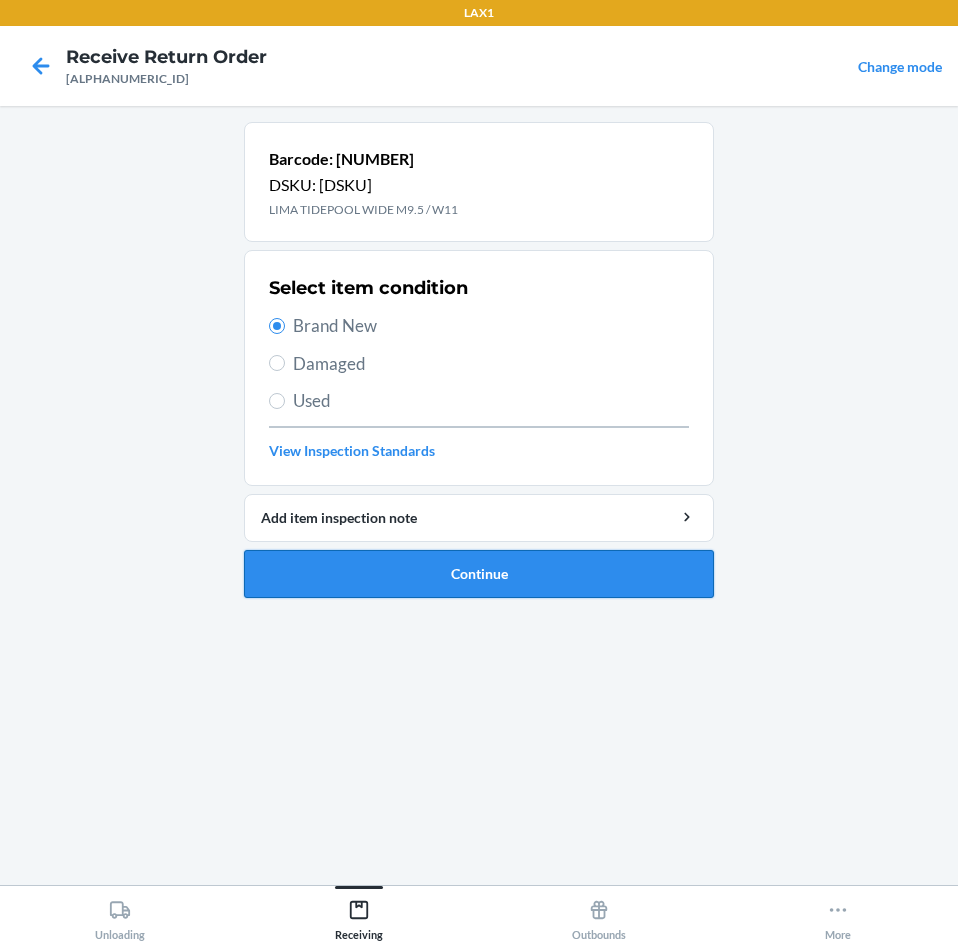 click on "Continue" at bounding box center (479, 574) 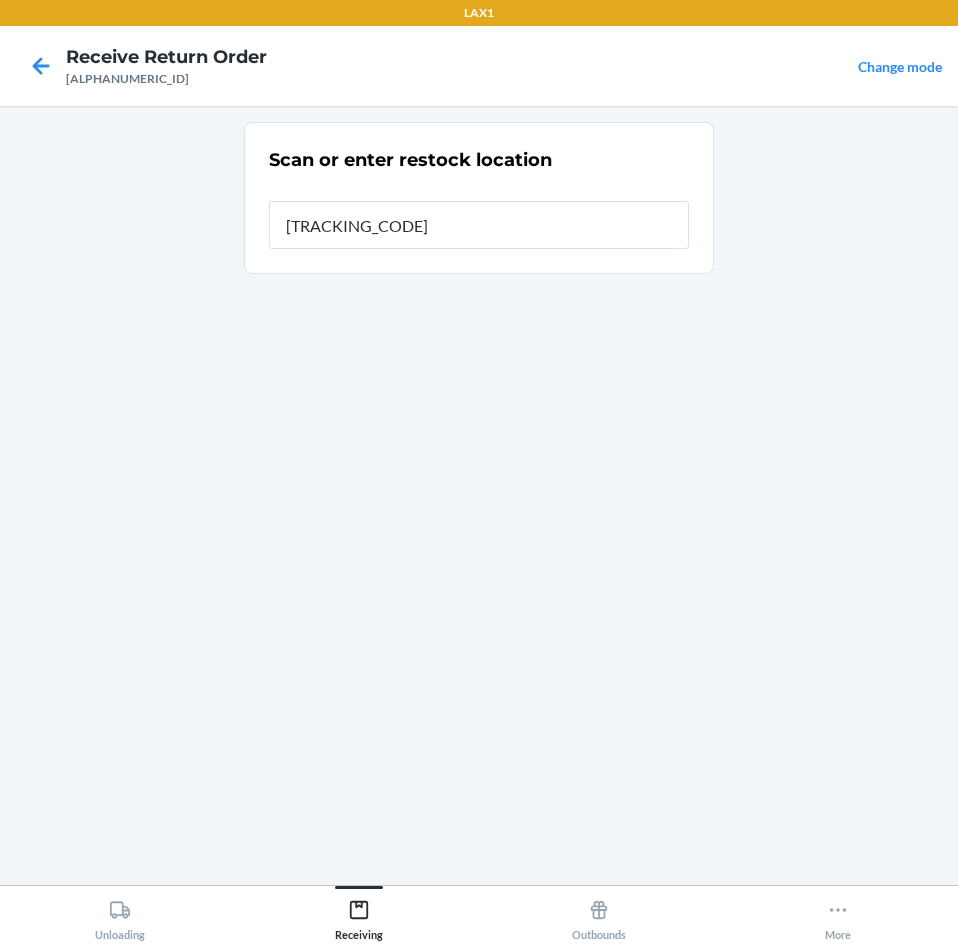 type on "RTCART100" 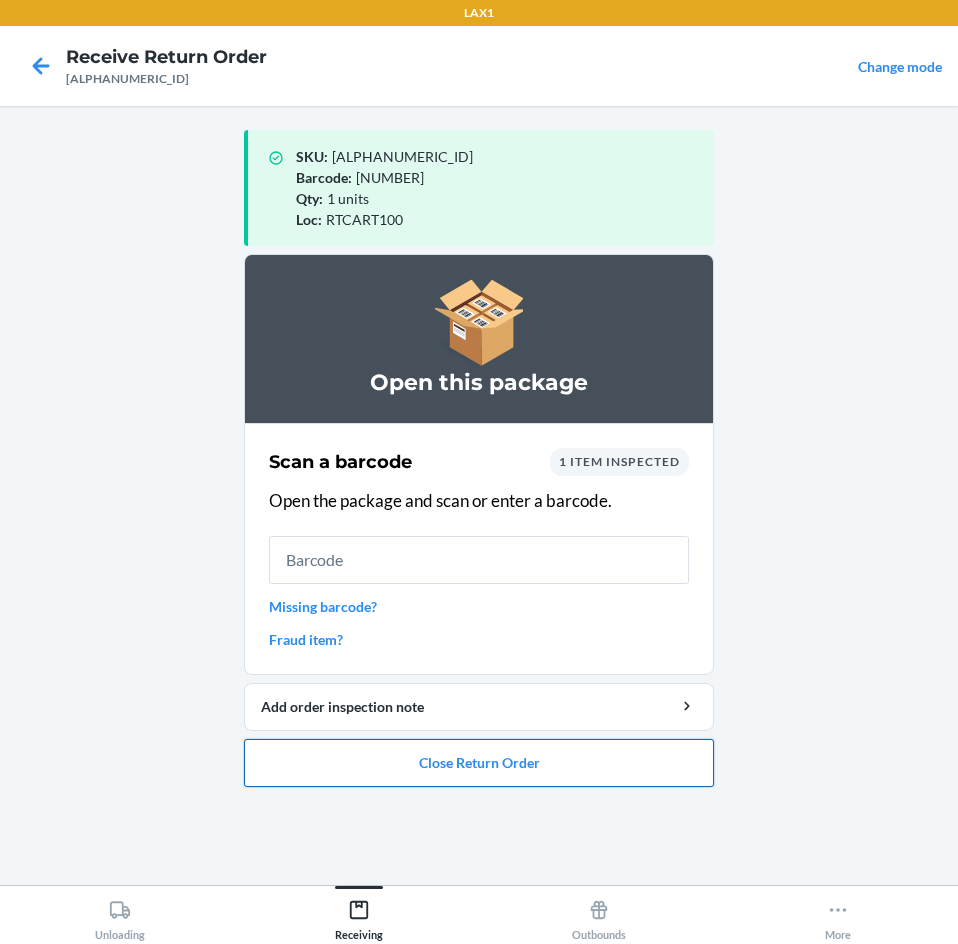 click on "Close Return Order" at bounding box center (479, 763) 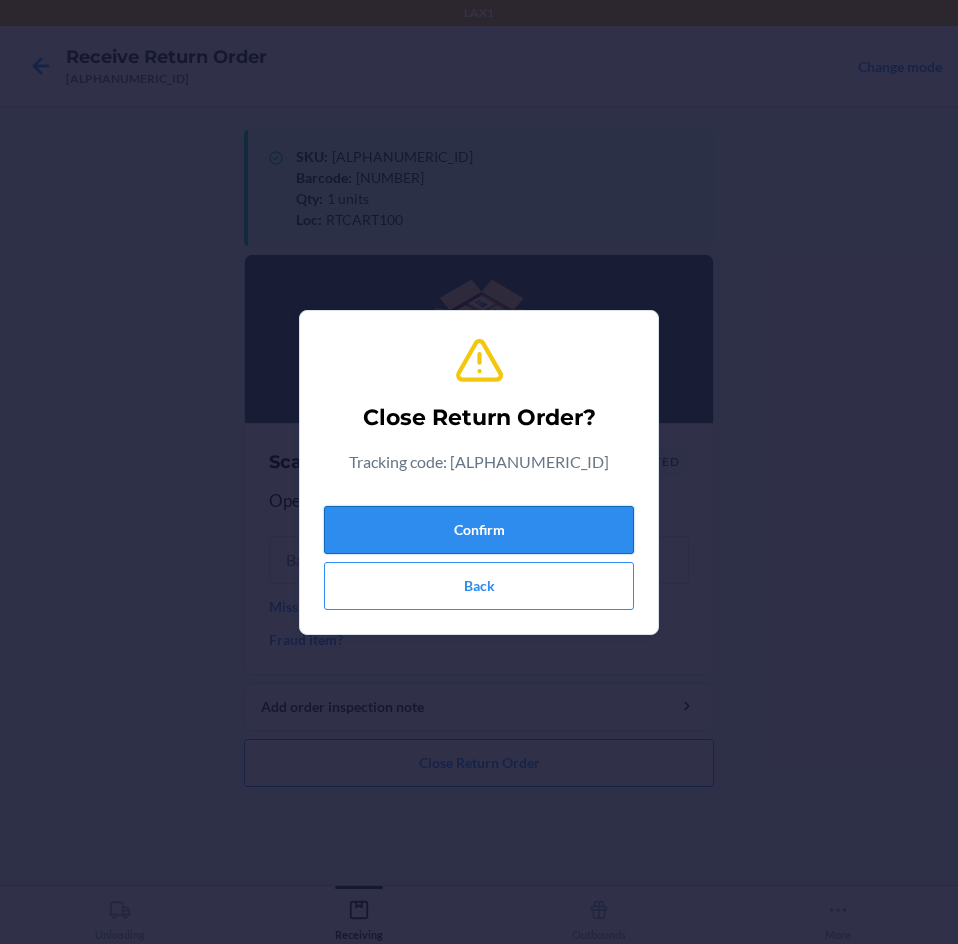 click on "Confirm" at bounding box center [479, 530] 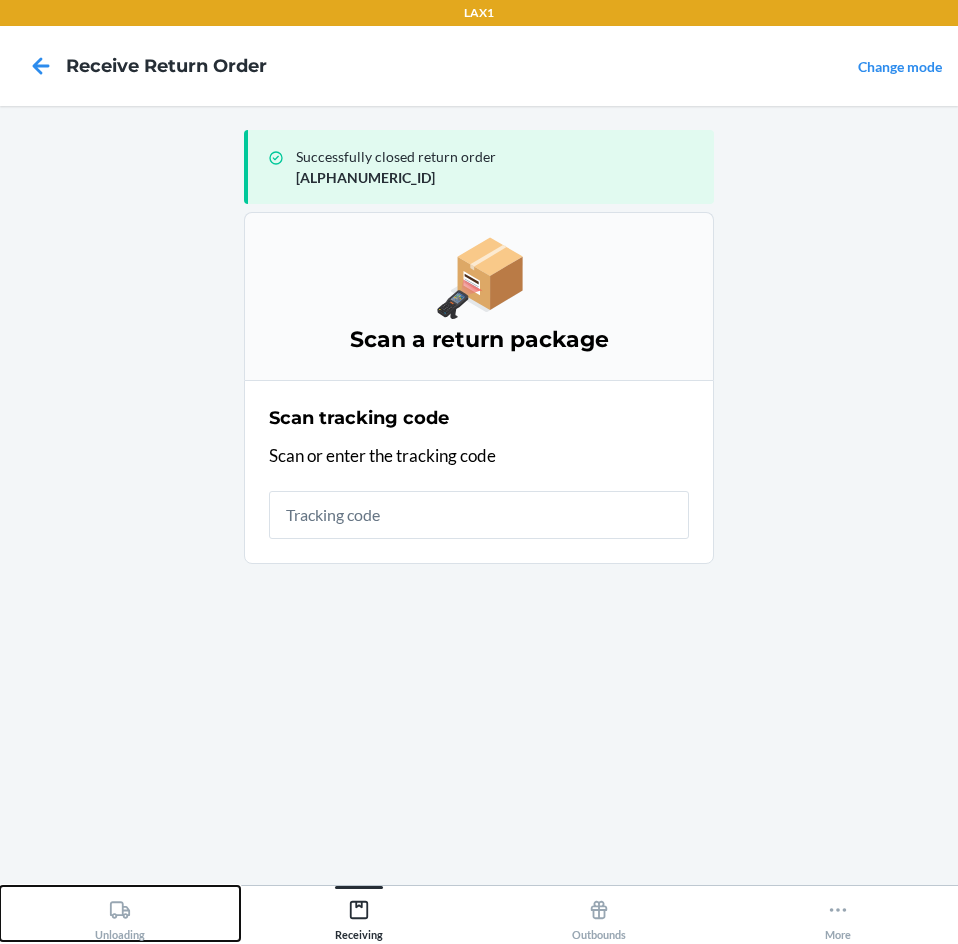 click on "Unloading" at bounding box center (120, 916) 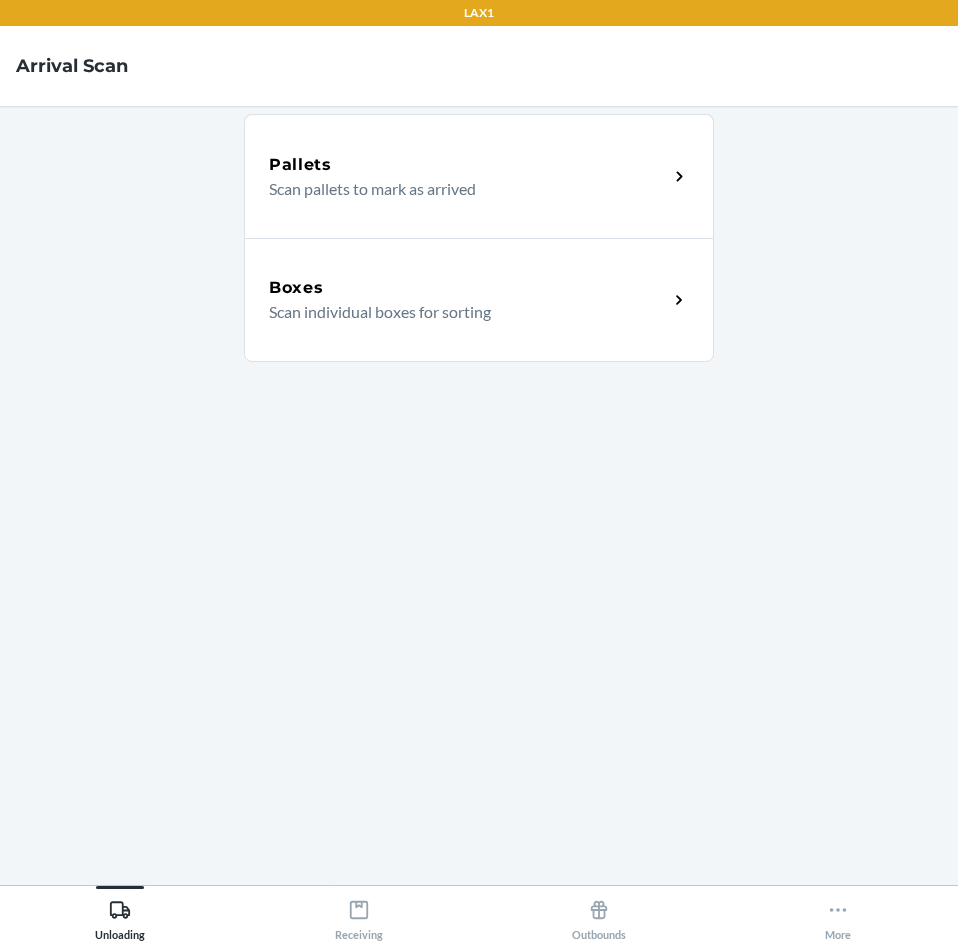 click on "Boxes" at bounding box center [468, 288] 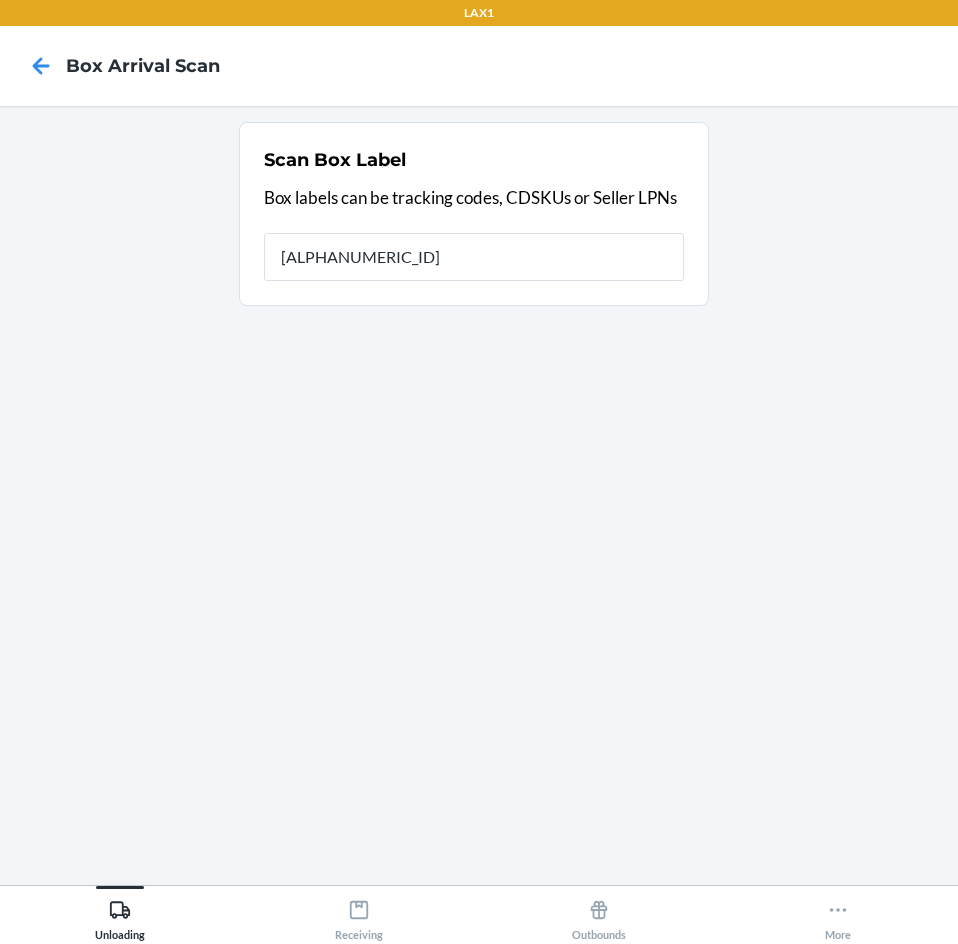 type on "[ALPHANUMERIC_ID]" 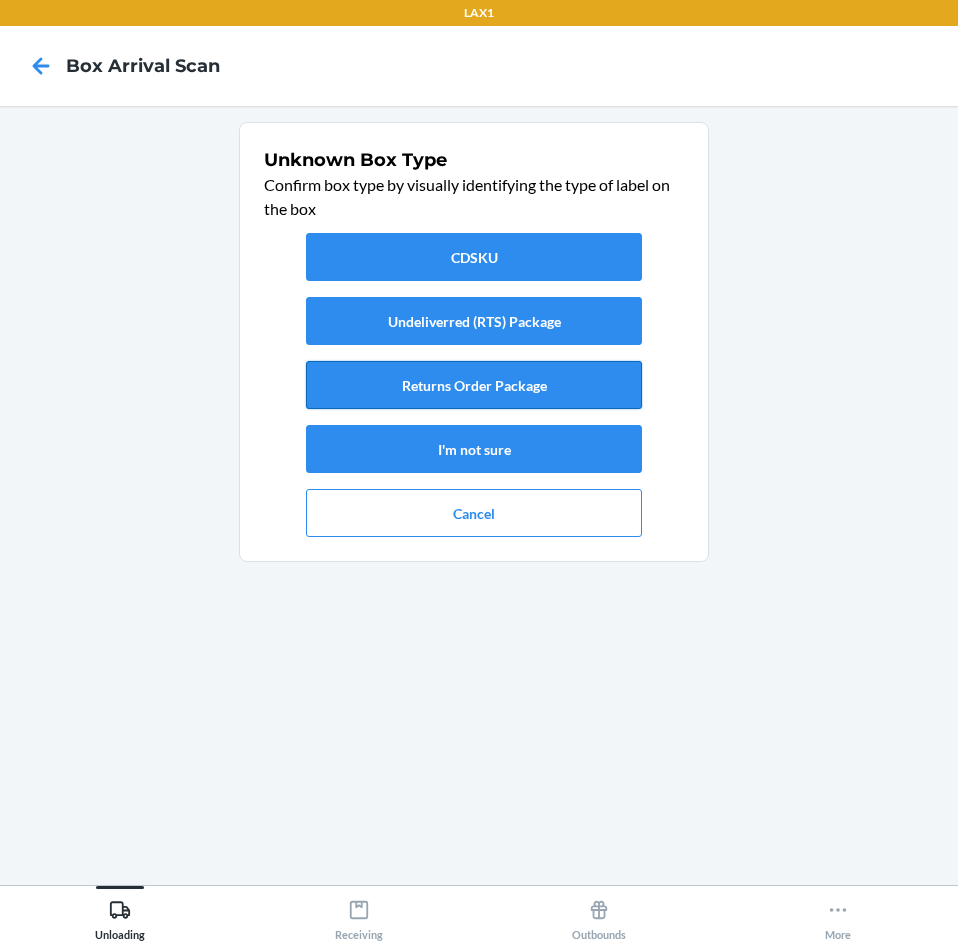 click on "Returns Order Package" at bounding box center (474, 385) 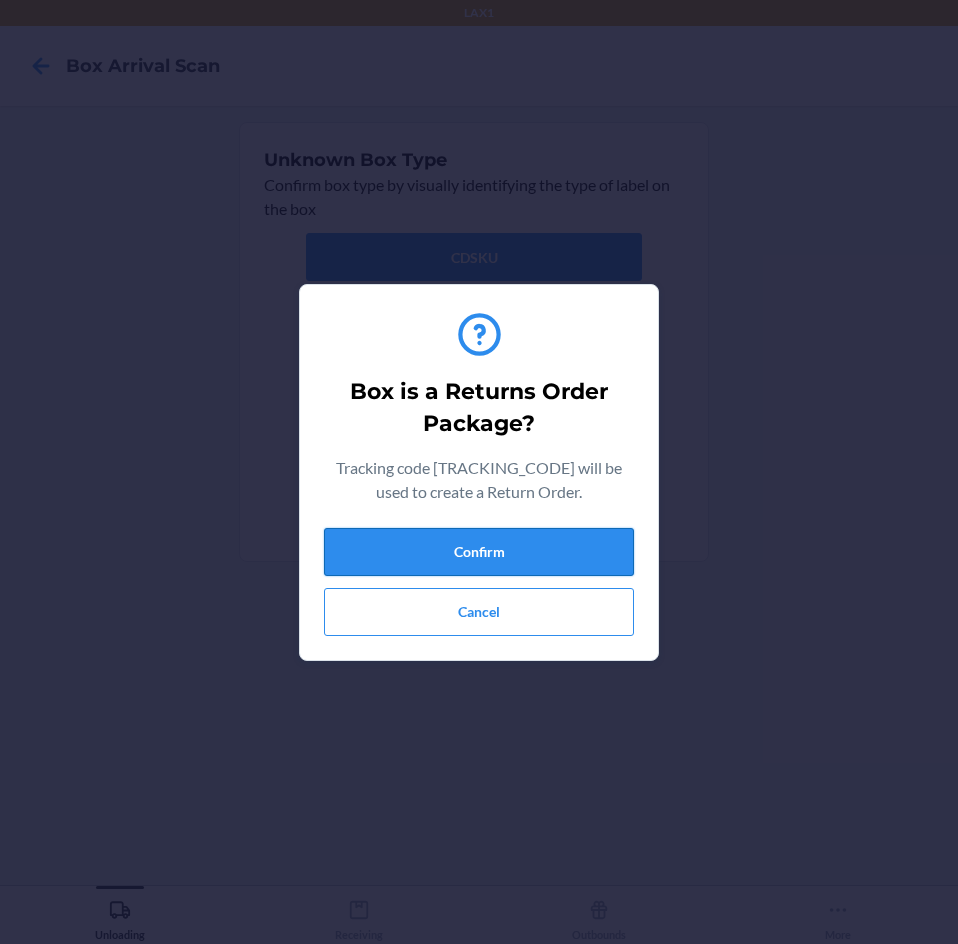 click on "Confirm" at bounding box center (479, 552) 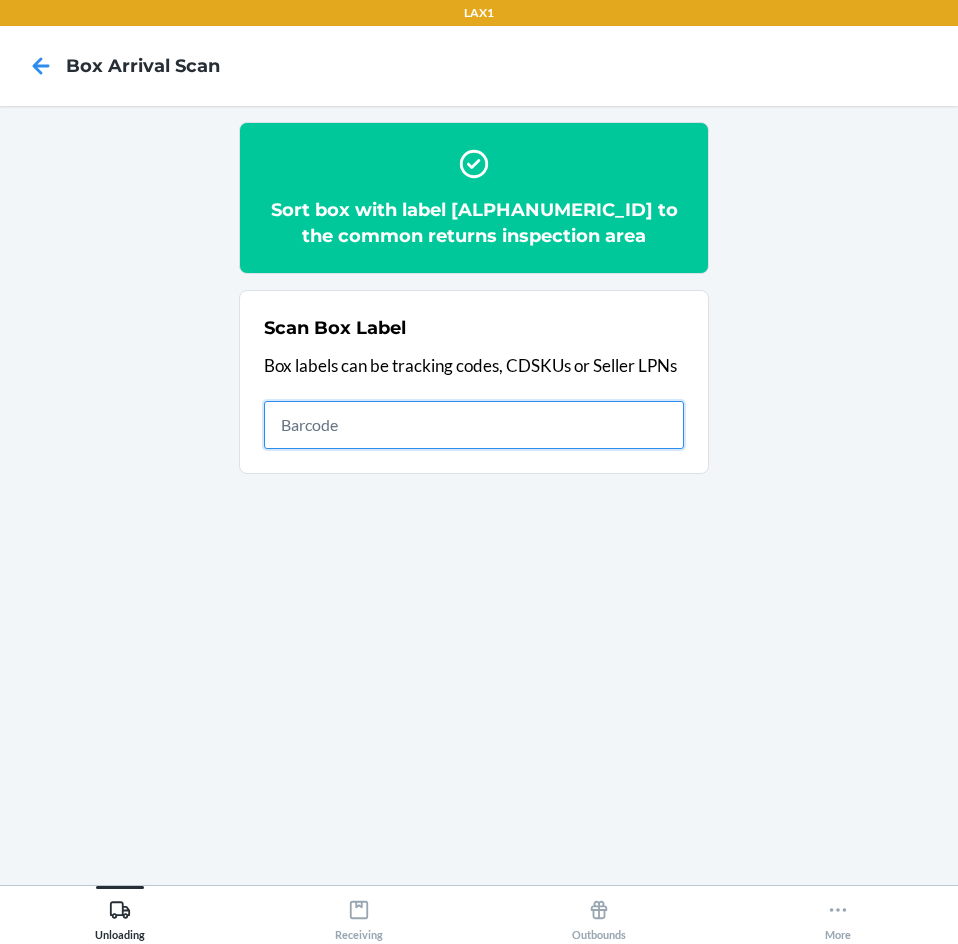 drag, startPoint x: 343, startPoint y: 886, endPoint x: 353, endPoint y: 908, distance: 24.166092 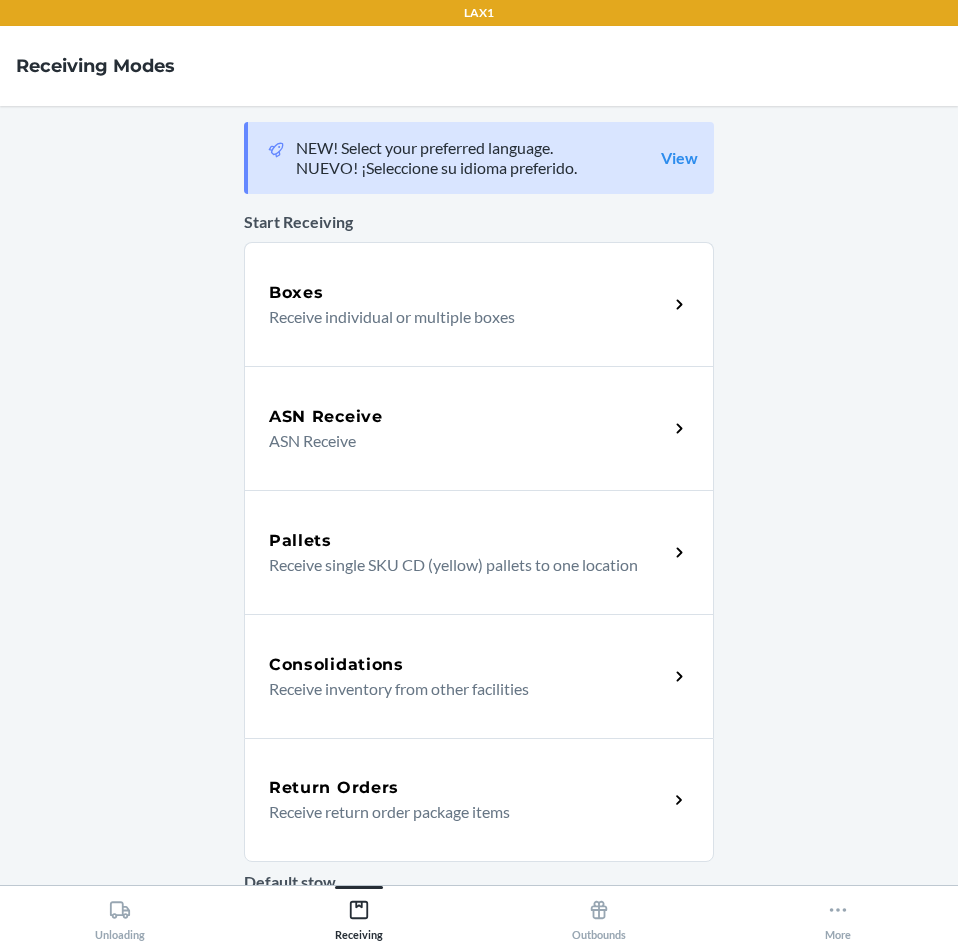 click on "Receive return order package items" at bounding box center [460, 812] 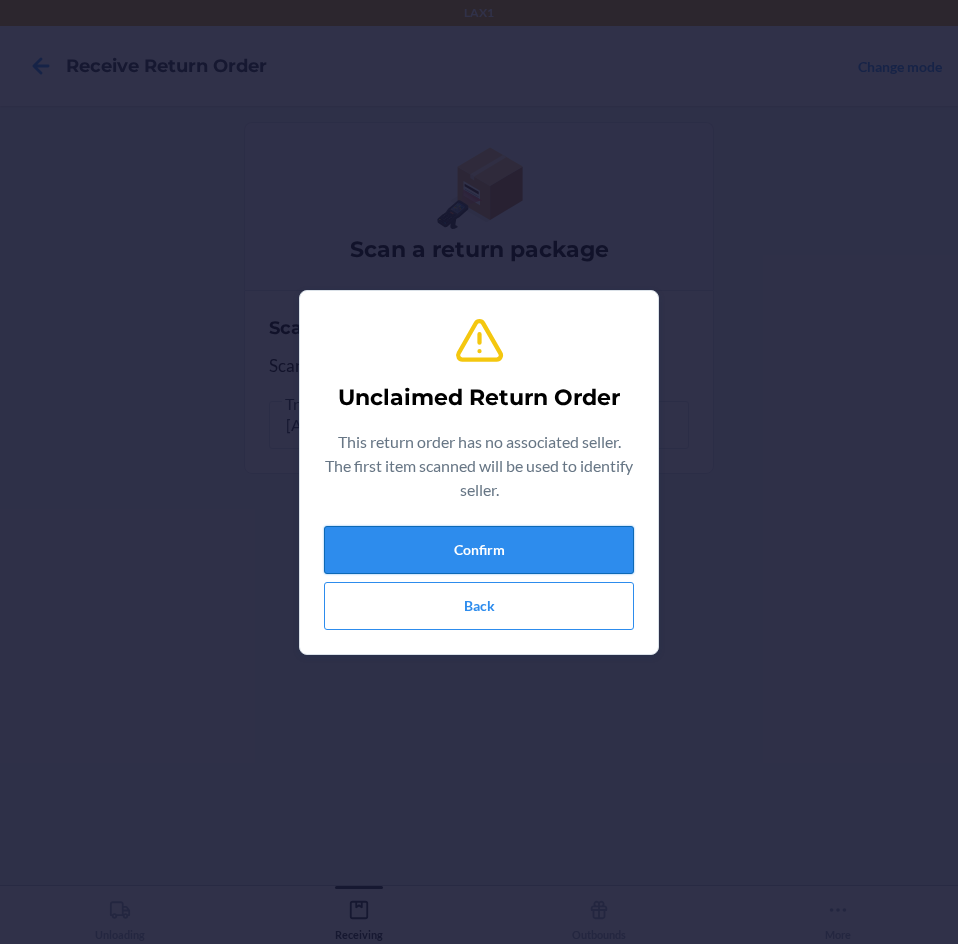 click on "Confirm" at bounding box center (479, 550) 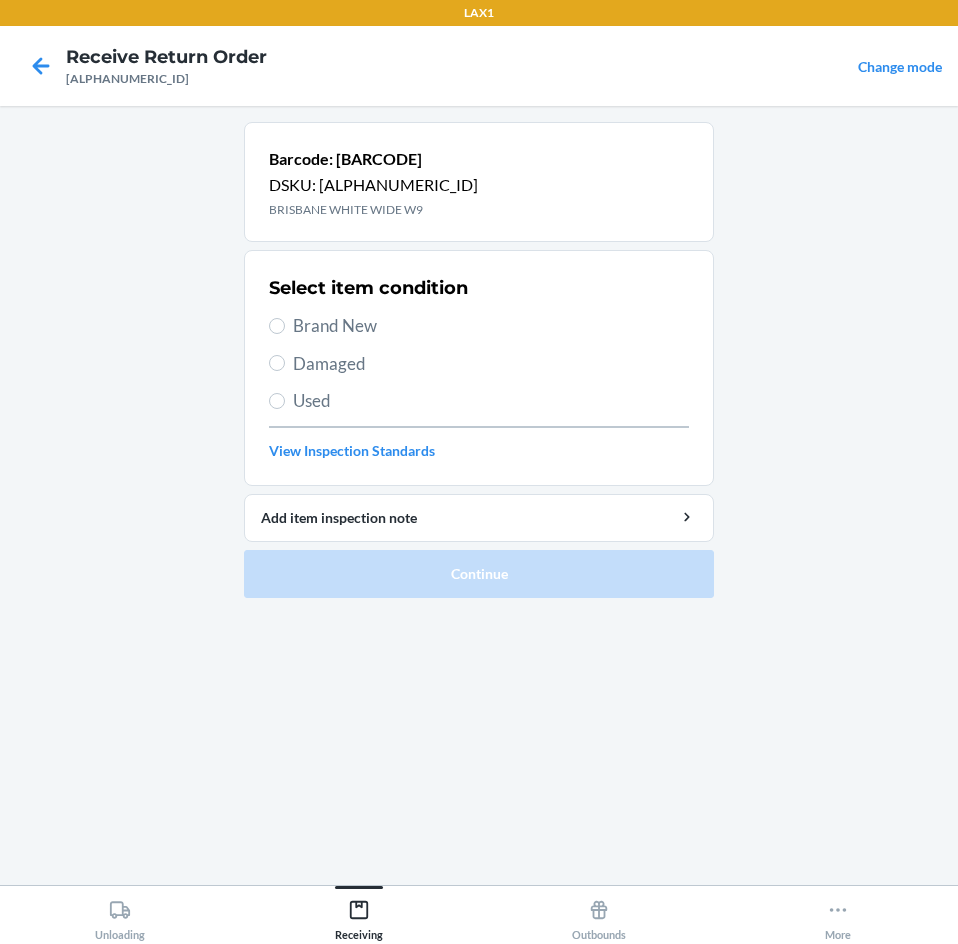 click on "Brand New" at bounding box center (491, 326) 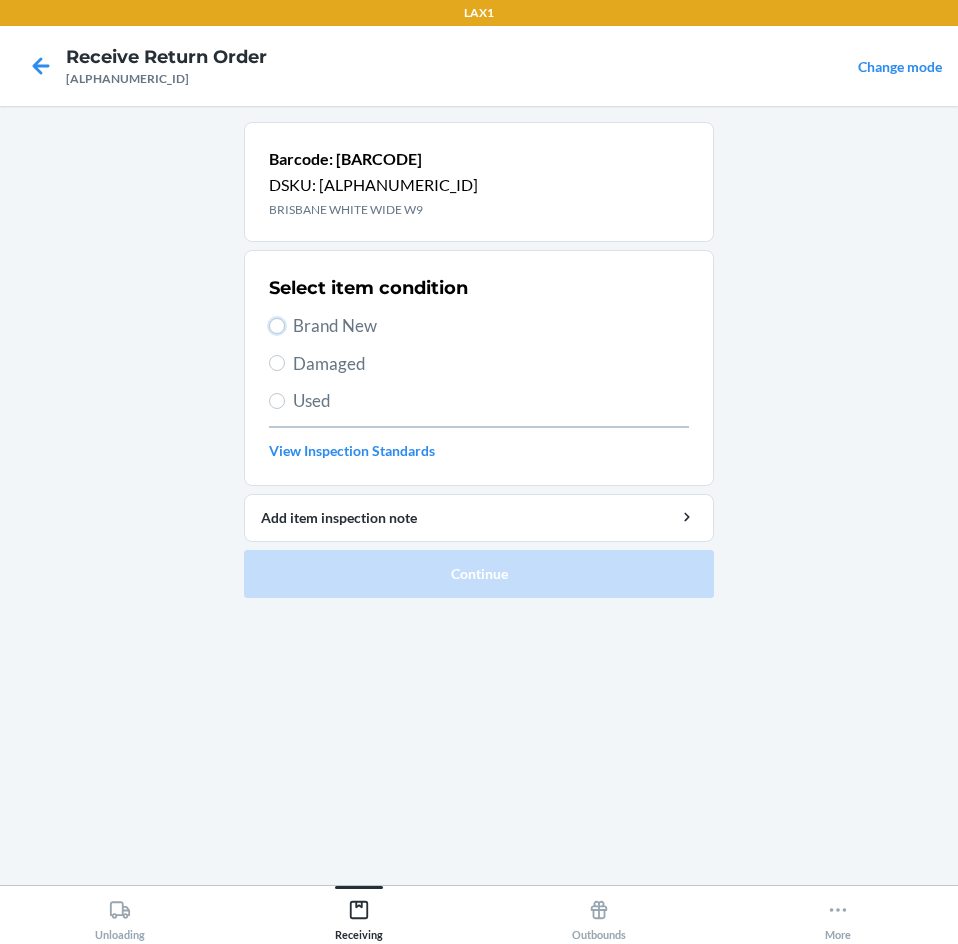 click on "Brand New" at bounding box center [277, 326] 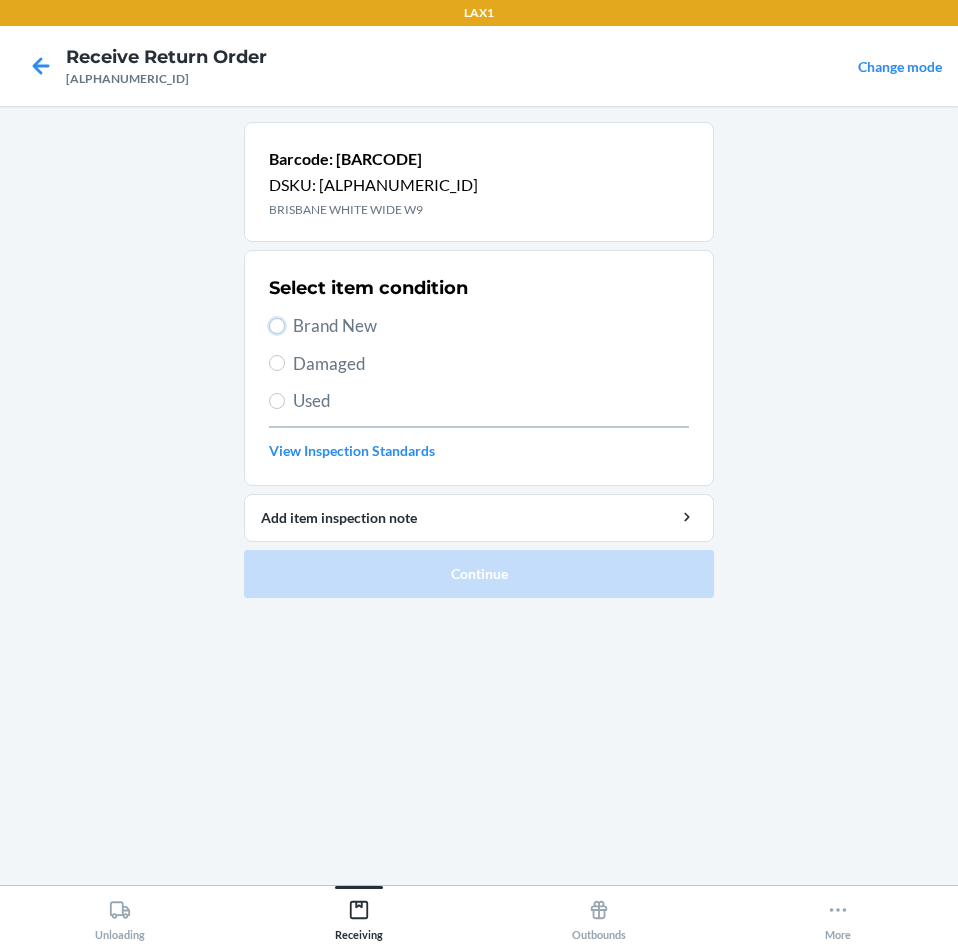 radio on "true" 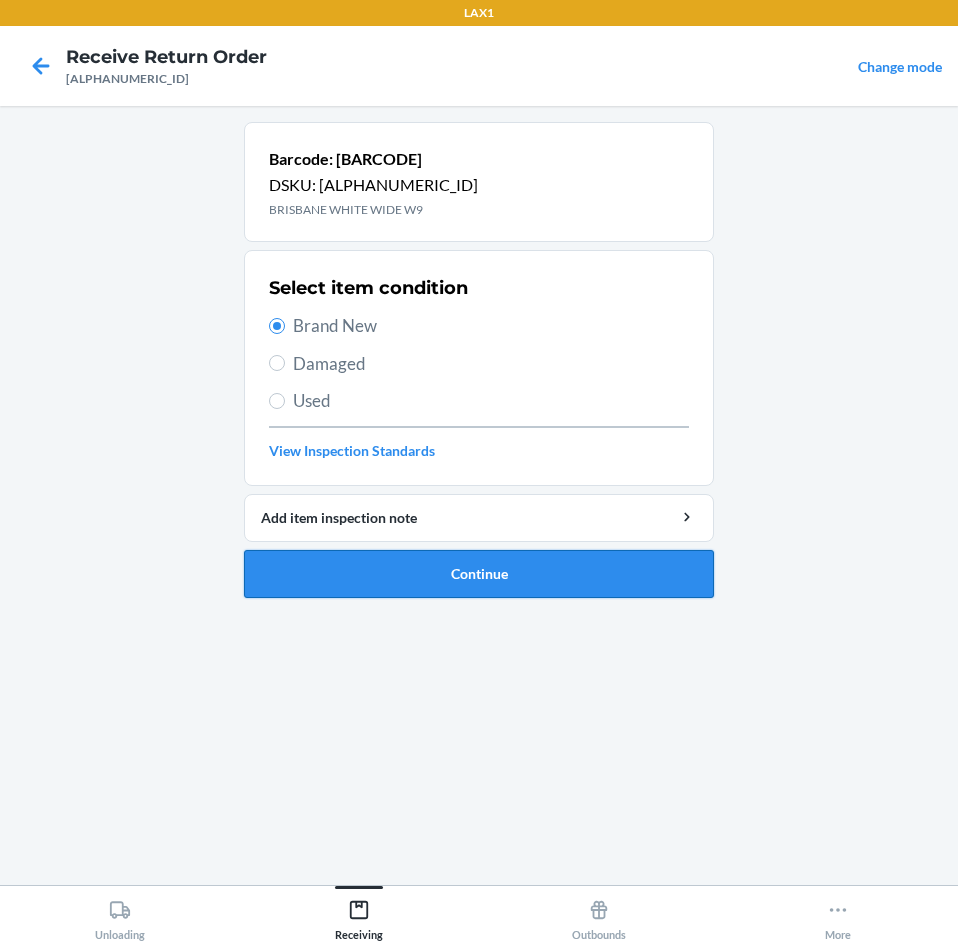 click on "Continue" at bounding box center [479, 574] 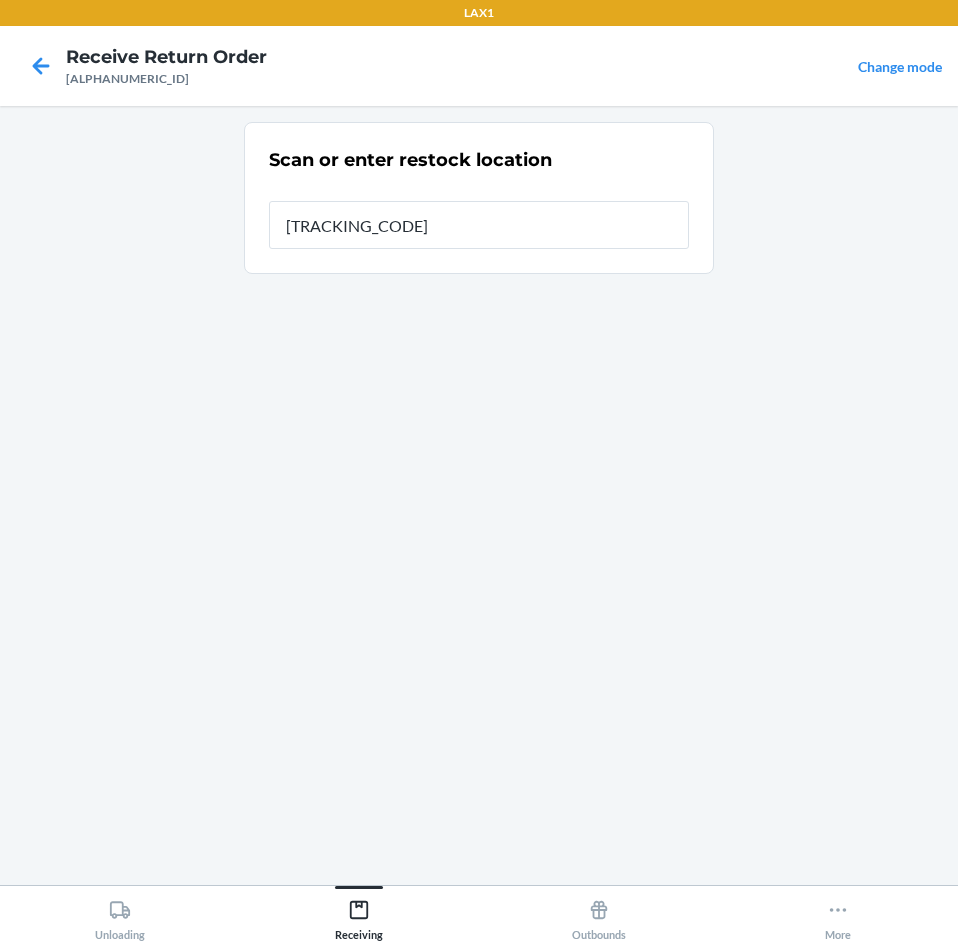 type on "RTCART100" 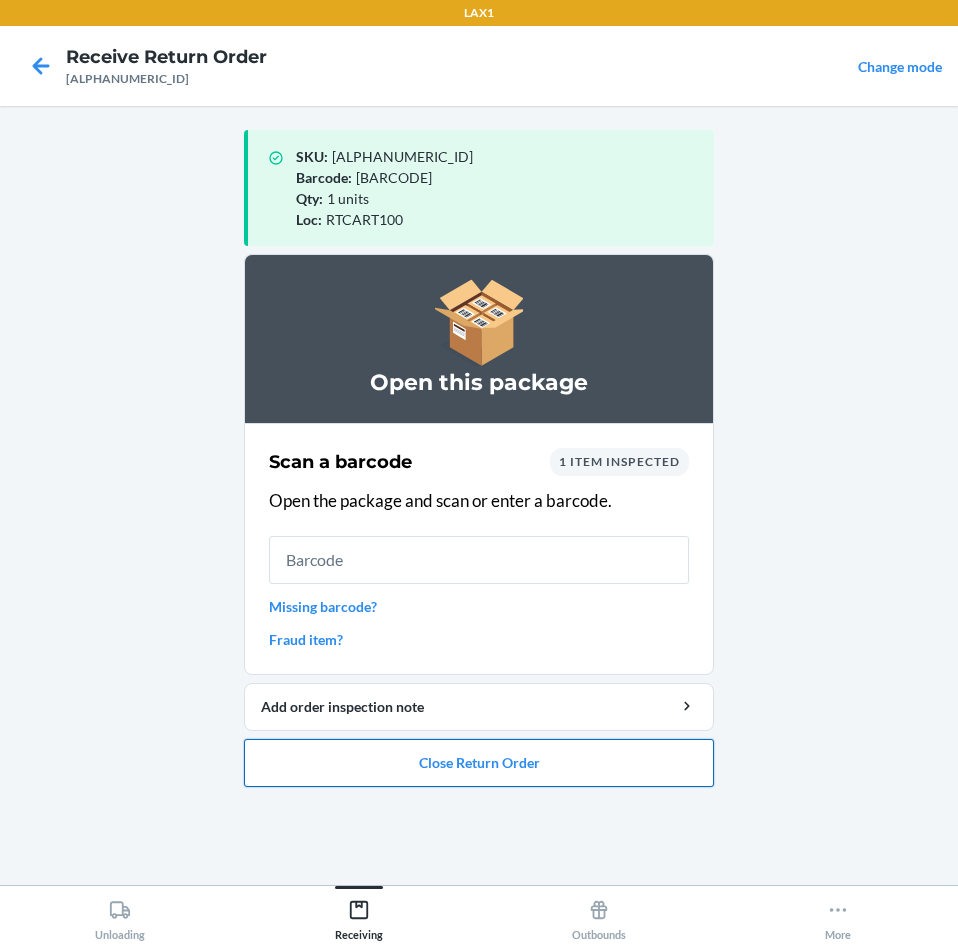 click on "Close Return Order" at bounding box center (479, 763) 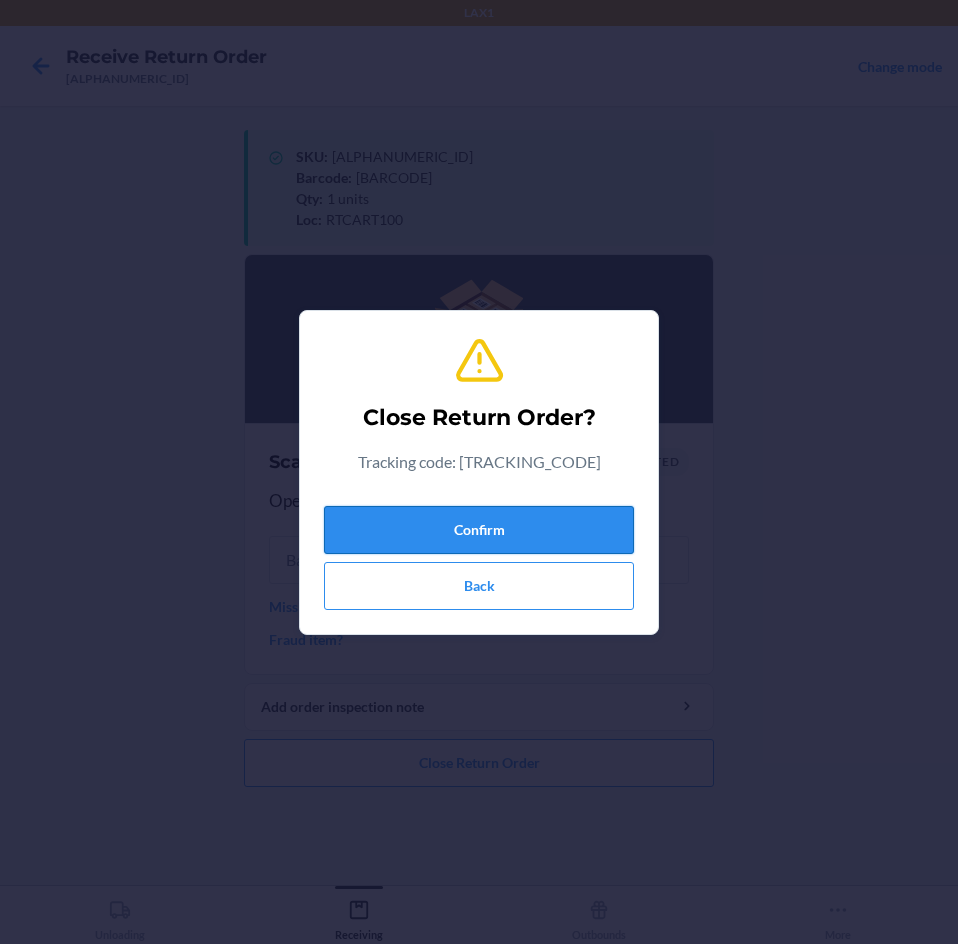click on "Confirm" at bounding box center [479, 530] 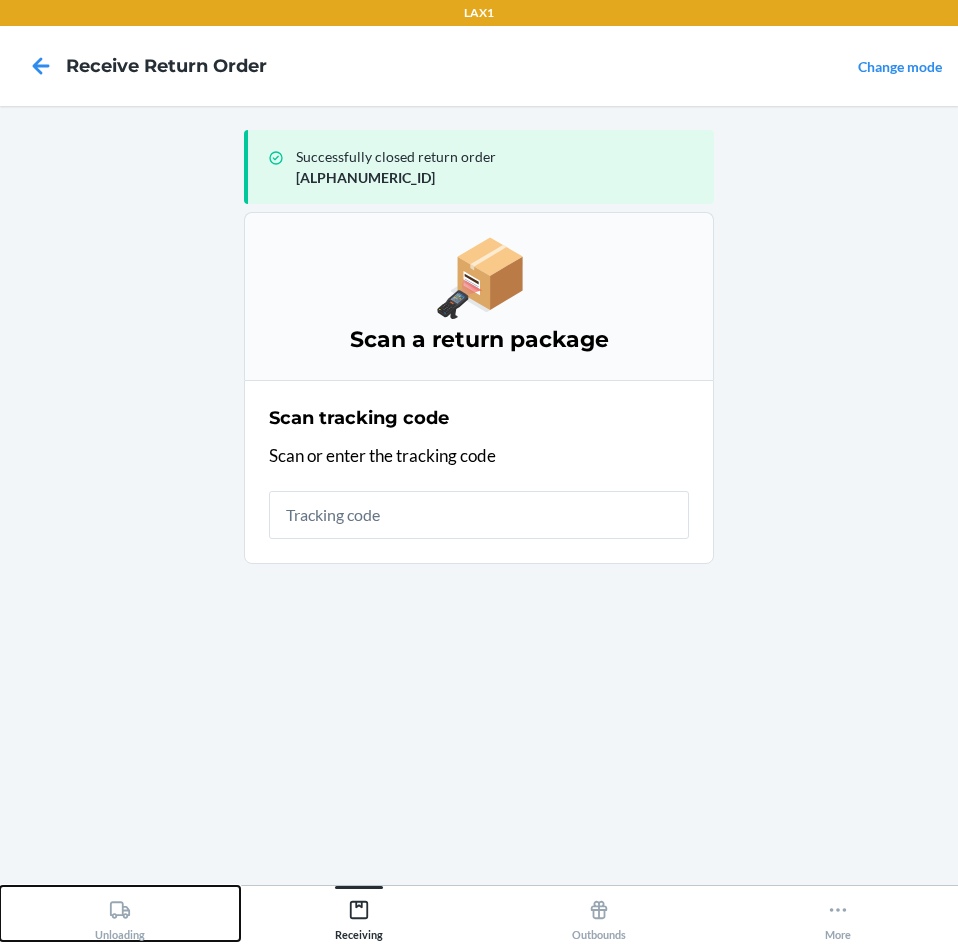 click on "Unloading" at bounding box center (120, 913) 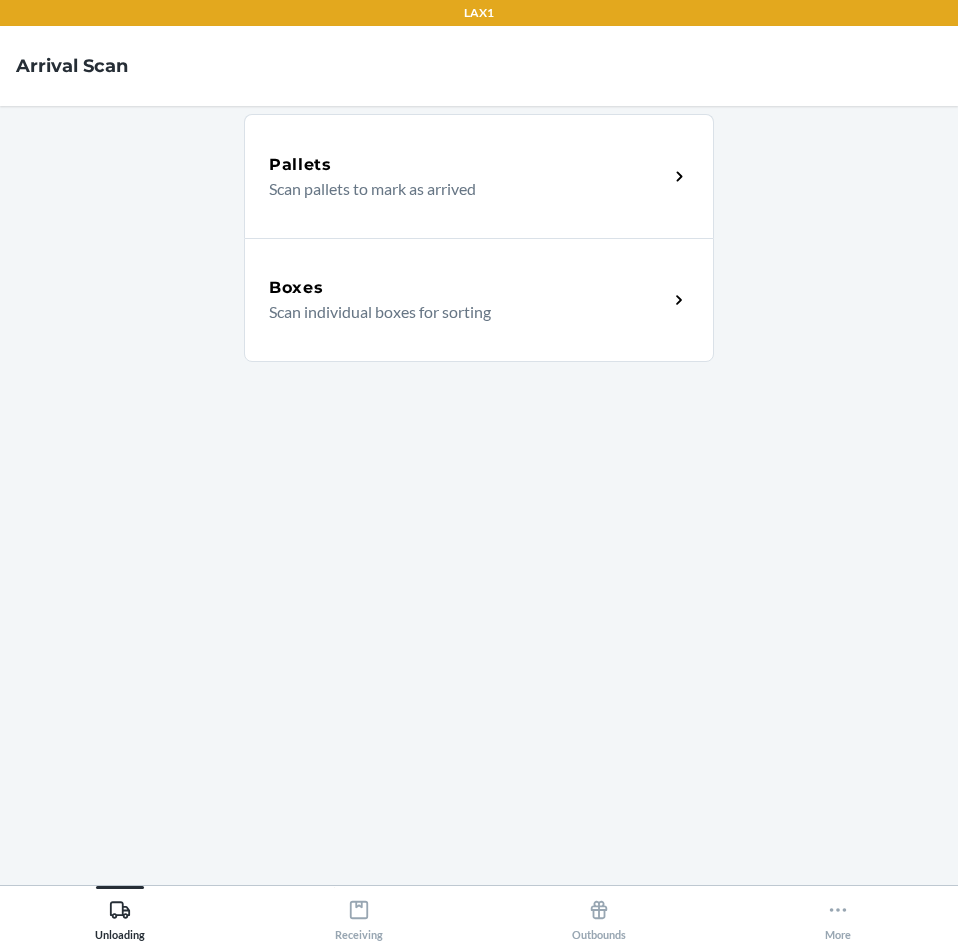 click on "Scan individual boxes for sorting" at bounding box center [460, 312] 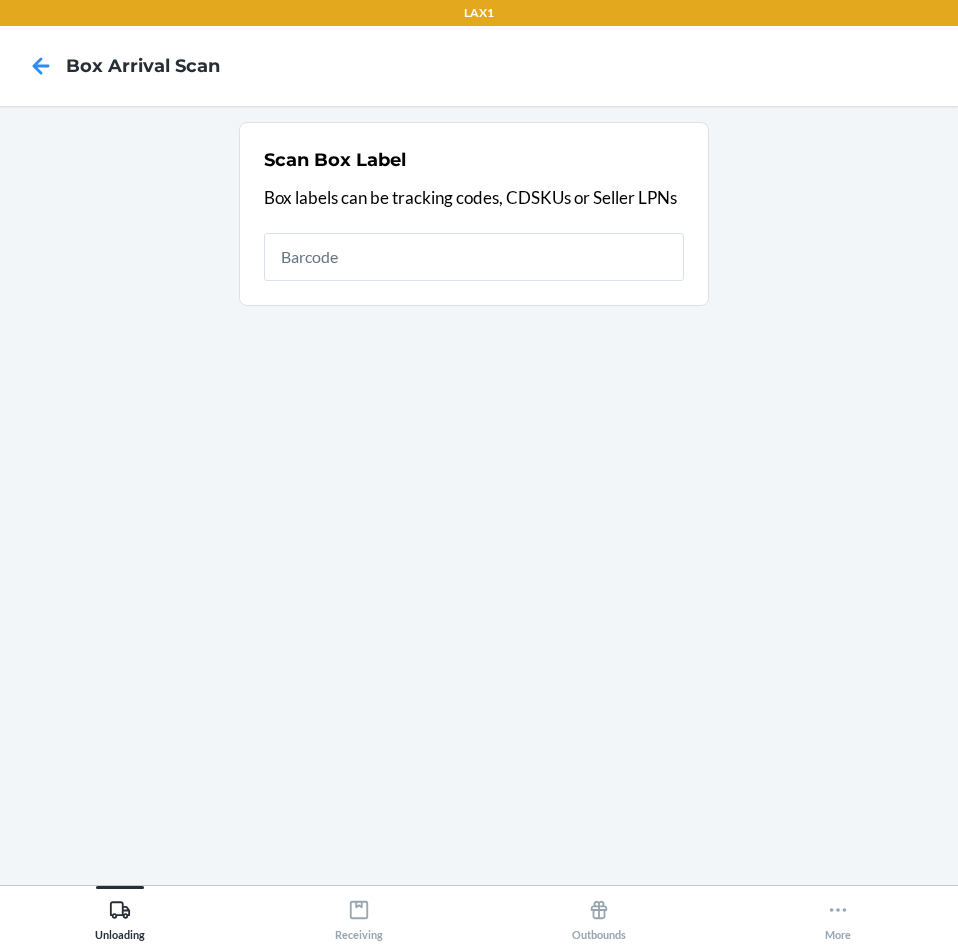 click at bounding box center [474, 257] 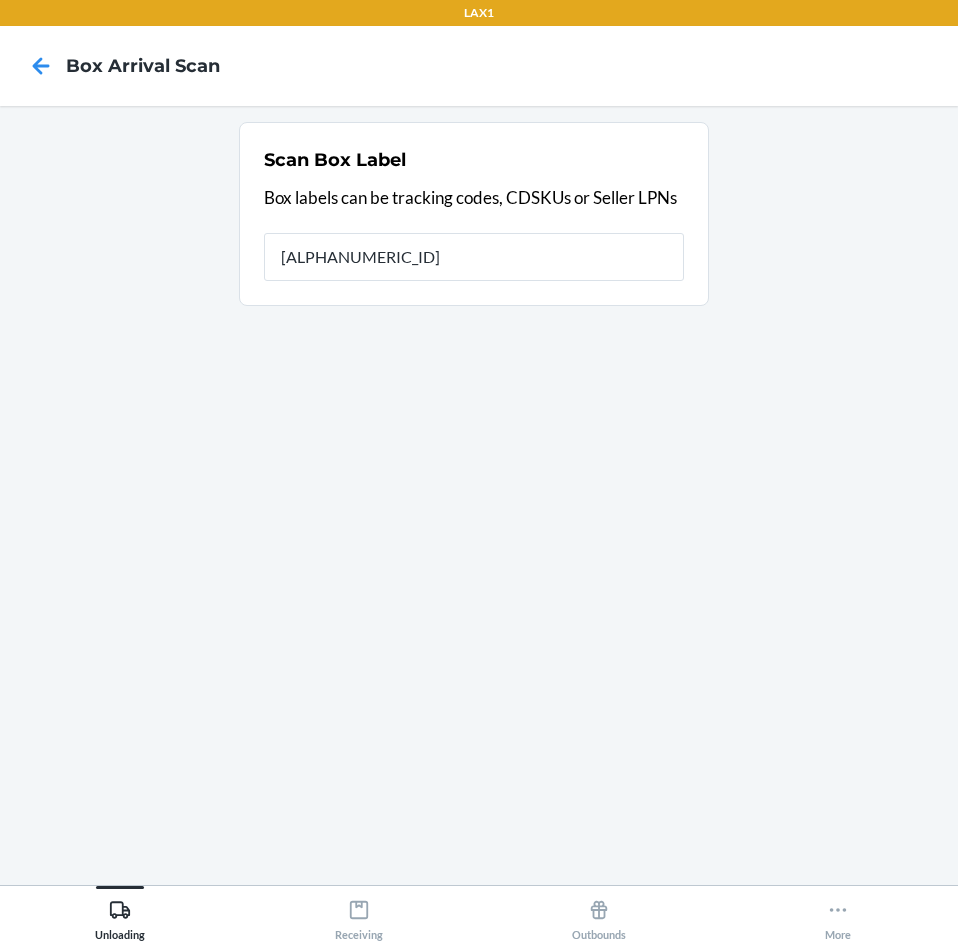 type on "[ALPHANUMERIC_ID]" 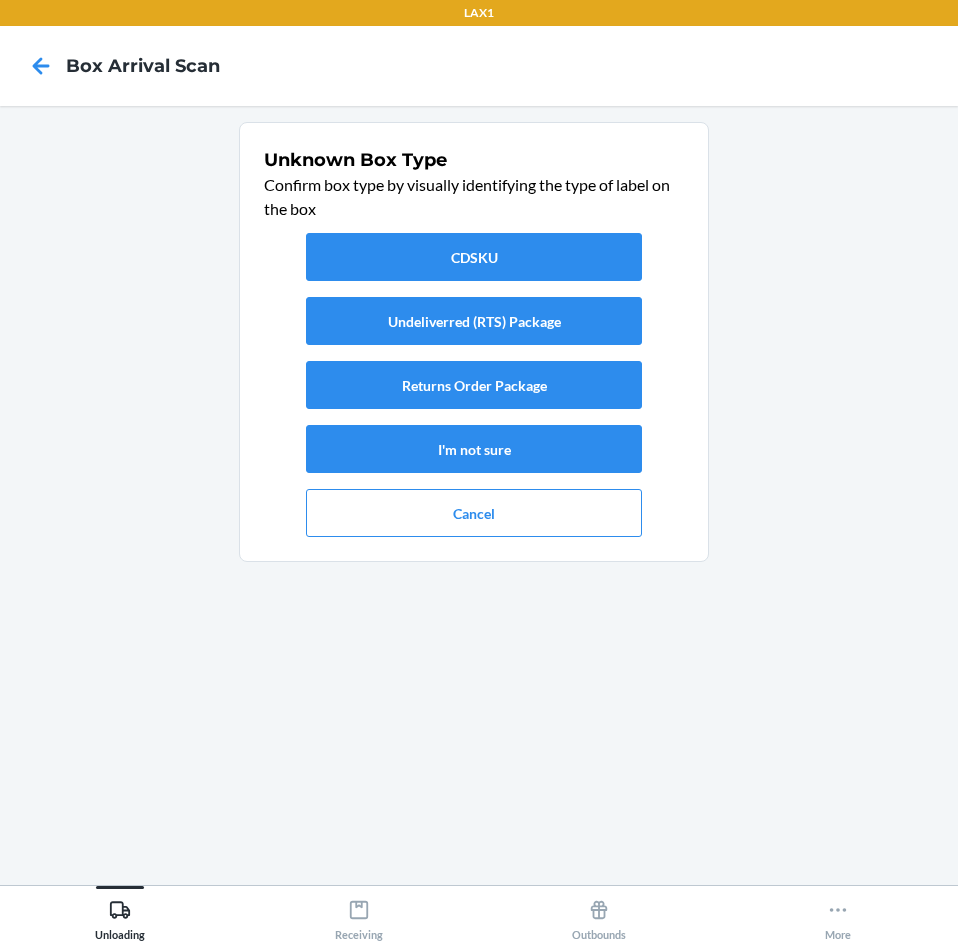 click on "CDSKU Undeliverred (RTS) Package Returns Order Package I'm not sure Cancel" at bounding box center [474, 385] 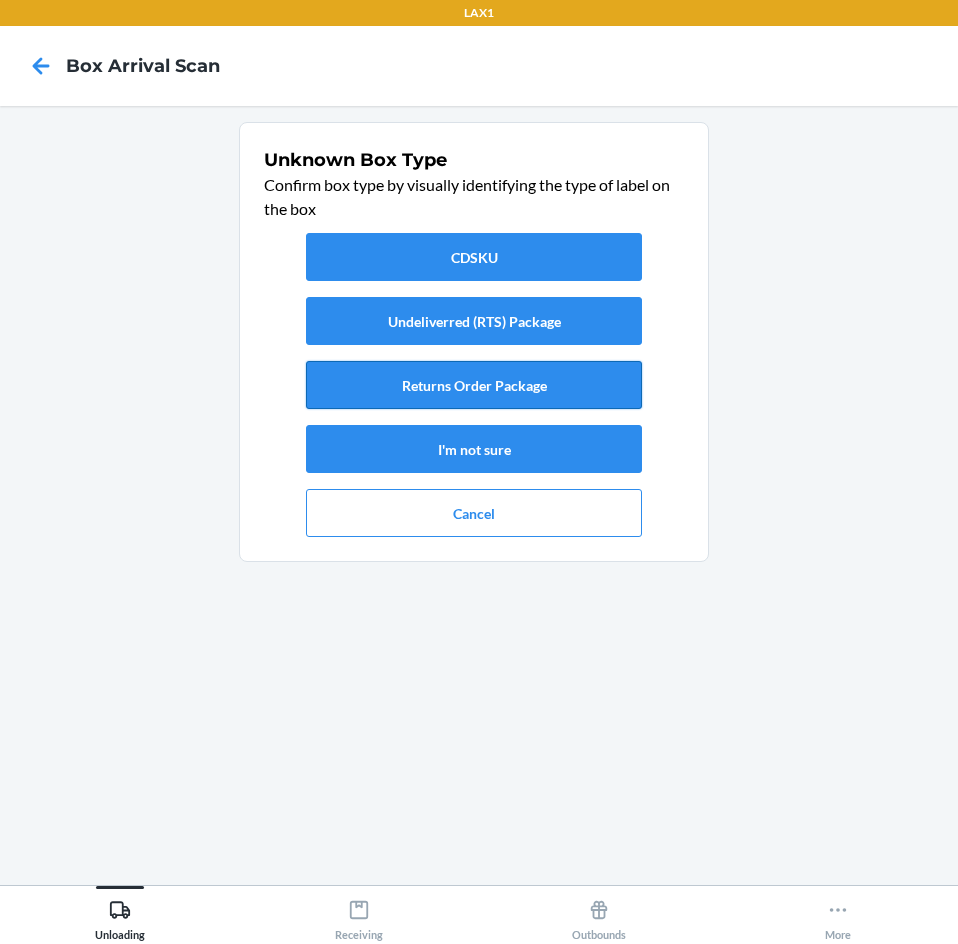 click on "Returns Order Package" at bounding box center [474, 385] 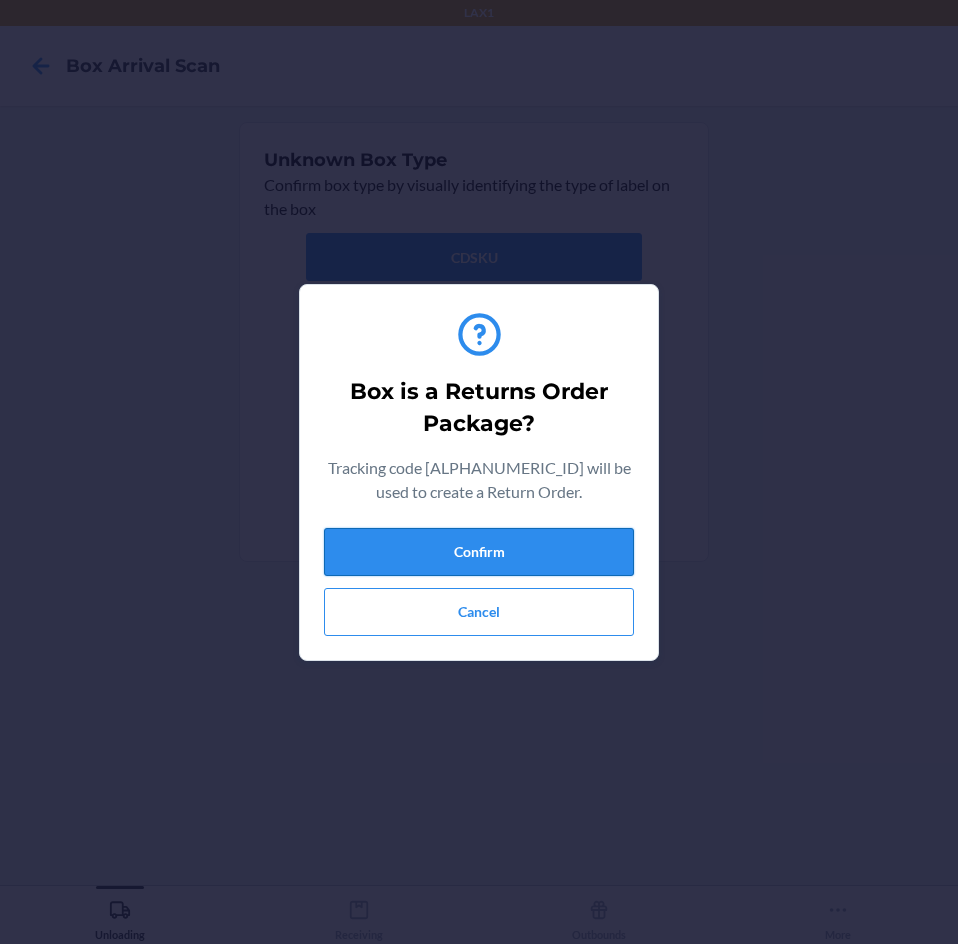 click on "Confirm" at bounding box center [479, 552] 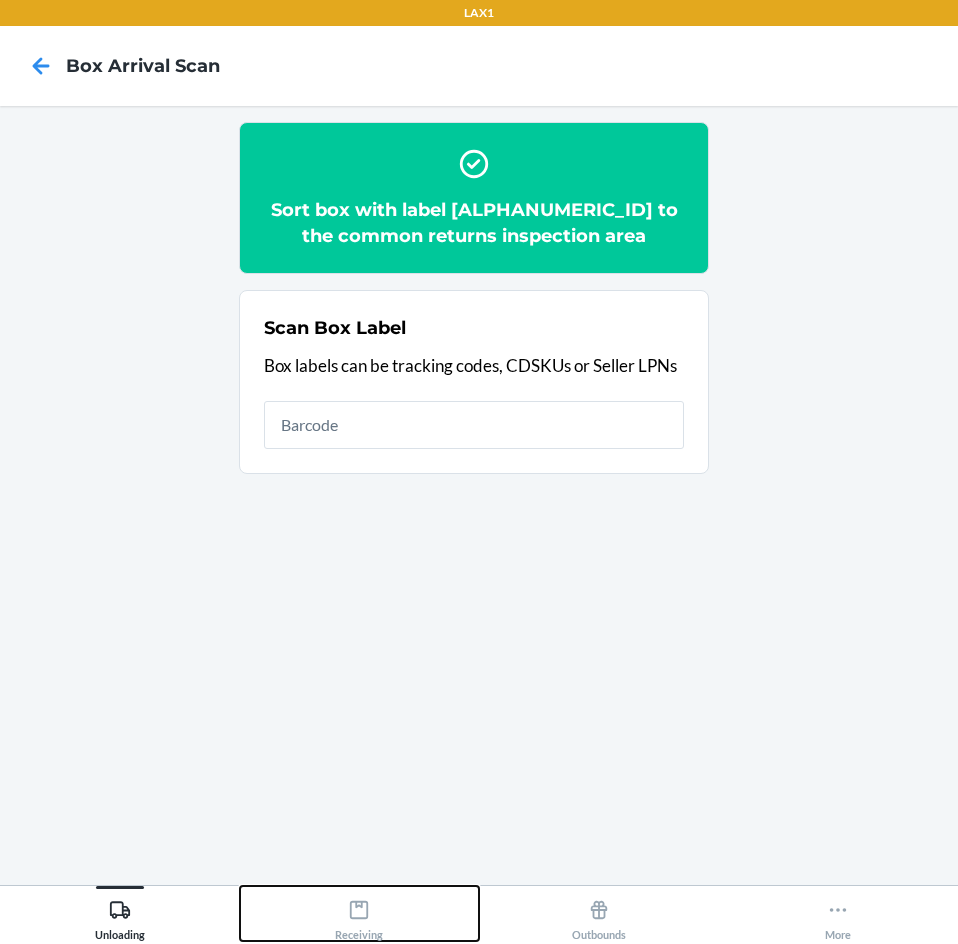 click 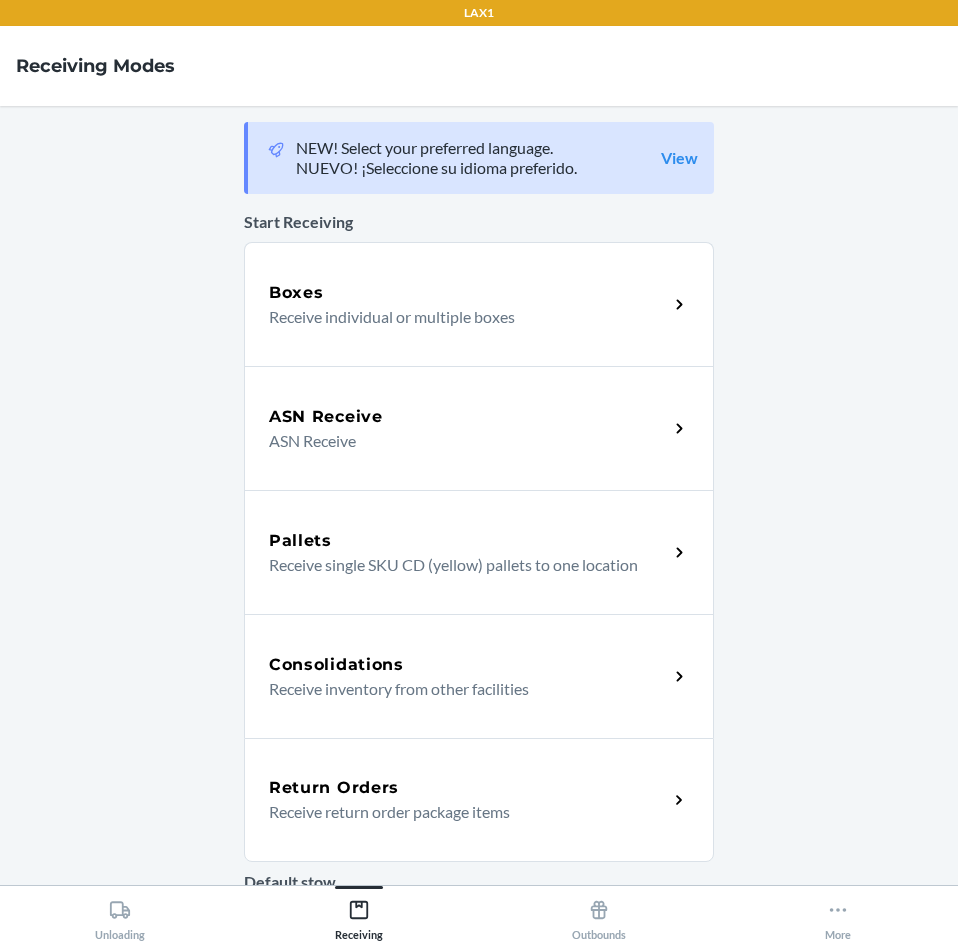 click on "Receive return order package items" at bounding box center [460, 812] 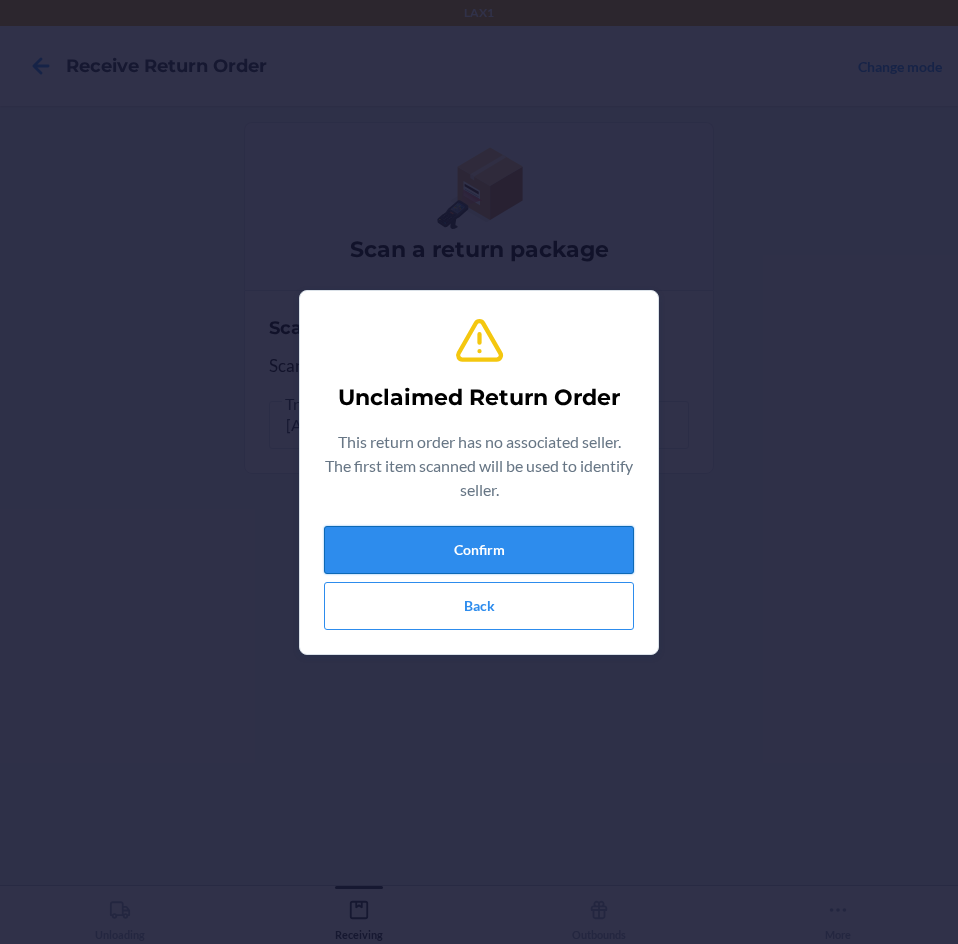 click on "Confirm" at bounding box center [479, 550] 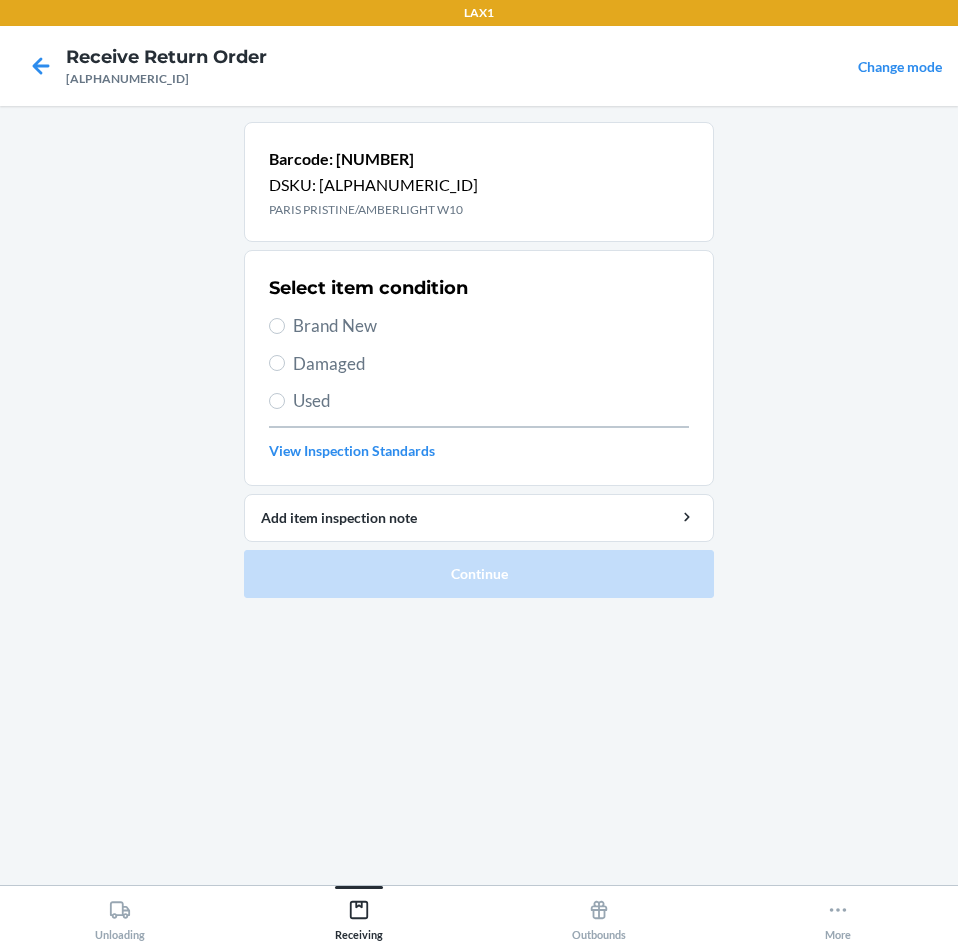 click on "Brand New" at bounding box center [491, 326] 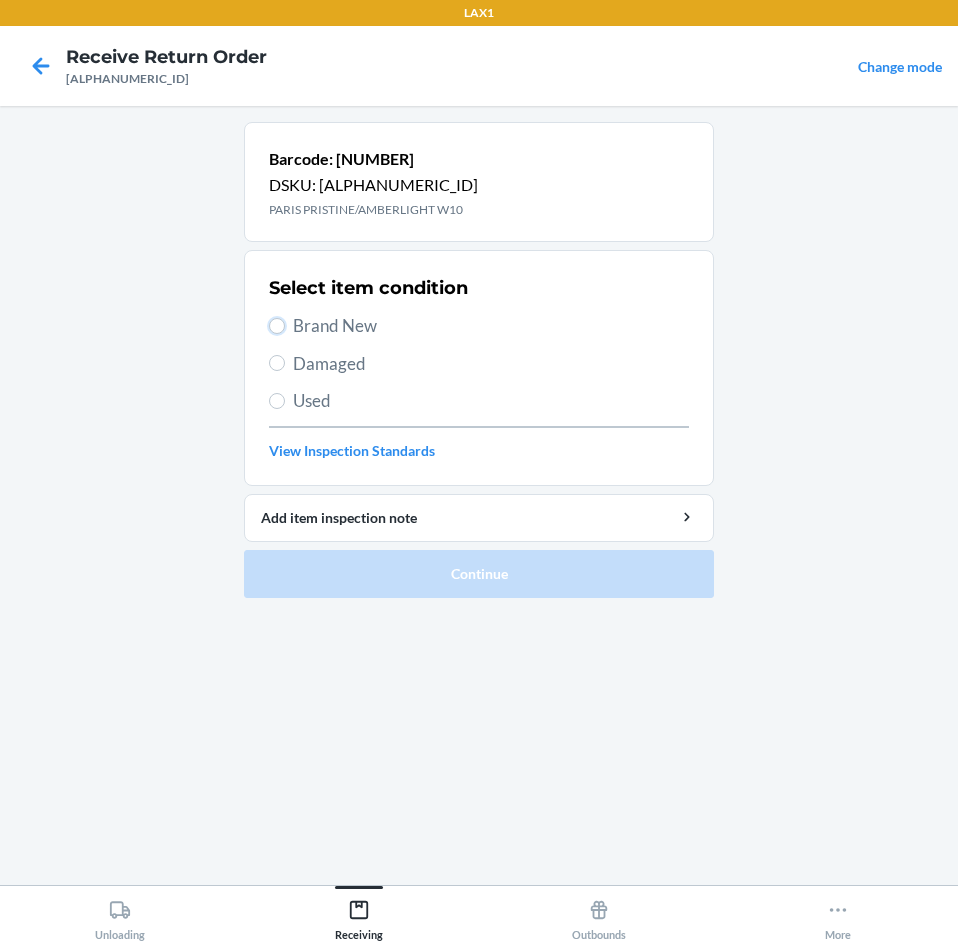 click on "Brand New" at bounding box center [277, 326] 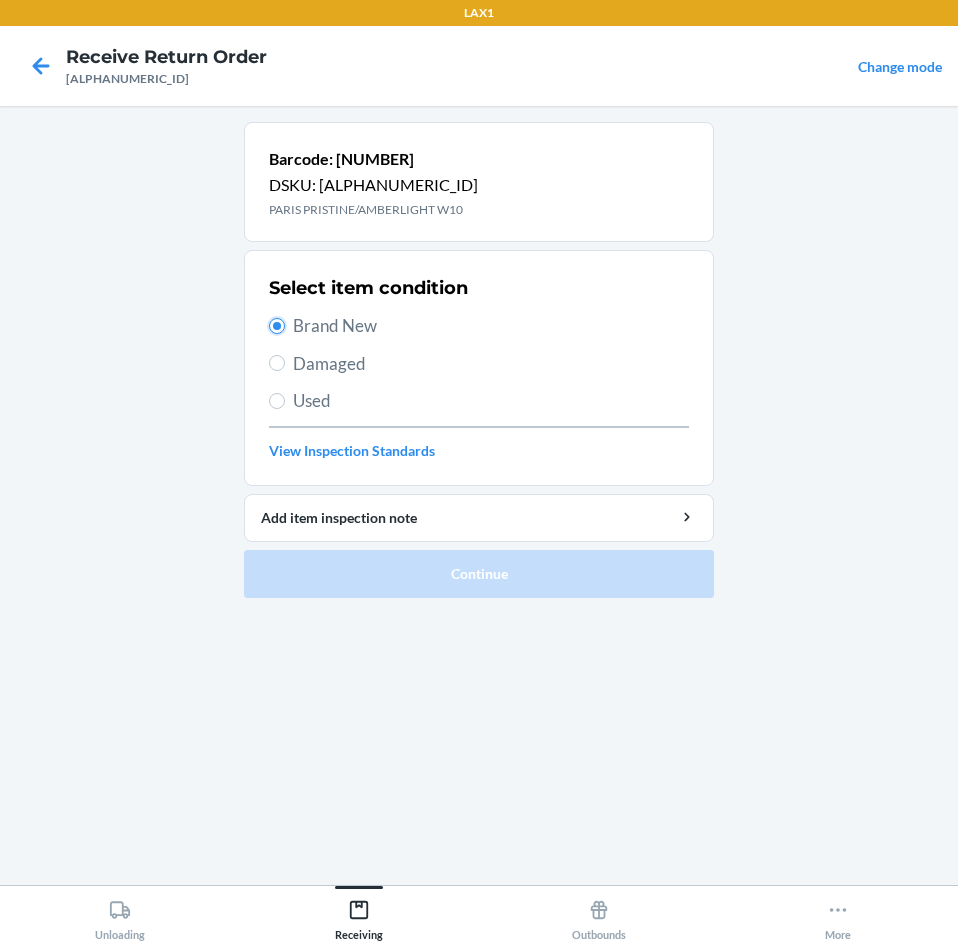 radio on "true" 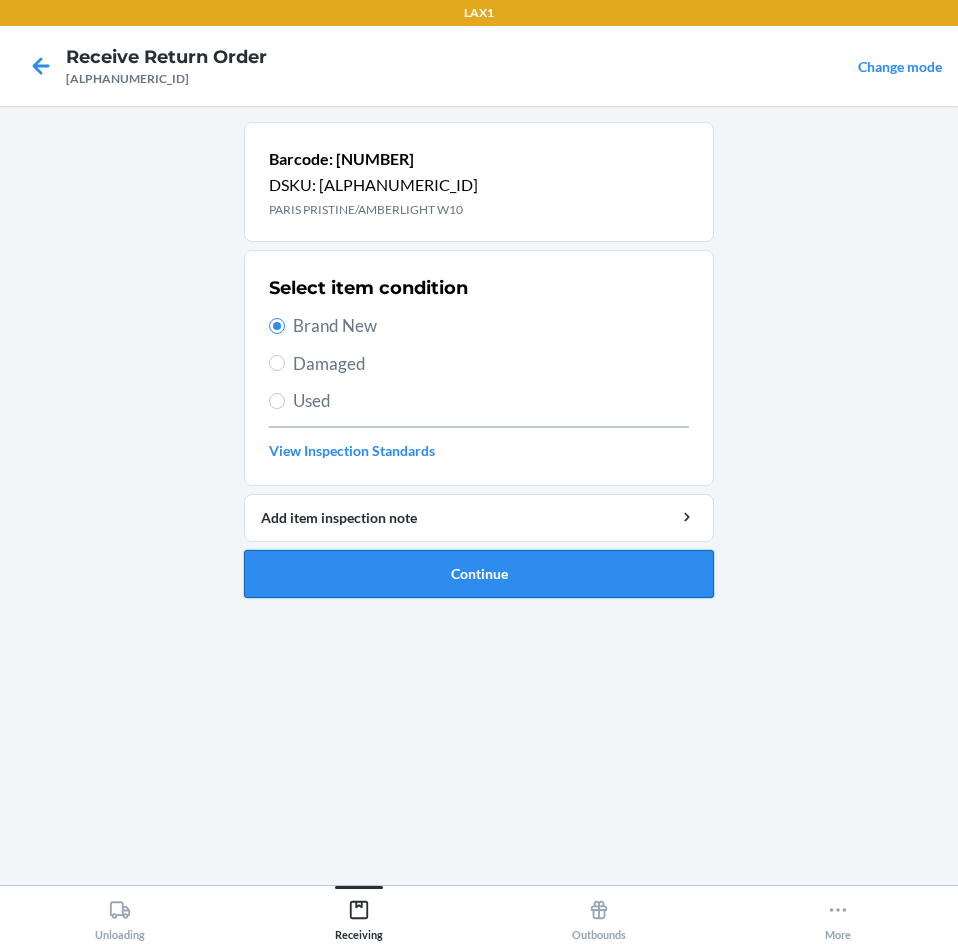 click on "Continue" at bounding box center [479, 574] 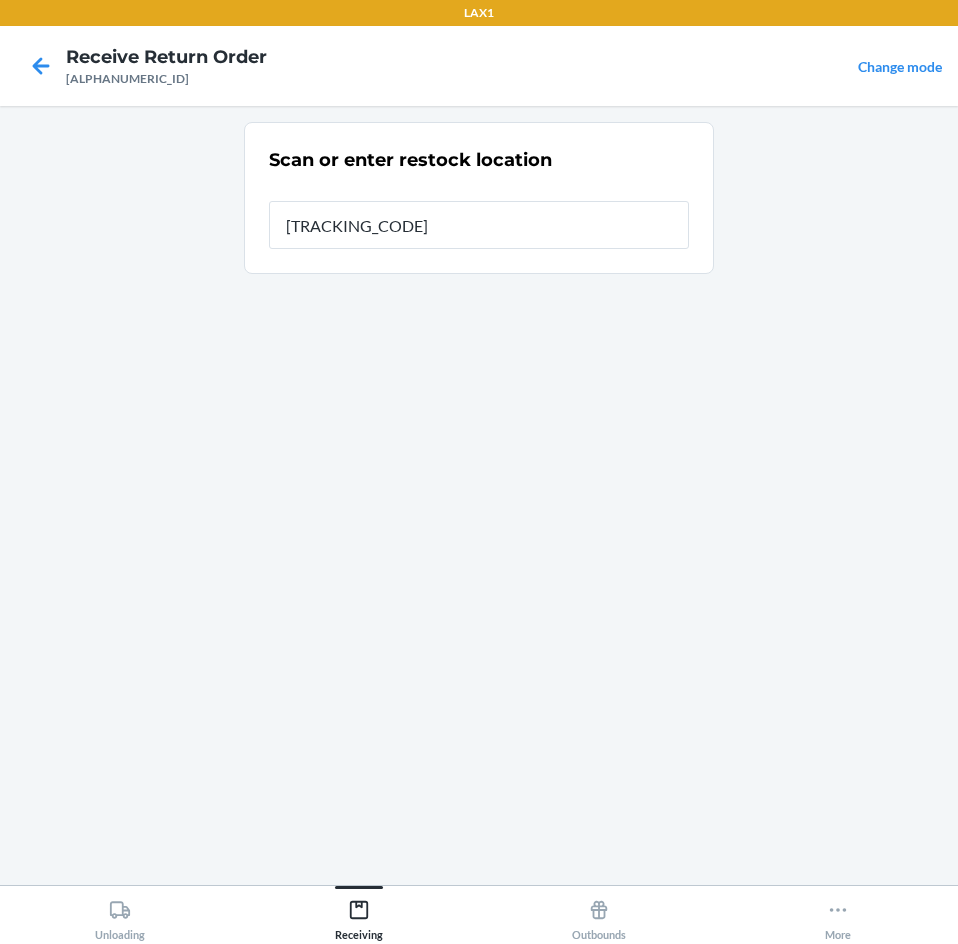 type on "RTCART100" 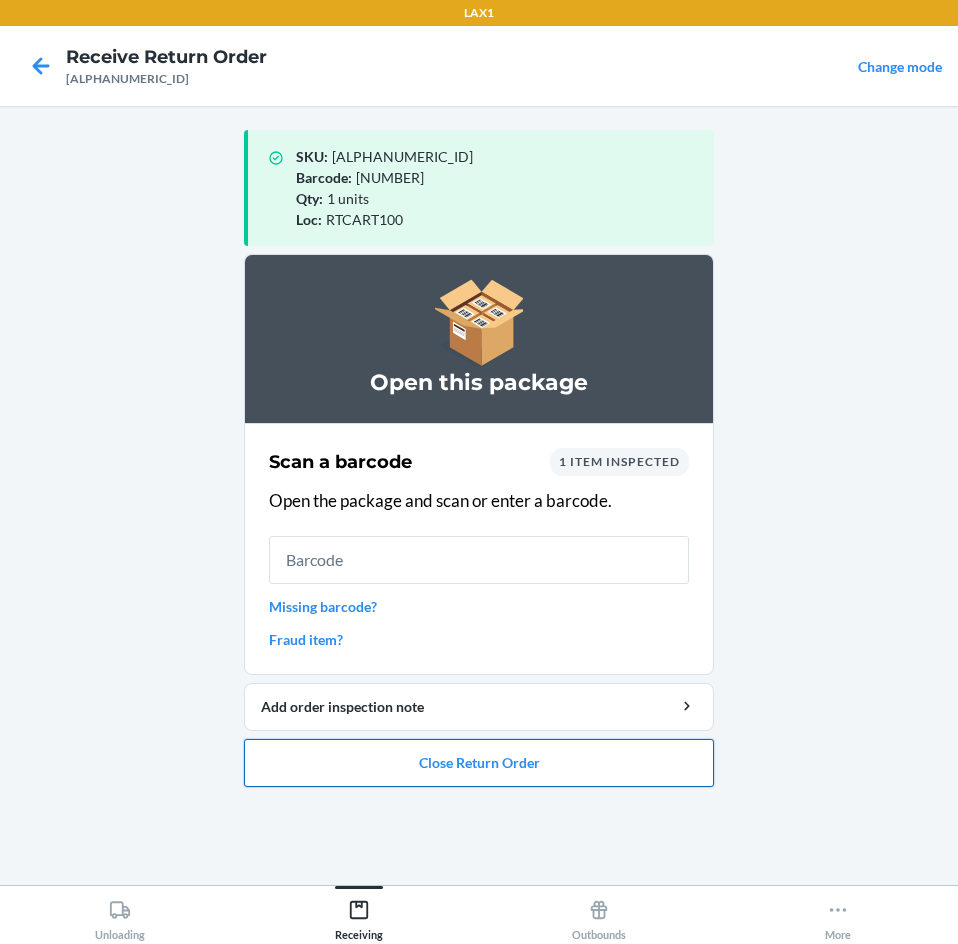 click on "Close Return Order" at bounding box center (479, 763) 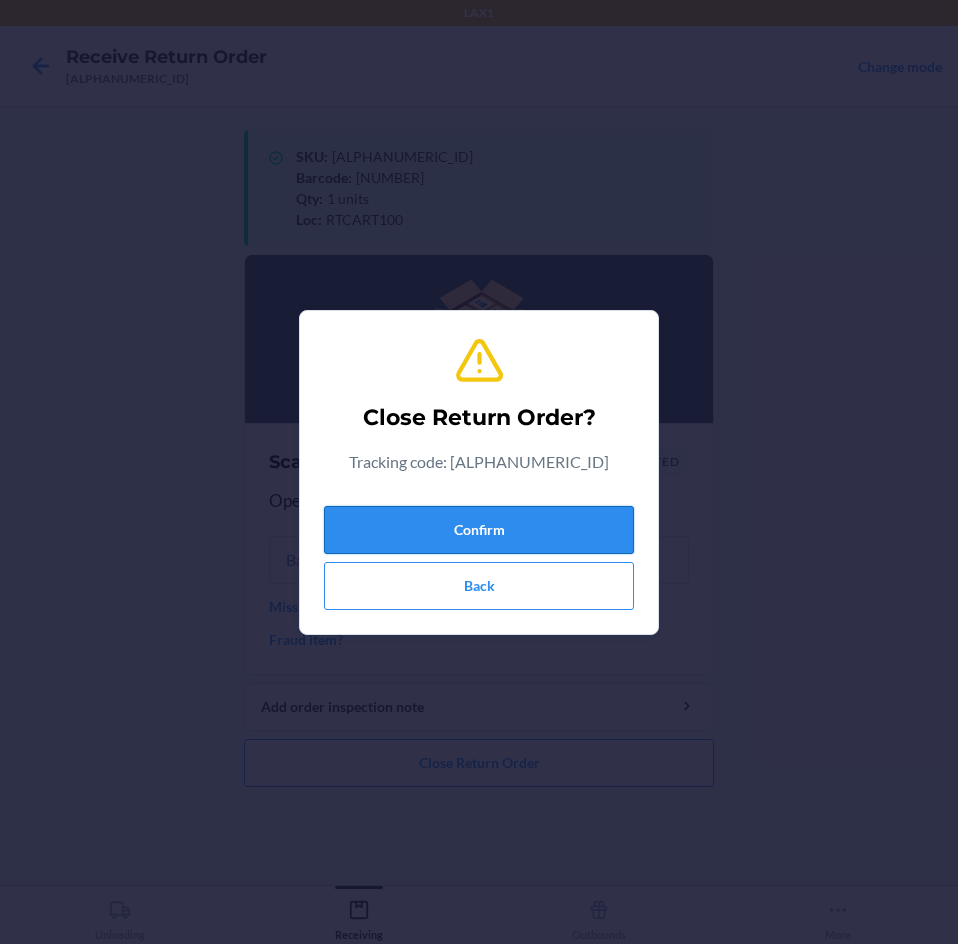 click on "Confirm" at bounding box center (479, 530) 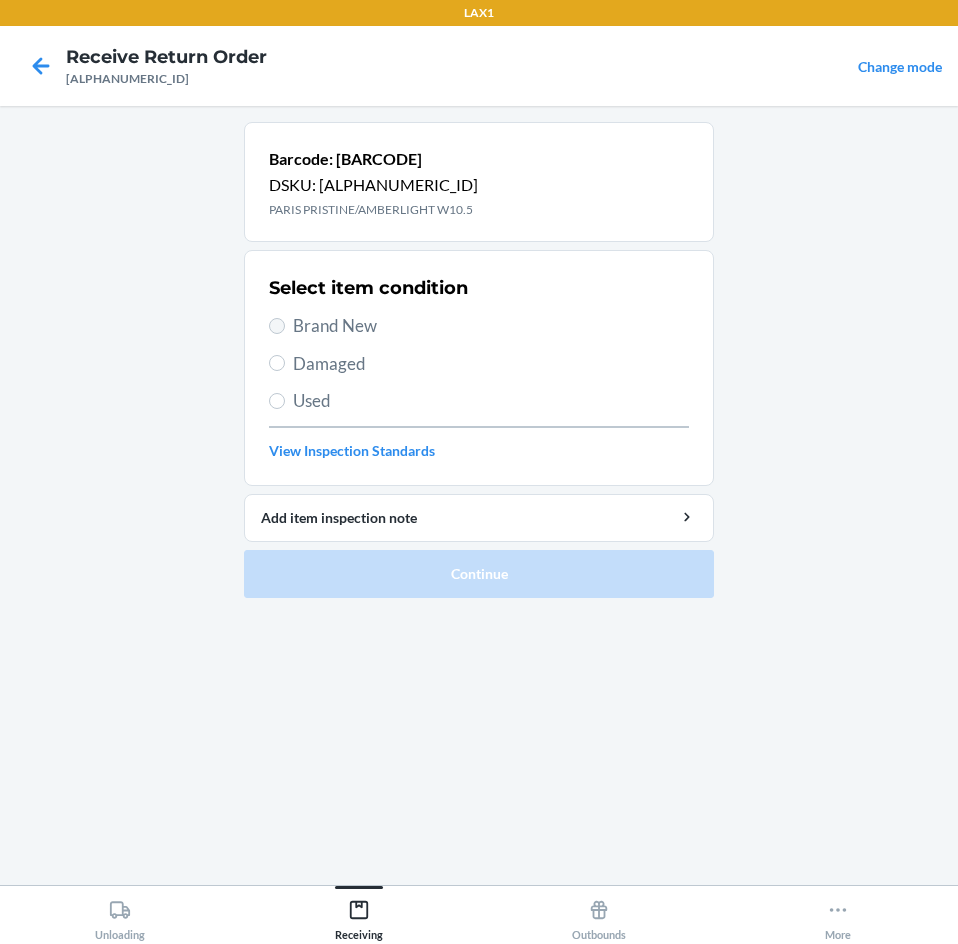 click on "Brand New" at bounding box center [479, 326] 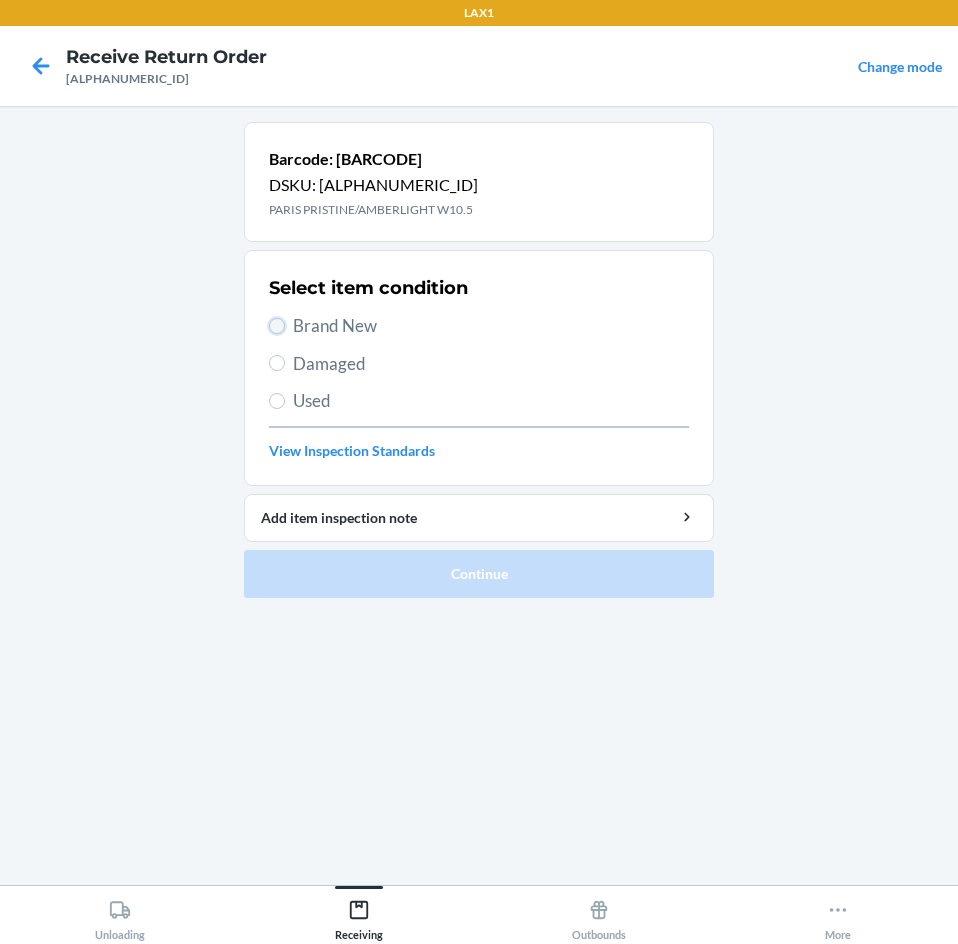 click on "Brand New" at bounding box center [277, 326] 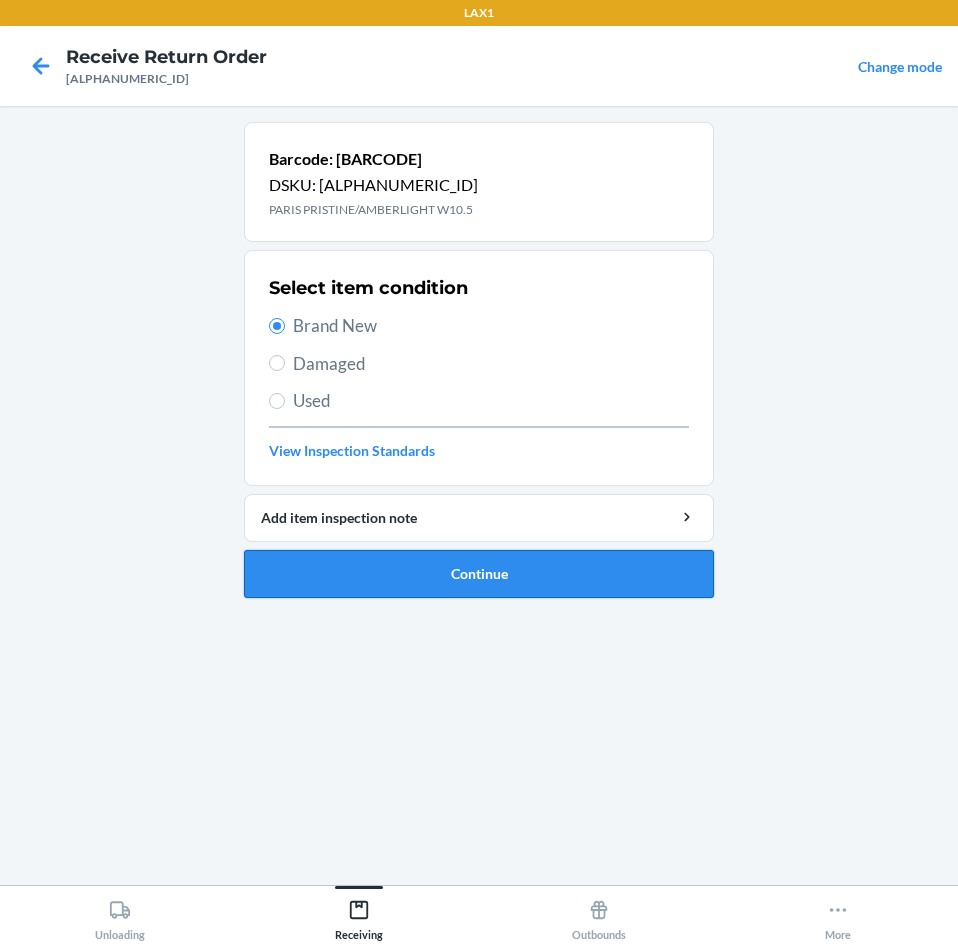click on "Continue" at bounding box center [479, 574] 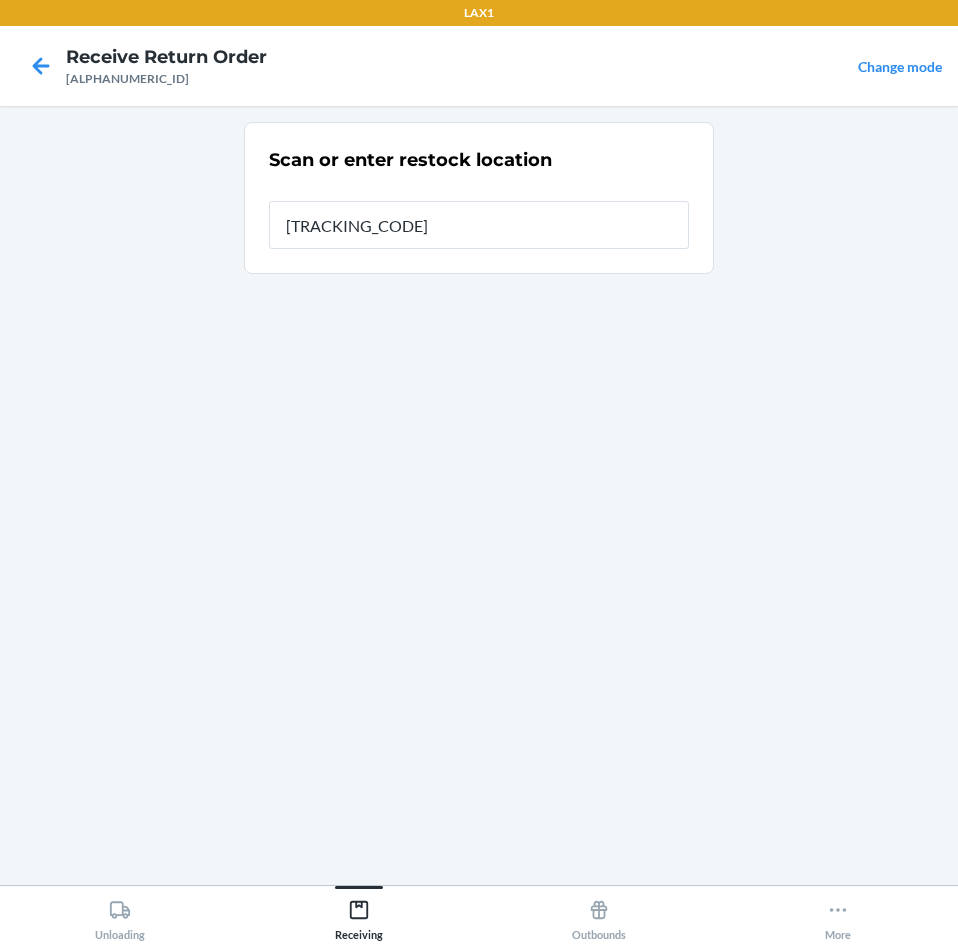 type on "RTCART100" 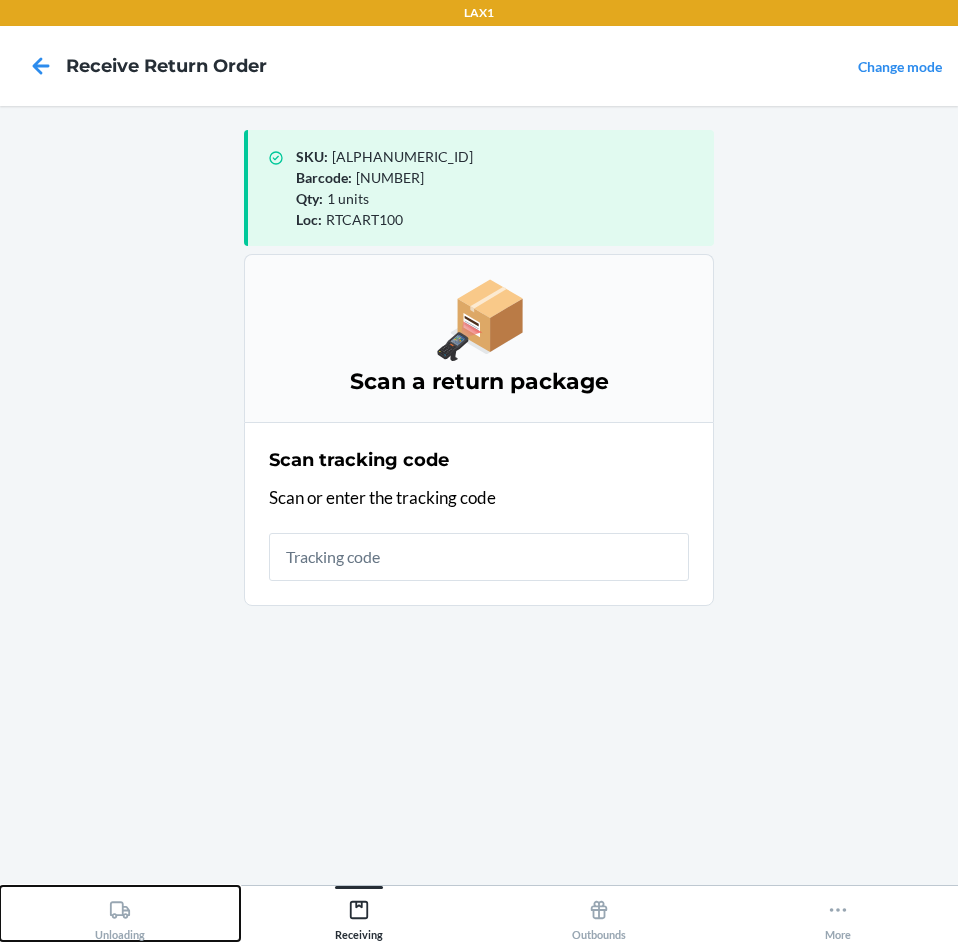 drag, startPoint x: 156, startPoint y: 929, endPoint x: 148, endPoint y: 896, distance: 33.955853 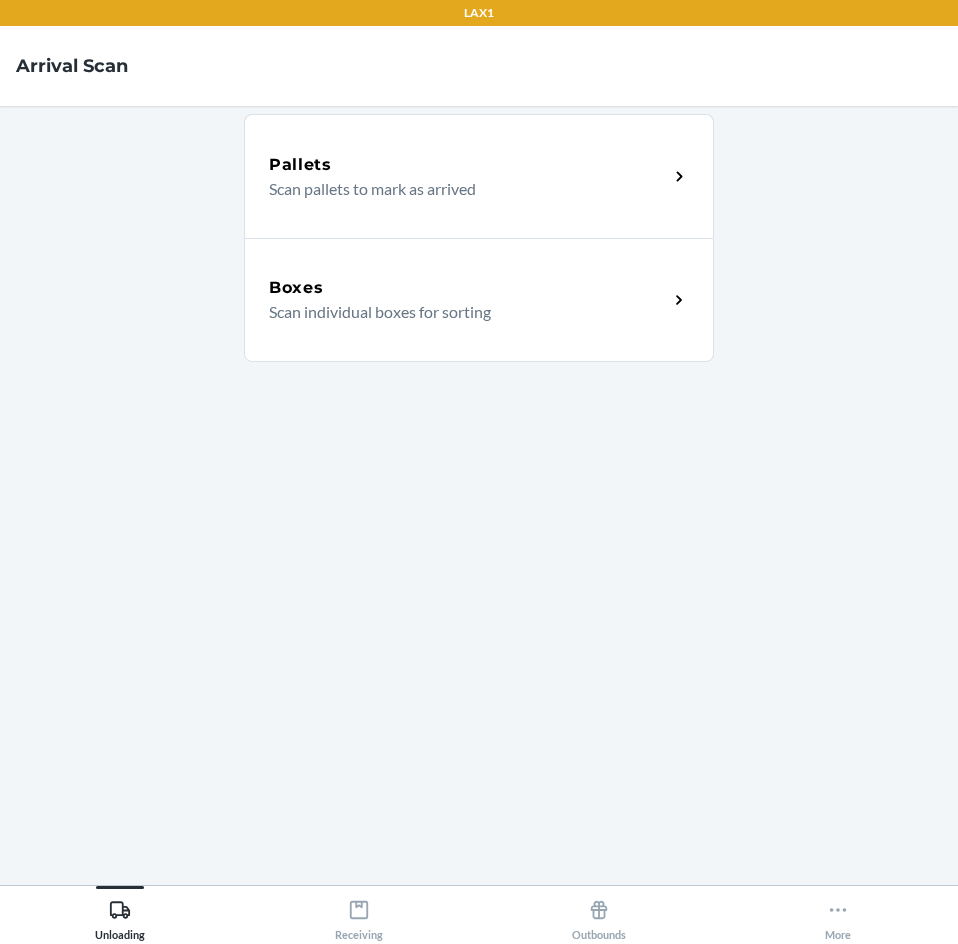 click on "Boxes" at bounding box center [468, 288] 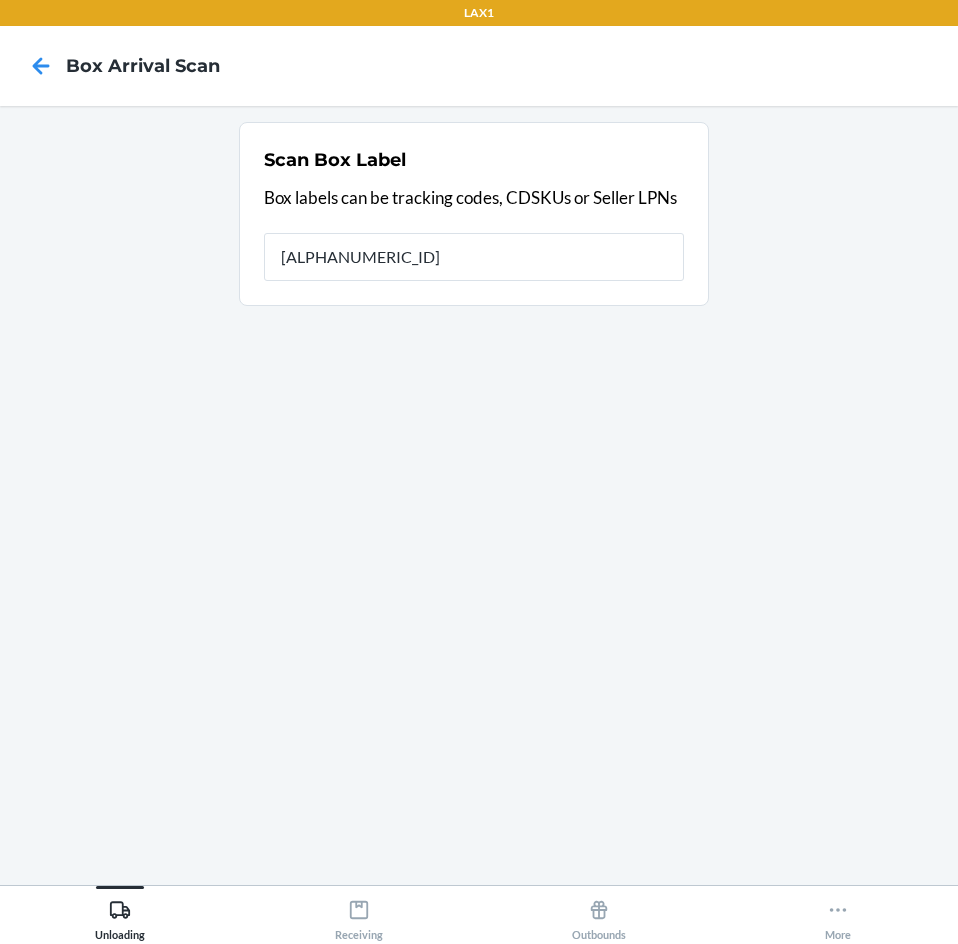 type on "[TRACKING_CODE]" 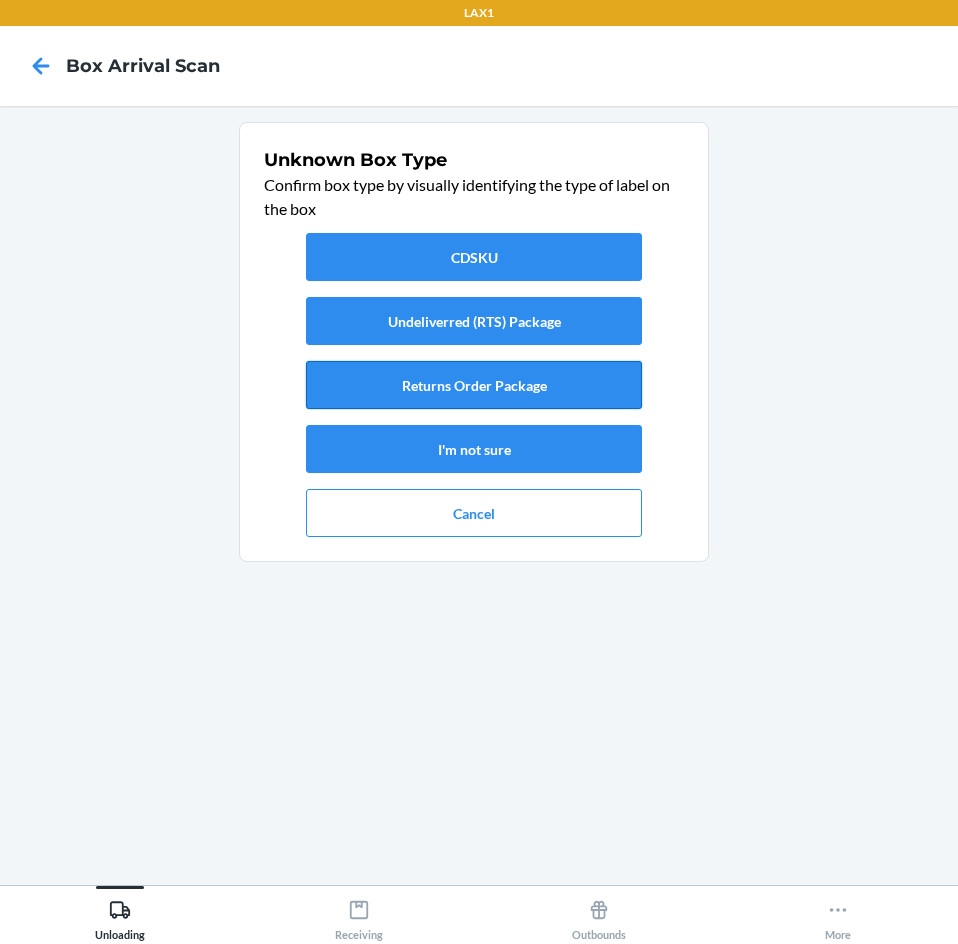 click on "Returns Order Package" at bounding box center [474, 385] 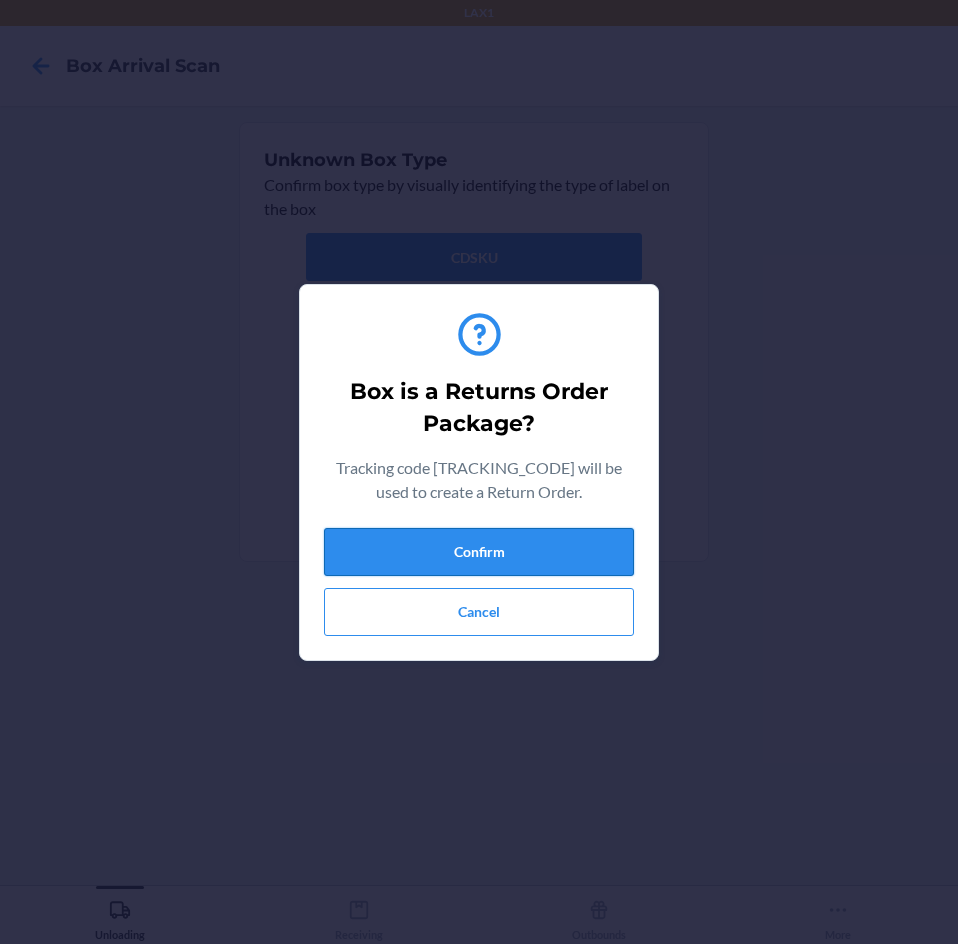 click on "Confirm" at bounding box center (479, 552) 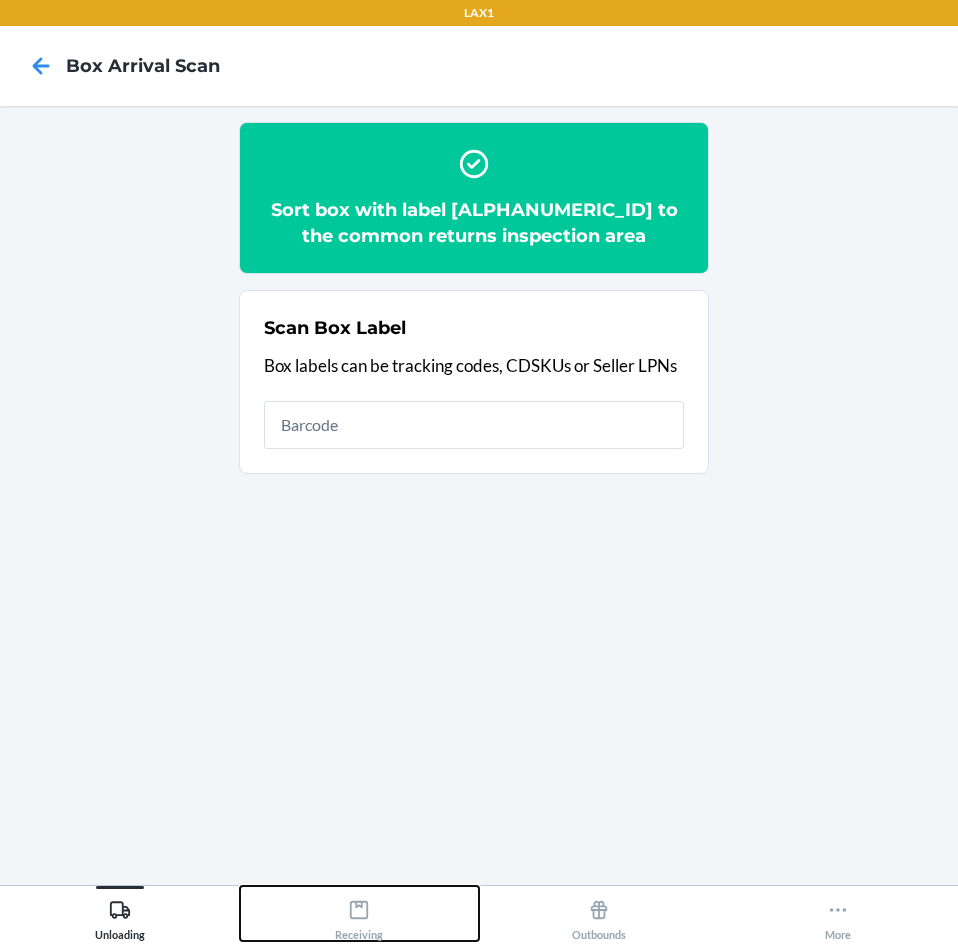 click 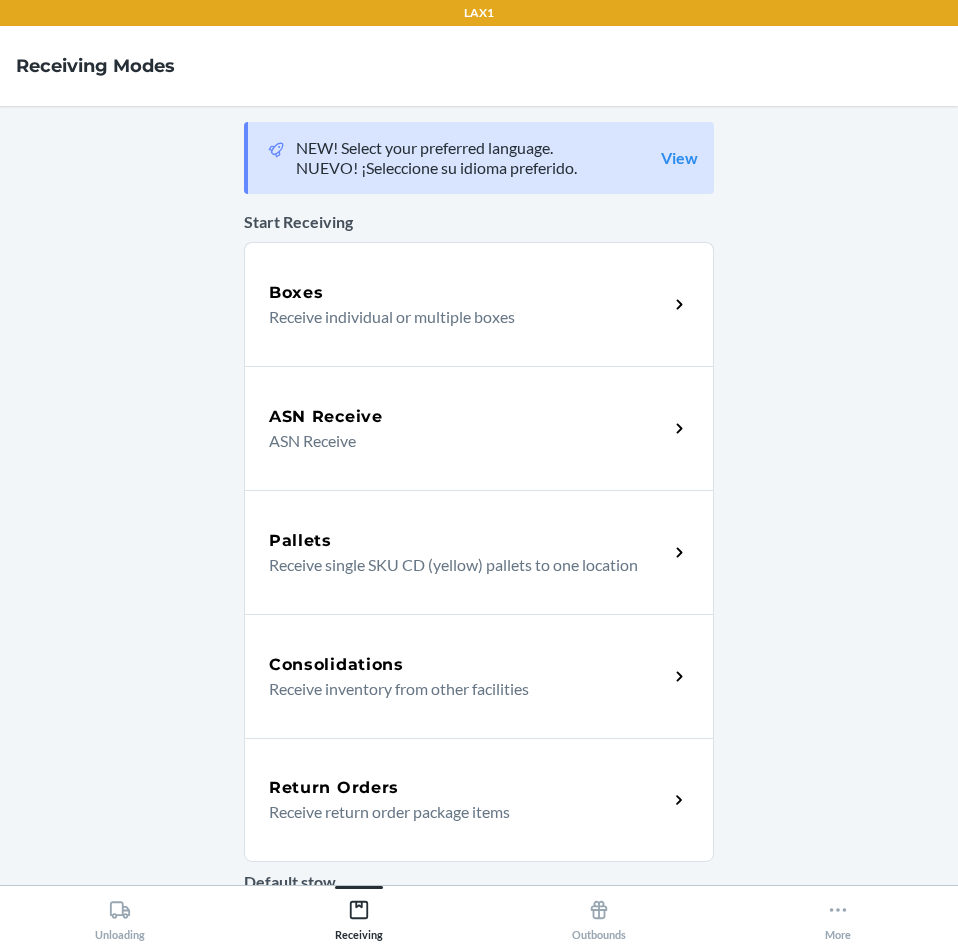 click on "Return Orders" at bounding box center [468, 788] 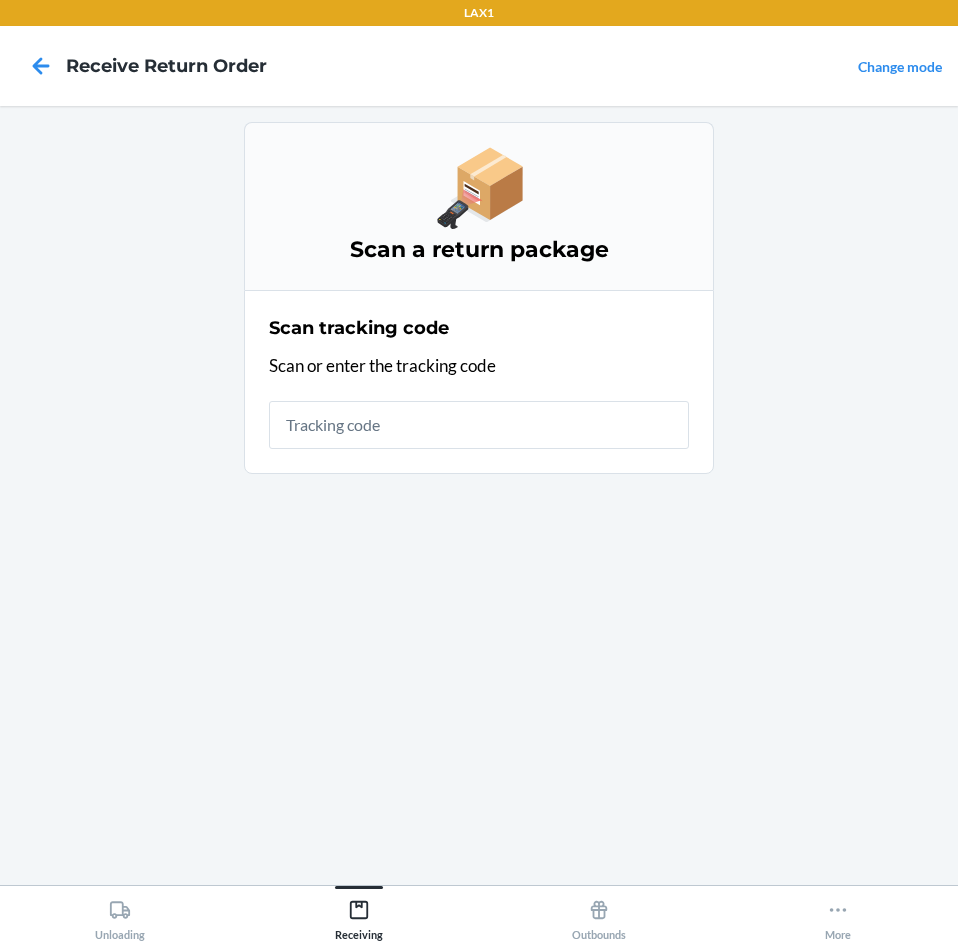 click at bounding box center (479, 425) 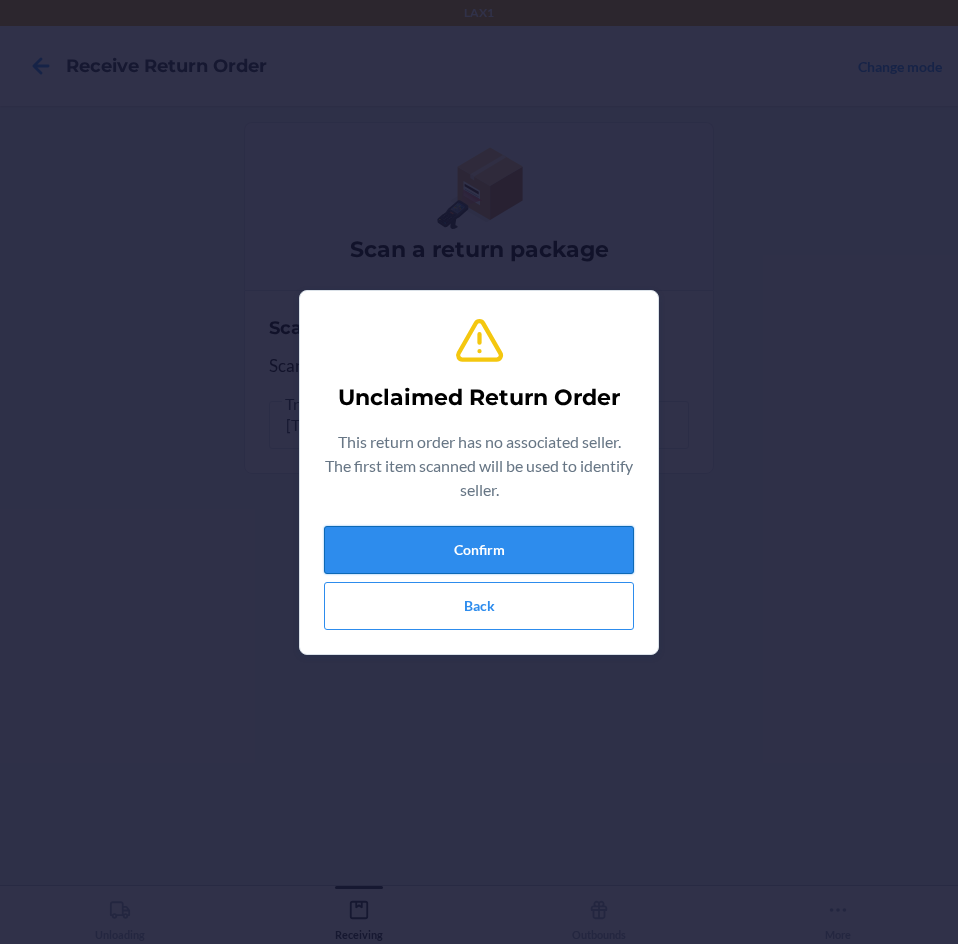 click on "Confirm" at bounding box center [479, 550] 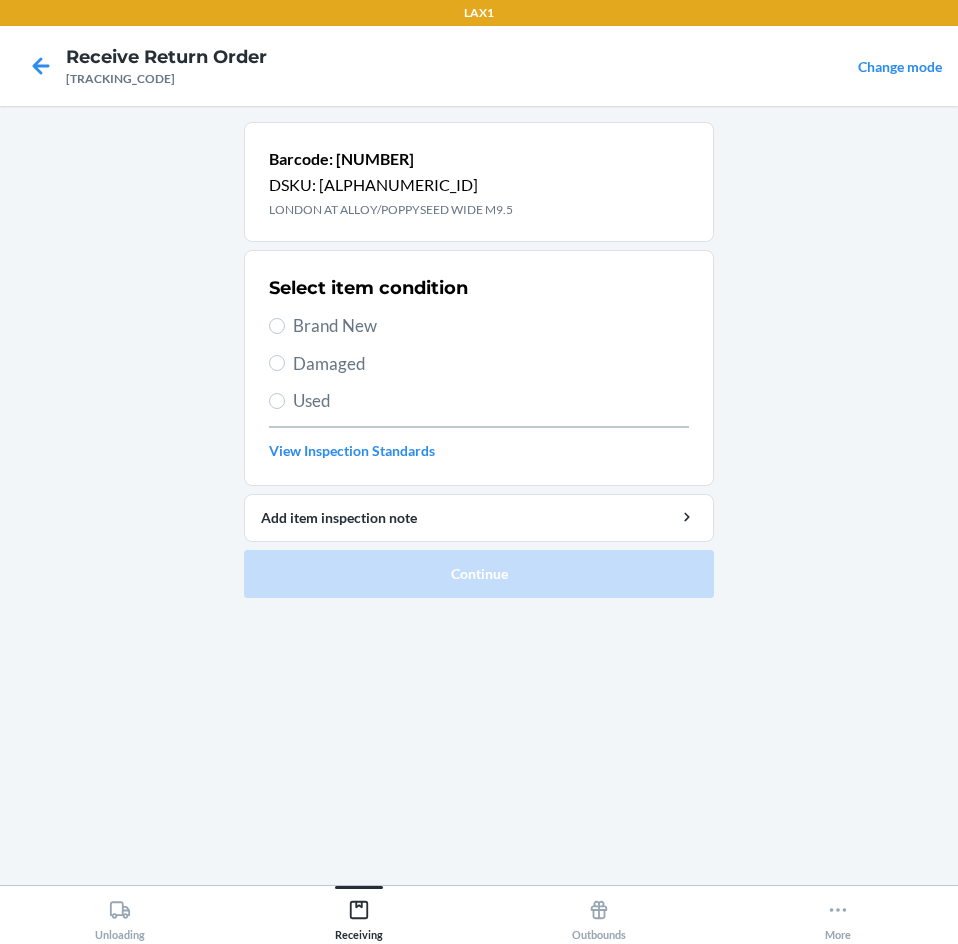 click on "Brand New" at bounding box center [491, 326] 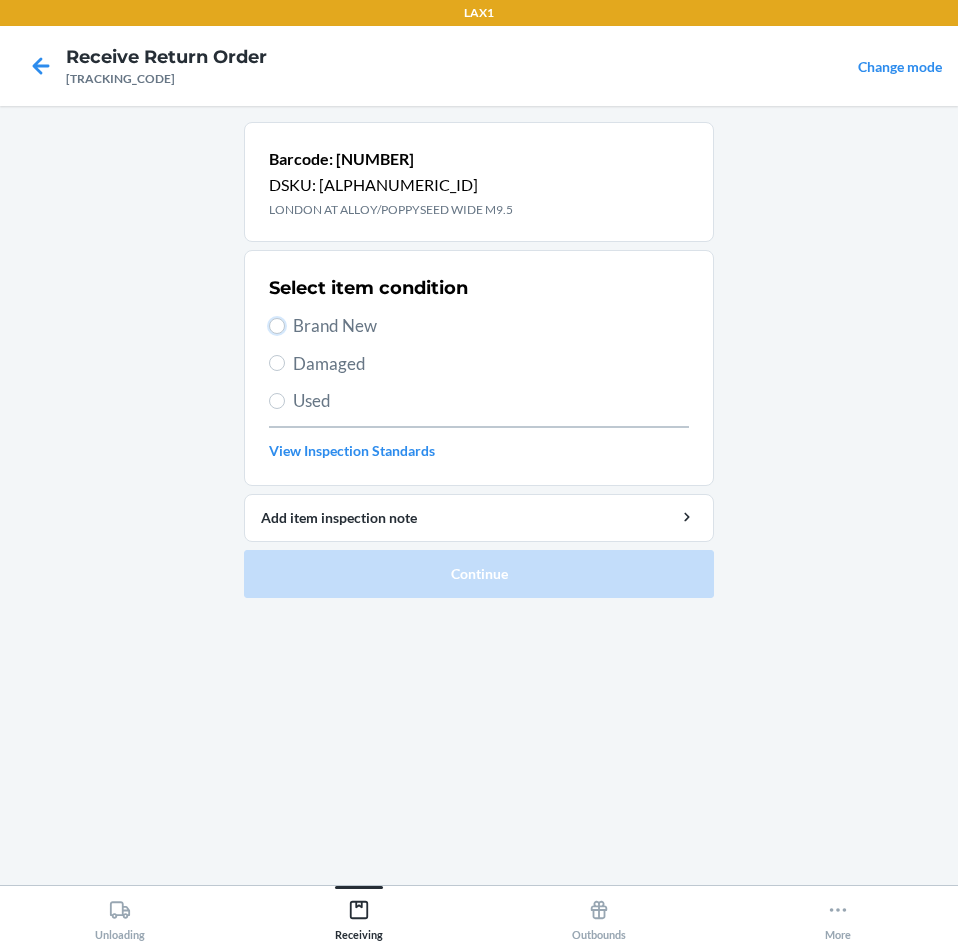 click on "Brand New" at bounding box center [277, 326] 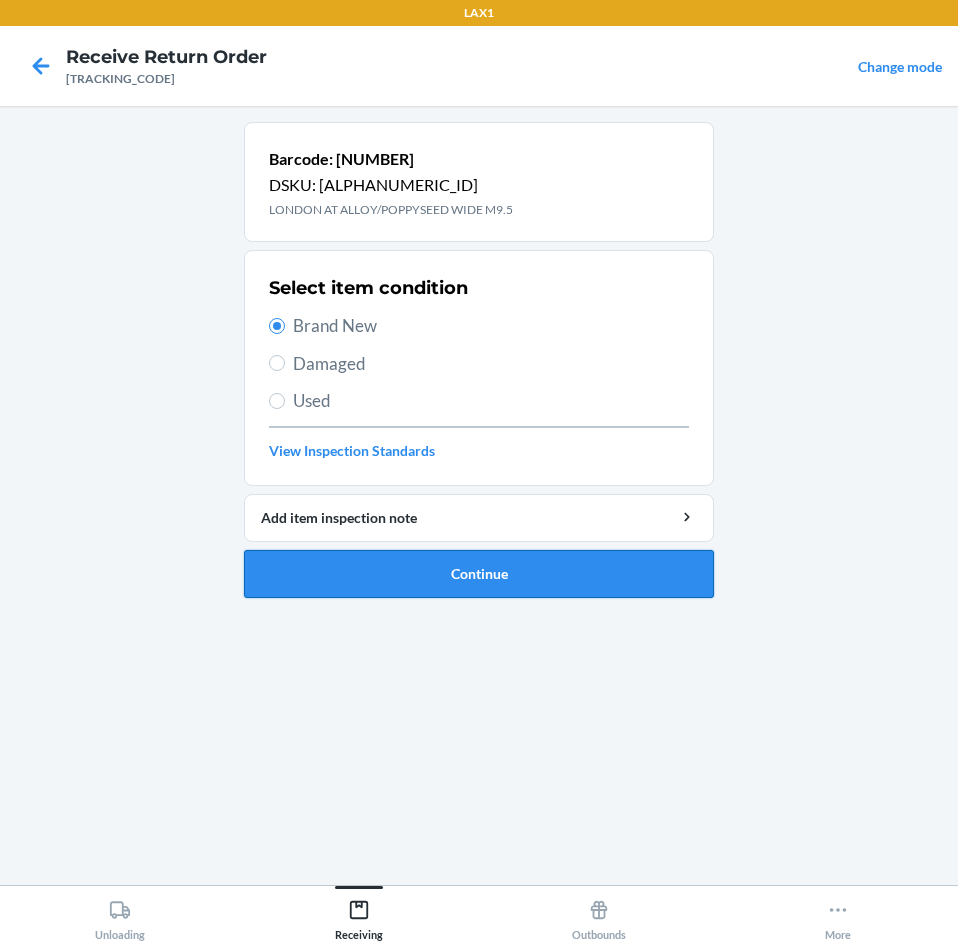 click on "Continue" at bounding box center [479, 574] 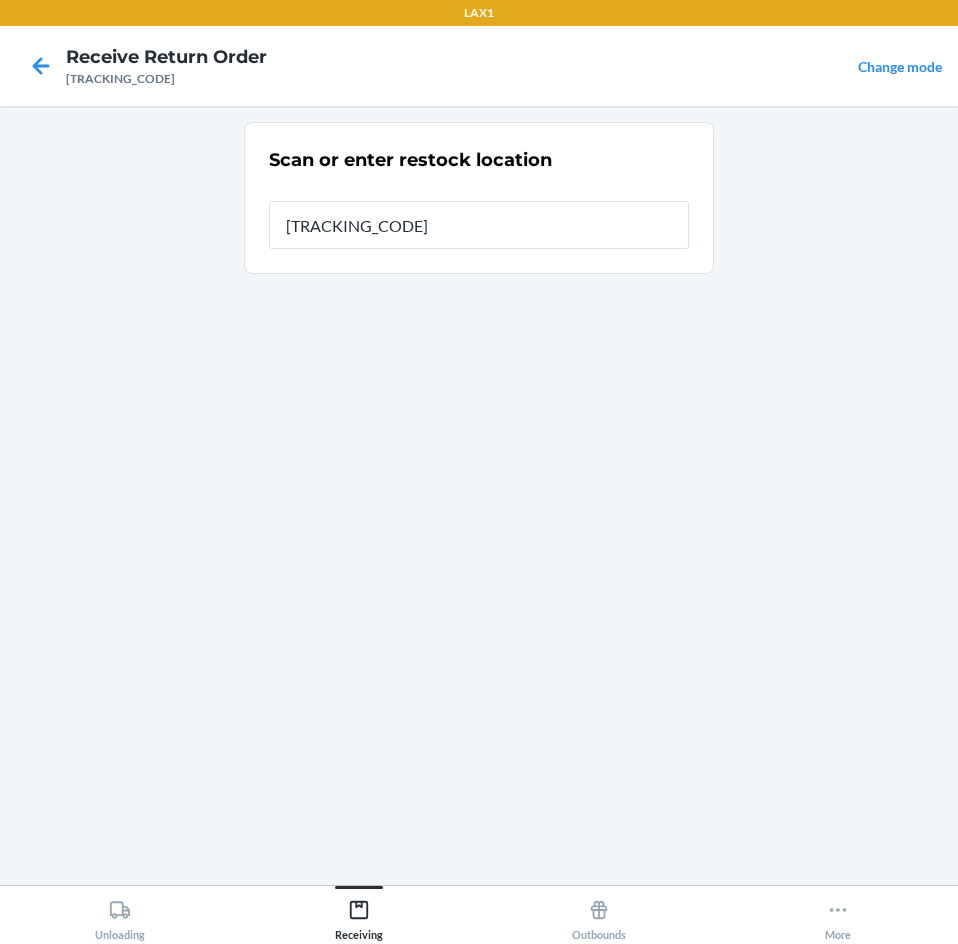 type on "RTCART100" 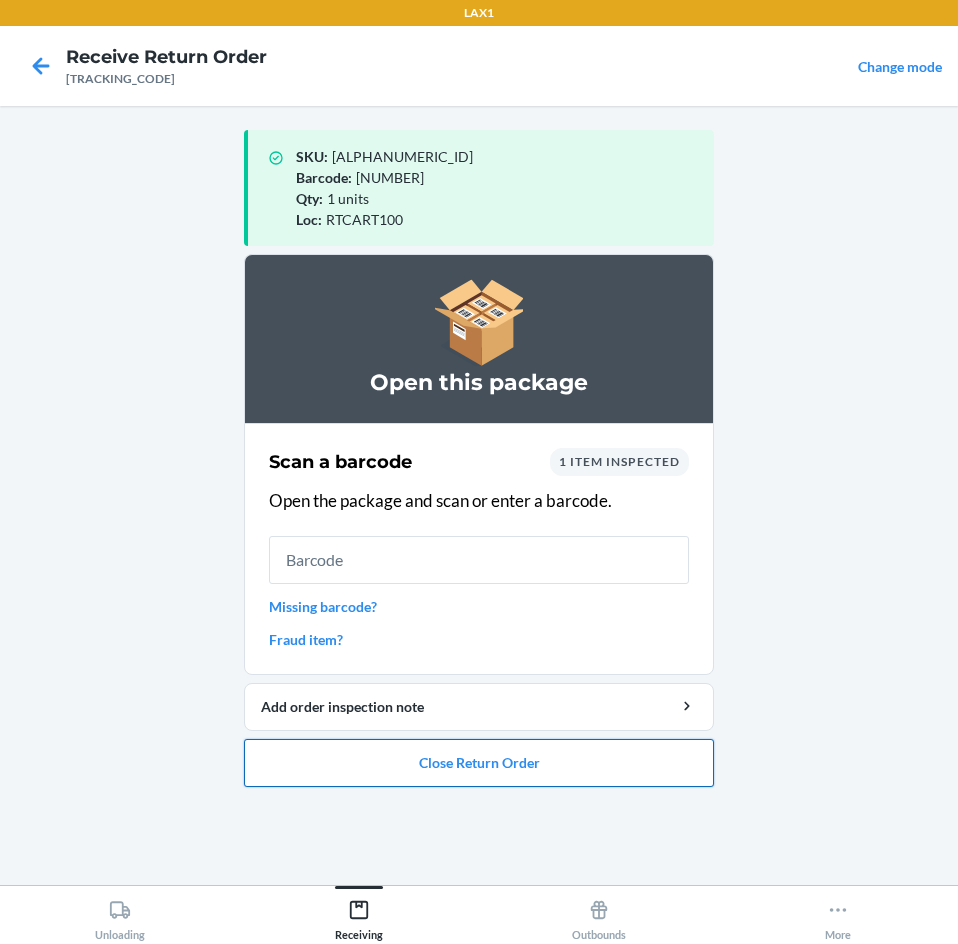 click on "Close Return Order" at bounding box center (479, 763) 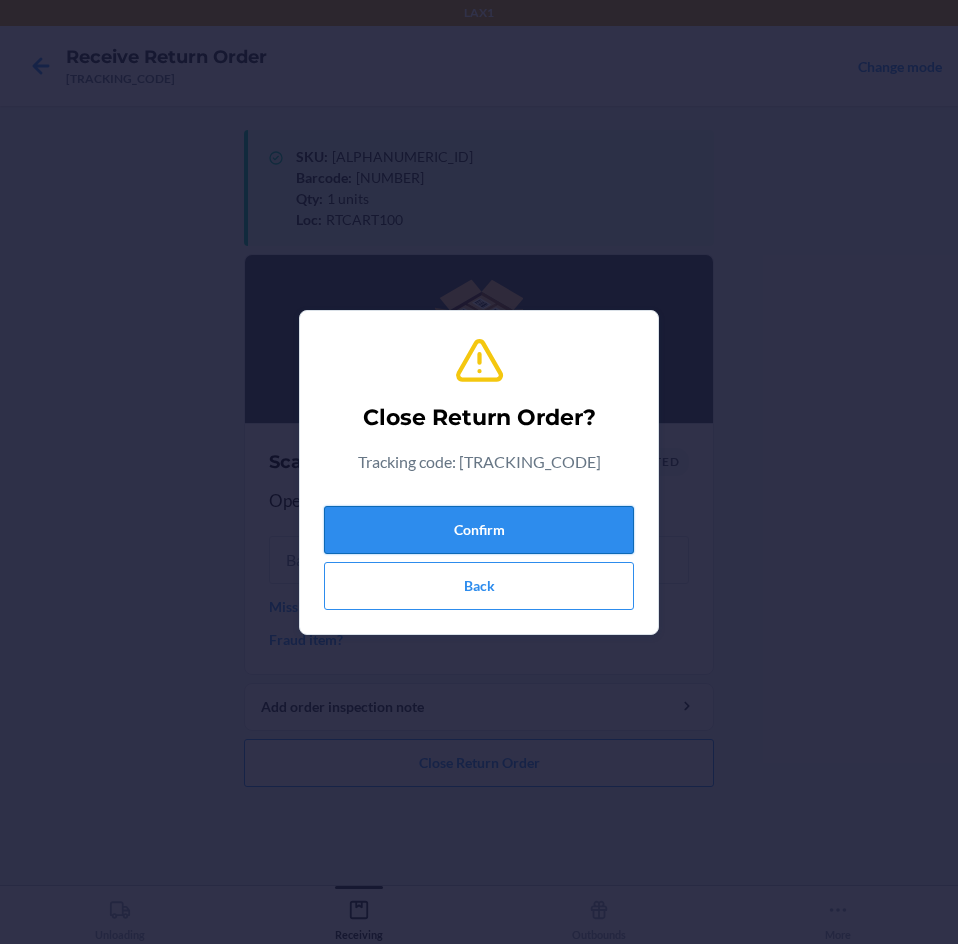 click on "Confirm" at bounding box center (479, 530) 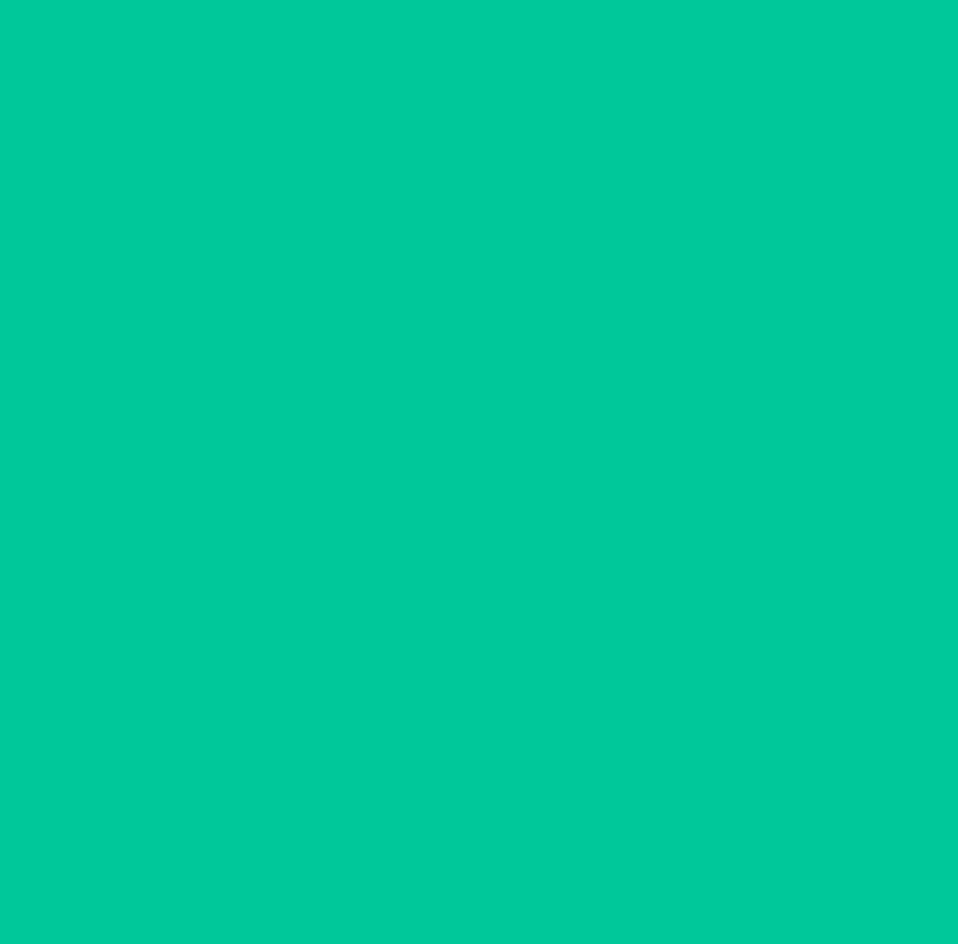 click on "Unloading" at bounding box center (120, 916) 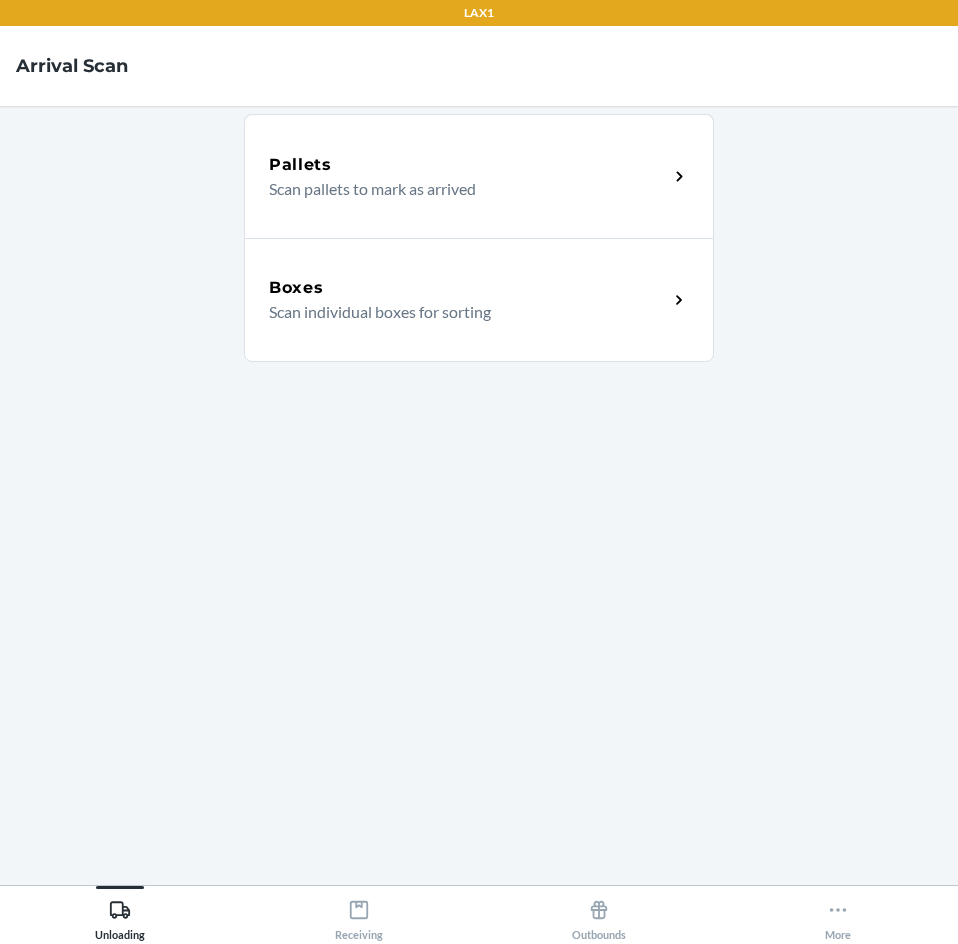 click on "Boxes Scan individual boxes for sorting" at bounding box center [479, 300] 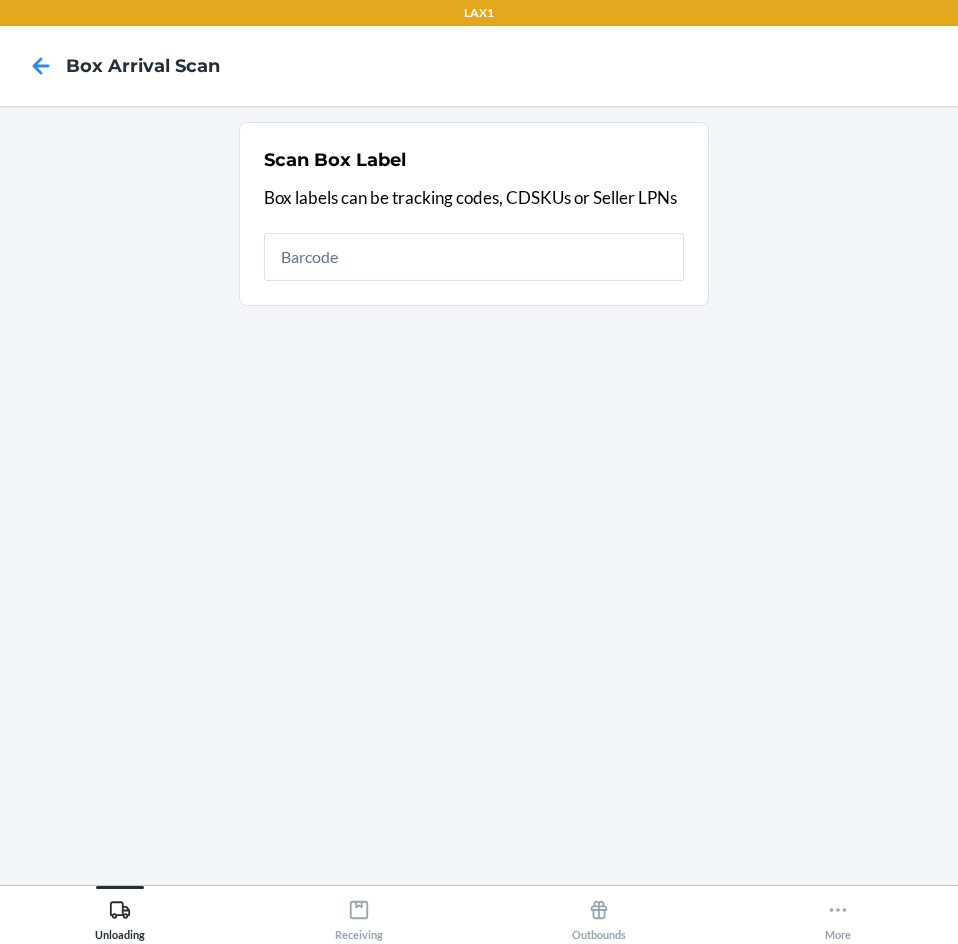 click at bounding box center [474, 257] 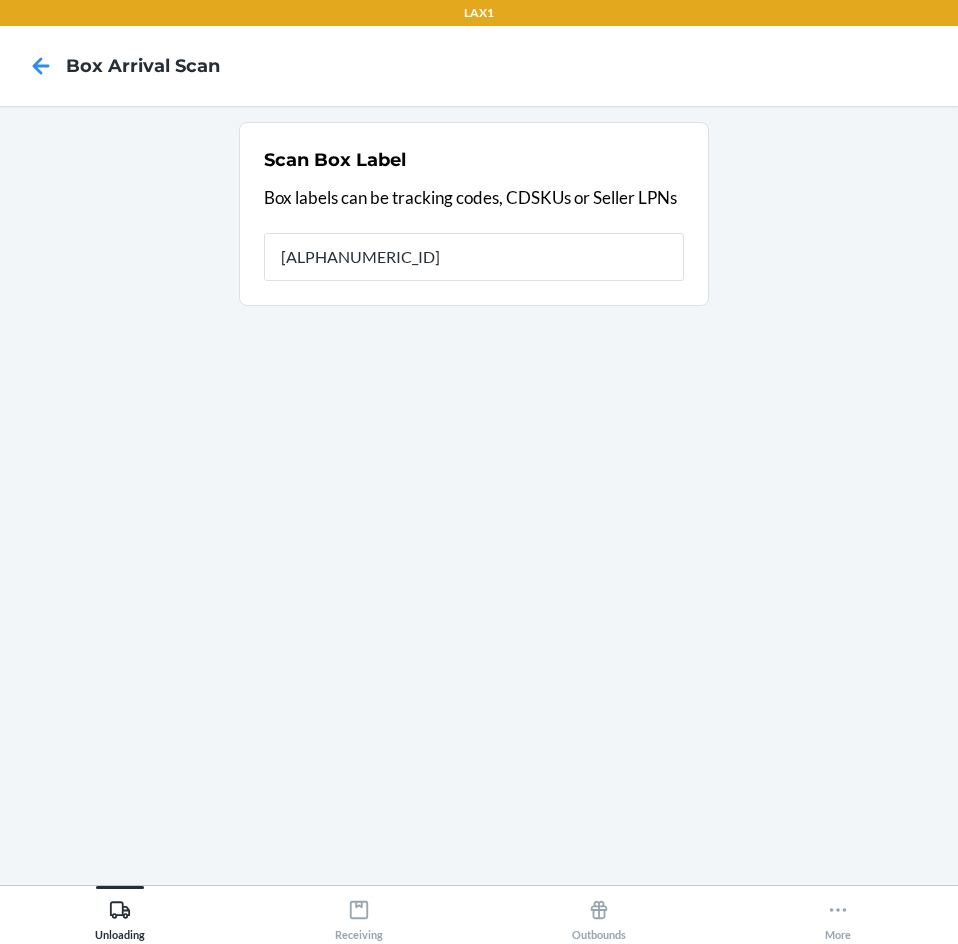 type on "[ALPHANUMERIC_ID]" 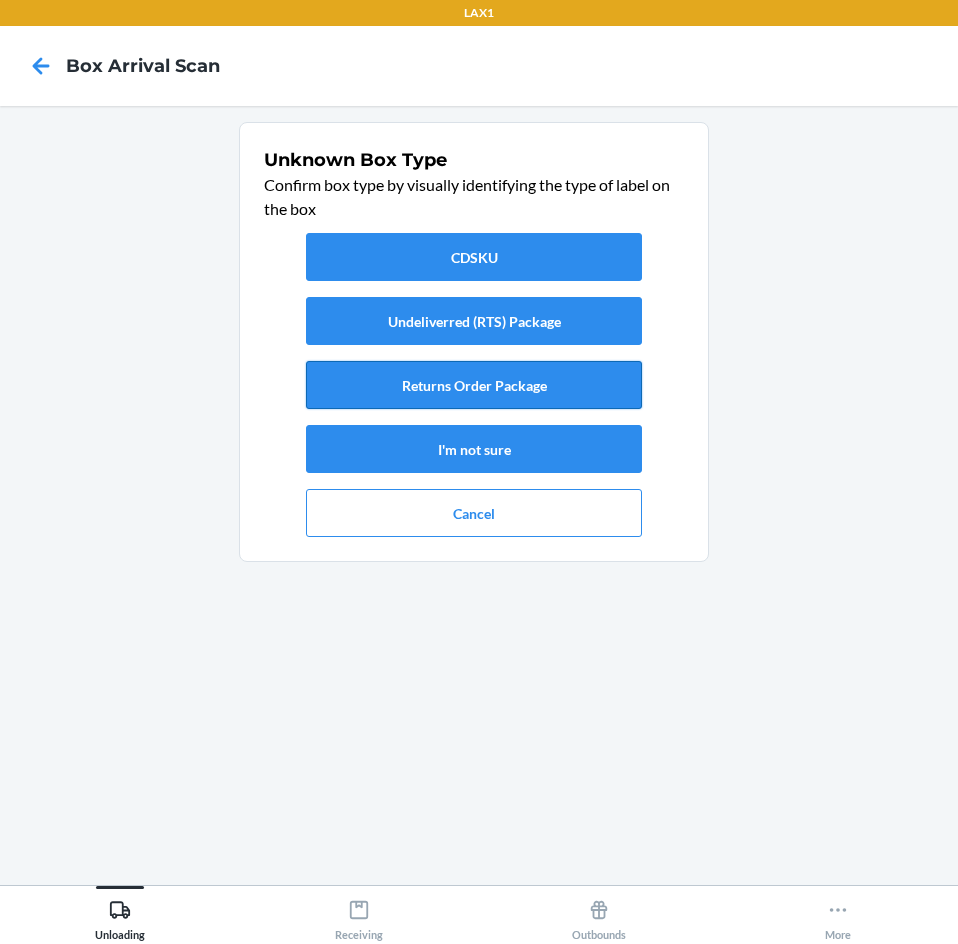 click on "Returns Order Package" at bounding box center (474, 385) 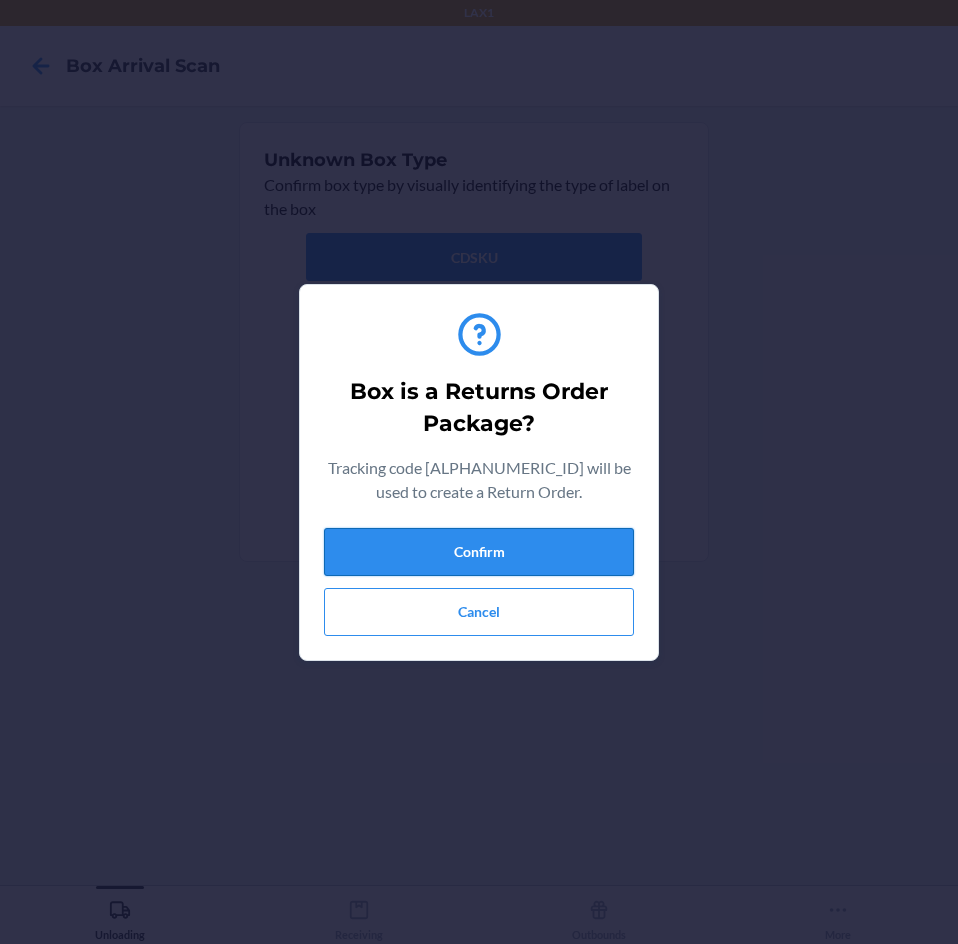 click on "Confirm" at bounding box center [479, 552] 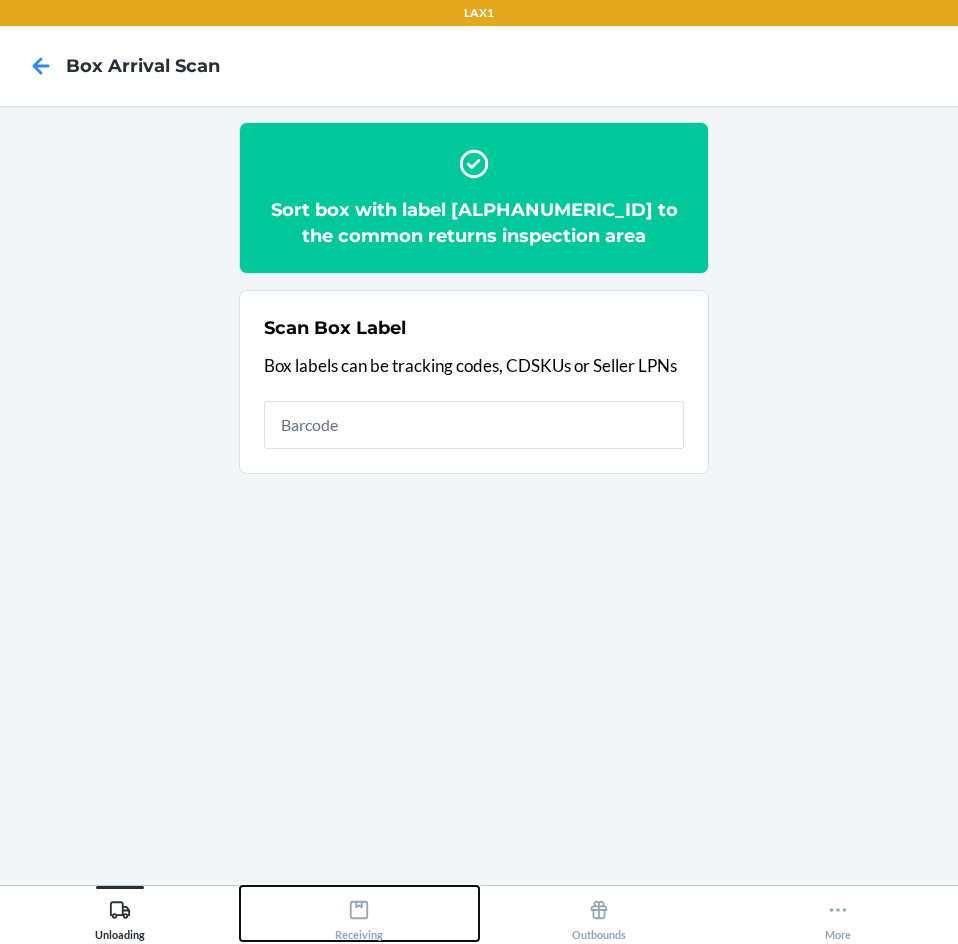 click on "Receiving" at bounding box center [360, 913] 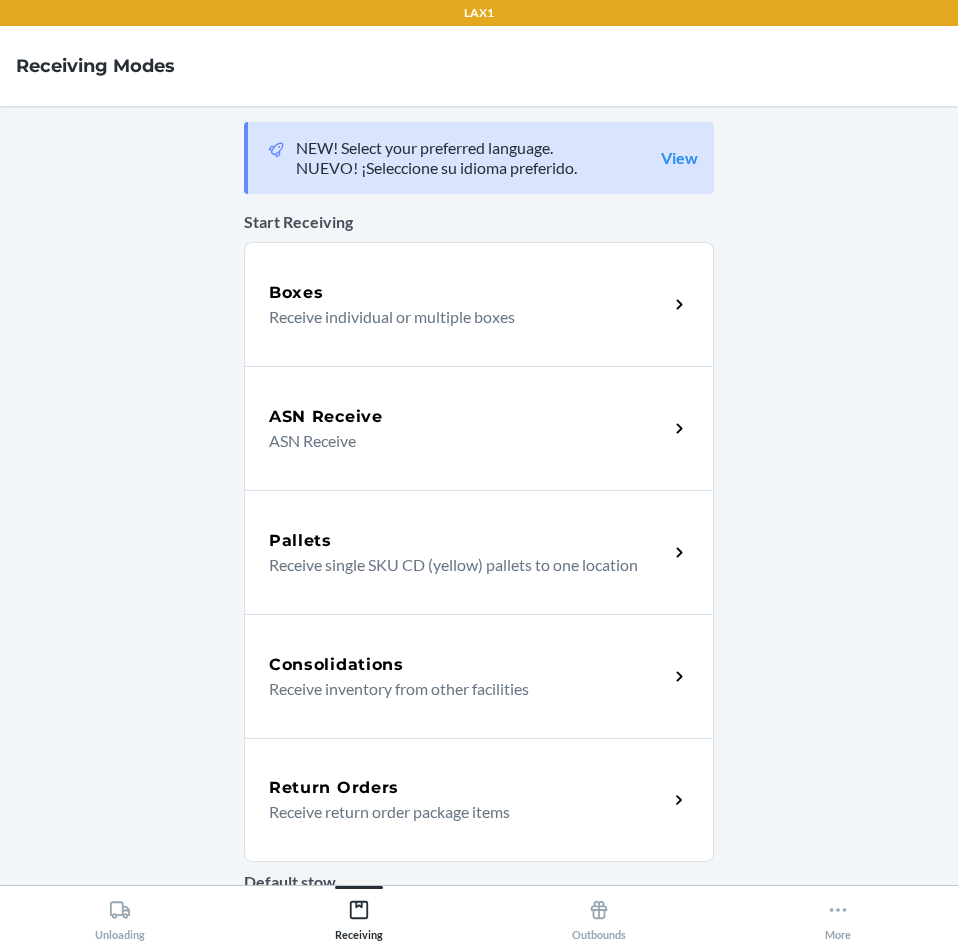 click on "Return Orders" at bounding box center [468, 788] 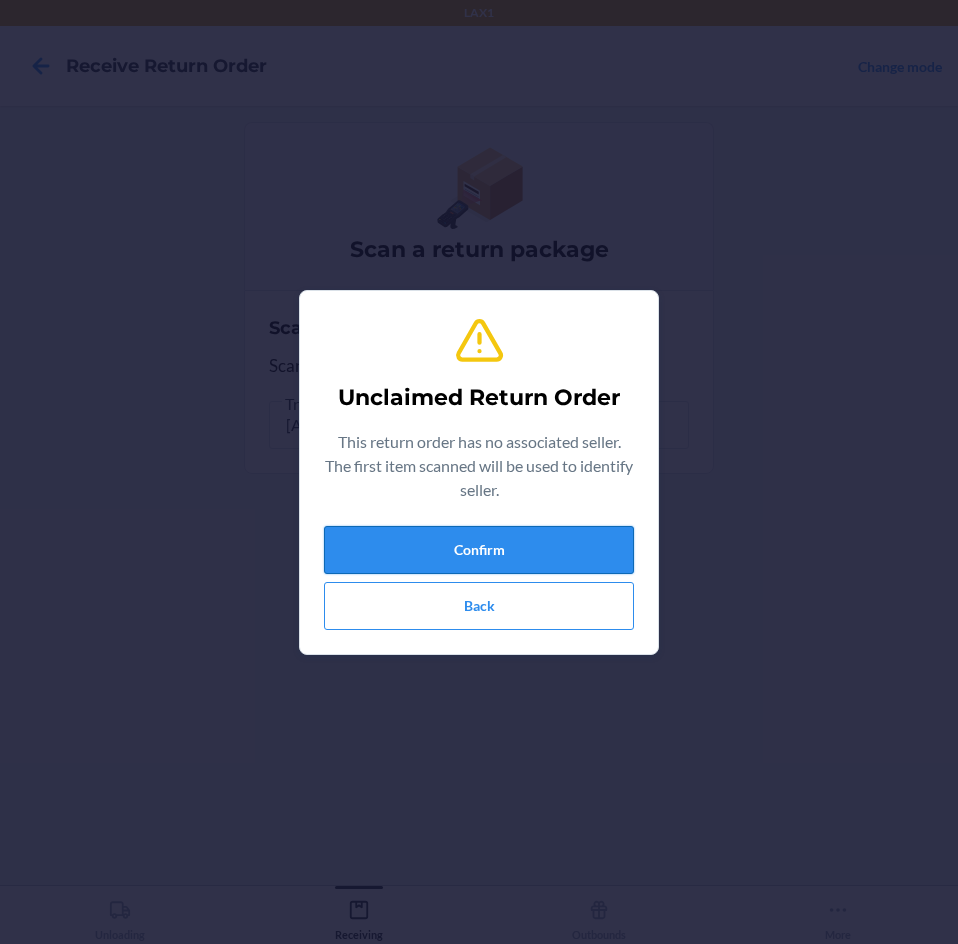 click on "Confirm" at bounding box center (479, 550) 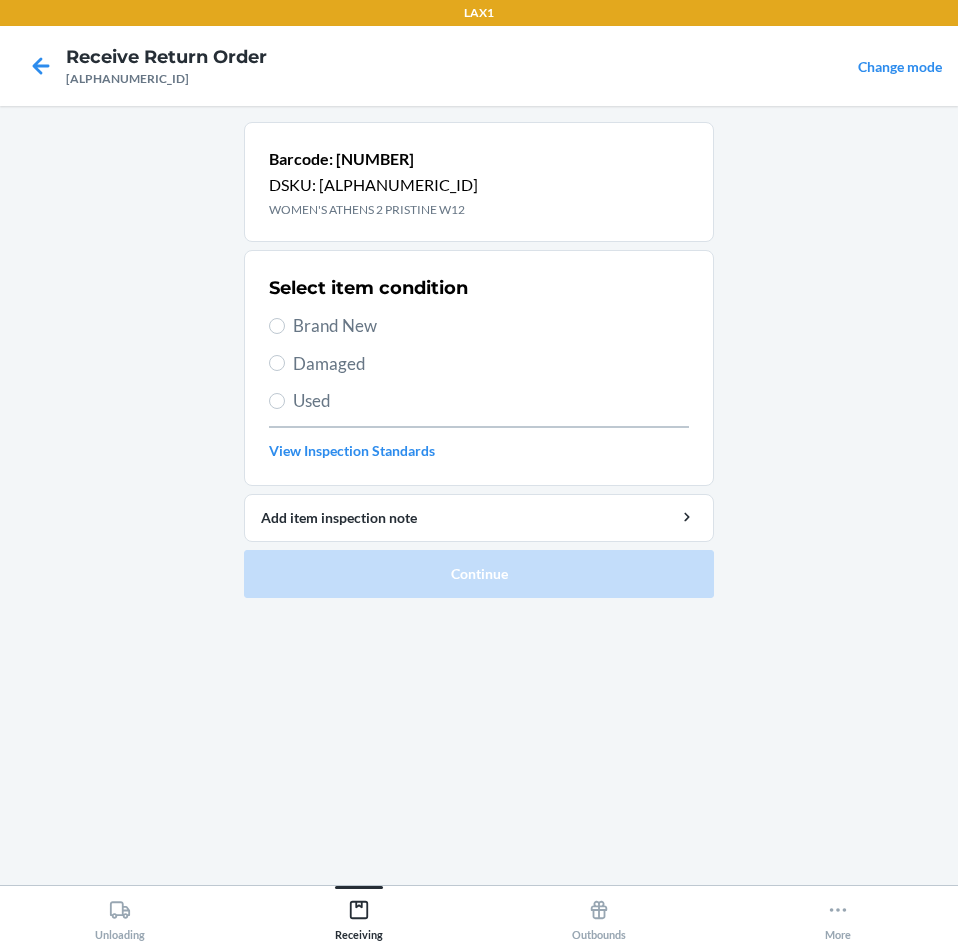 click on "Damaged" at bounding box center [491, 364] 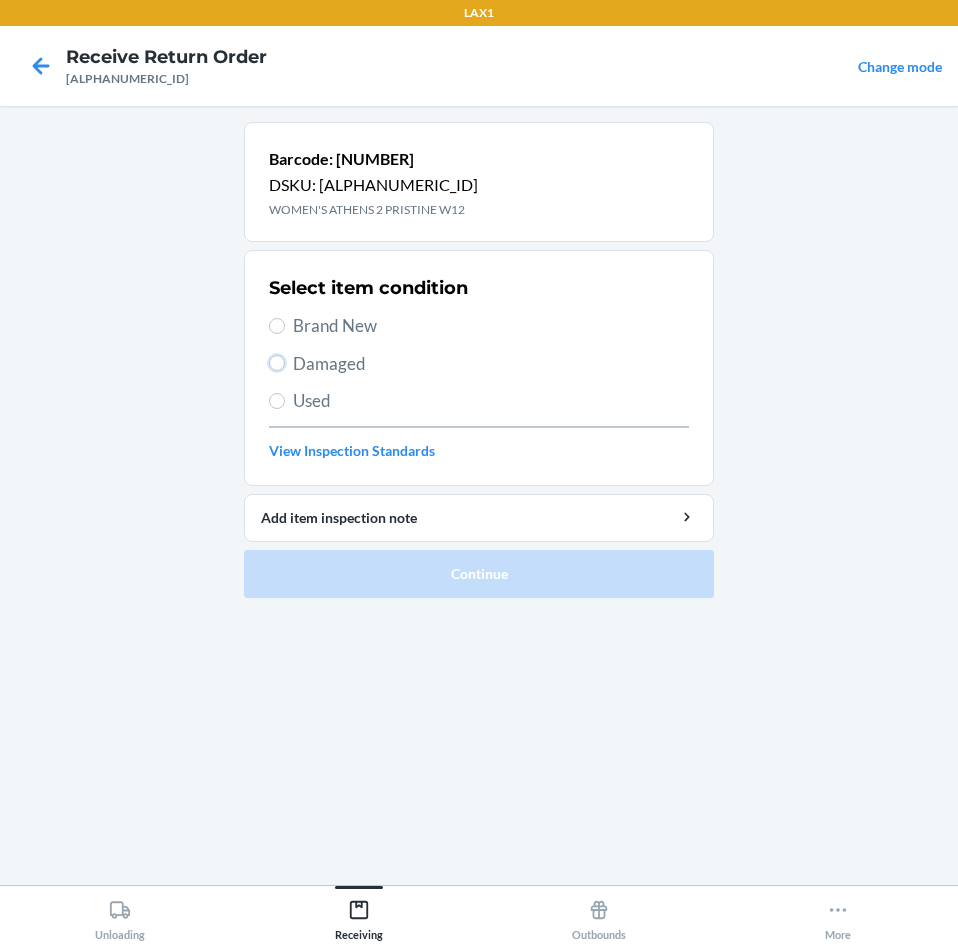 click on "Damaged" at bounding box center [277, 363] 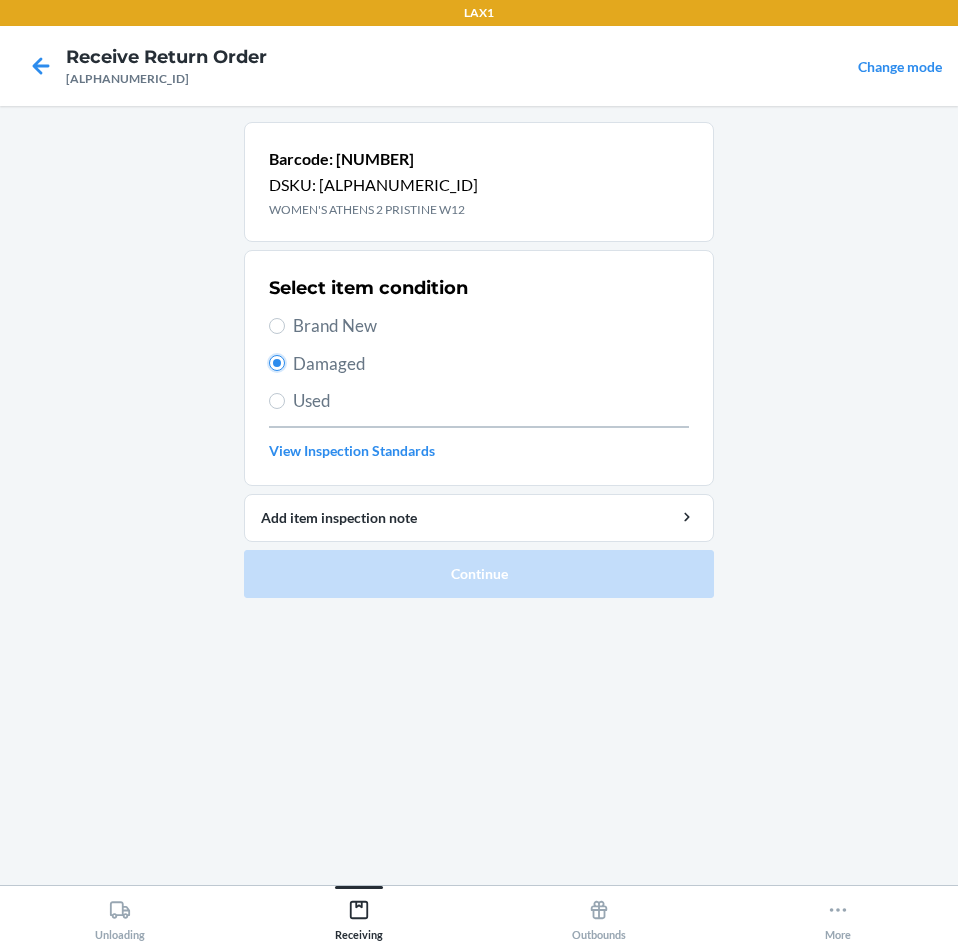 radio on "true" 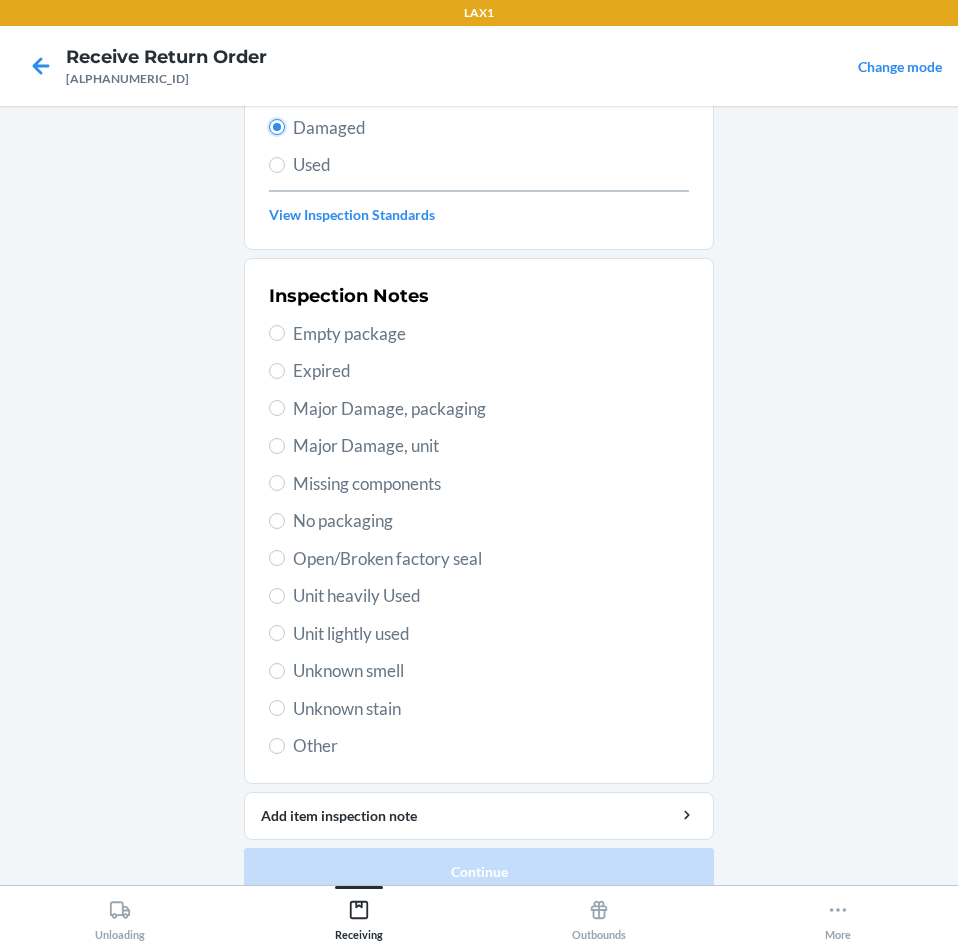 scroll, scrollTop: 263, scrollLeft: 0, axis: vertical 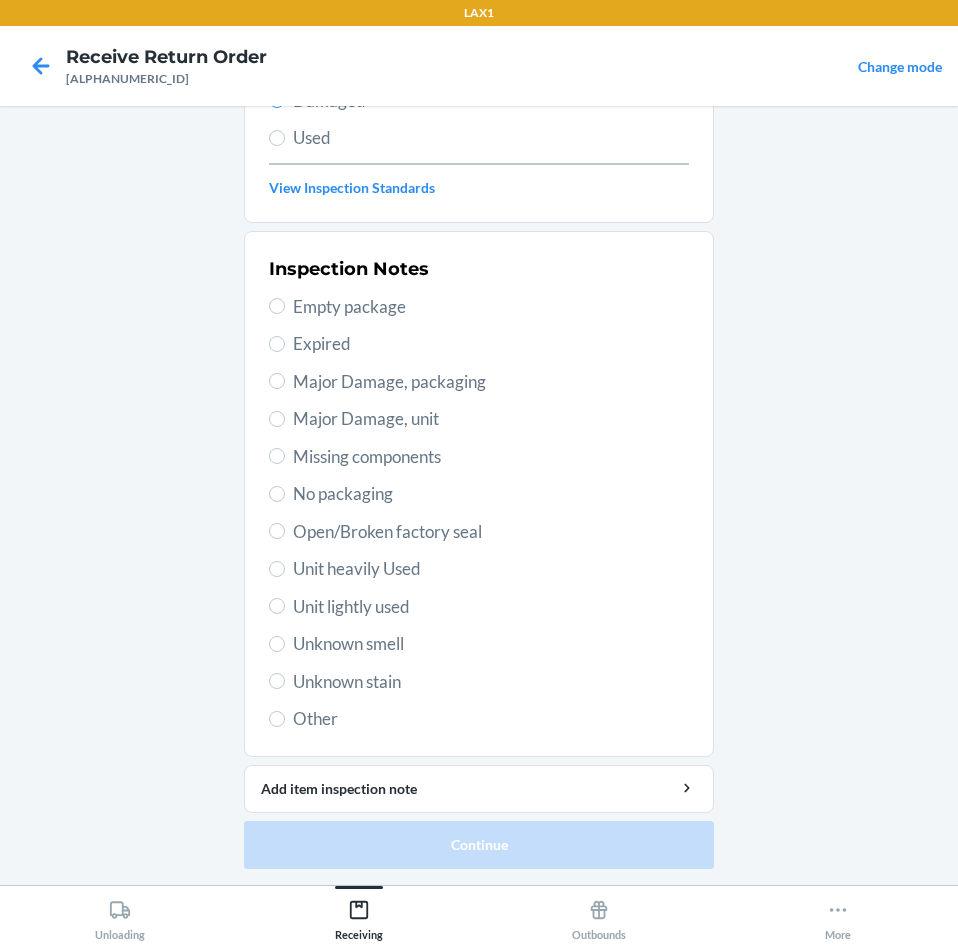 click on "Unit heavily Used" at bounding box center (491, 569) 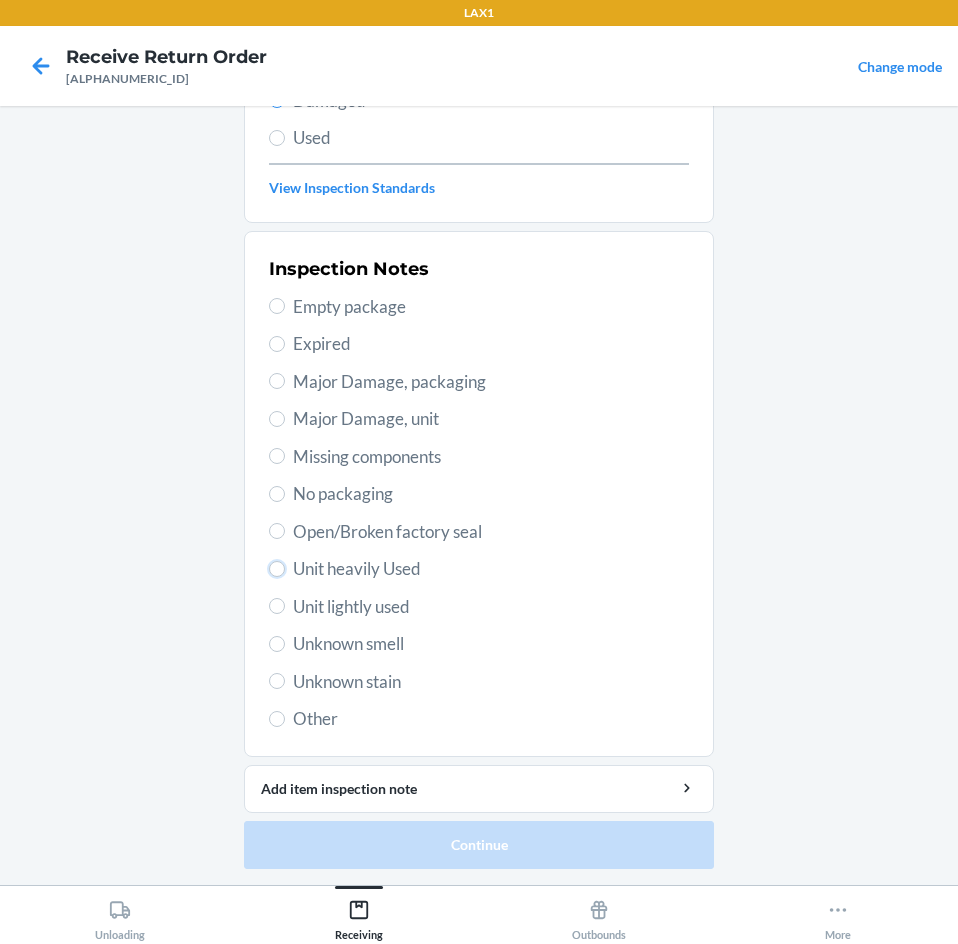 click on "Unit heavily Used" at bounding box center [277, 569] 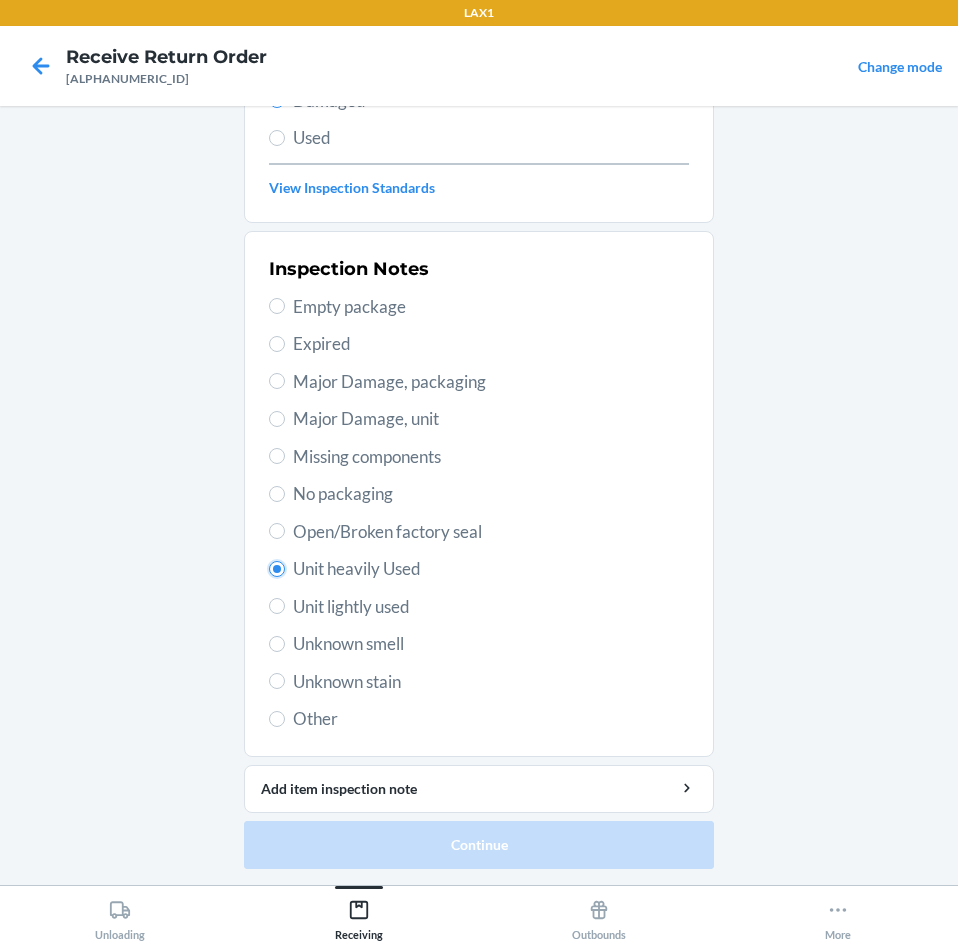 radio on "true" 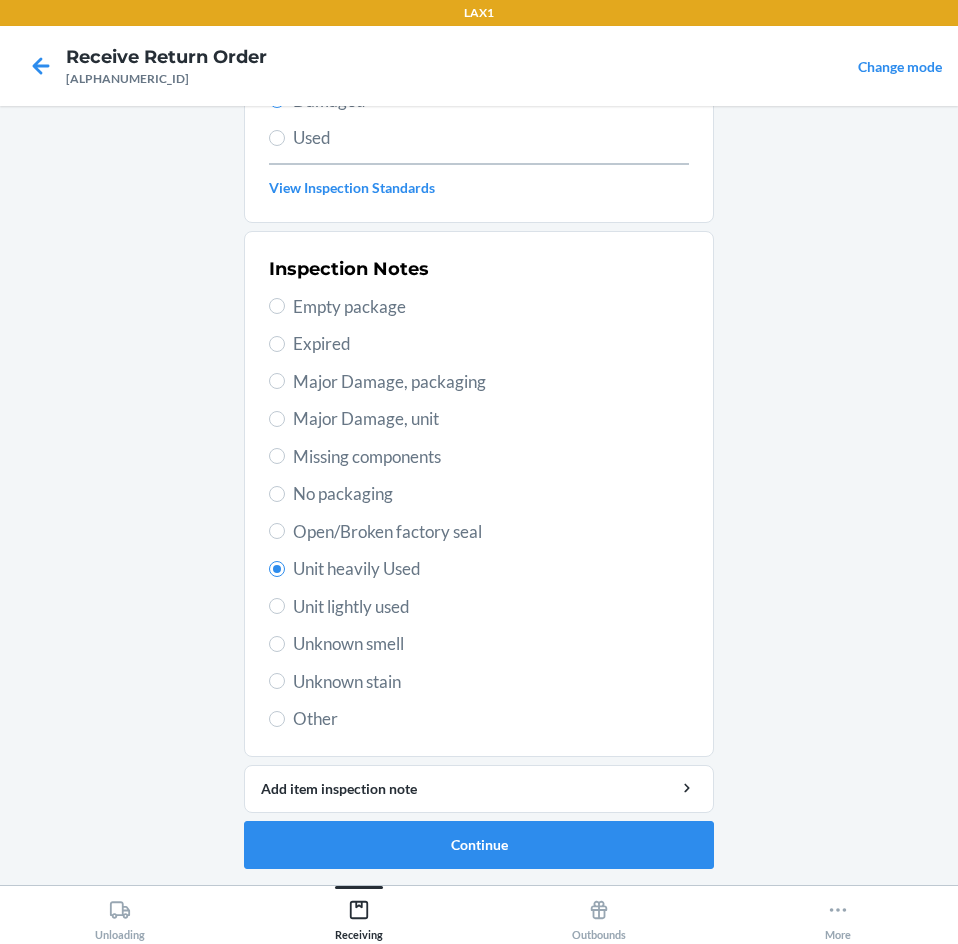 click on "Unit lightly used" at bounding box center (491, 607) 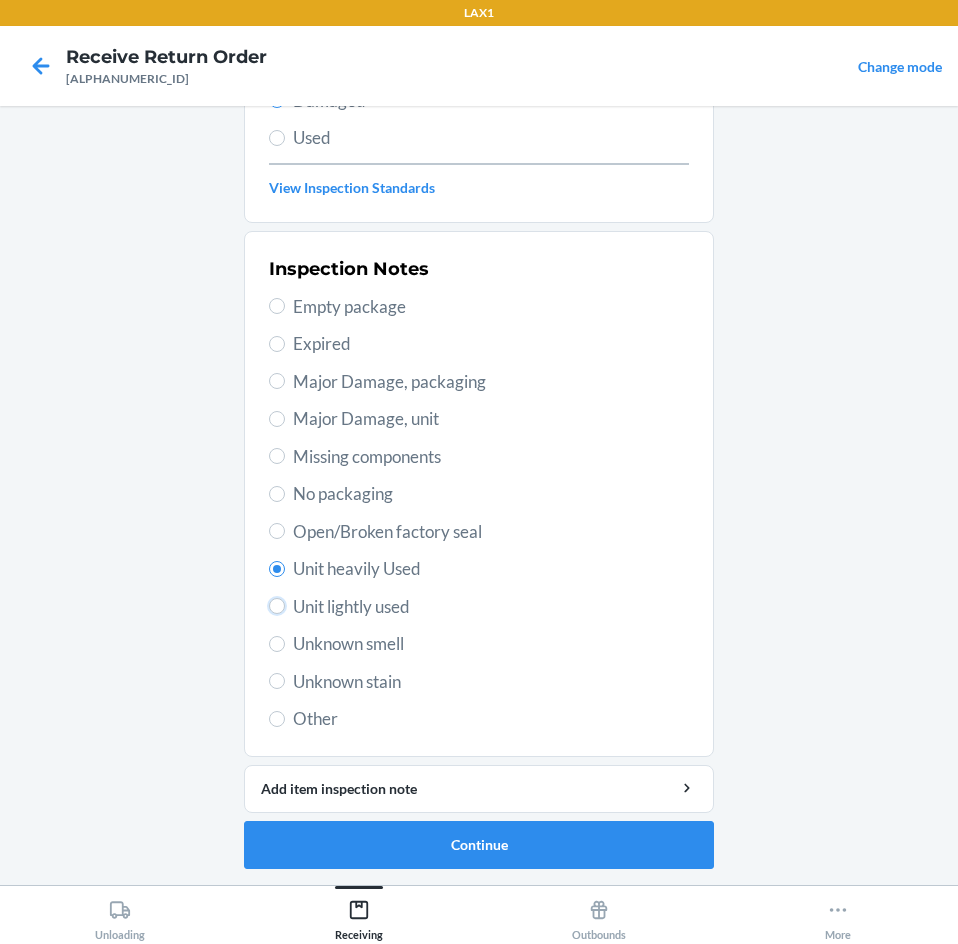click on "Unit lightly used" at bounding box center (277, 606) 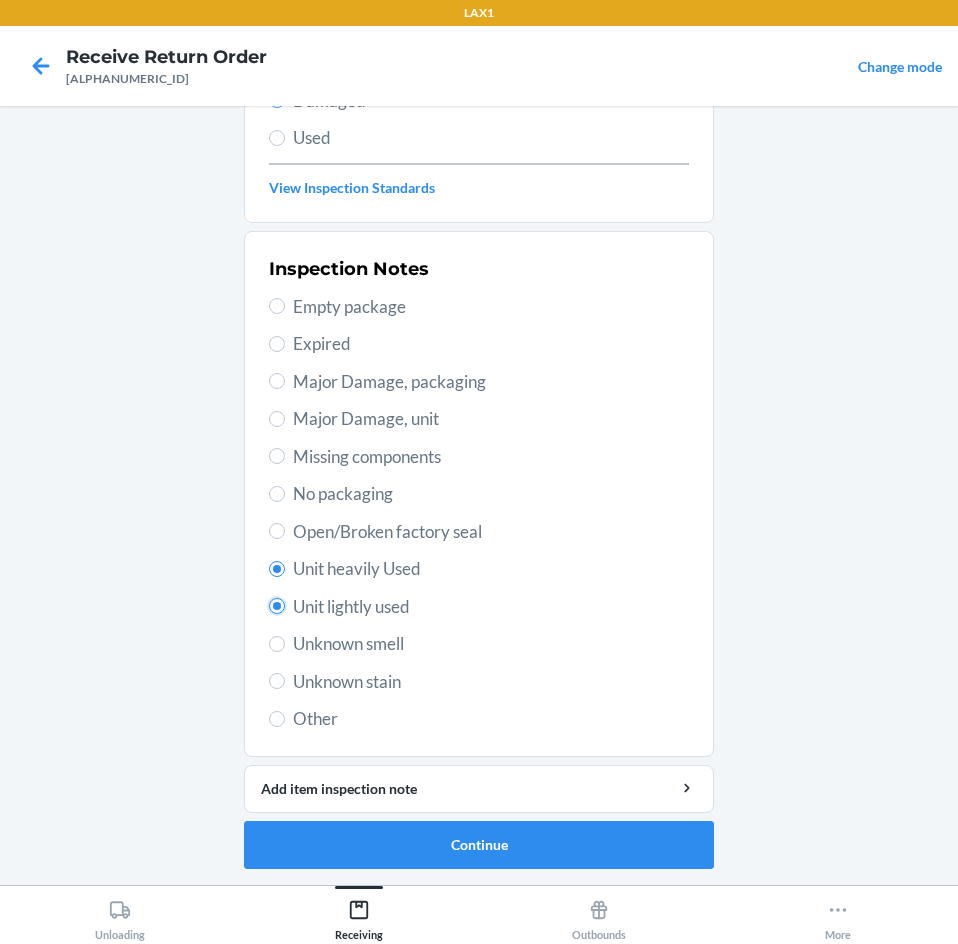 radio on "true" 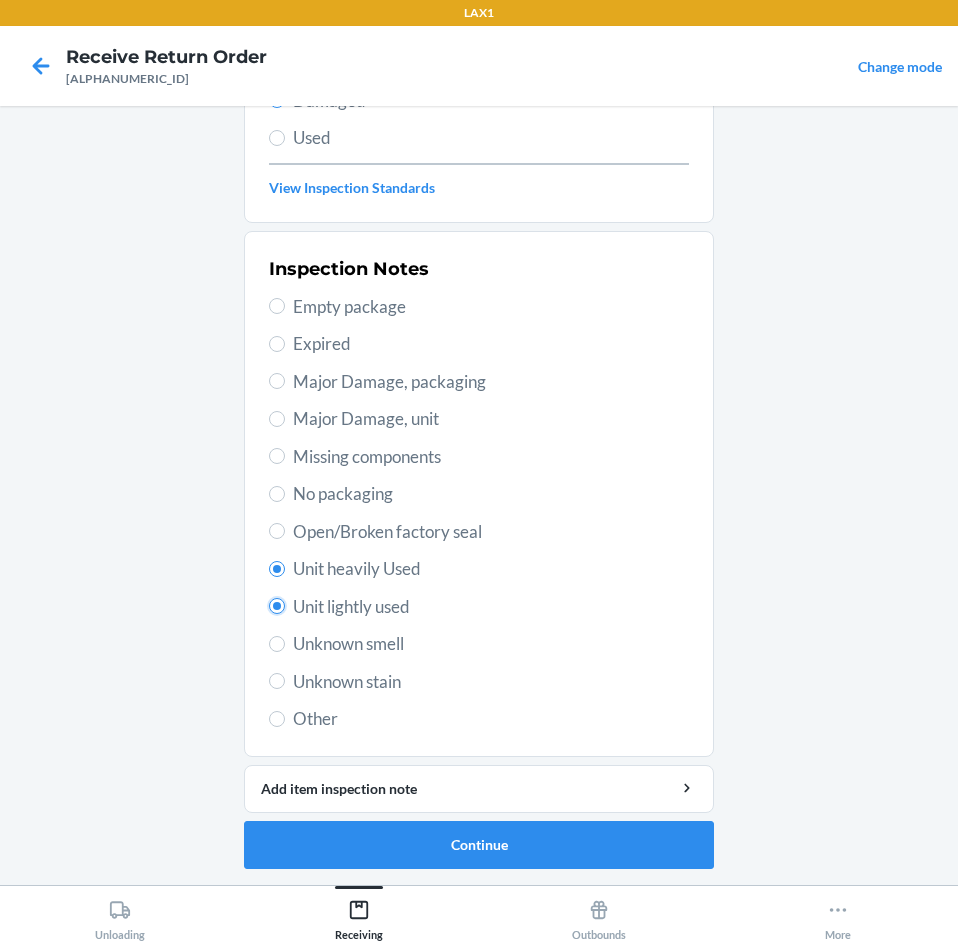 radio on "false" 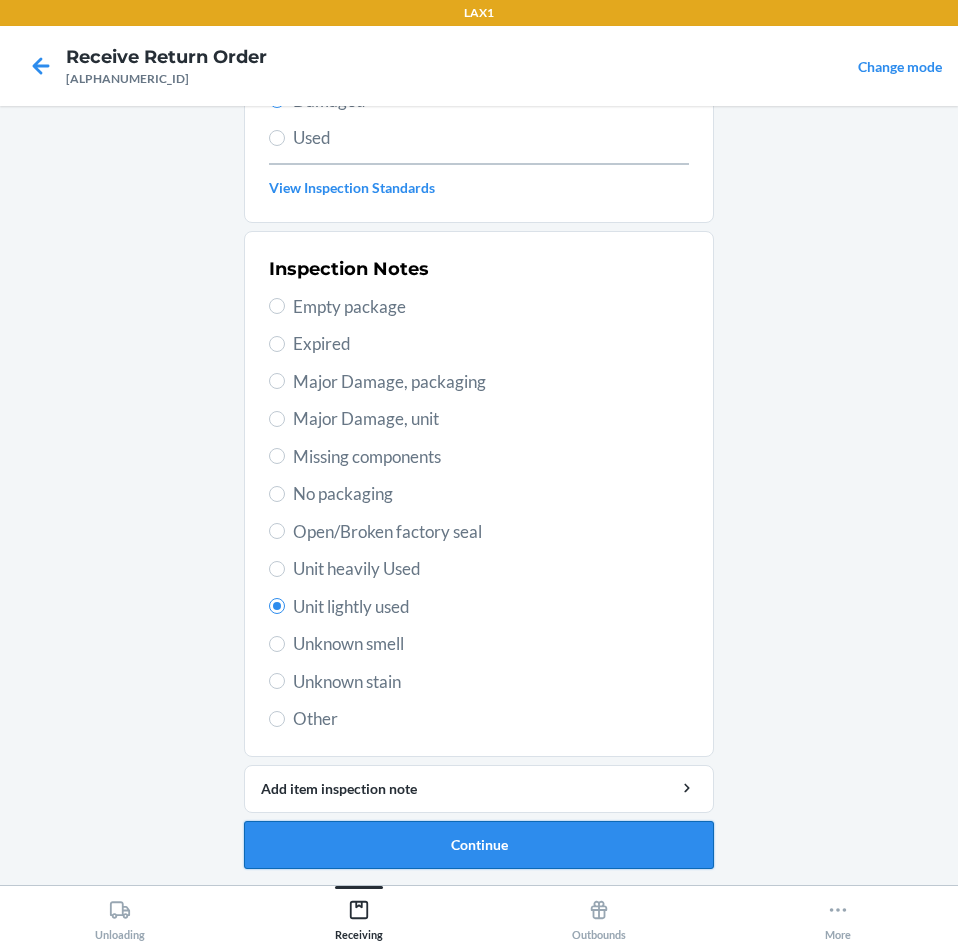 click on "Continue" at bounding box center (479, 845) 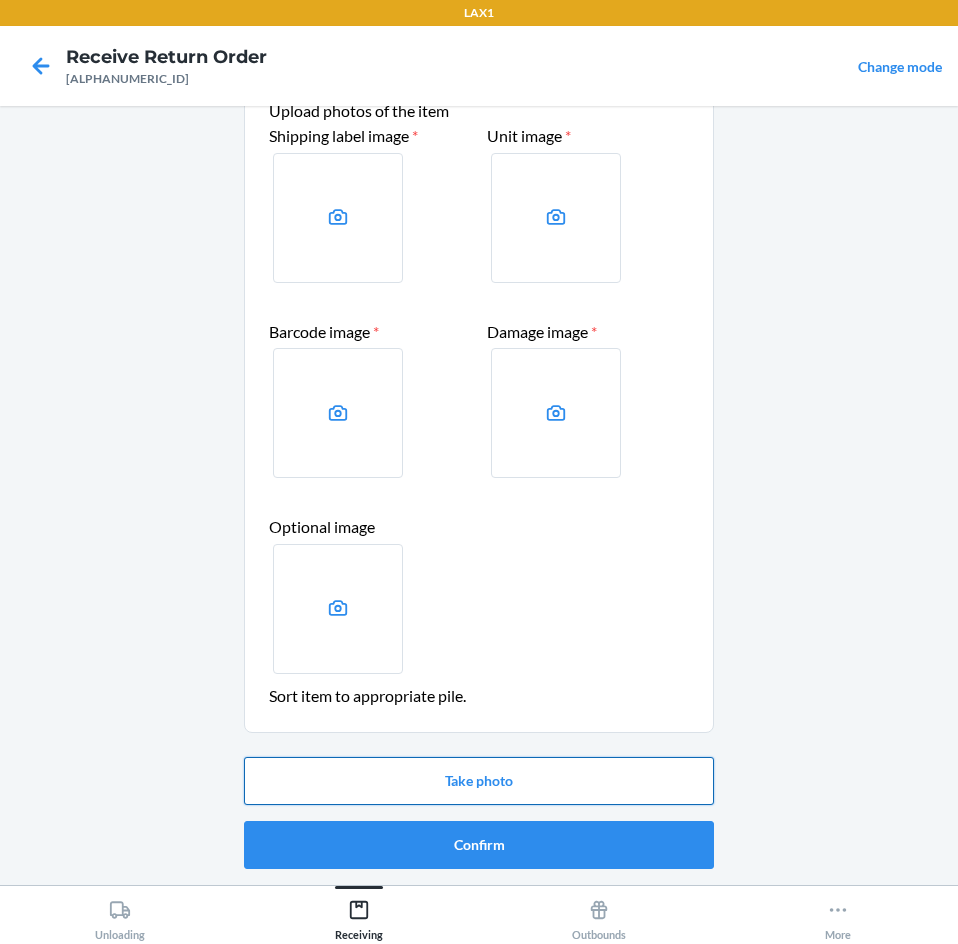 click on "Take photo" at bounding box center (479, 781) 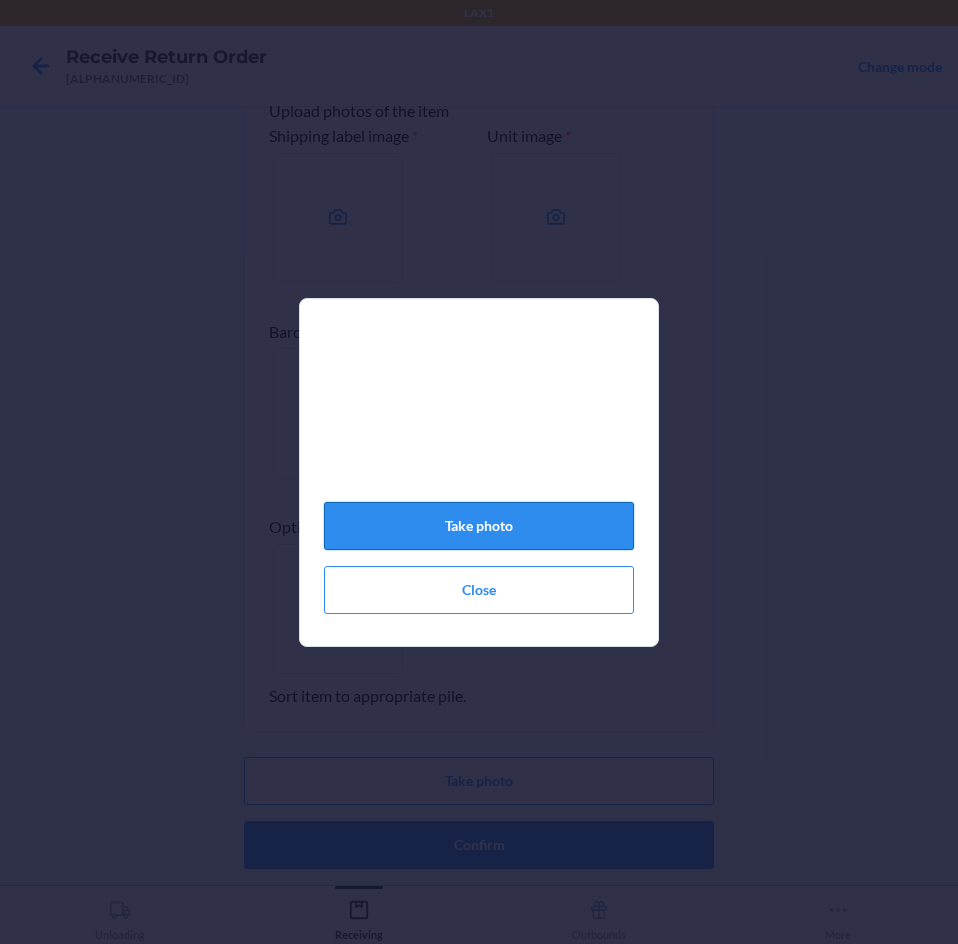 click on "Take photo" 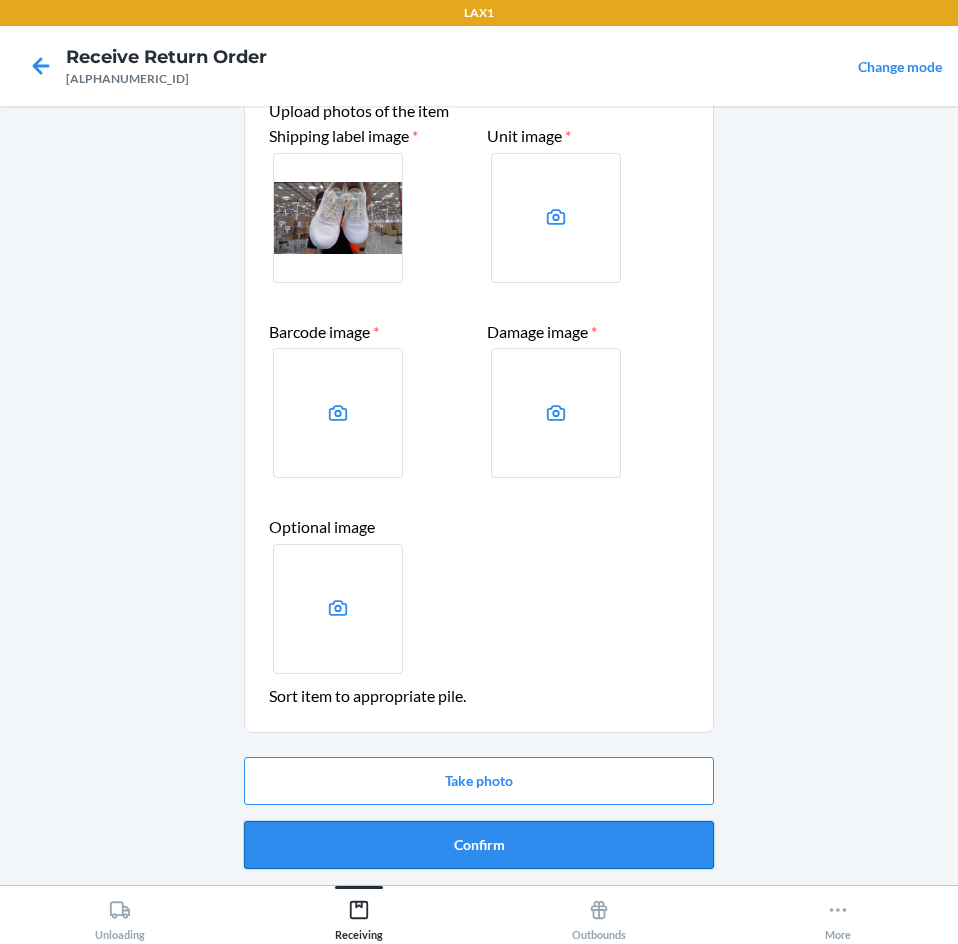 click on "Confirm" at bounding box center [479, 845] 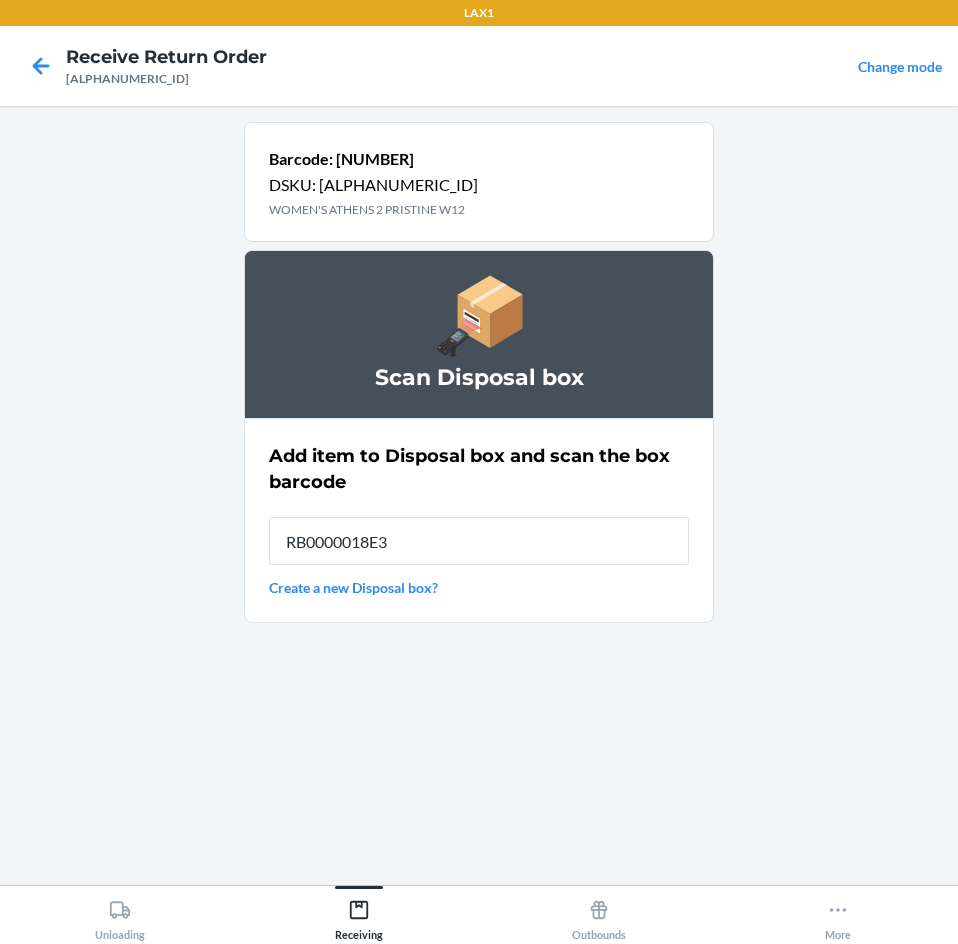 type on "RB0000018E3" 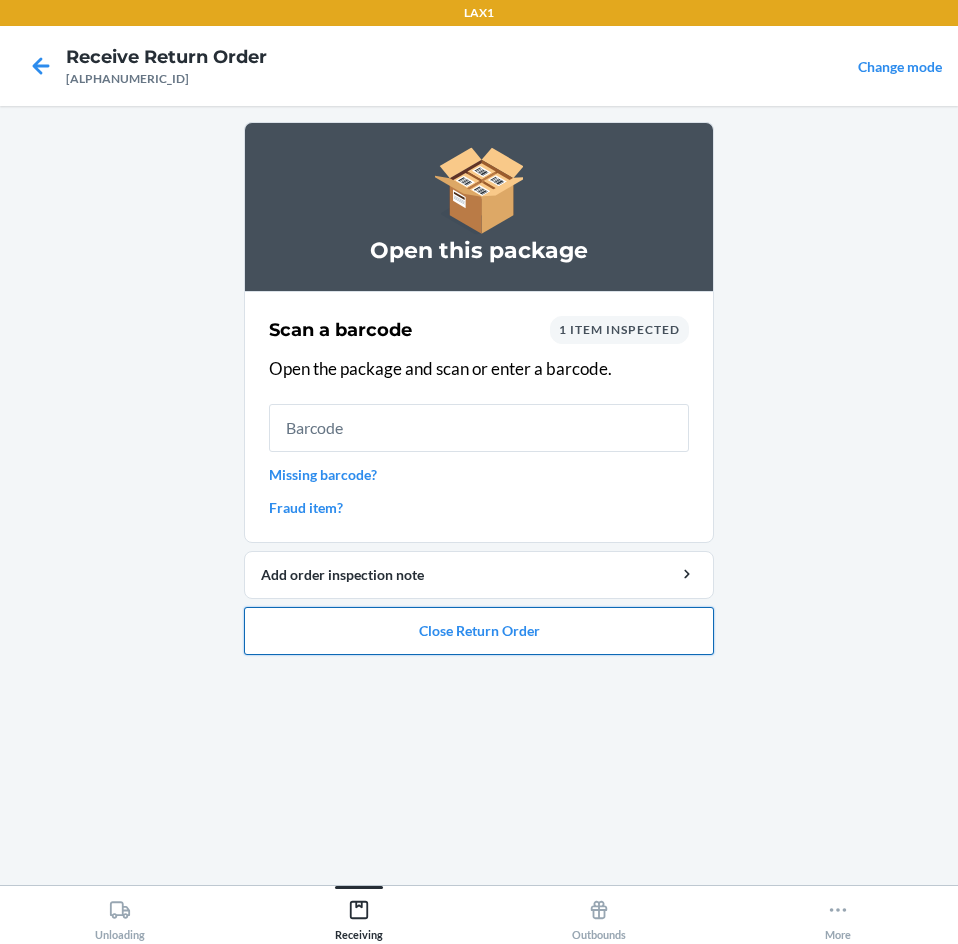 click on "Close Return Order" at bounding box center [479, 631] 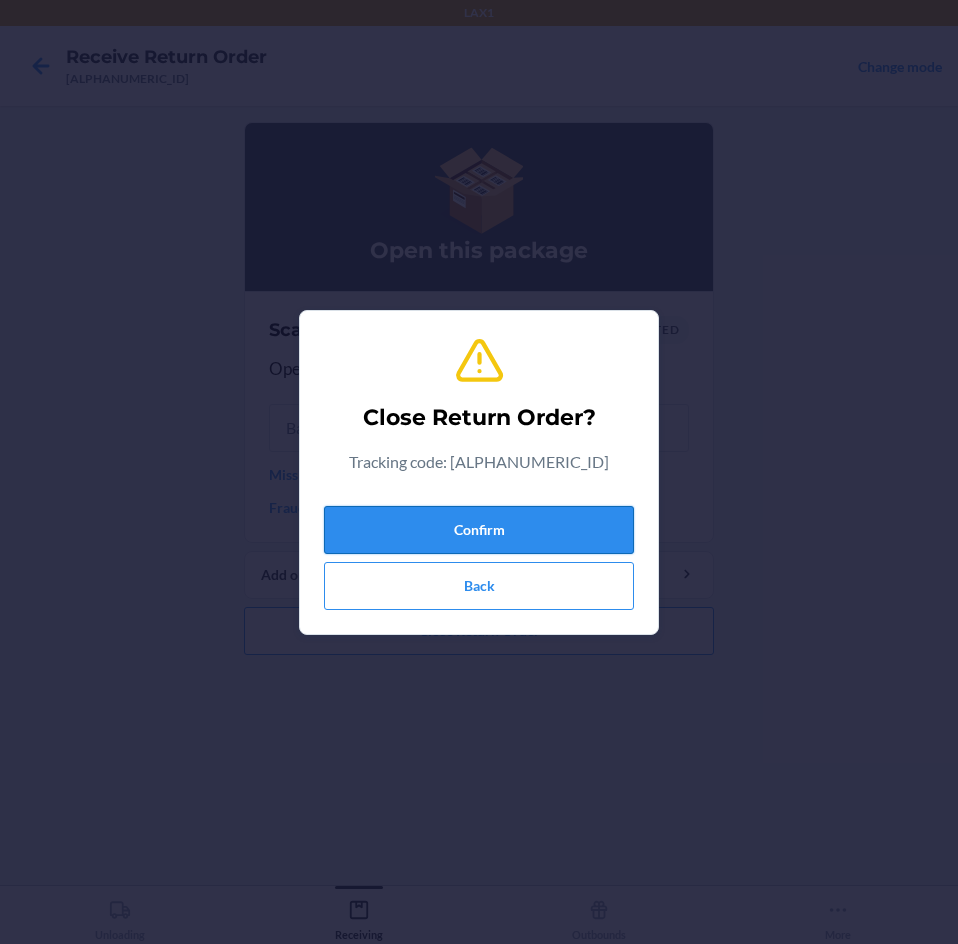 click on "Confirm" at bounding box center (479, 530) 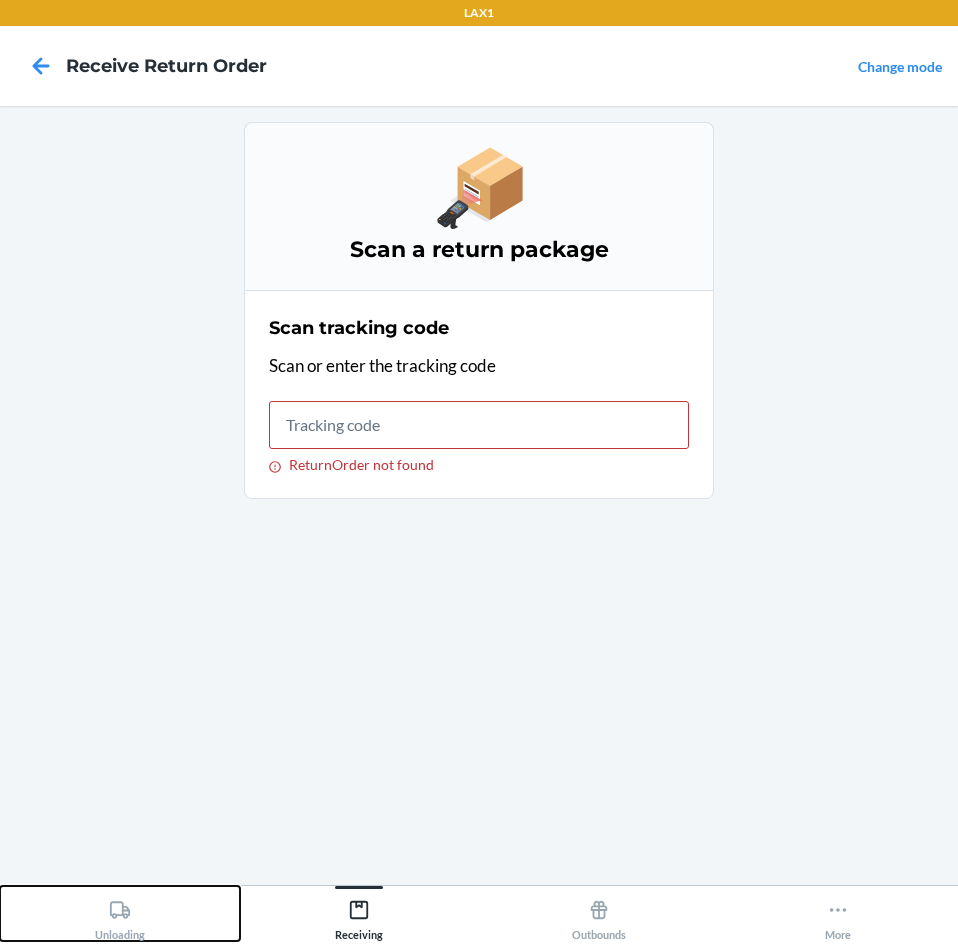 click on "Unloading" at bounding box center (120, 913) 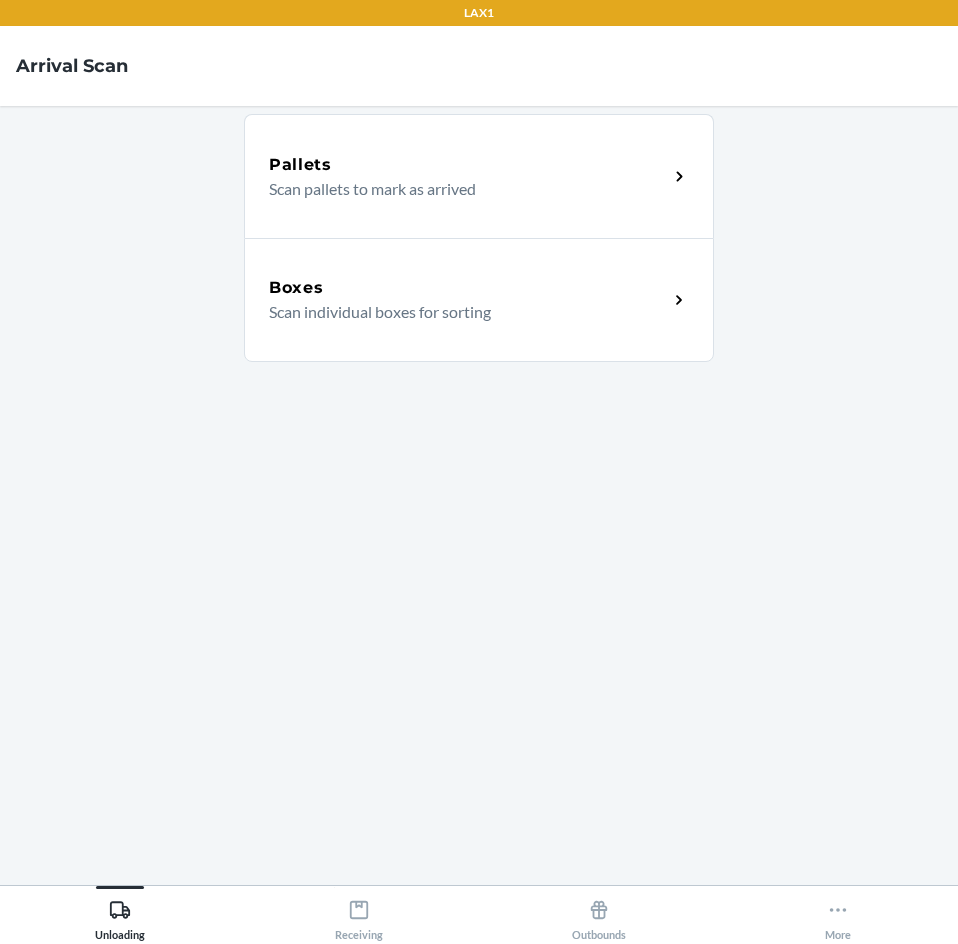 click on "Scan individual boxes for sorting" at bounding box center [460, 312] 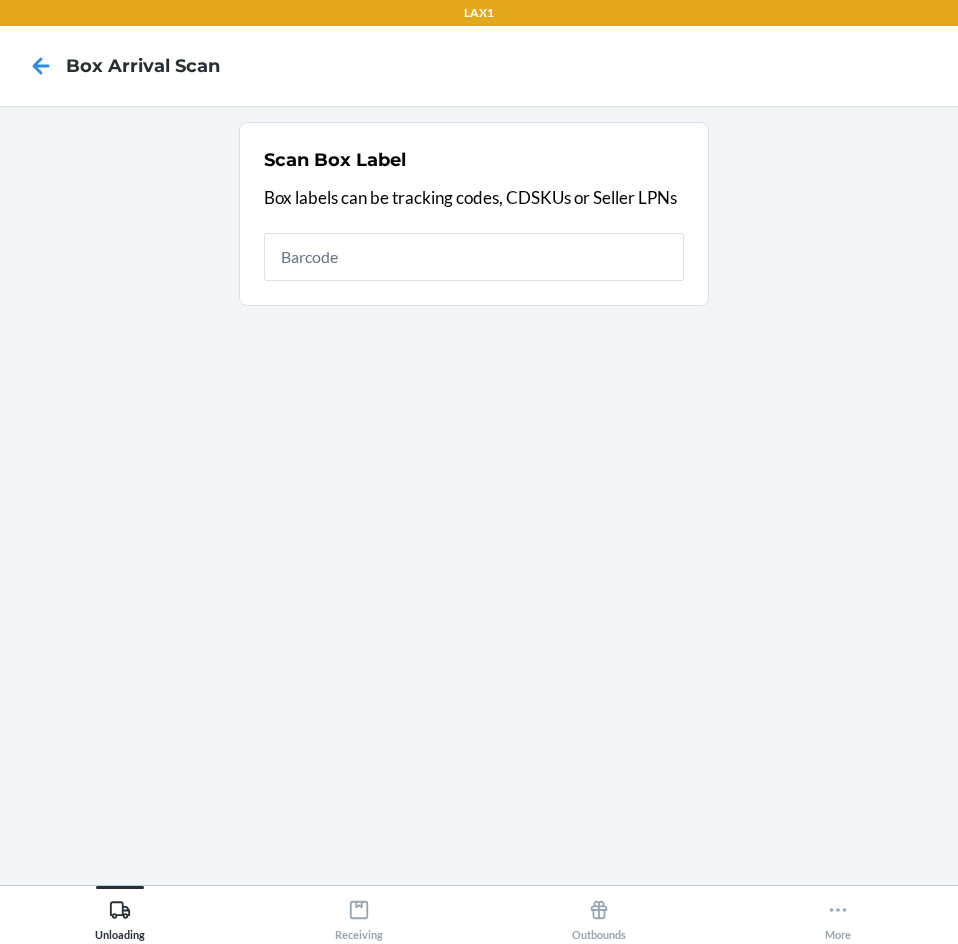 click at bounding box center [474, 257] 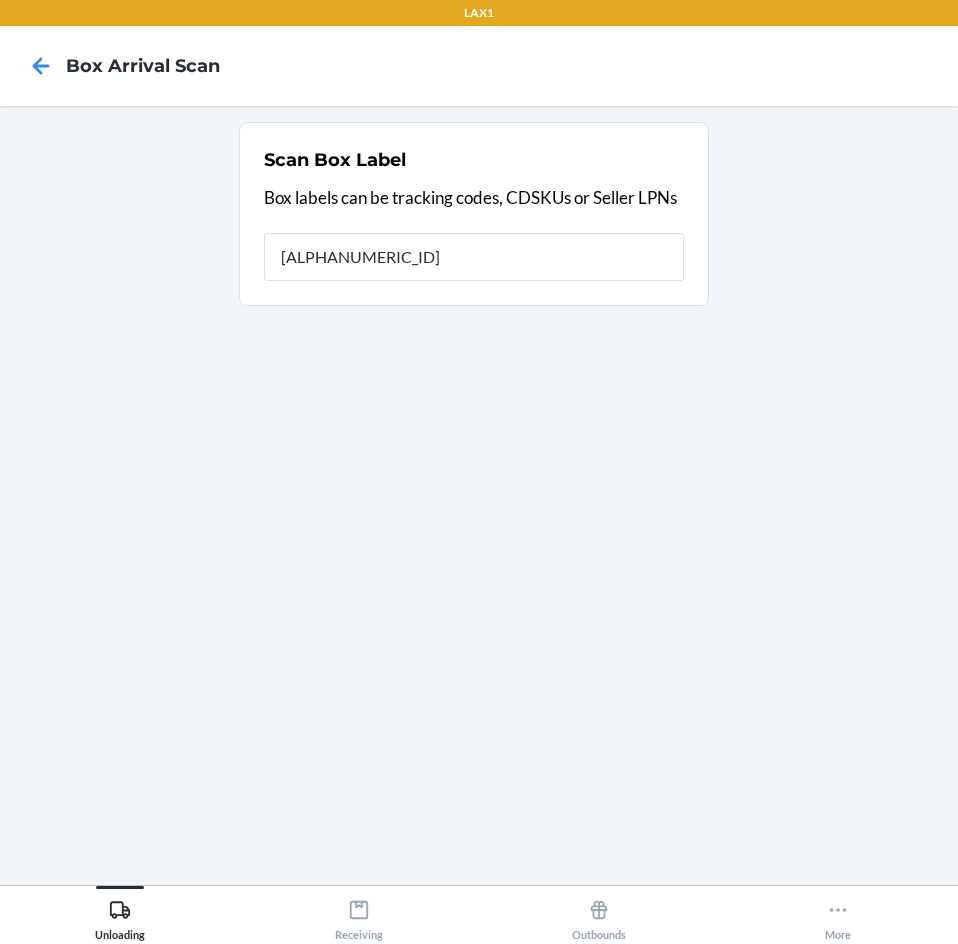 type on "[ALPHANUMERIC_ID]" 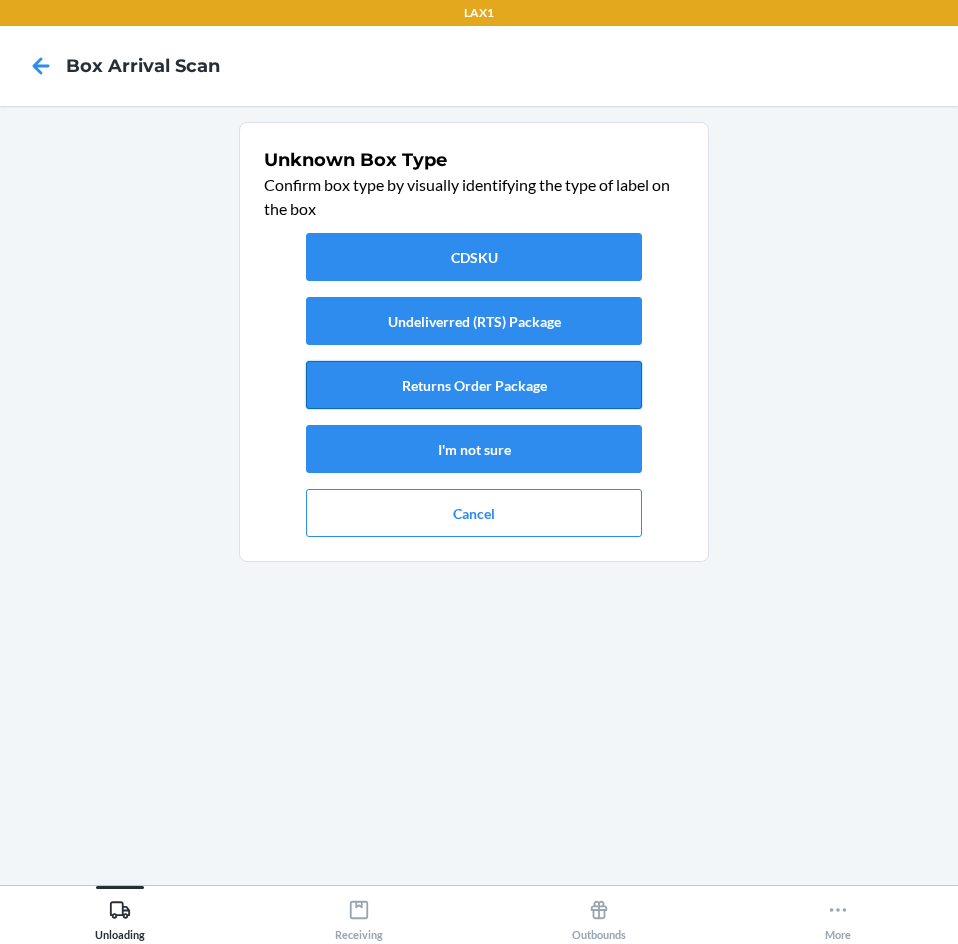 click on "Returns Order Package" at bounding box center (474, 385) 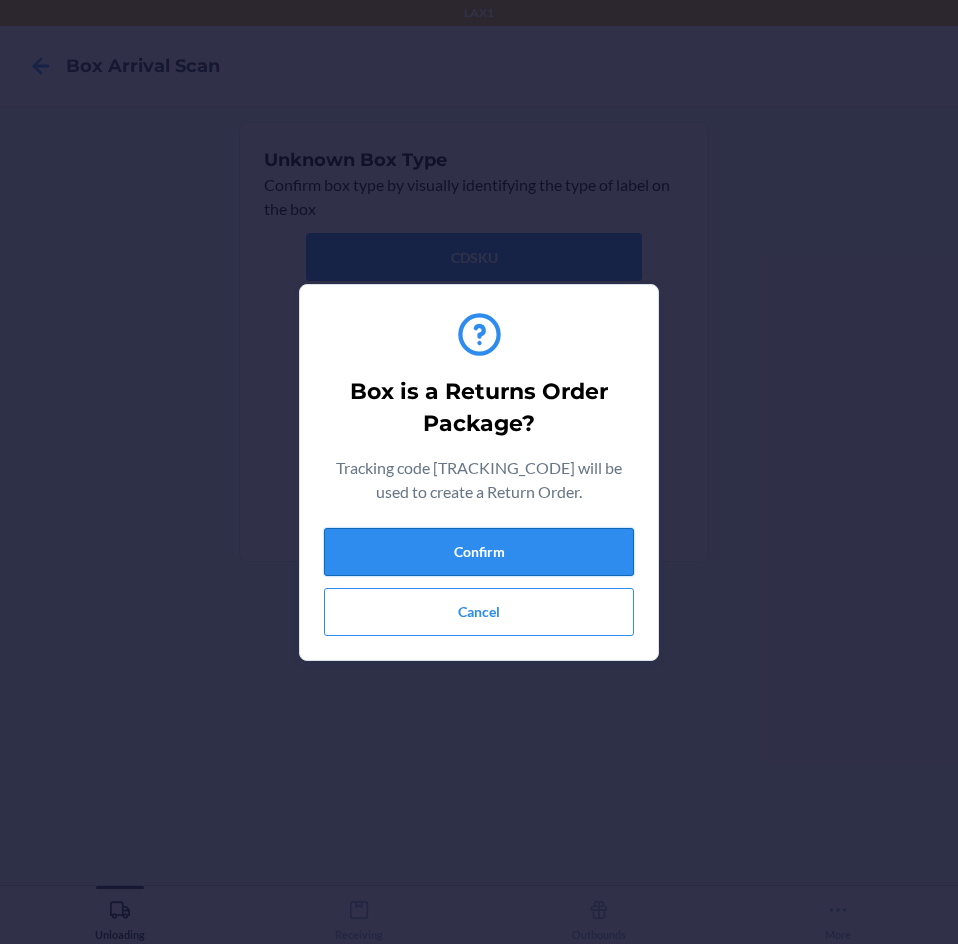 click on "Confirm" at bounding box center (479, 552) 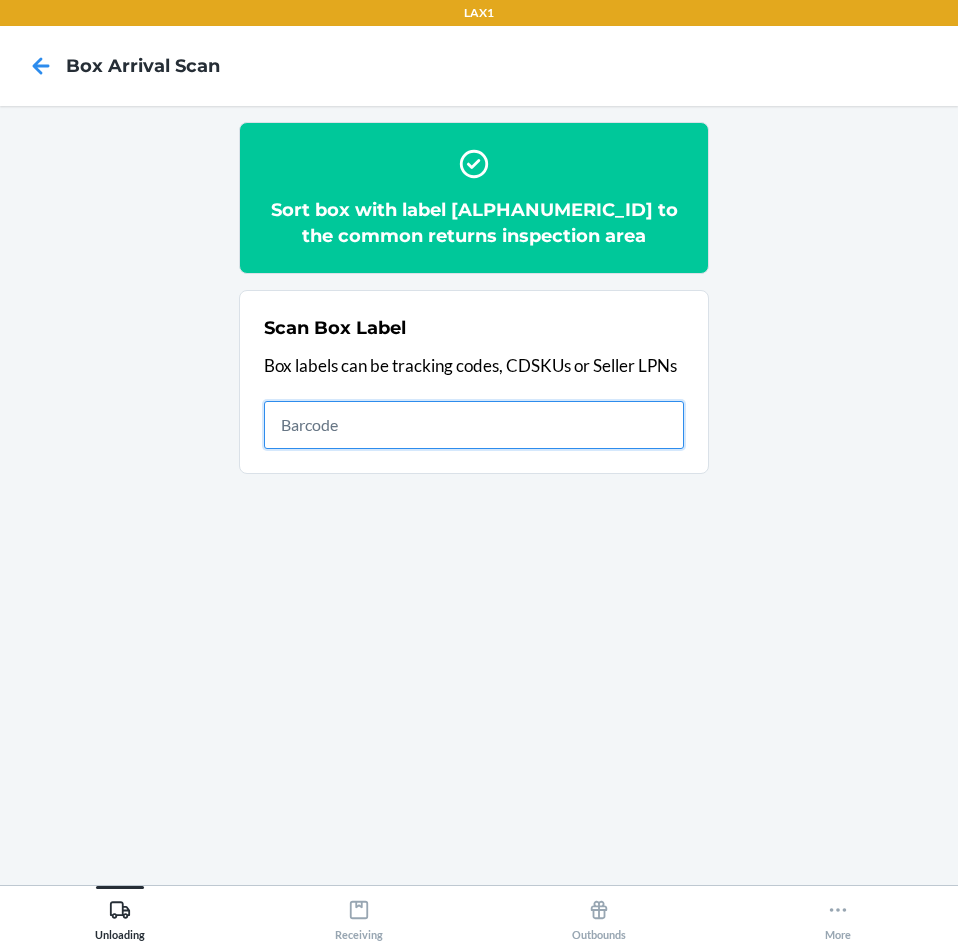 click on "Receiving" at bounding box center (359, 916) 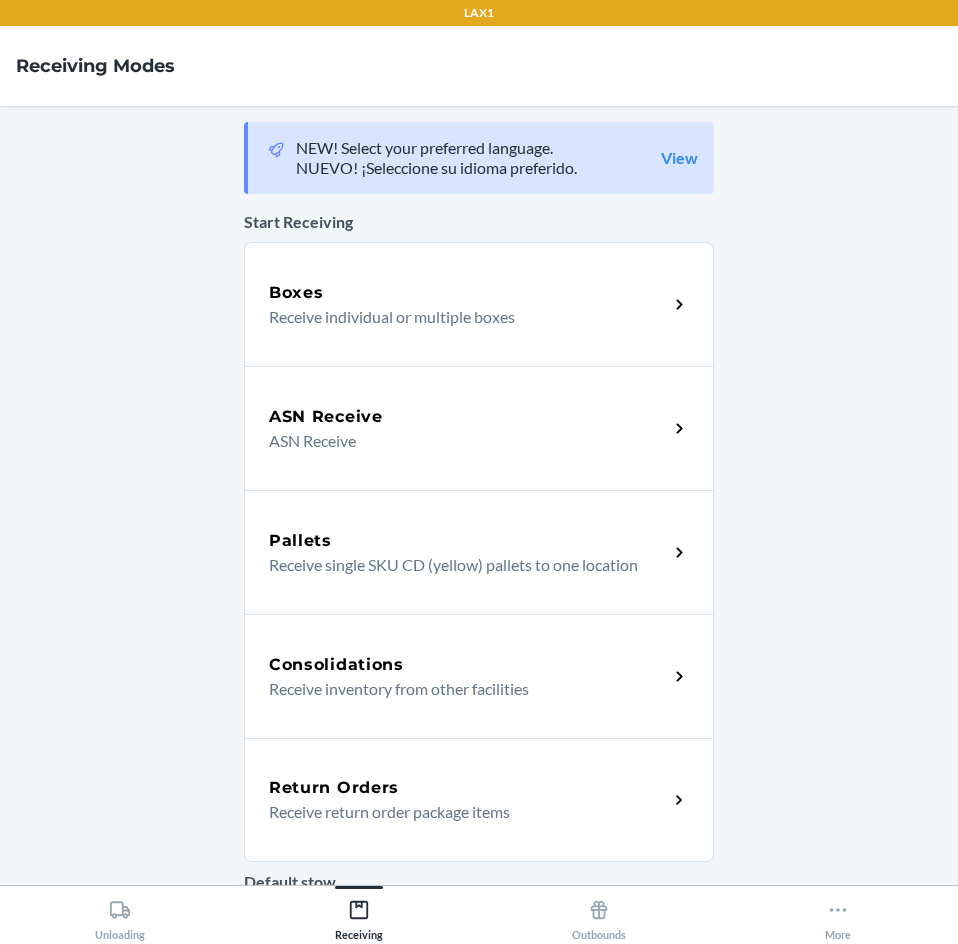 click on "Return Orders Receive return order package items" at bounding box center (479, 800) 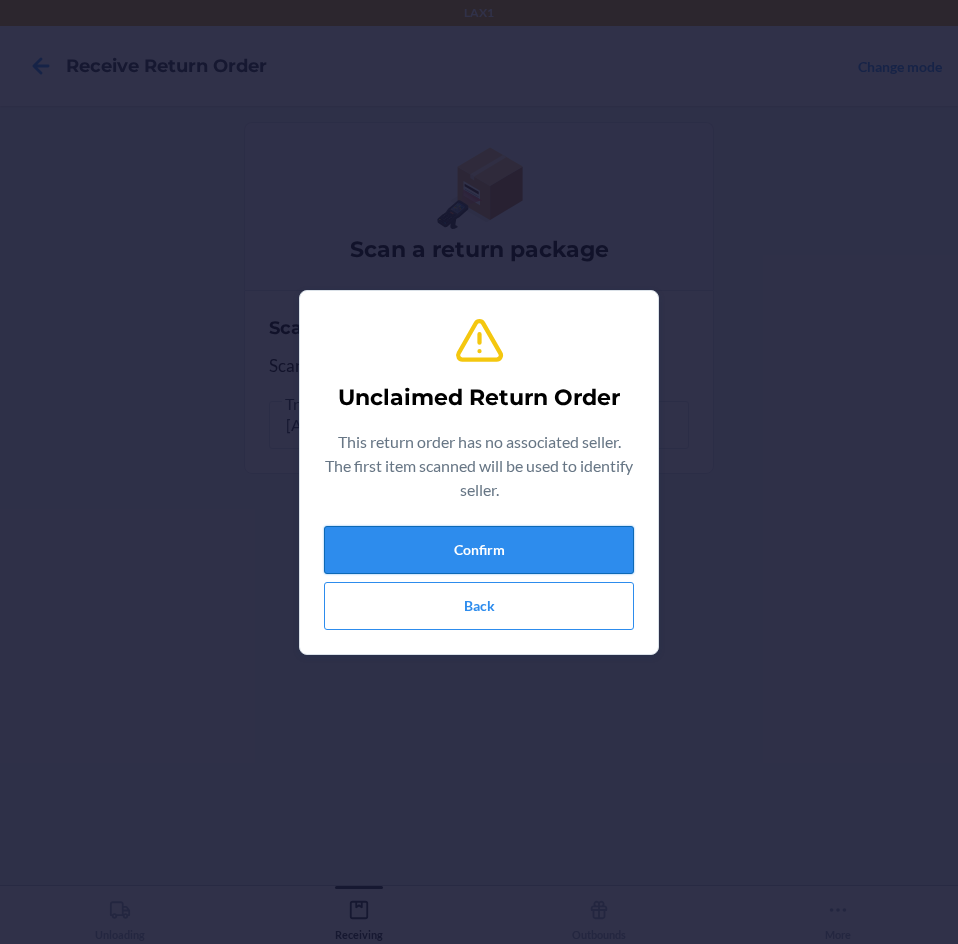 click on "Confirm" at bounding box center (479, 550) 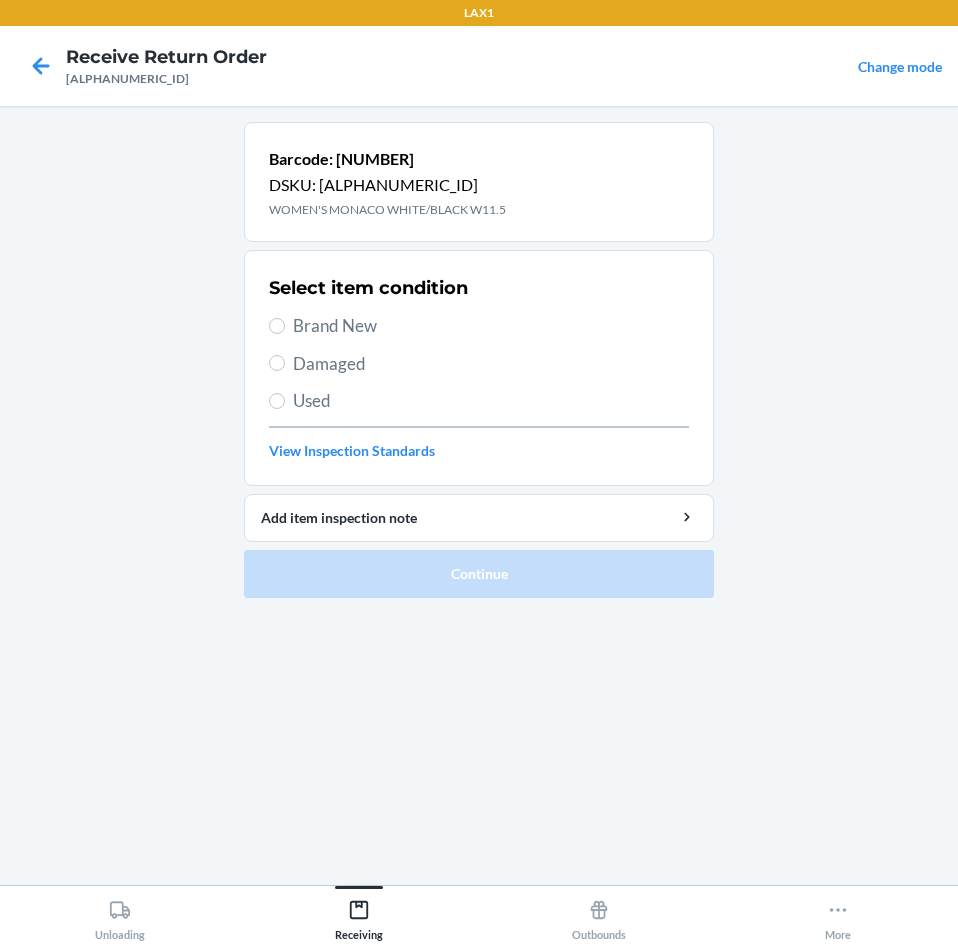 click on "Brand New" at bounding box center (491, 326) 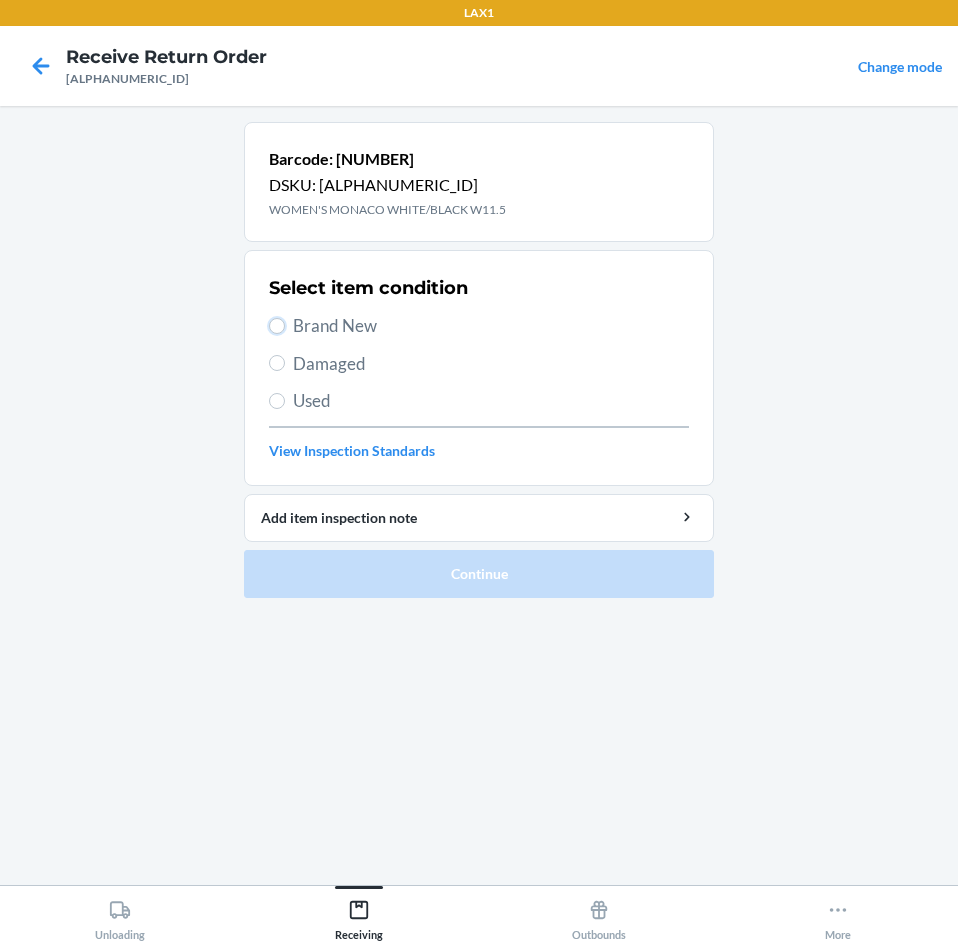 click on "Brand New" at bounding box center (277, 326) 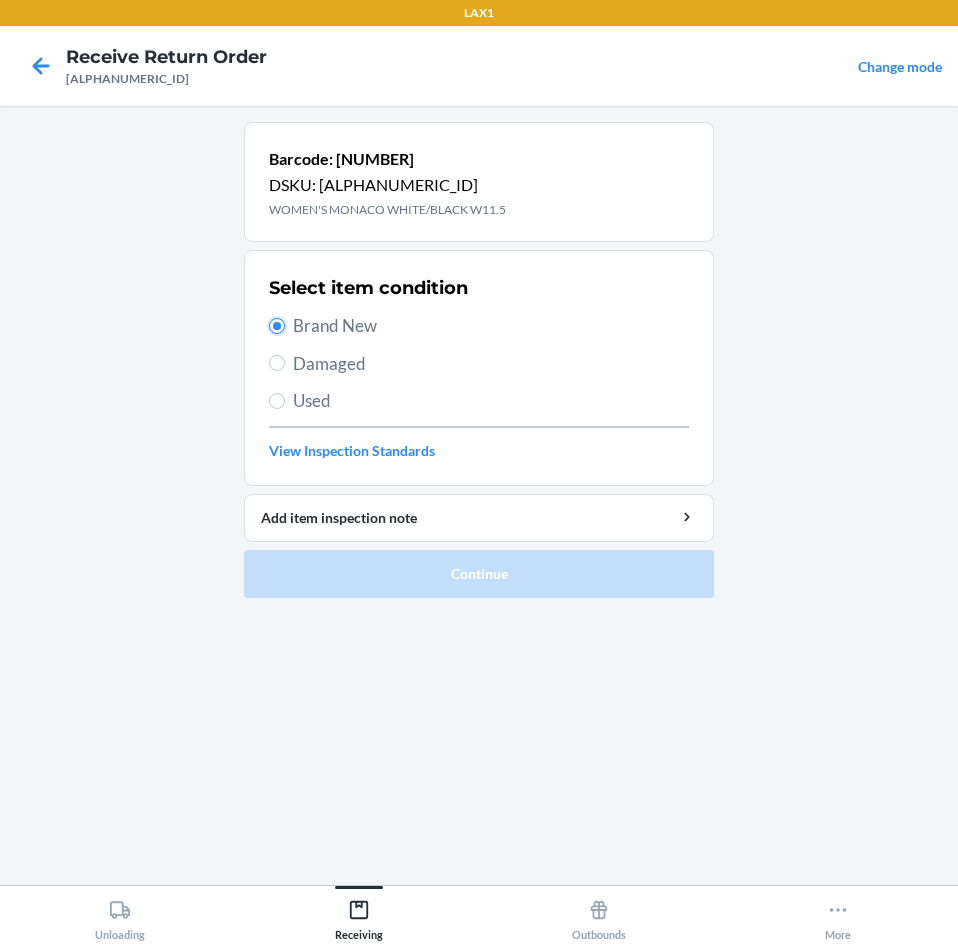 radio on "true" 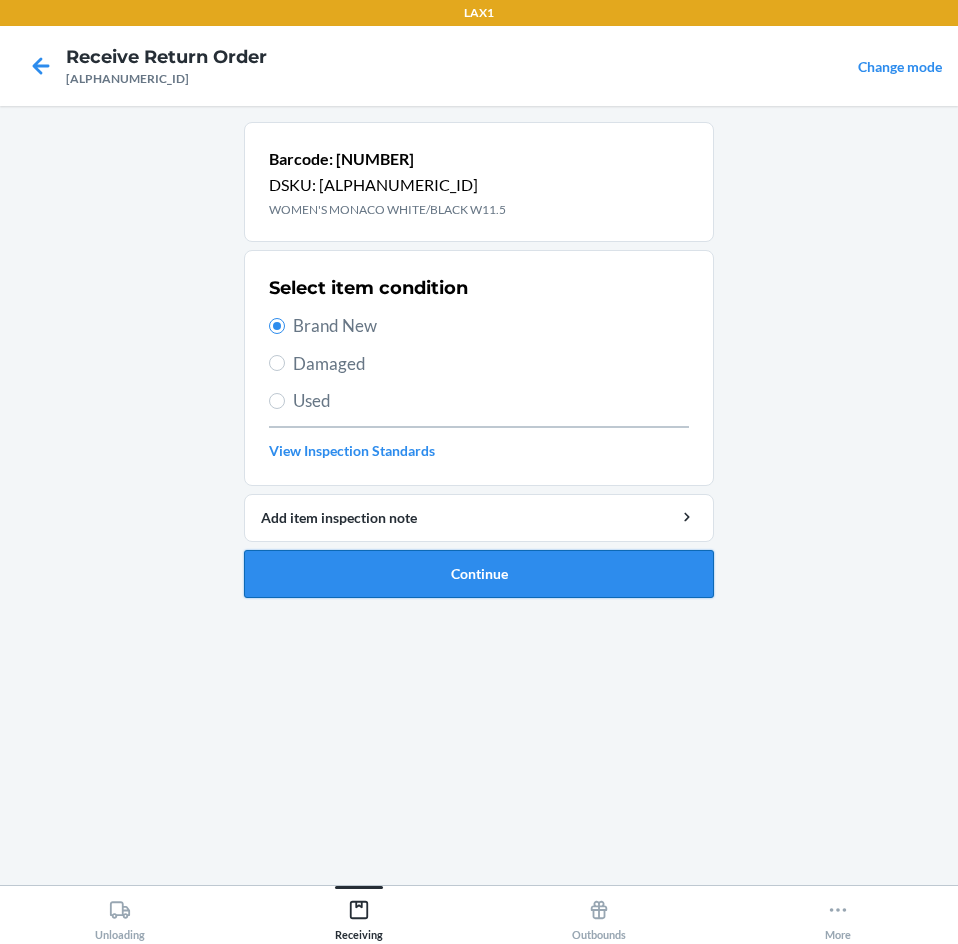 click on "Continue" at bounding box center (479, 574) 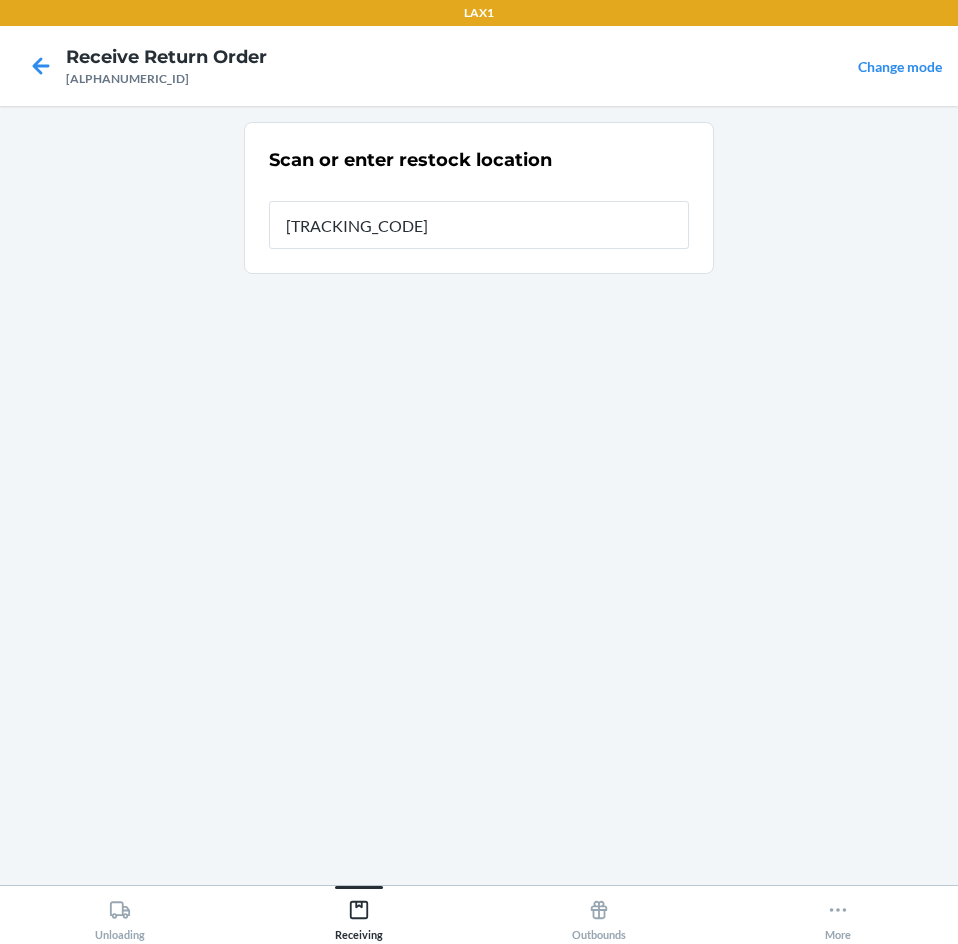 type on "RTCART100" 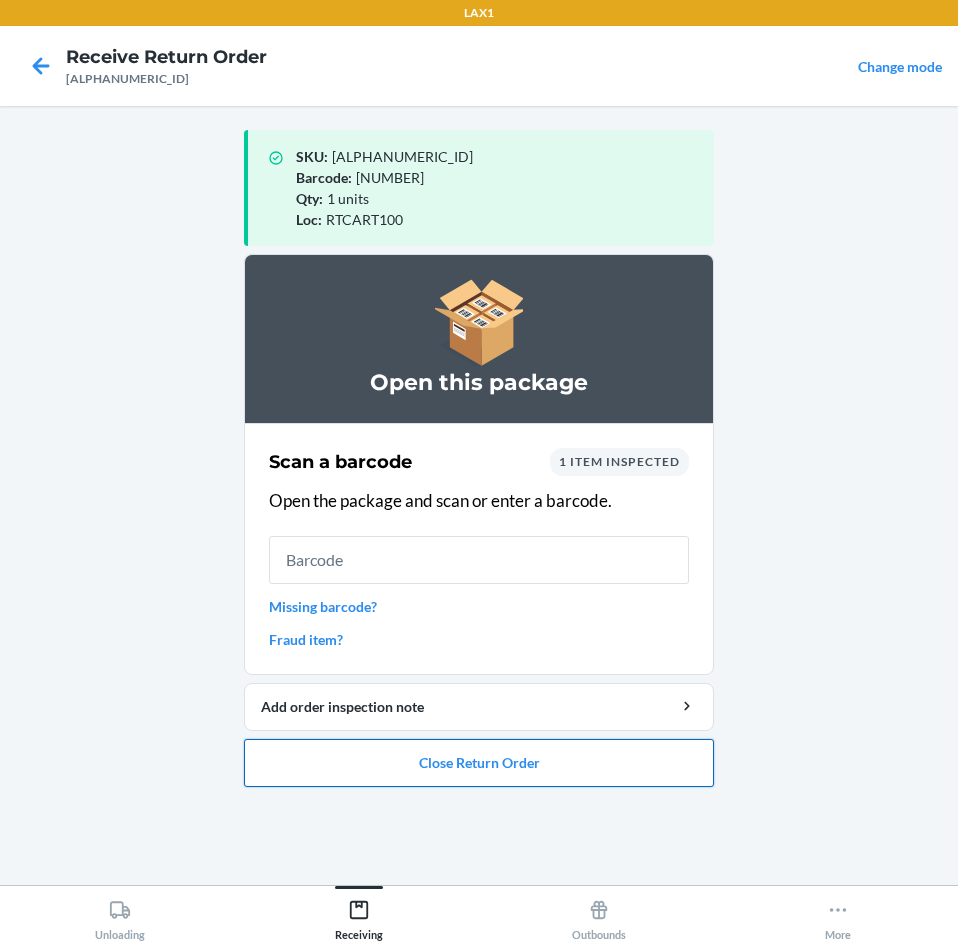 click on "Close Return Order" at bounding box center [479, 763] 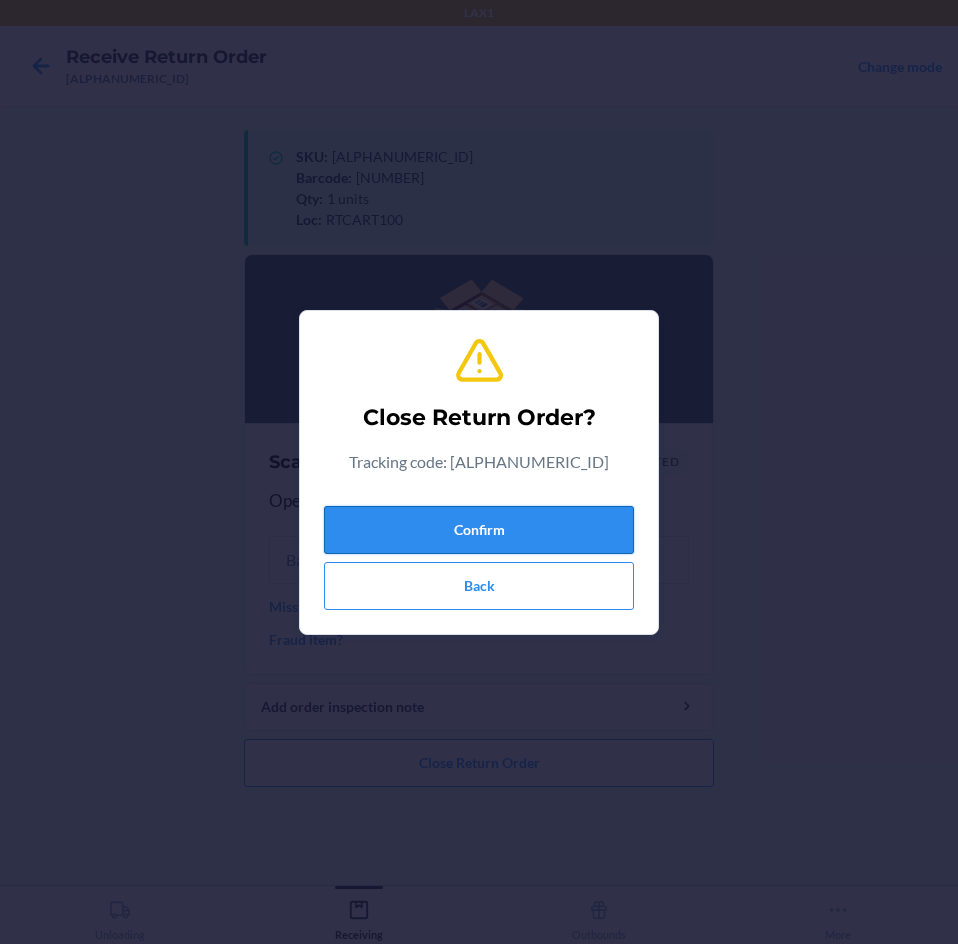 click on "Confirm" at bounding box center (479, 530) 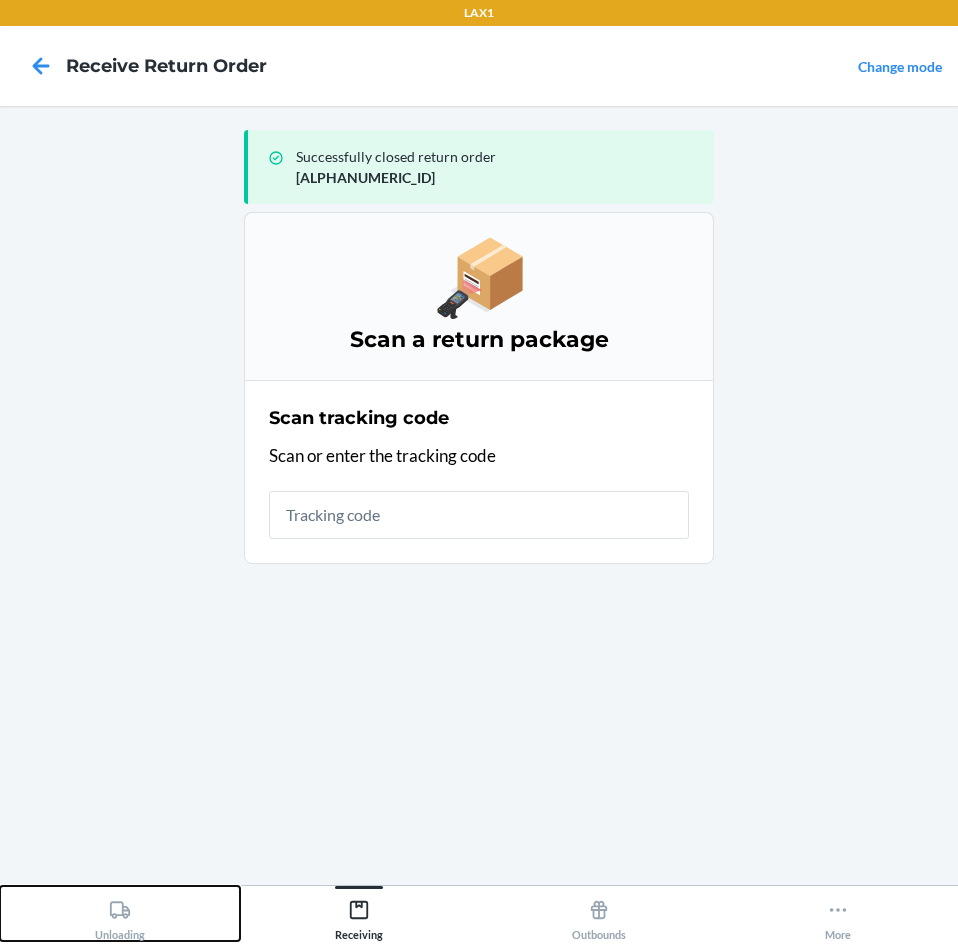 click on "Unloading" at bounding box center (120, 913) 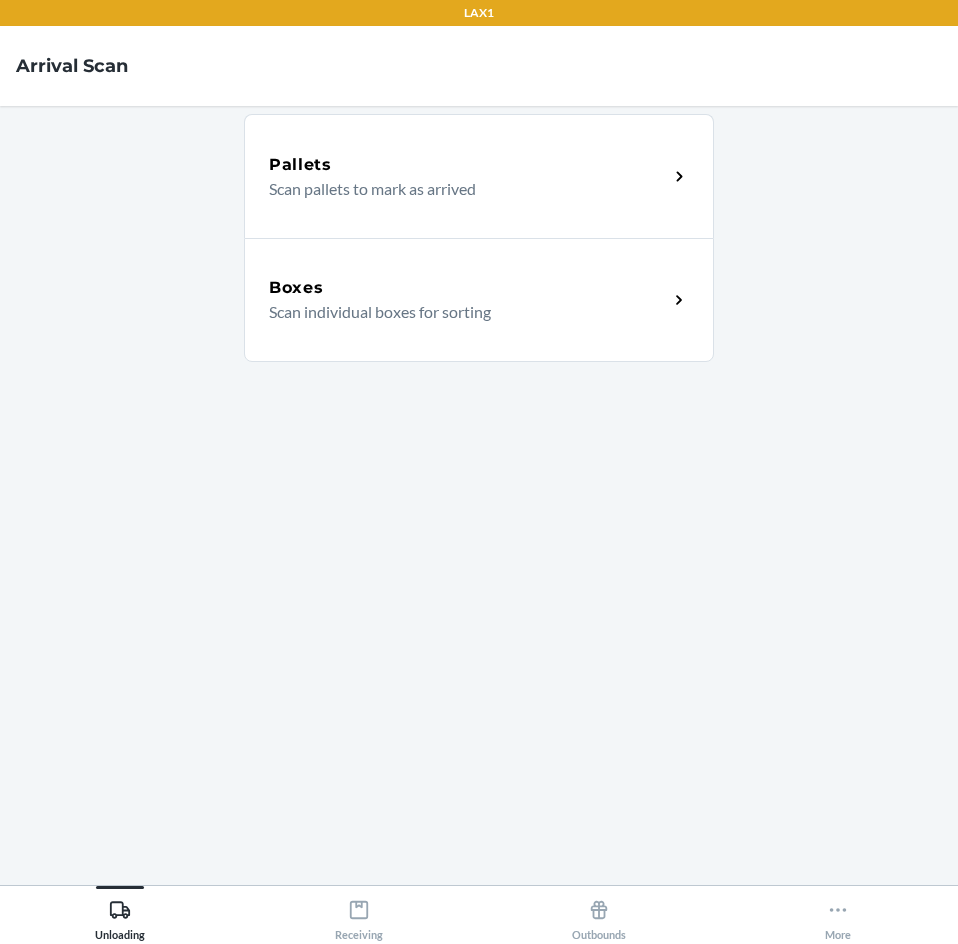 click on "Boxes Scan individual boxes for sorting" at bounding box center [479, 300] 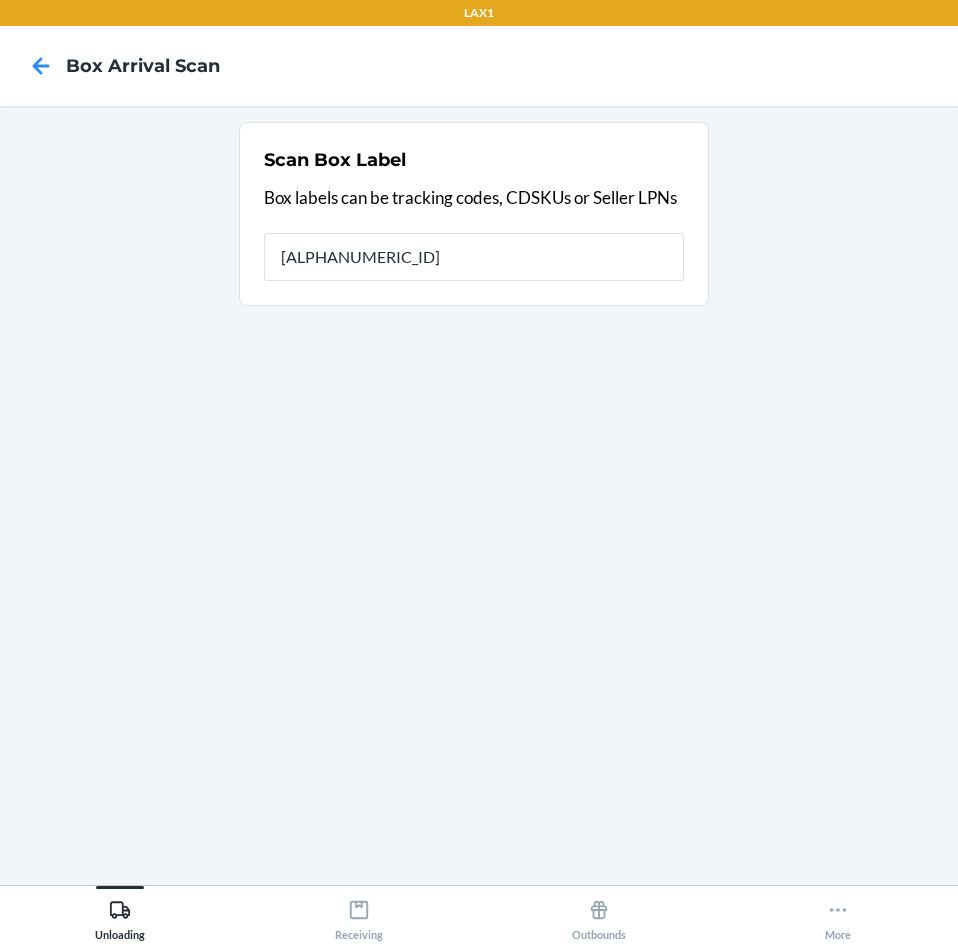 type on "[ALPHANUMERIC_ID]" 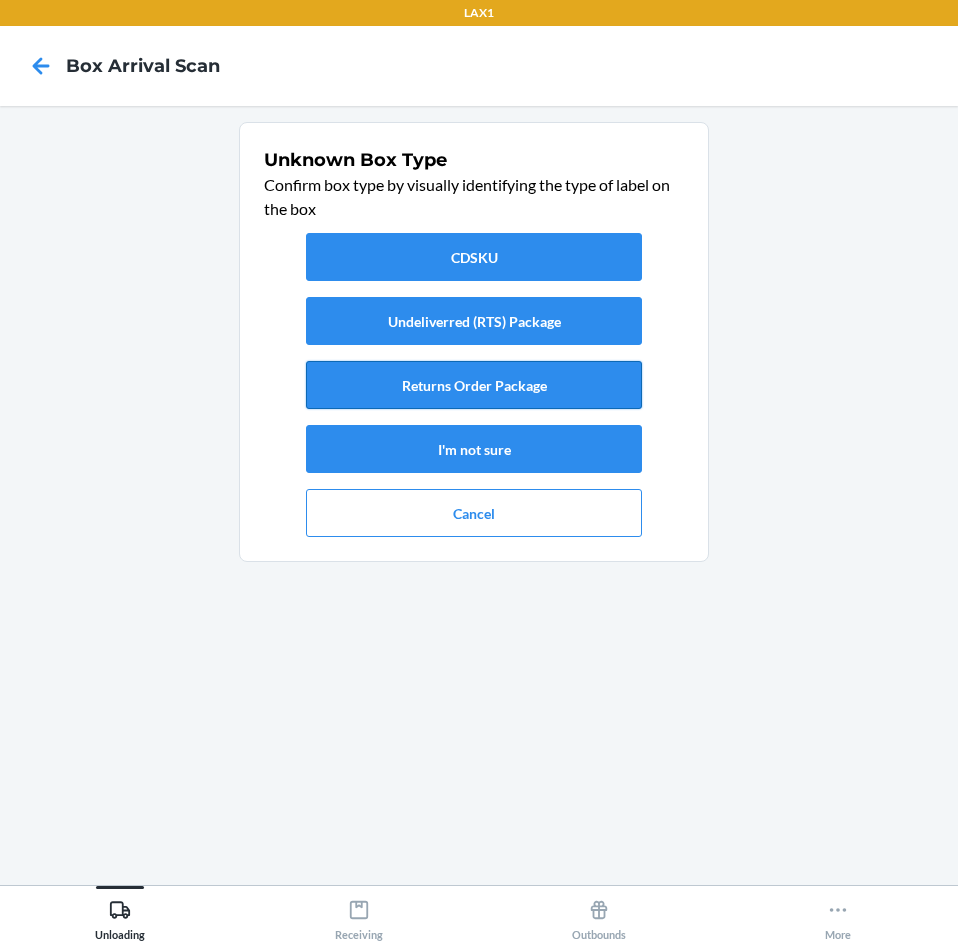 click on "Returns Order Package" at bounding box center (474, 385) 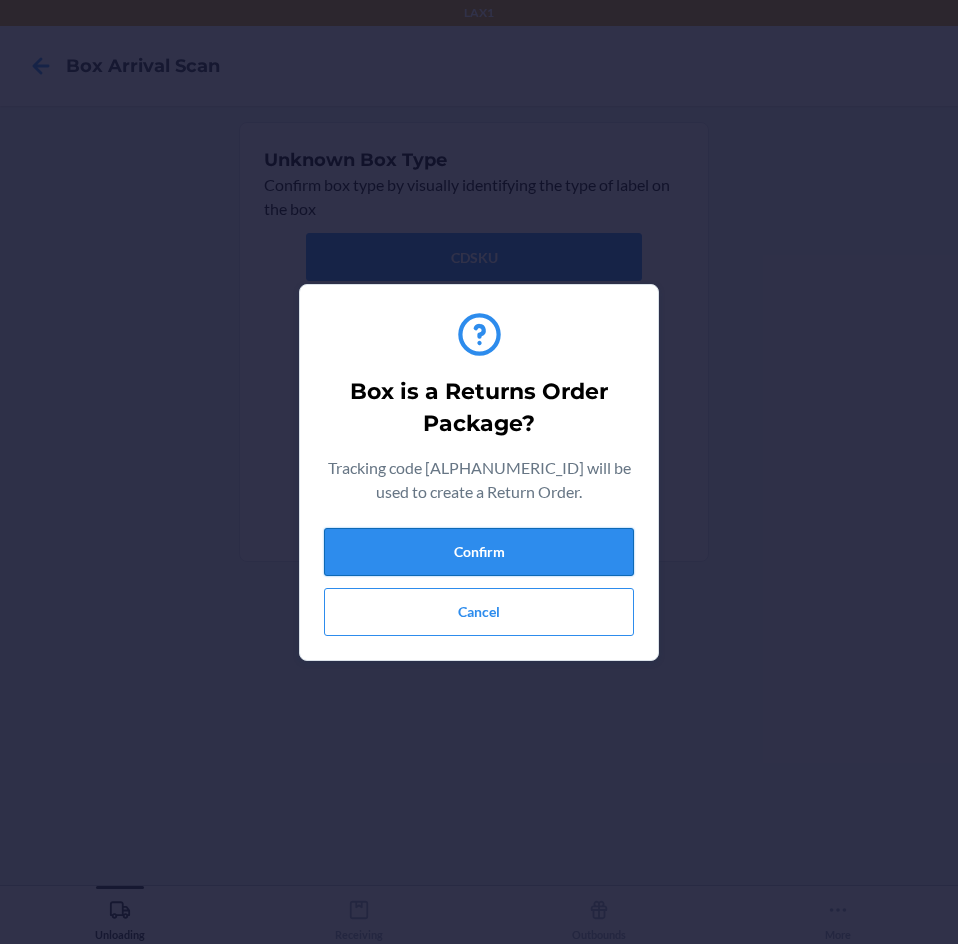 click on "Confirm" at bounding box center [479, 552] 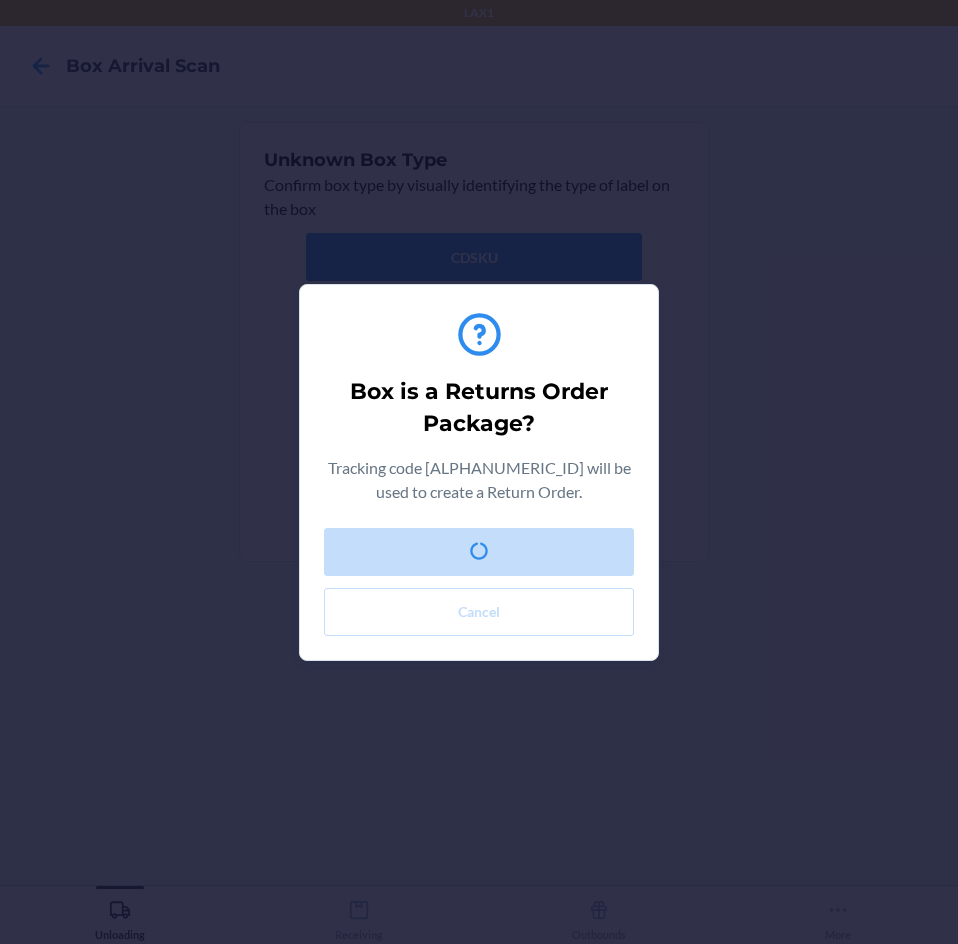 click on "Box is a Returns Order Package? Tracking code [ALPHANUMERIC_ID] will be used to create a Return Order. Confirm Cancel" at bounding box center [479, 472] 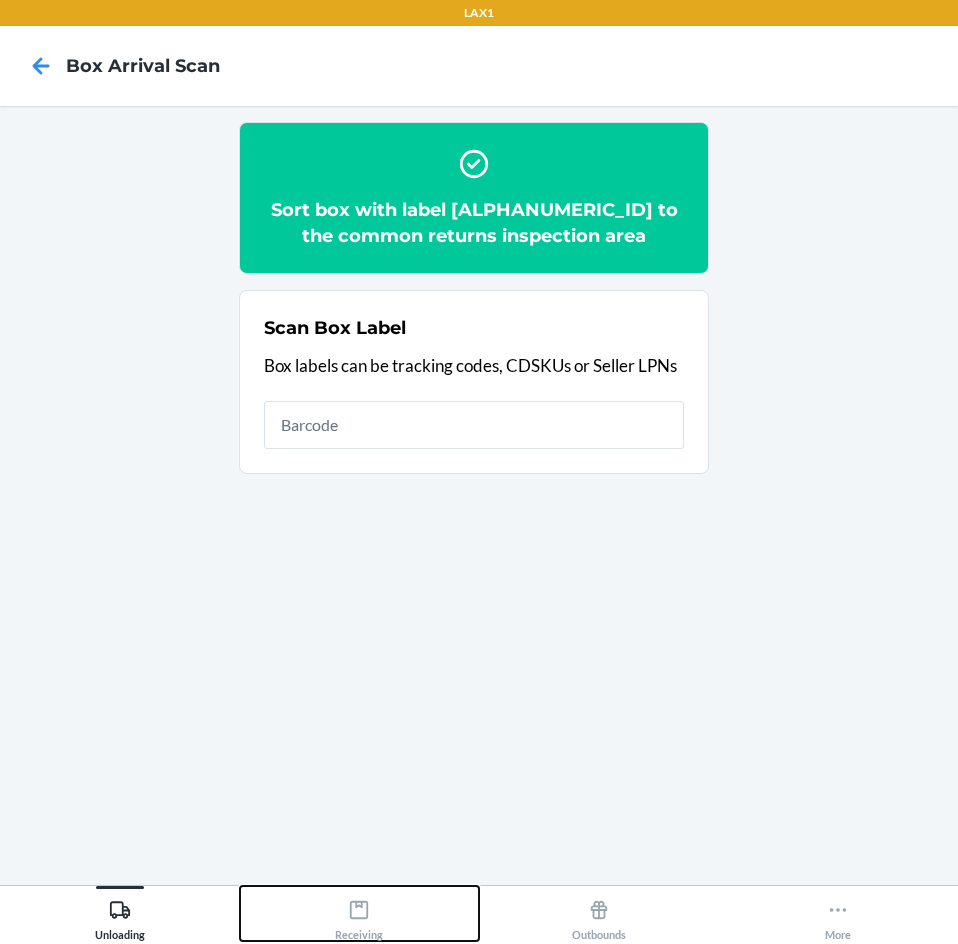 click on "Receiving" at bounding box center (359, 916) 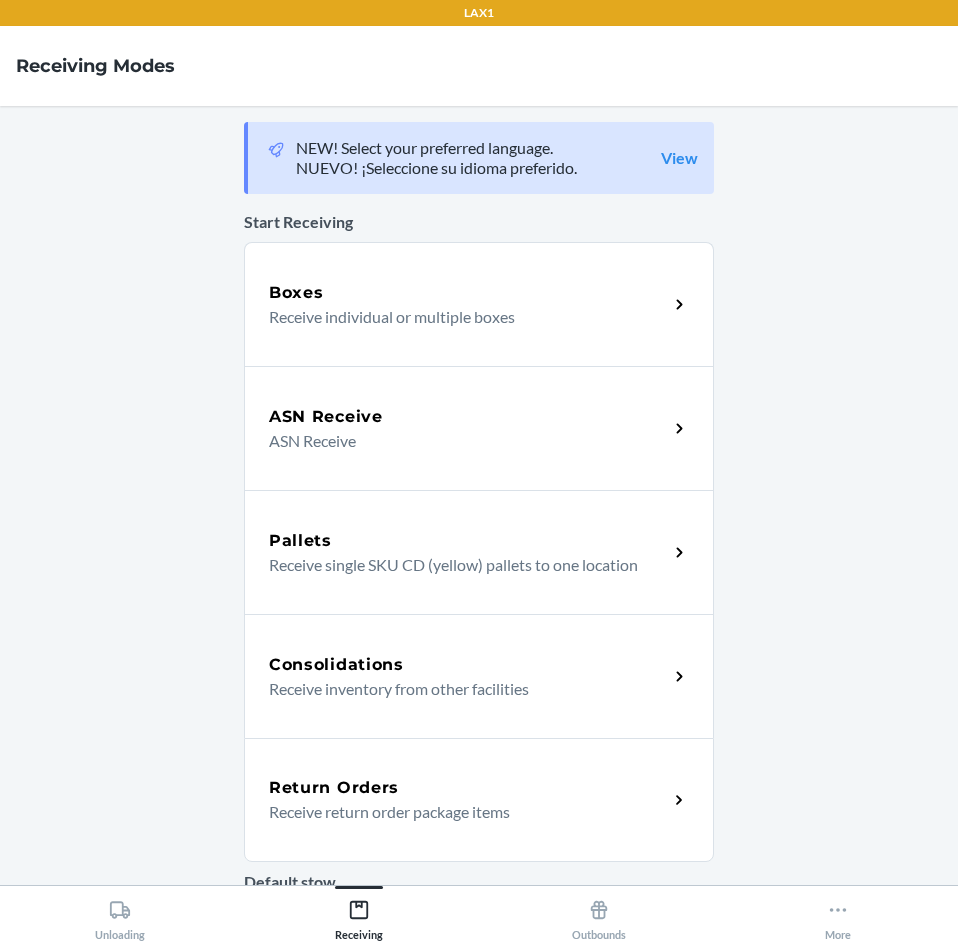click on "Return Orders Receive return order package items" at bounding box center [479, 800] 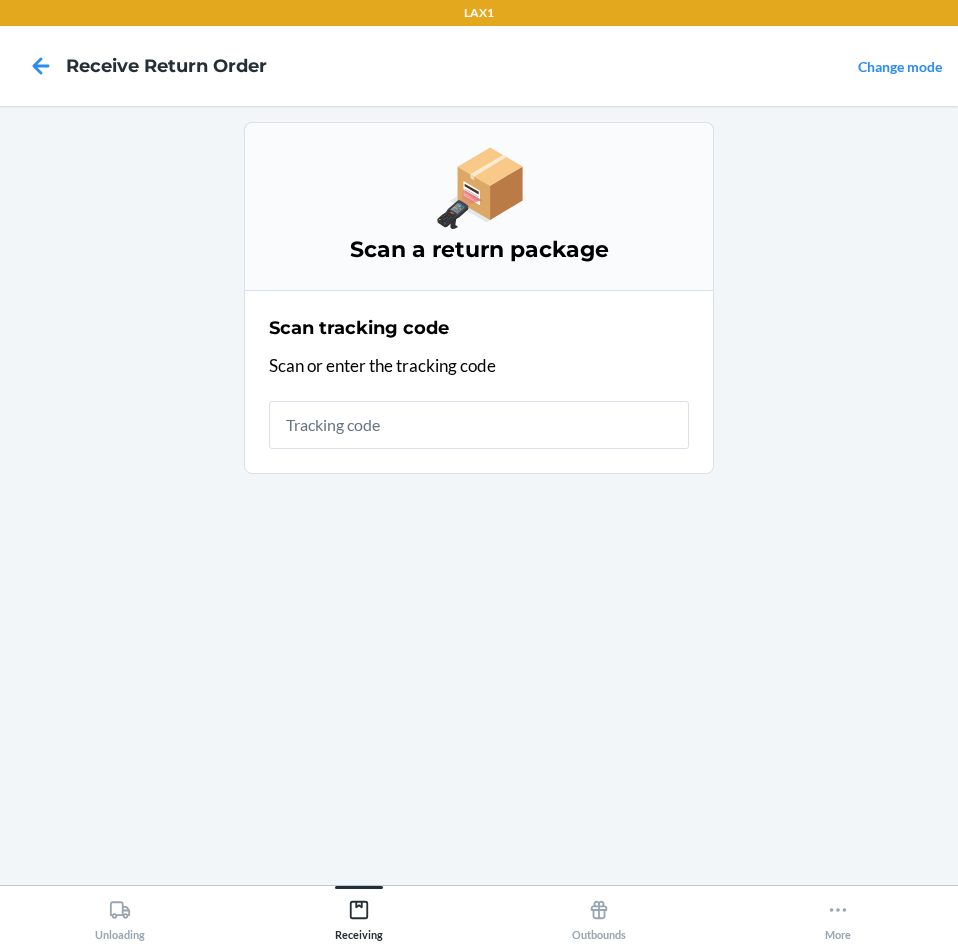 click at bounding box center (479, 425) 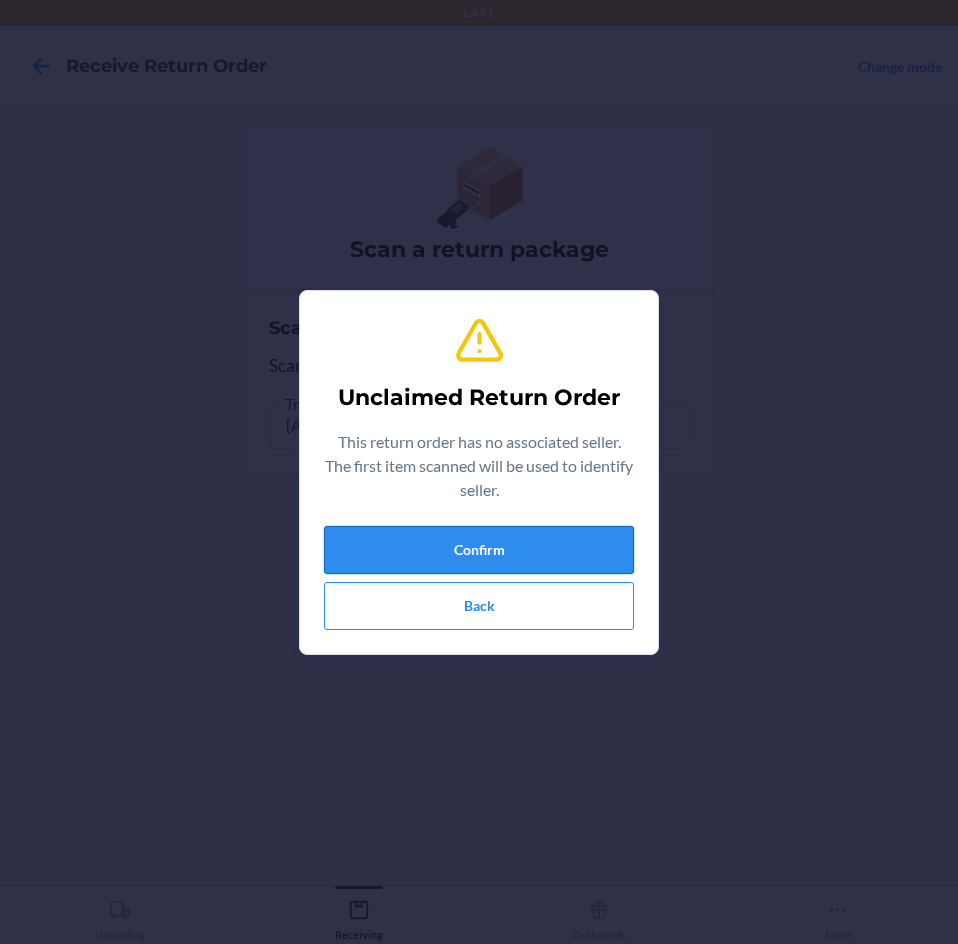 click on "Confirm" at bounding box center (479, 550) 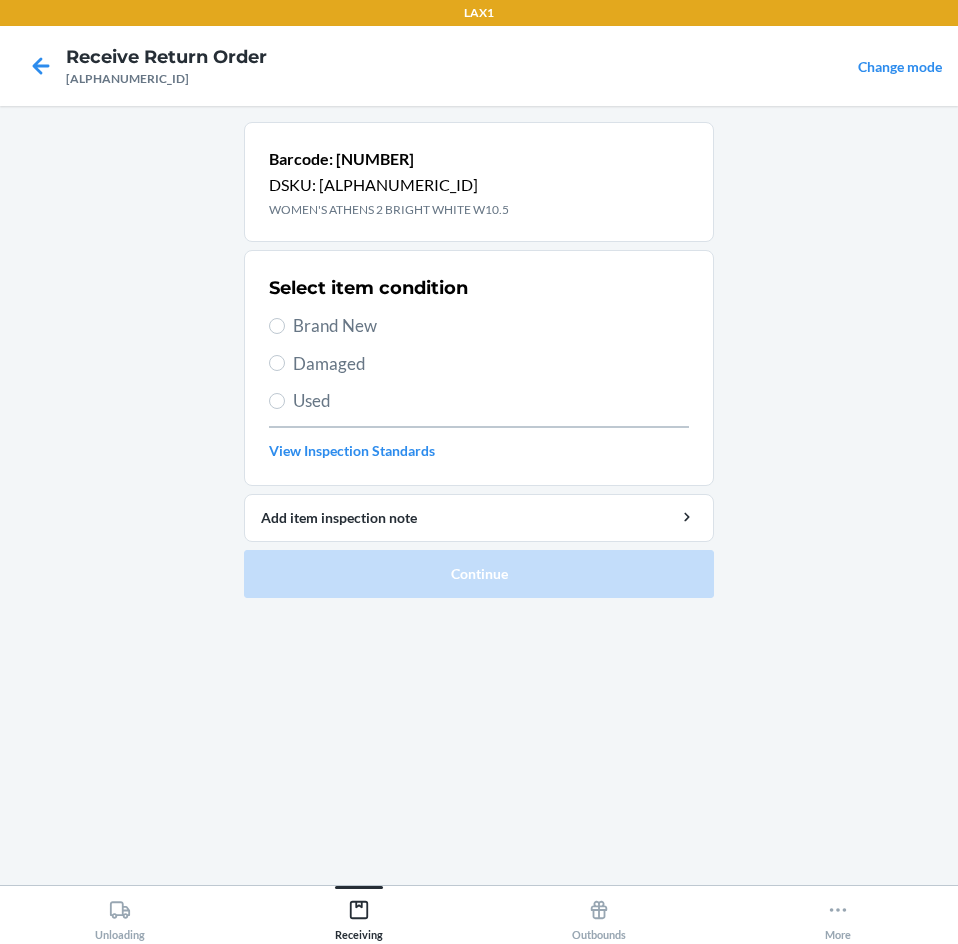 click on "Brand New" at bounding box center [491, 326] 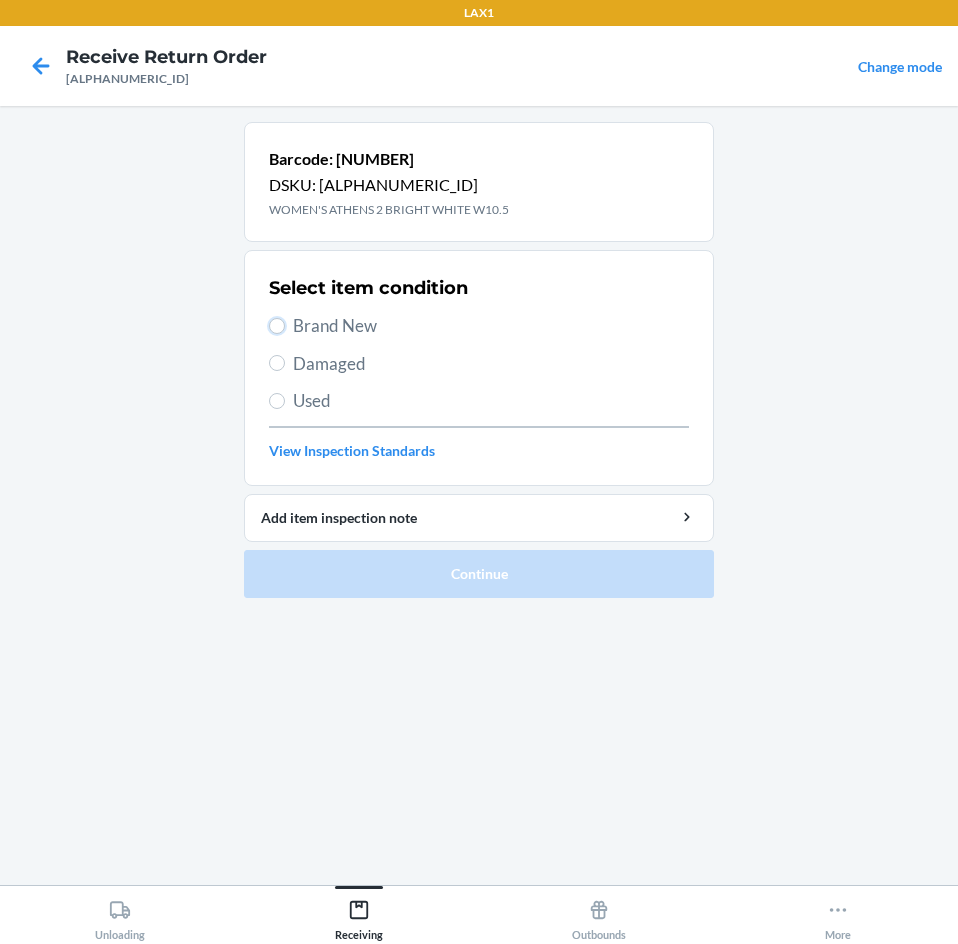 click on "Brand New" at bounding box center (277, 326) 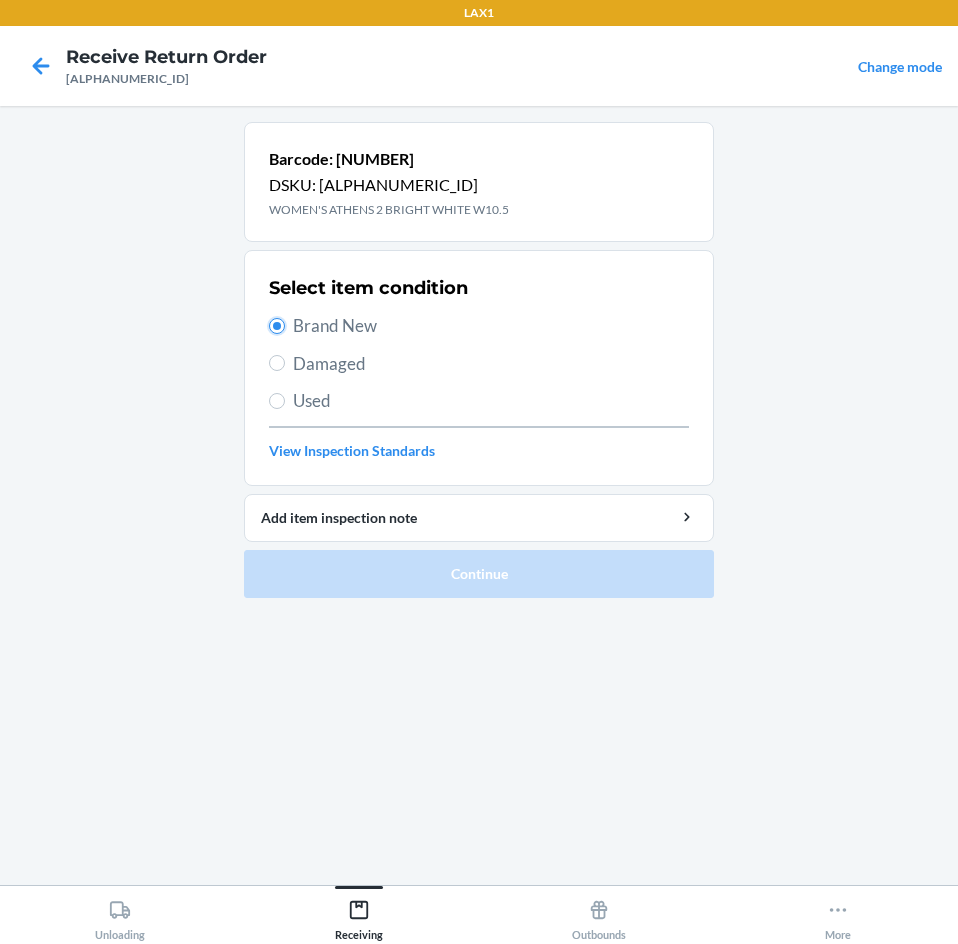 radio on "true" 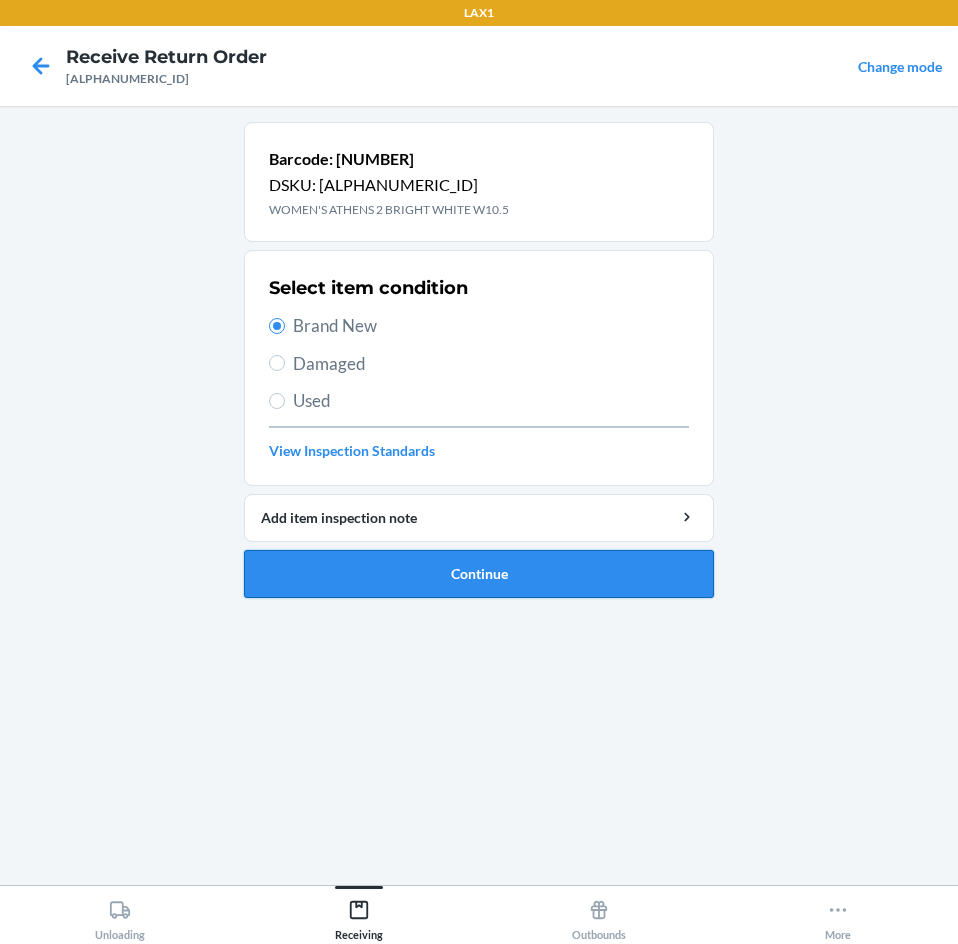 click on "Continue" at bounding box center (479, 574) 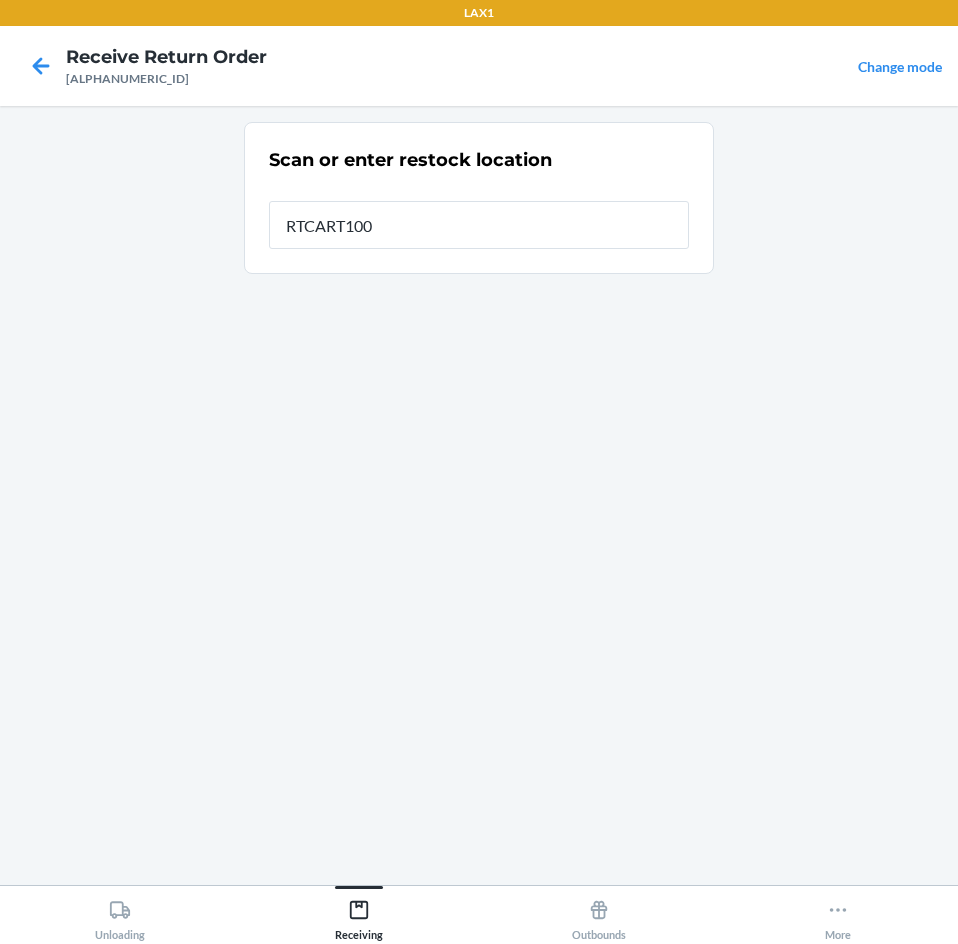 type on "RTCART100" 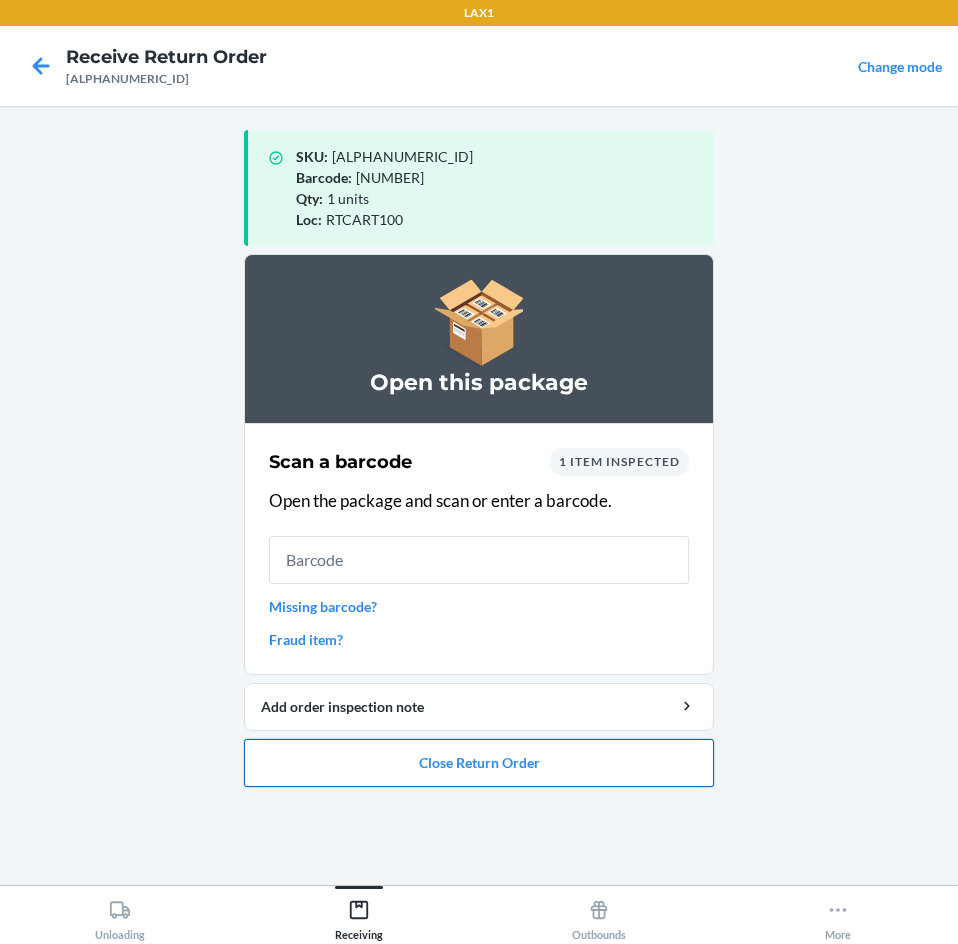 click on "Close Return Order" at bounding box center [479, 763] 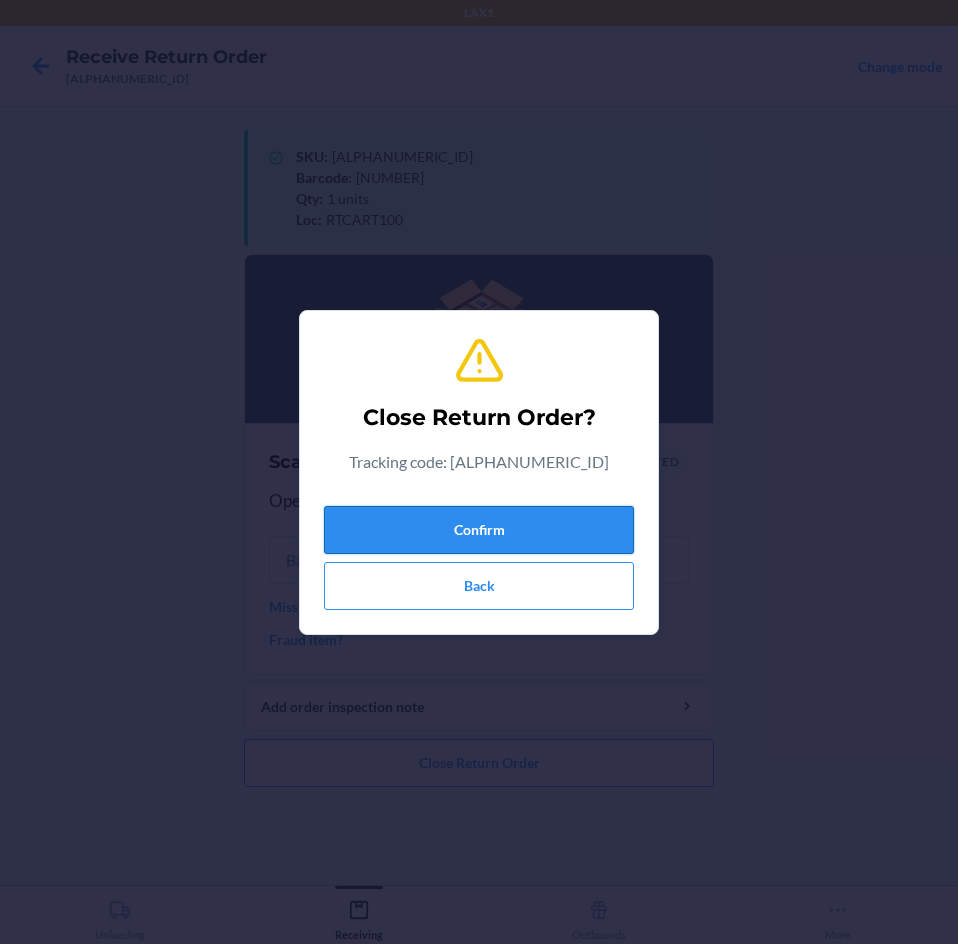 click on "Confirm" at bounding box center (479, 530) 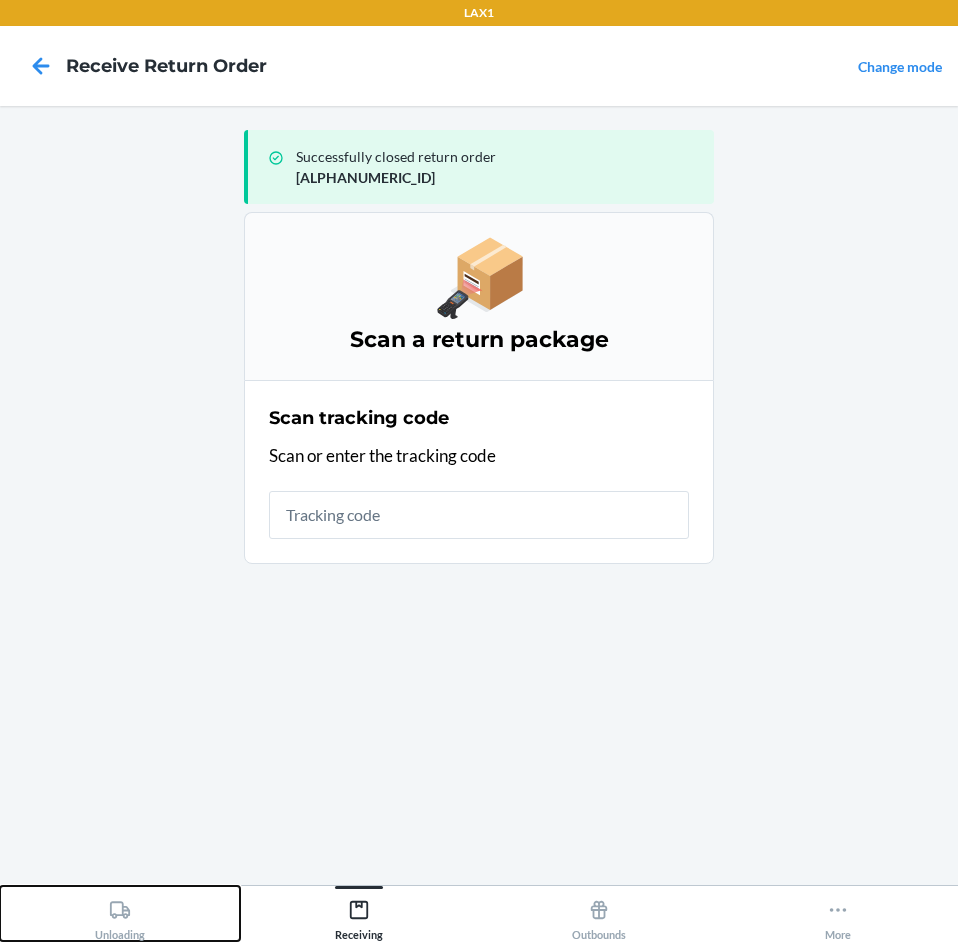 click on "Unloading" at bounding box center [120, 916] 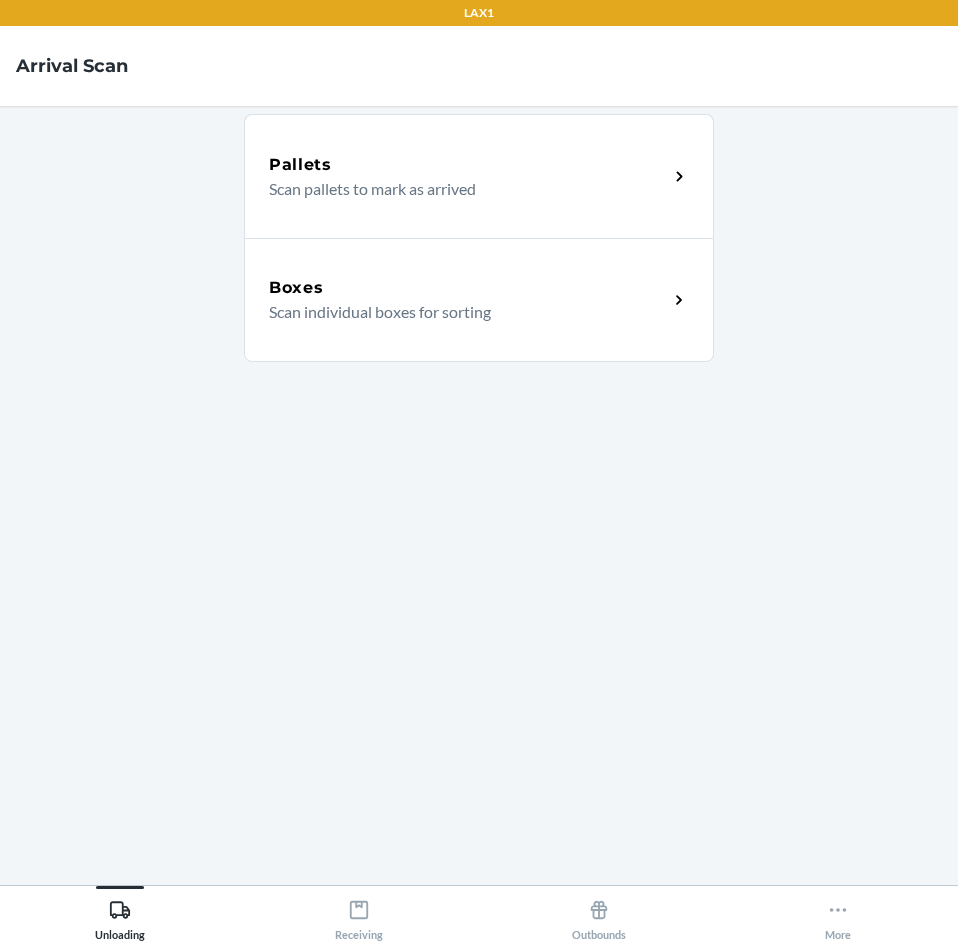 click on "Boxes Scan individual boxes for sorting" at bounding box center (479, 300) 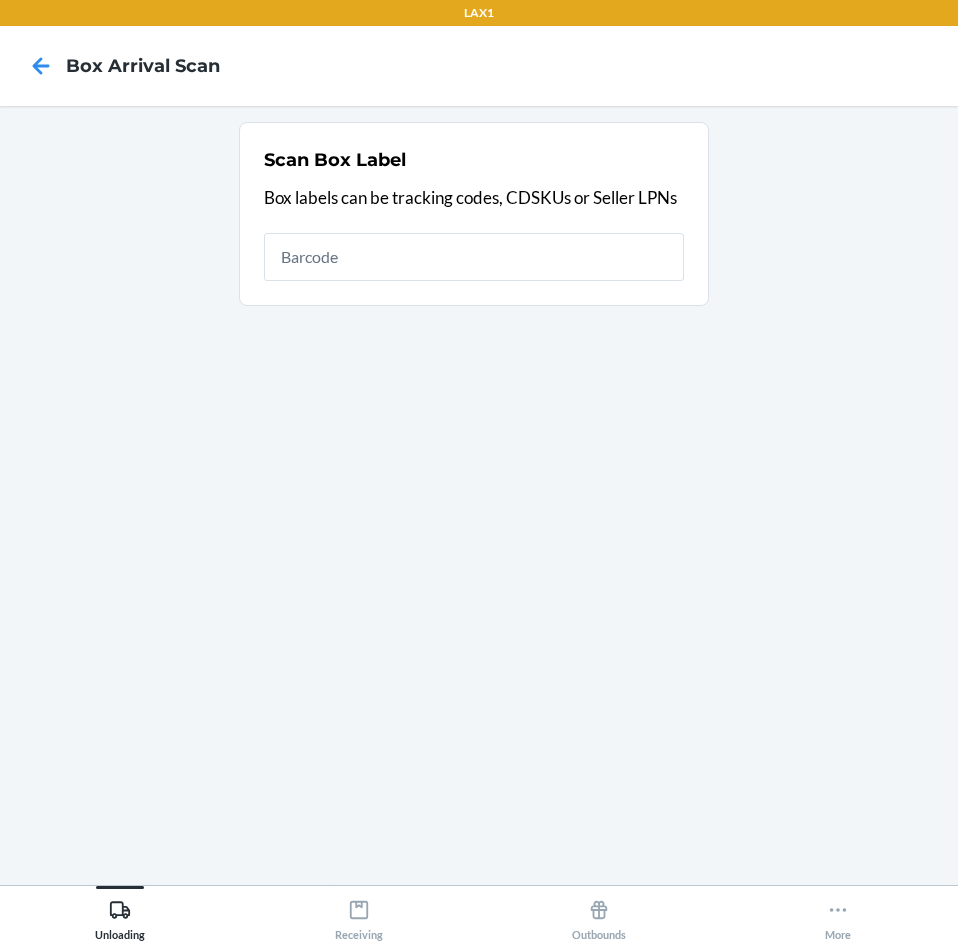 click at bounding box center (474, 257) 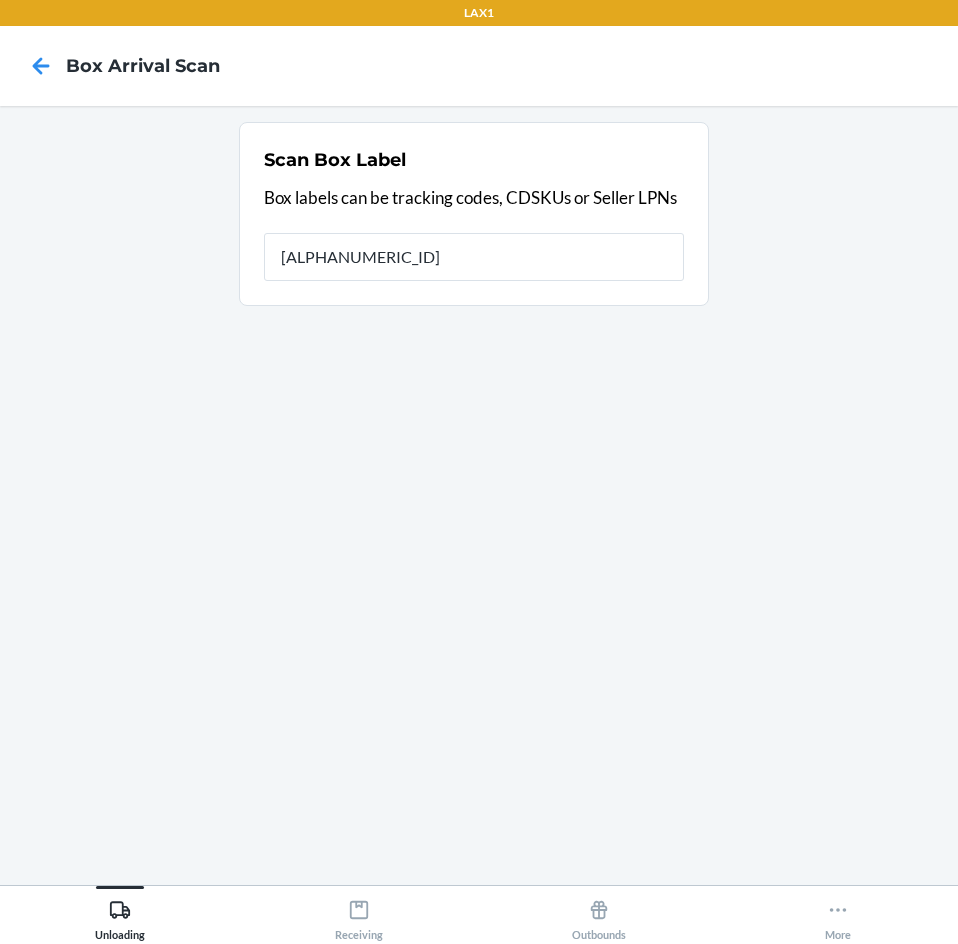 type on "[ALPHANUMERIC_ID]" 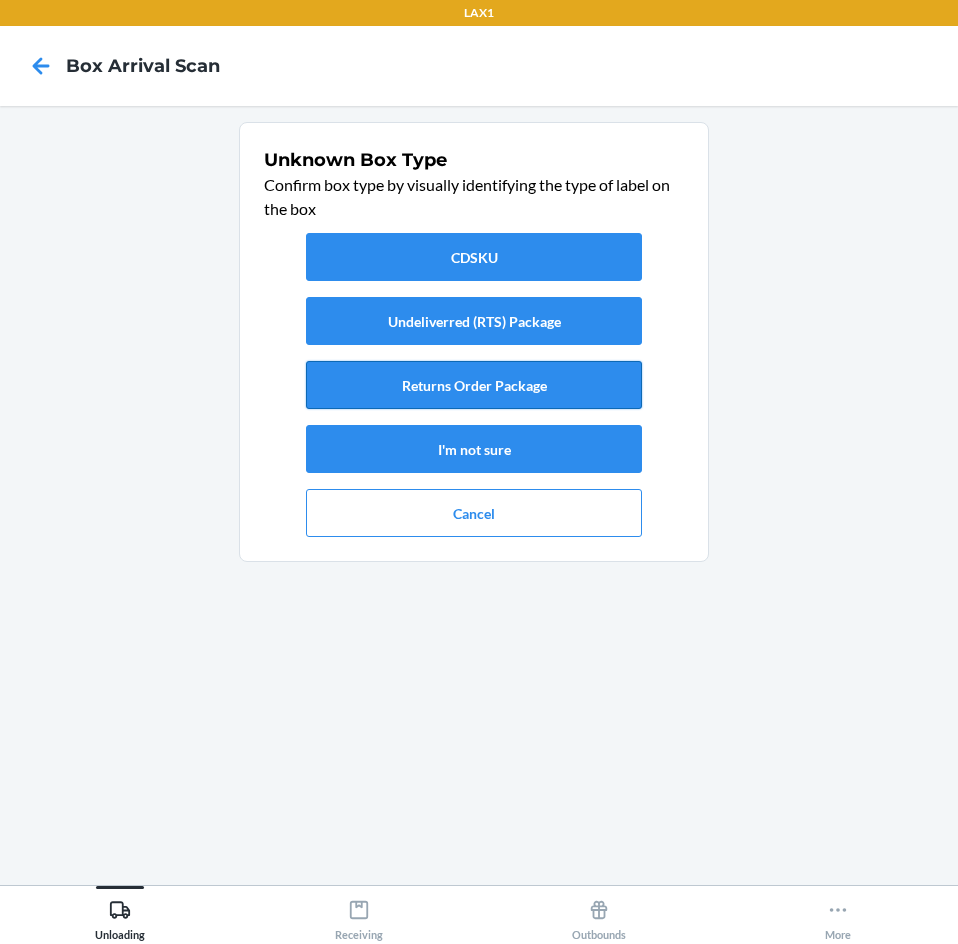 click on "Returns Order Package" at bounding box center (474, 385) 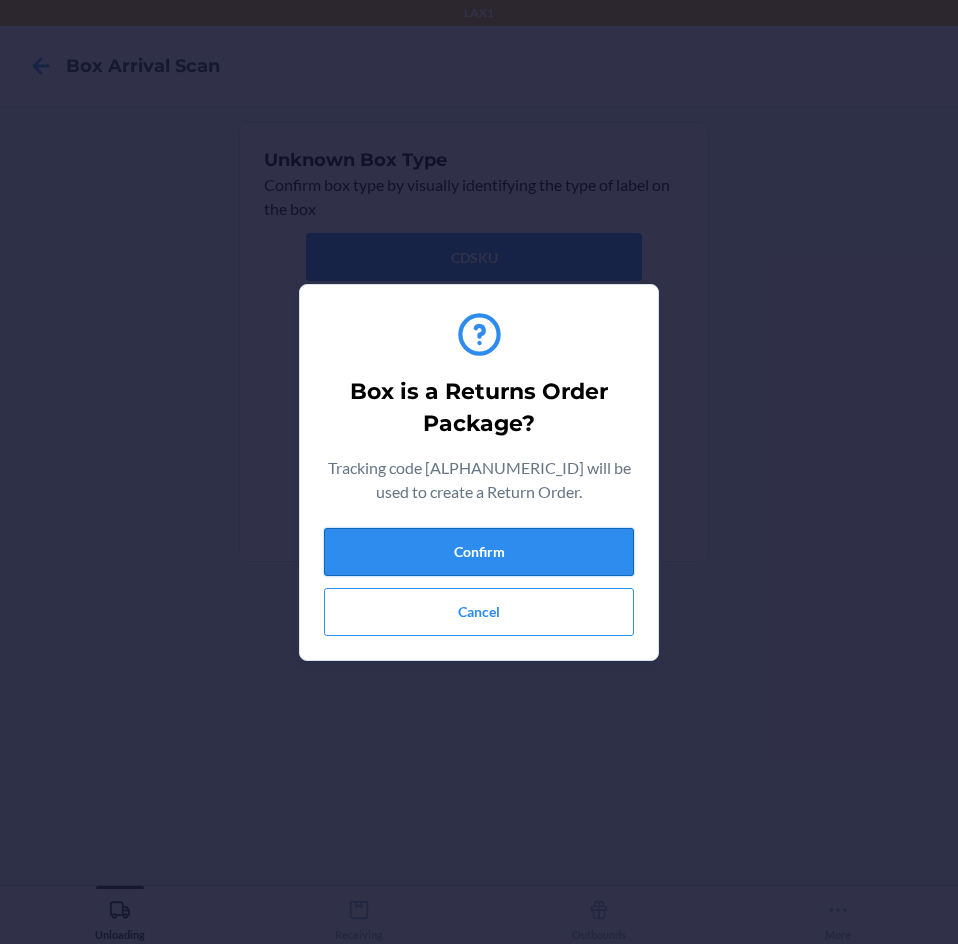 click on "Confirm" at bounding box center [479, 552] 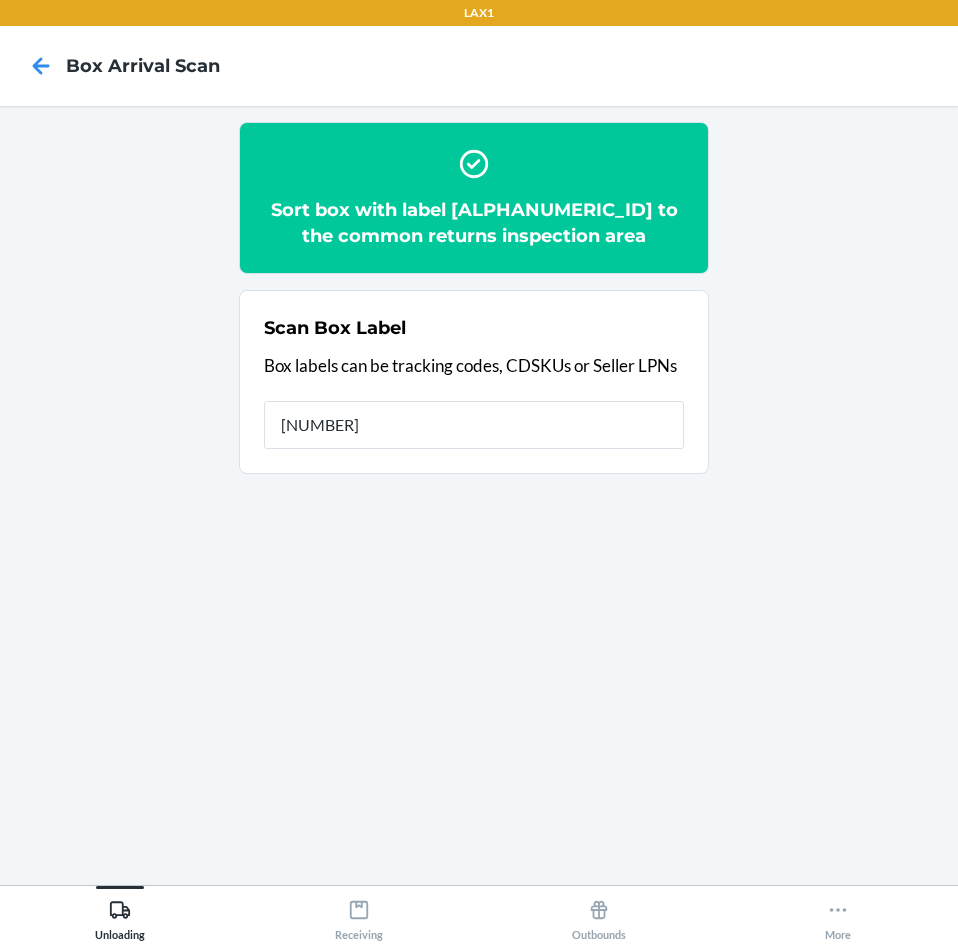 type on "[NUMBER]" 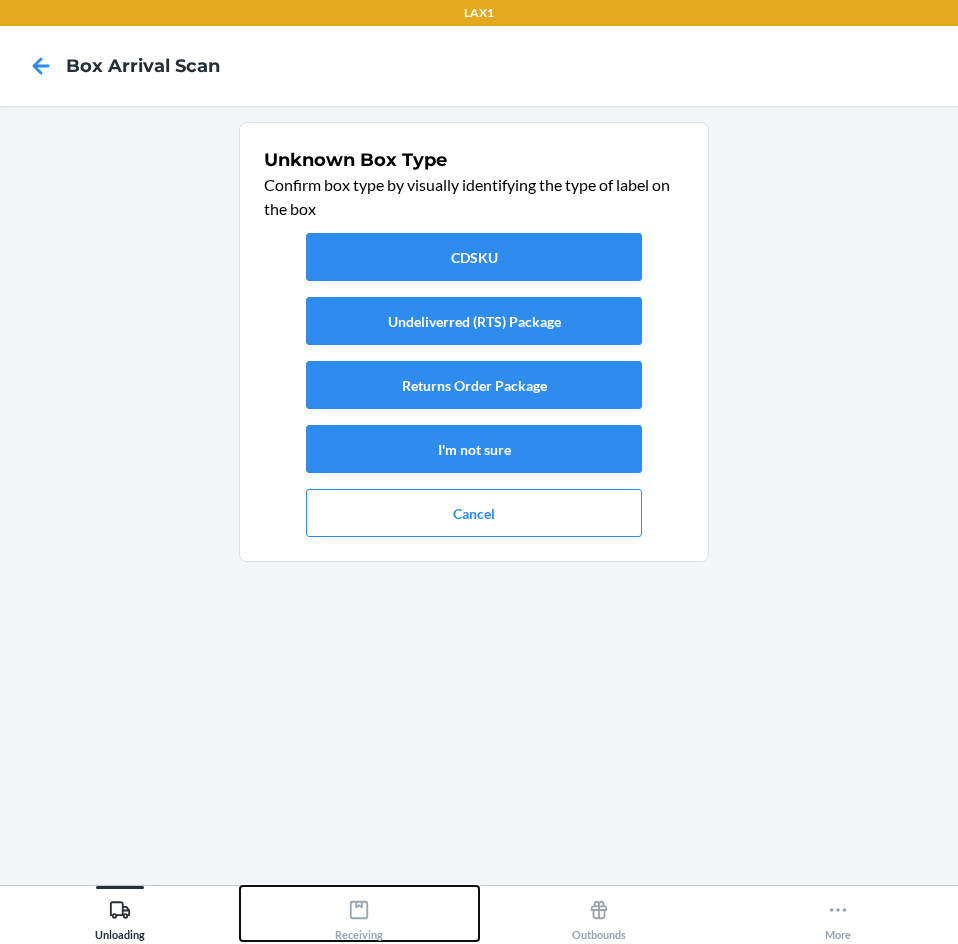 click on "Receiving" at bounding box center [359, 916] 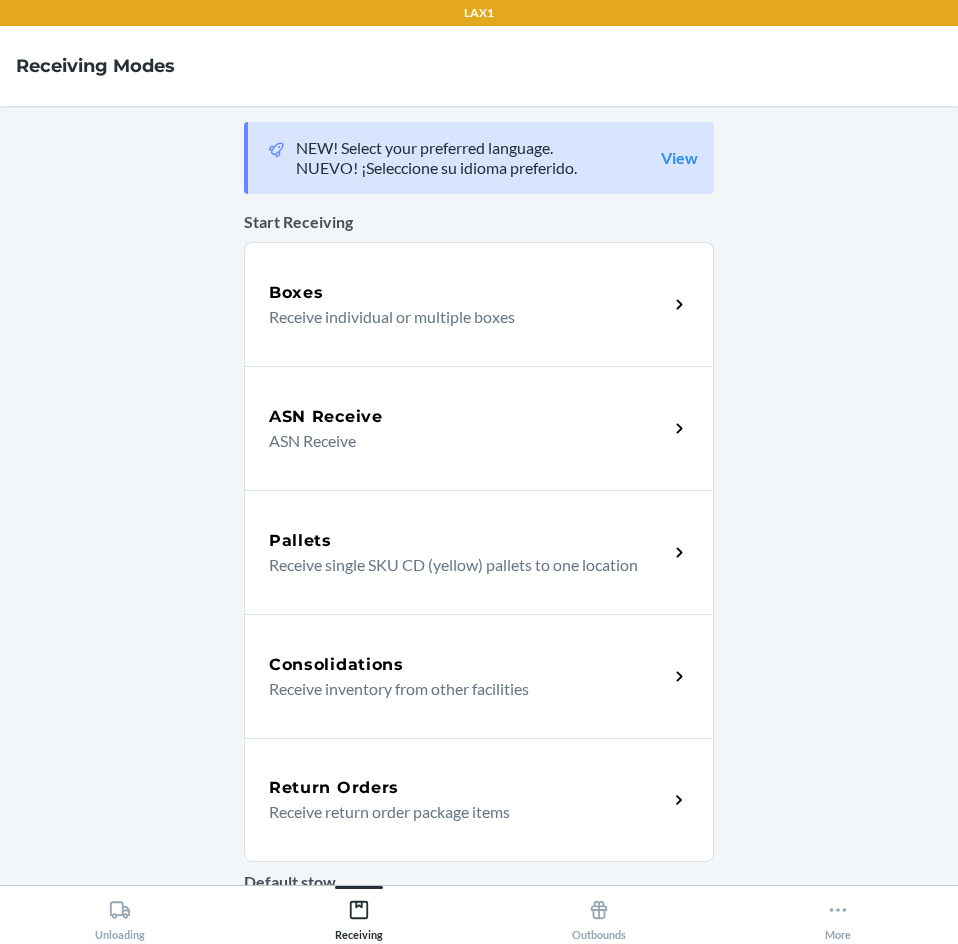 click on "Return Orders Receive return order package items" at bounding box center [479, 800] 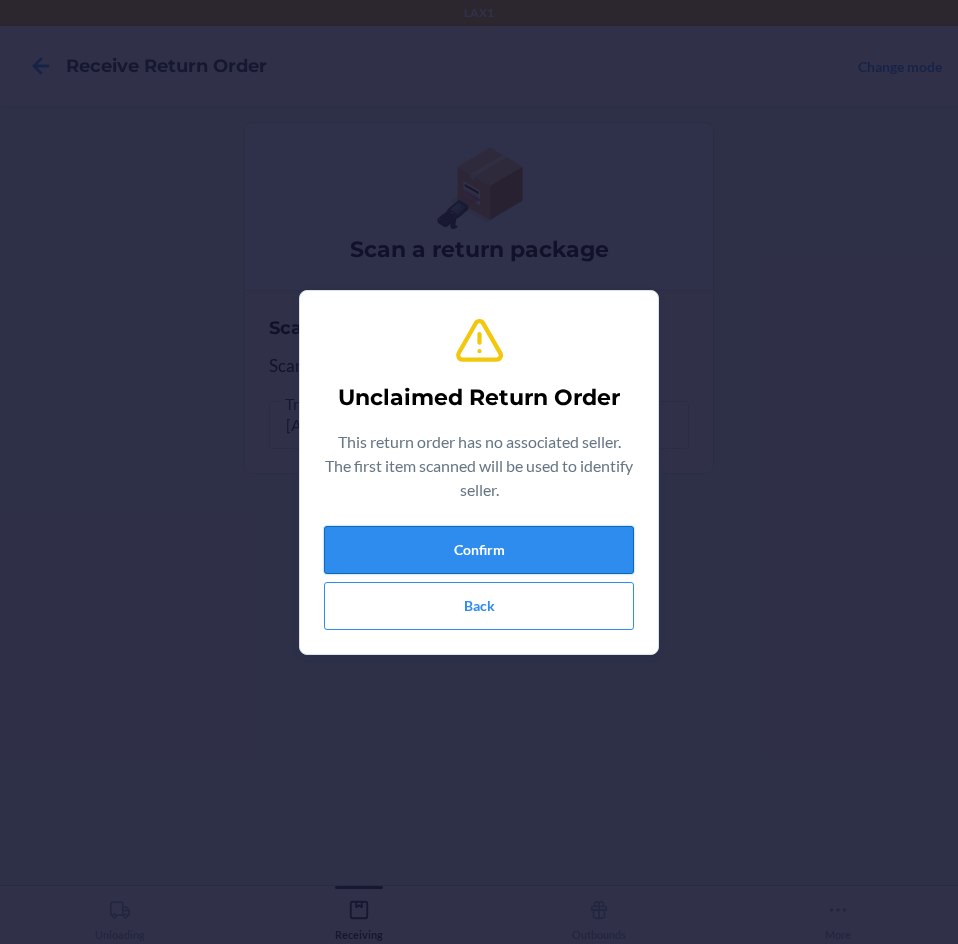 click on "Confirm" at bounding box center [479, 550] 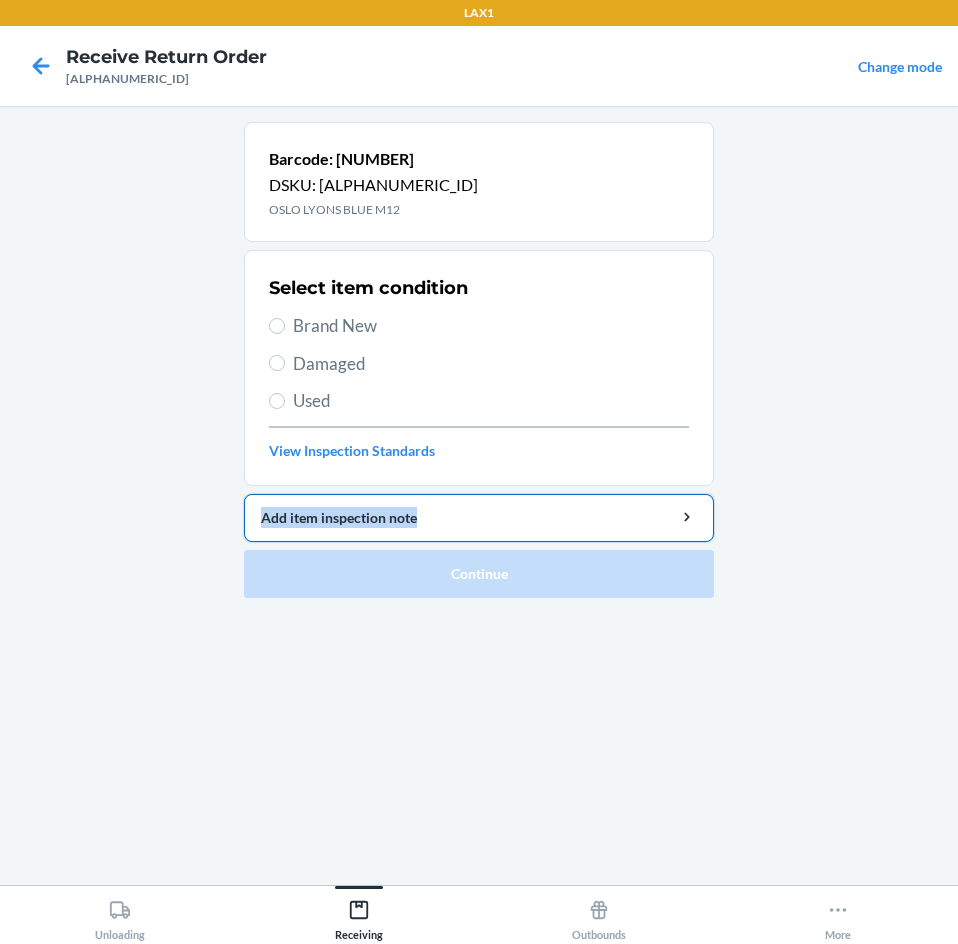 drag, startPoint x: 545, startPoint y: 482, endPoint x: 521, endPoint y: 507, distance: 34.655445 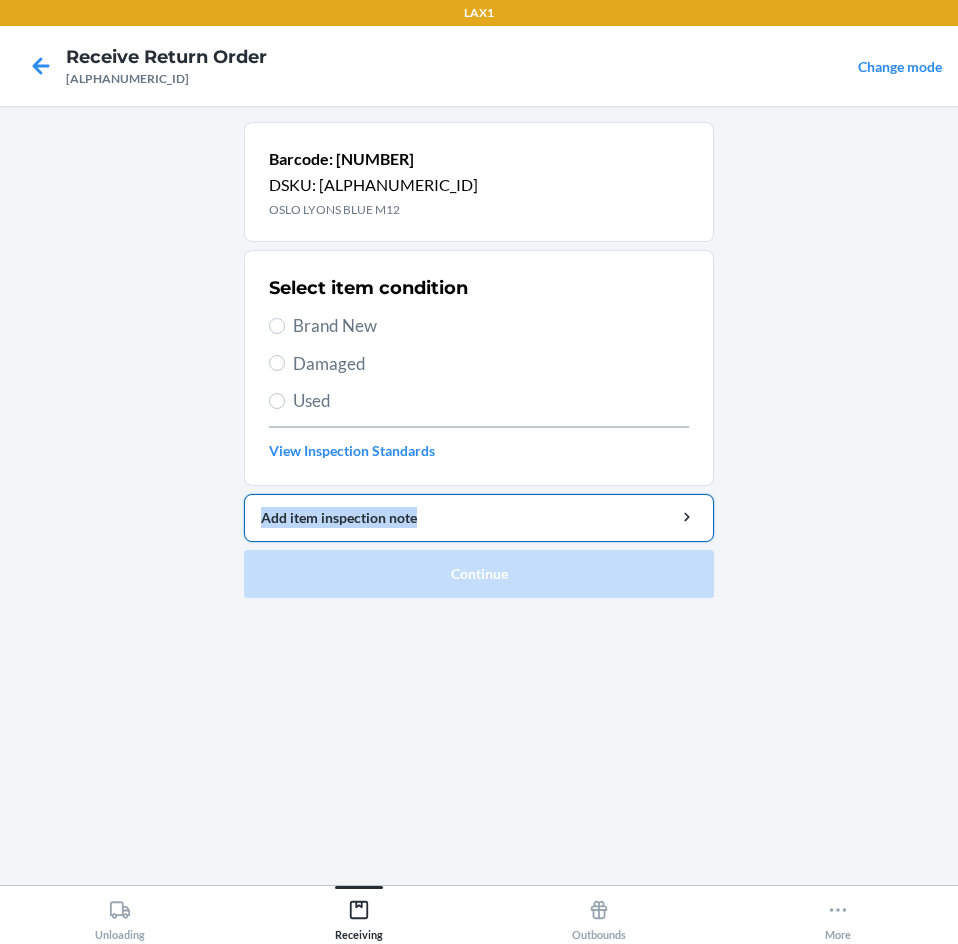 click on "Barcode: [BARCODE] DSKU: [DSKU] OSLO LYONS BLUE M12 Select item condition Brand New Damaged Used View Inspection Standards Add item inspection note Continue" at bounding box center (479, 360) 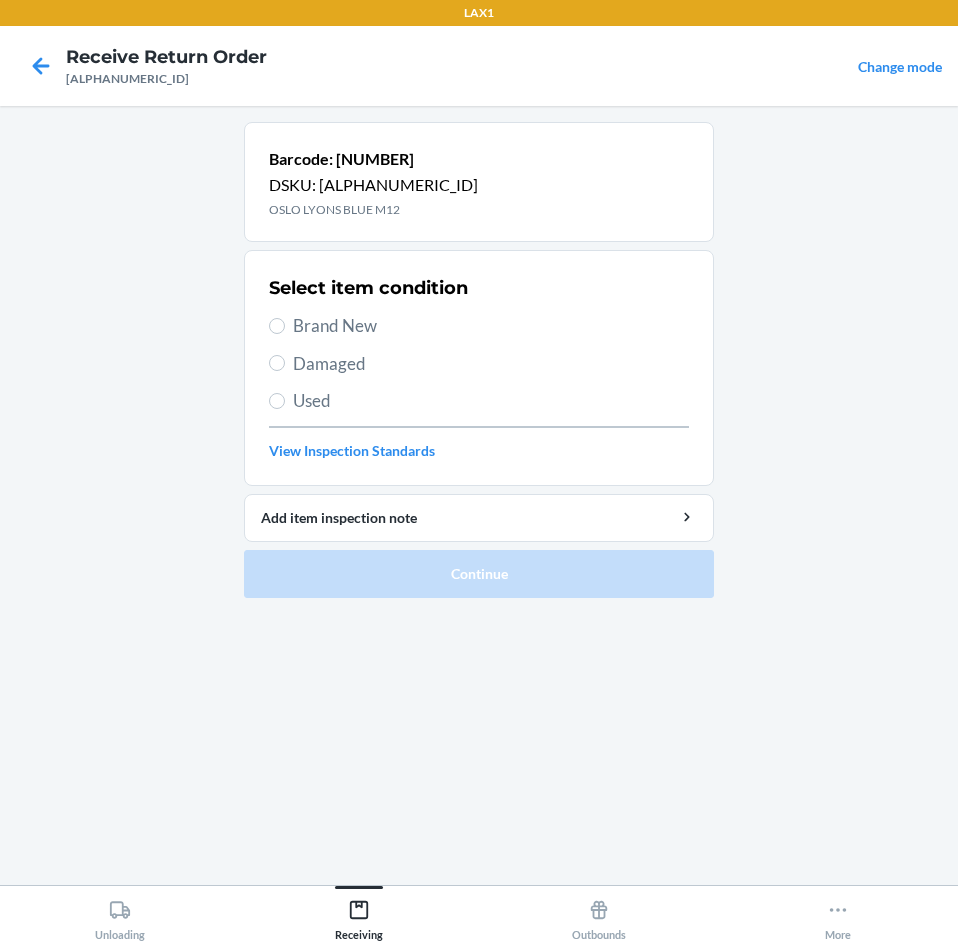 click on "Brand New" at bounding box center [491, 326] 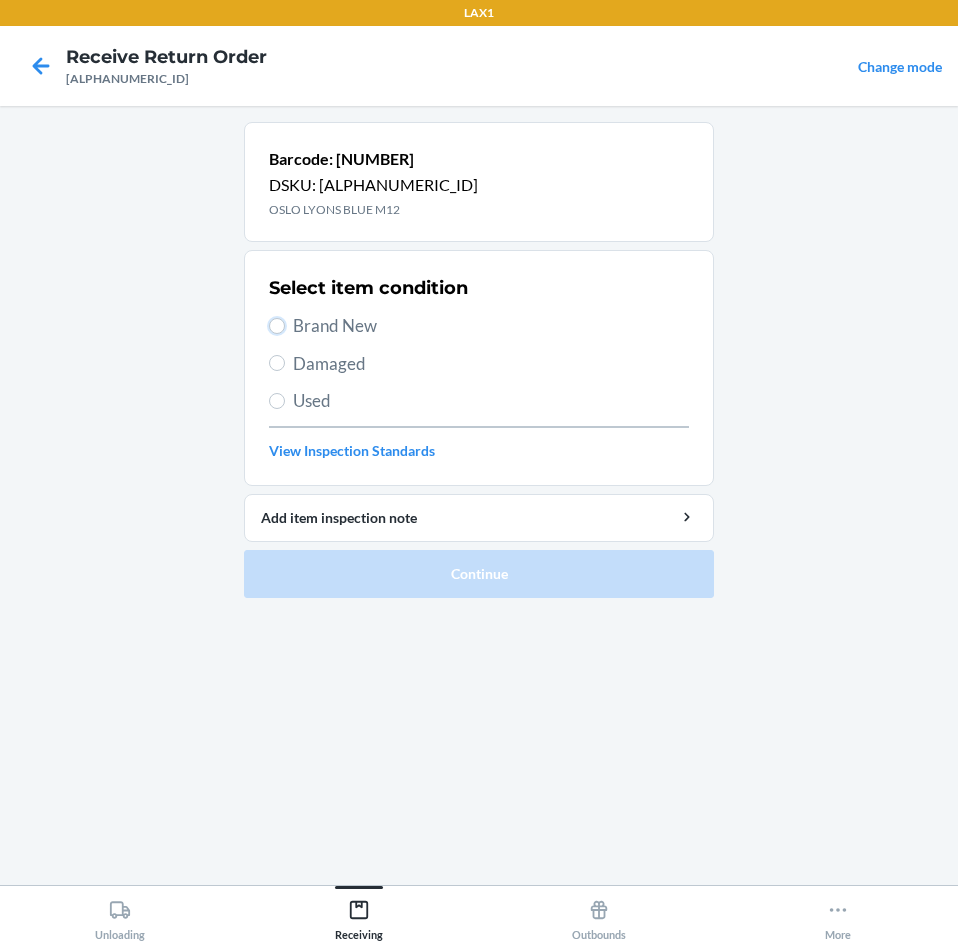 click on "Brand New" at bounding box center (277, 326) 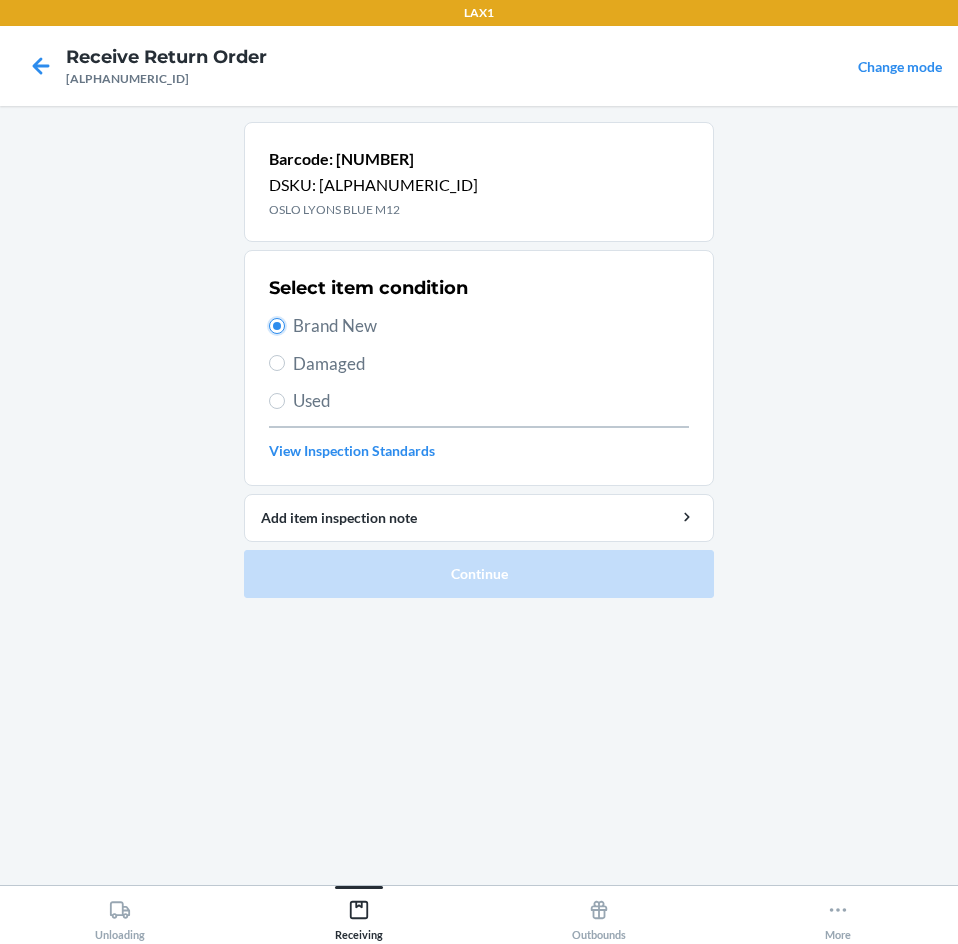 radio on "true" 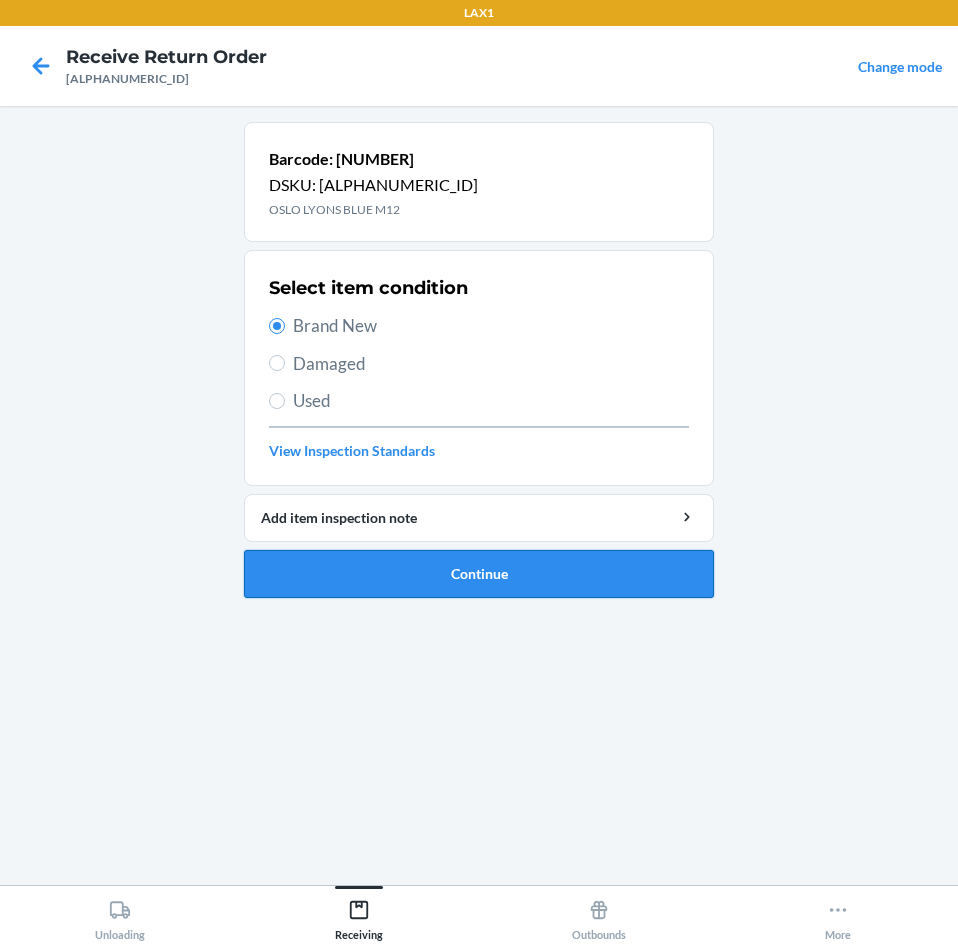 click on "Continue" at bounding box center (479, 574) 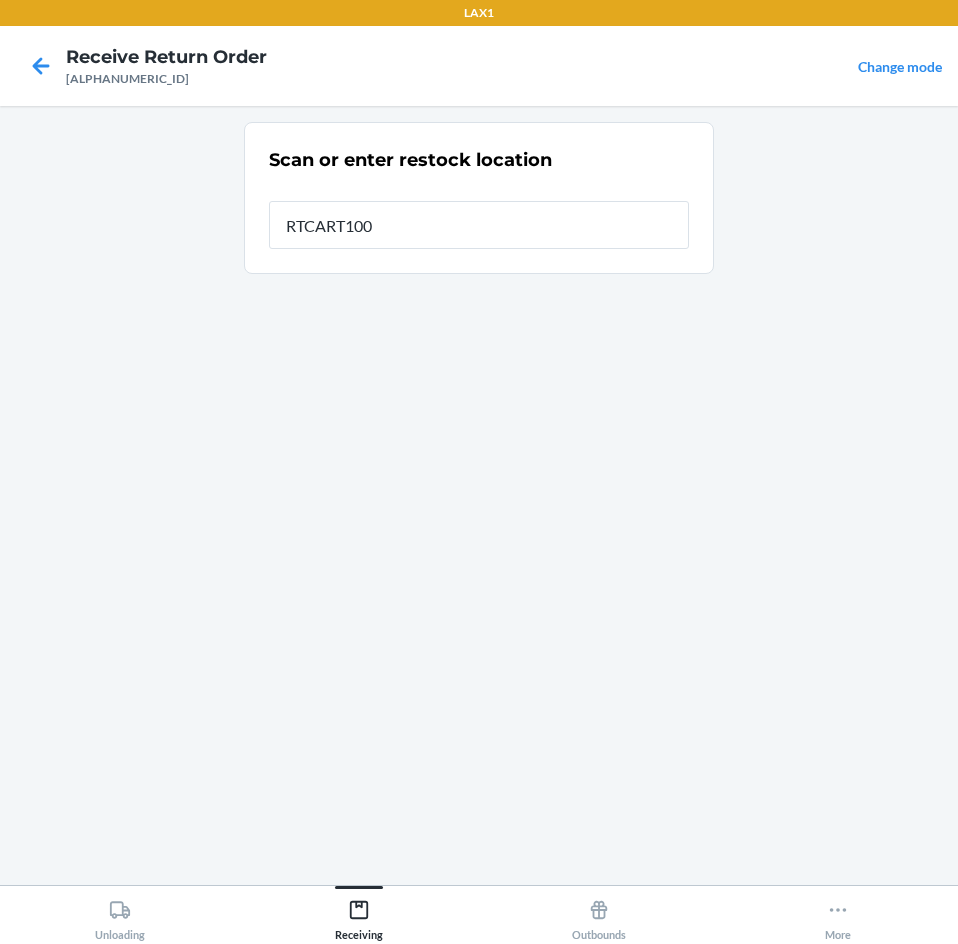 type on "RTCART100" 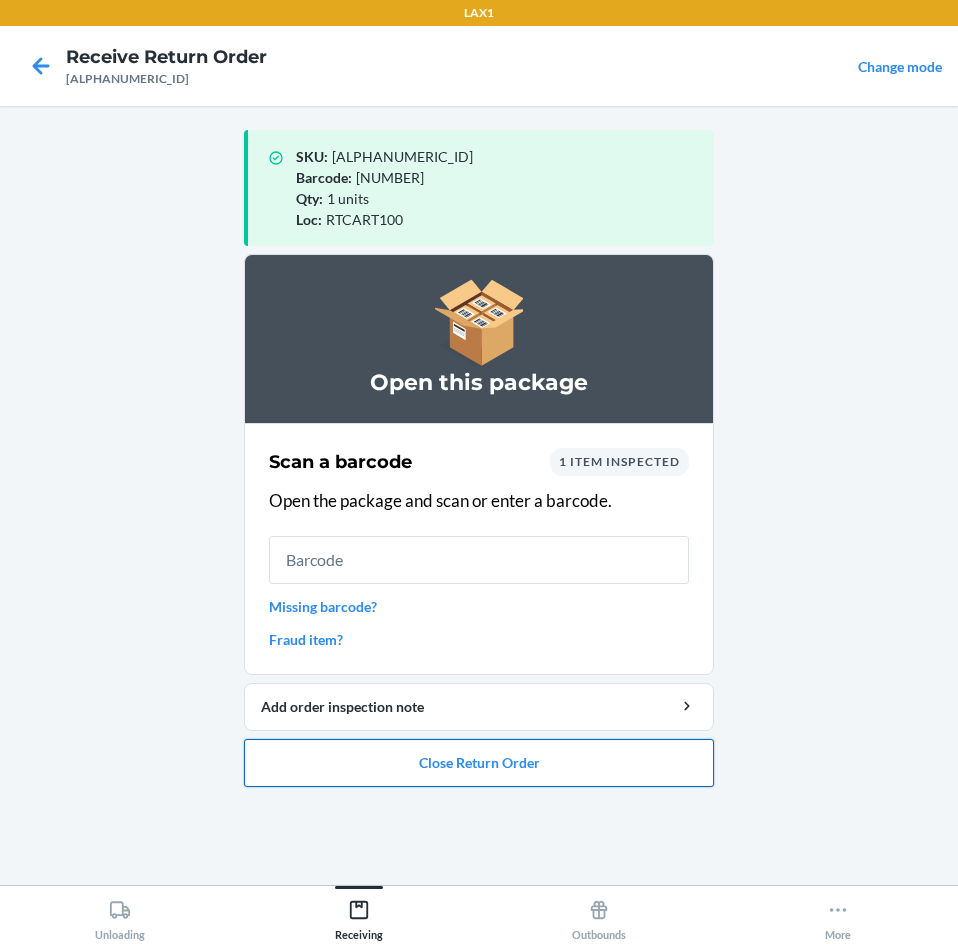 click on "Close Return Order" at bounding box center [479, 763] 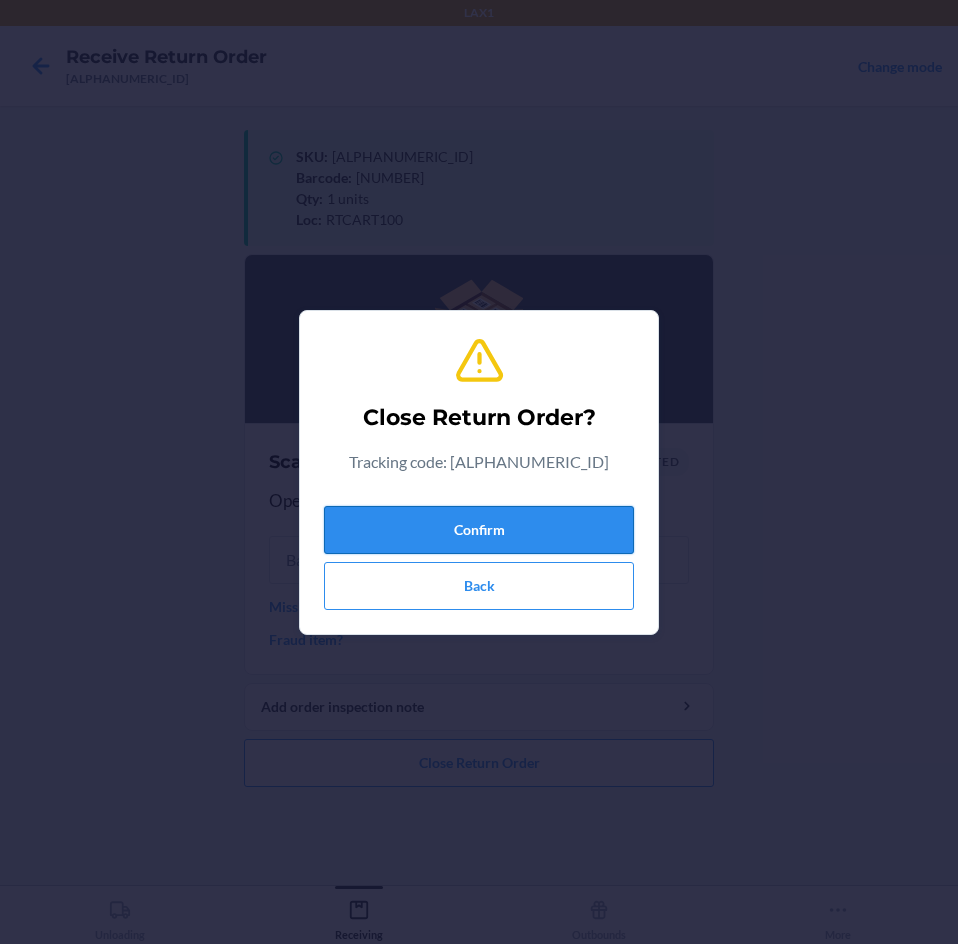 click on "Confirm" at bounding box center [479, 530] 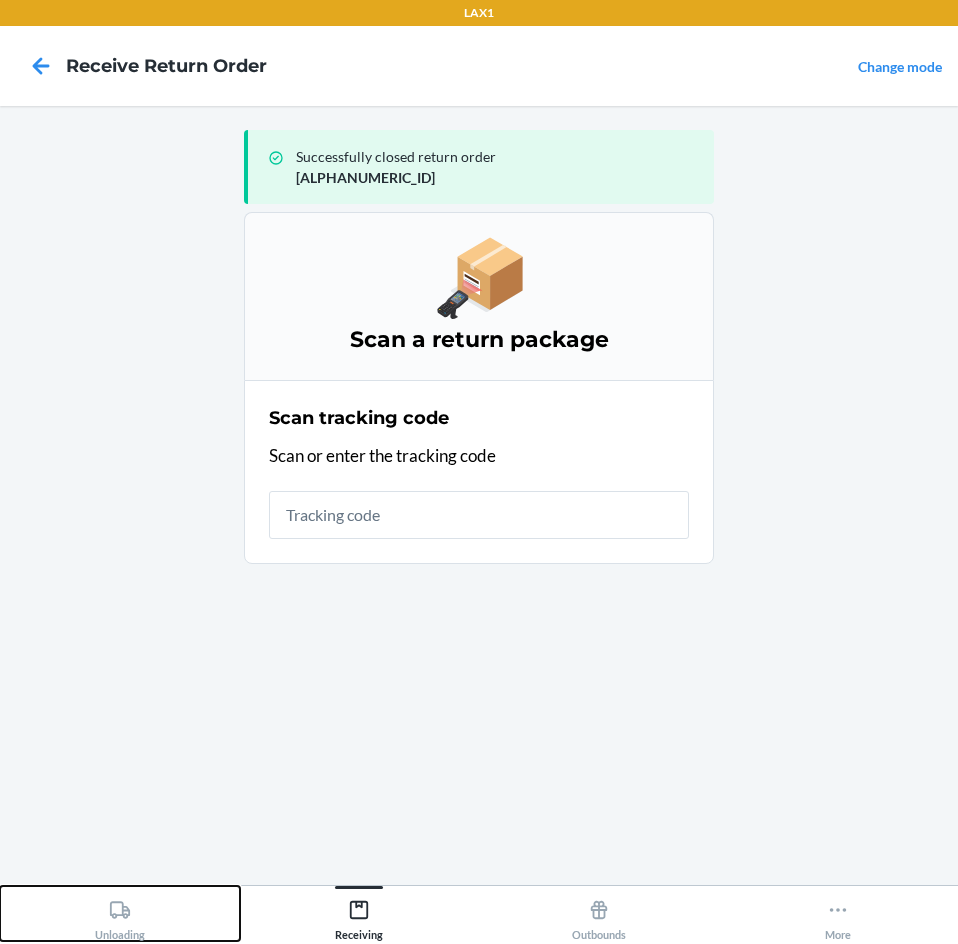 click on "Unloading" at bounding box center (120, 913) 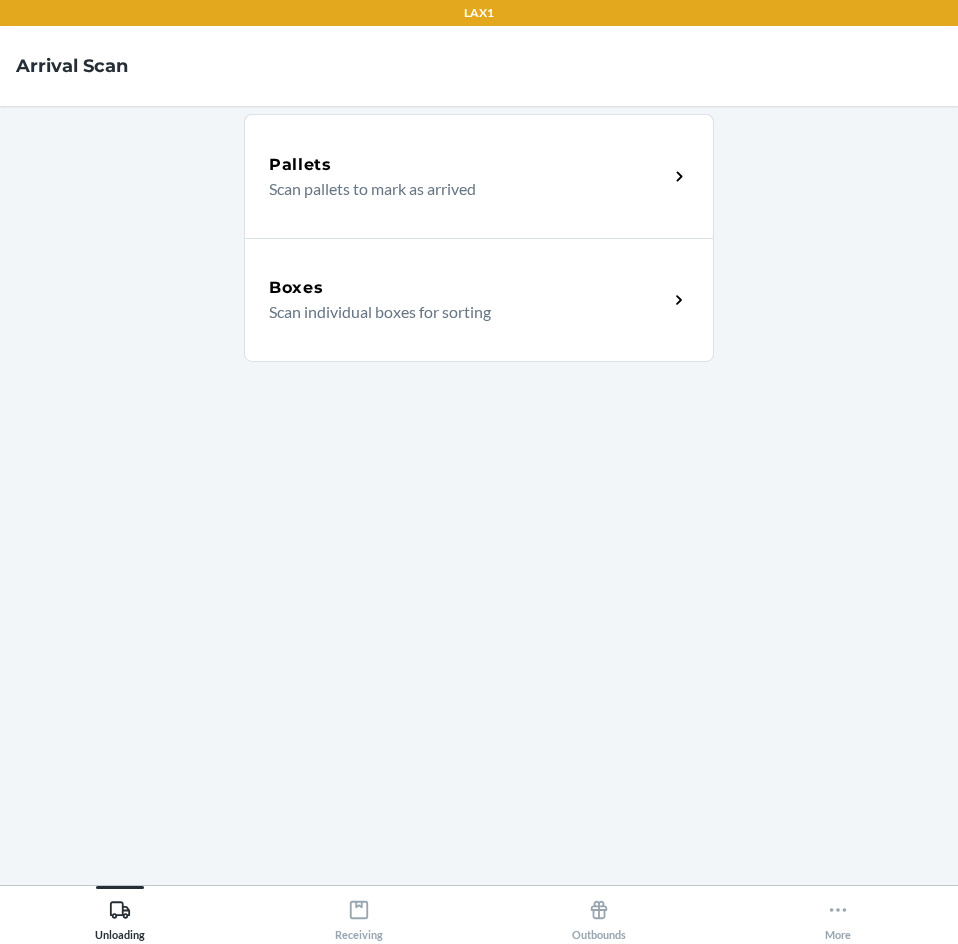 click on "Boxes Scan individual boxes for sorting" at bounding box center (479, 300) 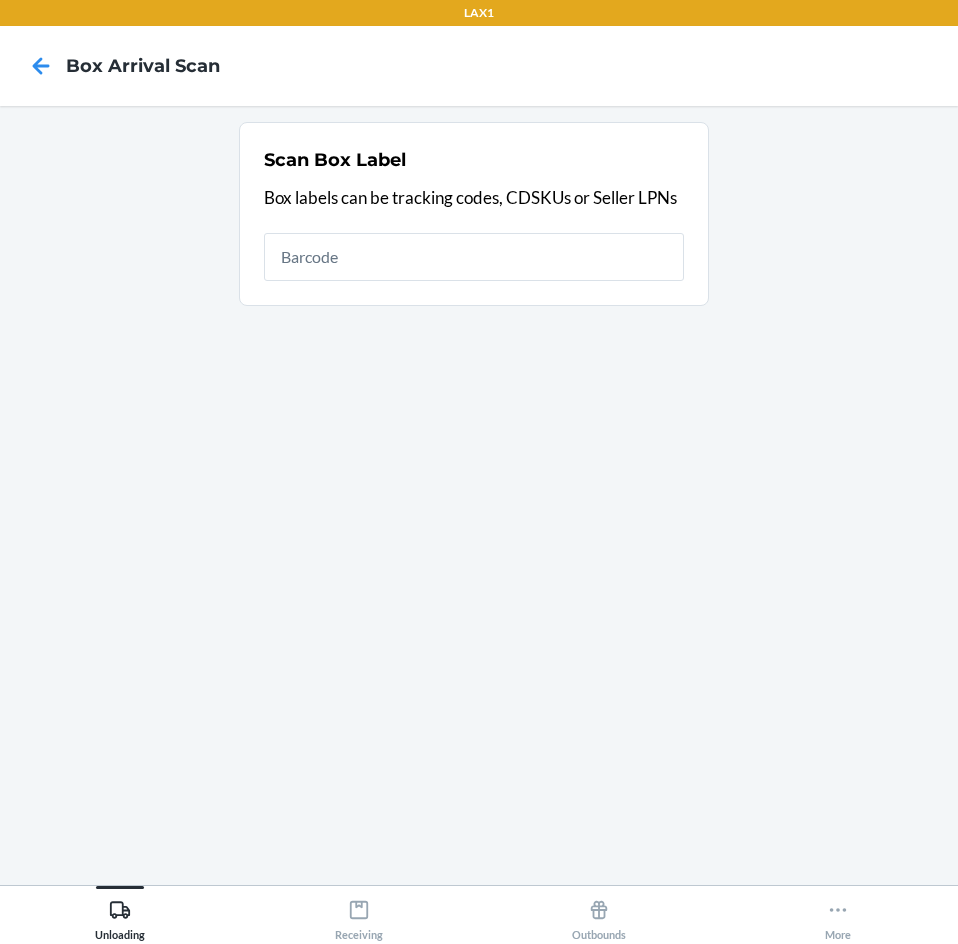 click at bounding box center [474, 257] 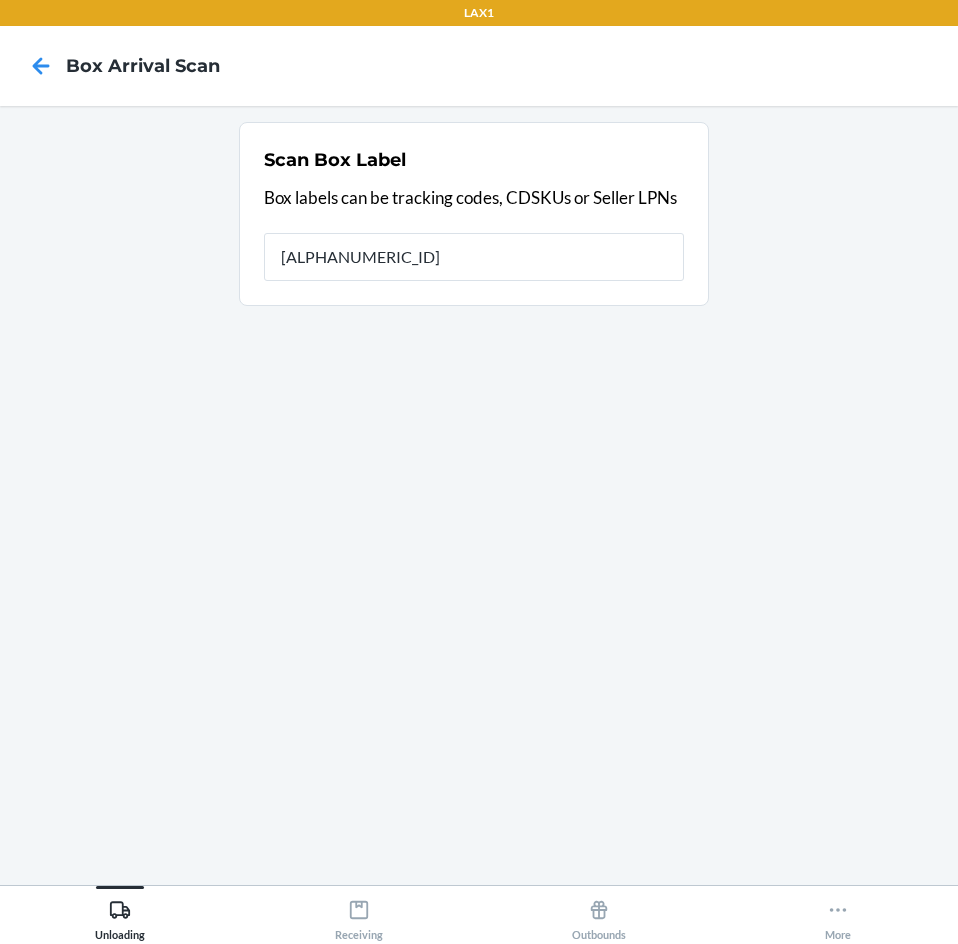 type on "[ALPHANUMERIC_ID]" 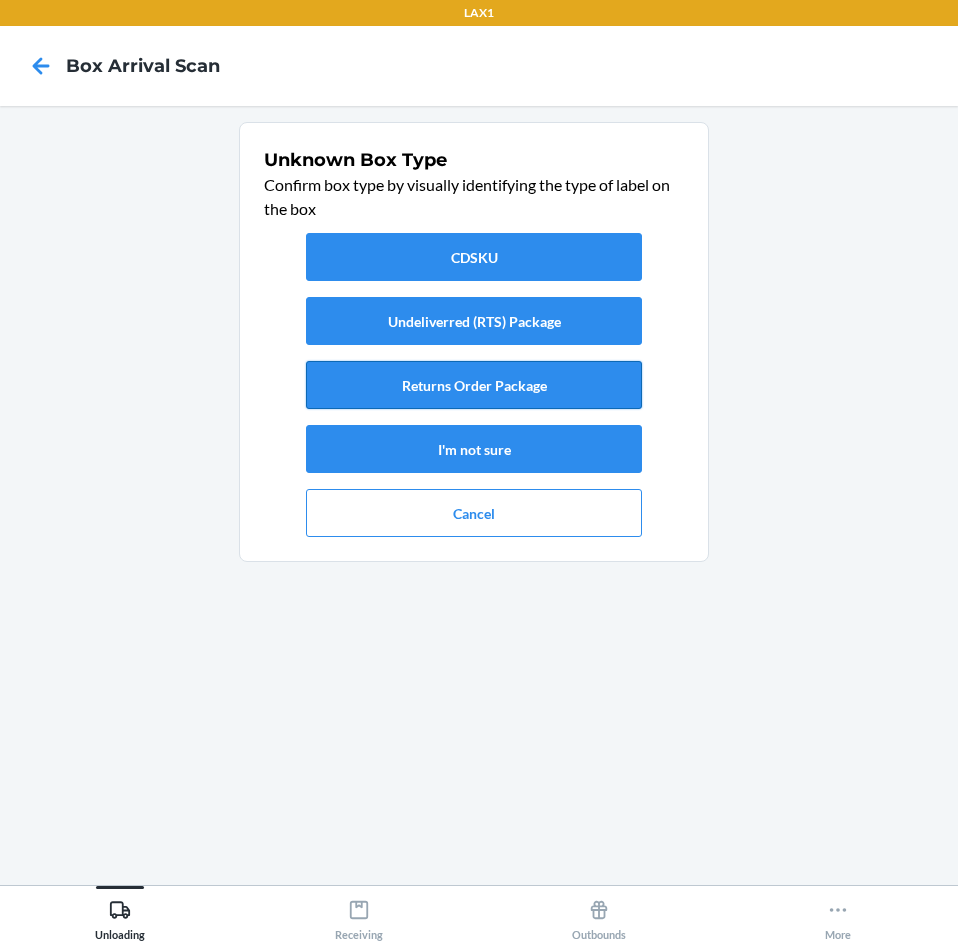 click on "Returns Order Package" at bounding box center [474, 385] 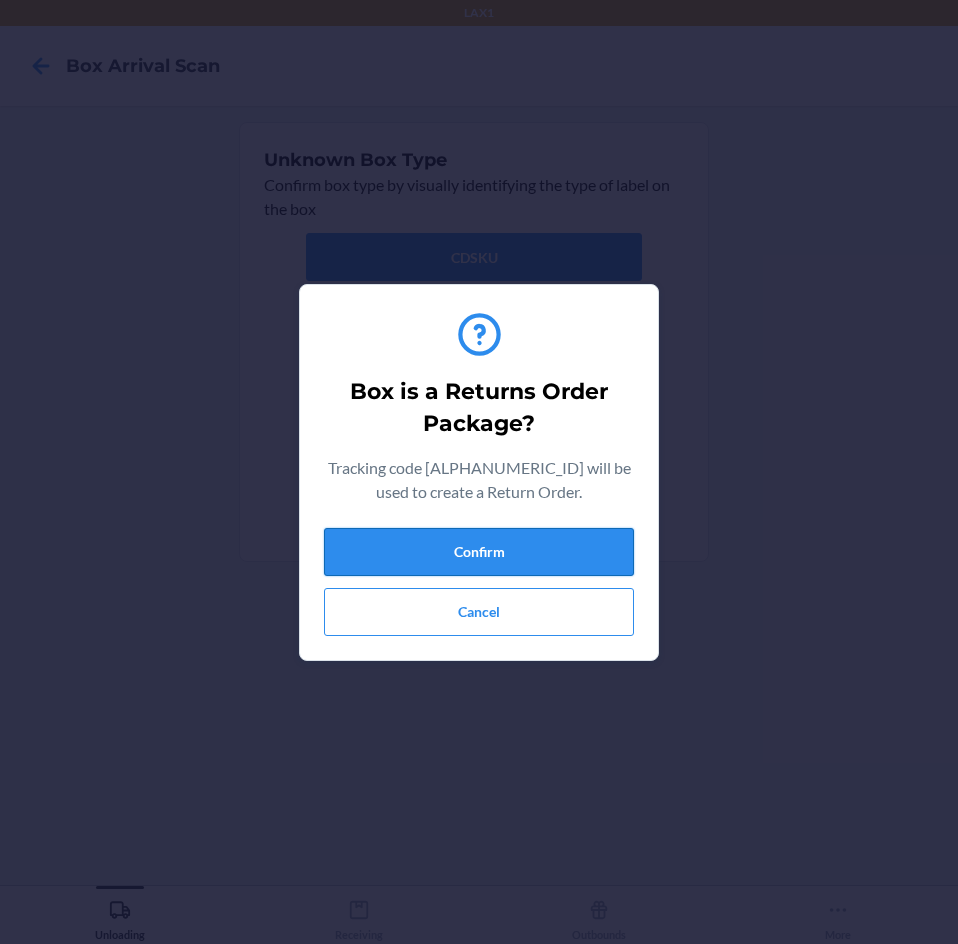 click on "Confirm" at bounding box center (479, 552) 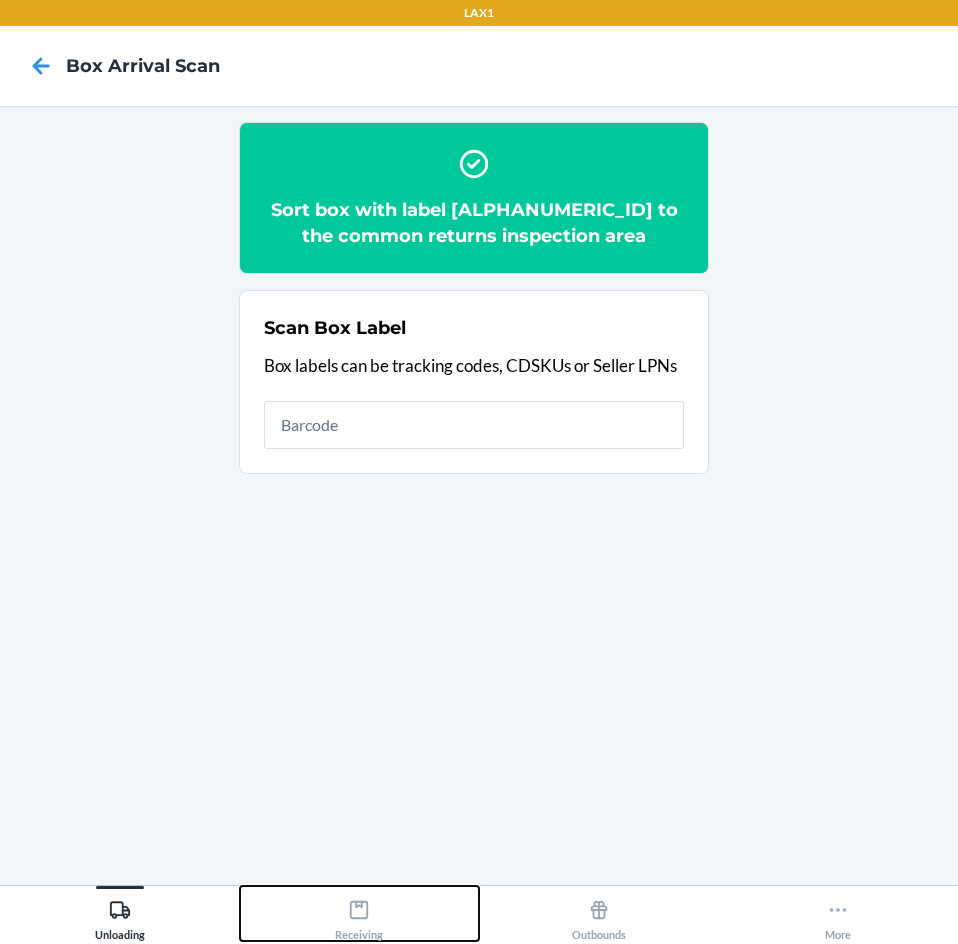 click on "Receiving" at bounding box center (359, 916) 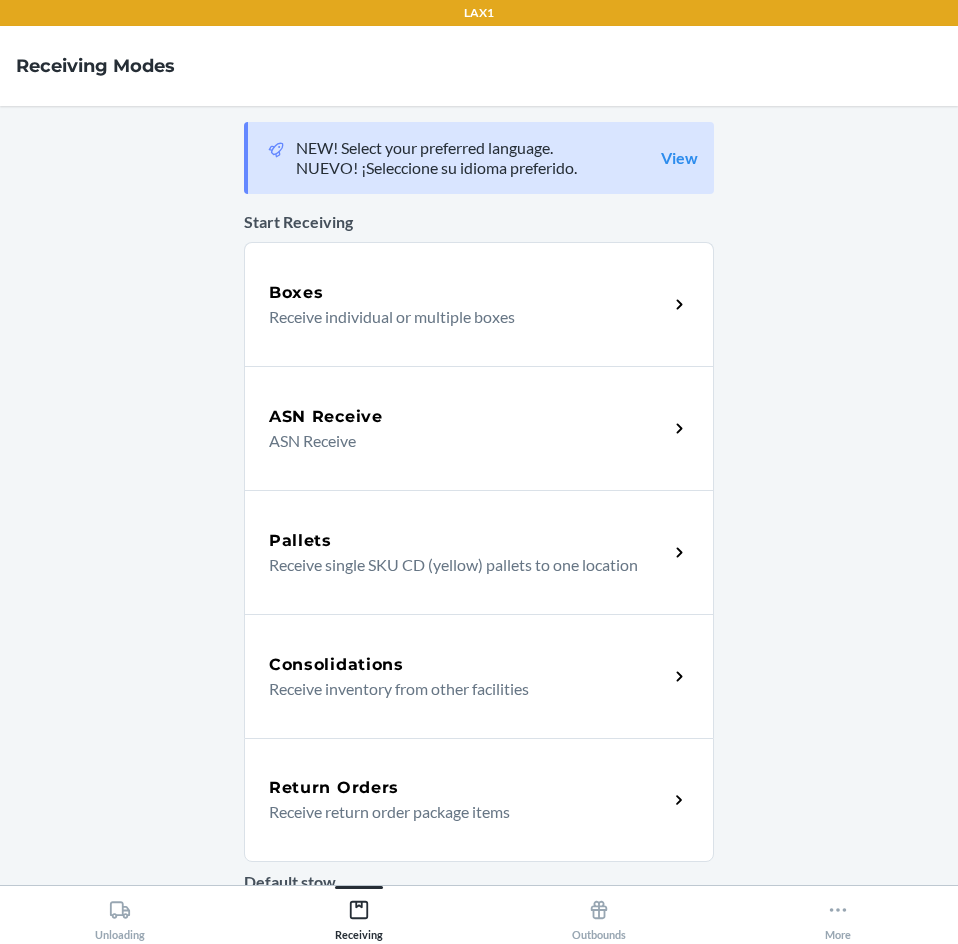 click on "Receive return order package items" at bounding box center [460, 812] 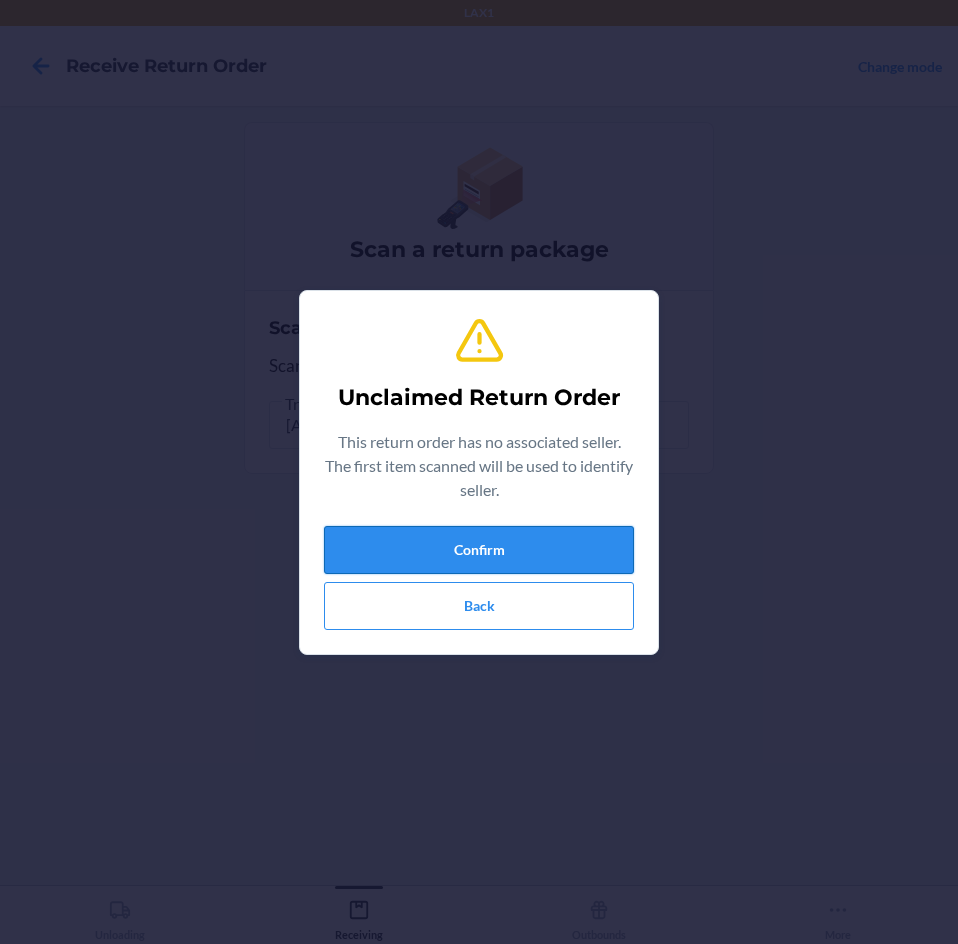 click on "Confirm" at bounding box center (479, 550) 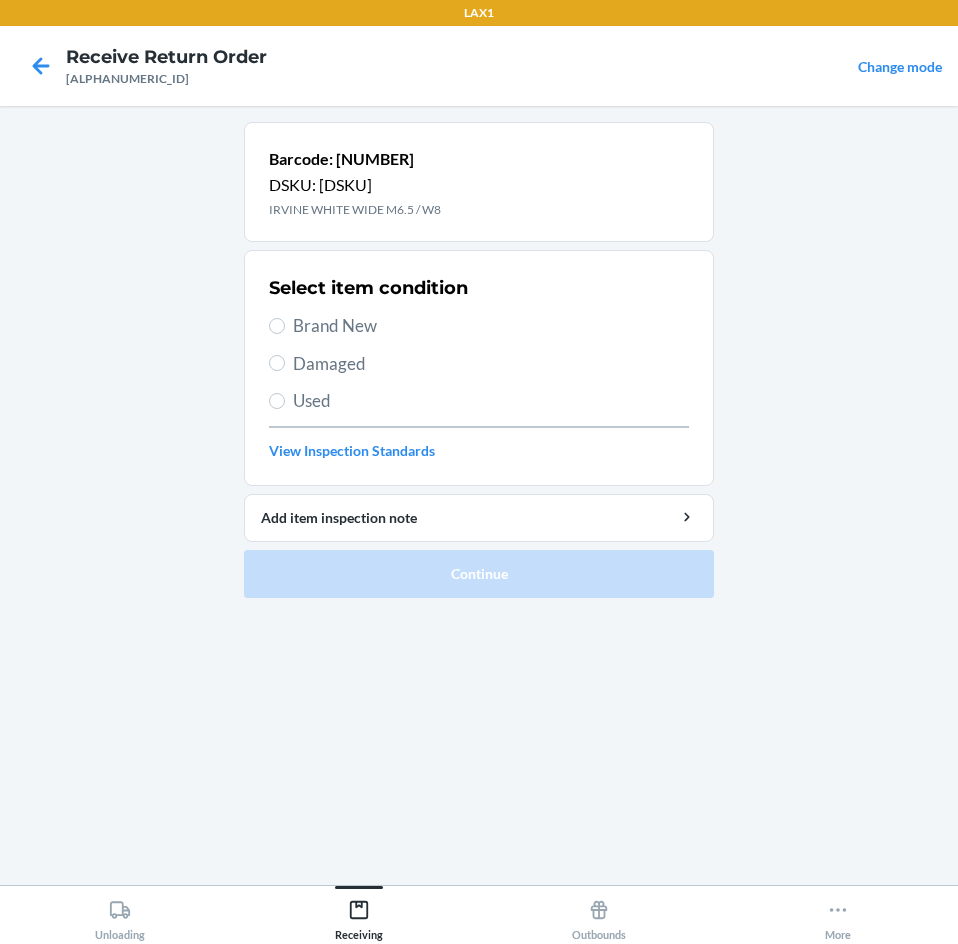 click on "Brand New" at bounding box center (491, 326) 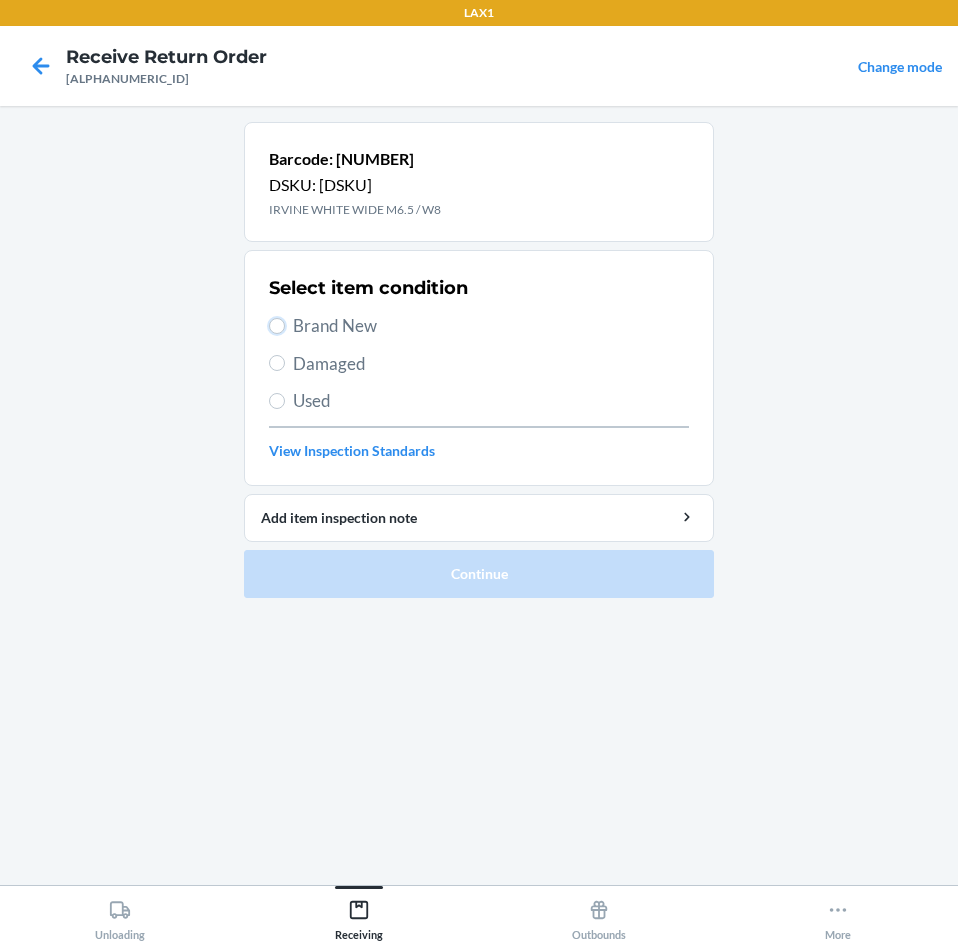 click on "Brand New" at bounding box center [277, 326] 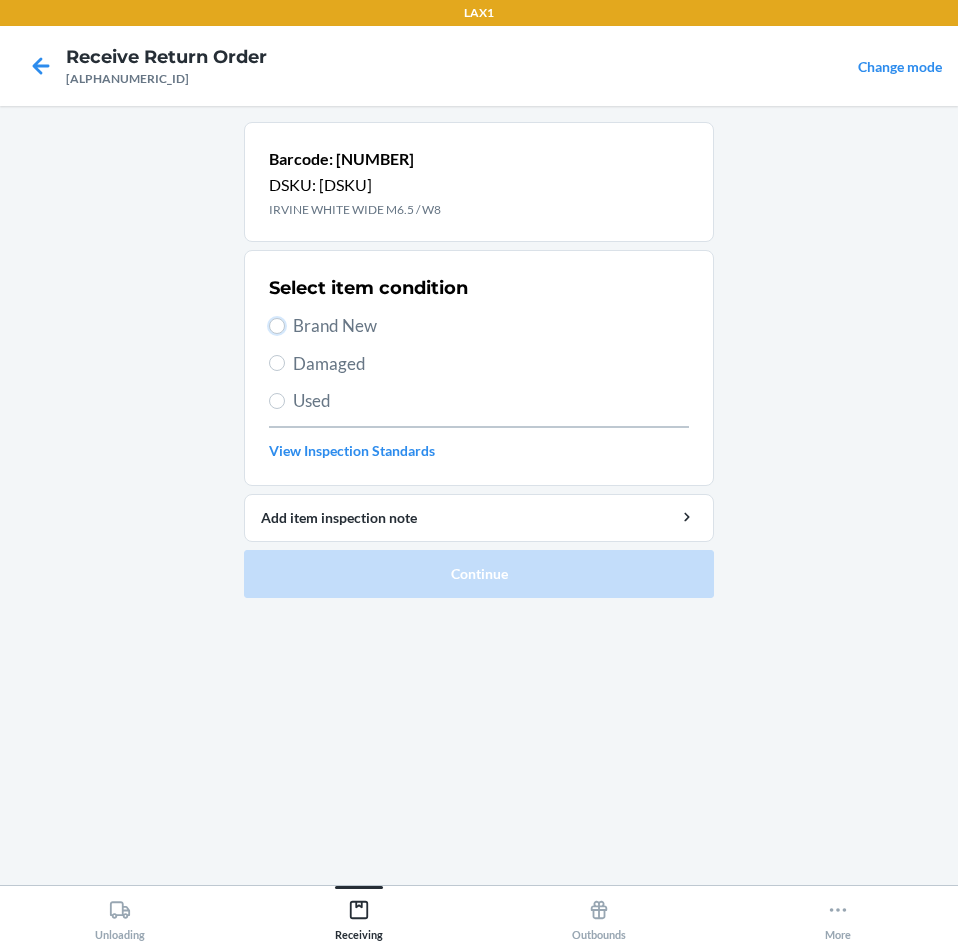 radio on "true" 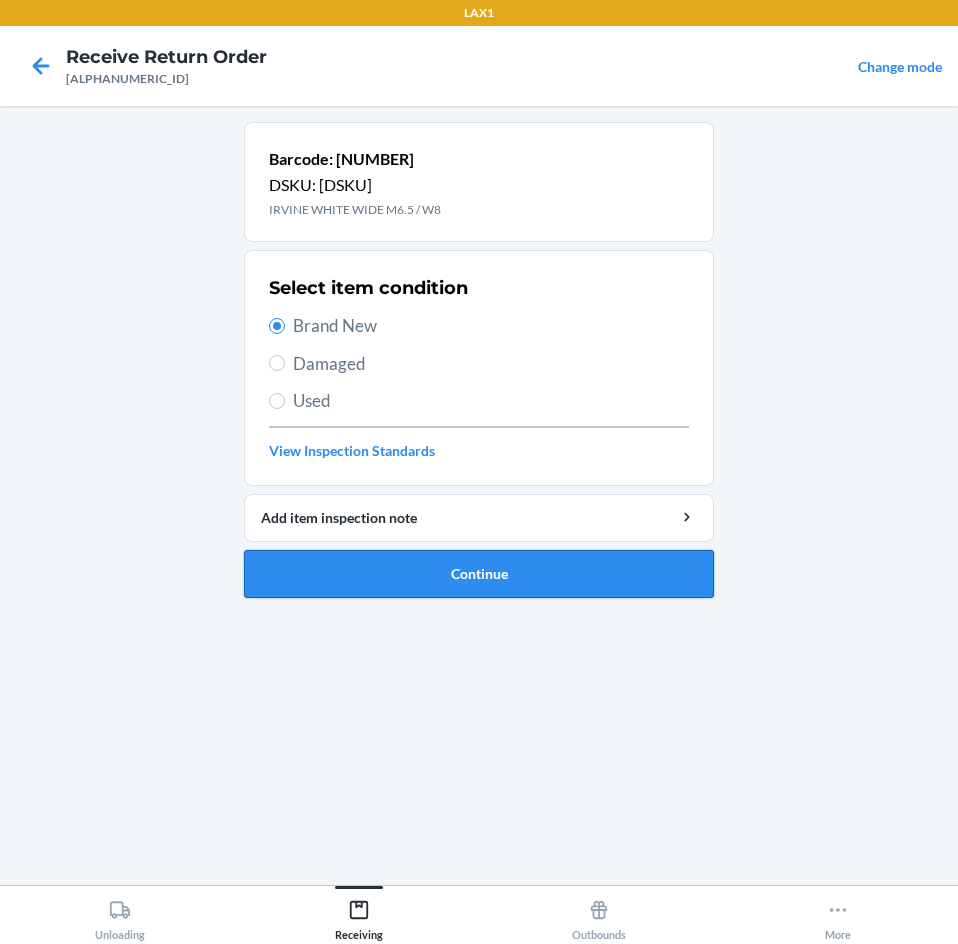 click on "Continue" at bounding box center [479, 574] 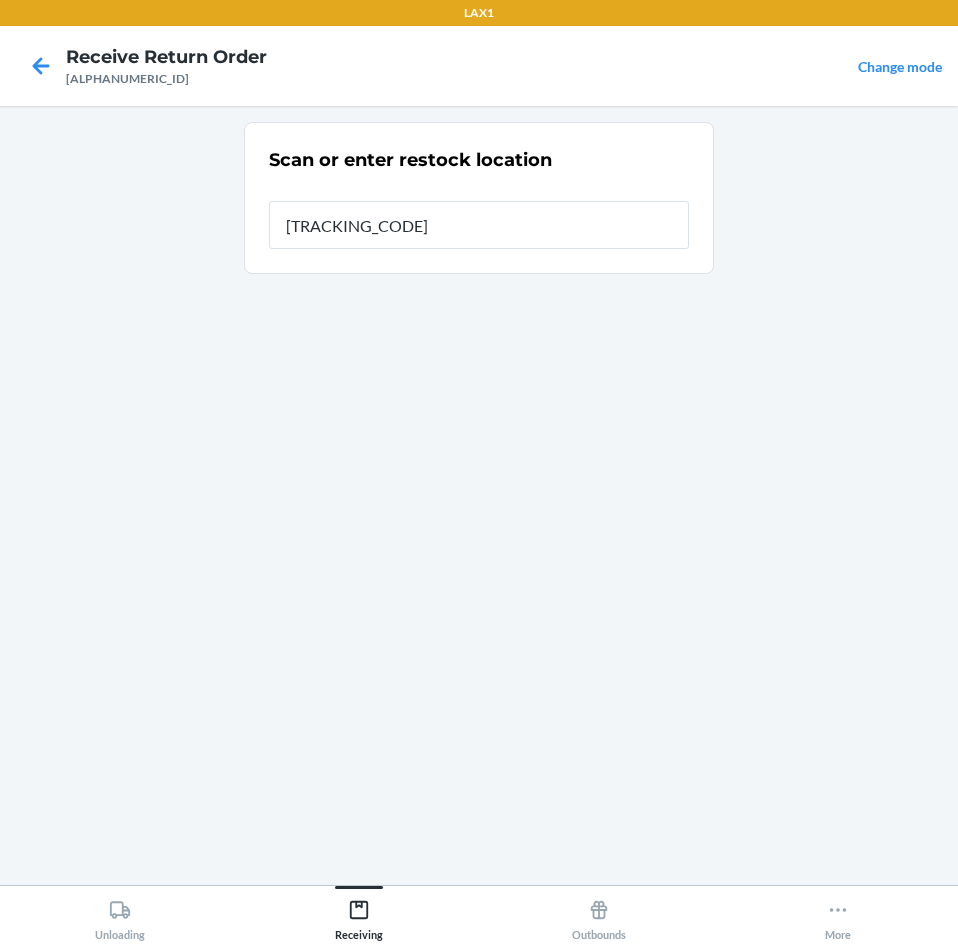 type on "RTCART100" 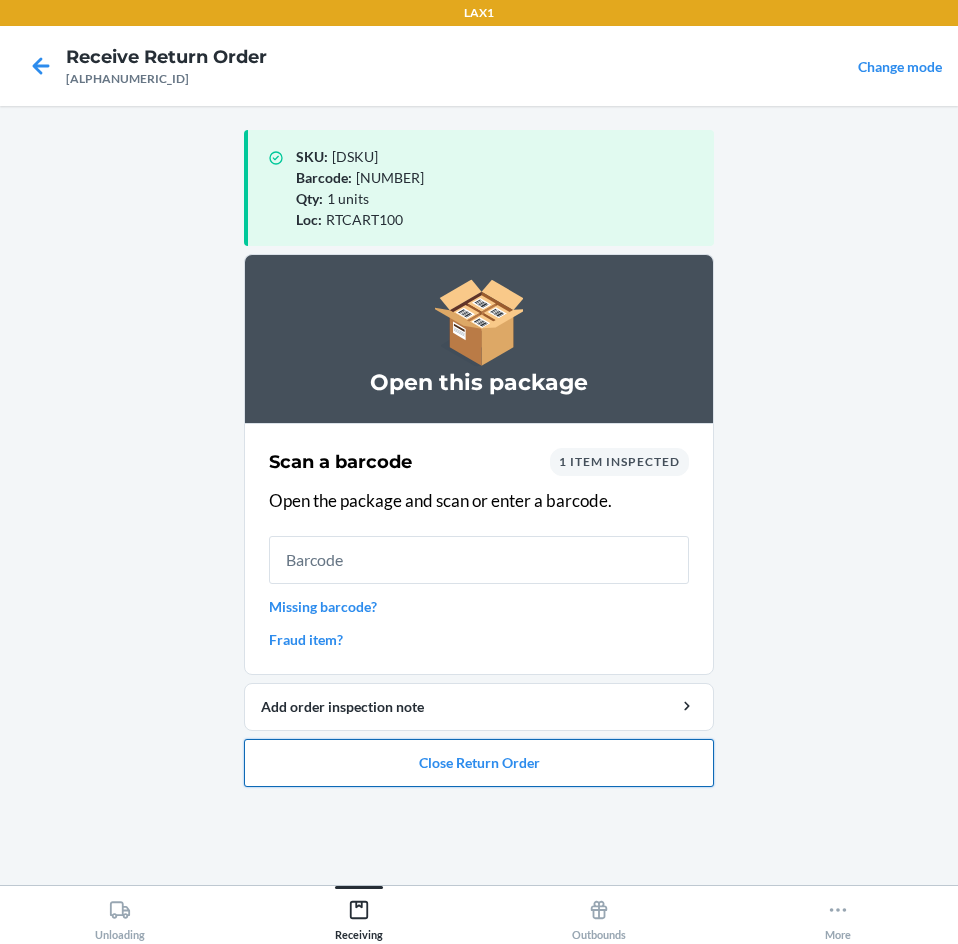 click on "Close Return Order" at bounding box center (479, 763) 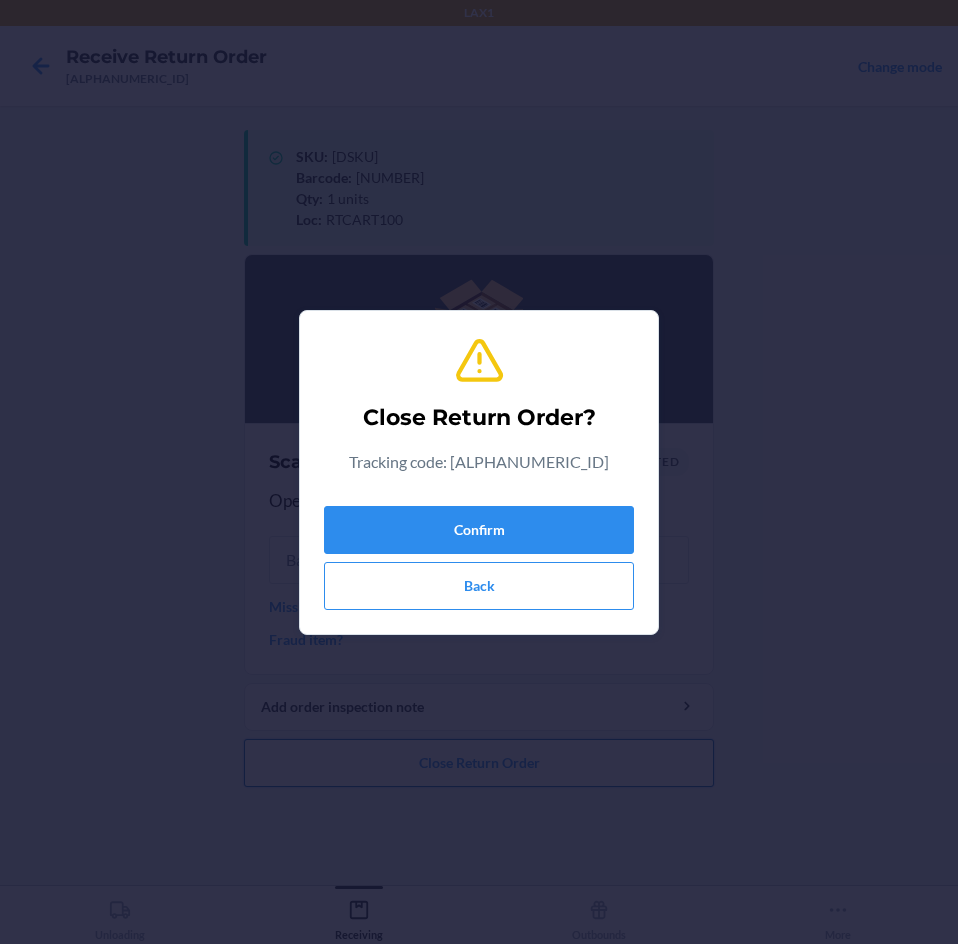 click on "LAX1 Receive Return Order [ALPHANUMERIC_ID] Change mode SKU : [ALPHANUMERIC_ID] Barcode : [NUMBER] Qty : 1 units Loc : RTCART100   Open this package Scan a barcode 1 item inspected Open the package and scan or enter a barcode. Missing barcode? Fraud item? Add order inspection note Close Return Order Unloading Receiving Outbounds More Close Return Order? Tracking code: [ALPHANUMERIC_ID] Confirm Back" at bounding box center (479, 472) 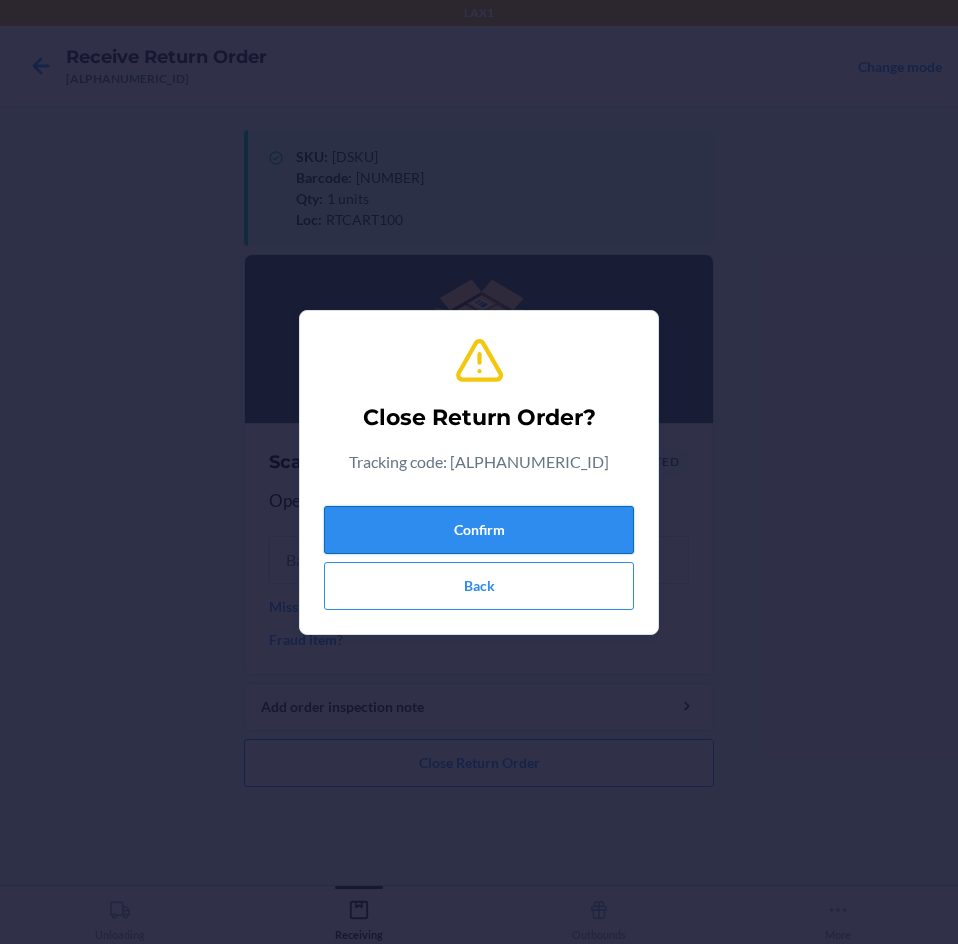click on "Confirm" at bounding box center [479, 530] 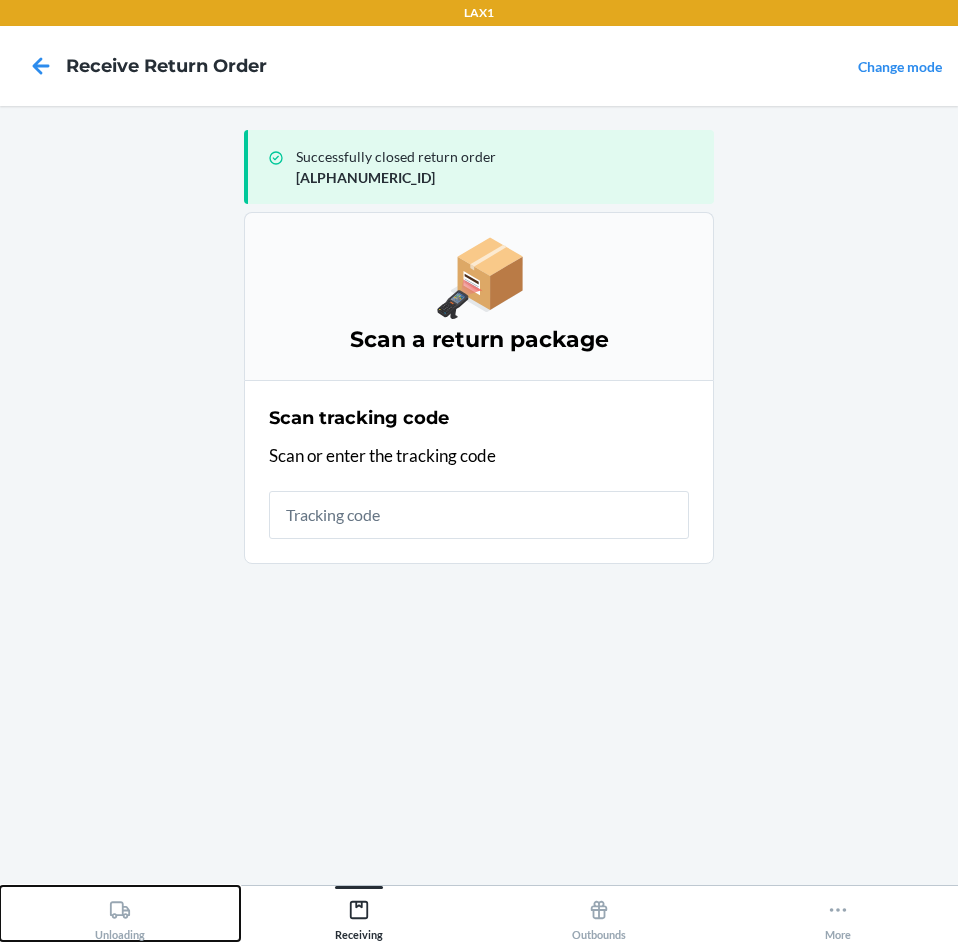 click 